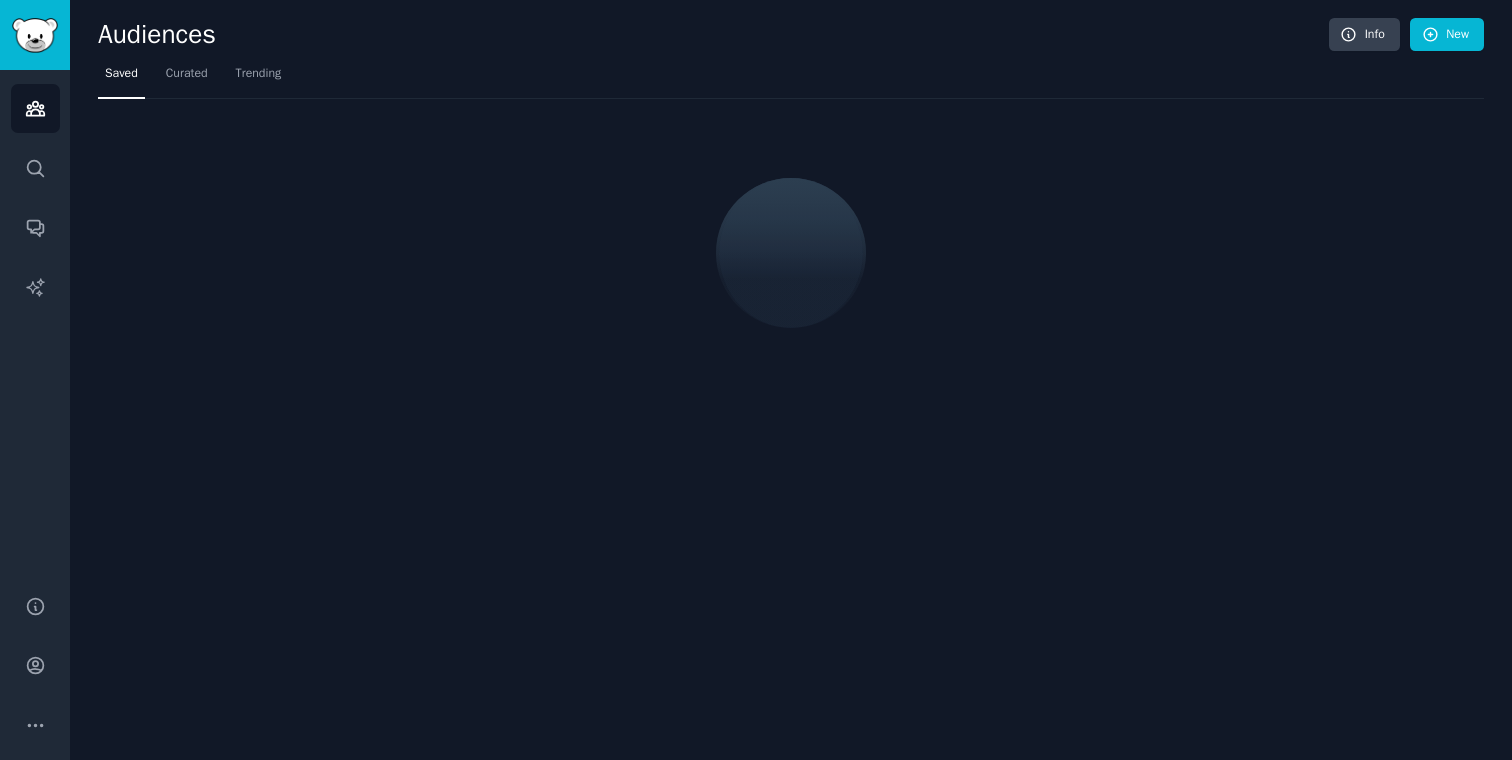 scroll, scrollTop: 0, scrollLeft: 0, axis: both 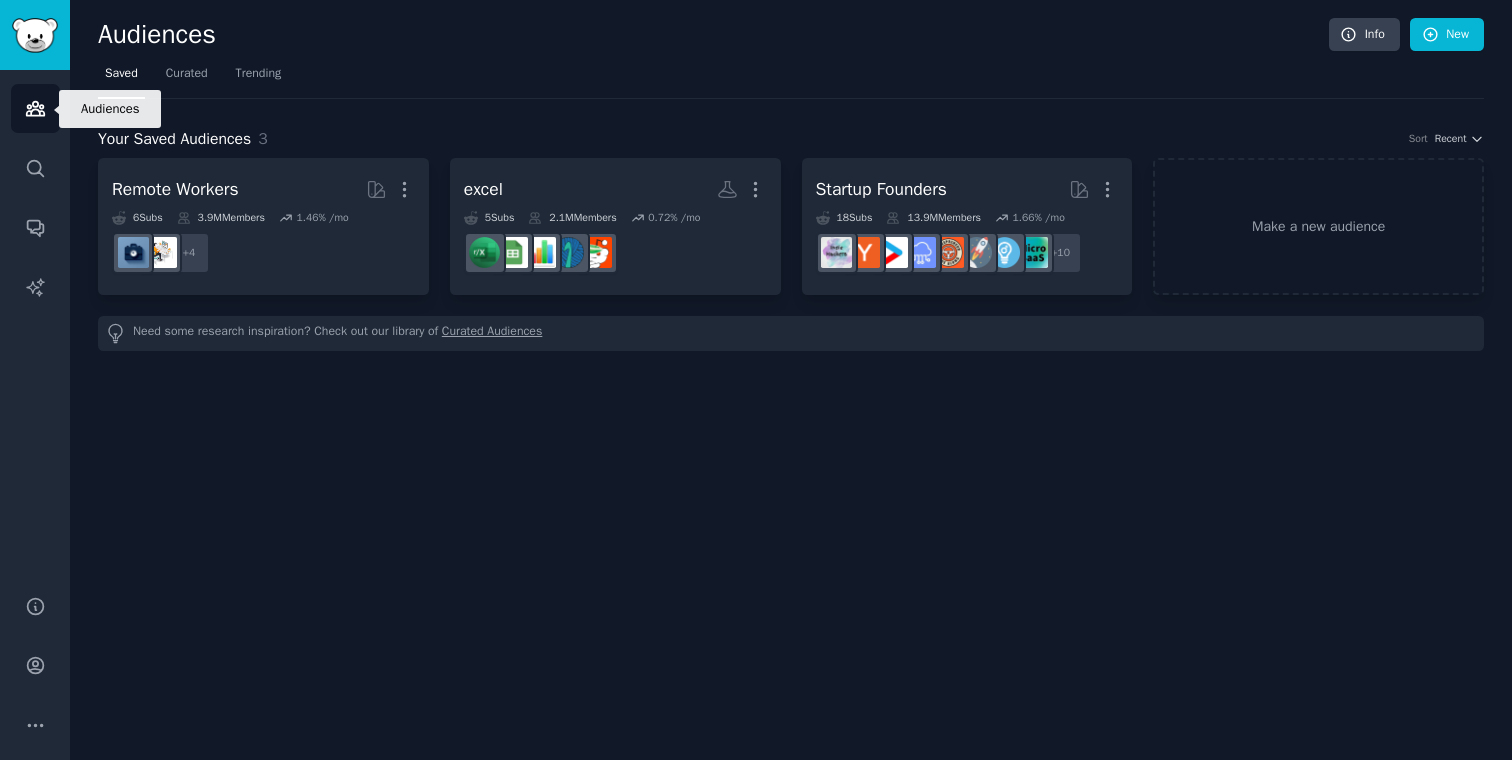 click on "Audiences" at bounding box center (35, 108) 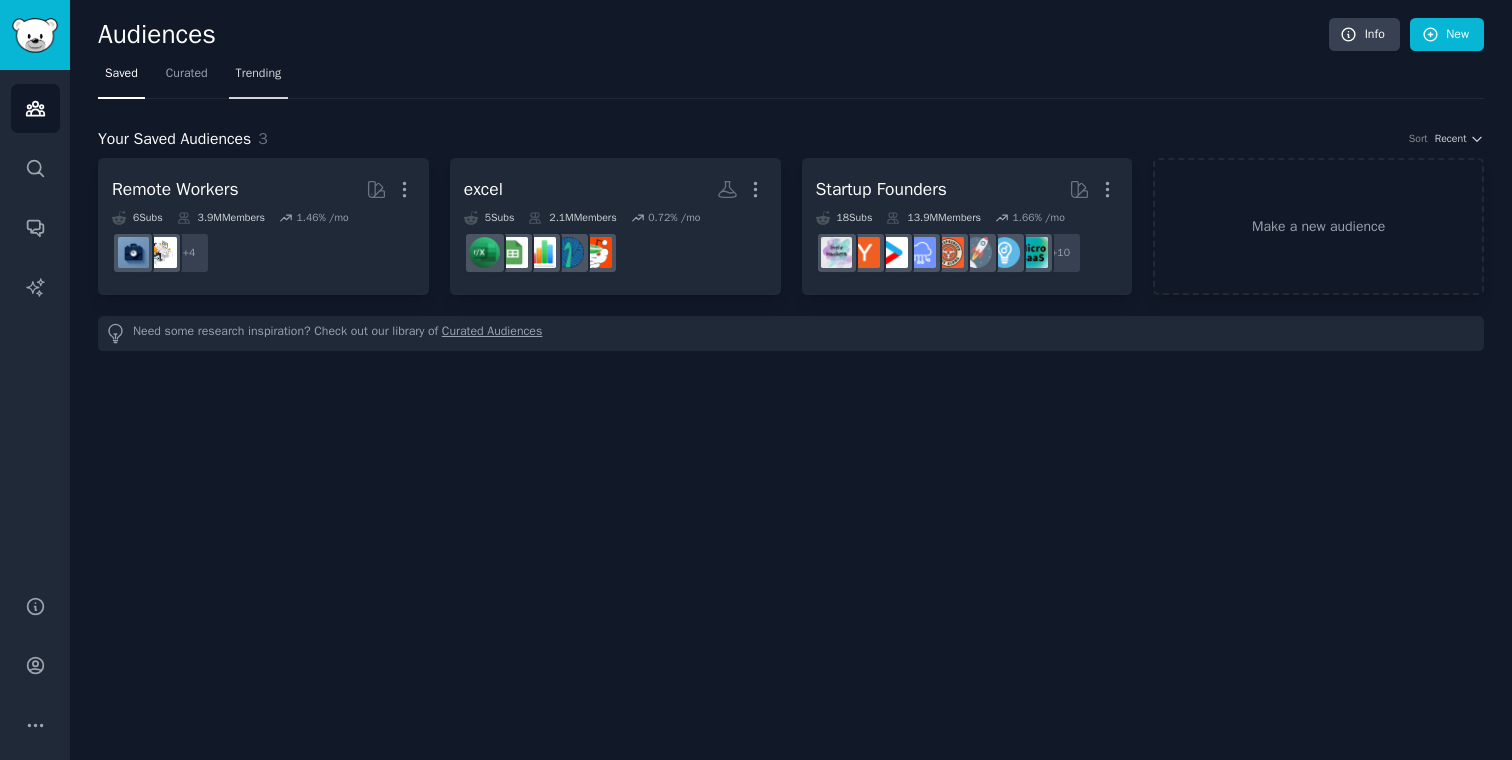 click on "Trending" at bounding box center (259, 74) 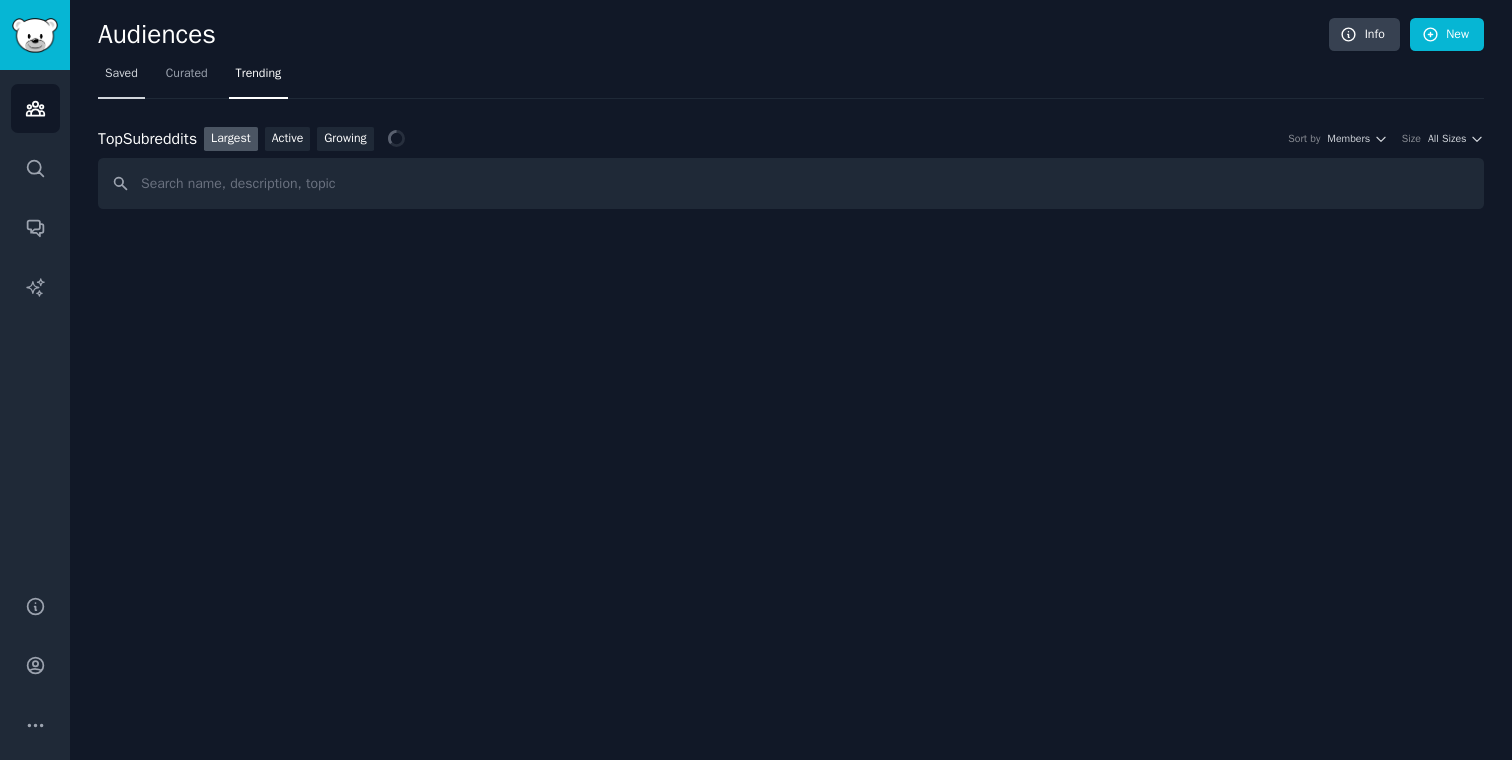 click on "Saved" at bounding box center [121, 74] 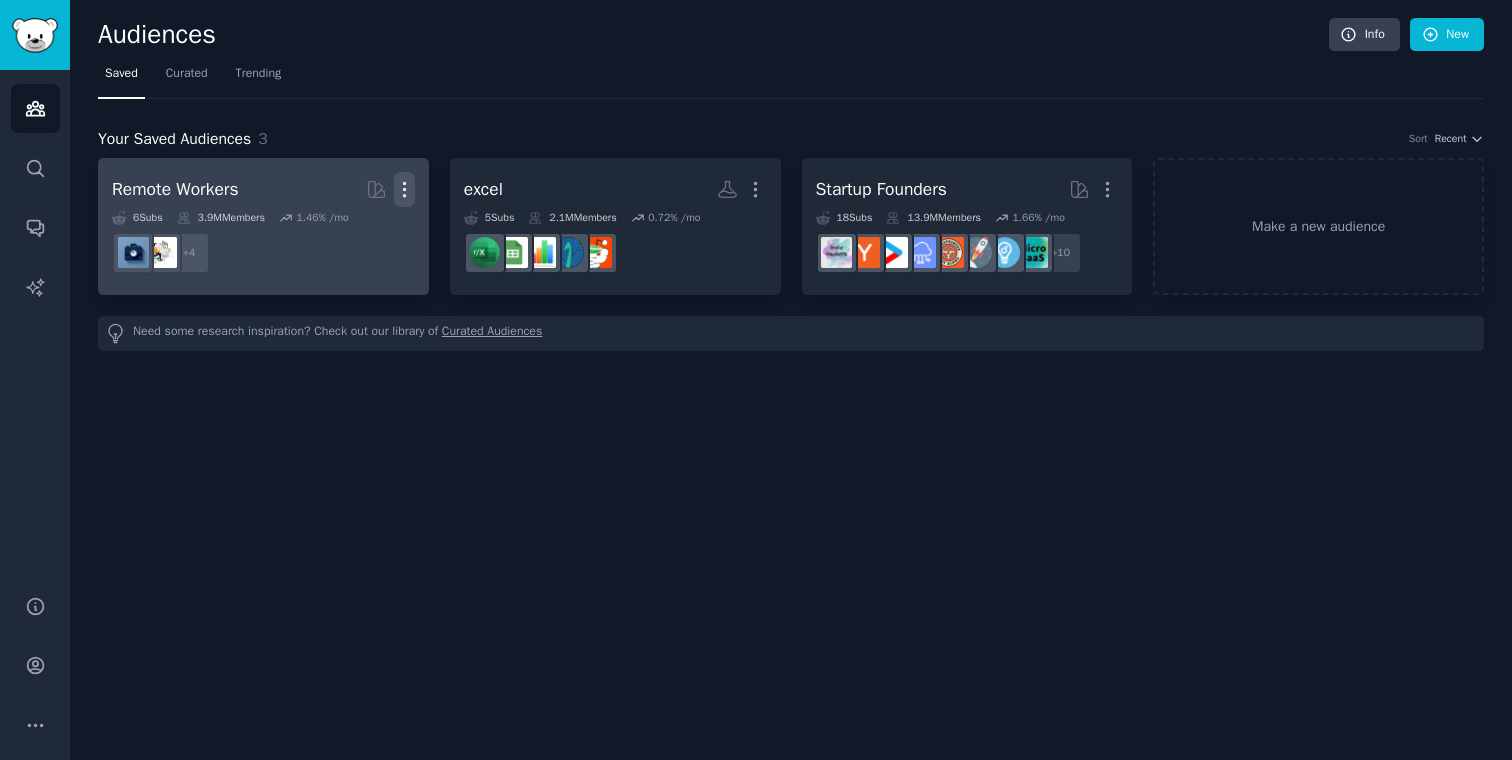 click 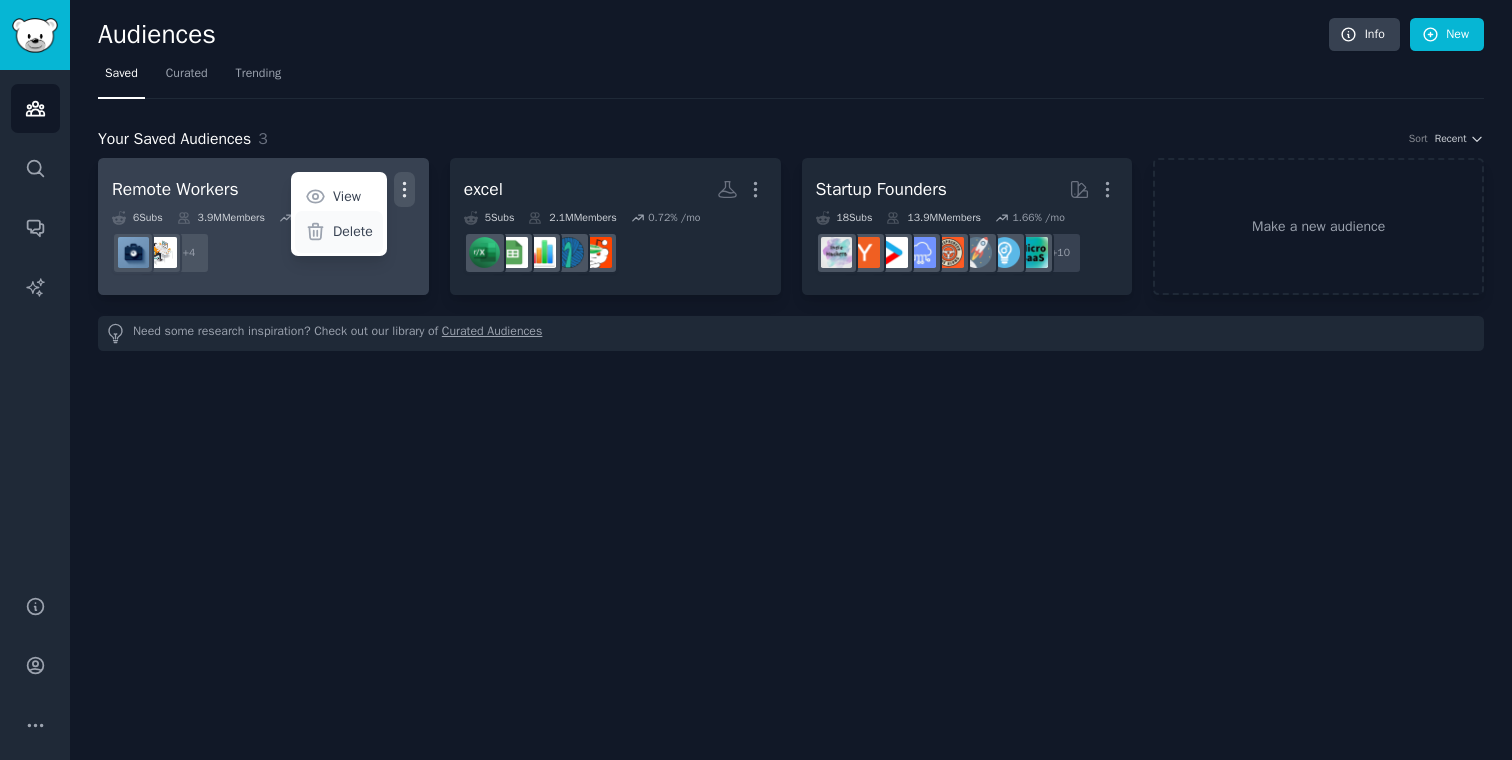 click on "Delete" at bounding box center (353, 231) 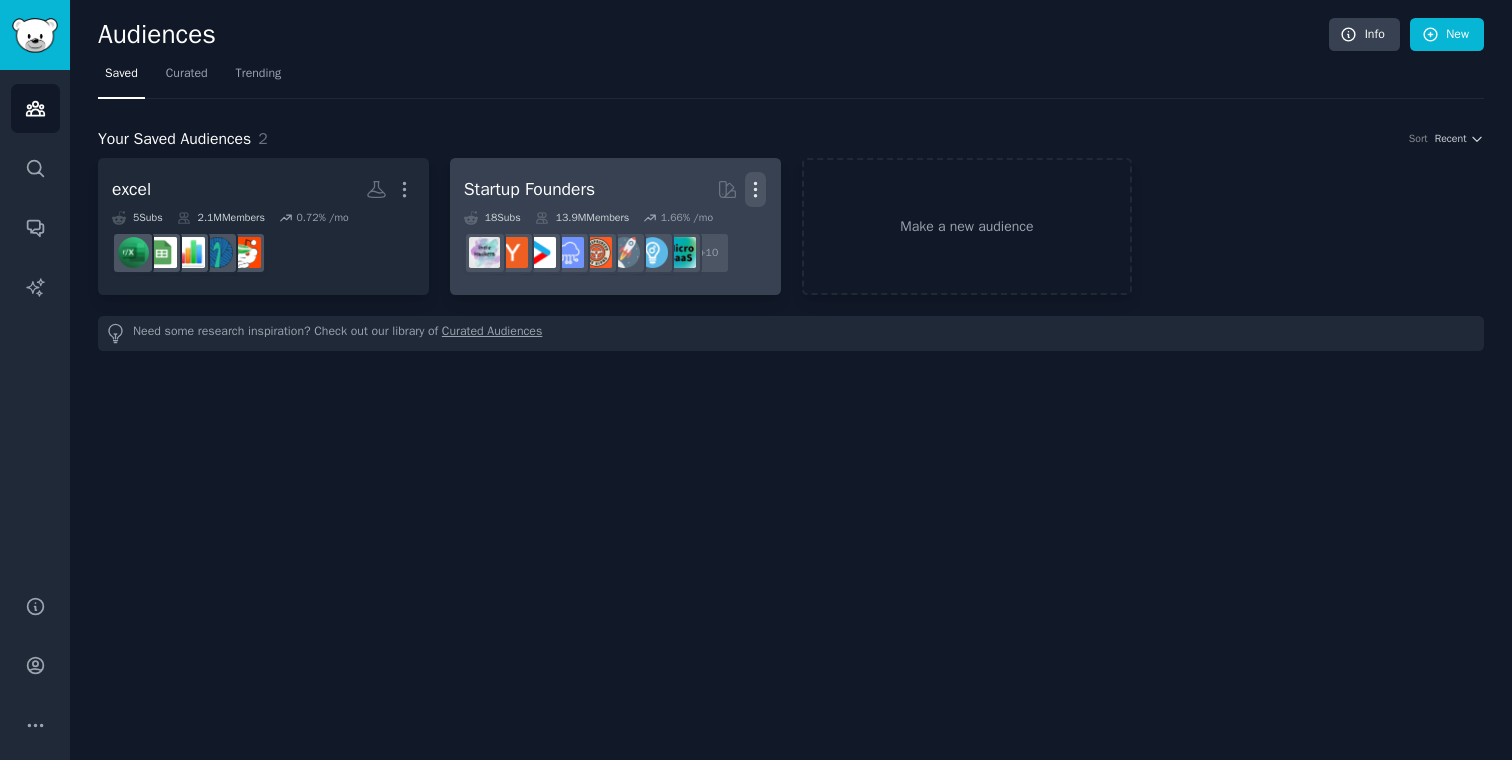 click 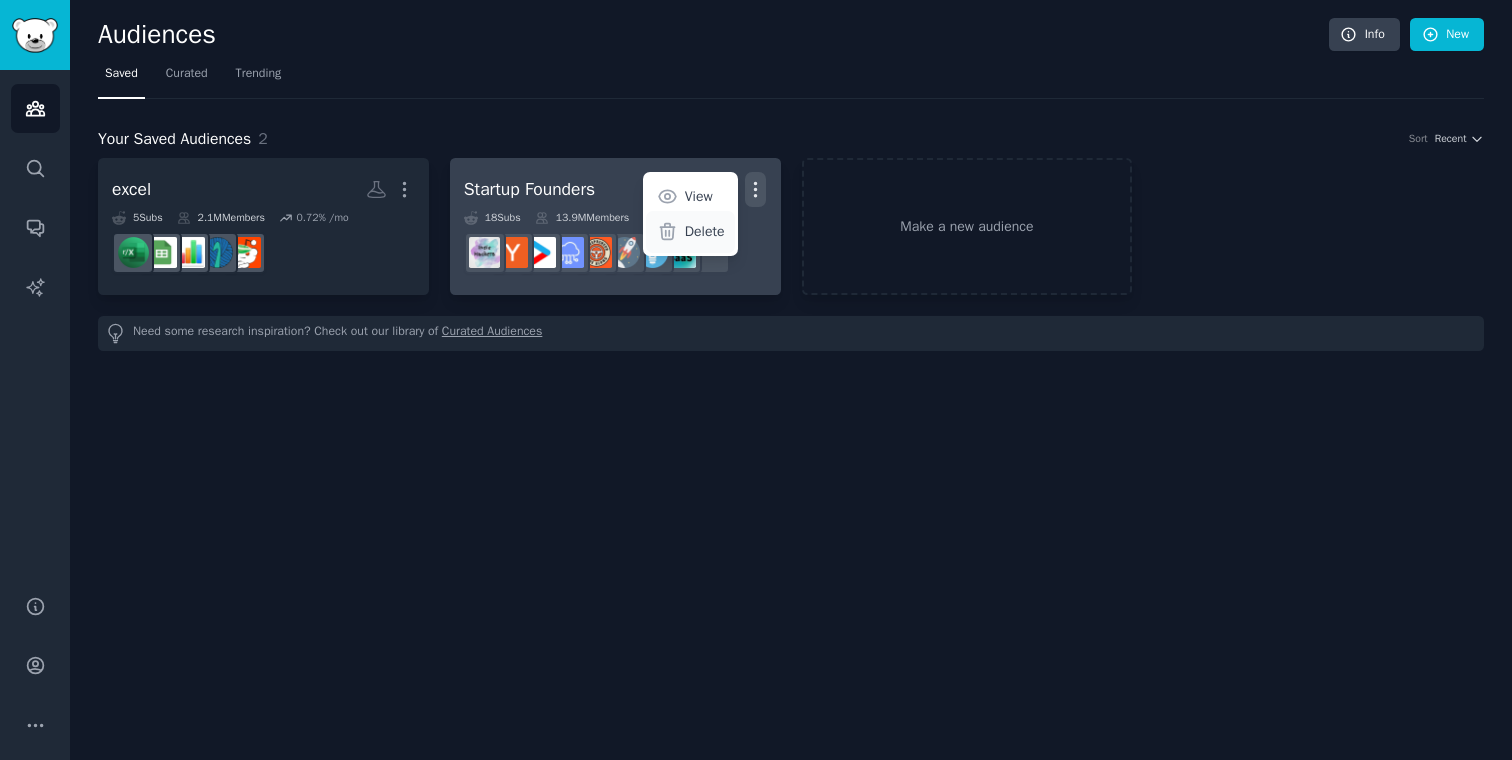 click on "Delete" at bounding box center (705, 231) 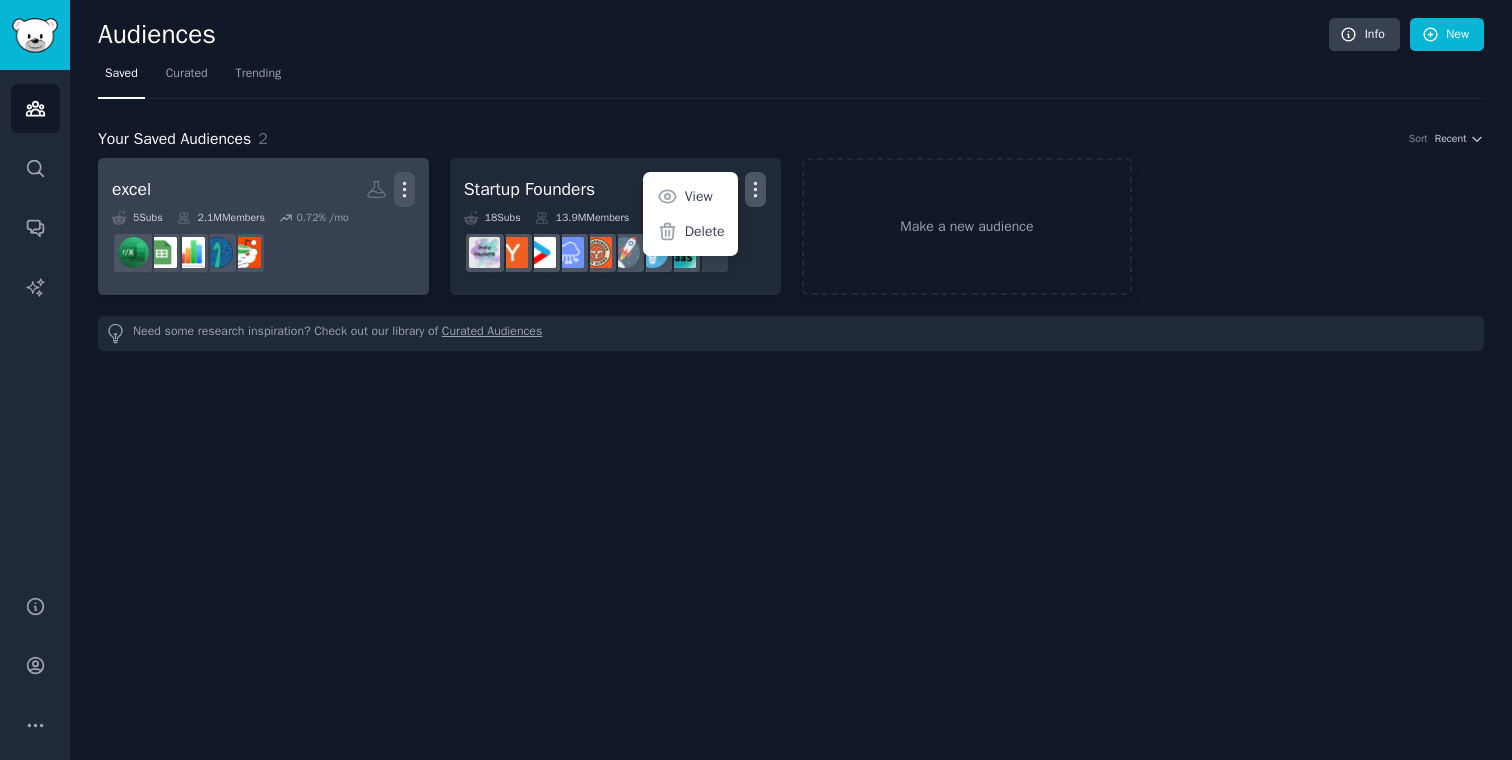 click 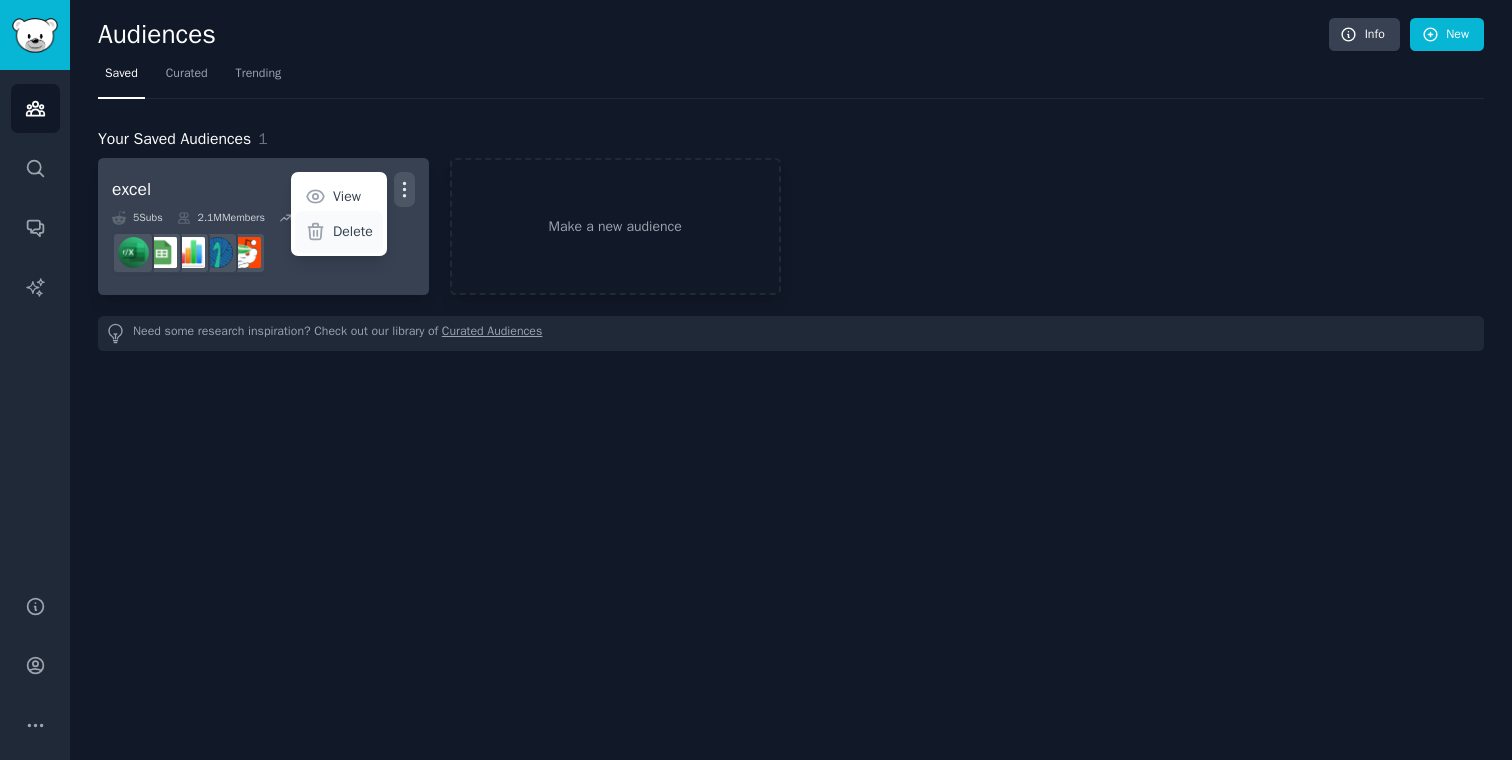 click on "Delete" at bounding box center (353, 231) 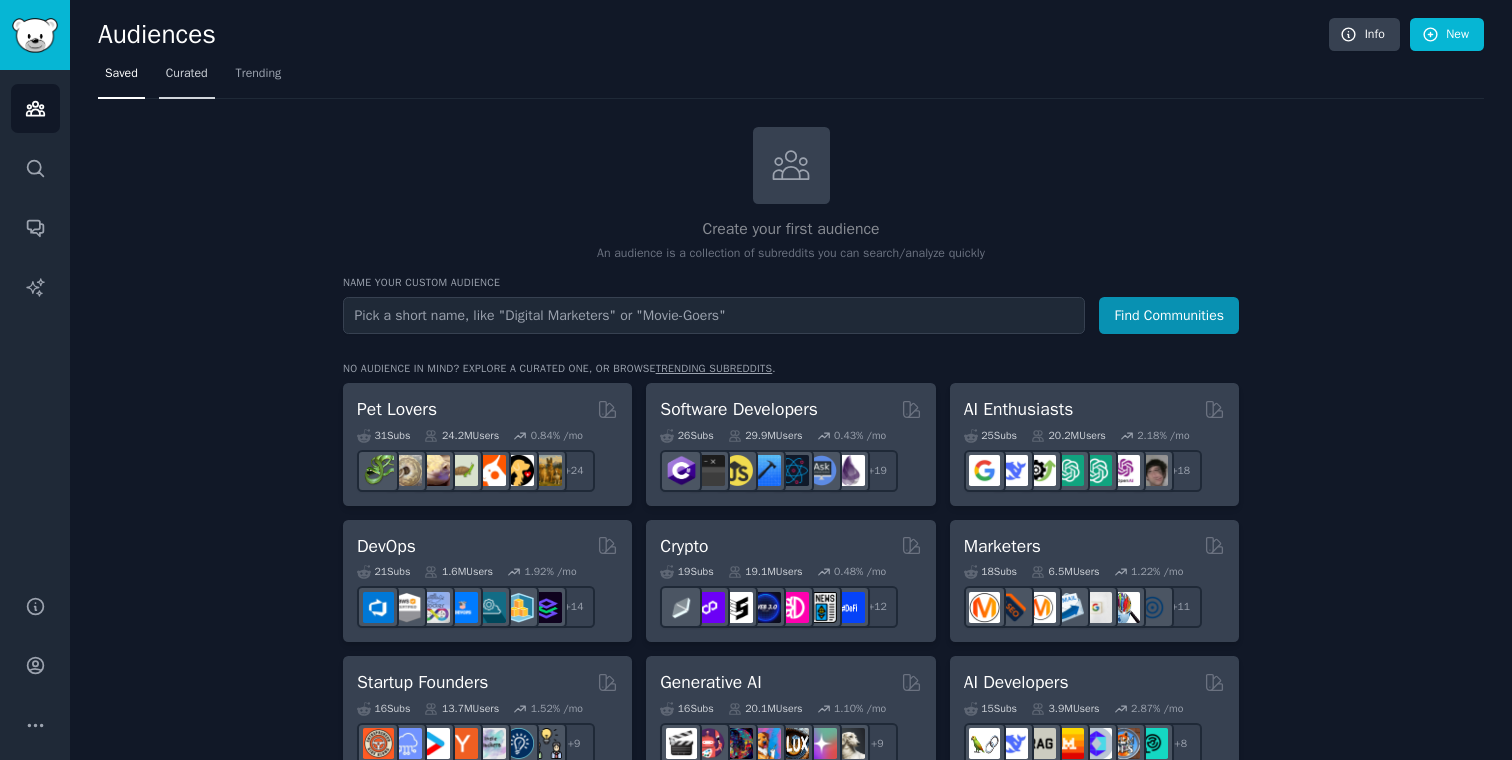 click on "Curated" at bounding box center (187, 74) 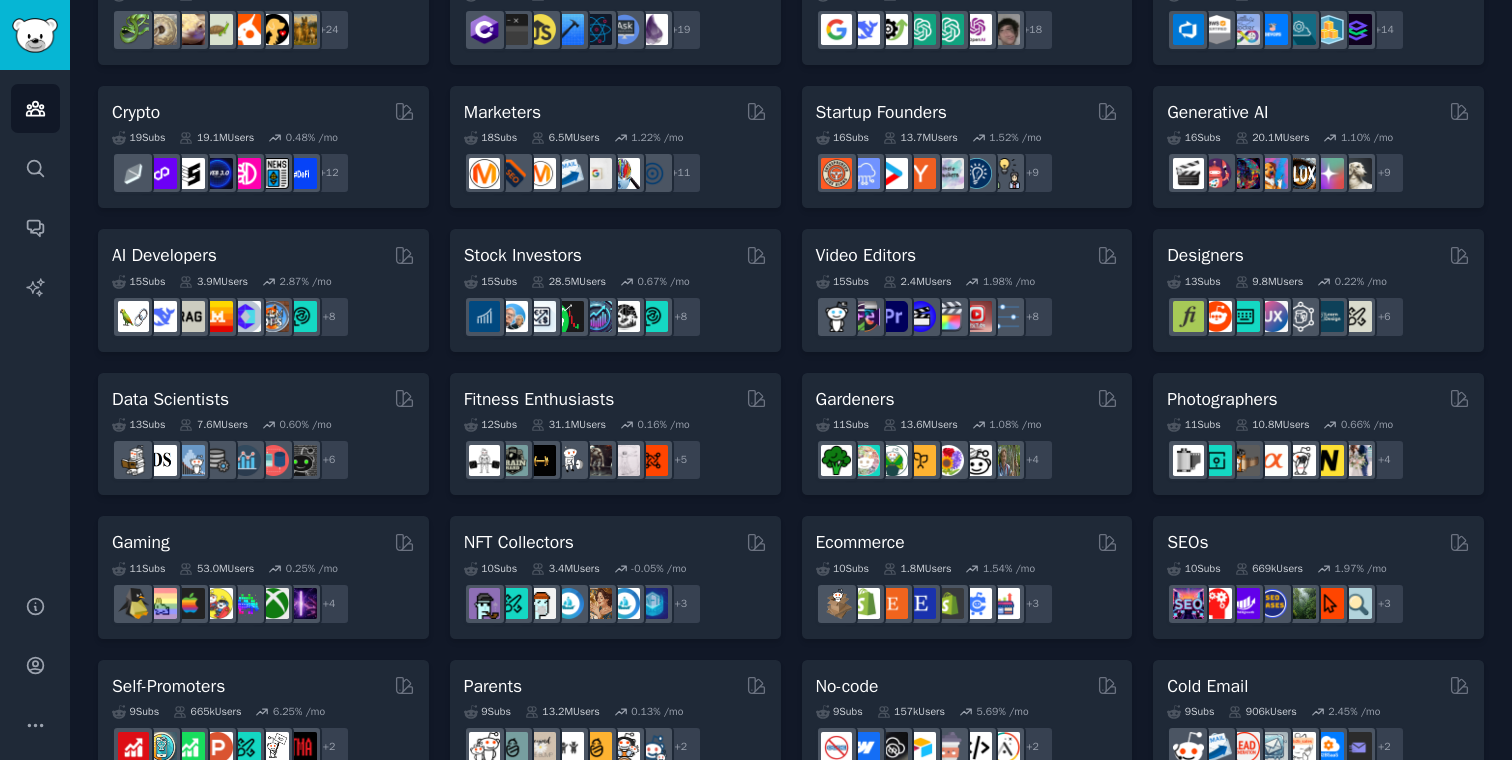 scroll, scrollTop: 840, scrollLeft: 0, axis: vertical 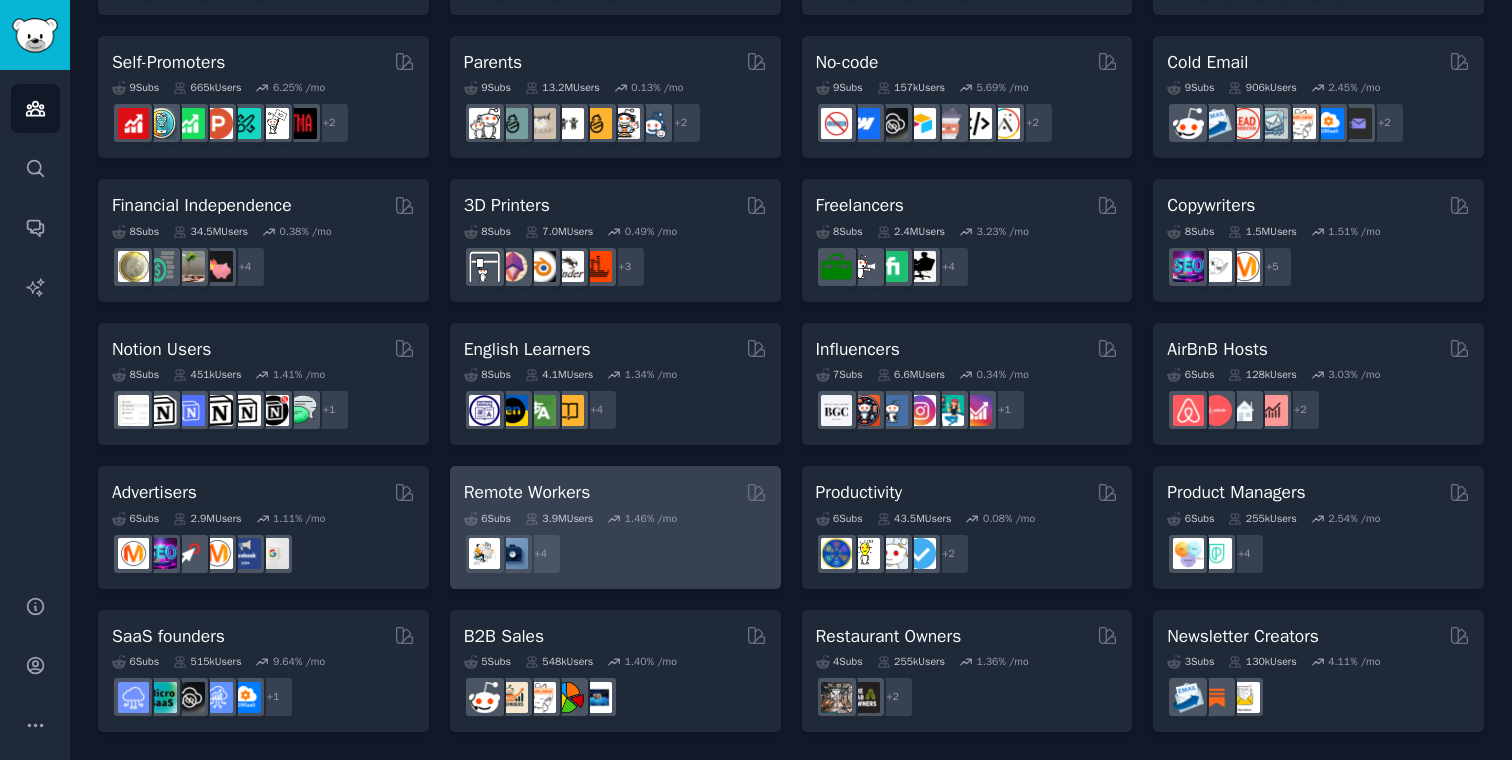 click on "Remote Workers" at bounding box center [615, 492] 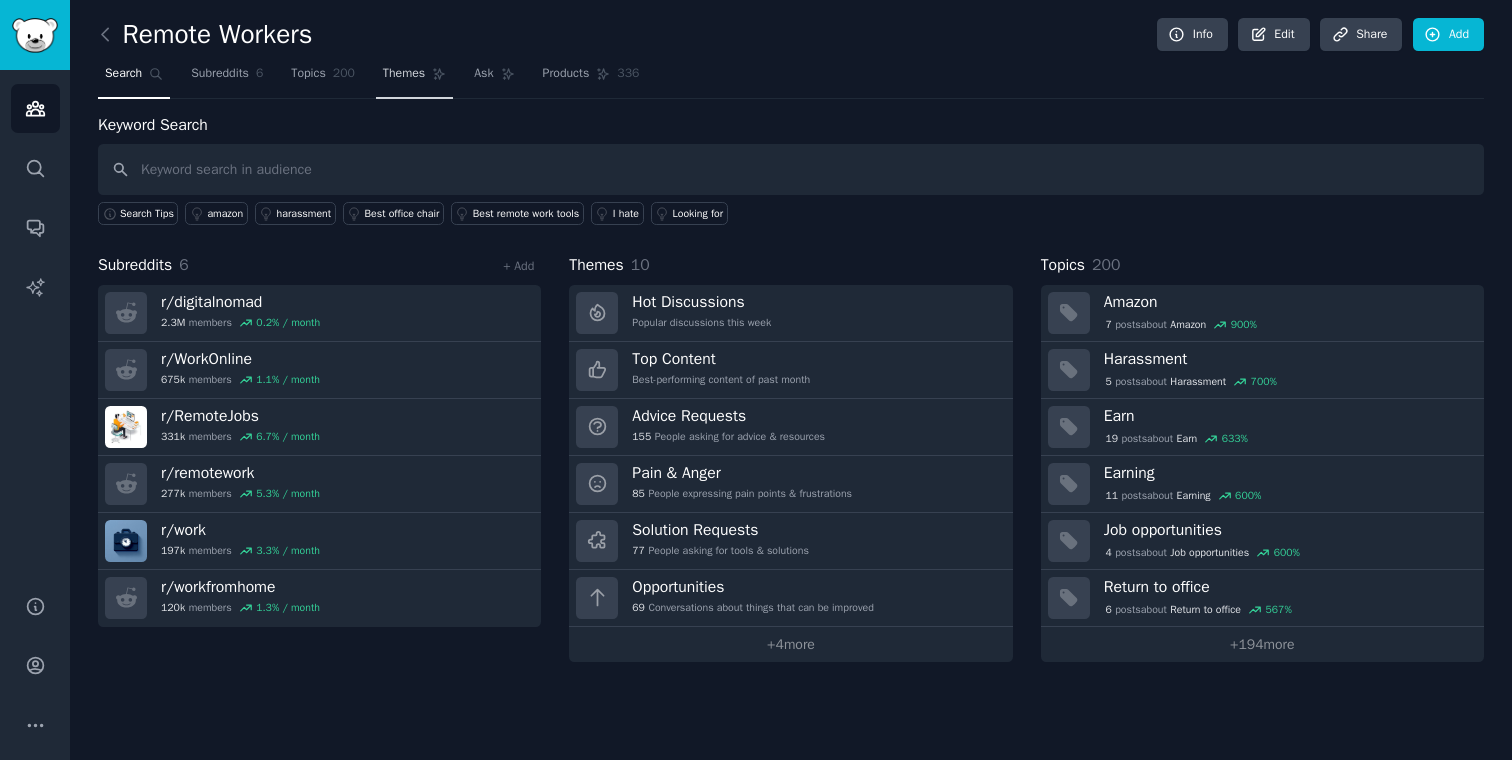 click on "Themes" at bounding box center (404, 74) 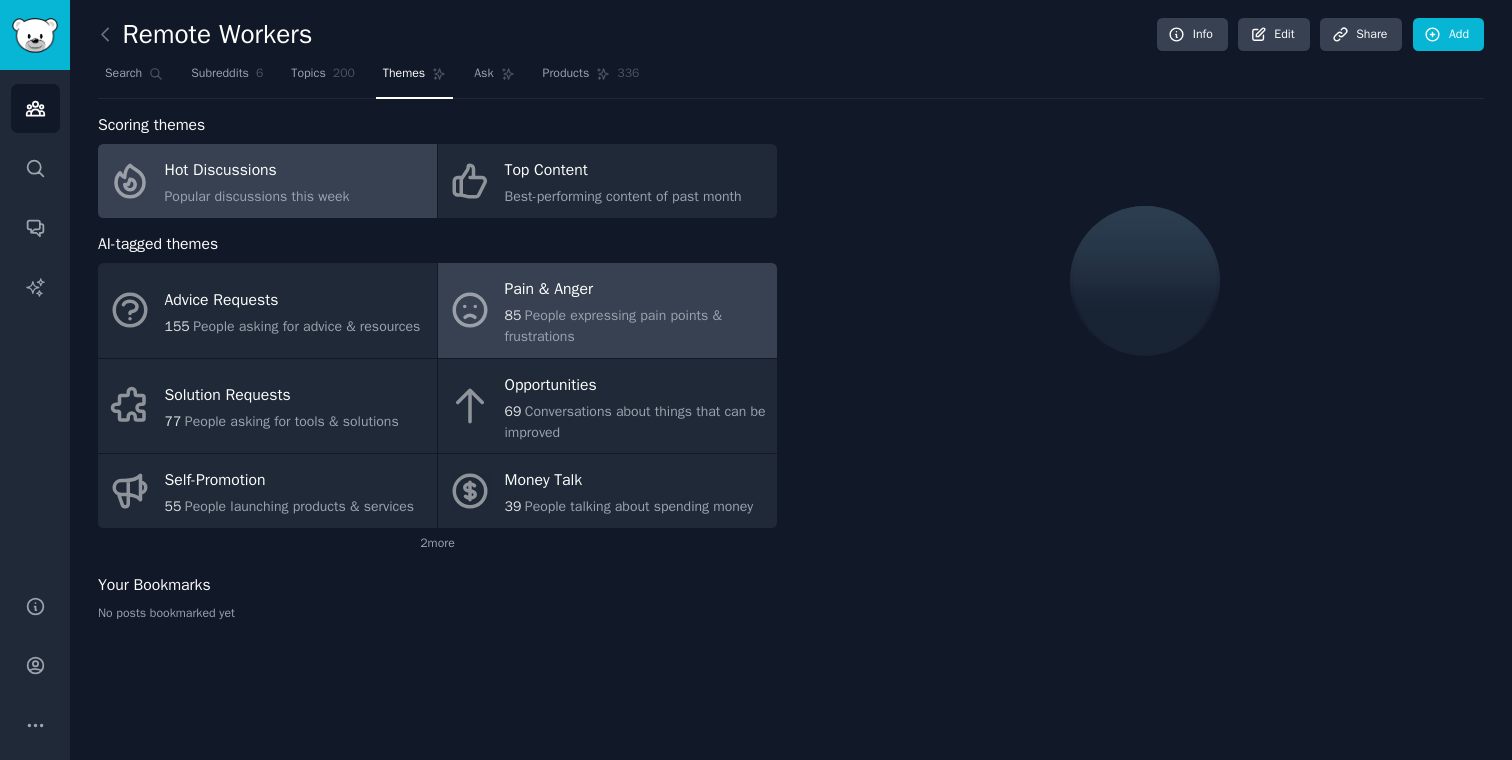 click on "Pain & Anger" at bounding box center [636, 290] 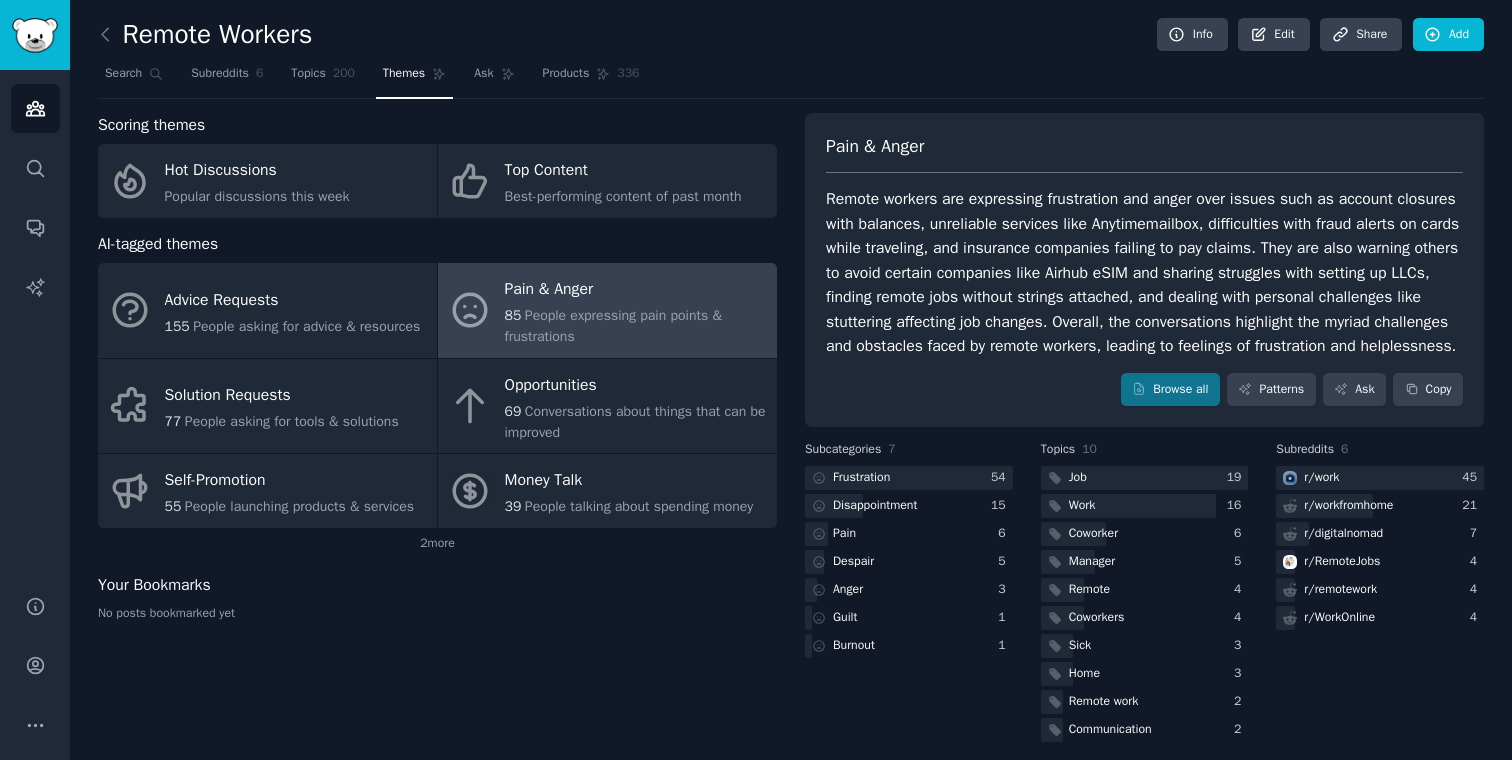 click on "Search Subreddits 6 Topics 200 Themes Ask Products 336" at bounding box center [791, 78] 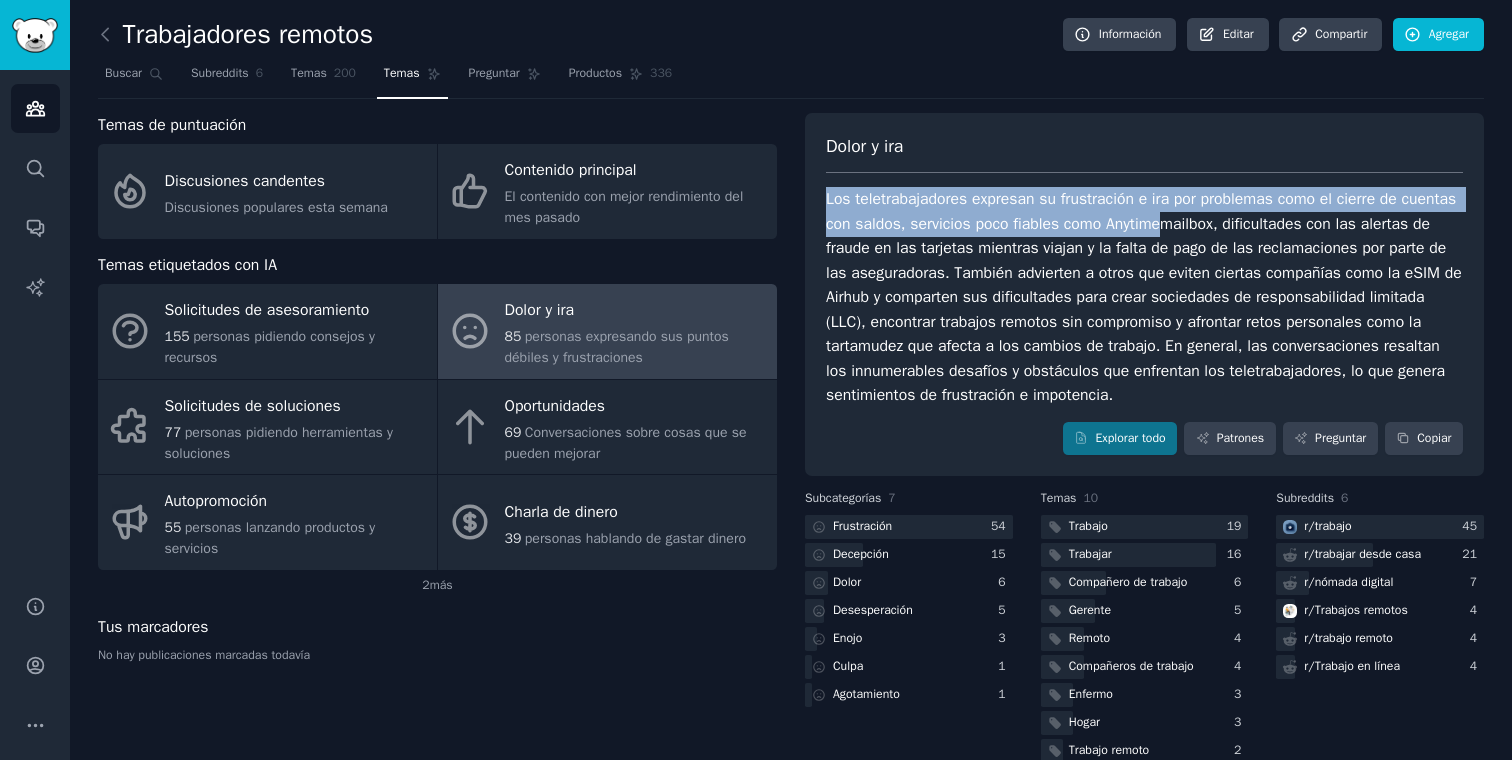 drag, startPoint x: 821, startPoint y: 202, endPoint x: 1232, endPoint y: 214, distance: 411.17514 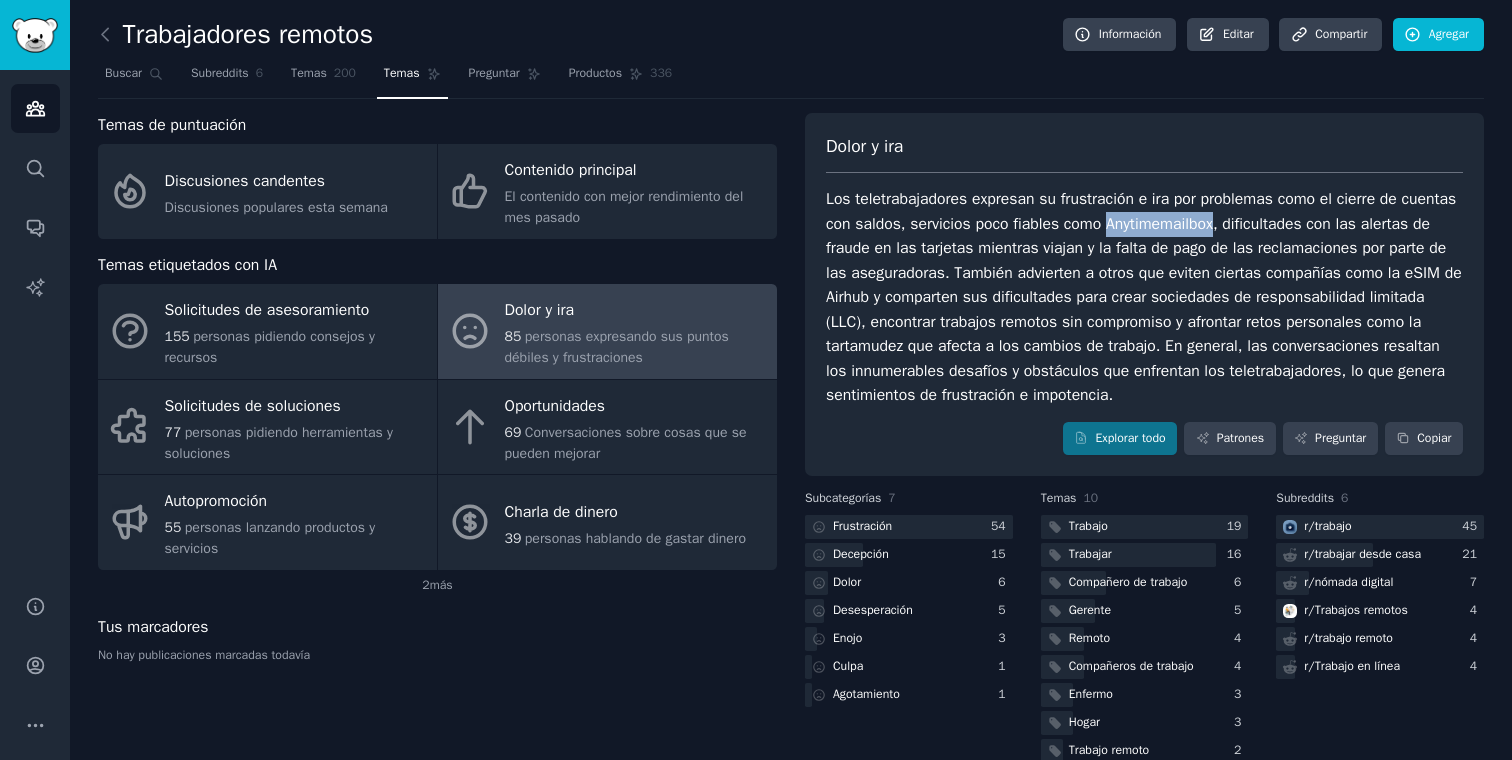 click on "Los teletrabajadores expresan su frustración e ira por problemas como el cierre de cuentas con saldos, servicios poco fiables como Anytimemailbox, dificultades con las alertas de fraude en las tarjetas mientras viajan y la falta de pago de las reclamaciones por parte de las aseguradoras. También advierten a otros que eviten ciertas compañías como la eSIM de Airhub y comparten sus dificultades para crear sociedades de responsabilidad limitada (LLC), encontrar trabajos remotos sin compromiso y afrontar retos personales como la tartamudez que afecta a los cambios de trabajo. En general, las conversaciones resaltan los innumerables desafíos y obstáculos que enfrentan los teletrabajadores, lo que genera sentimientos de frustración e impotencia." at bounding box center [1146, 297] 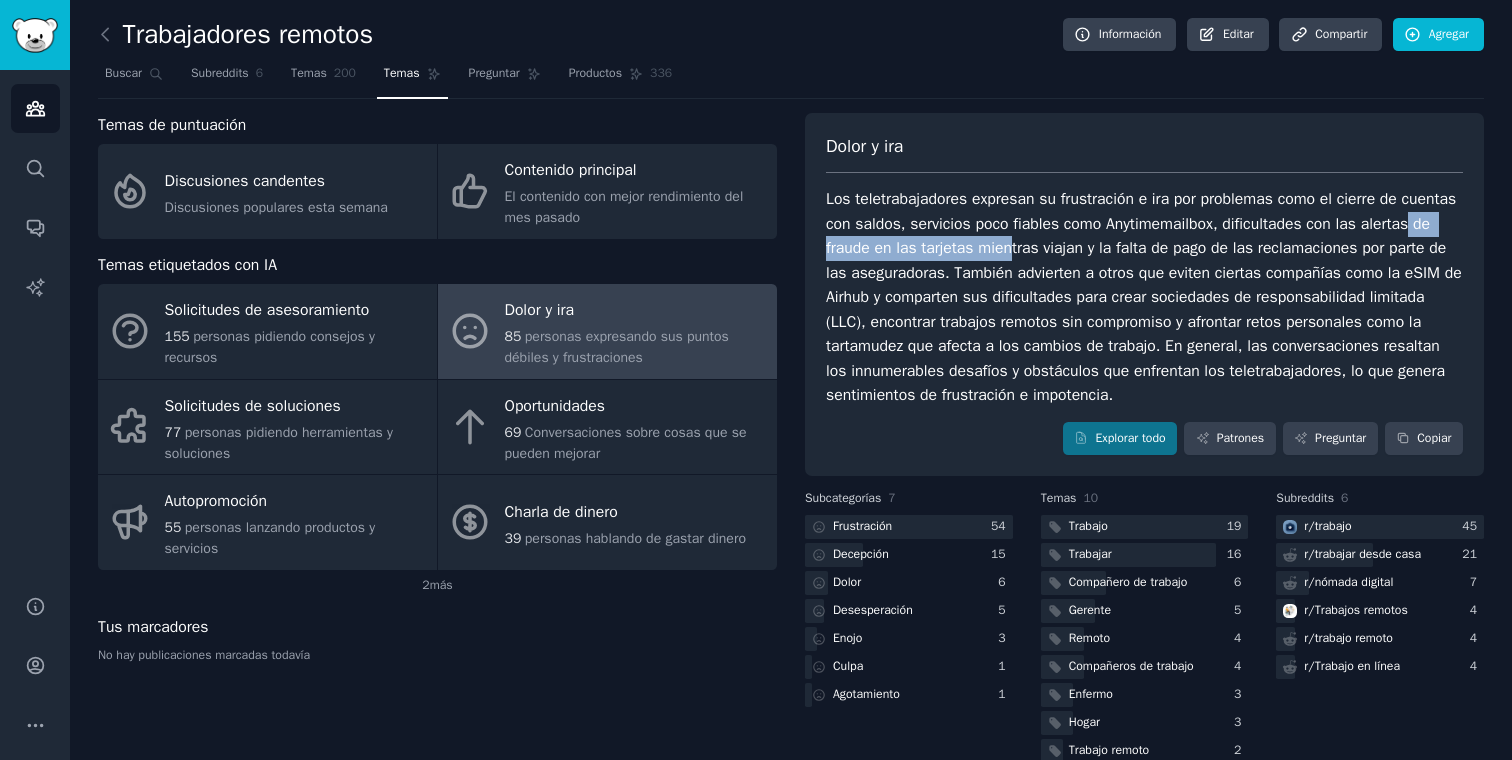 drag, startPoint x: 869, startPoint y: 254, endPoint x: 1088, endPoint y: 254, distance: 219 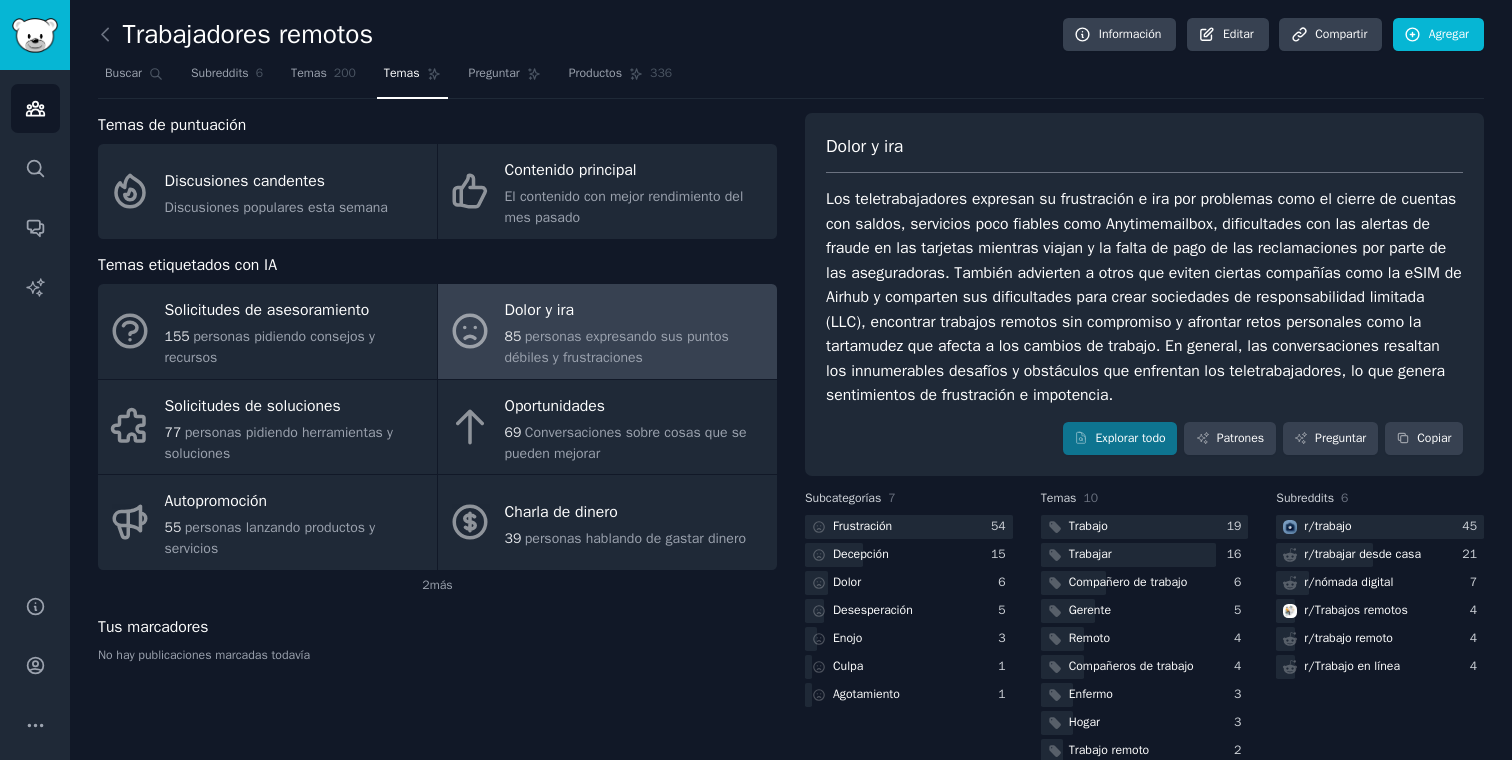 click on "Los teletrabajadores expresan su frustración e ira por problemas como el cierre de cuentas con saldos, servicios poco fiables como Anytimemailbox, dificultades con las alertas de fraude en las tarjetas mientras viajan y la falta de pago de las reclamaciones por parte de las aseguradoras. También advierten a otros que eviten ciertas compañías como la eSIM de Airhub y comparten sus dificultades para crear sociedades de responsabilidad limitada (LLC), encontrar trabajos remotos sin compromiso y afrontar retos personales como la tartamudez que afecta a los cambios de trabajo. En general, las conversaciones resaltan los innumerables desafíos y obstáculos que enfrentan los teletrabajadores, lo que genera sentimientos de frustración e impotencia." at bounding box center [1146, 297] 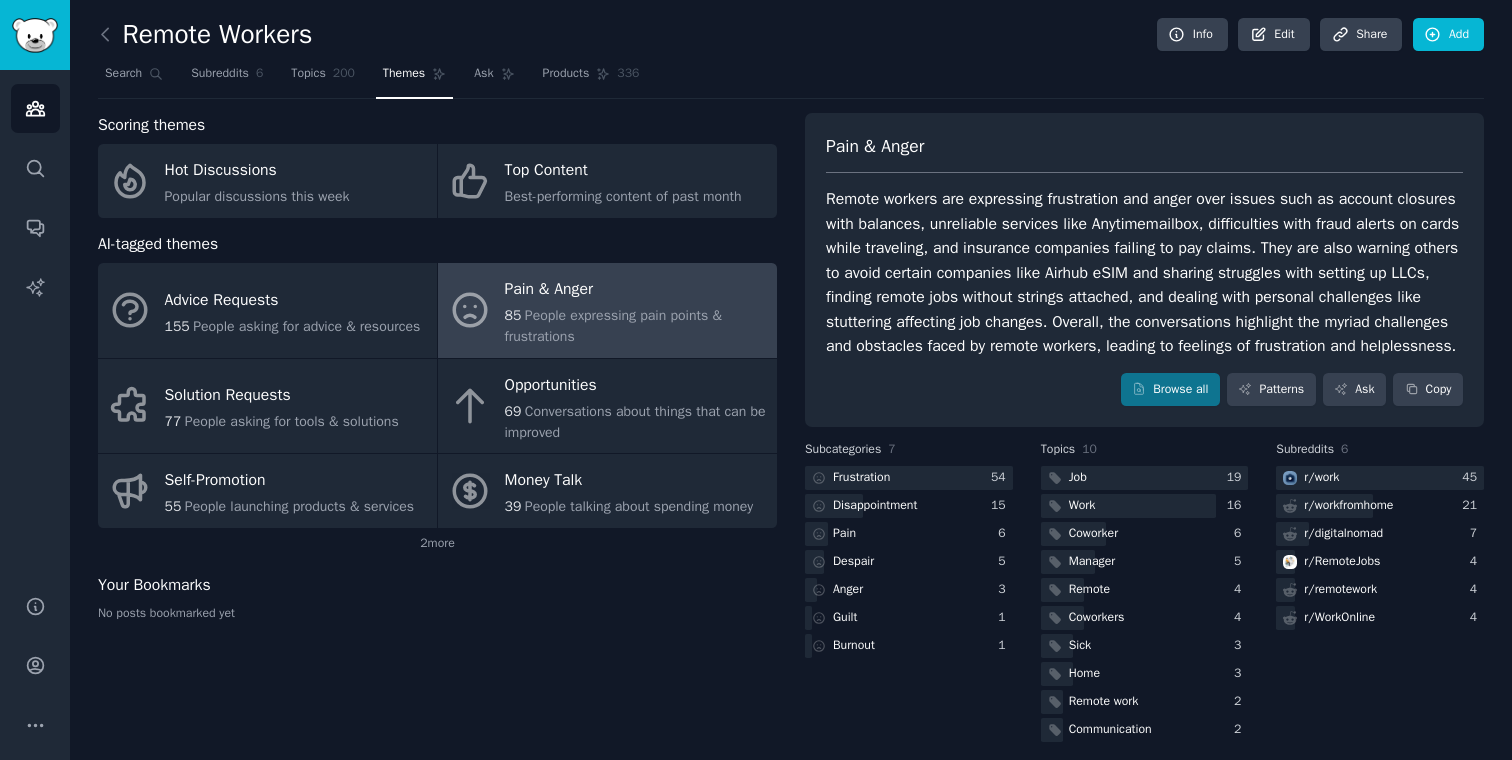 click on "Pain & Anger" at bounding box center (1144, 154) 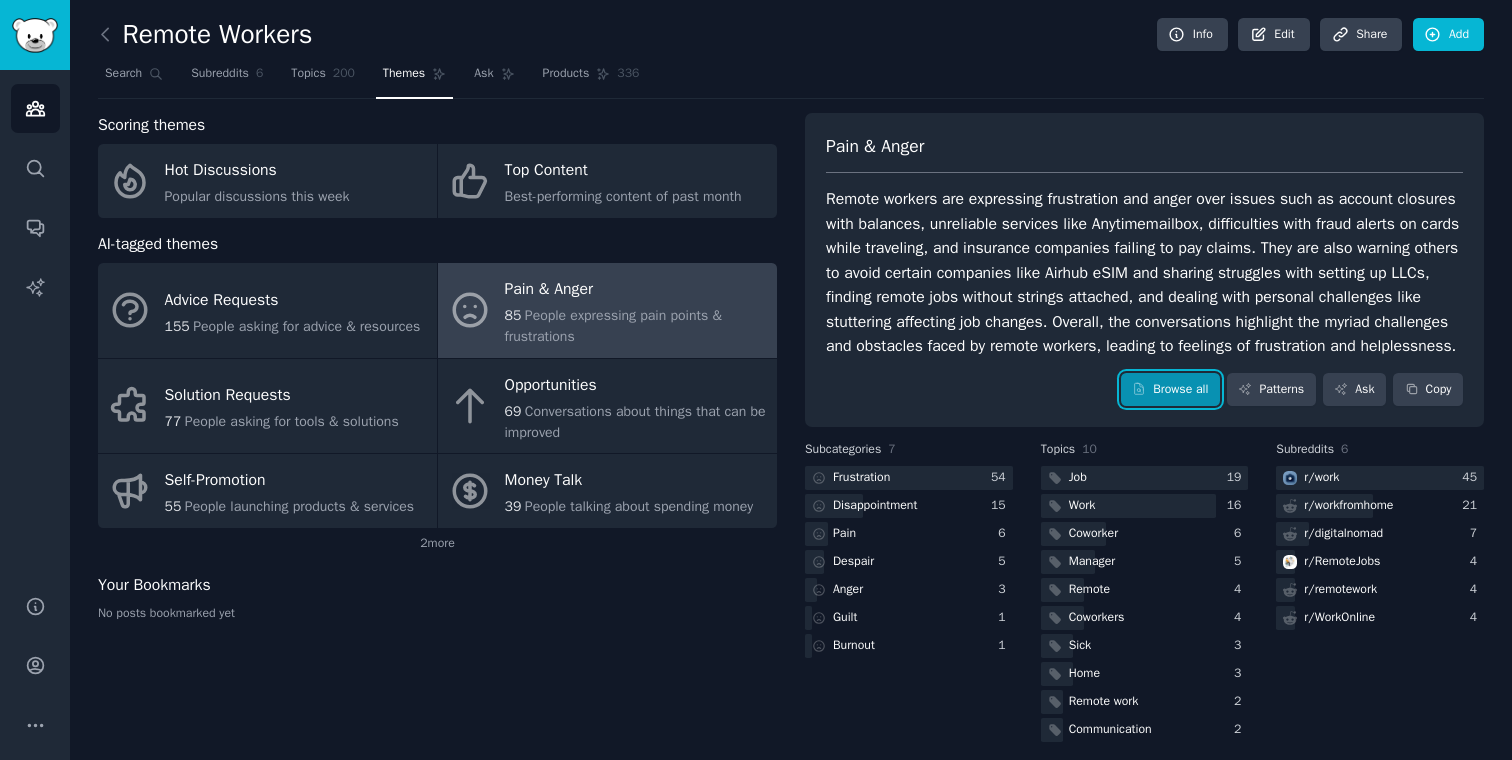 click on "Browse all" at bounding box center [1170, 390] 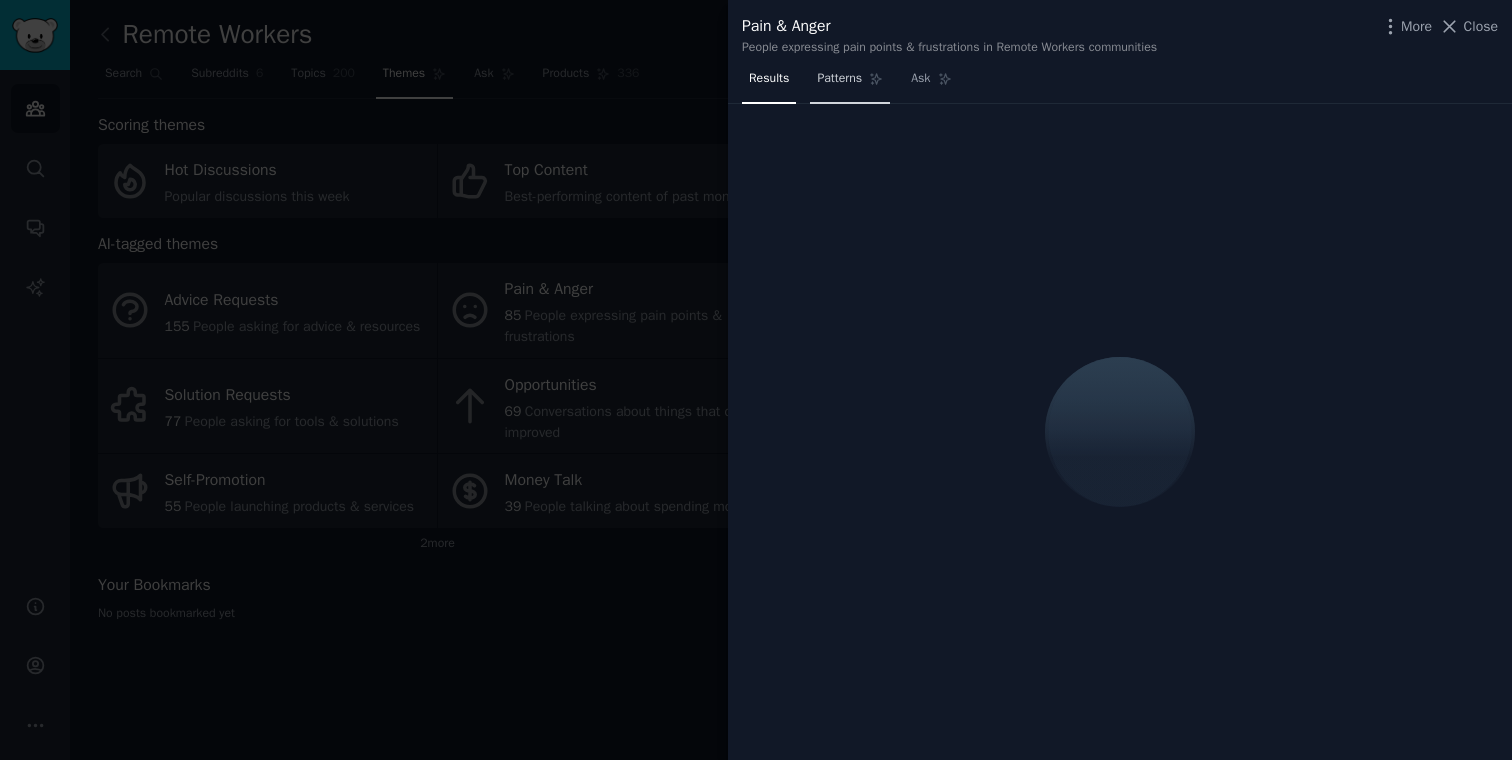 click on "Patterns" at bounding box center (839, 79) 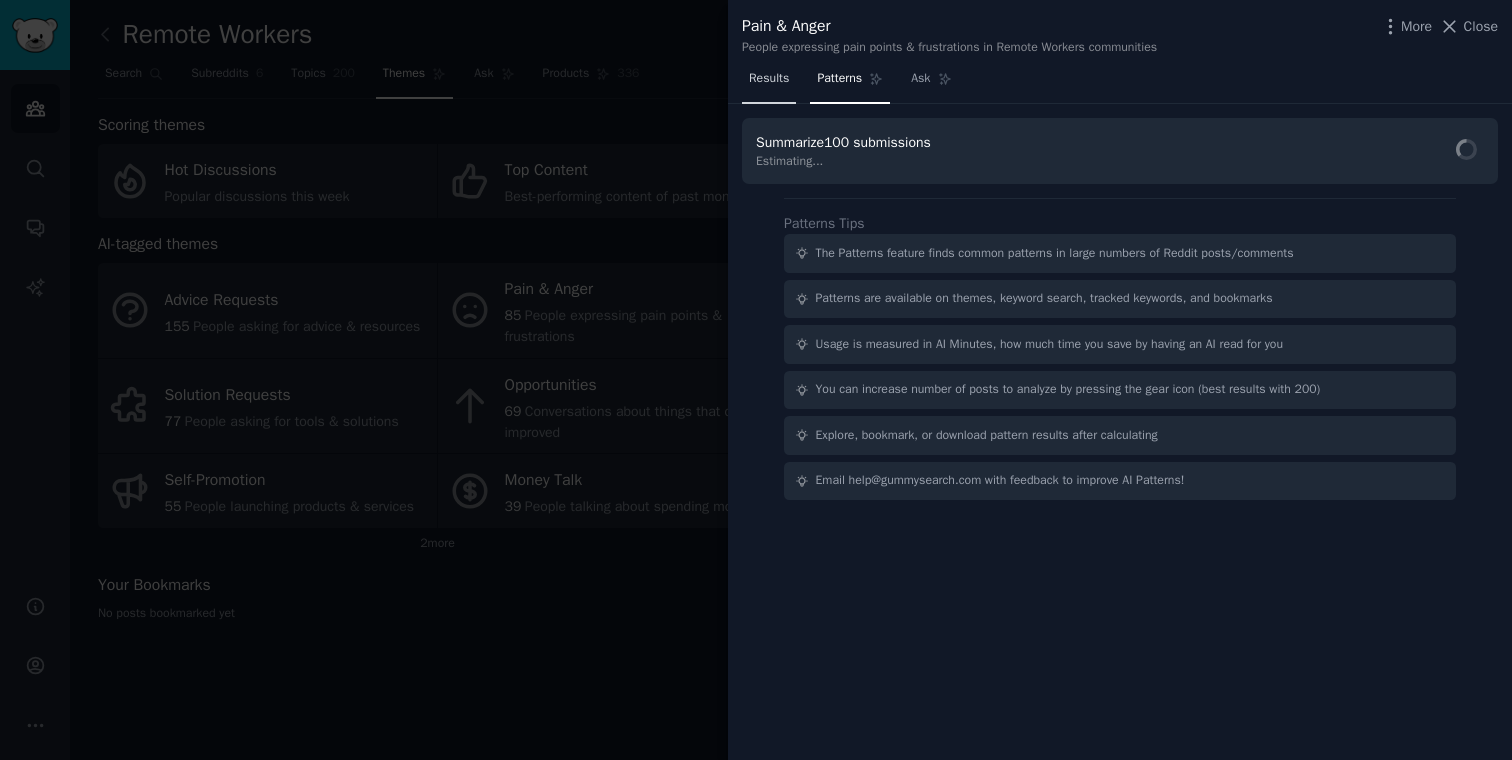 click on "Results" at bounding box center (769, 79) 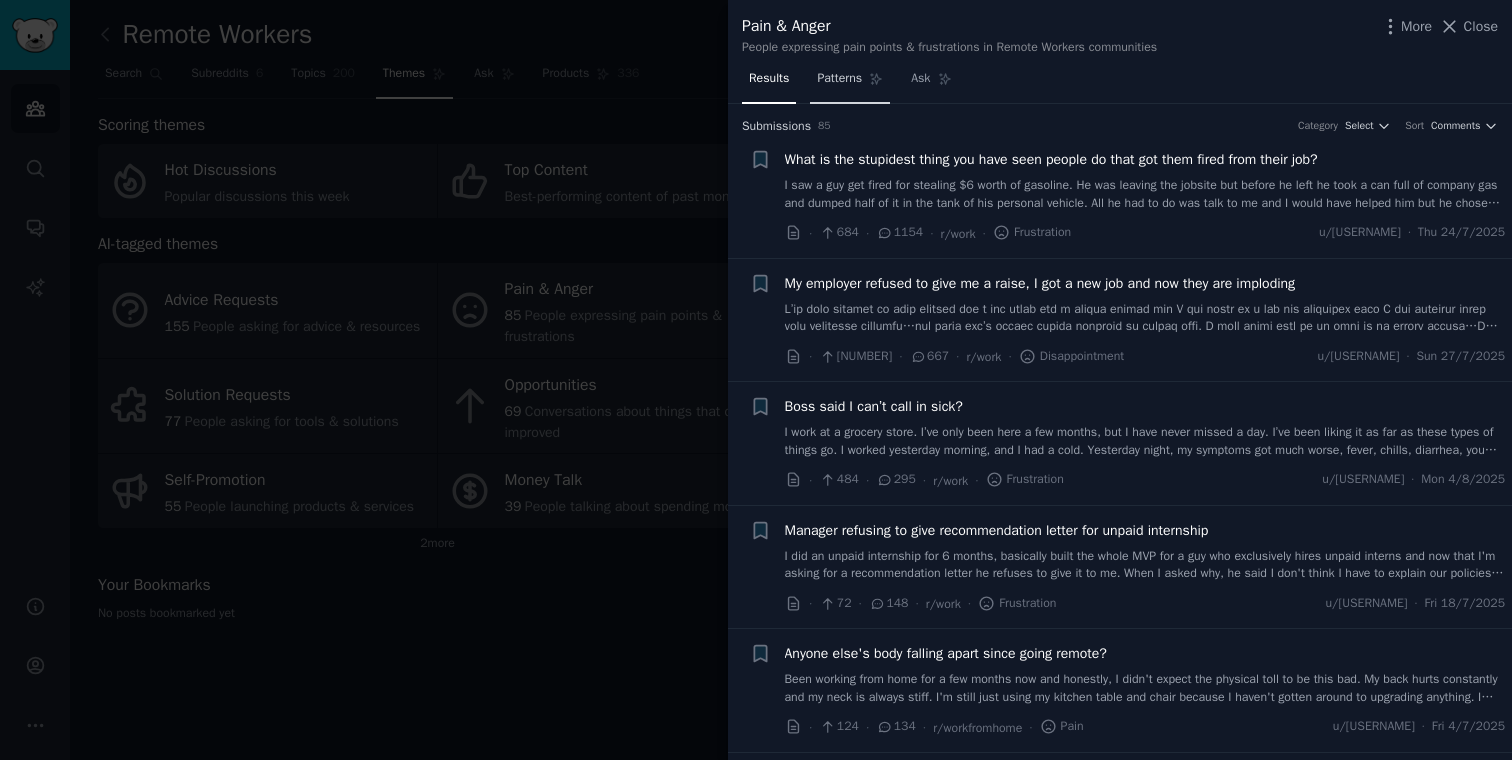 click on "Patterns" at bounding box center [850, 83] 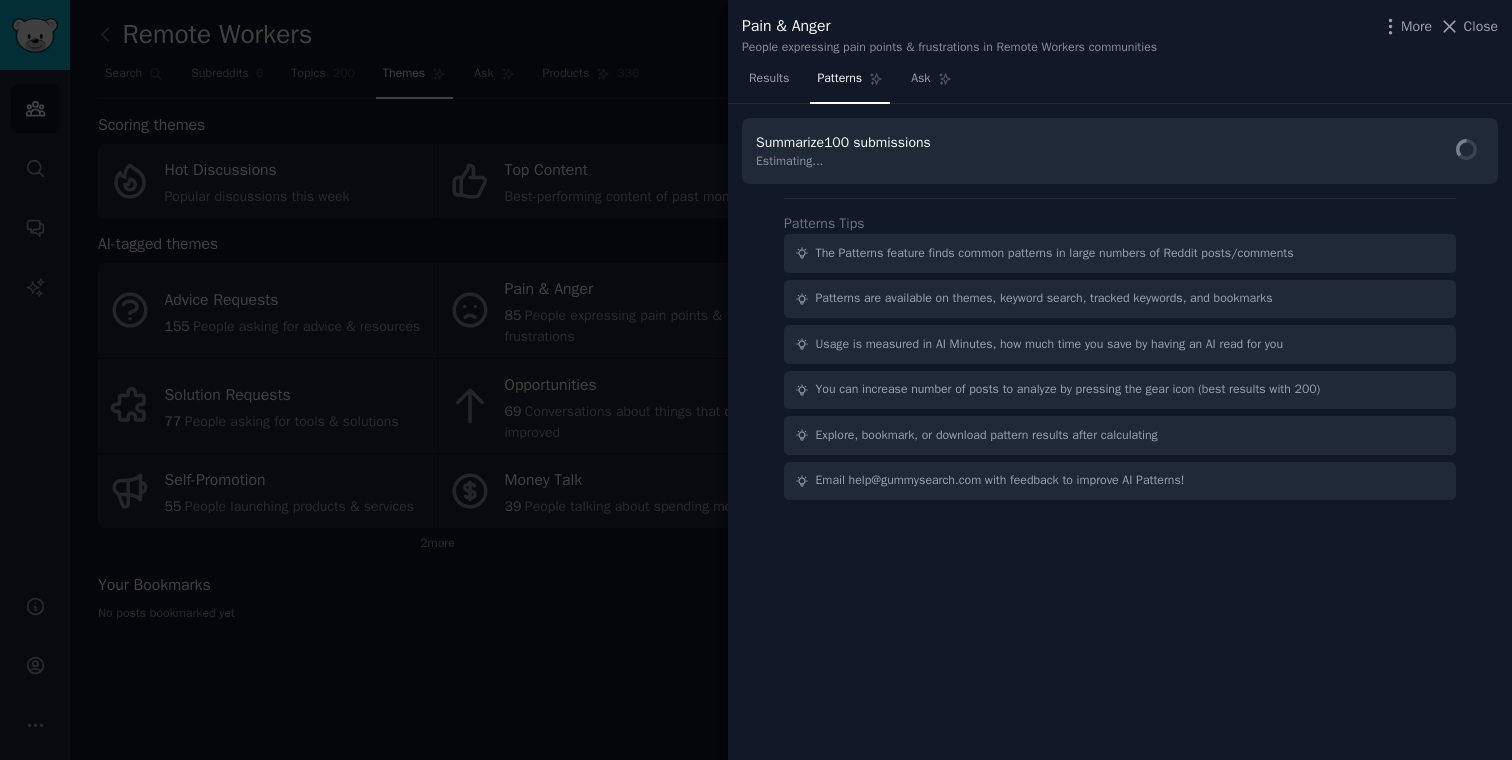 click at bounding box center [756, 380] 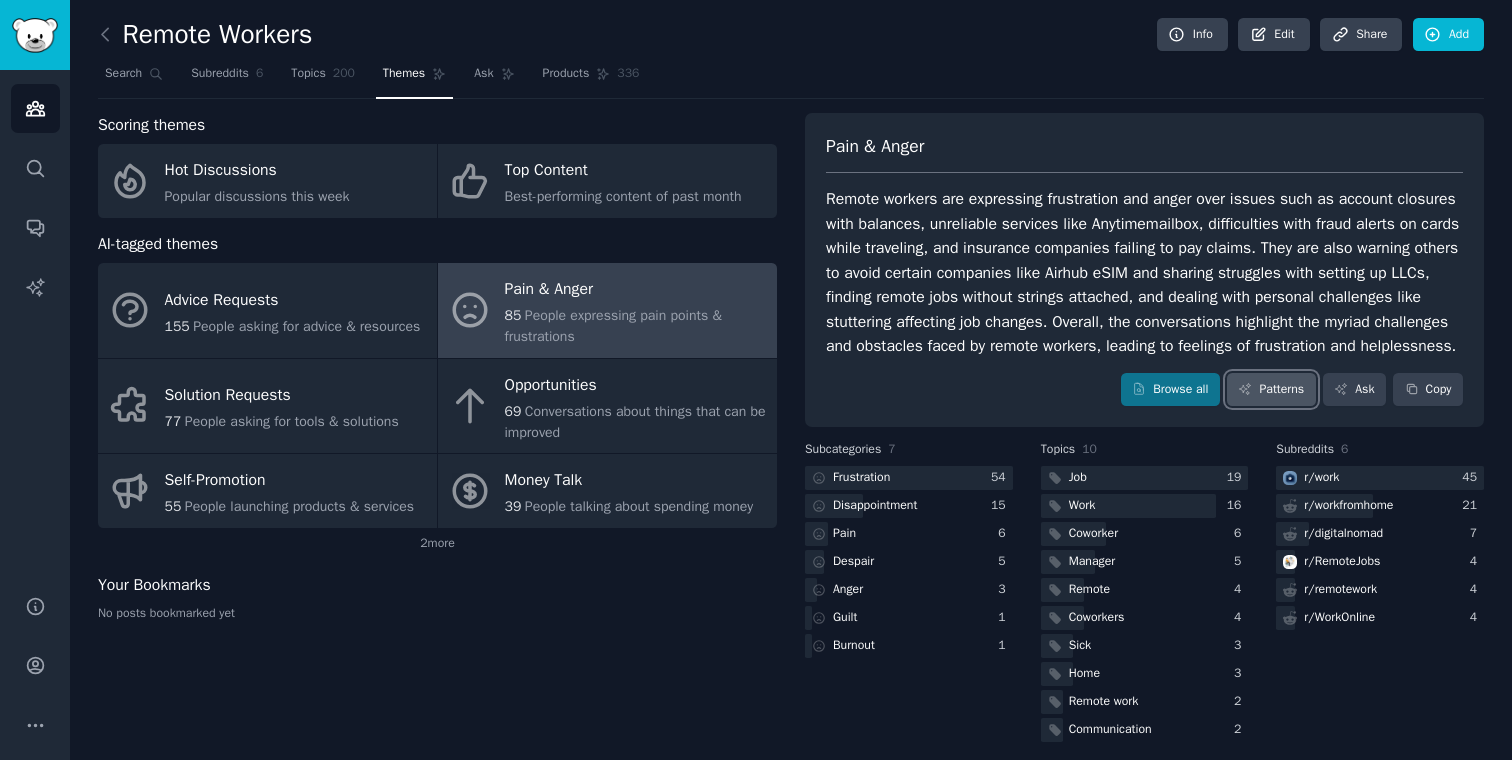 click on "Patterns" at bounding box center [1271, 390] 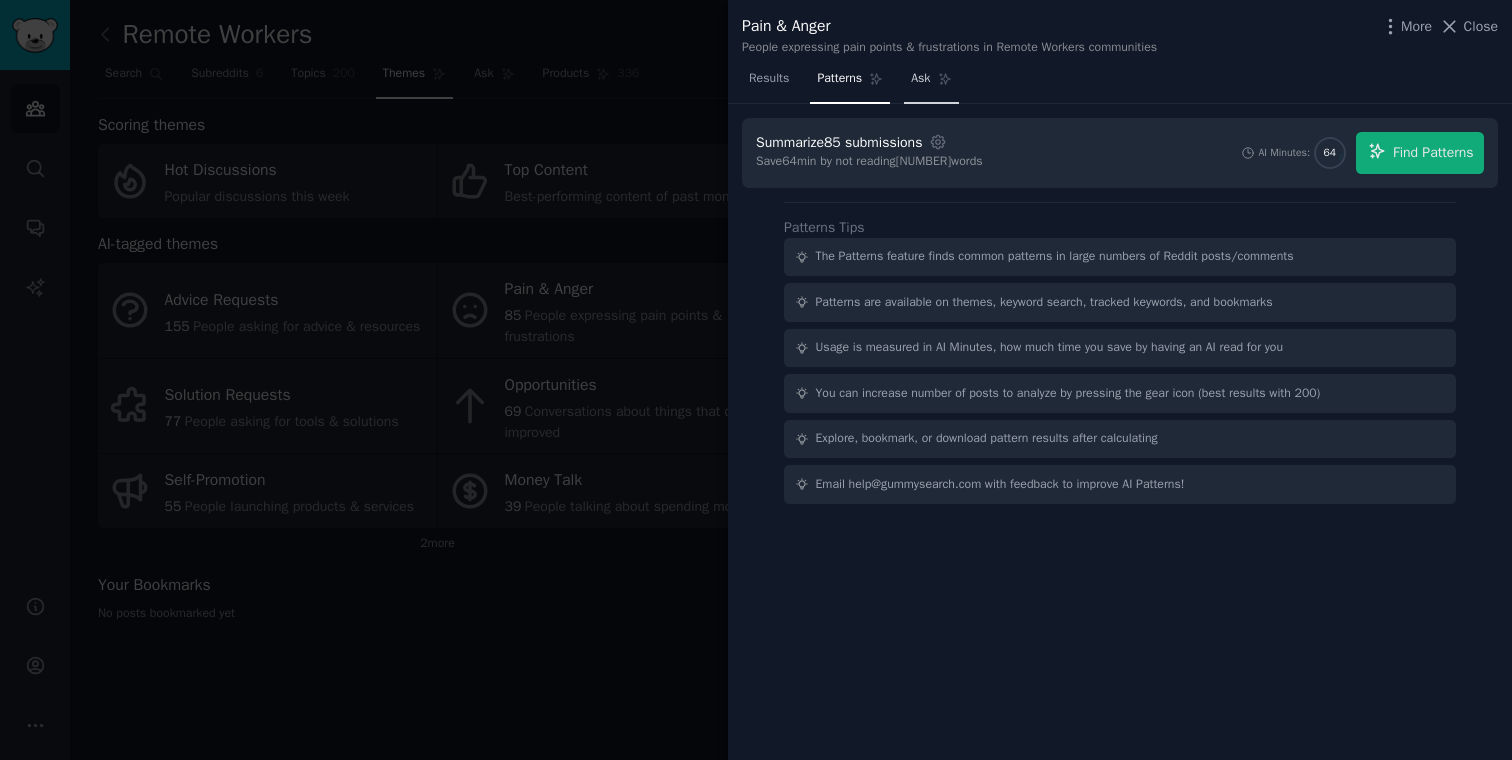 click on "Ask" at bounding box center [931, 83] 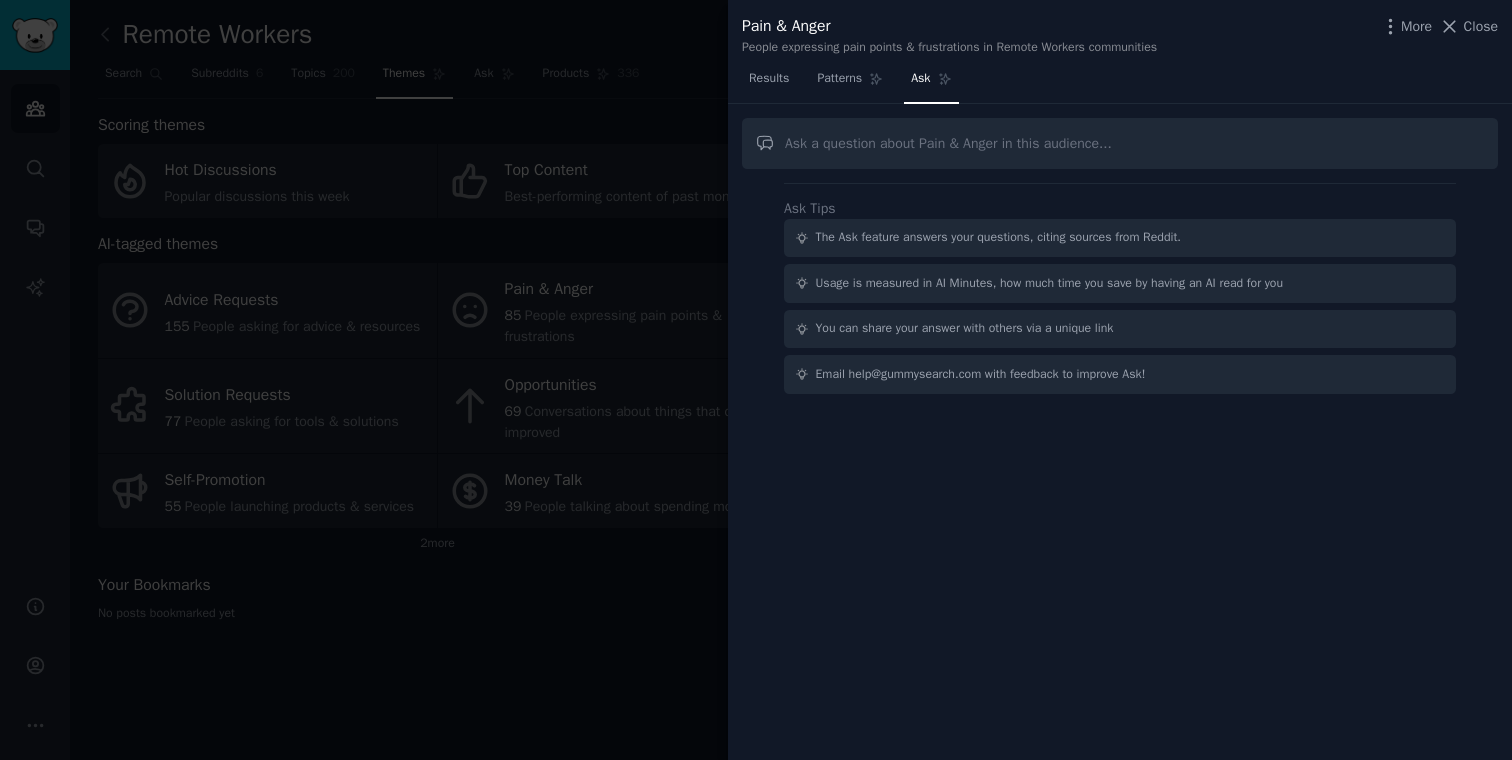 click at bounding box center [1120, 143] 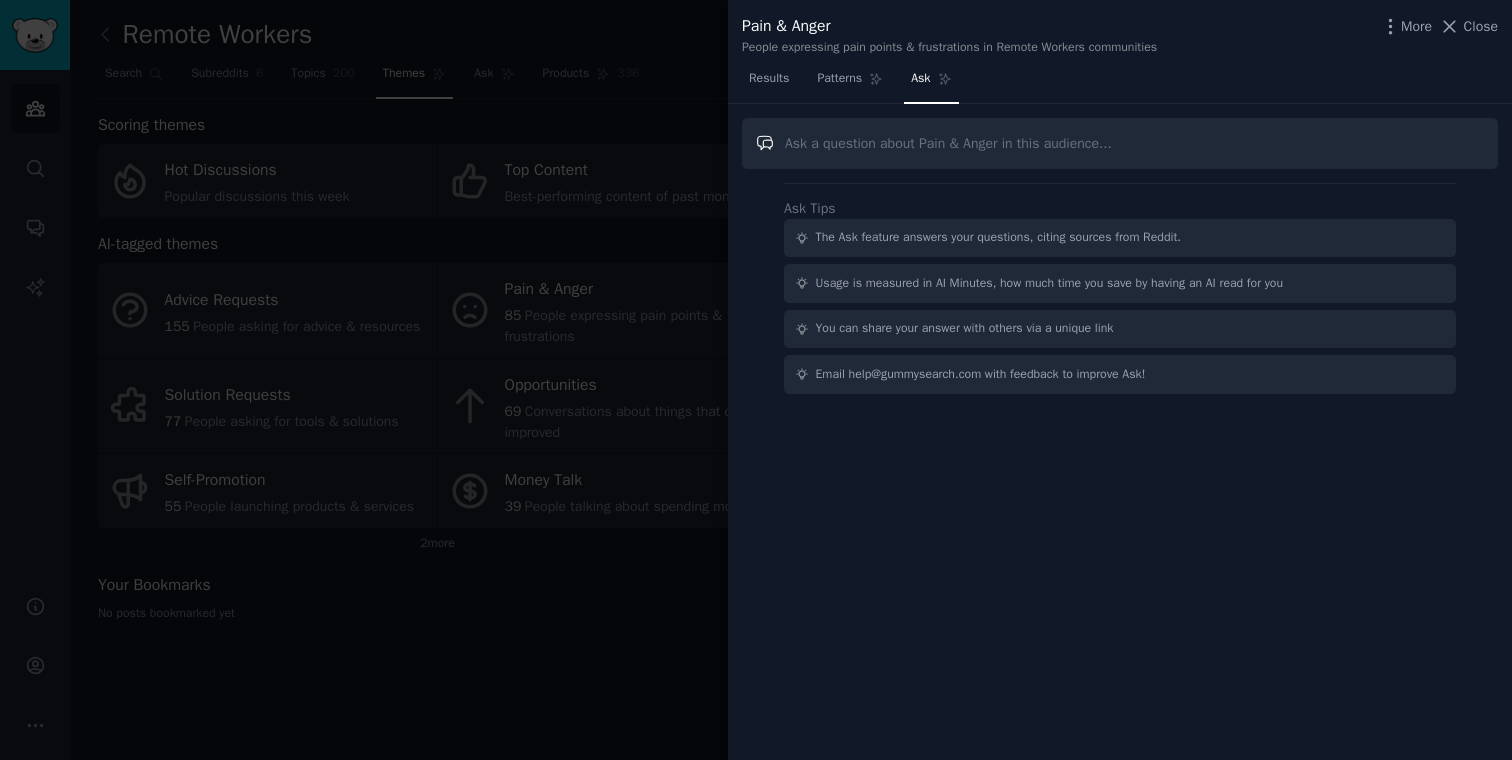 paste on ""What are the top three issues you face daily in your work/personal life?"" 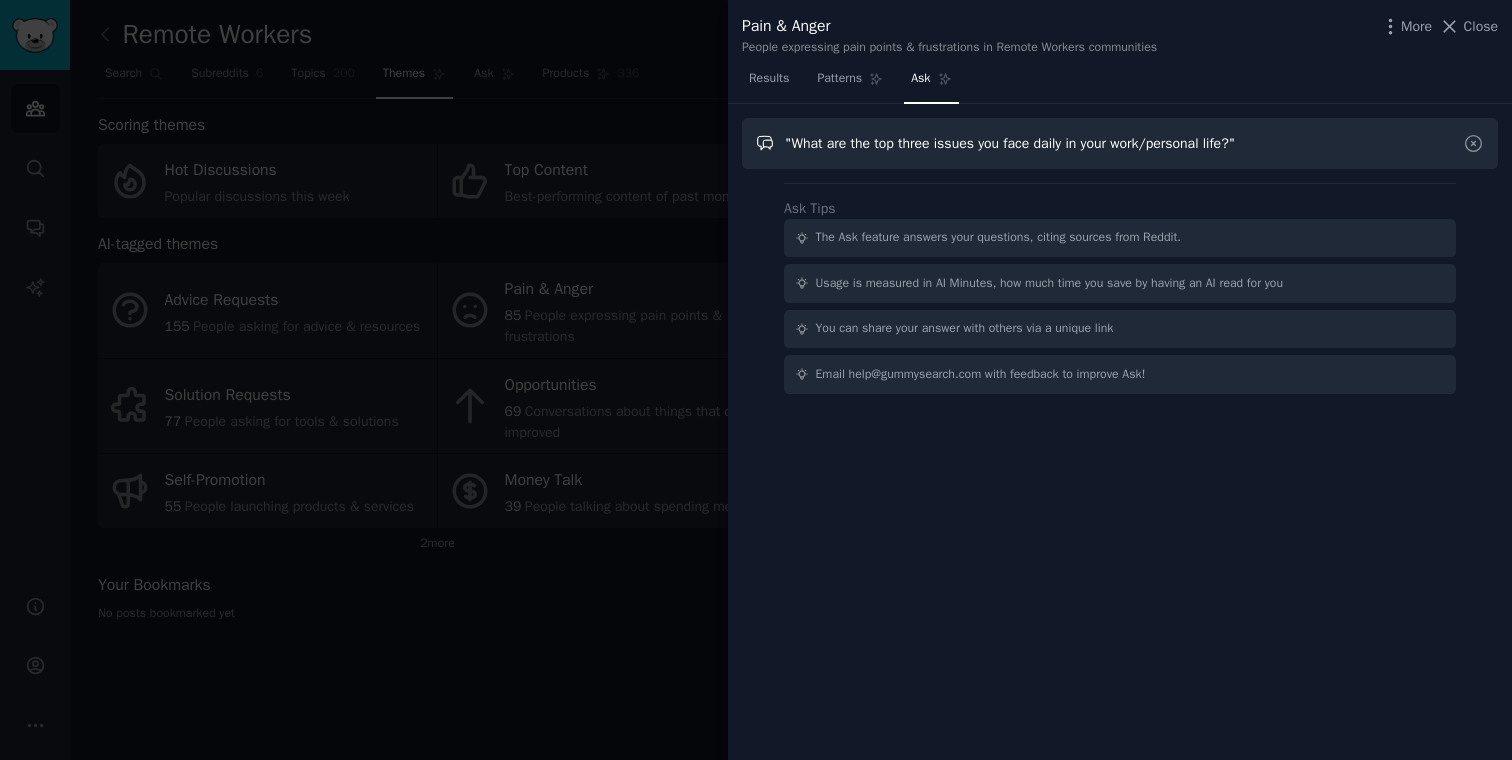 click on ""What are the top three issues you face daily in your work/personal life?"" at bounding box center (1120, 143) 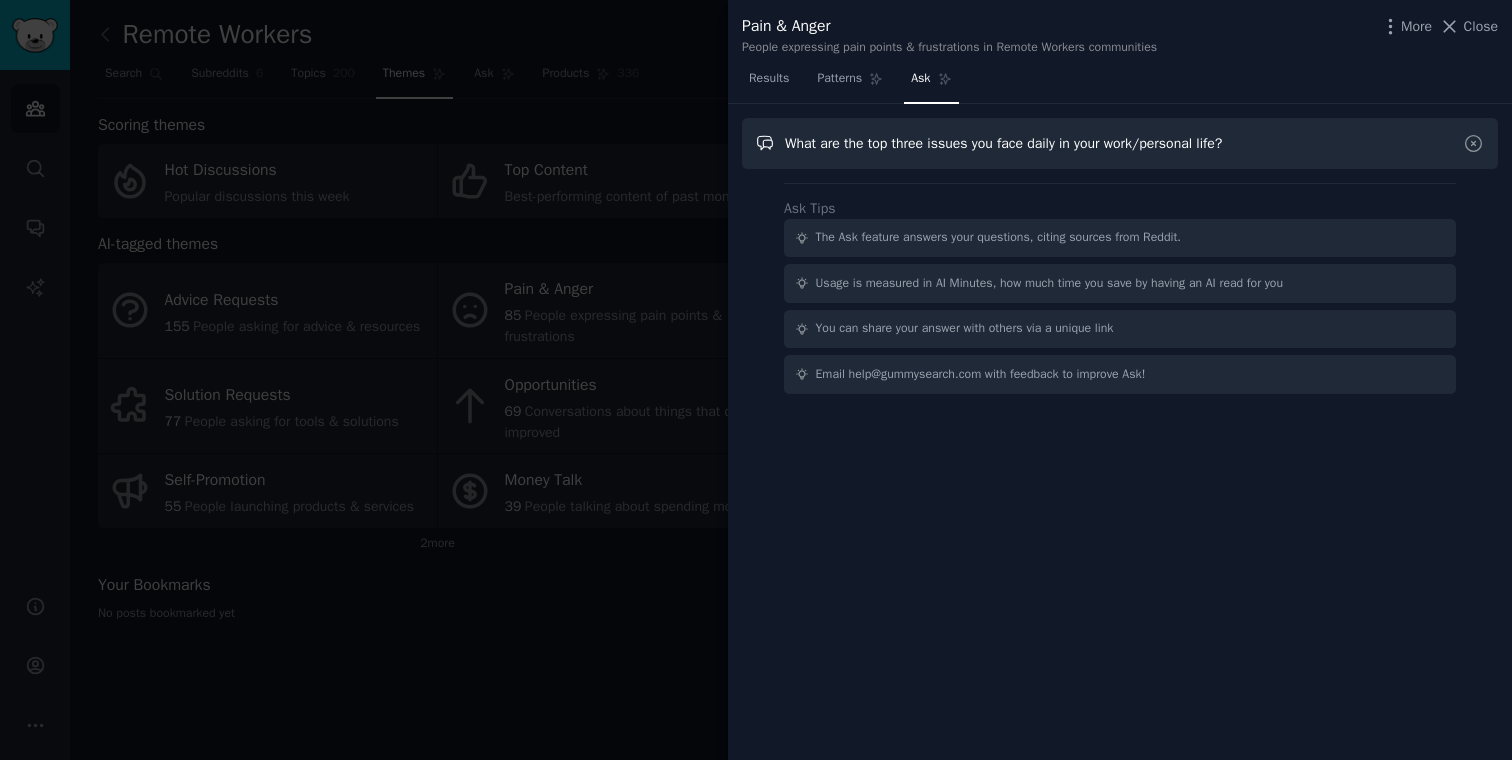 type on "What are the top three issues you face daily in your work/personal life?" 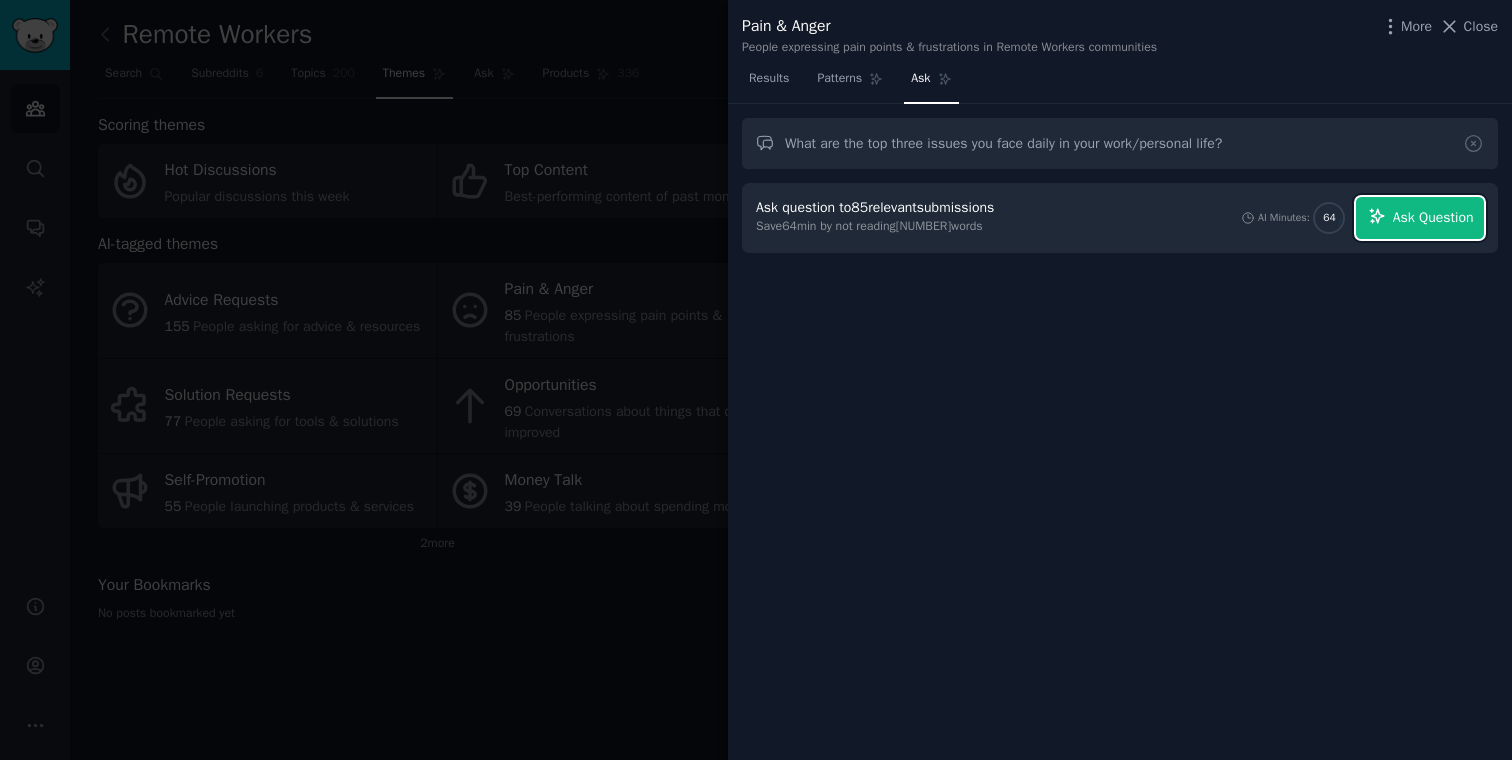 click on "Ask Question" at bounding box center [1433, 217] 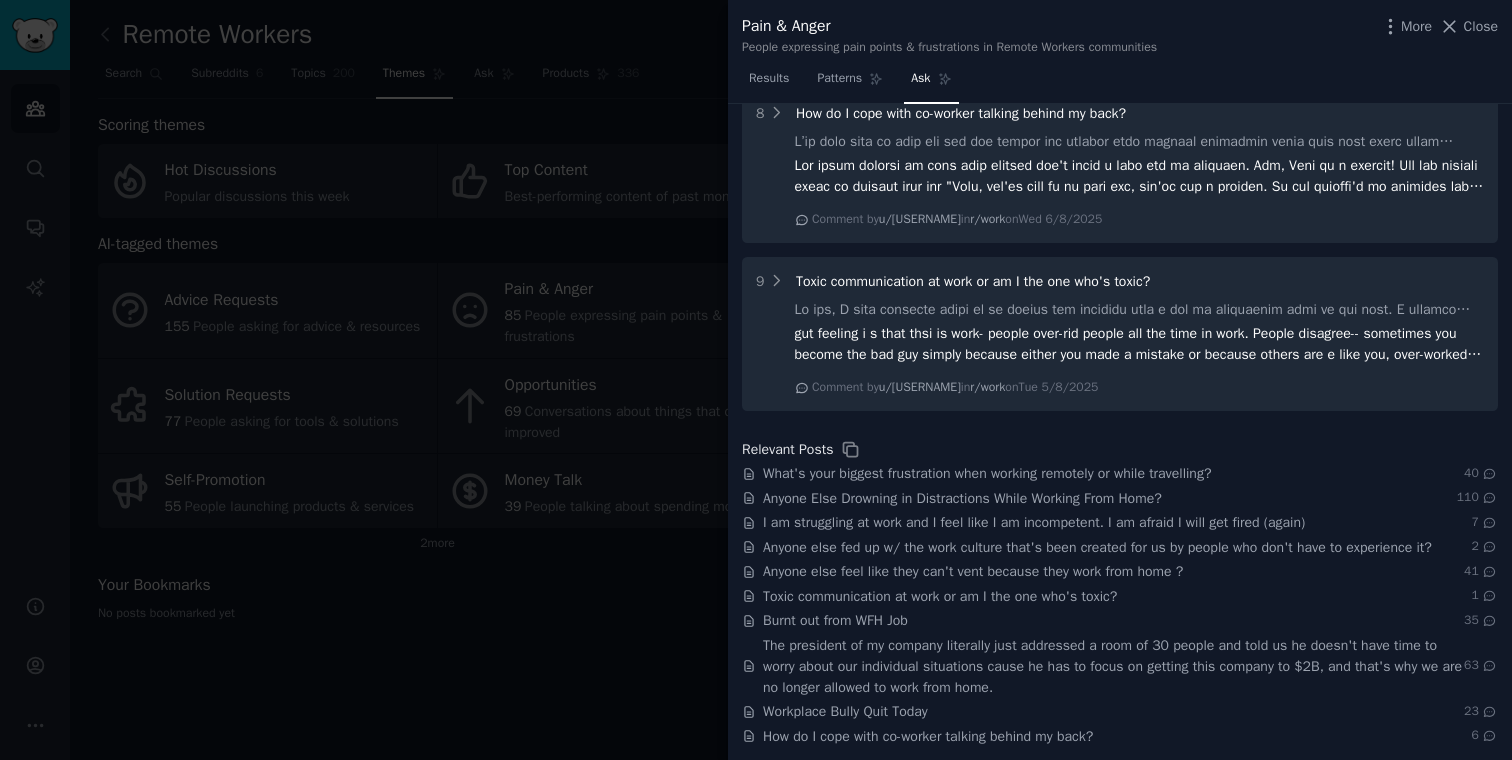 scroll, scrollTop: 1914, scrollLeft: 0, axis: vertical 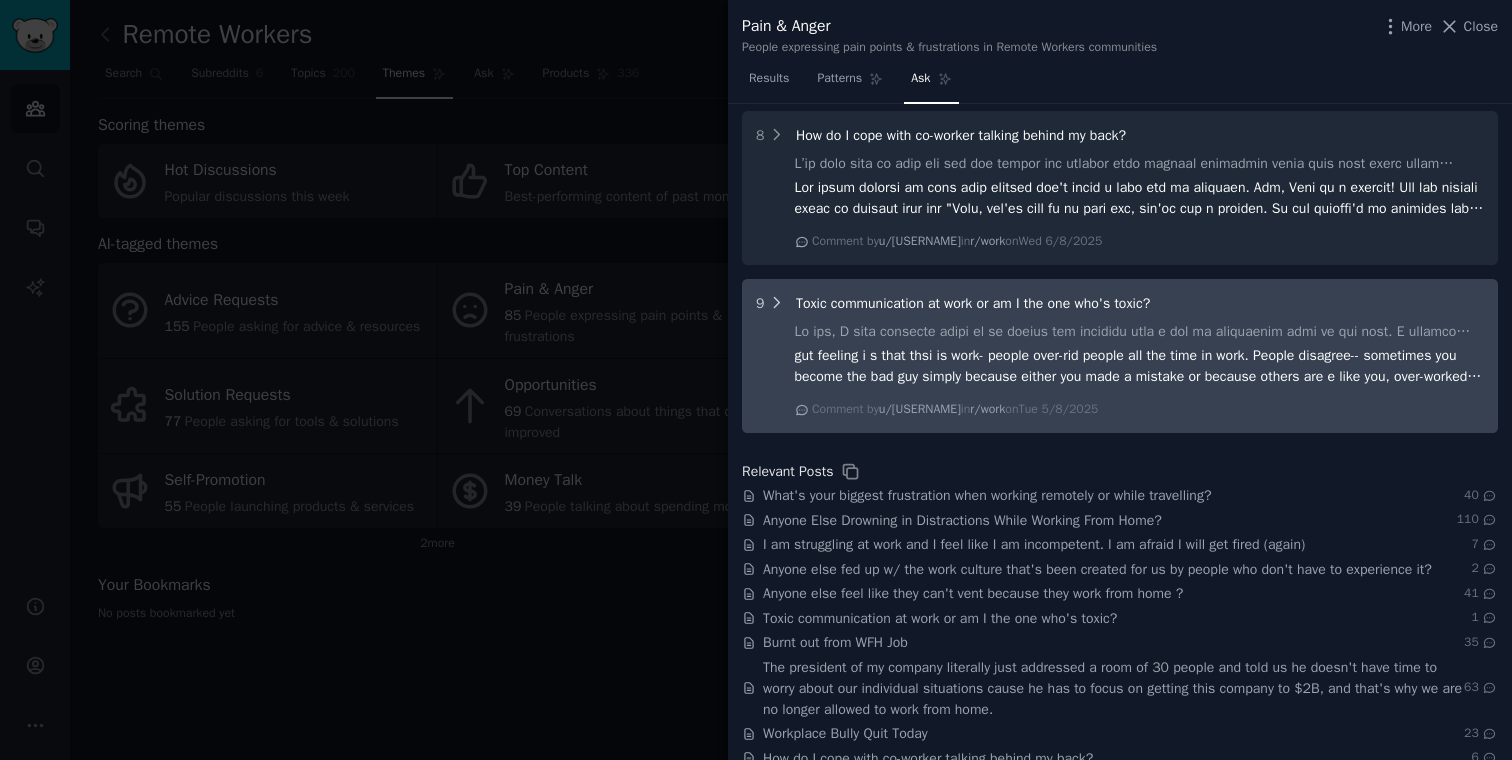 click 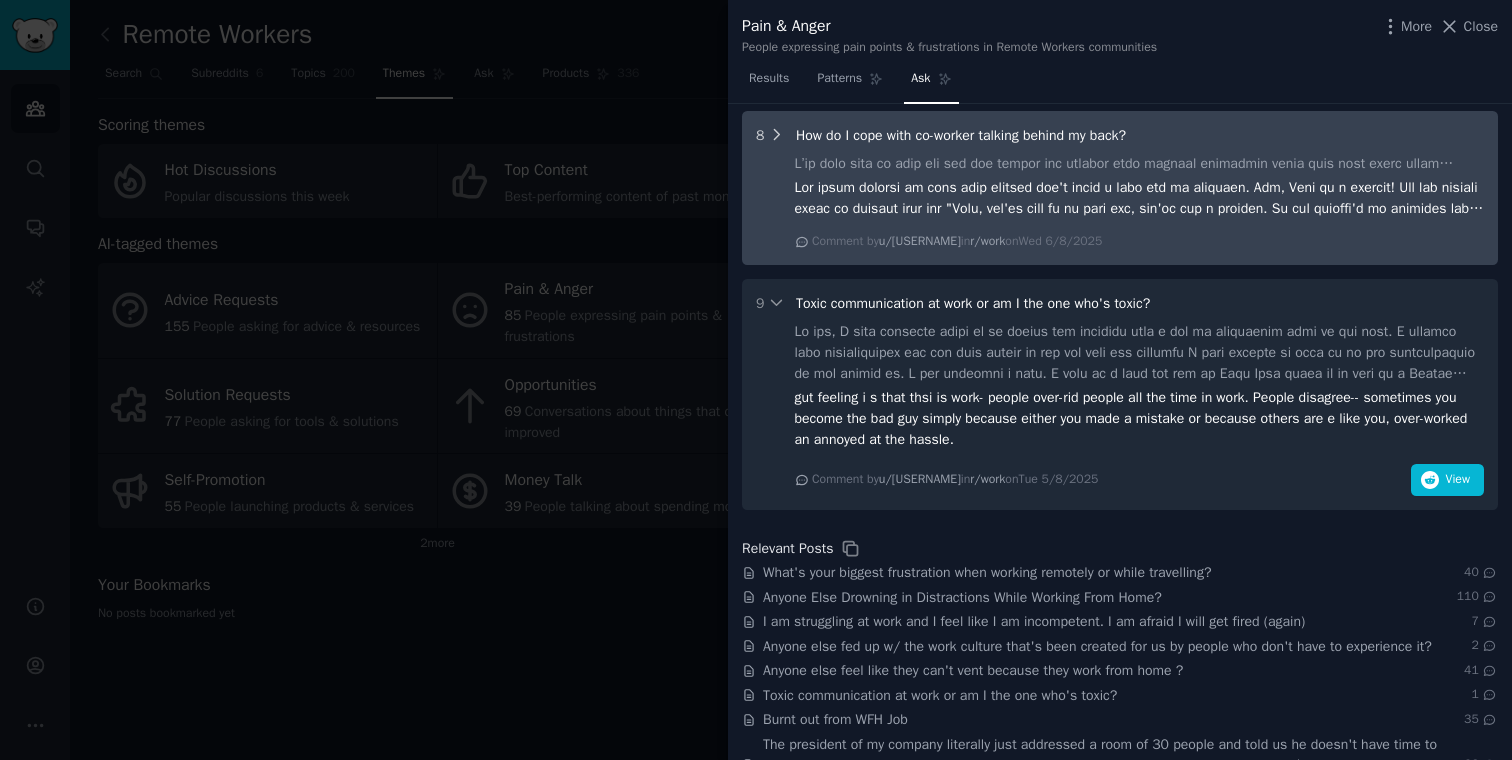 click 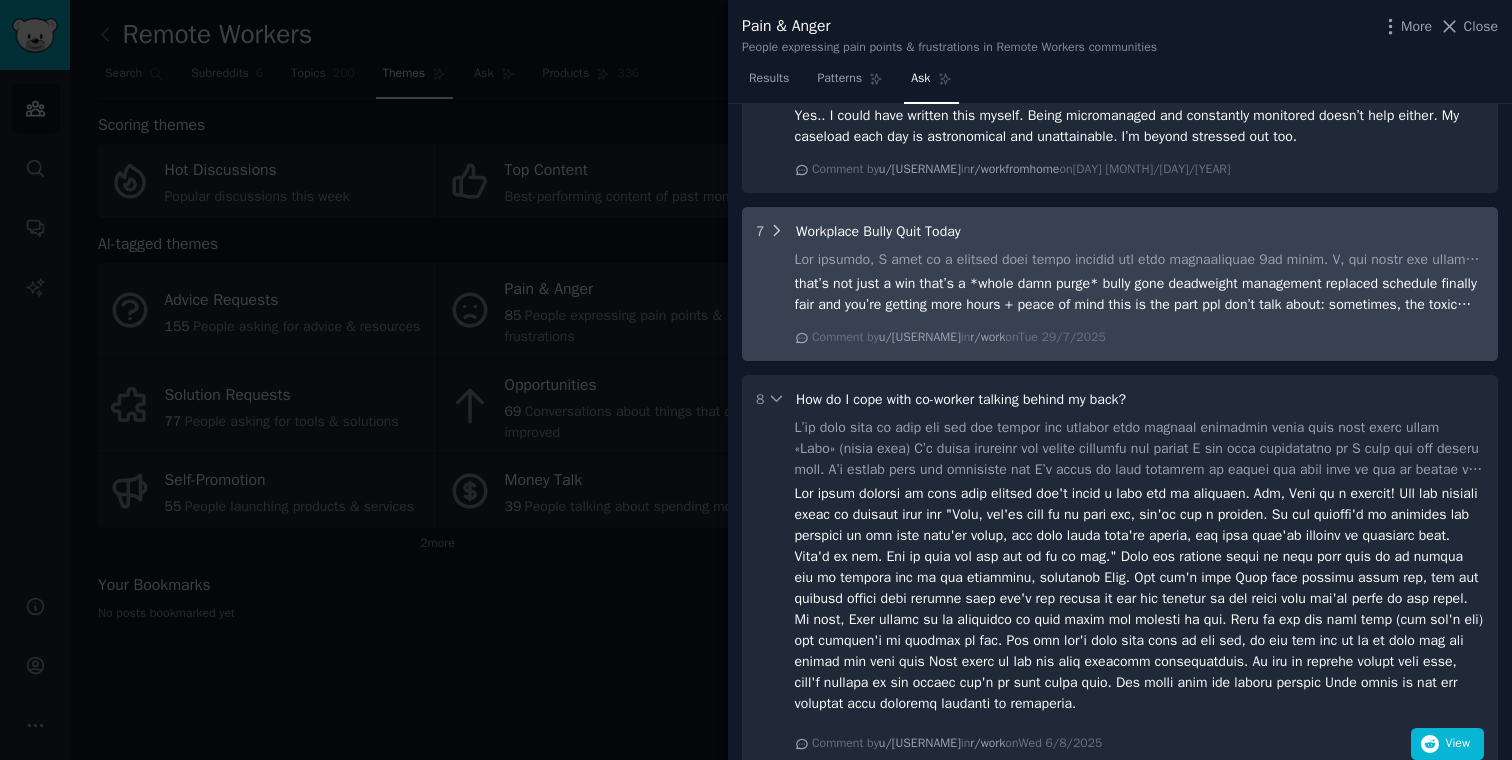 click 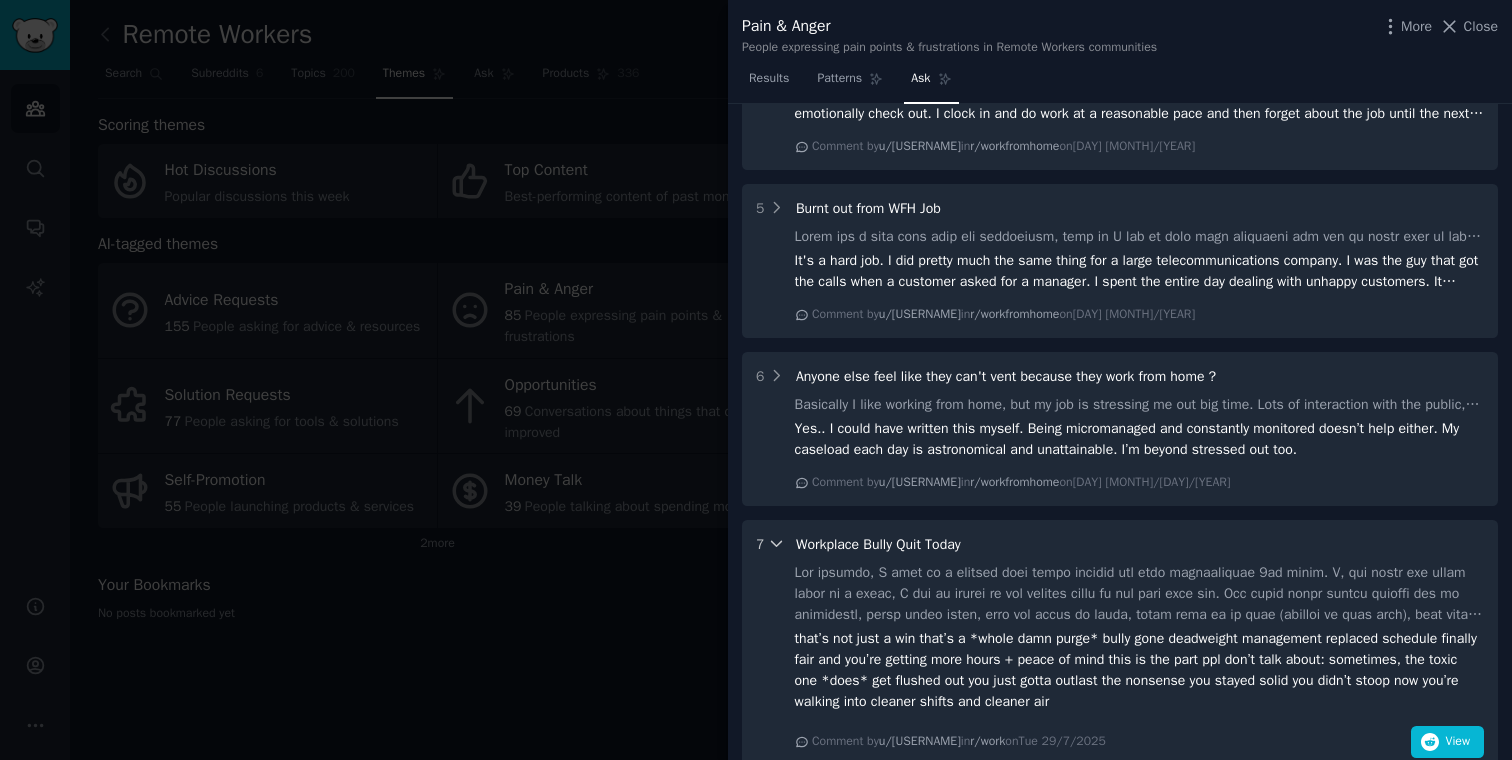 scroll, scrollTop: 1326, scrollLeft: 0, axis: vertical 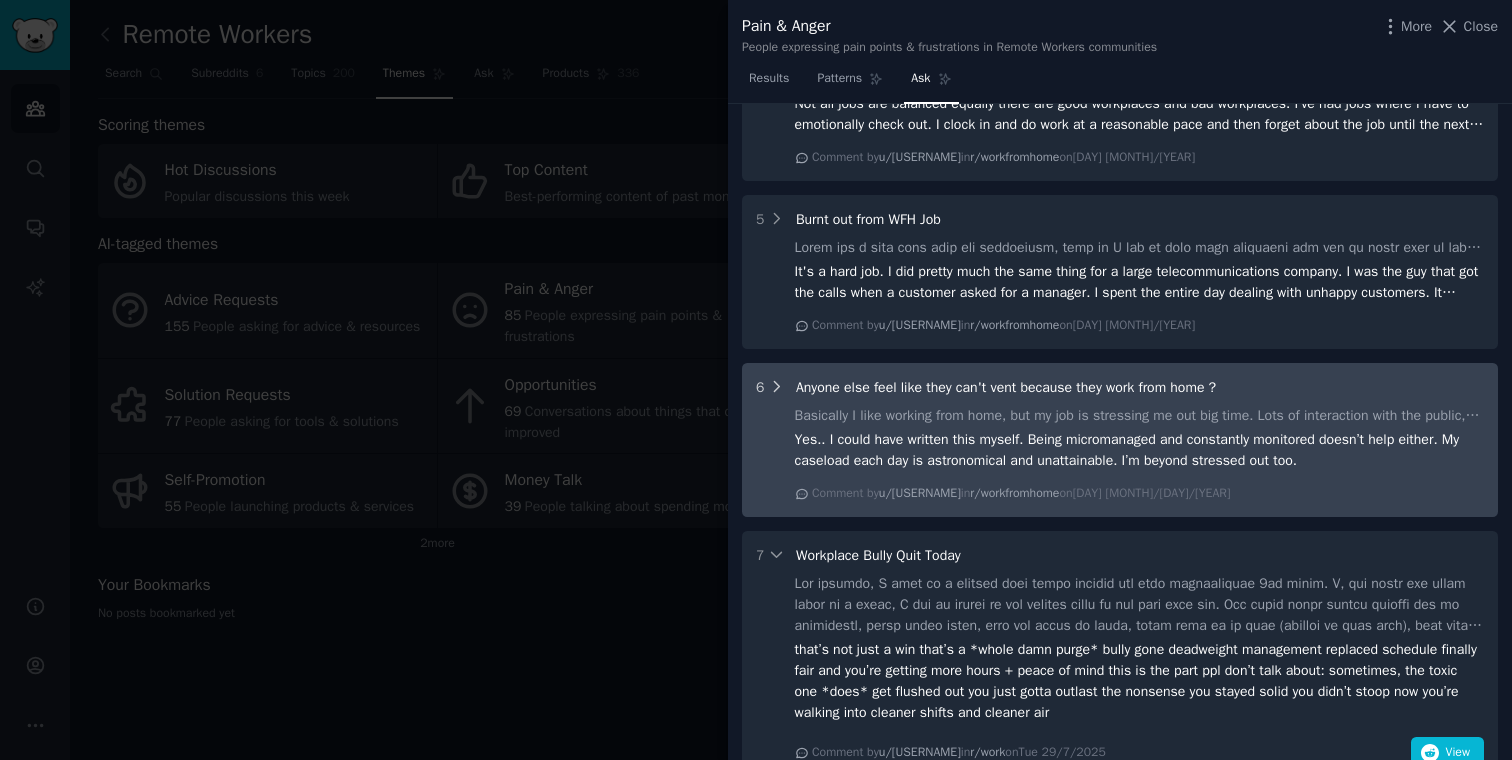 click 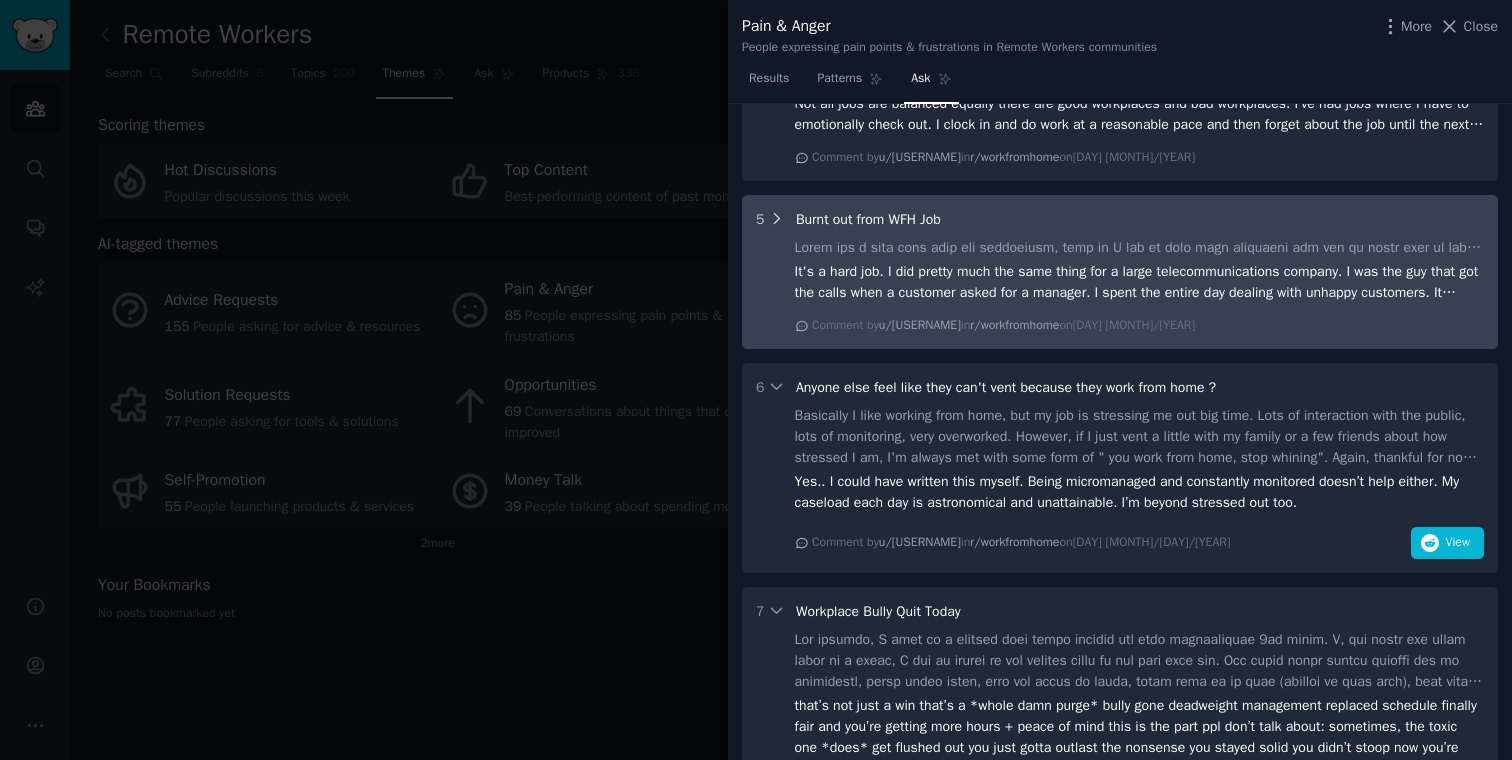 click 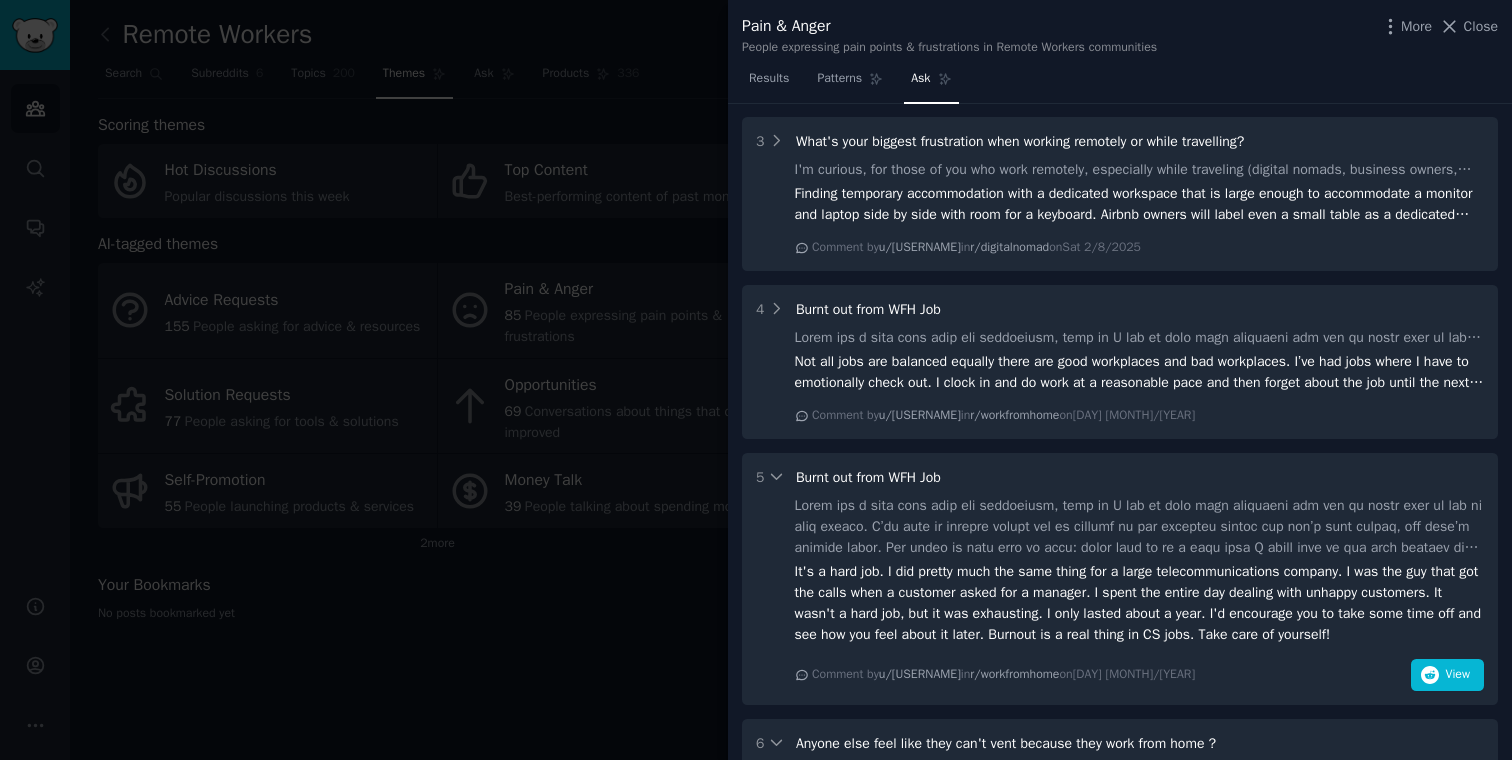 scroll, scrollTop: 1041, scrollLeft: 0, axis: vertical 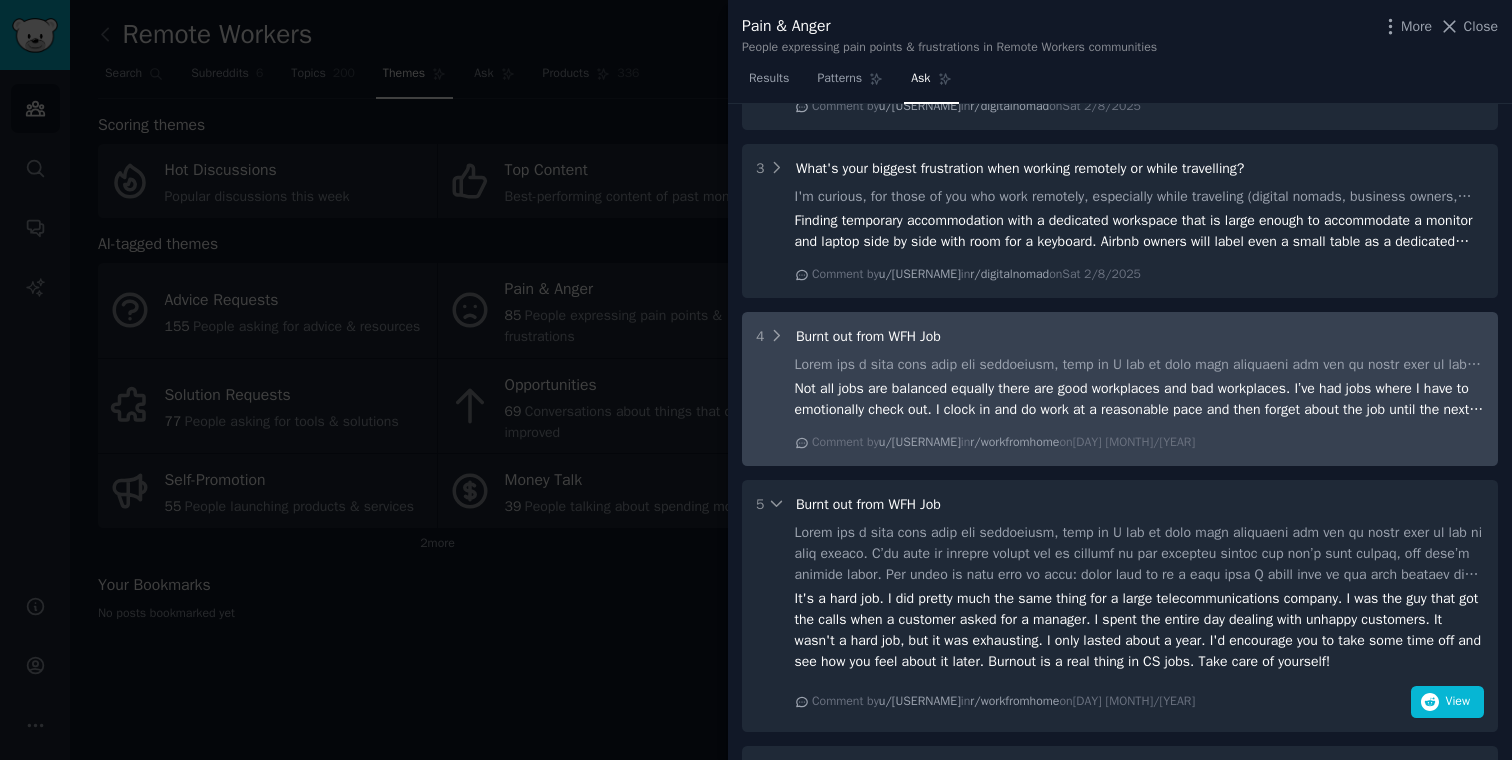 drag, startPoint x: 777, startPoint y: 353, endPoint x: 776, endPoint y: 335, distance: 18.027756 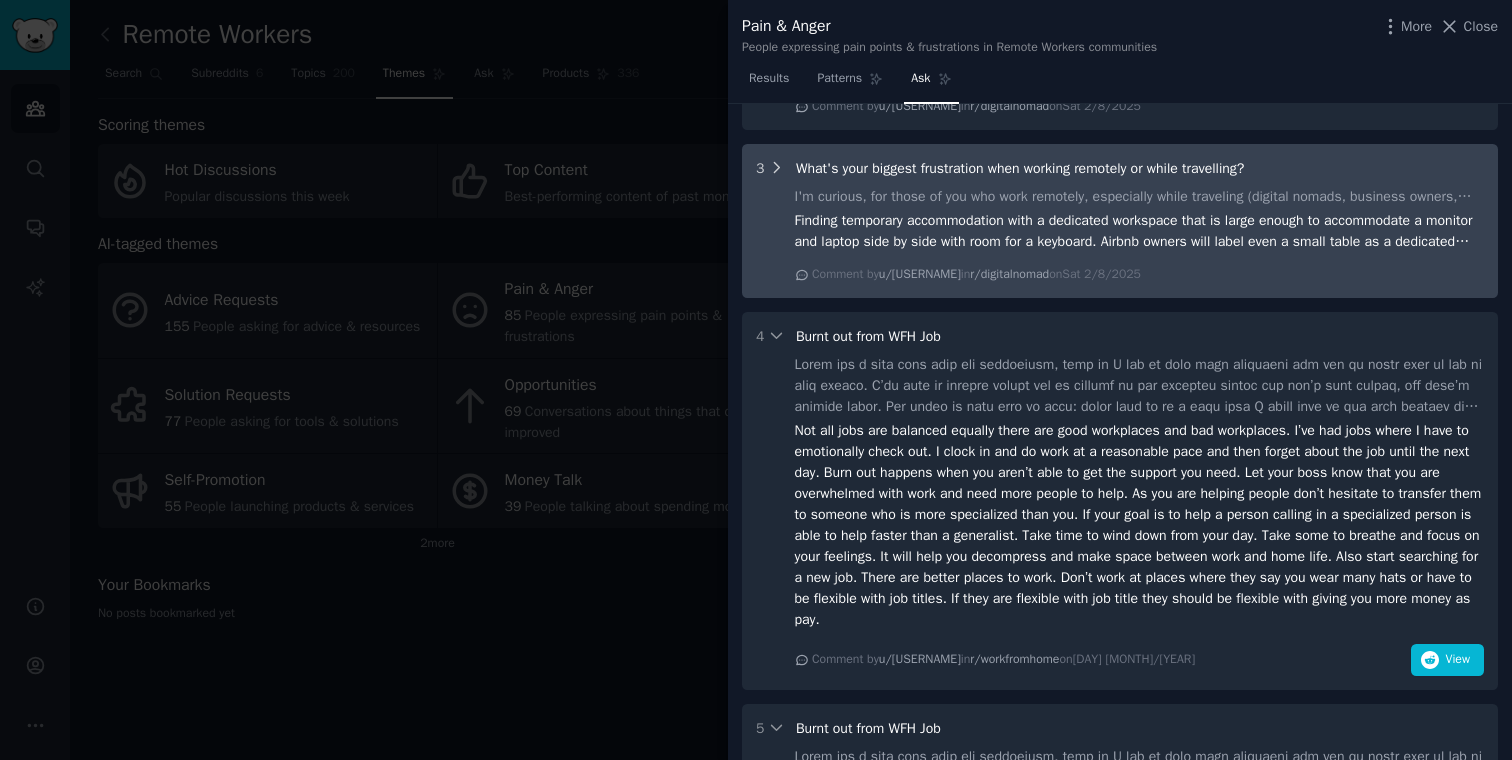 click 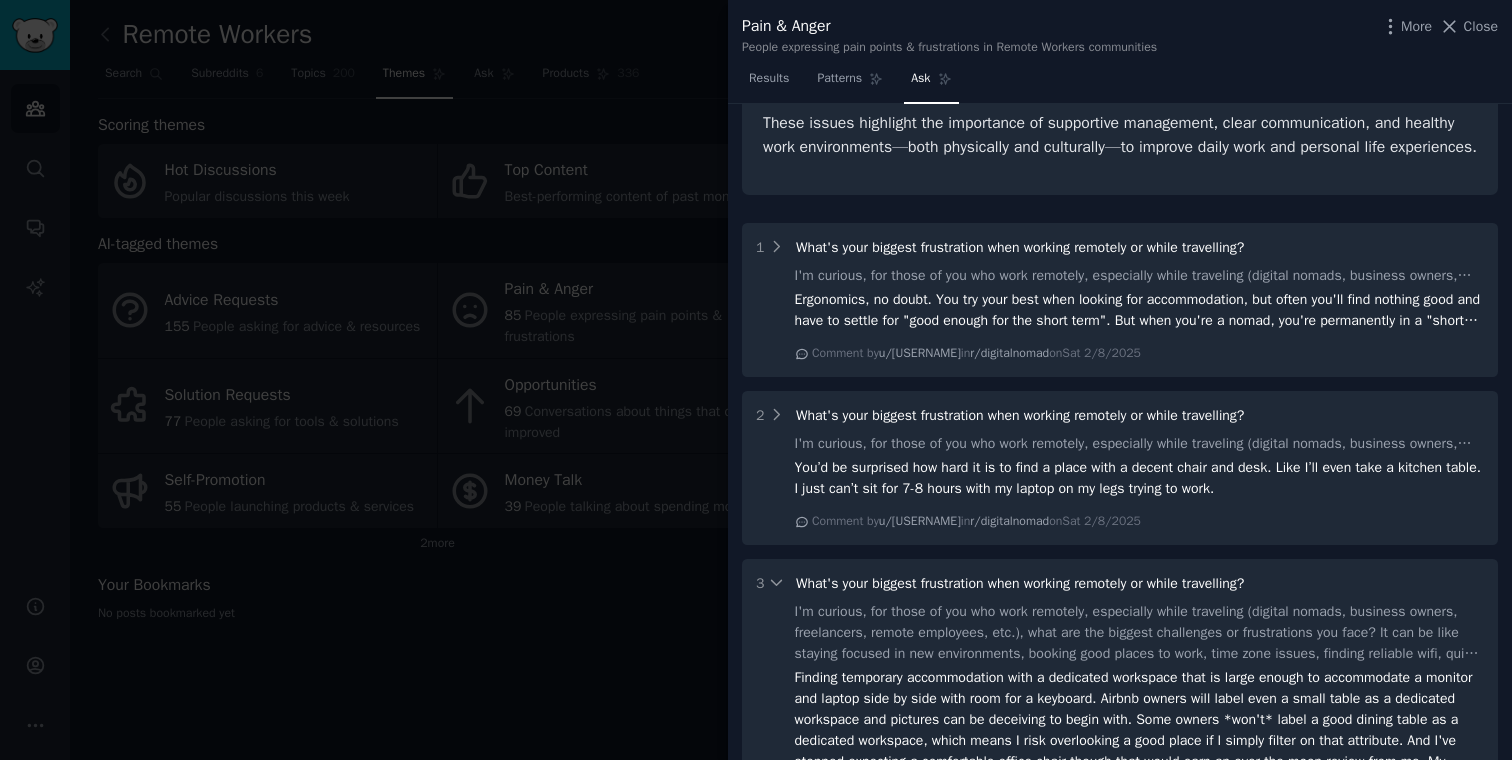 scroll, scrollTop: 614, scrollLeft: 0, axis: vertical 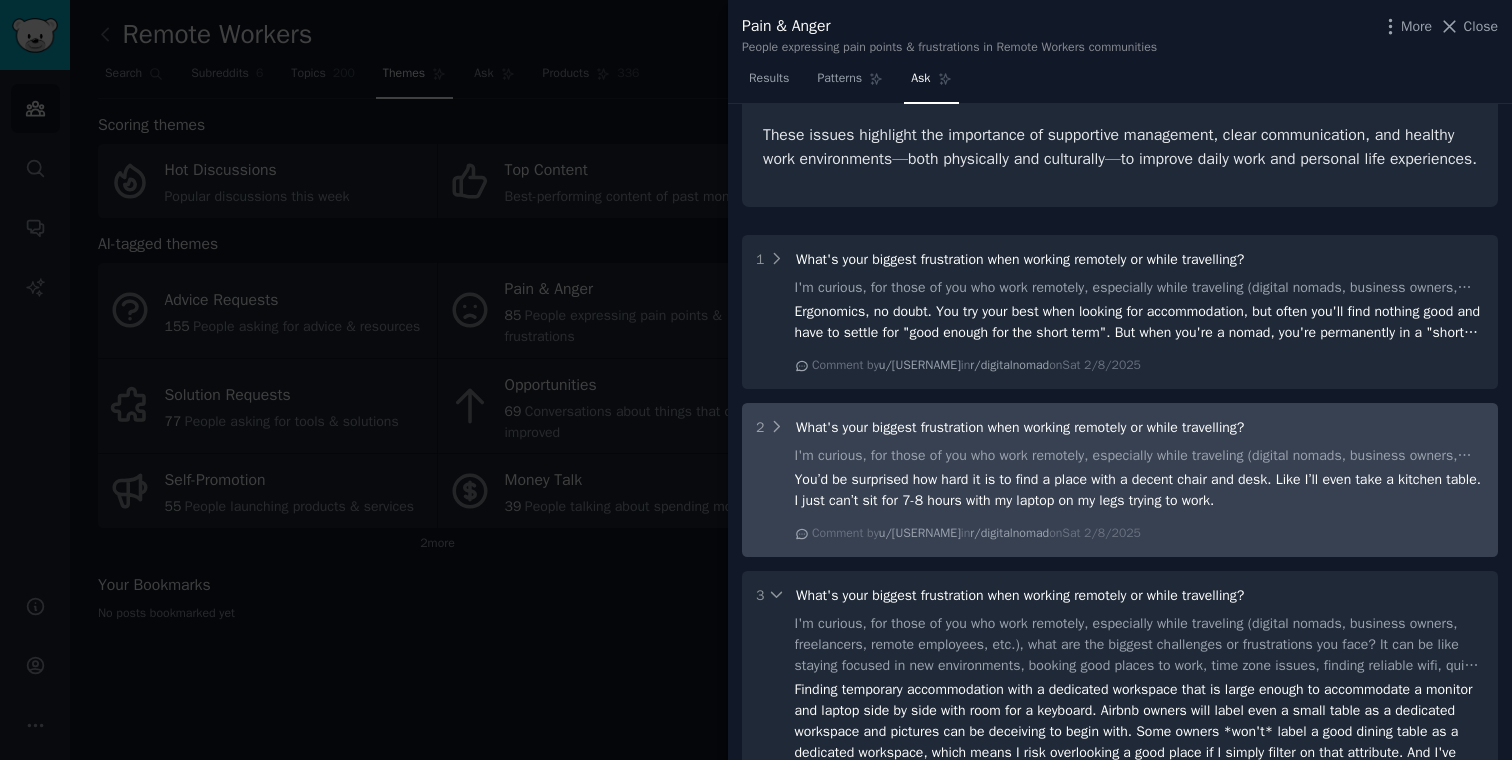 click on "2 What's your biggest frustration when working remotely or while travelling? I'm curious, for those of you who work remotely, especially while traveling (digital nomads, business owners, freelancers, remote employees, etc.), what are the biggest challenges or frustrations you face?
It can be like staying focused in new environments, booking good places to work, time zone issues, finding reliable wifi, quiet cafes.
You’d be surprised how hard it is to find a place with a decent chair and desk. Like I’ll even take a kitchen table. I just can’t sit for 7-8 hours with my laptop on my legs trying to work. Comment by  u/YinzerInEurope  in  r/digitalnomad  on  Sat 2/8/2025" at bounding box center [1120, 480] 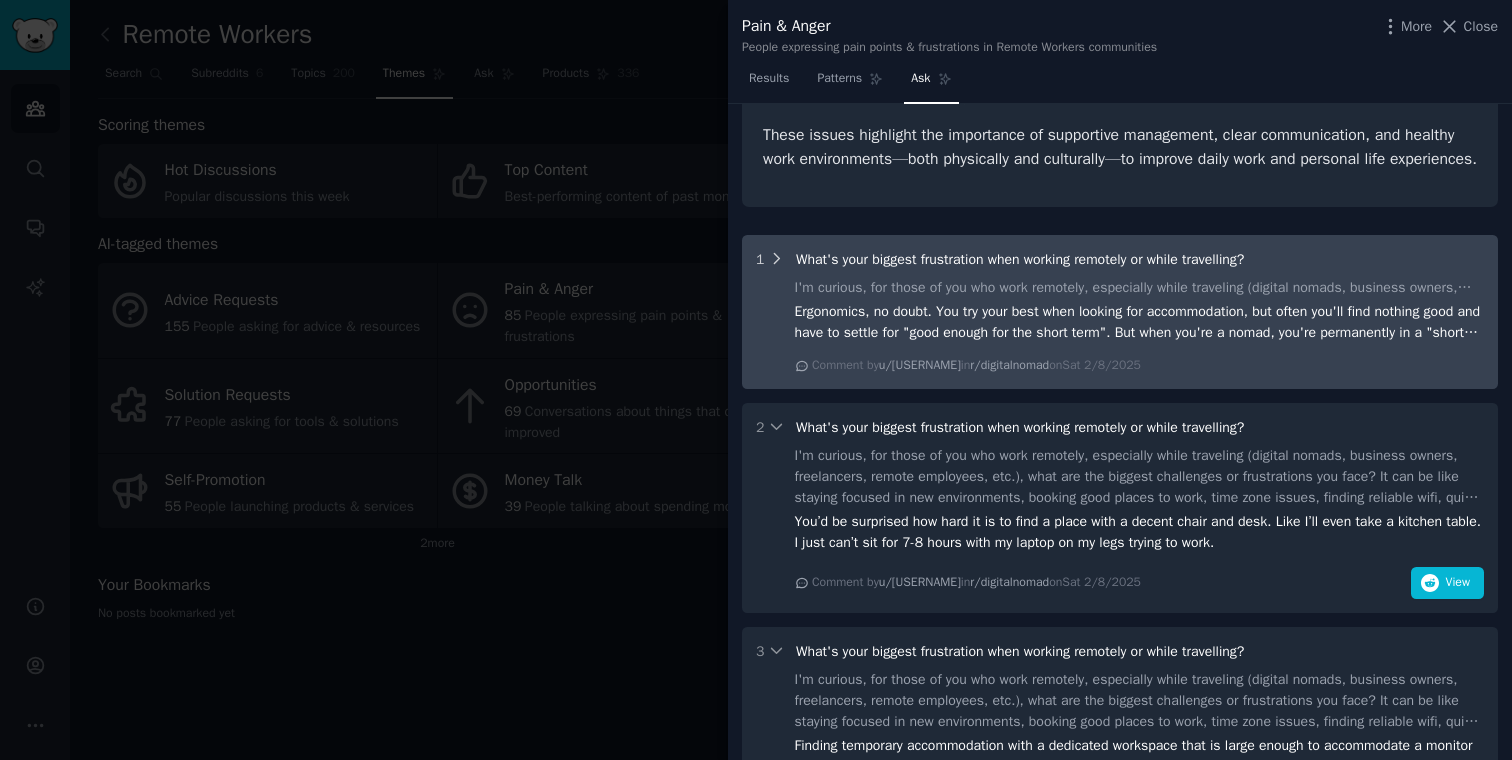 click on "1" at bounding box center (770, 259) 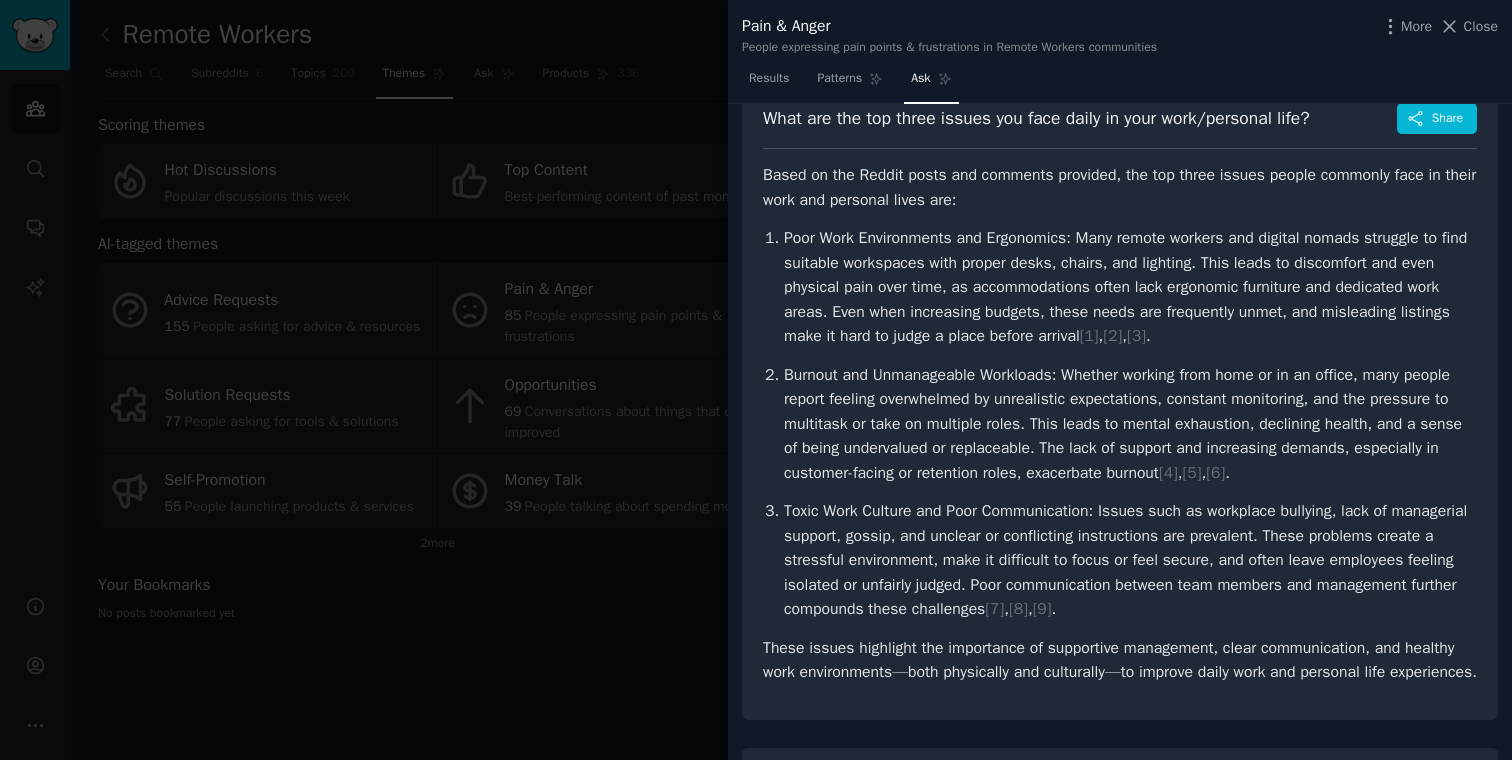 scroll, scrollTop: 0, scrollLeft: 0, axis: both 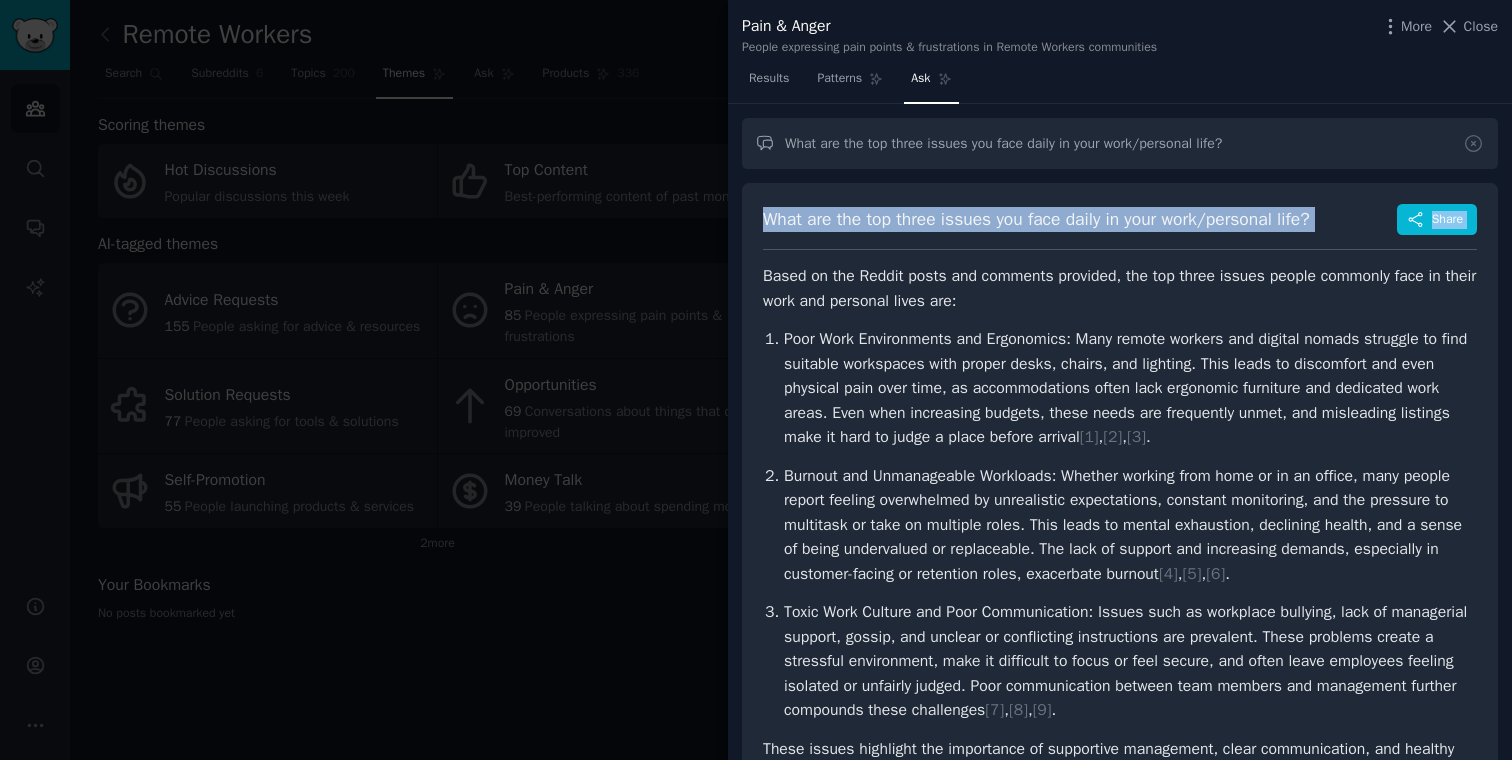 drag, startPoint x: 767, startPoint y: 221, endPoint x: 767, endPoint y: 278, distance: 57 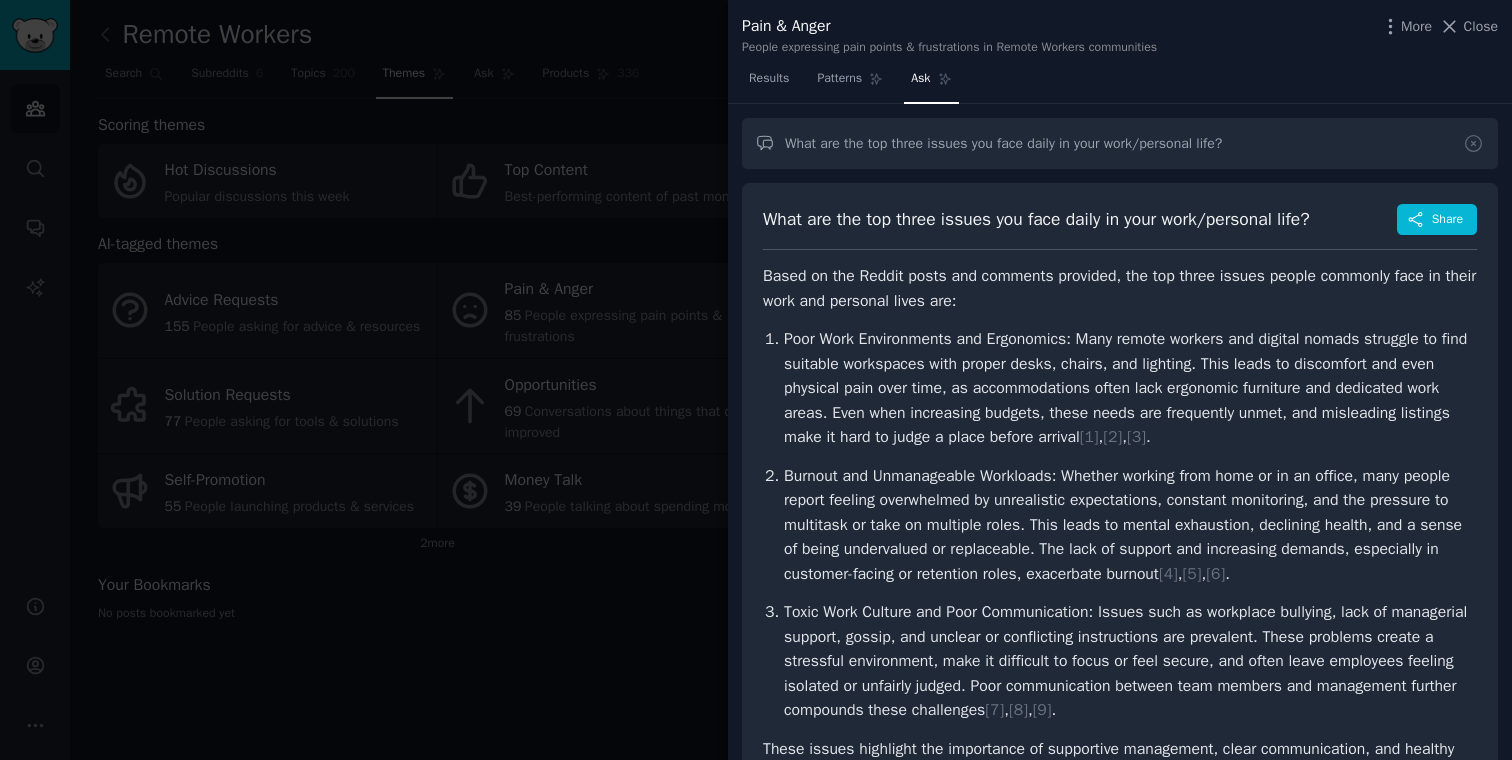 click on "Poor Work Environments and Ergonomics: Many remote workers and digital nomads struggle to find suitable workspaces with proper desks, chairs, and lighting. This leads to discomfort and even physical pain over time, as accommodations often lack ergonomic furniture and dedicated work areas. Even when increasing budgets, these needs are frequently unmet, and misleading listings make it hard to judge a place before arrival [ 1 ] ,  [ 2 ] ,  [ 3 ] ." at bounding box center [1130, 388] 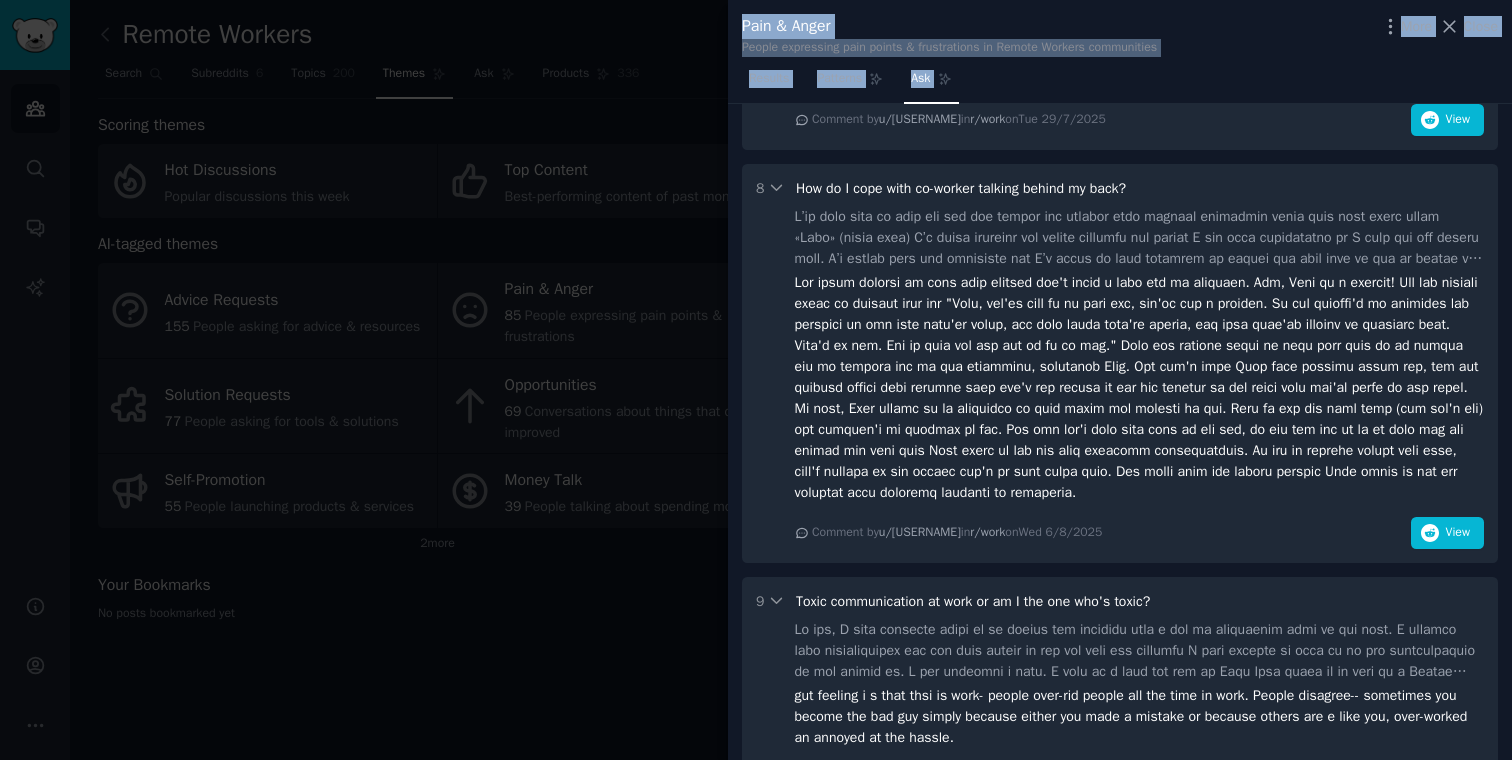 scroll, scrollTop: 3200, scrollLeft: 0, axis: vertical 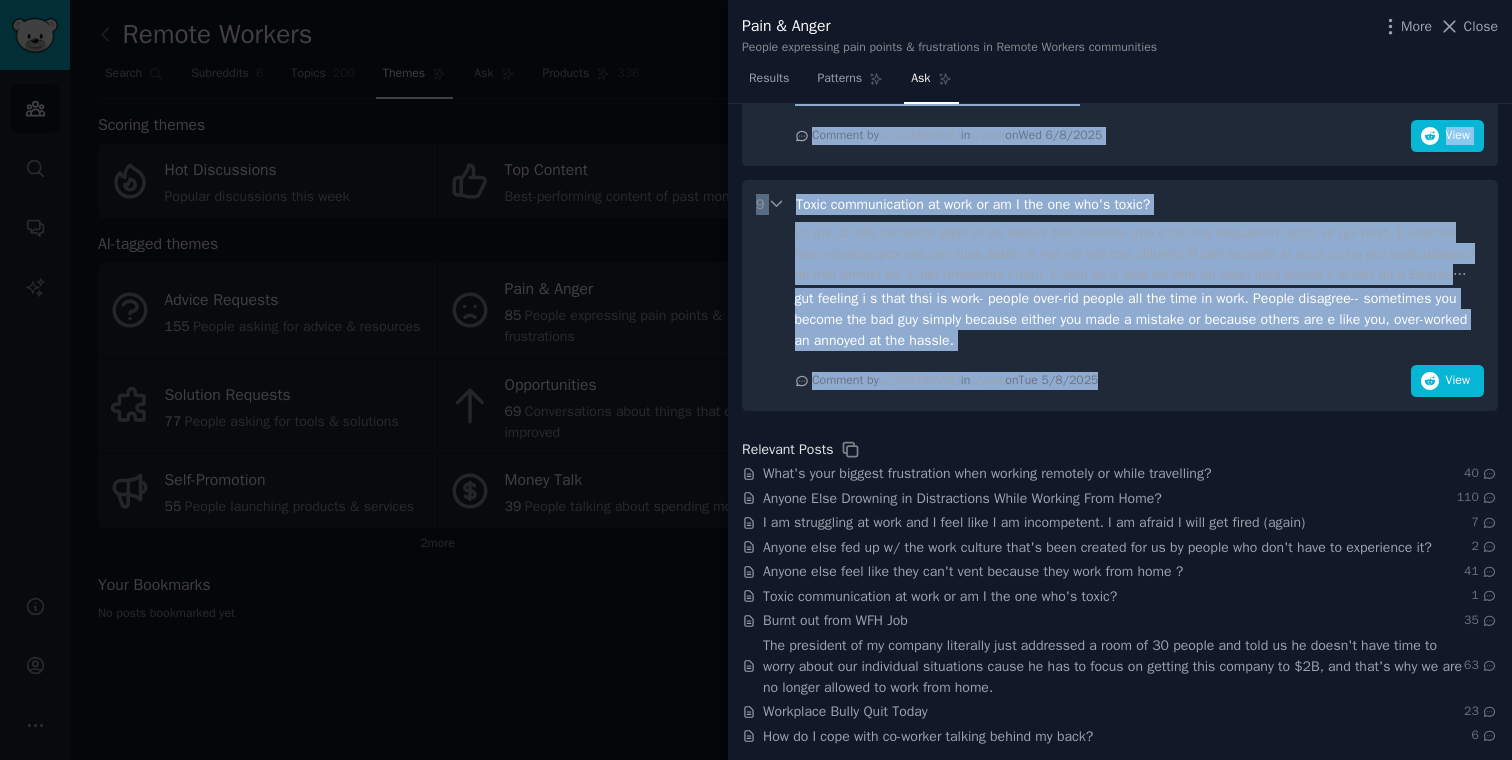 drag, startPoint x: 764, startPoint y: 270, endPoint x: 1209, endPoint y: 390, distance: 460.89587 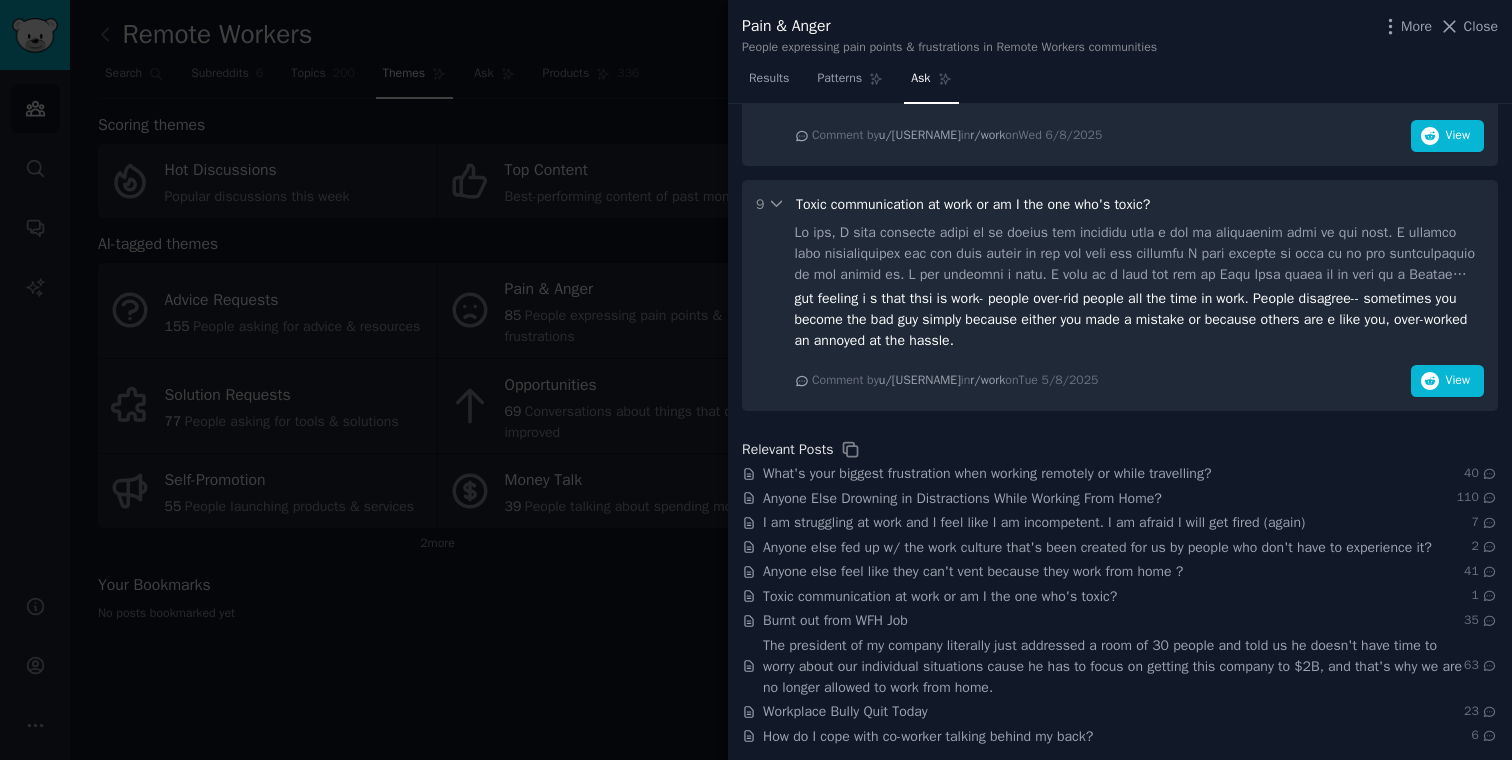 click on "Comment by  u/orcateeth  in  r/work  on  Wed 6/8/2025" at bounding box center [957, 136] 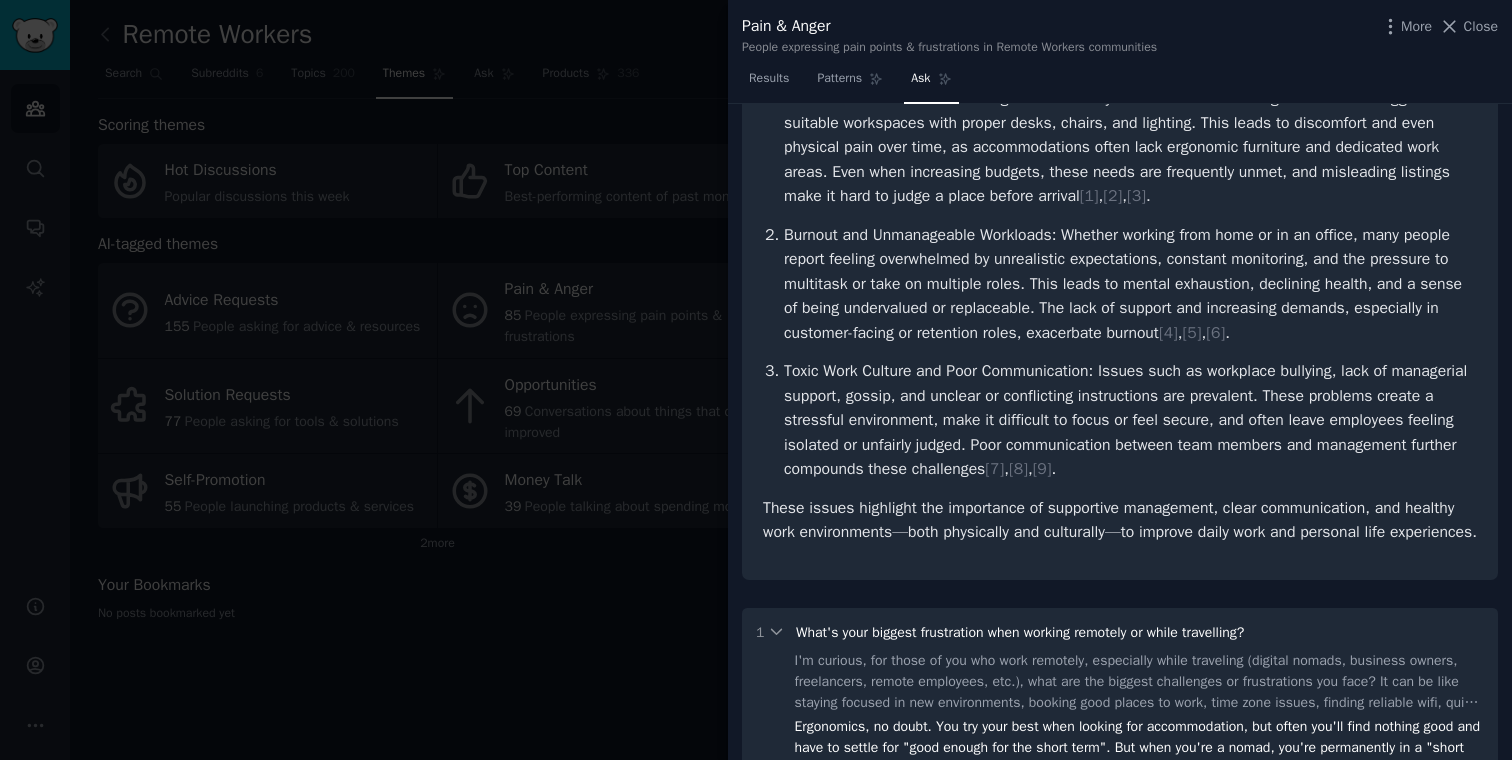 scroll, scrollTop: 0, scrollLeft: 0, axis: both 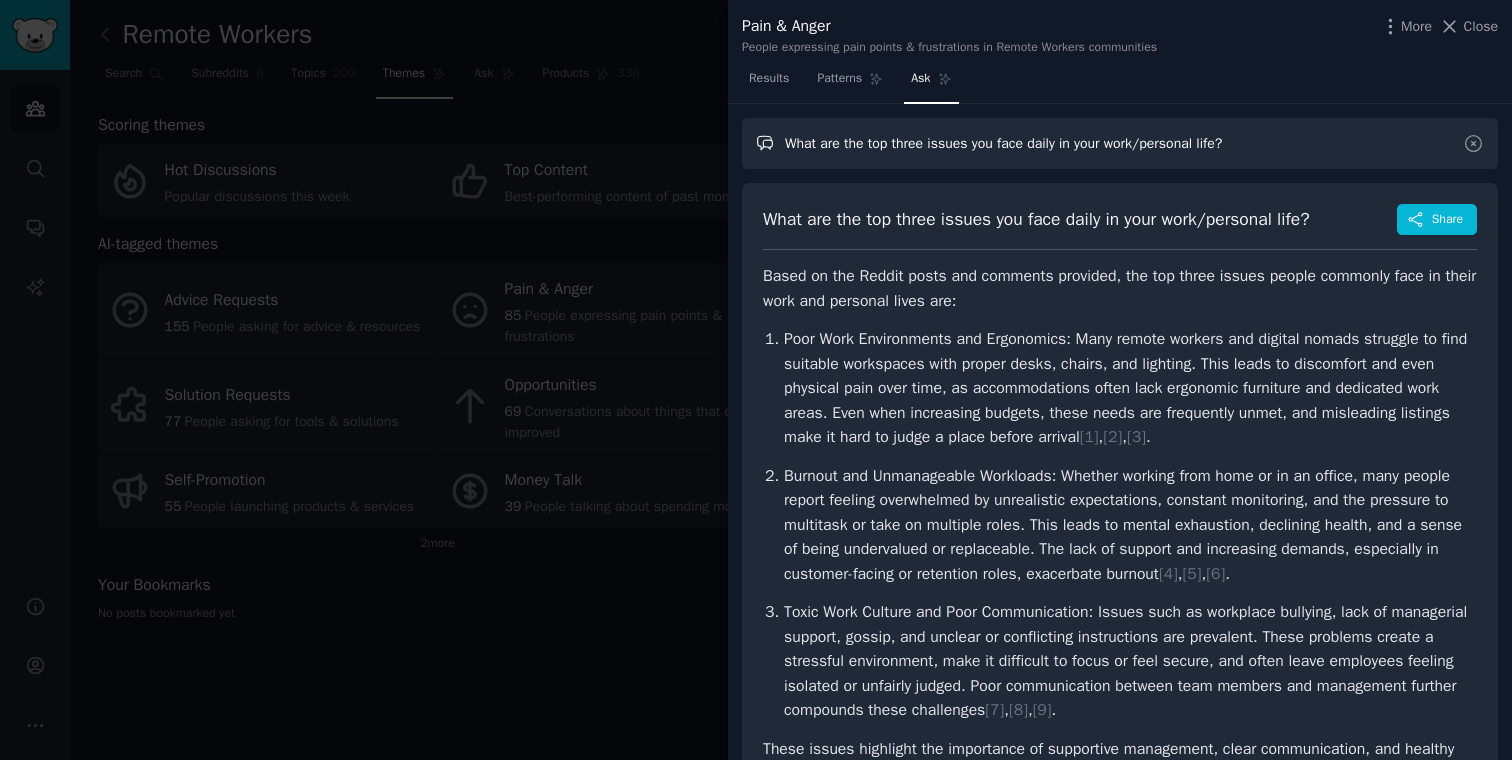 click on "What are the top three issues you face daily in your work/personal life?" at bounding box center (1120, 143) 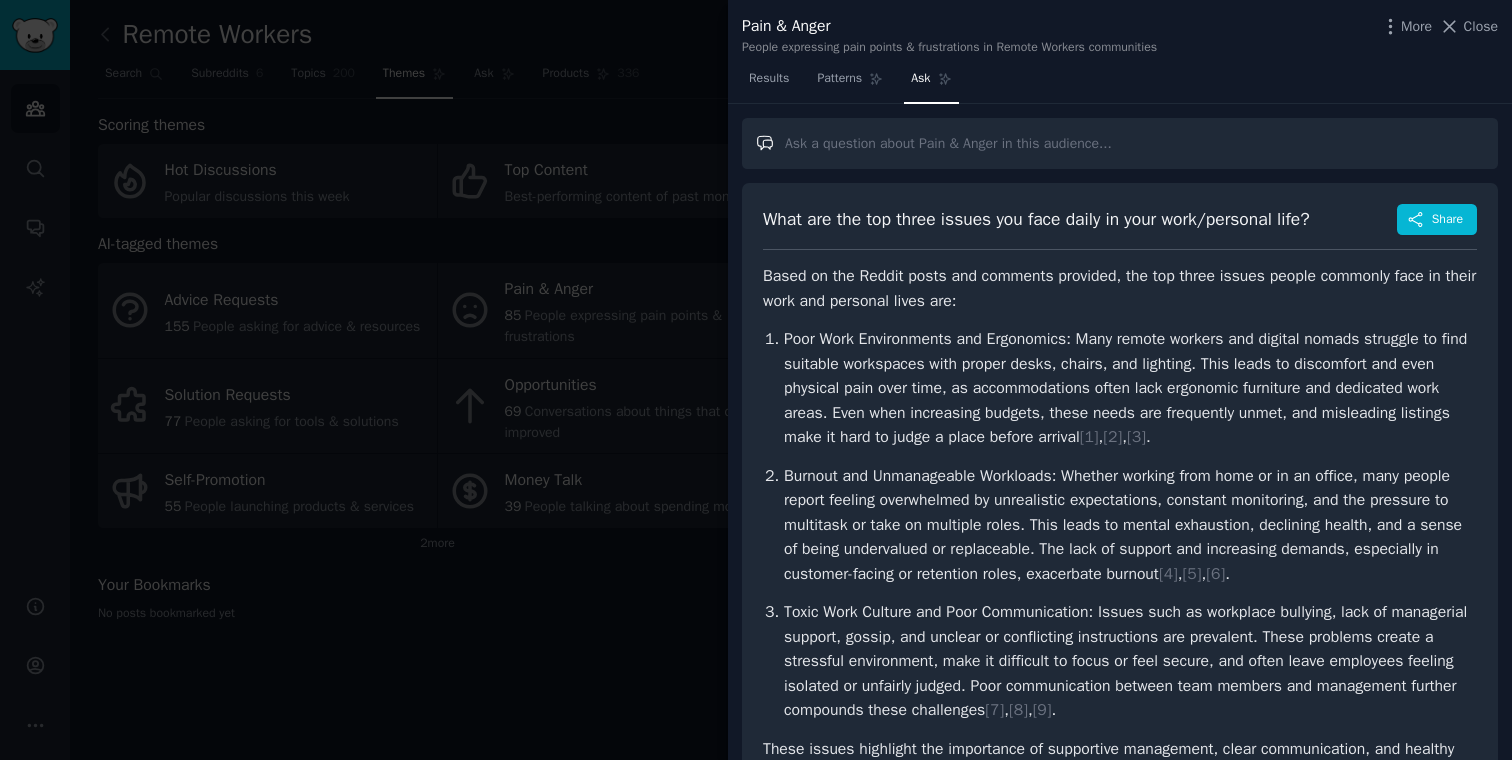 paste on "Which tasks do you find most frustrating and why?" 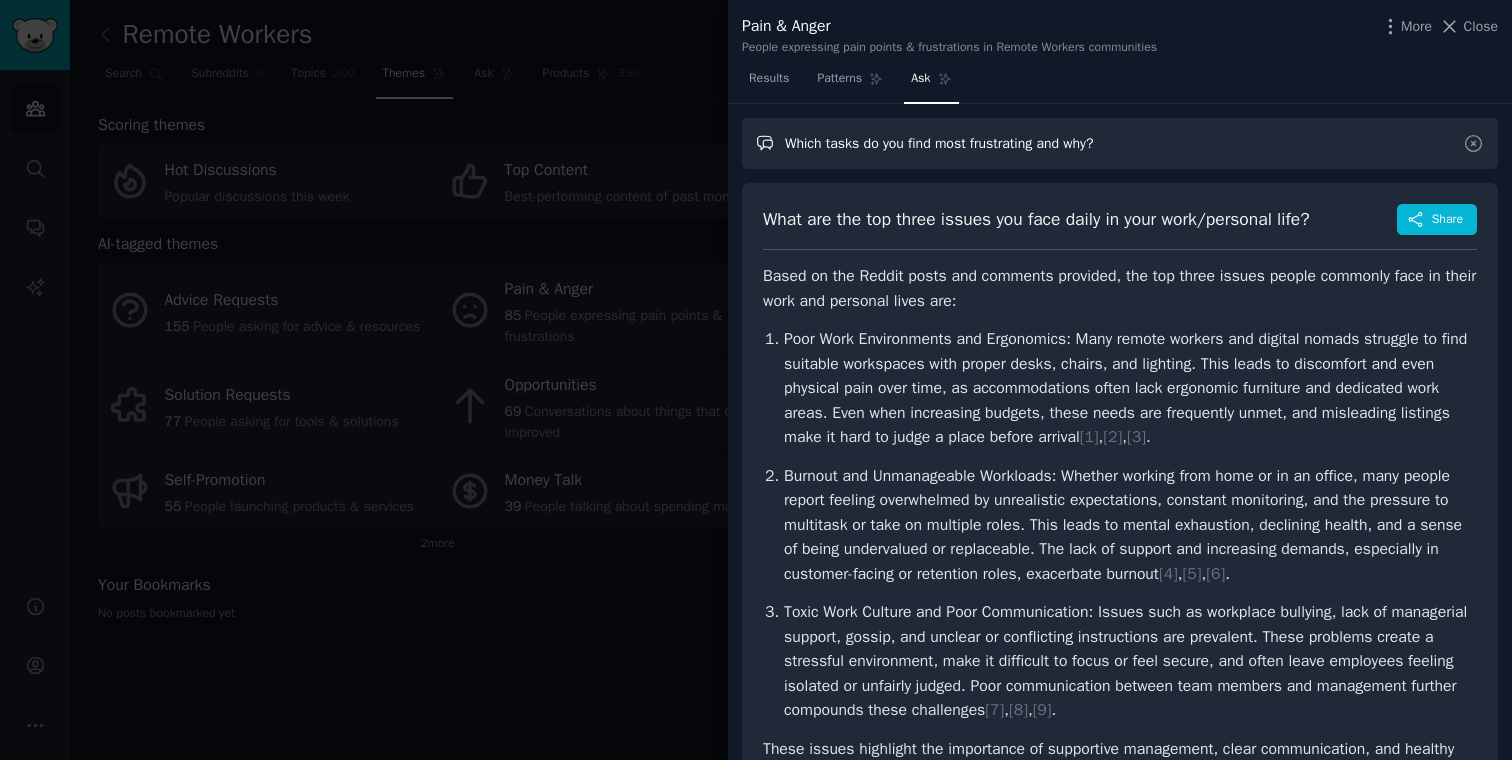 click on "Which tasks do you find most frustrating and why?" at bounding box center [1120, 143] 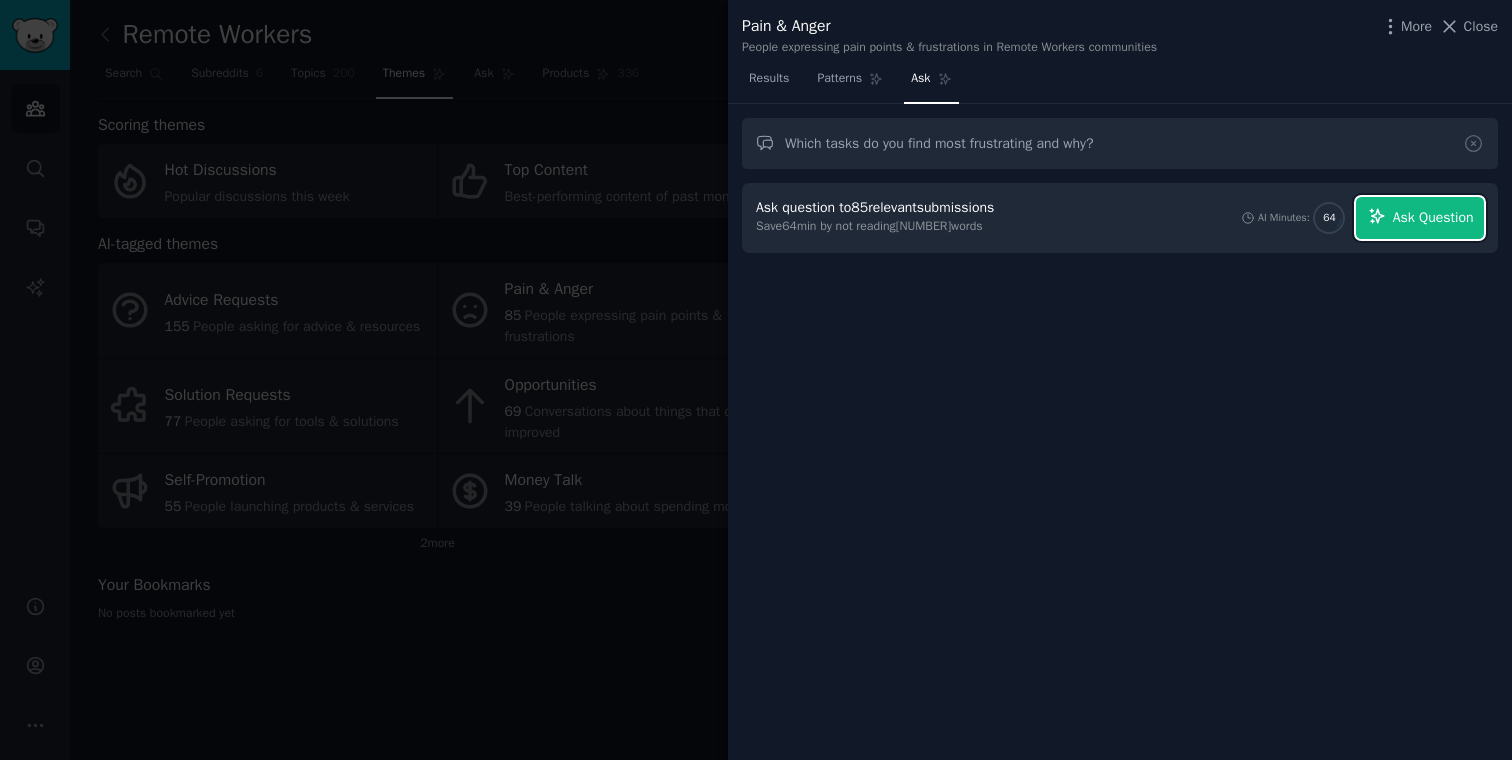click on "Ask Question" at bounding box center (1433, 217) 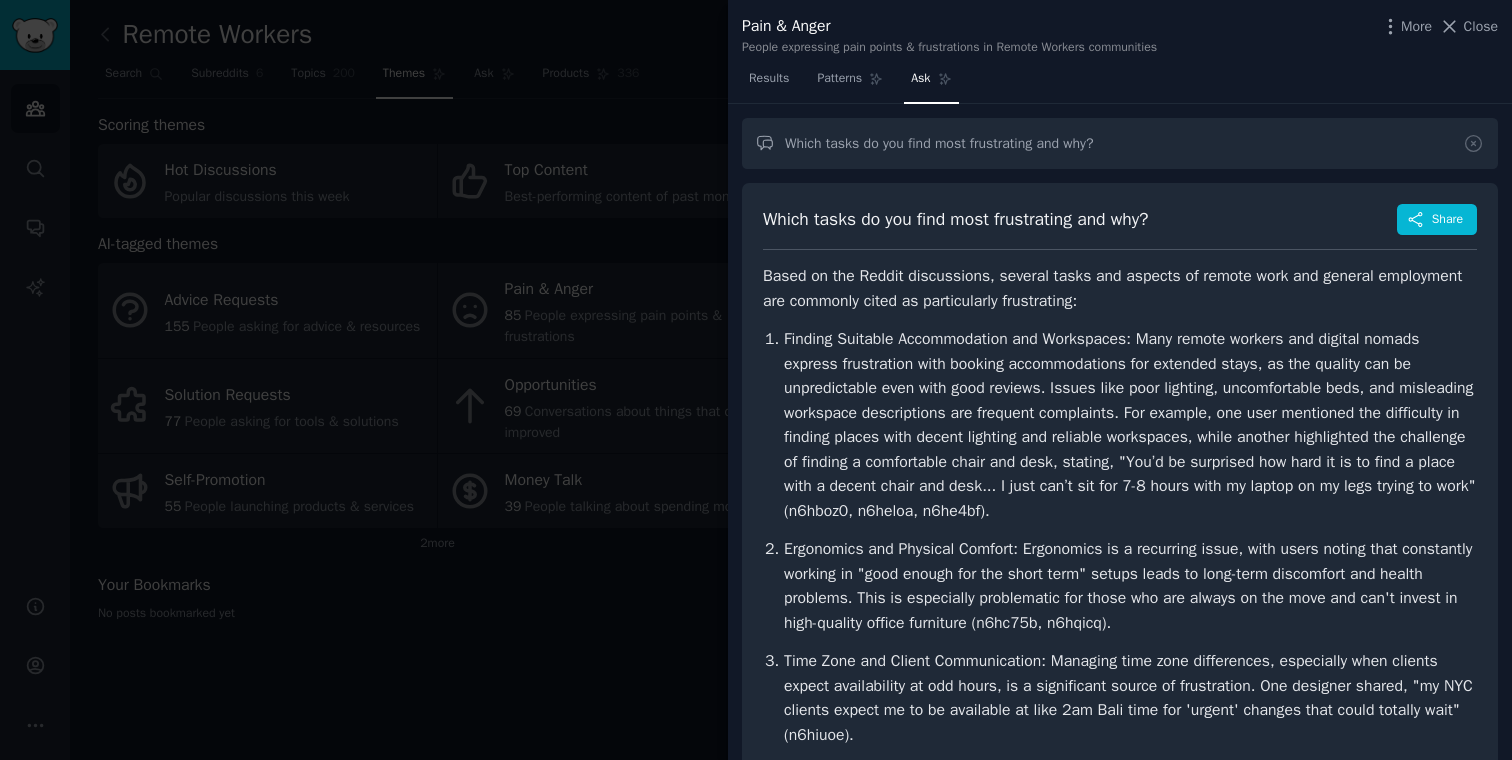 click on "Based on the Reddit discussions, several tasks and aspects of remote work and general employment are commonly cited as particularly frustrating:" at bounding box center (1120, 288) 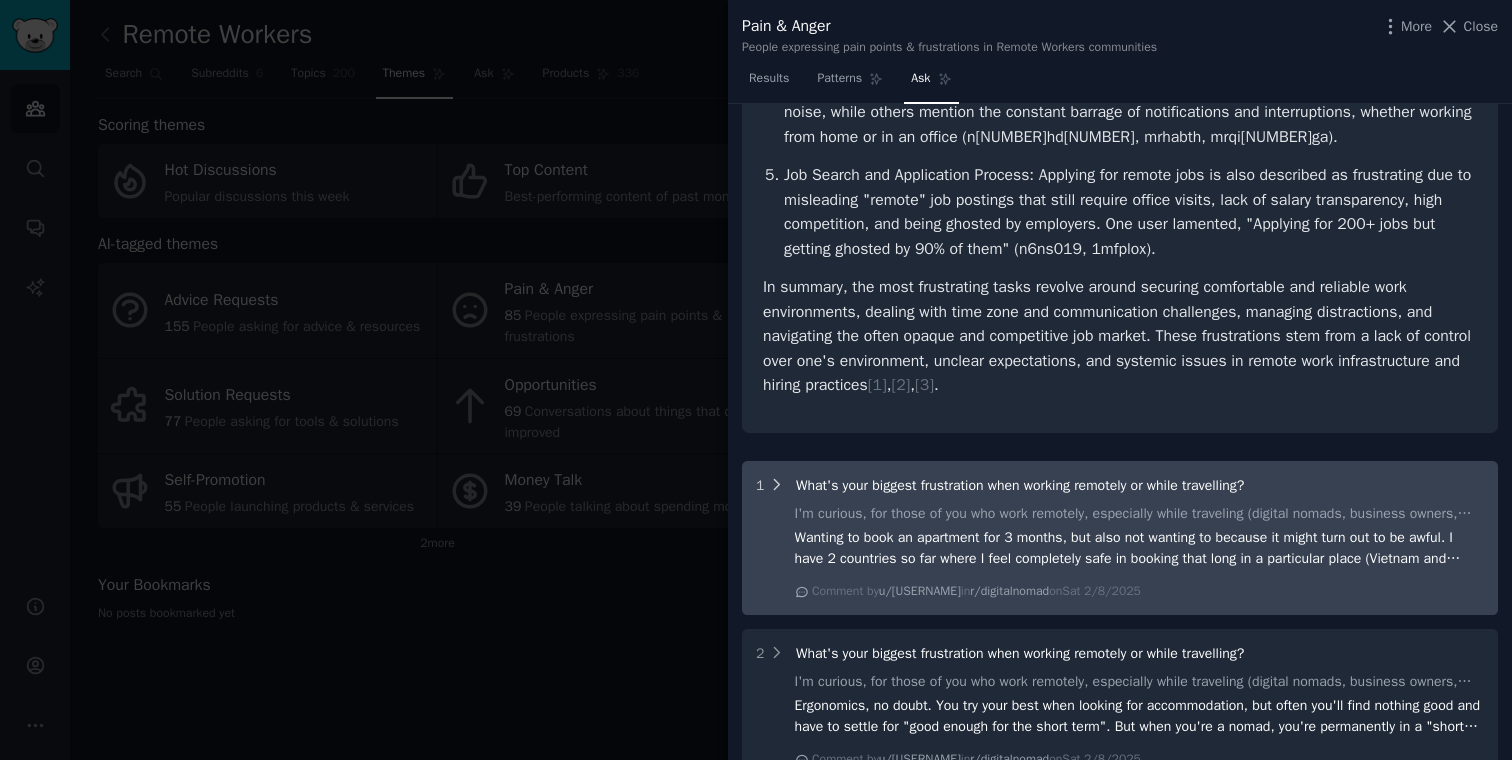 click 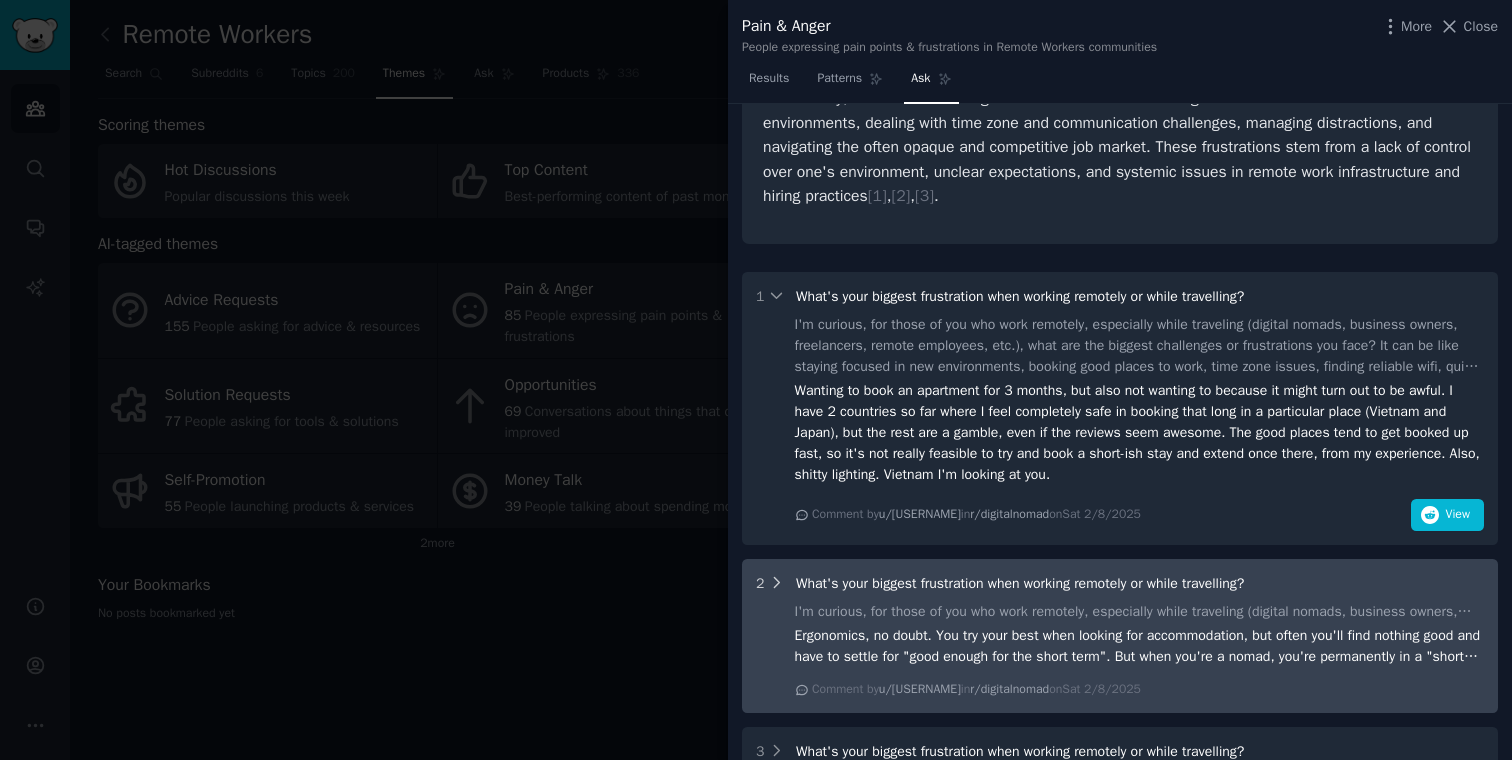 click 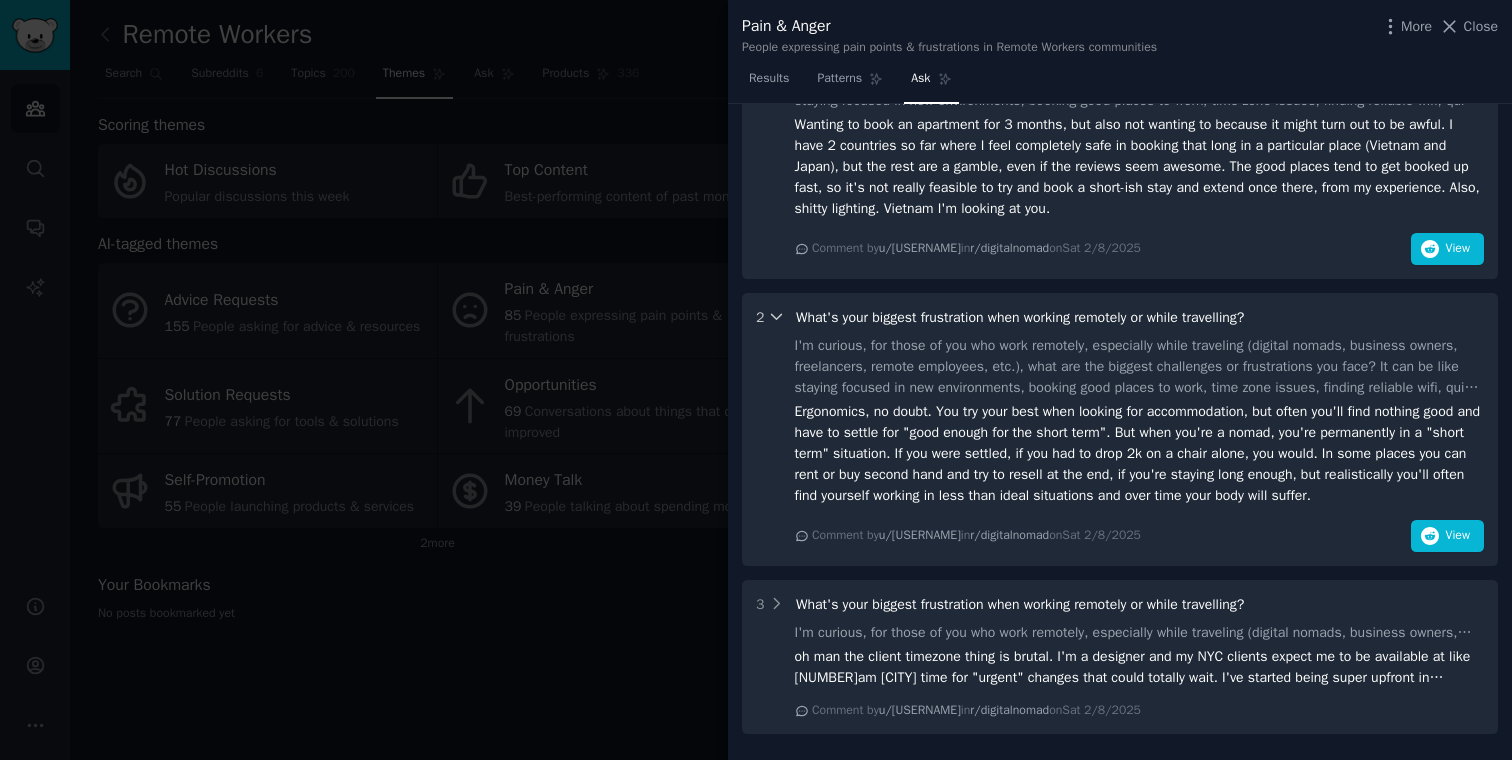 scroll, scrollTop: 1225, scrollLeft: 0, axis: vertical 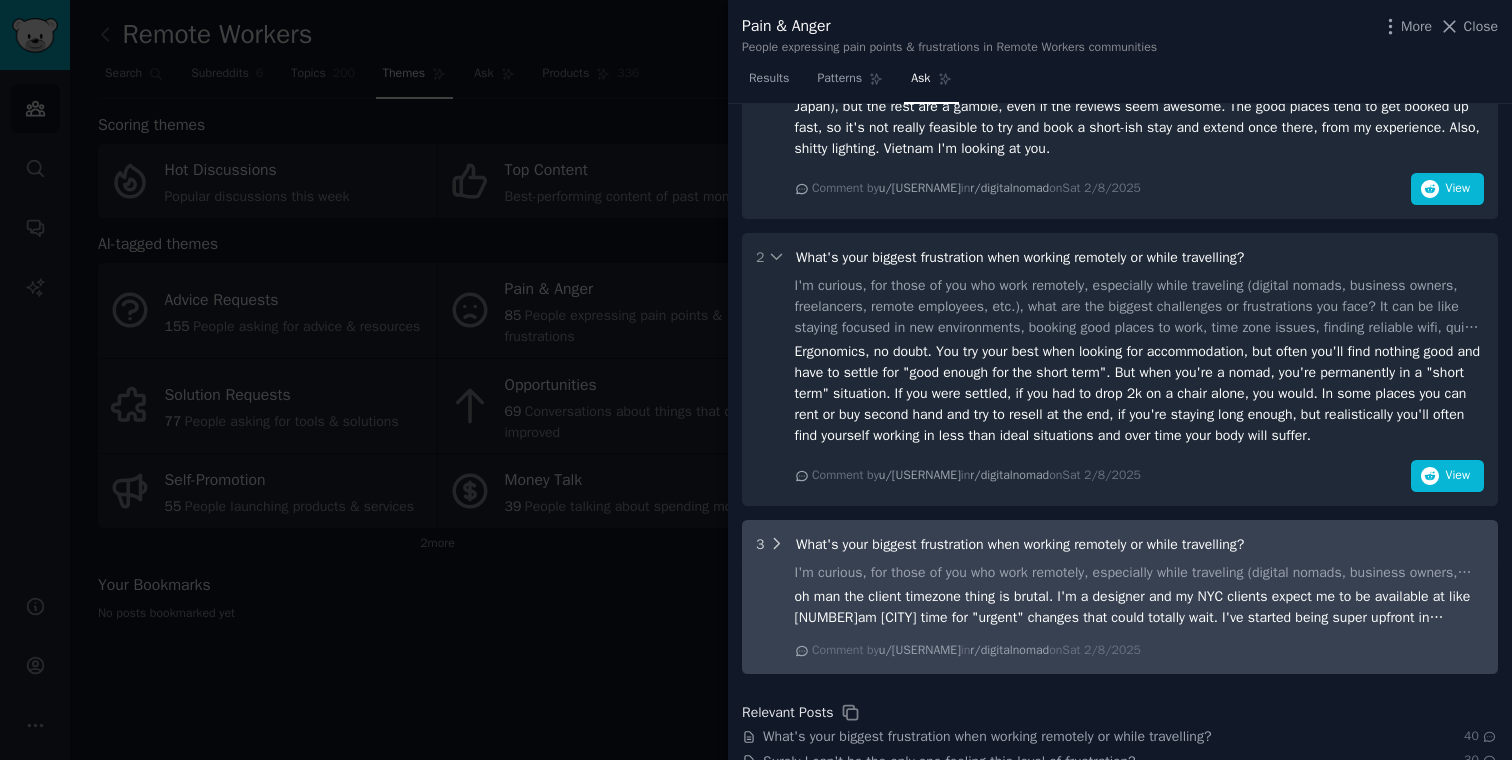 click 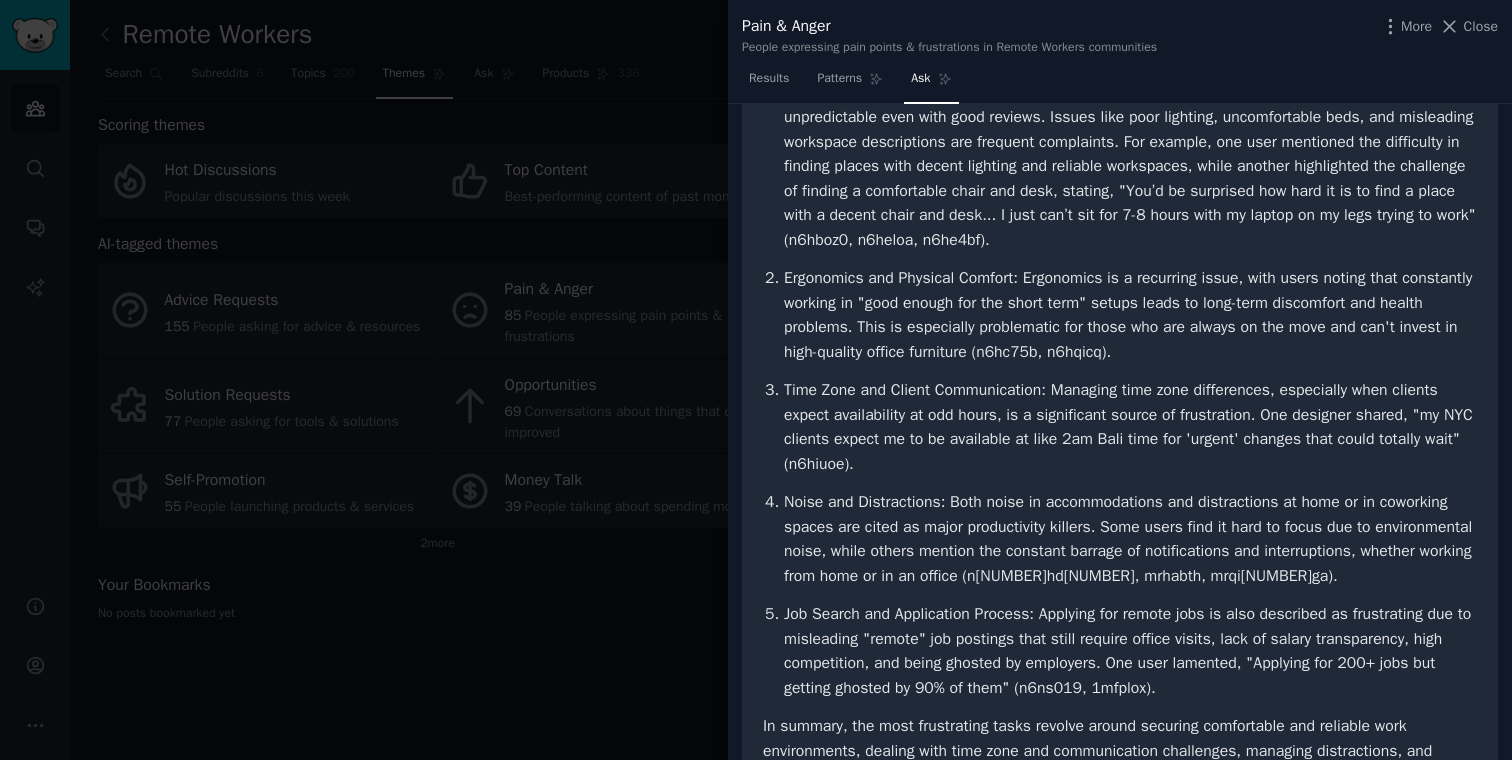 scroll, scrollTop: 0, scrollLeft: 0, axis: both 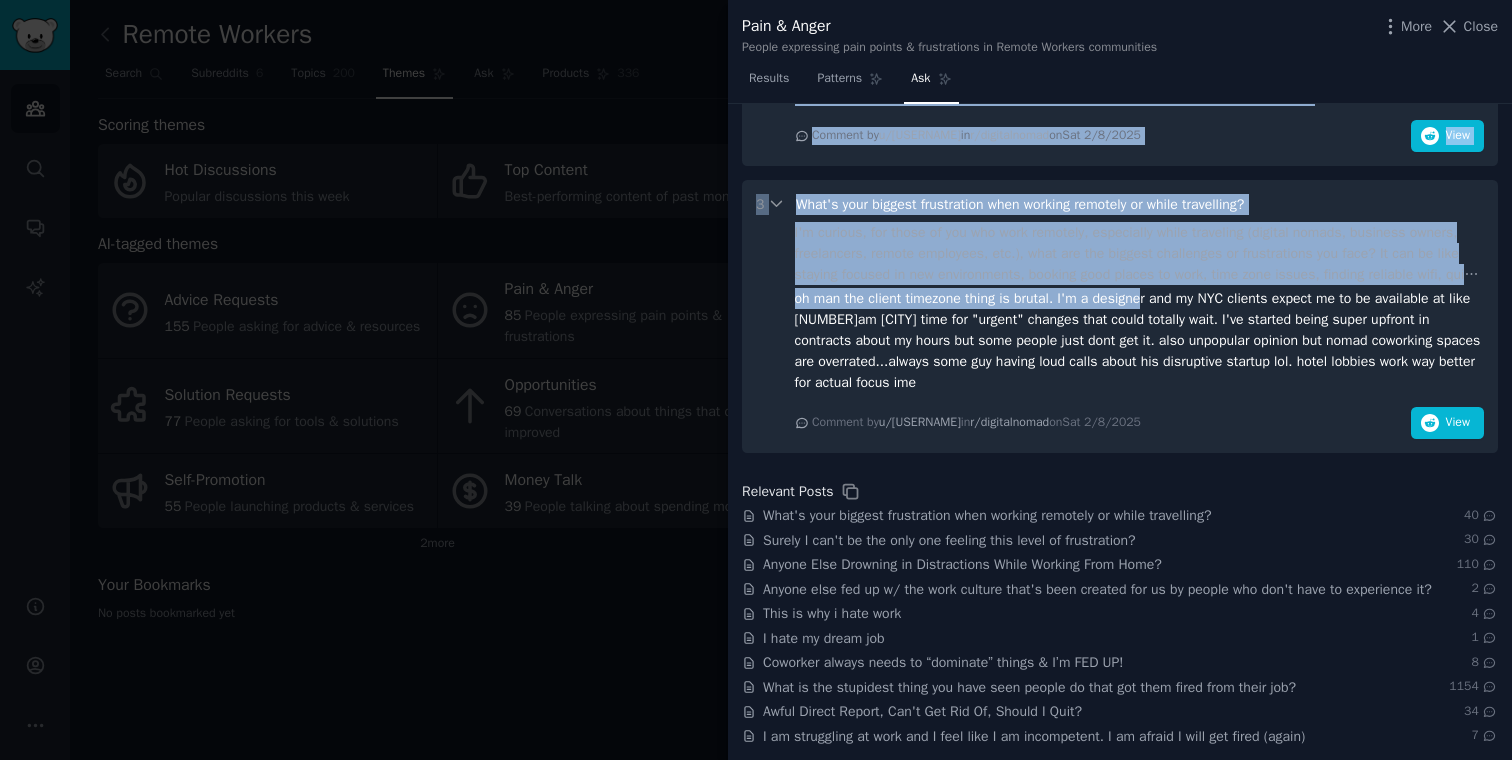 drag, startPoint x: 761, startPoint y: 276, endPoint x: 1151, endPoint y: 291, distance: 390.28836 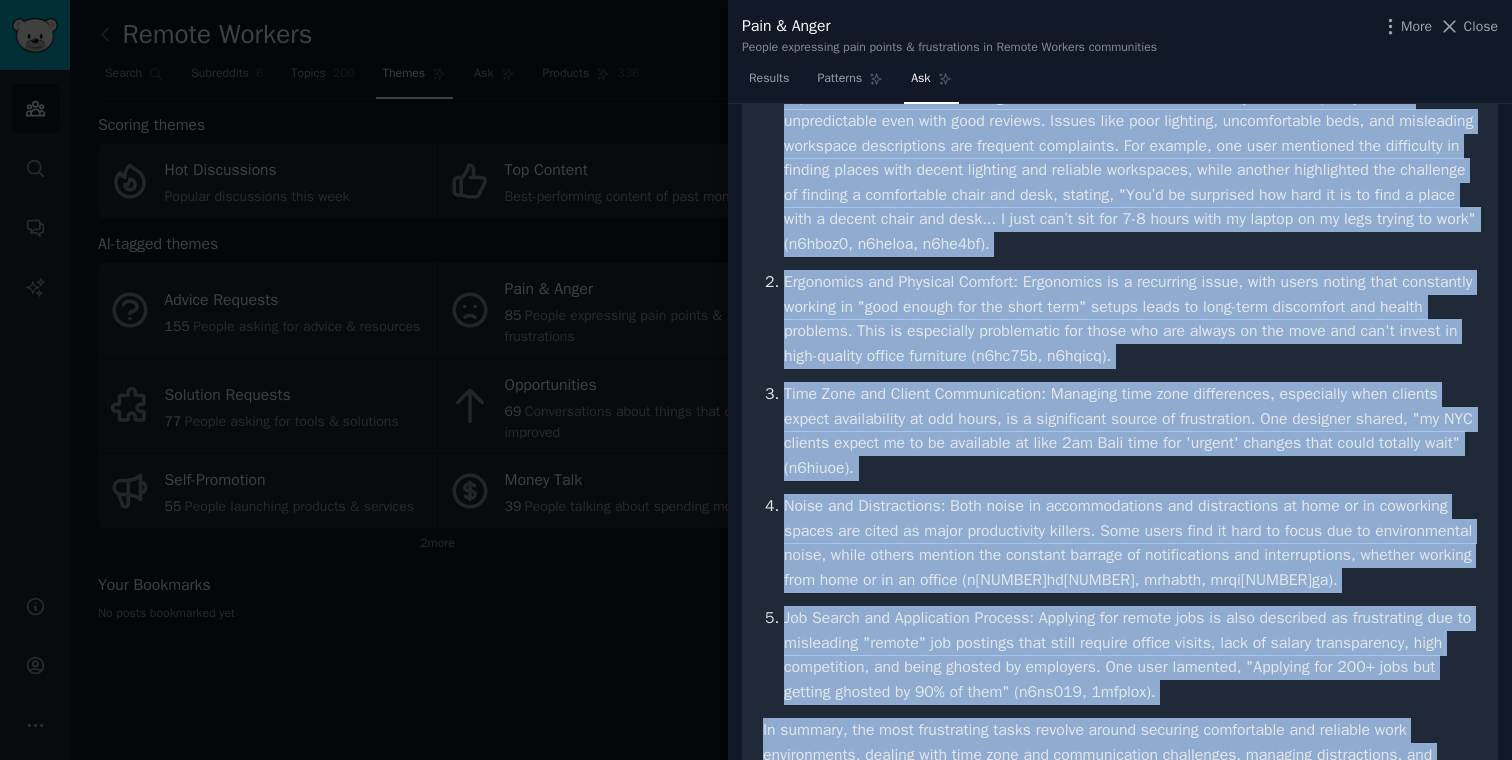 scroll, scrollTop: 0, scrollLeft: 0, axis: both 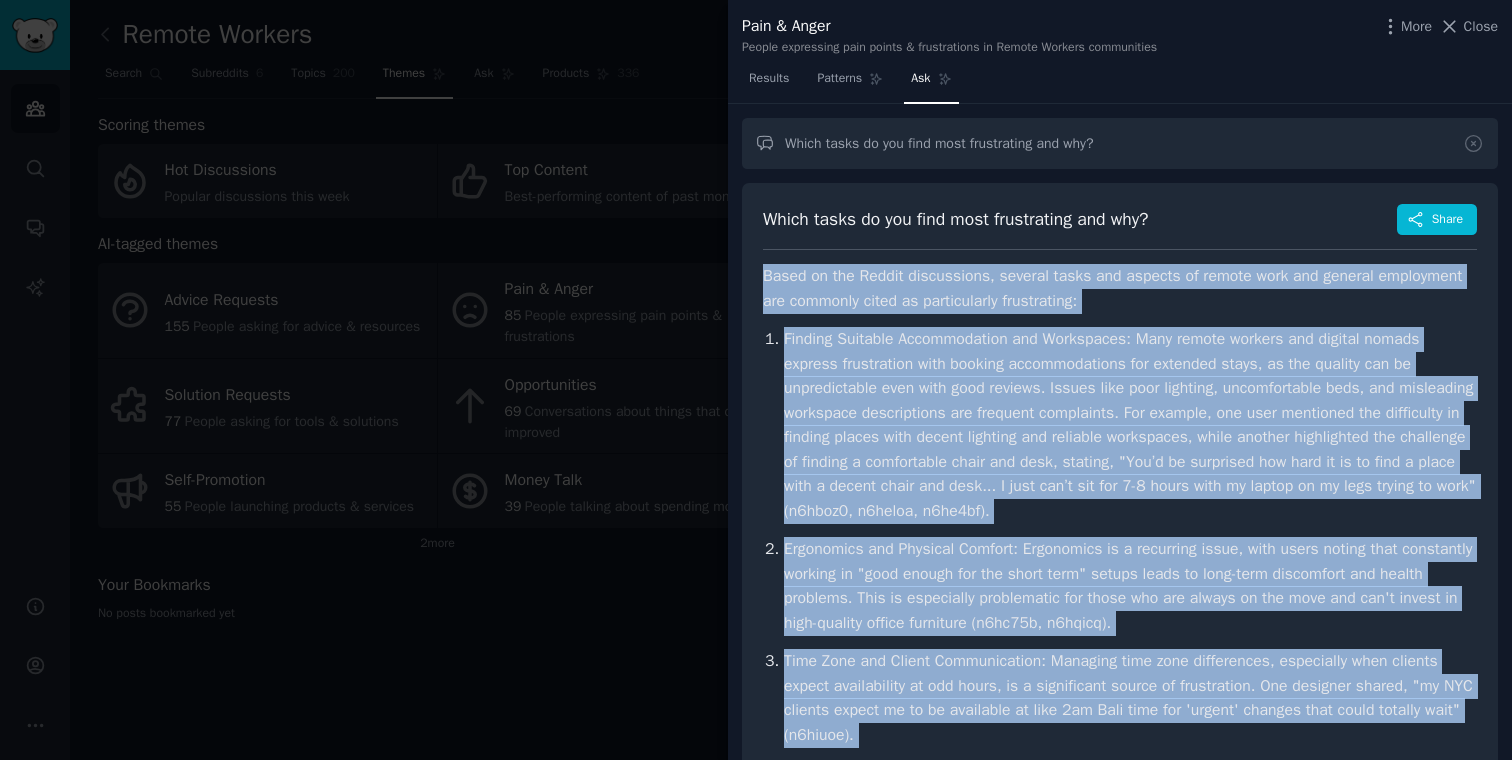 click on "Finding Suitable Accommodation and Workspaces : Many remote workers and digital nomads express frustration with booking accommodations for extended stays, as the quality can be unpredictable even with good reviews. Issues like poor lighting, uncomfortable beds, and misleading workspace descriptions are frequent complaints. For example, one user mentioned the difficulty in finding places with decent lighting and reliable workspaces, while another highlighted the challenge of finding a comfortable chair and desk, stating, "You’d be surprised how hard it is to find a place with a decent chair and desk... I just can’t sit for 7-8 hours with my laptop on my legs trying to work" (n6hboz0, n6heloa, n6he4bf)." at bounding box center [1130, 425] 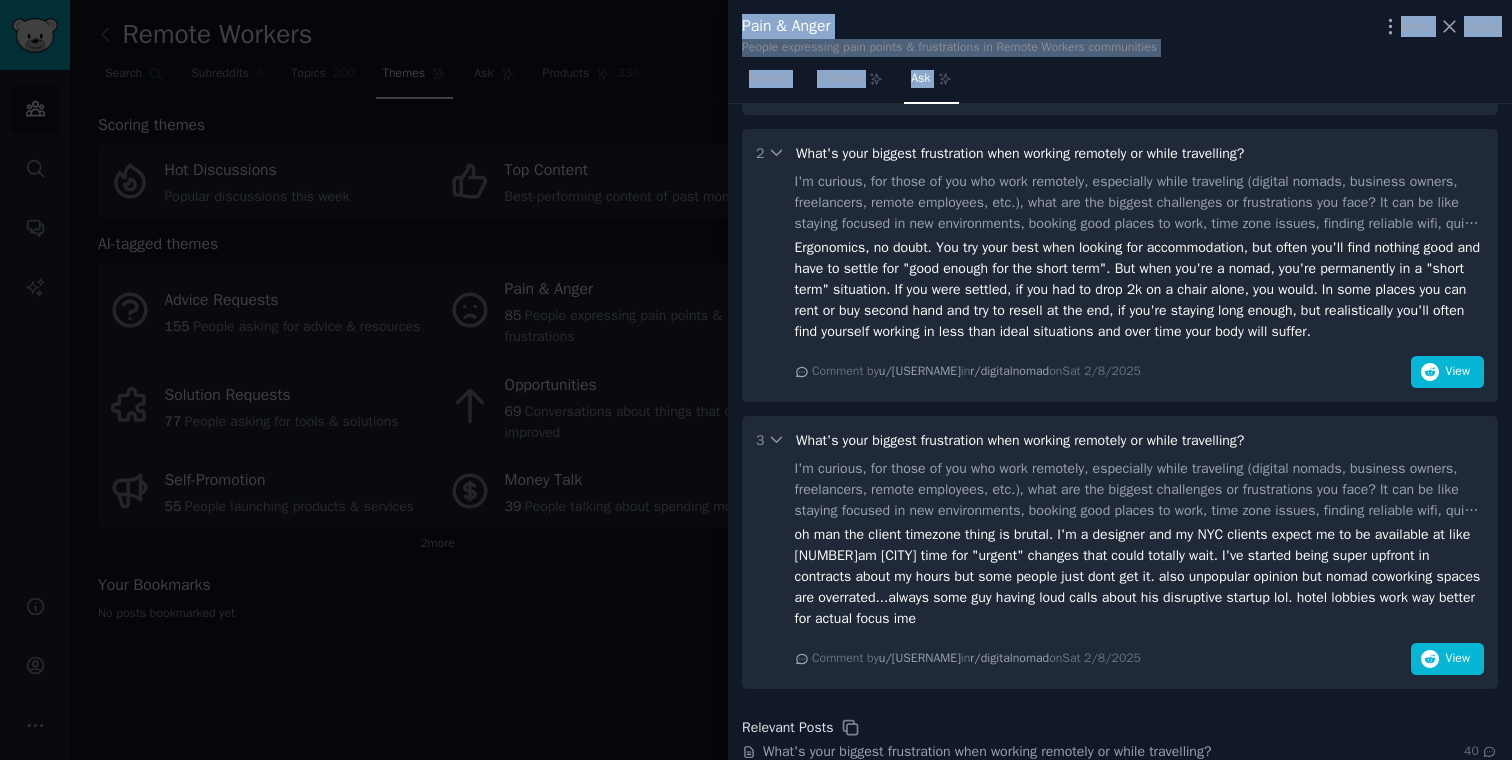 scroll, scrollTop: 1586, scrollLeft: 0, axis: vertical 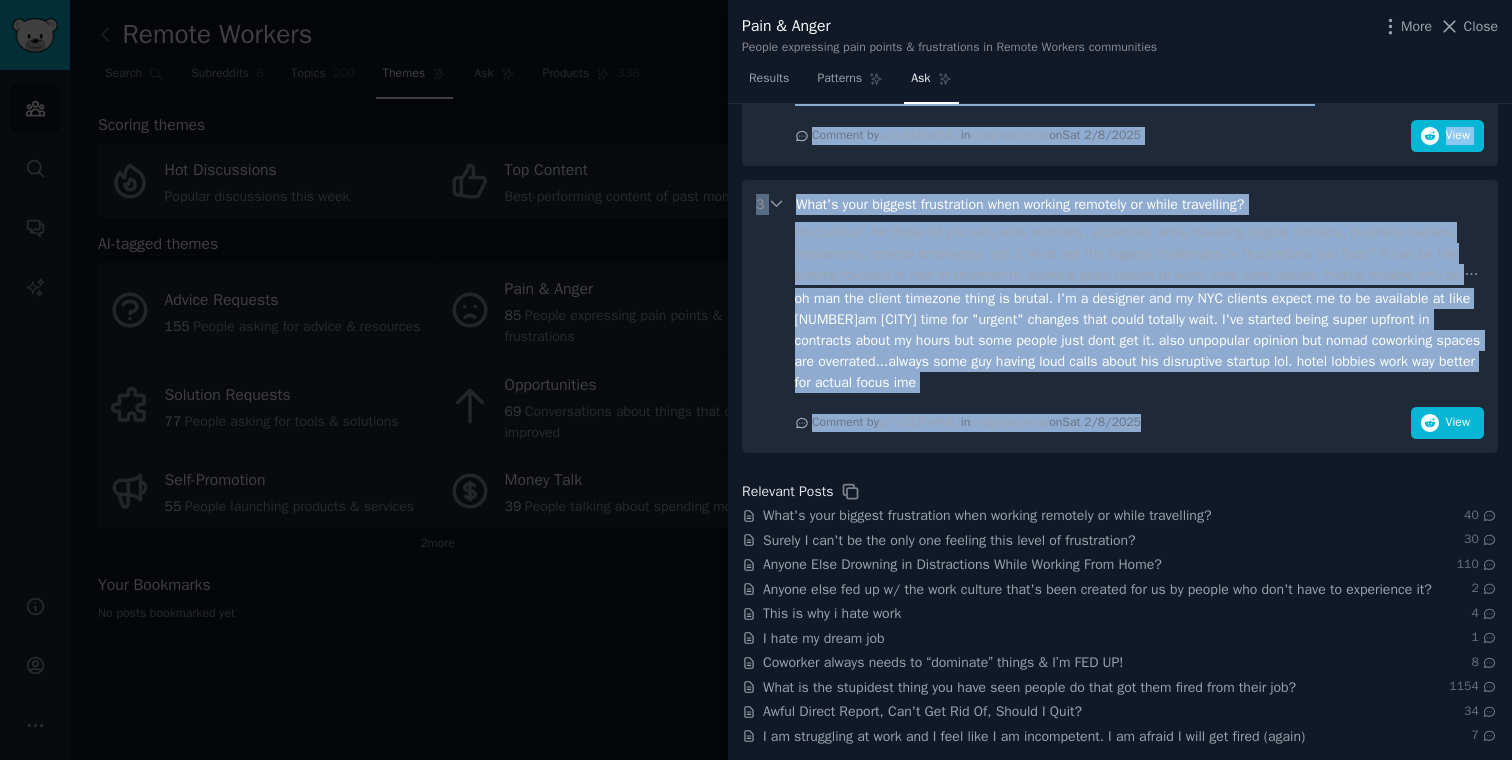 drag, startPoint x: 764, startPoint y: 270, endPoint x: 1240, endPoint y: 419, distance: 498.7755 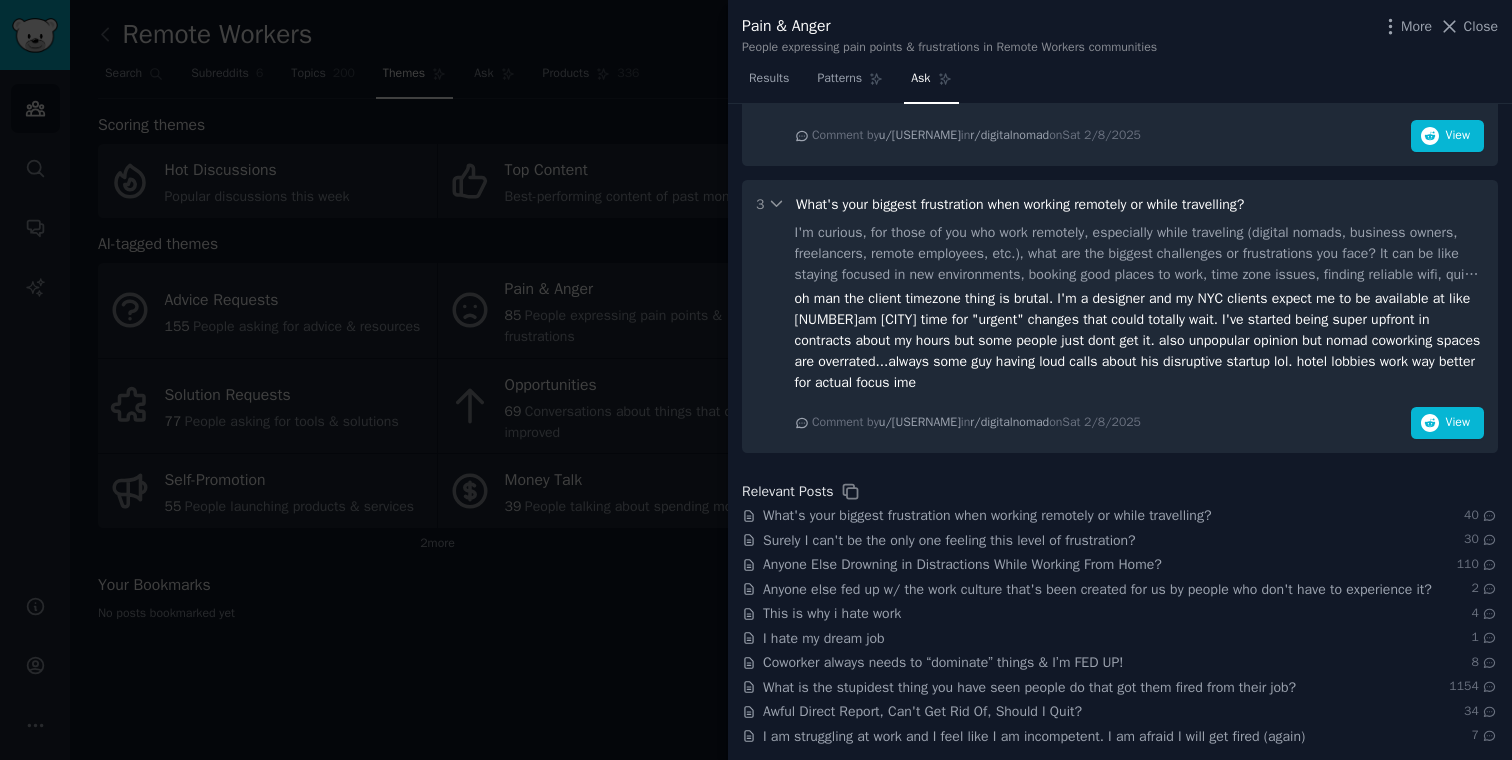 click on "Comment by  u/Altruistic-Mine-1848  in  r/digitalnomad  on  Sat 2/8/2025" at bounding box center (976, 136) 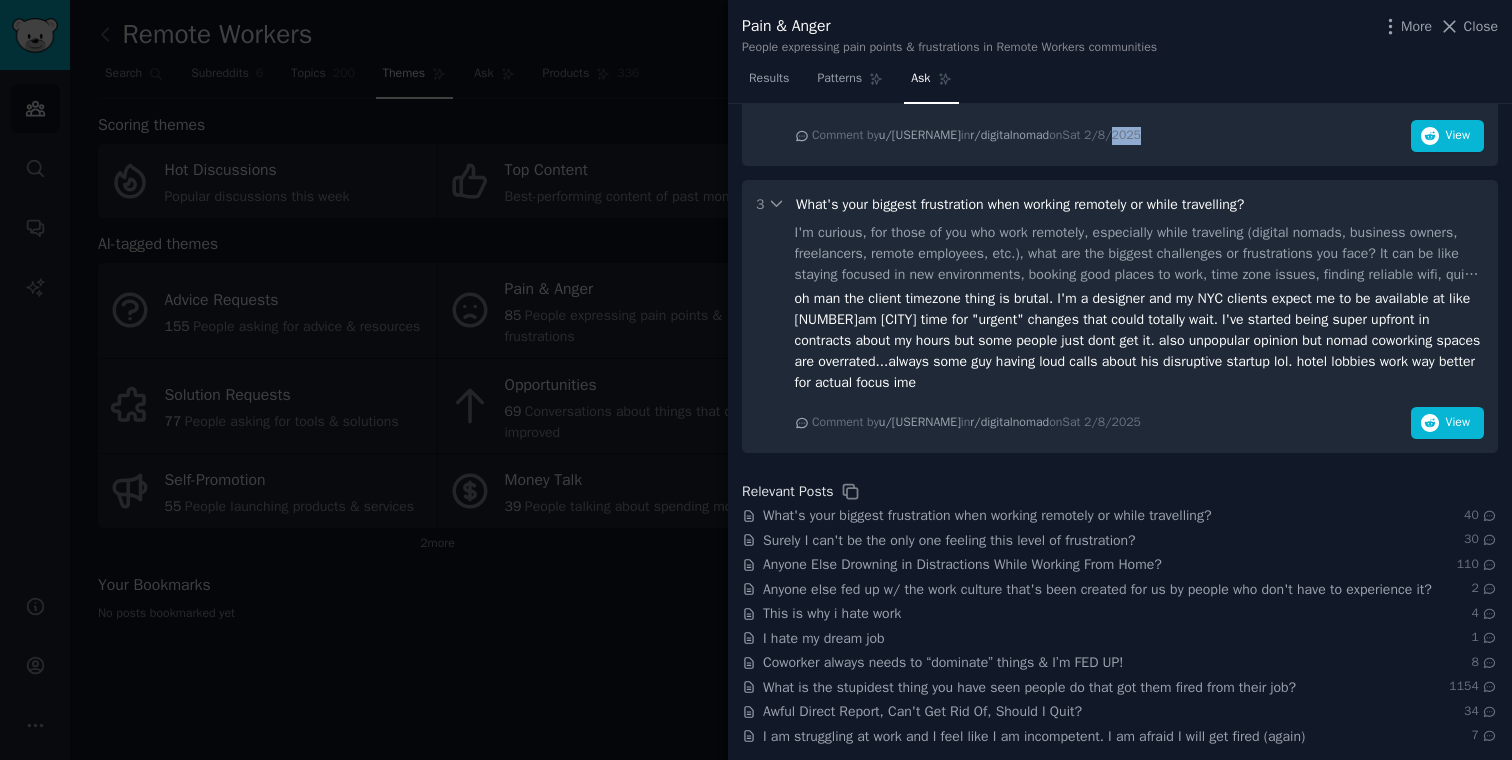 click on "Comment by  u/Altruistic-Mine-1848  in  r/digitalnomad  on  Sat 2/8/2025" at bounding box center [976, 136] 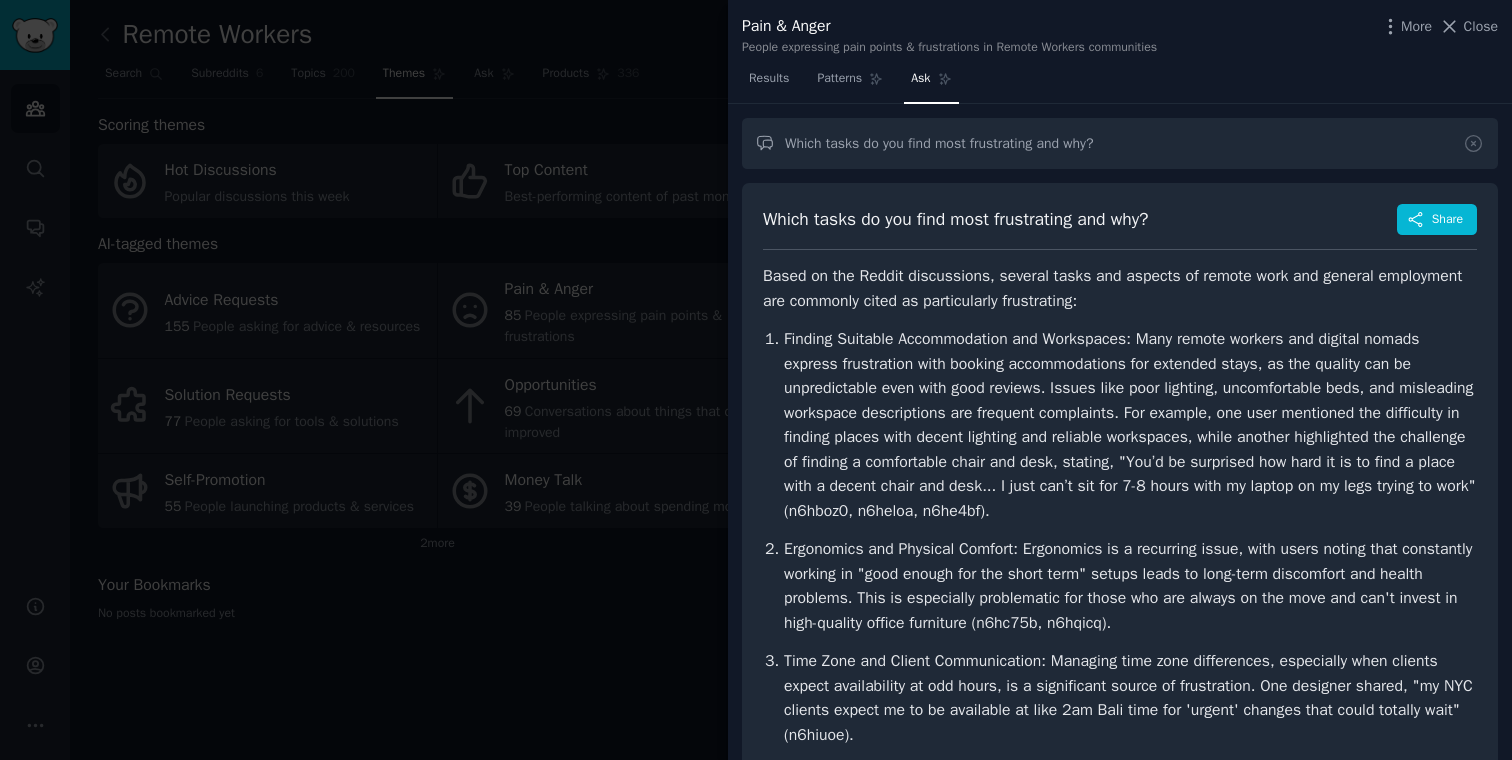 click at bounding box center [756, 380] 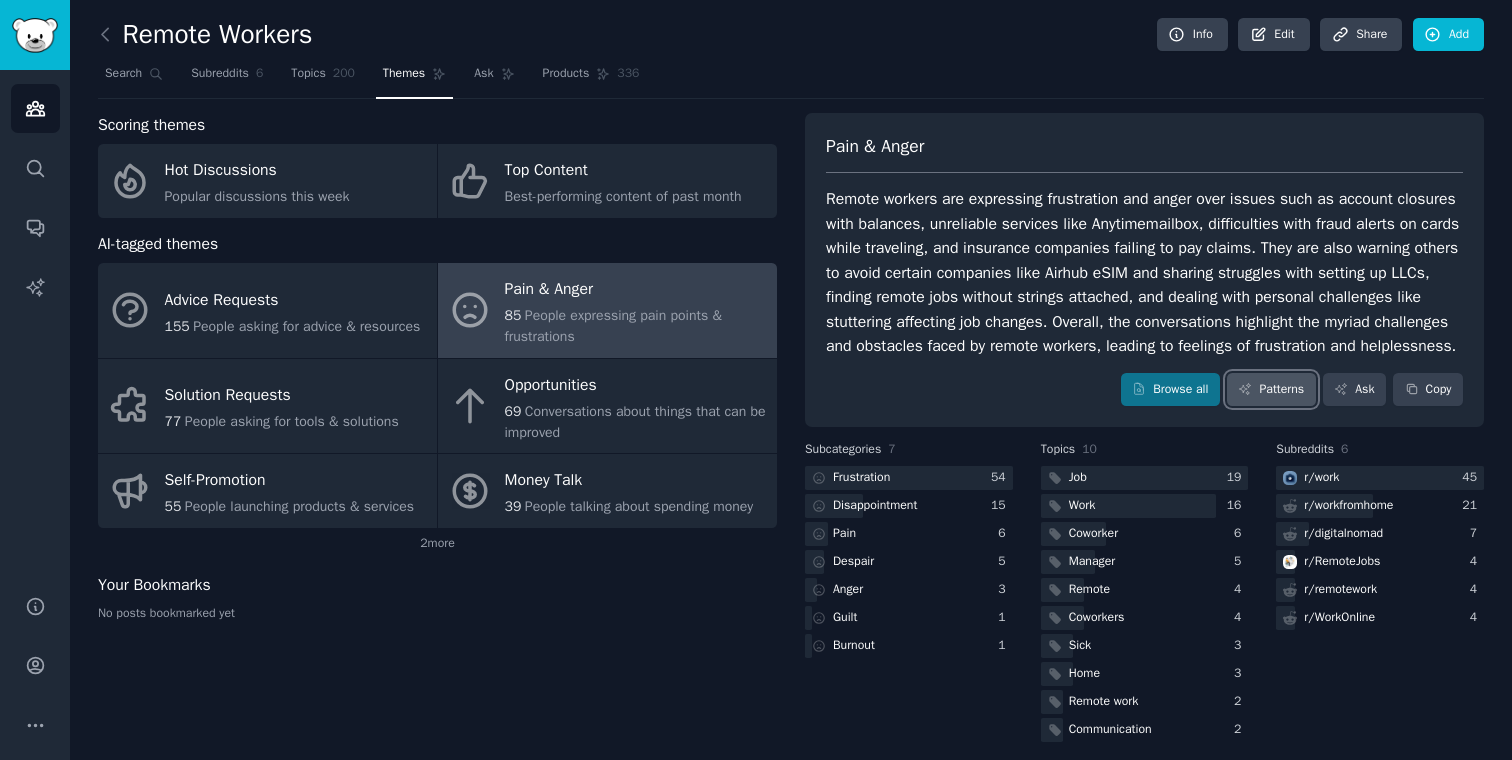 click on "Patterns" at bounding box center (1271, 390) 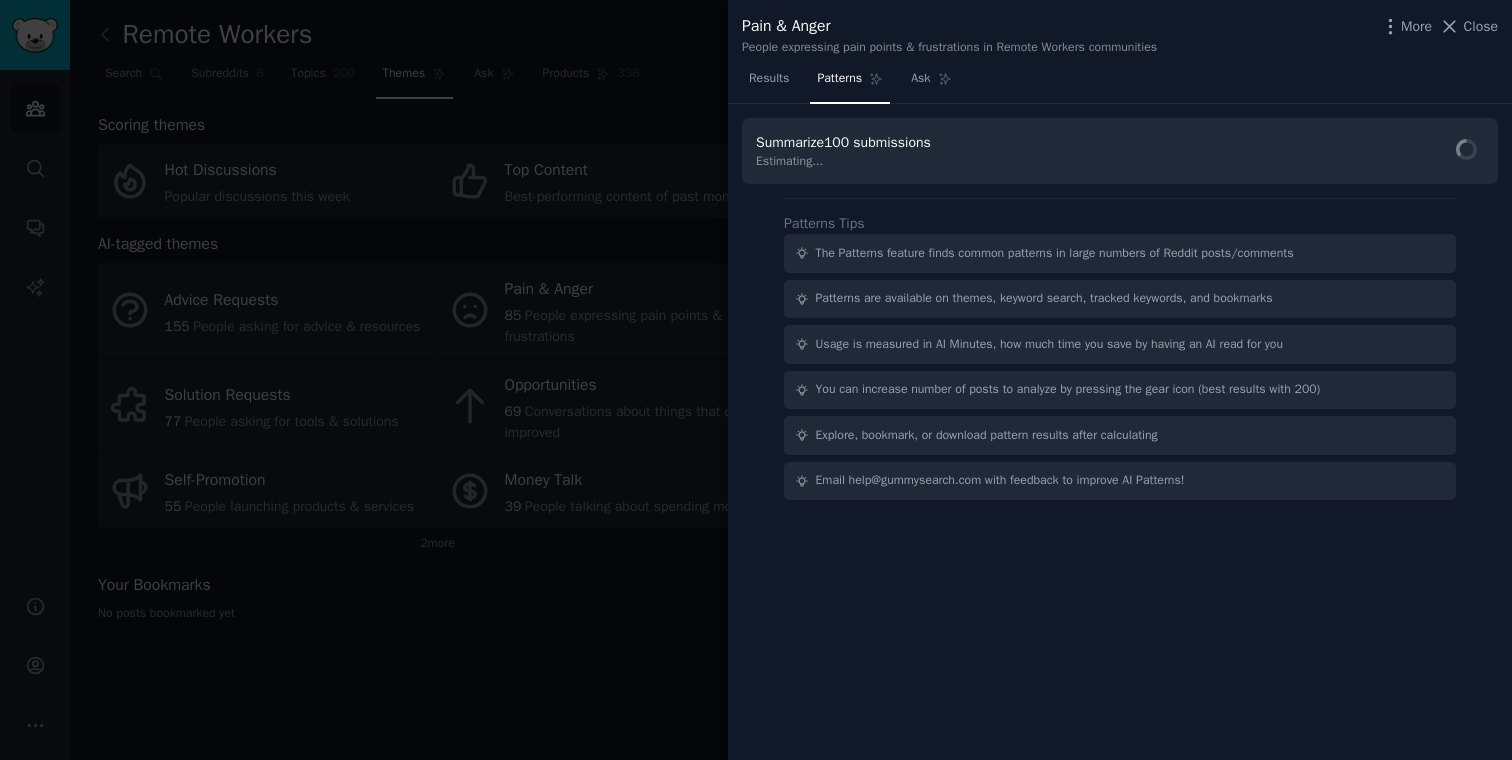 type 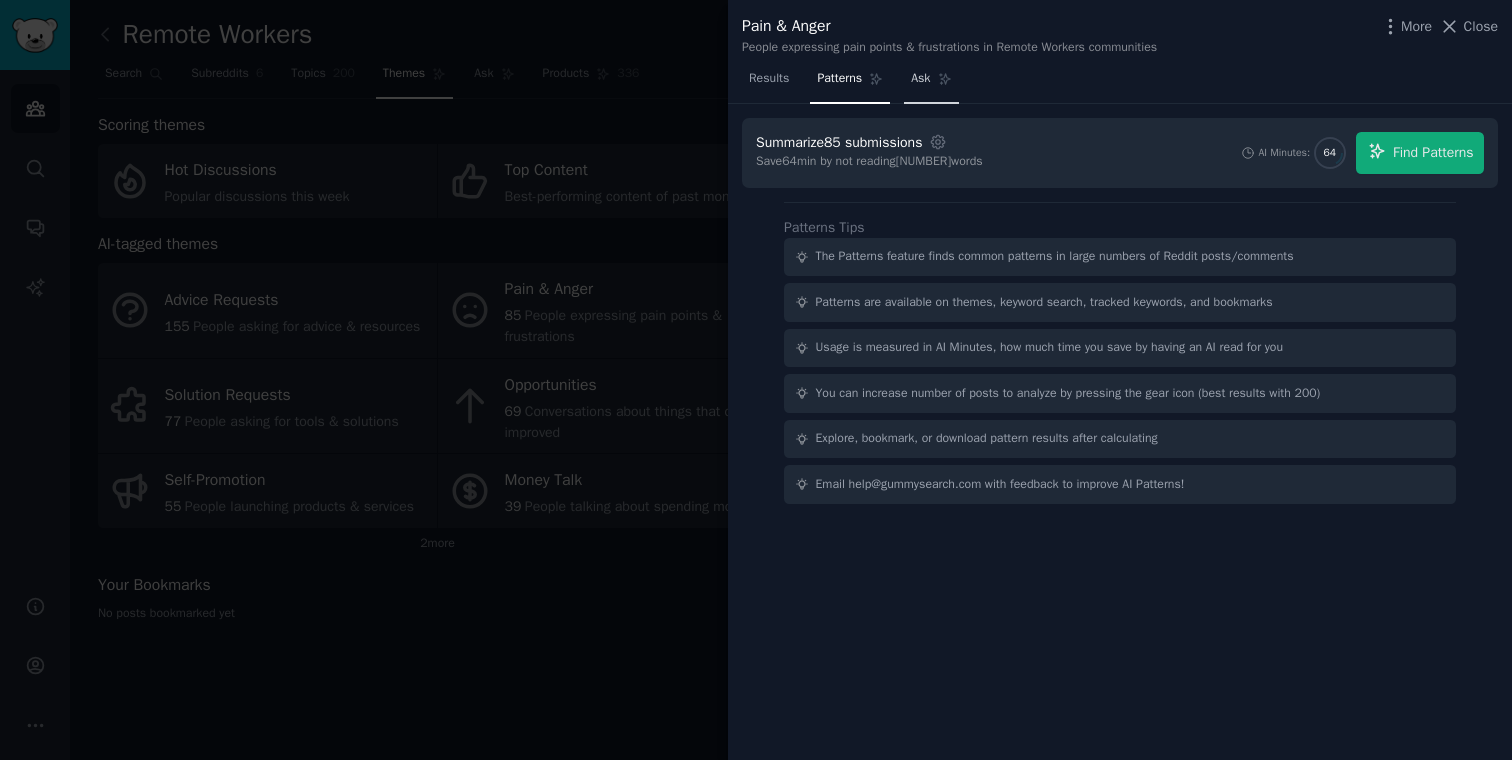click on "Ask" at bounding box center (931, 83) 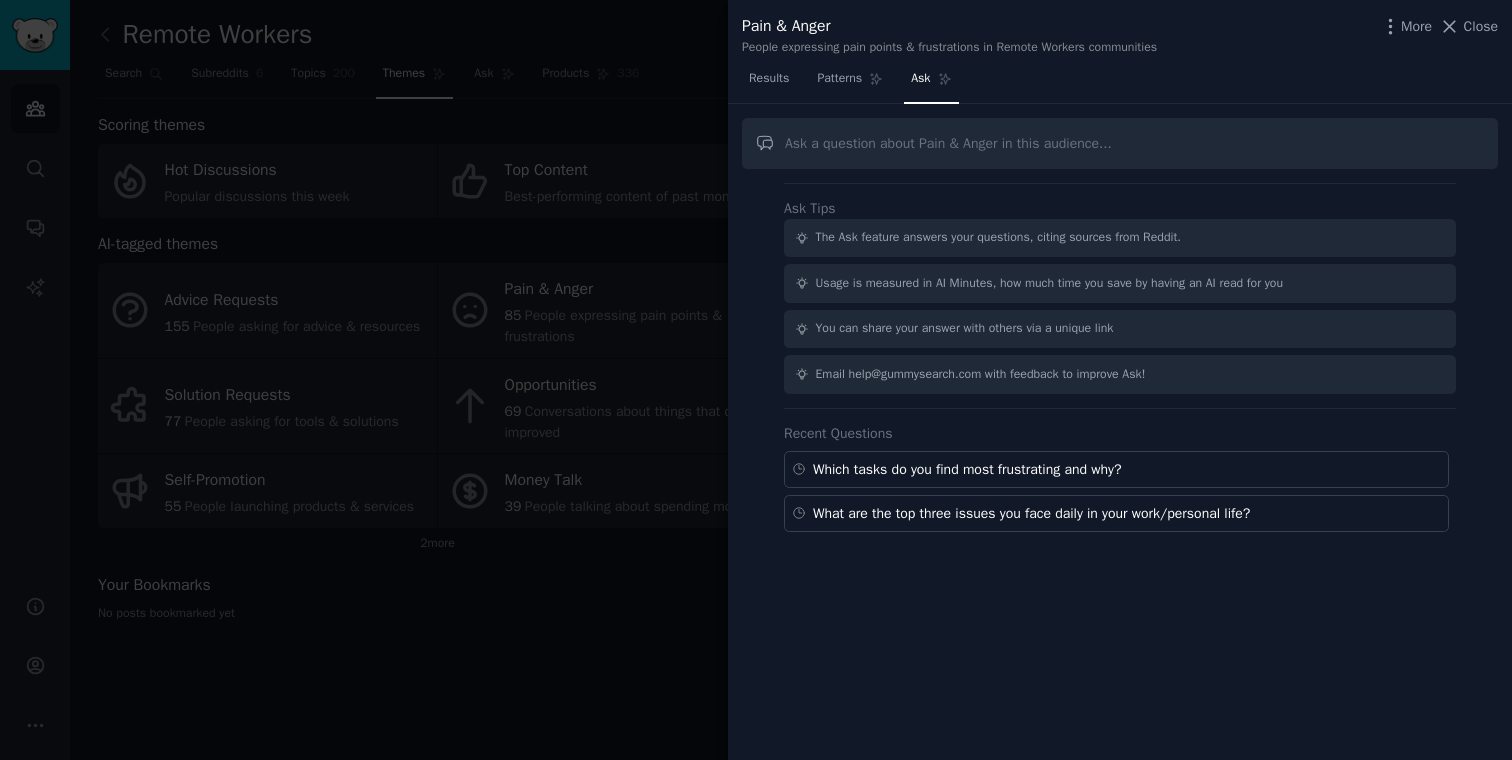 click at bounding box center [1120, 143] 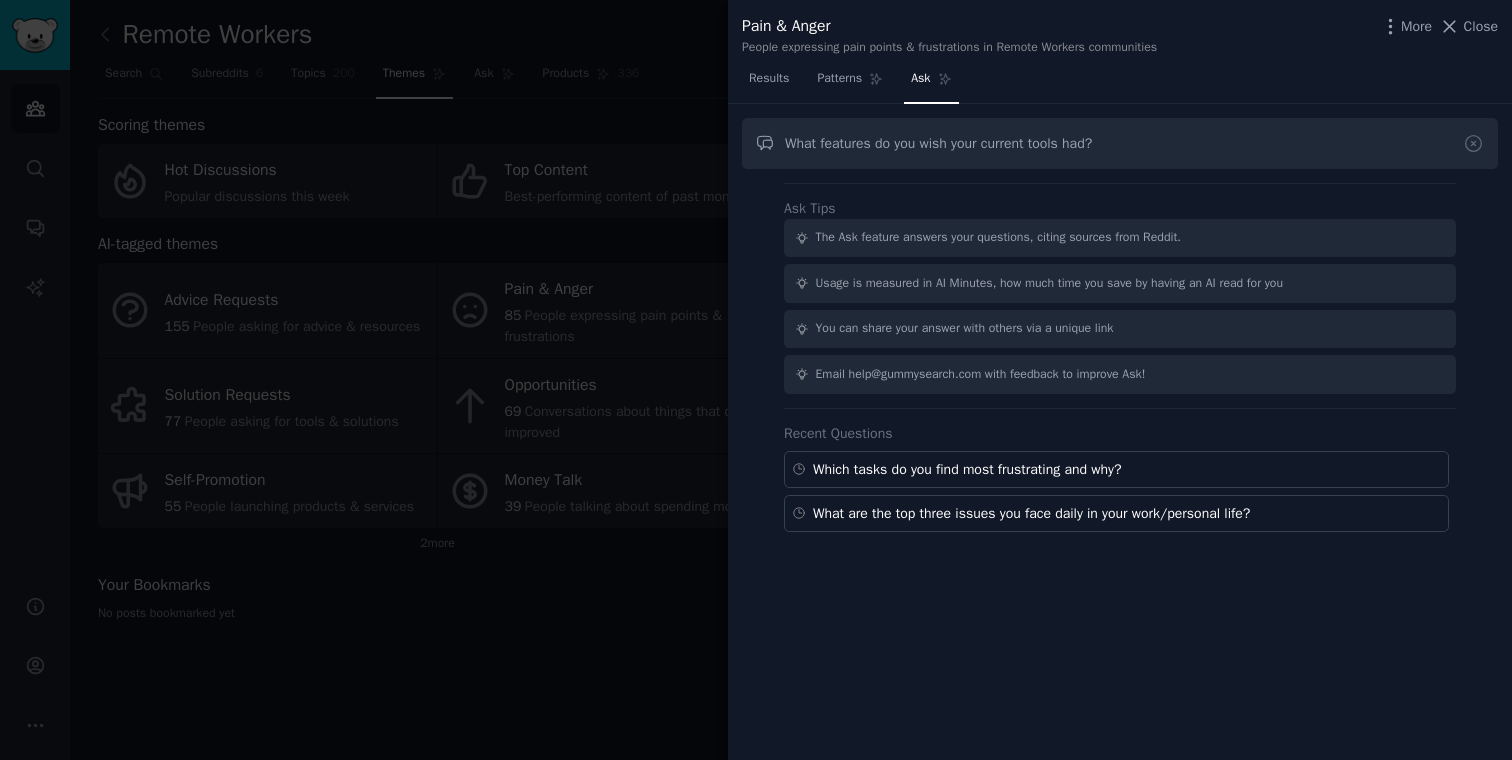click on "What features do you wish your current tools had?" at bounding box center (1120, 143) 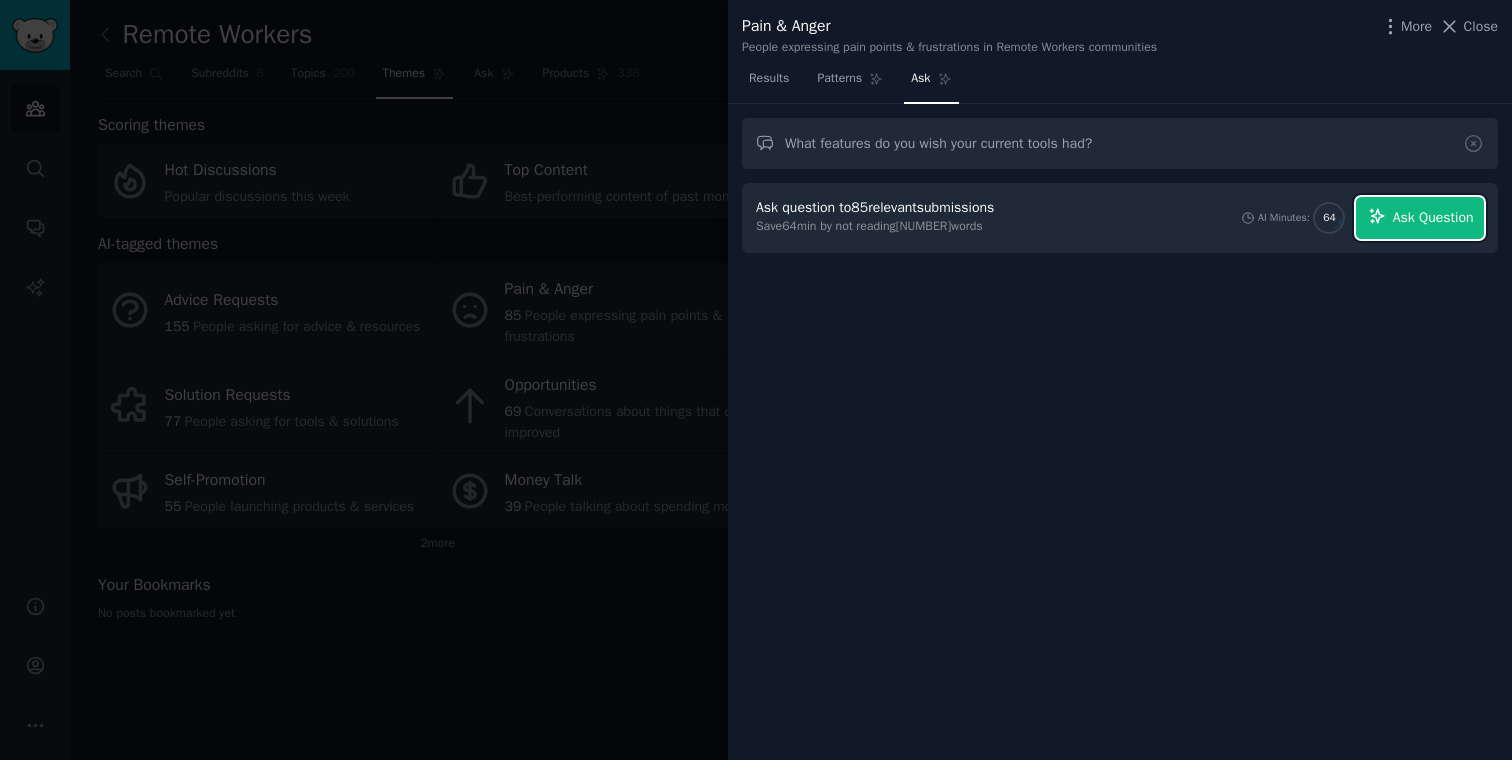 click on "Ask Question" at bounding box center [1420, 218] 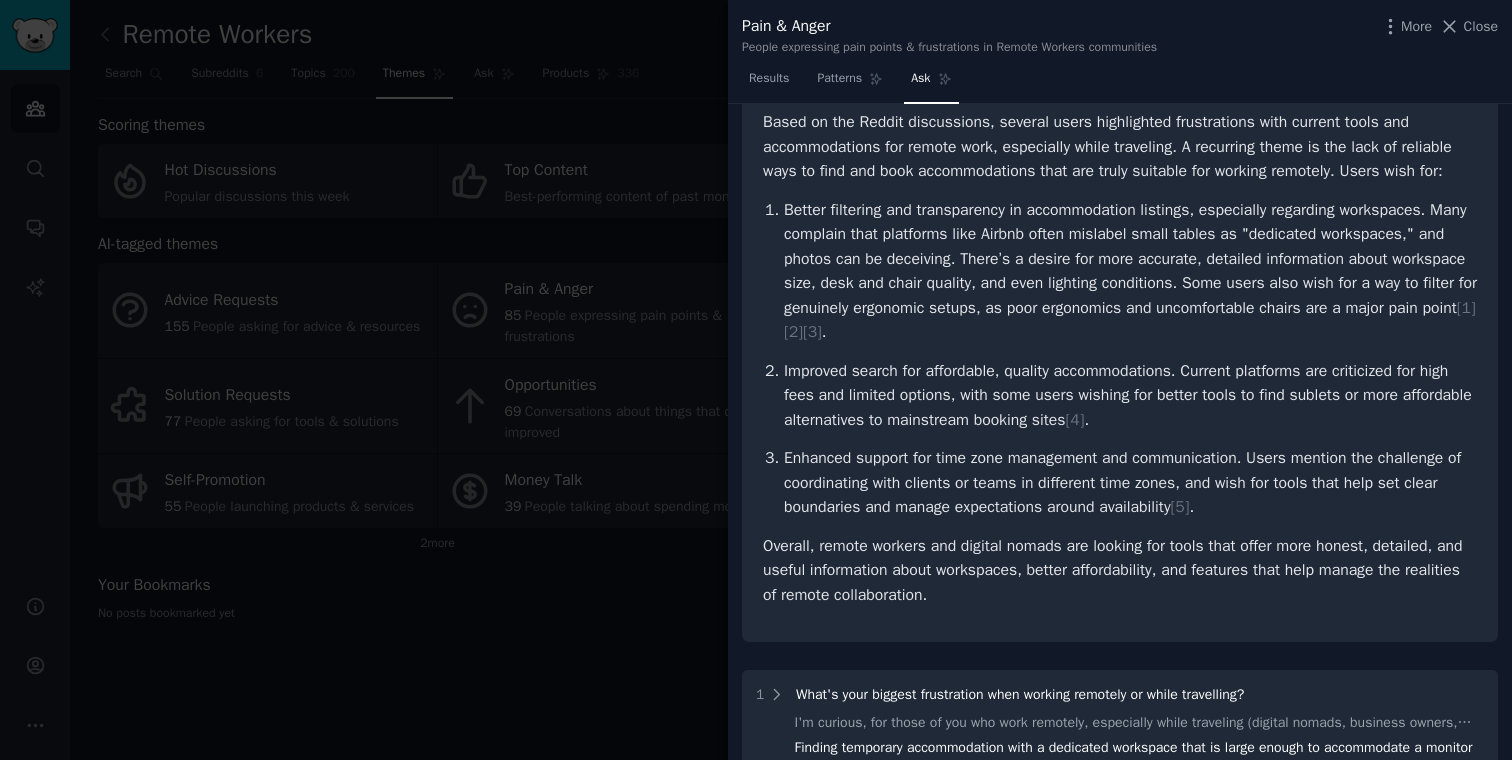 scroll, scrollTop: 0, scrollLeft: 0, axis: both 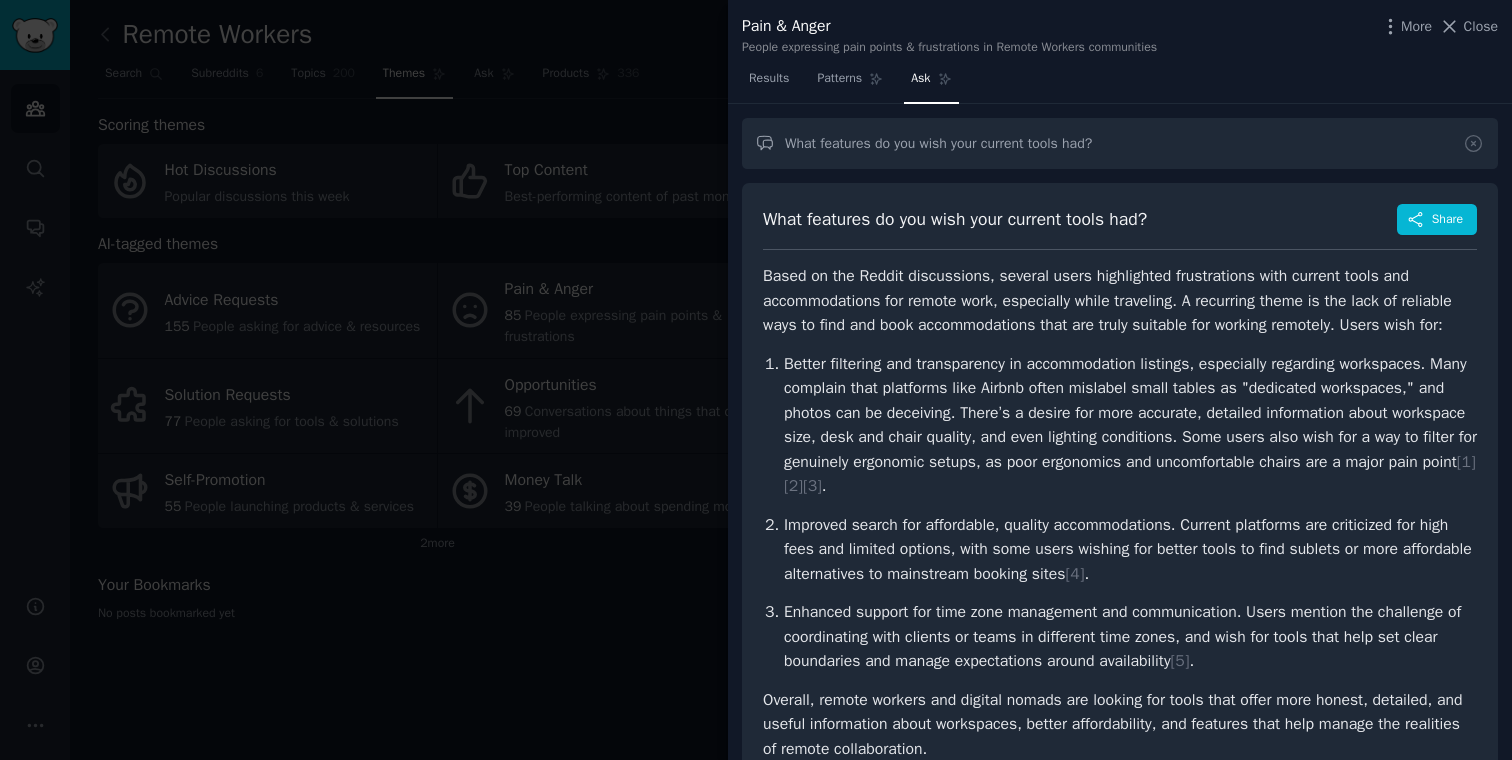 click at bounding box center [756, 380] 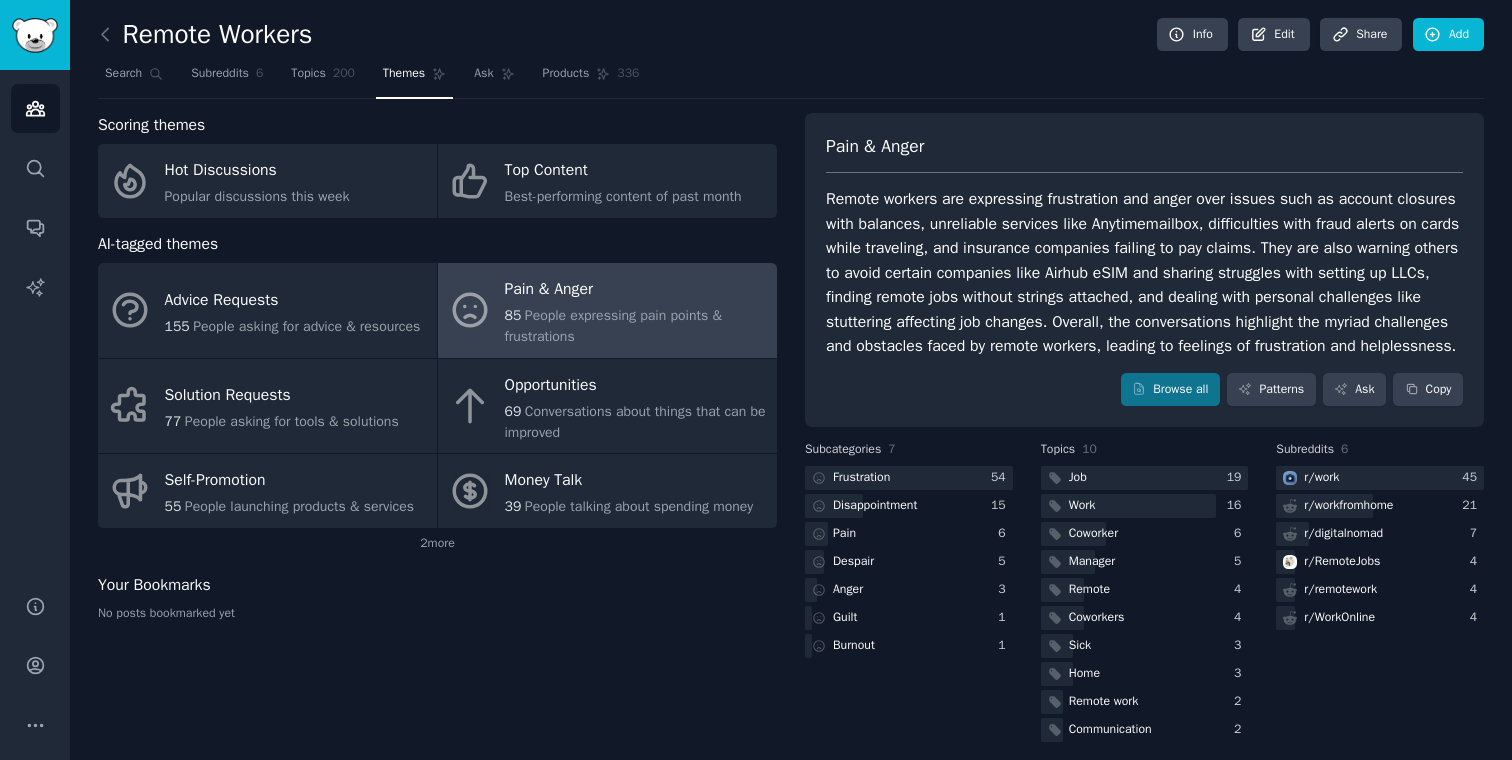 click on "People expressing pain points & frustrations" at bounding box center [613, 326] 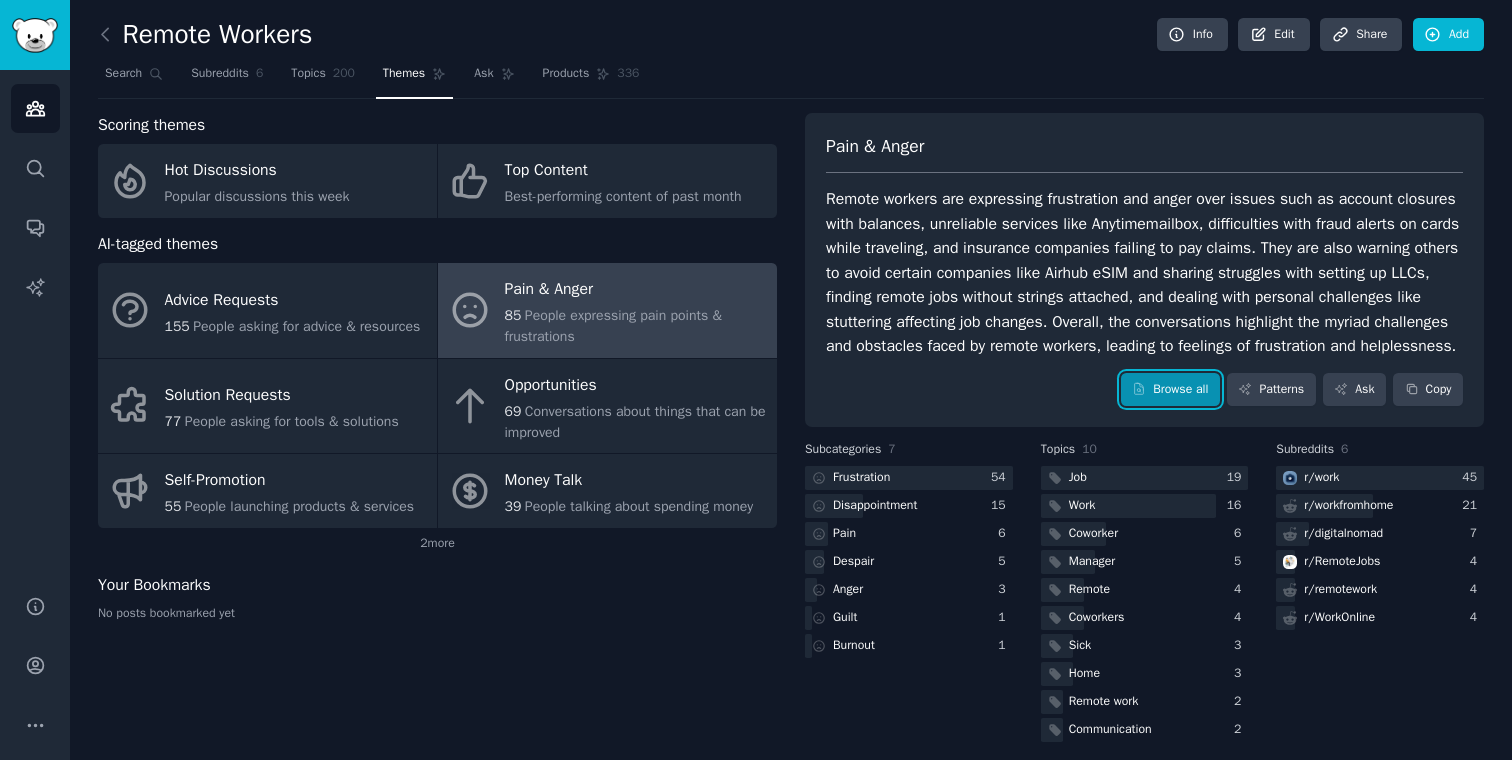 click on "Browse all" at bounding box center (1170, 390) 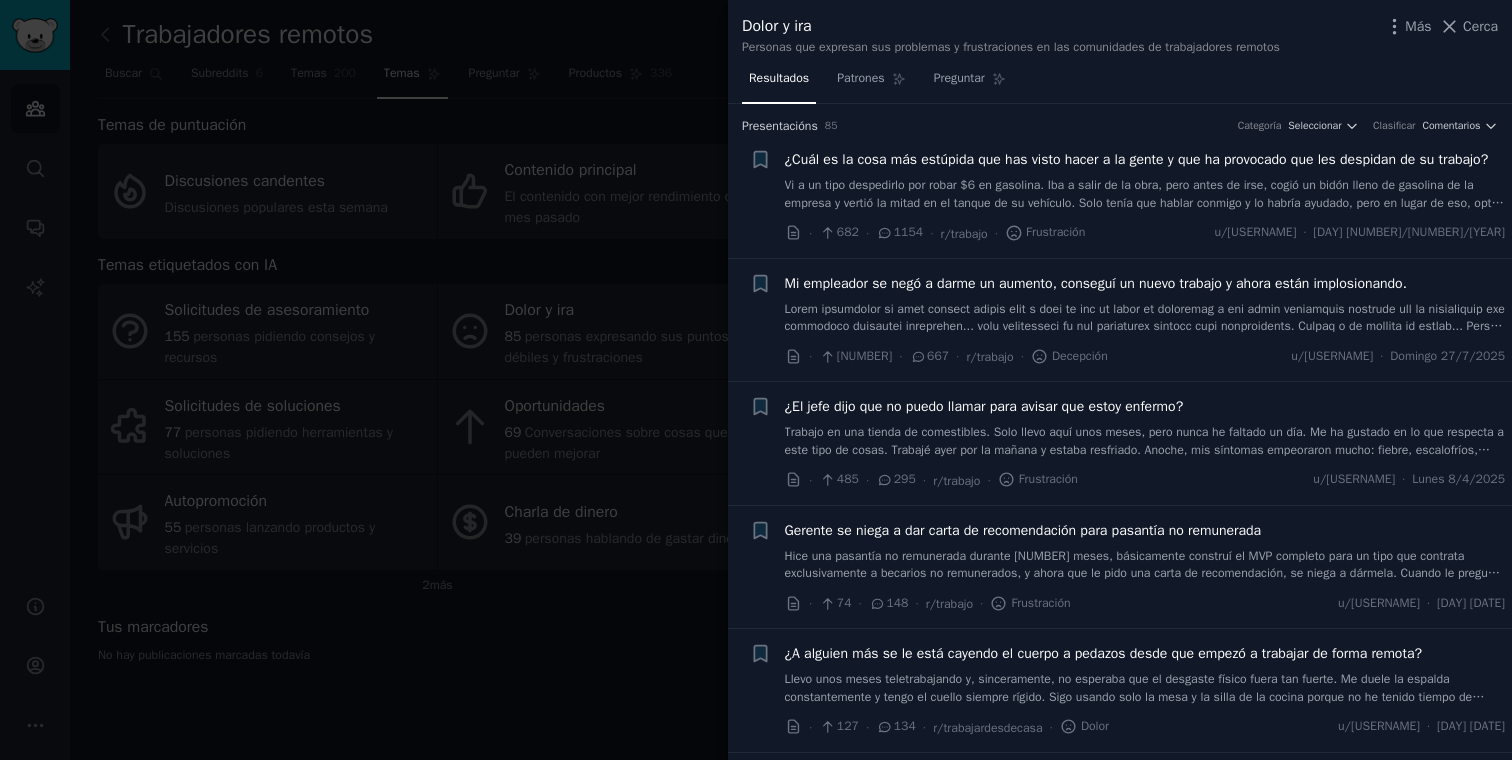 click on "Resultados Patrones Preguntar" at bounding box center [1120, 83] 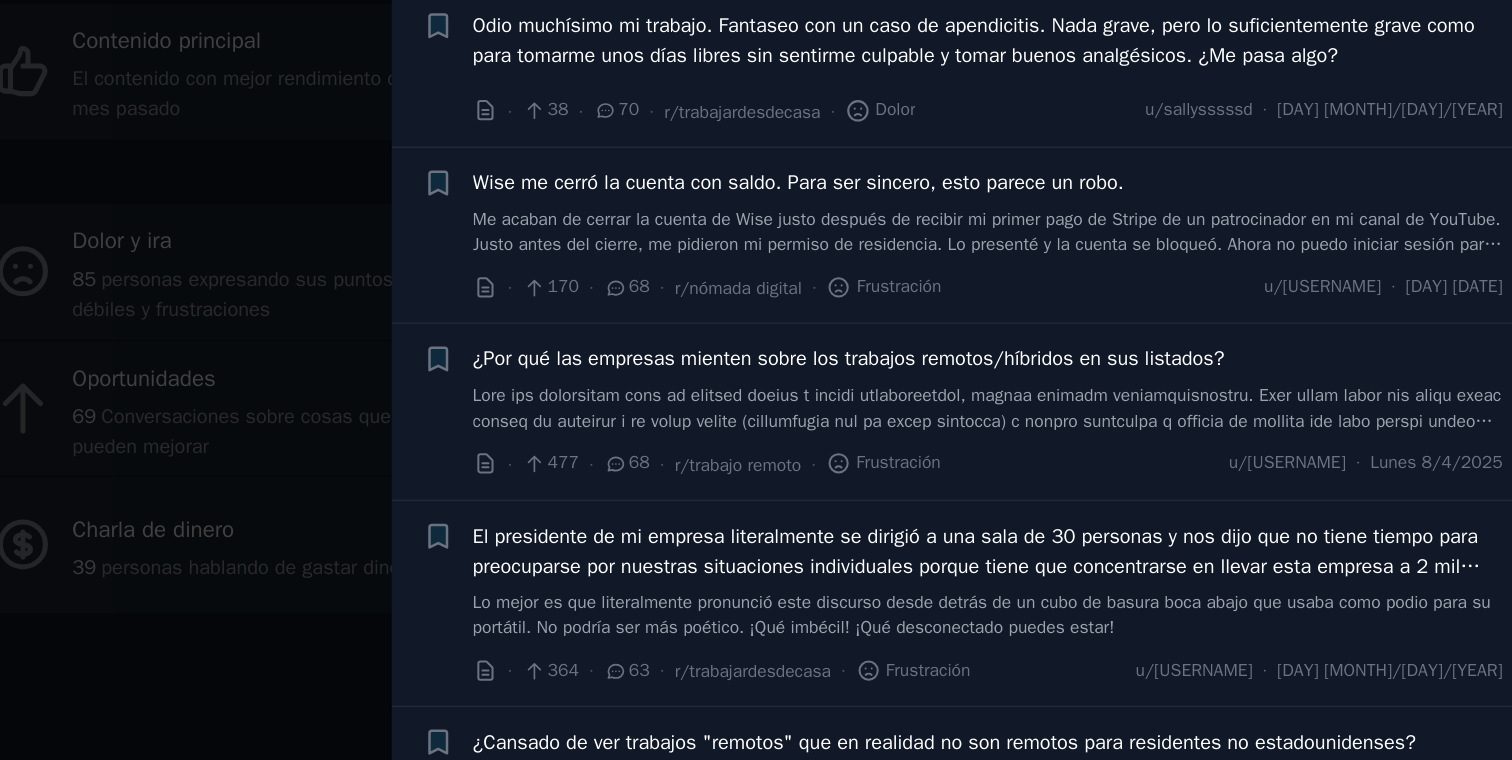 scroll, scrollTop: 1467, scrollLeft: 0, axis: vertical 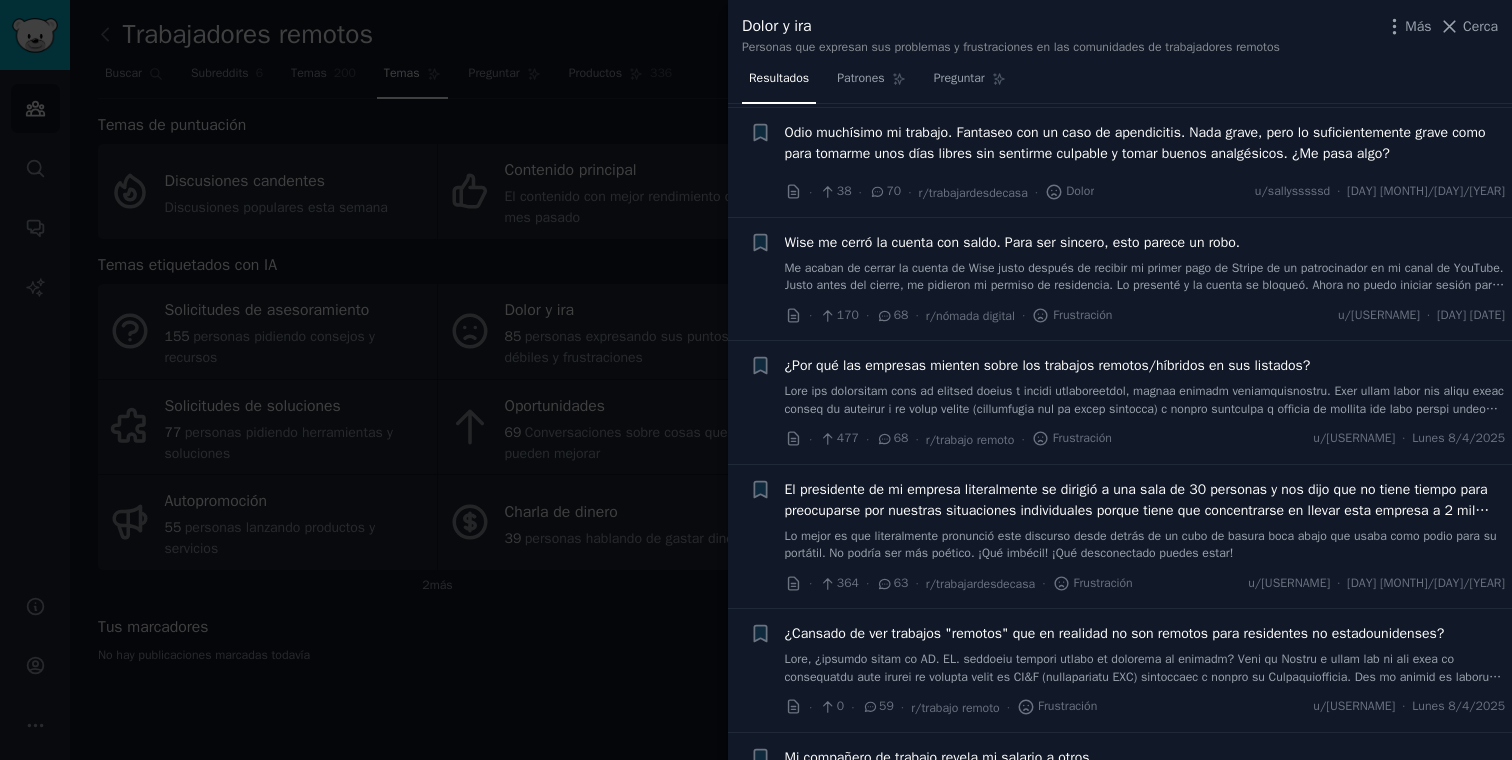 click at bounding box center (756, 380) 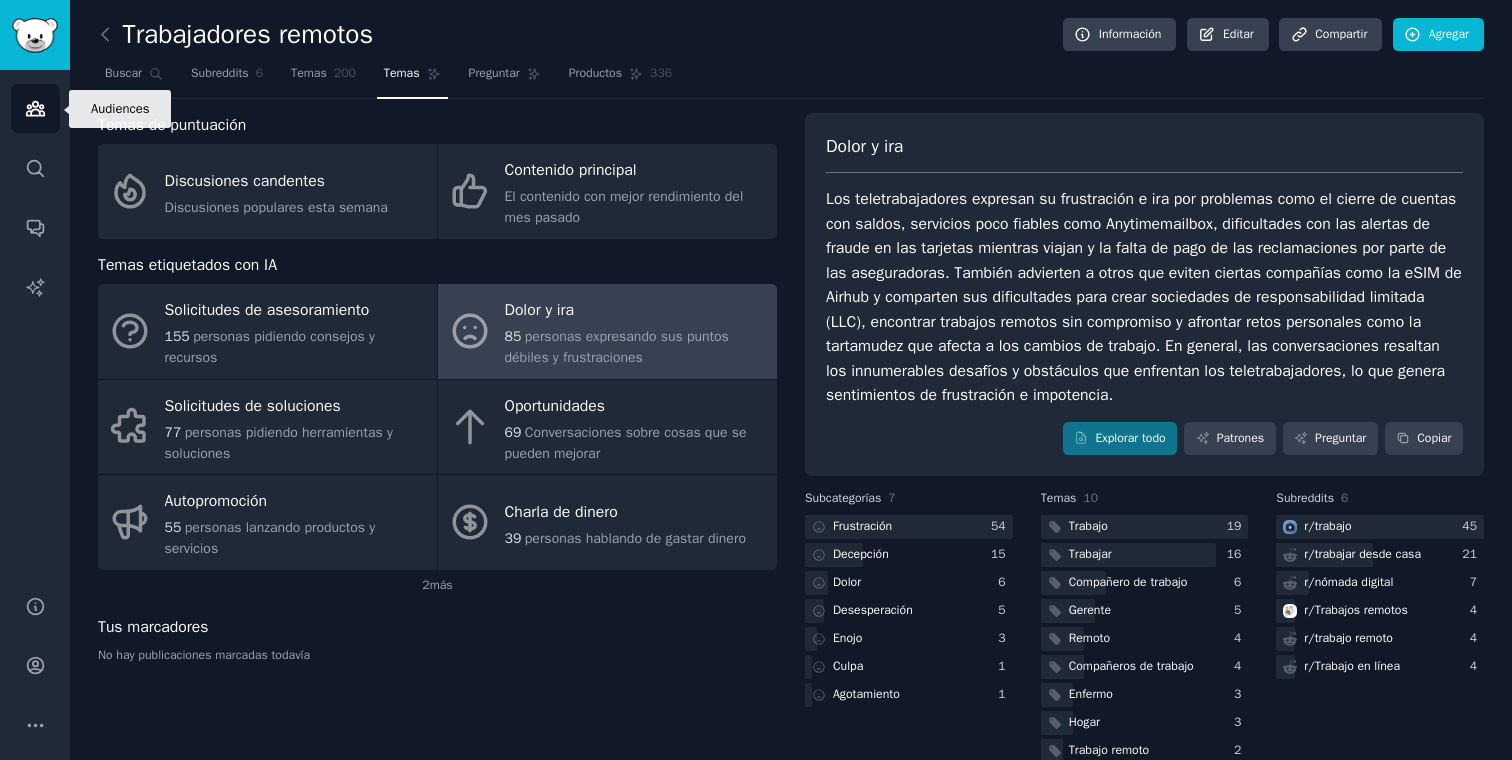 click 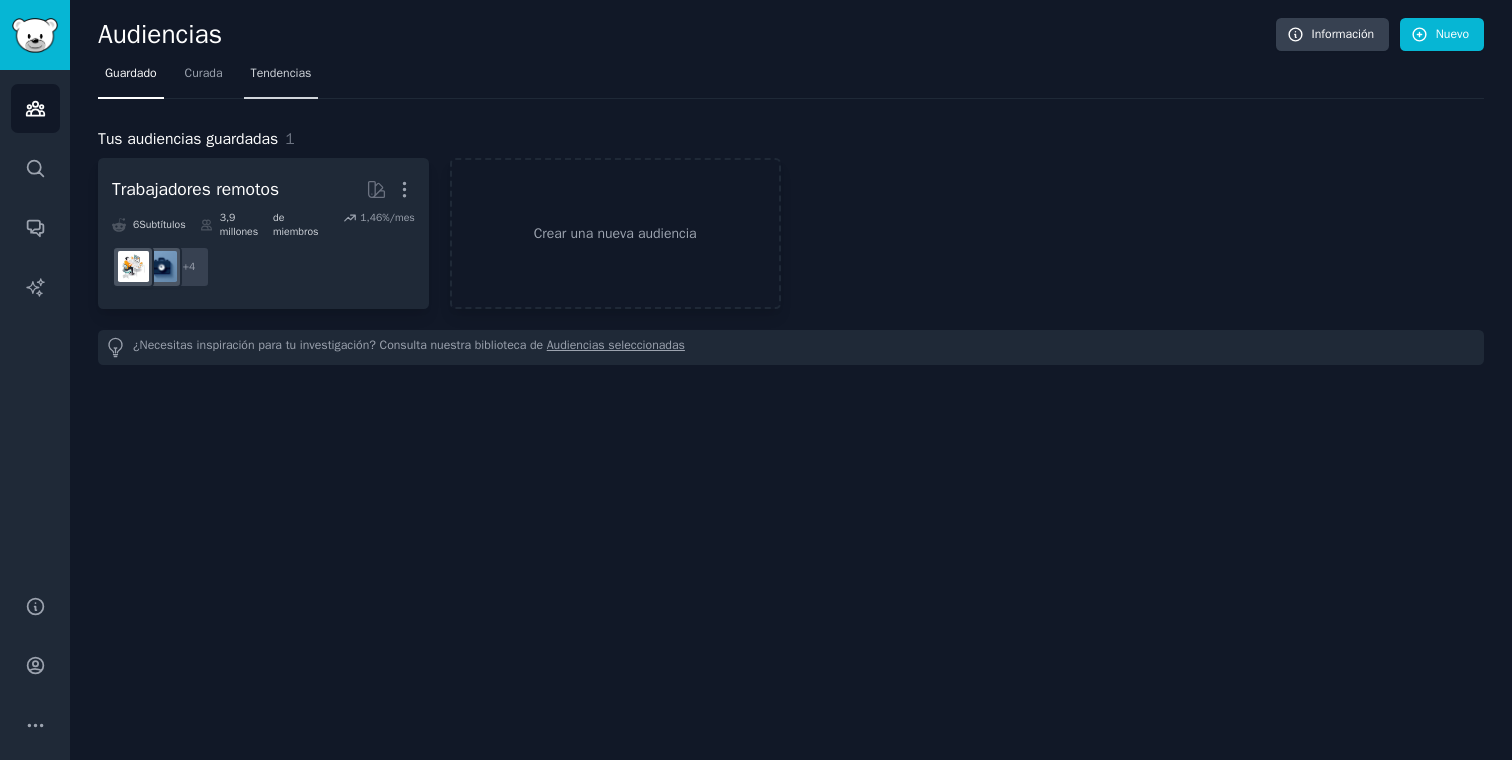 click on "Tendencias" at bounding box center (281, 78) 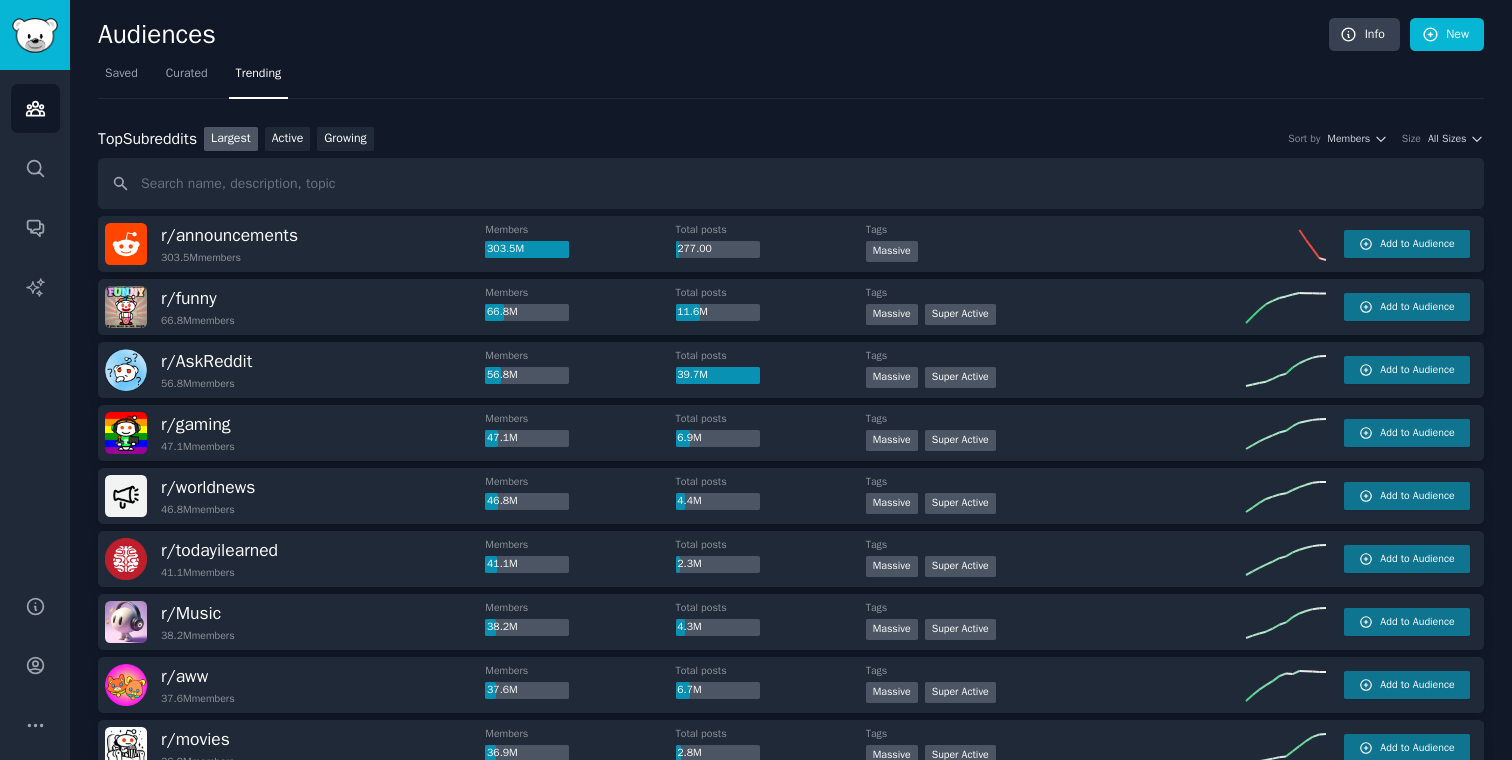 click on "Saved Curated Trending" at bounding box center [791, 78] 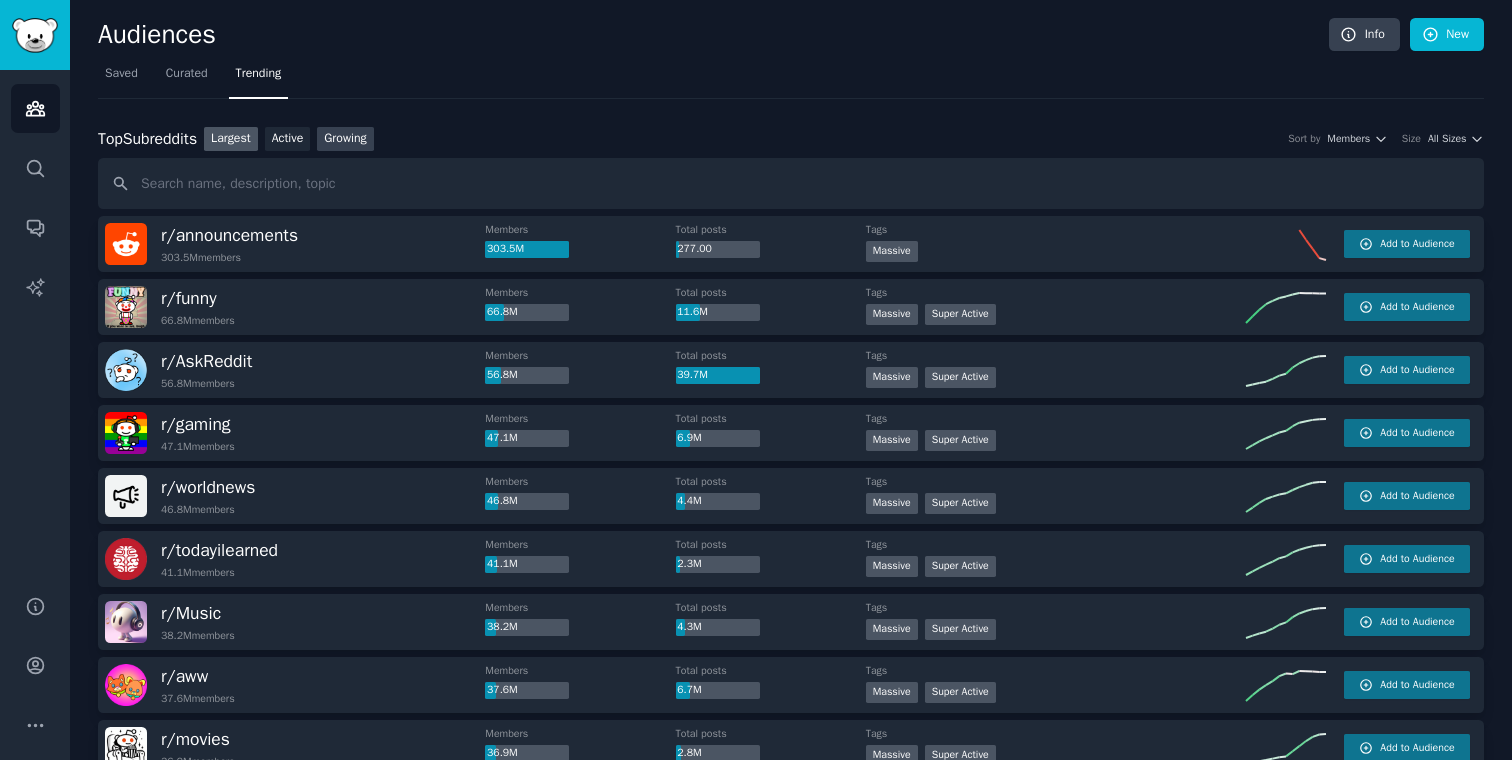 click on "Growing" at bounding box center [345, 139] 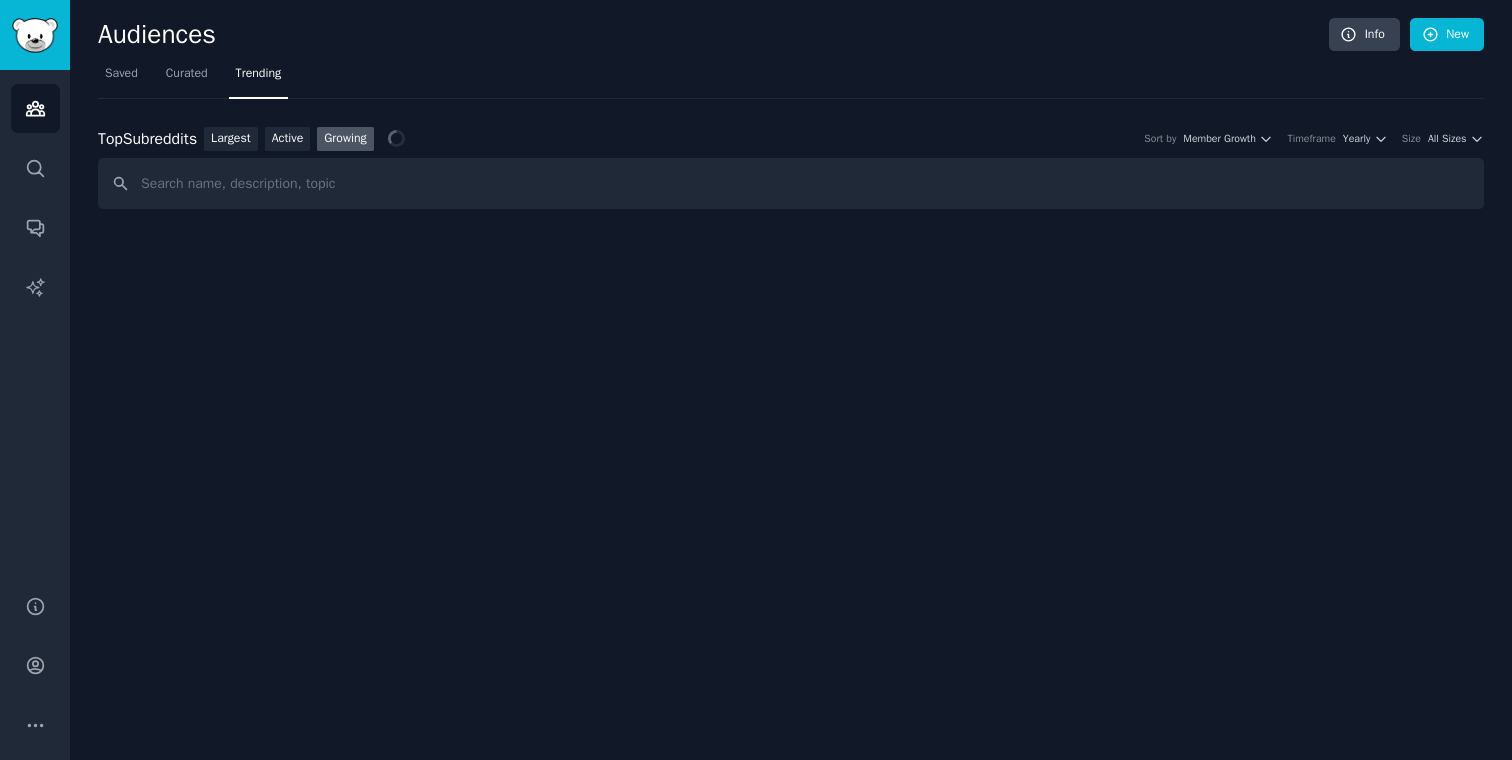 click on "Top   Subreddits Top Subreddits Largest Active Growing Sort by Member Growth Timeframe Yearly Size All Sizes" at bounding box center (791, 168) 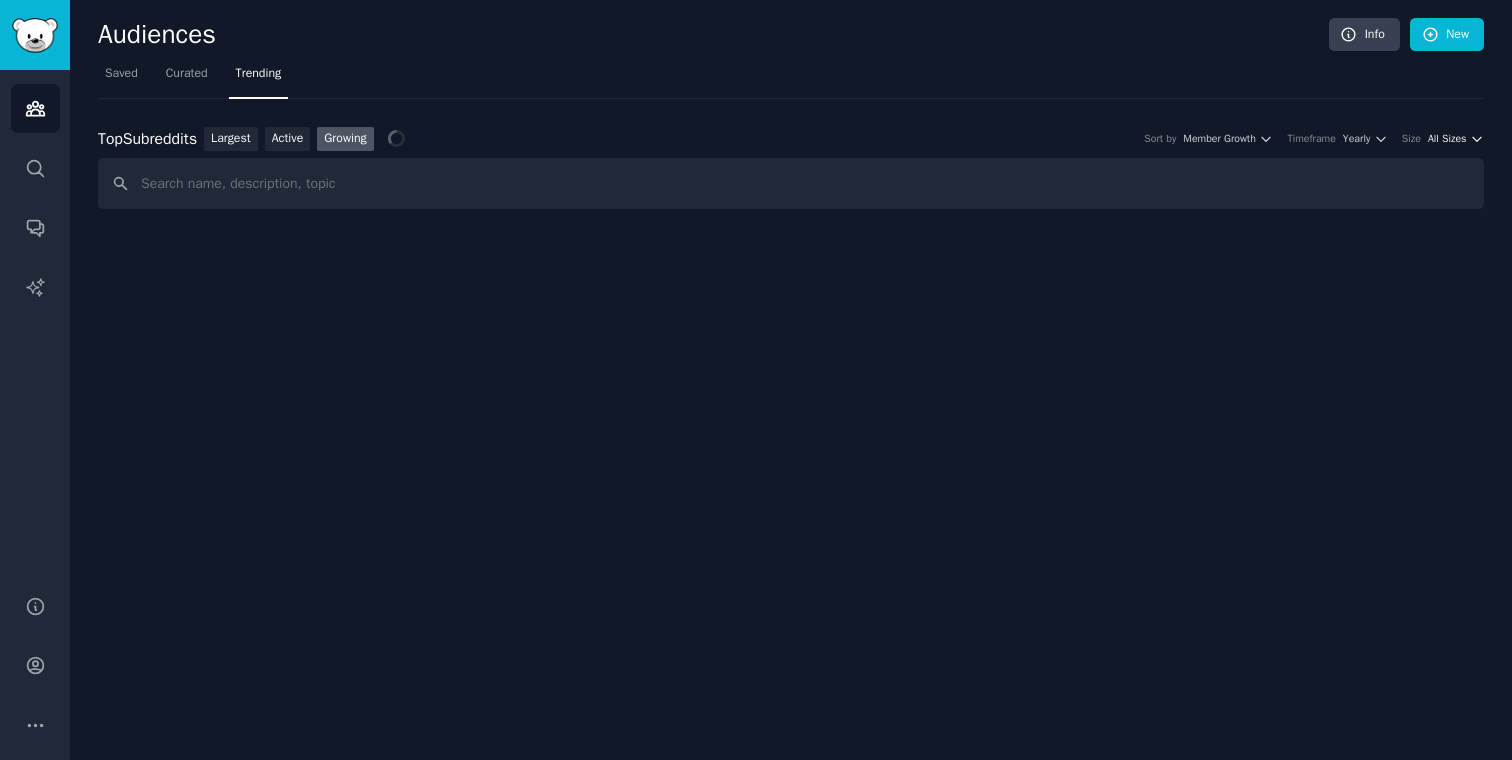 click on "All Sizes" at bounding box center [1447, 139] 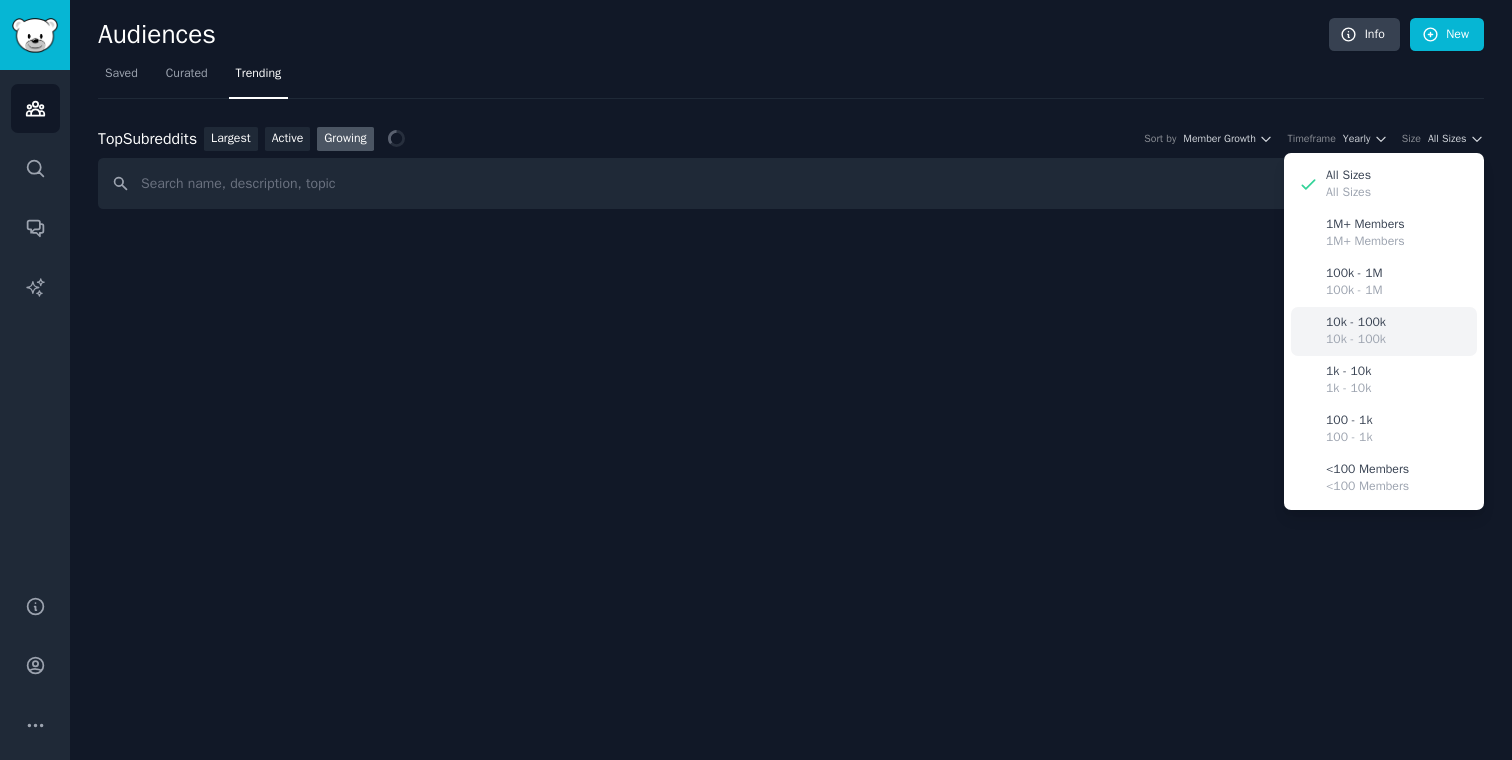 click on "10k - 100k 10k - 100k" at bounding box center (1384, 331) 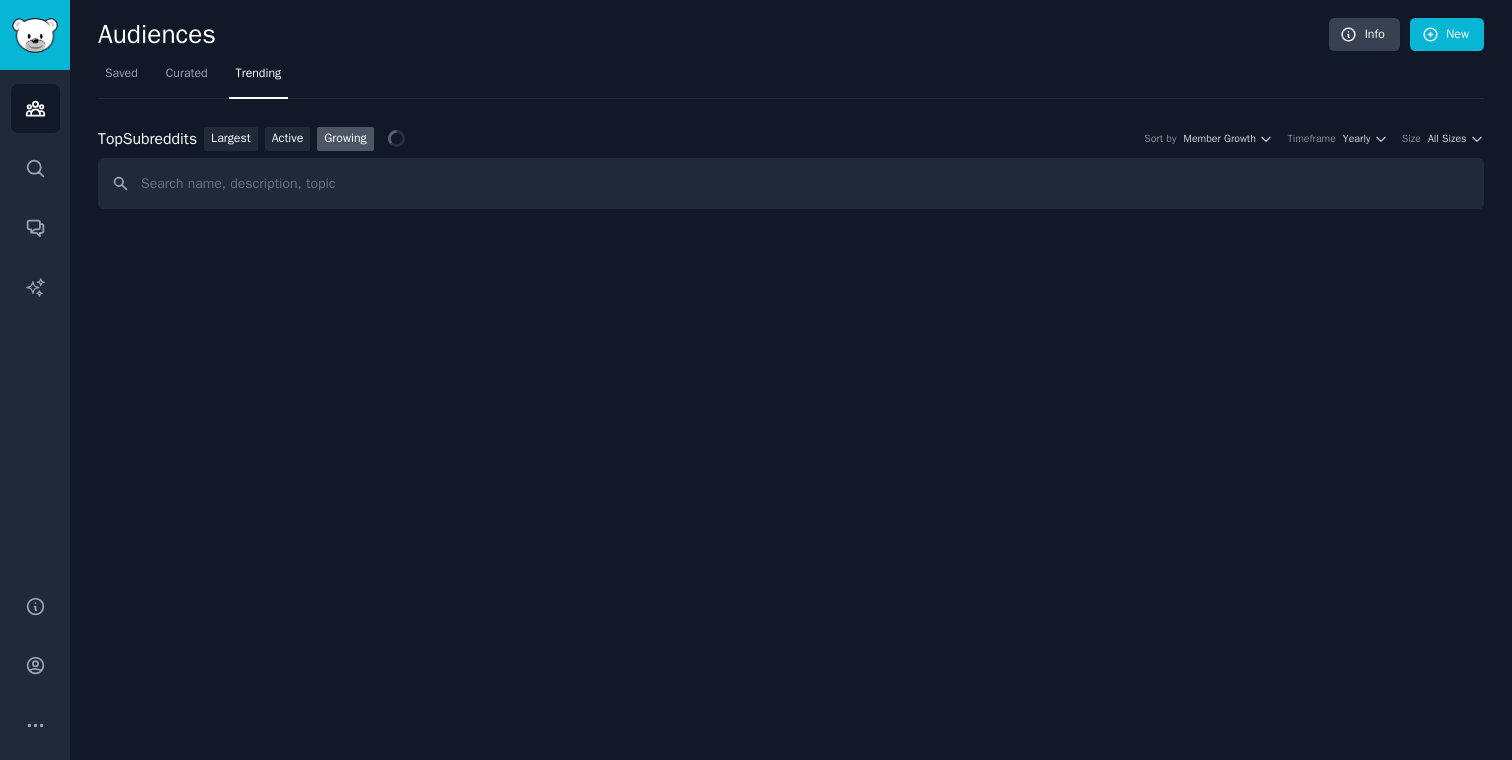 scroll, scrollTop: 0, scrollLeft: 0, axis: both 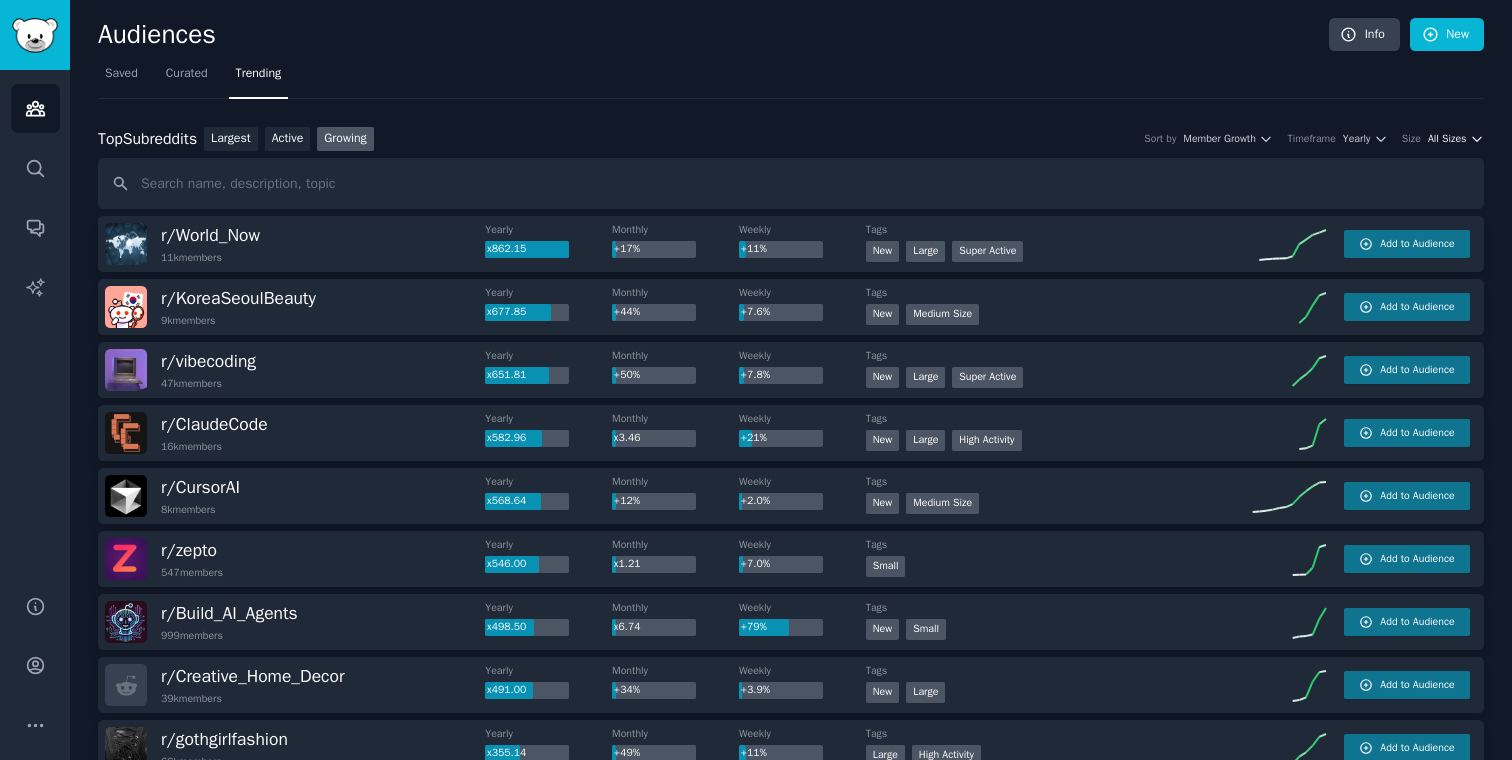 click on "All Sizes" at bounding box center [1447, 139] 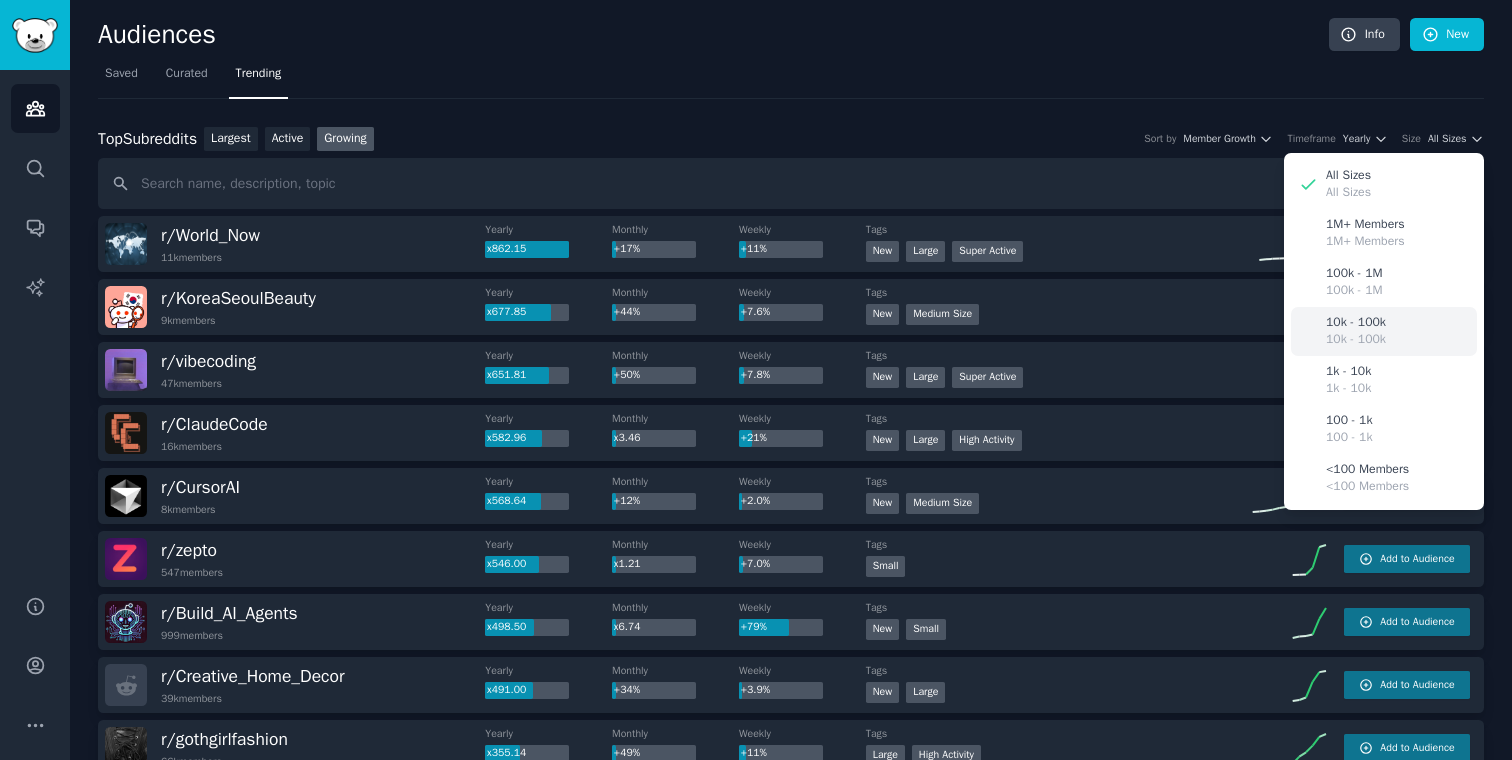 click on "10k - 100k" at bounding box center [1356, 340] 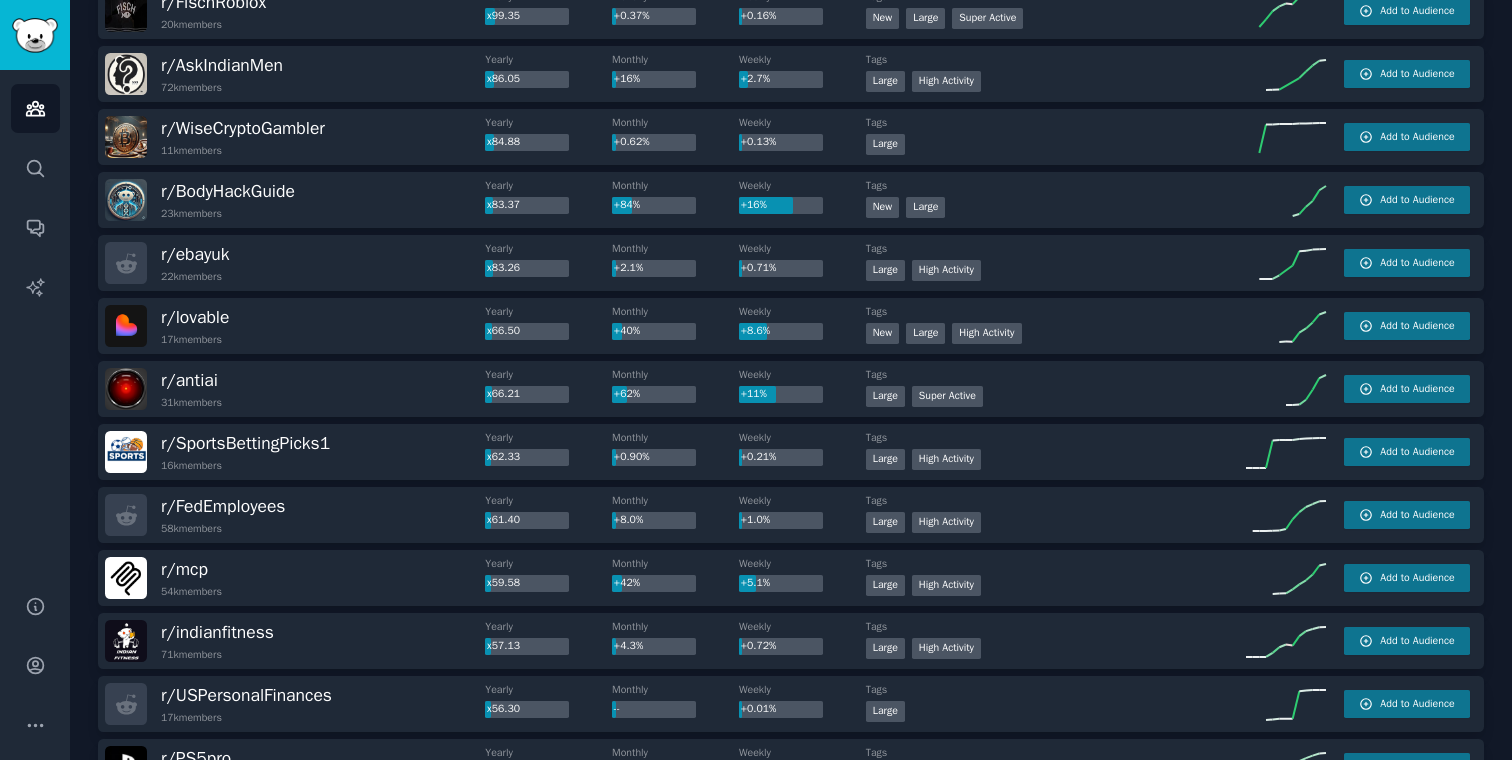 scroll, scrollTop: 1116, scrollLeft: 0, axis: vertical 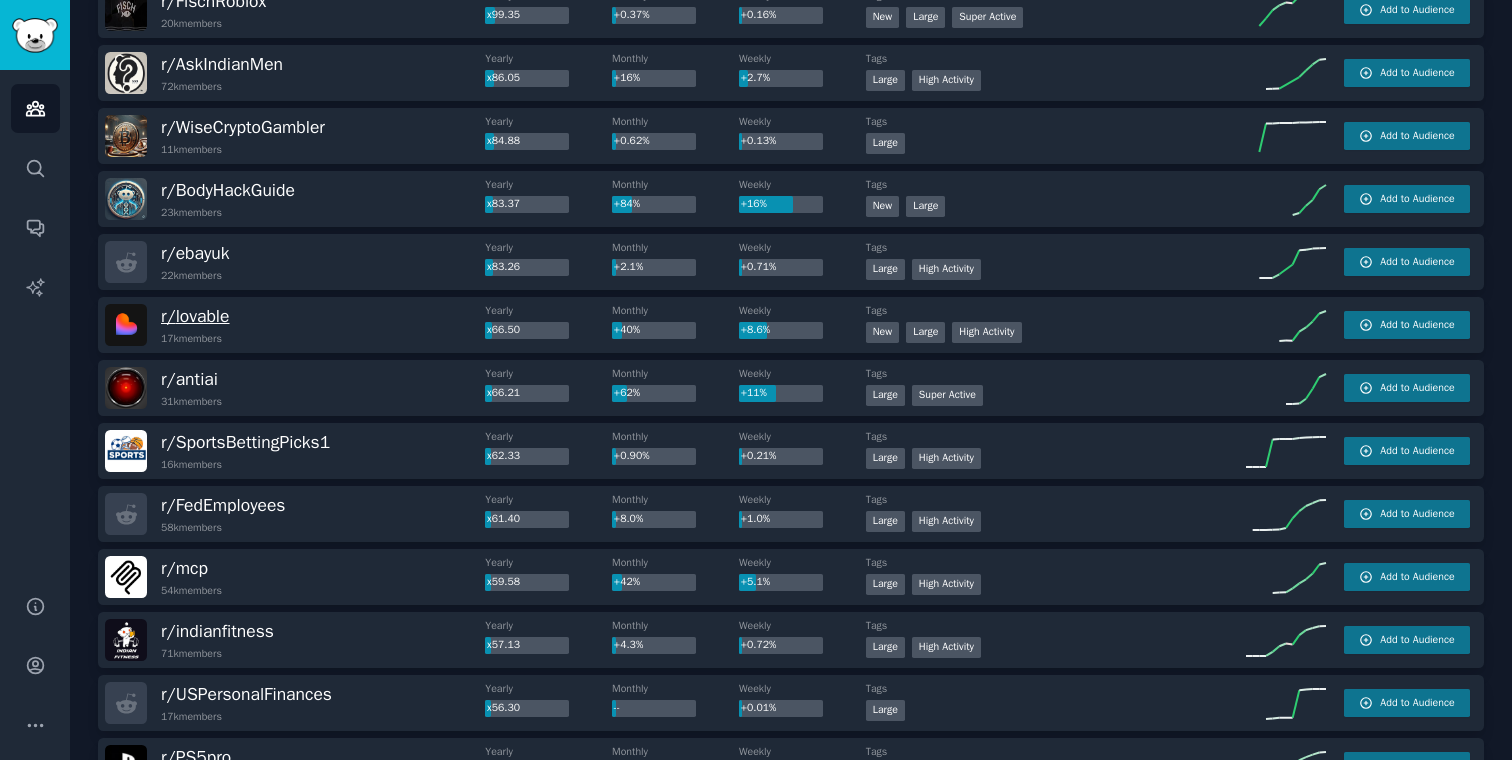 click on "r/ lovable" at bounding box center (195, 316) 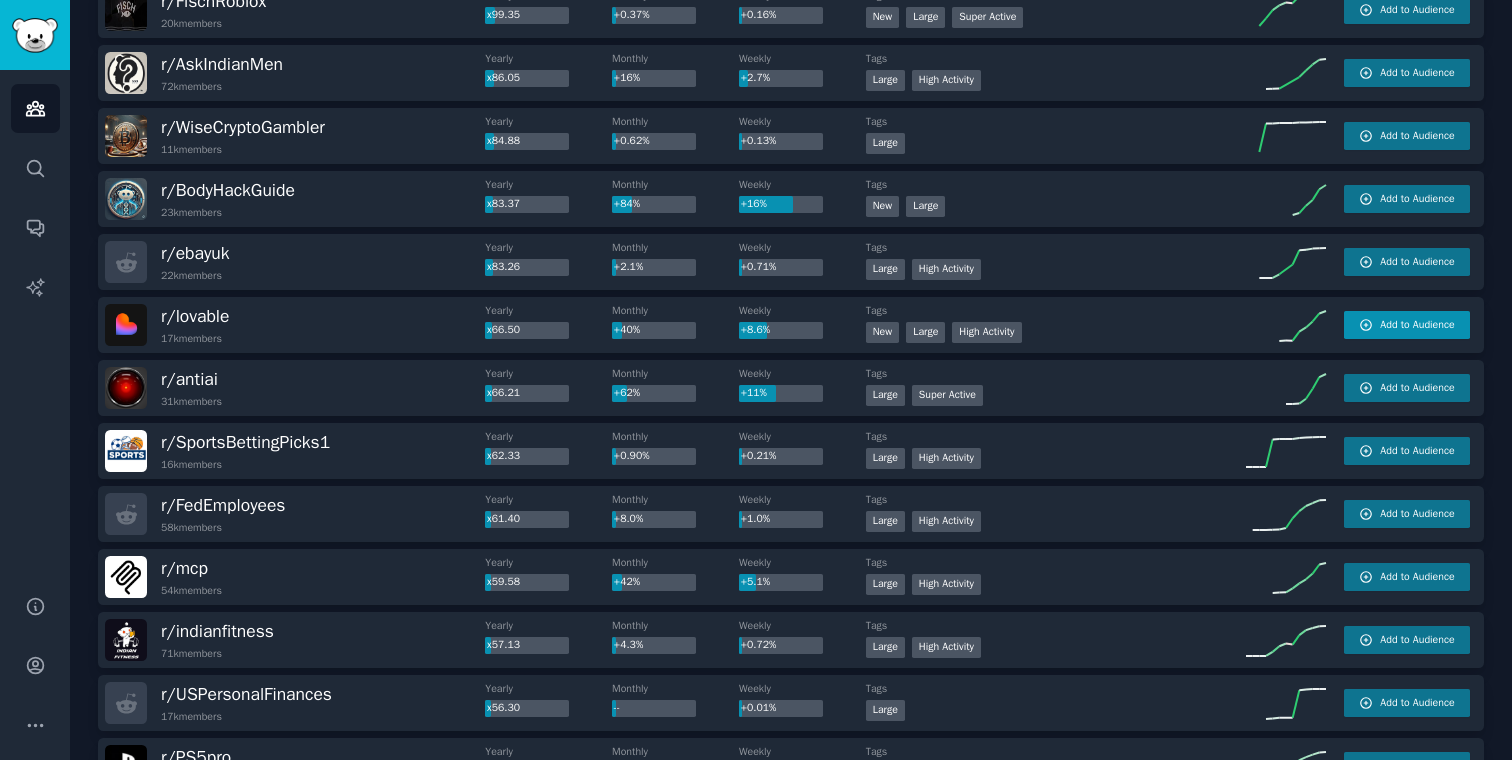 click on "Add to Audience" at bounding box center (1417, 325) 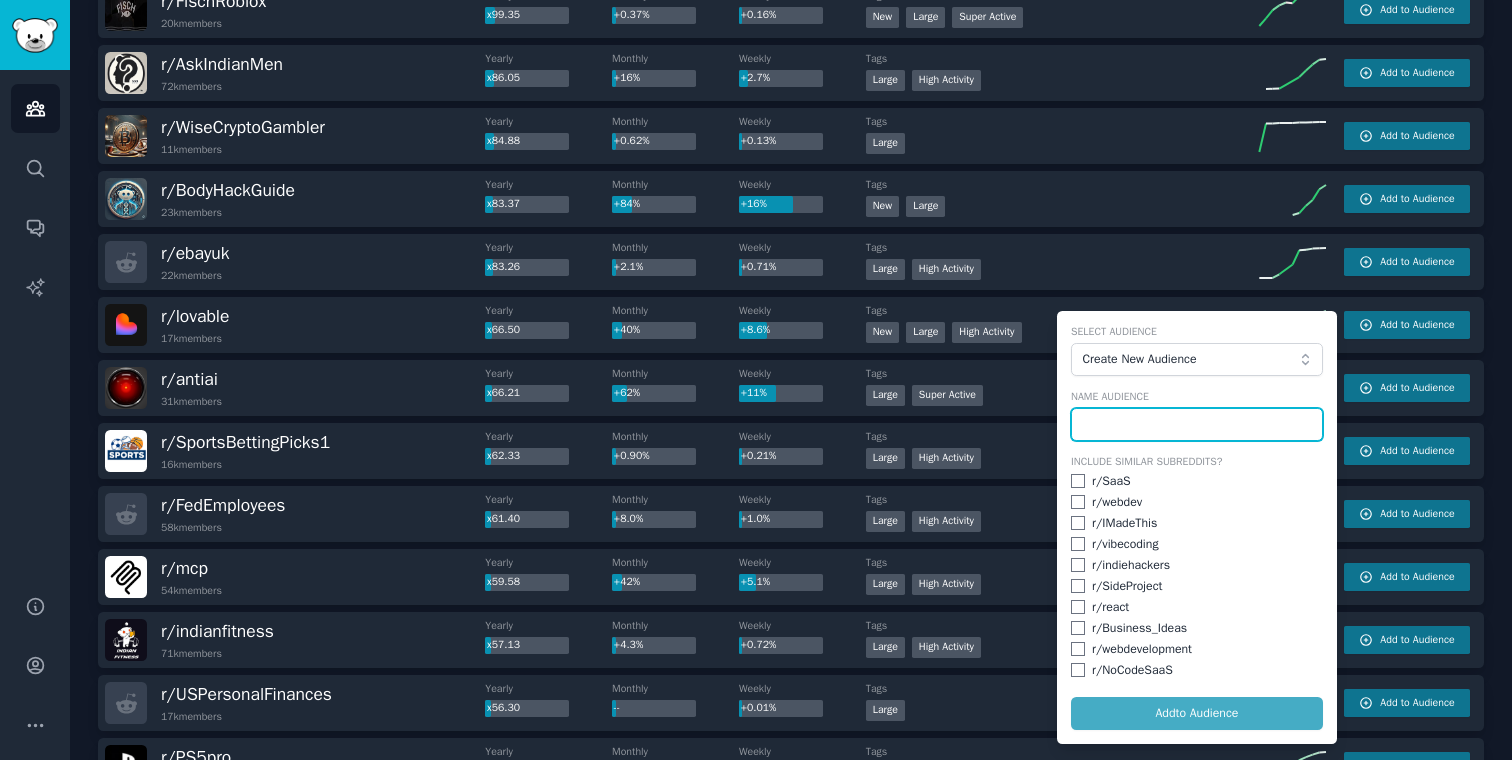 click at bounding box center [1197, 425] 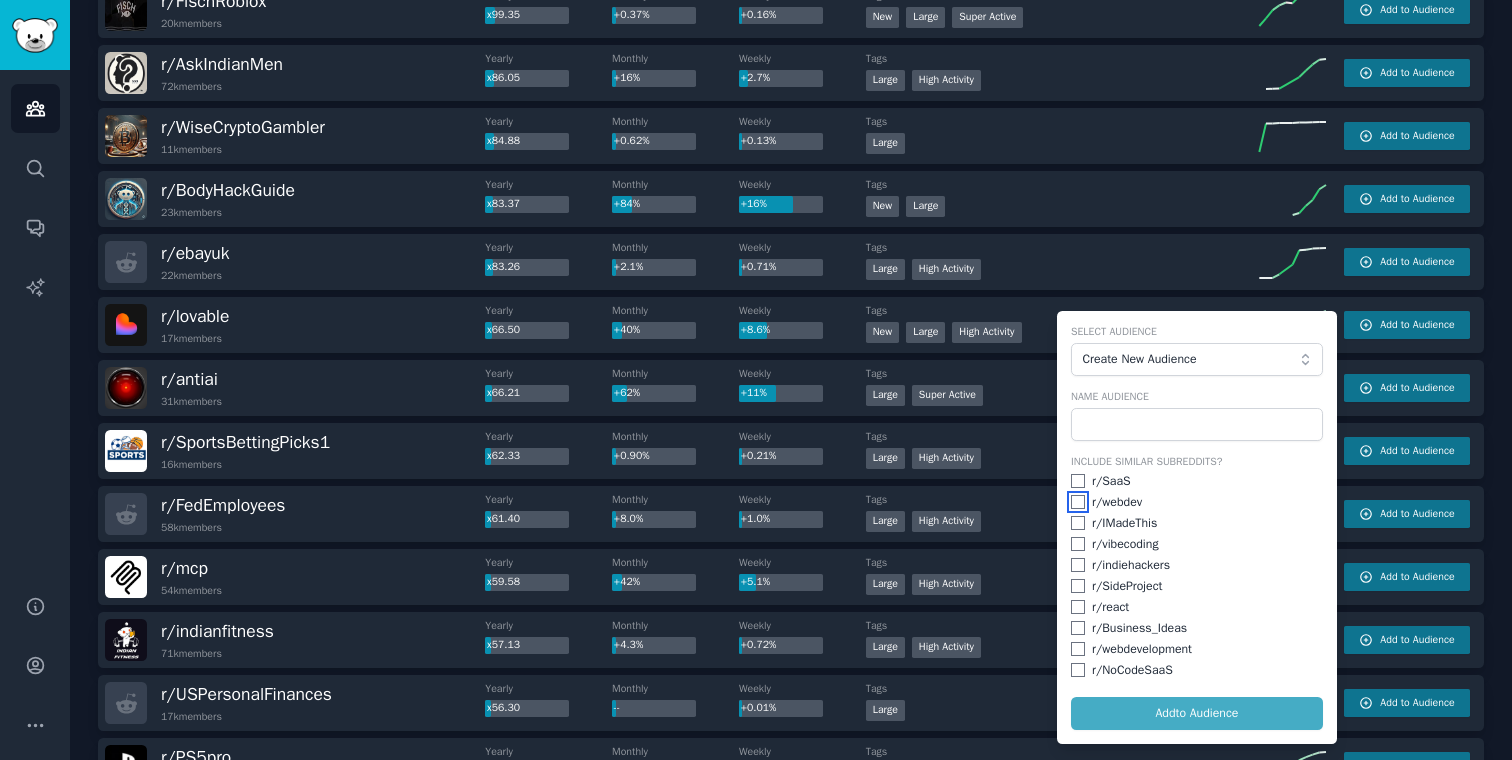 click at bounding box center (1078, 502) 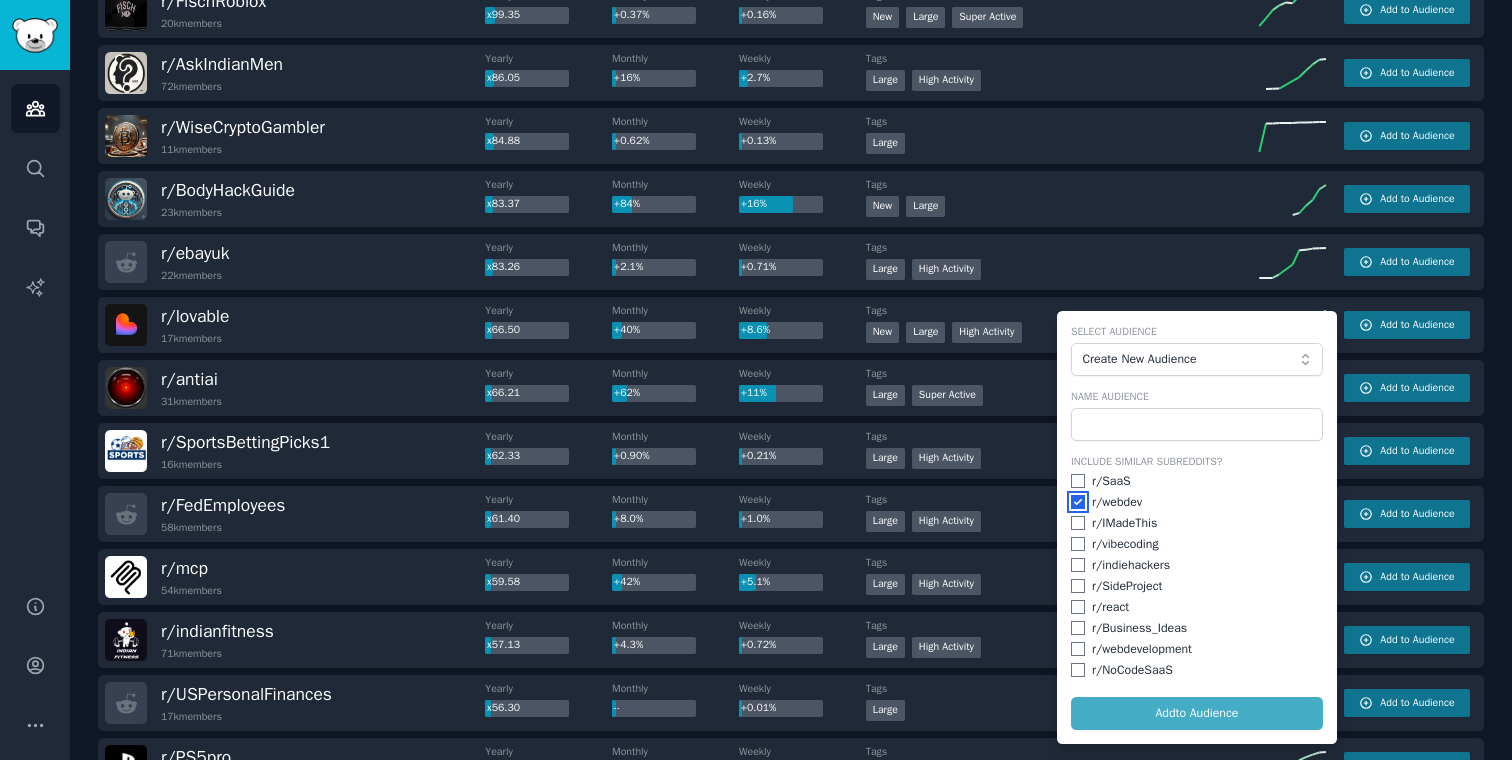 checkbox on "true" 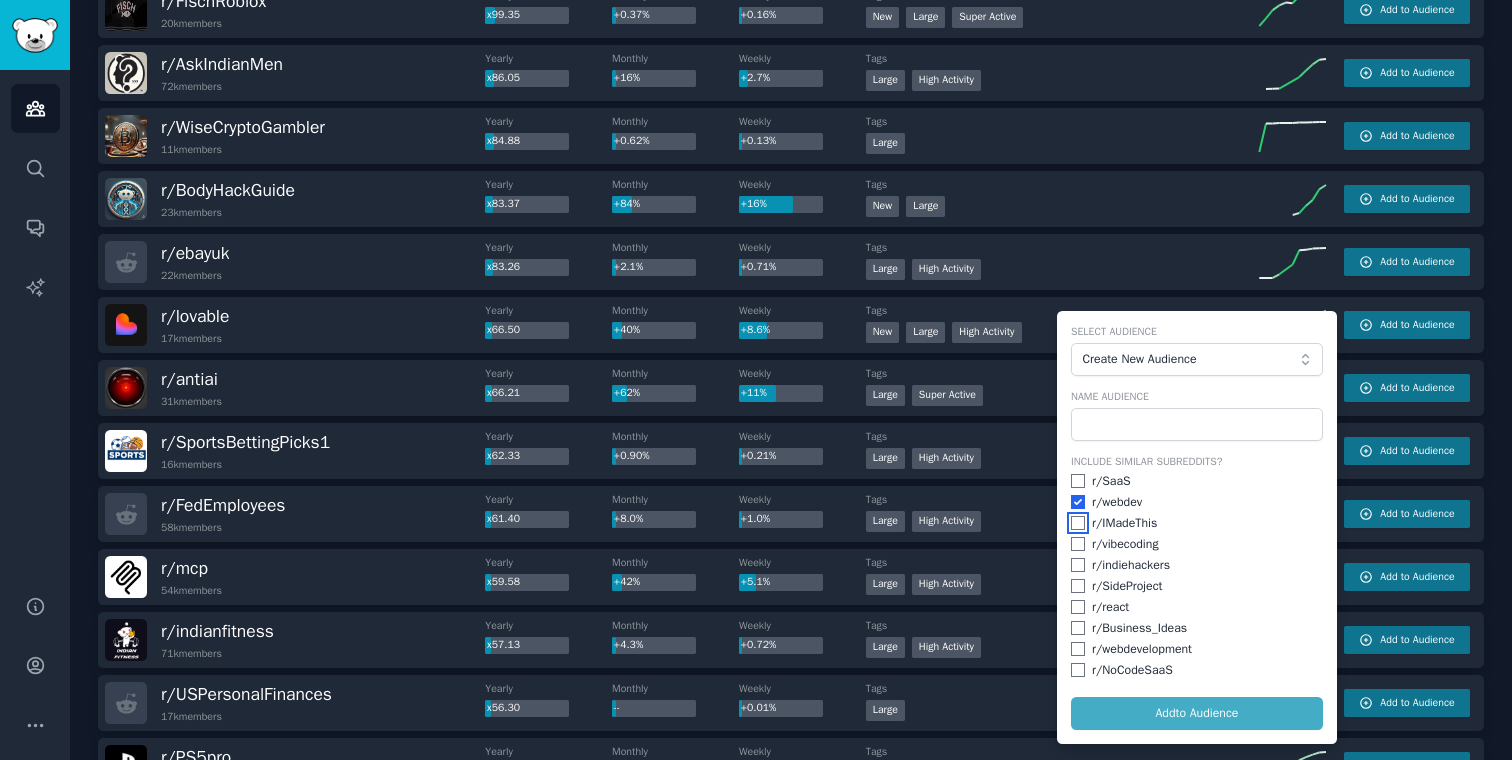 click at bounding box center (1078, 523) 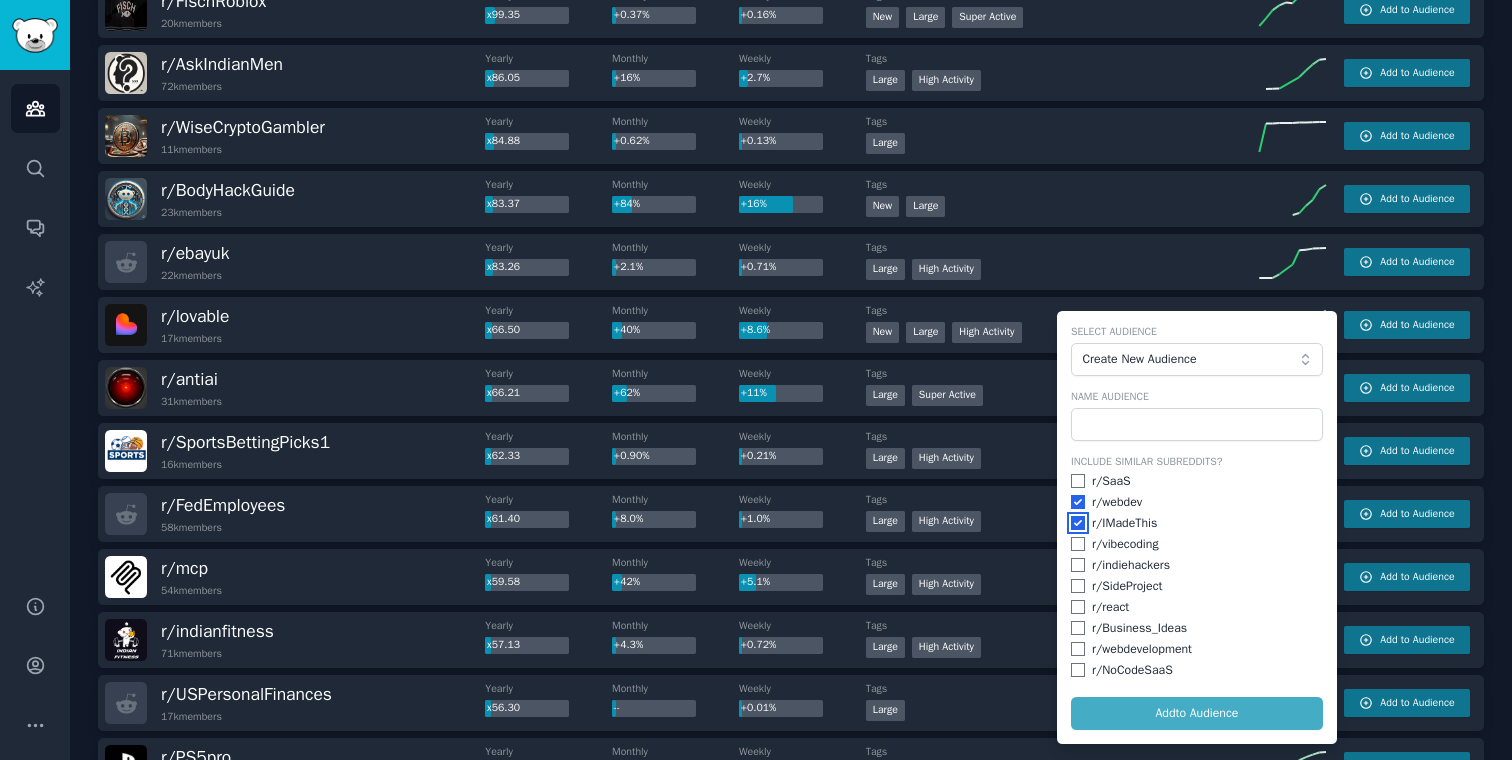 checkbox on "true" 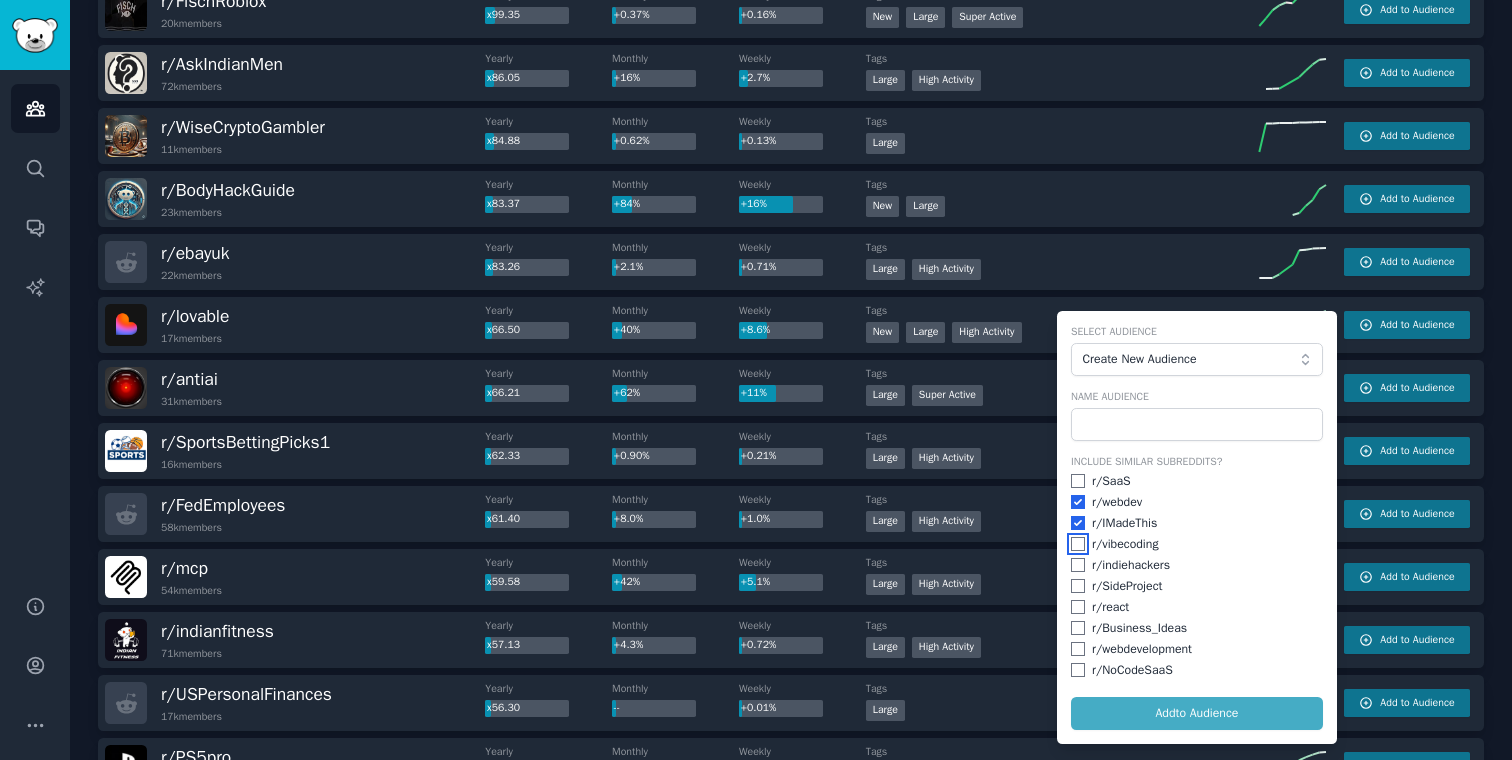click at bounding box center (1078, 544) 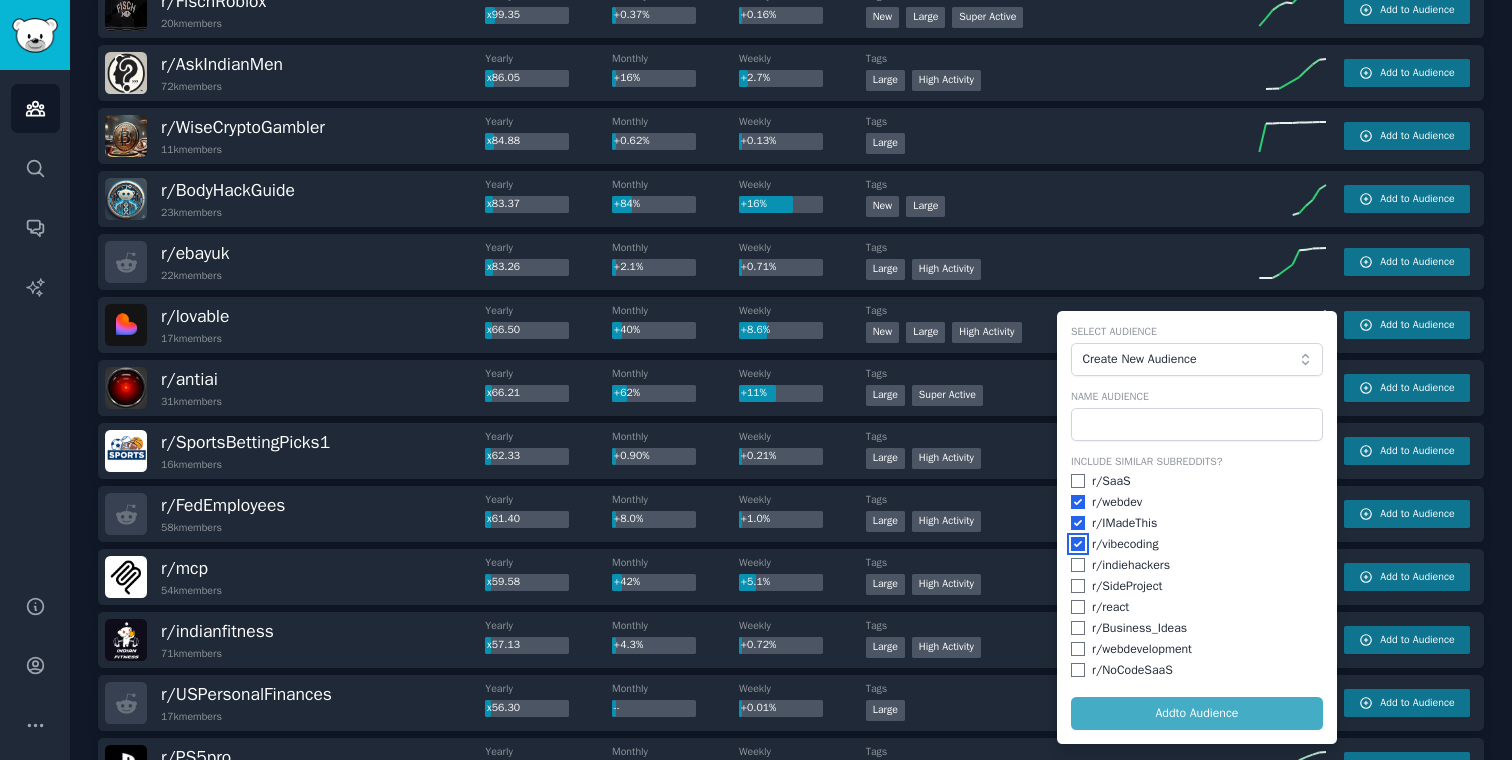 checkbox on "true" 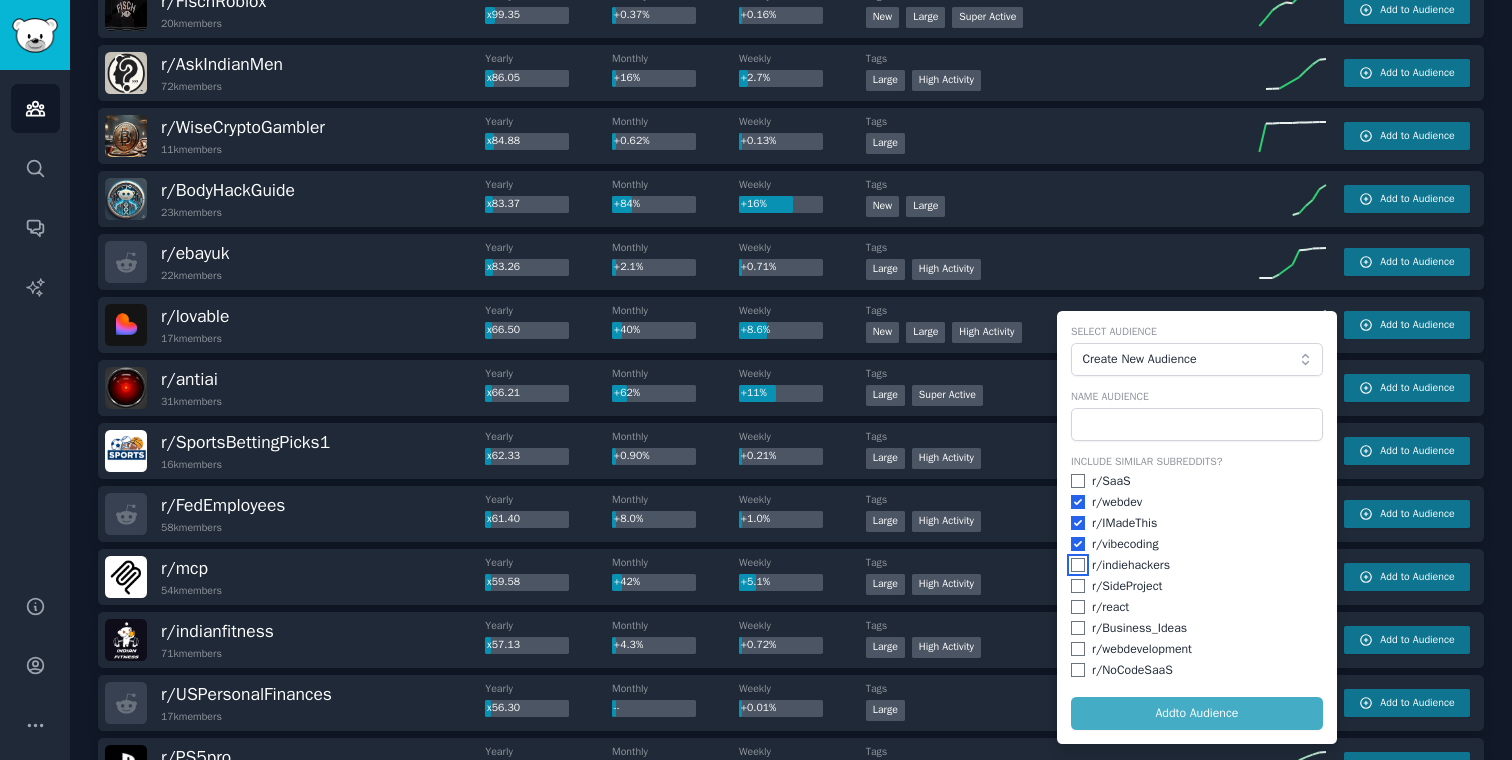 click at bounding box center [1078, 565] 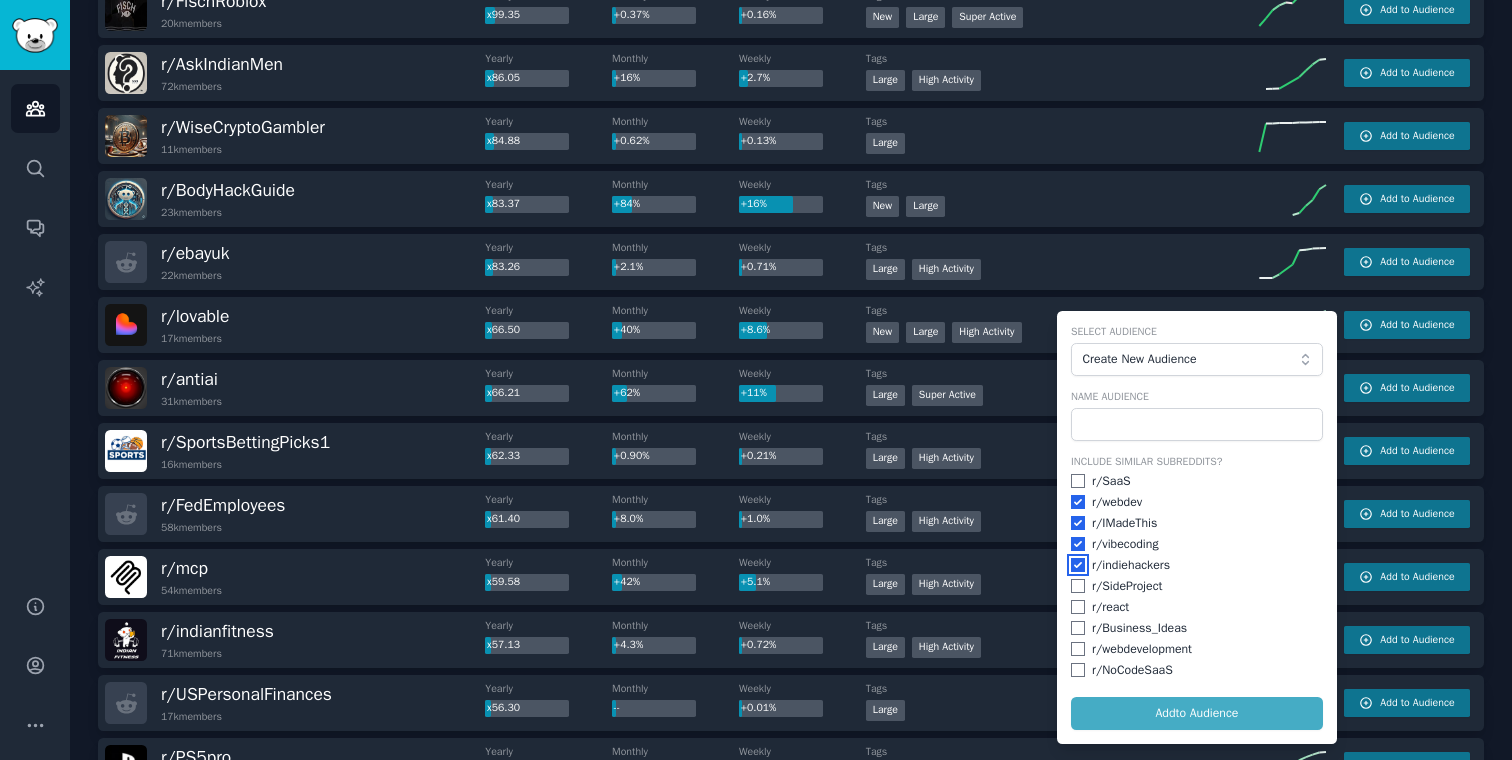 checkbox on "true" 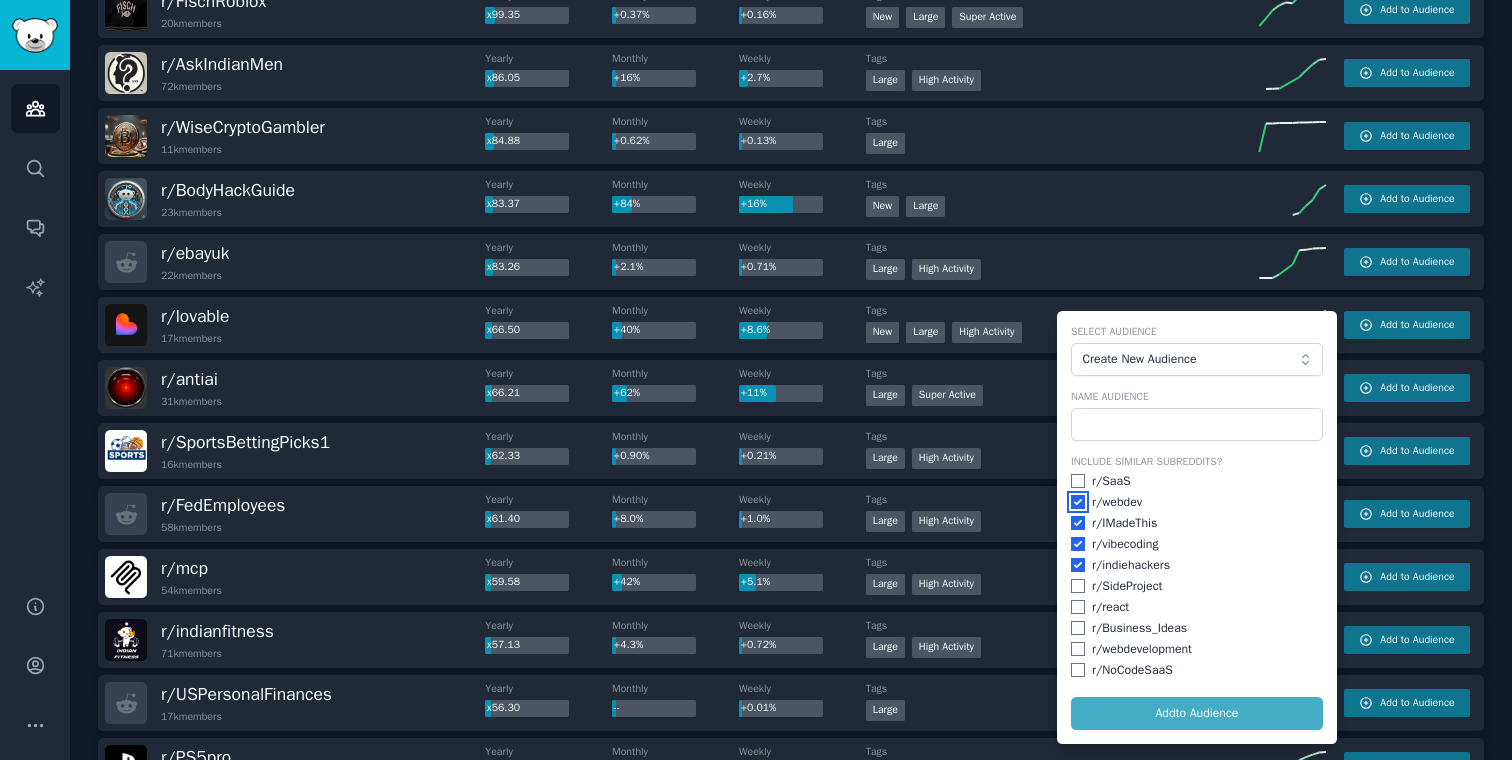 click at bounding box center [1078, 502] 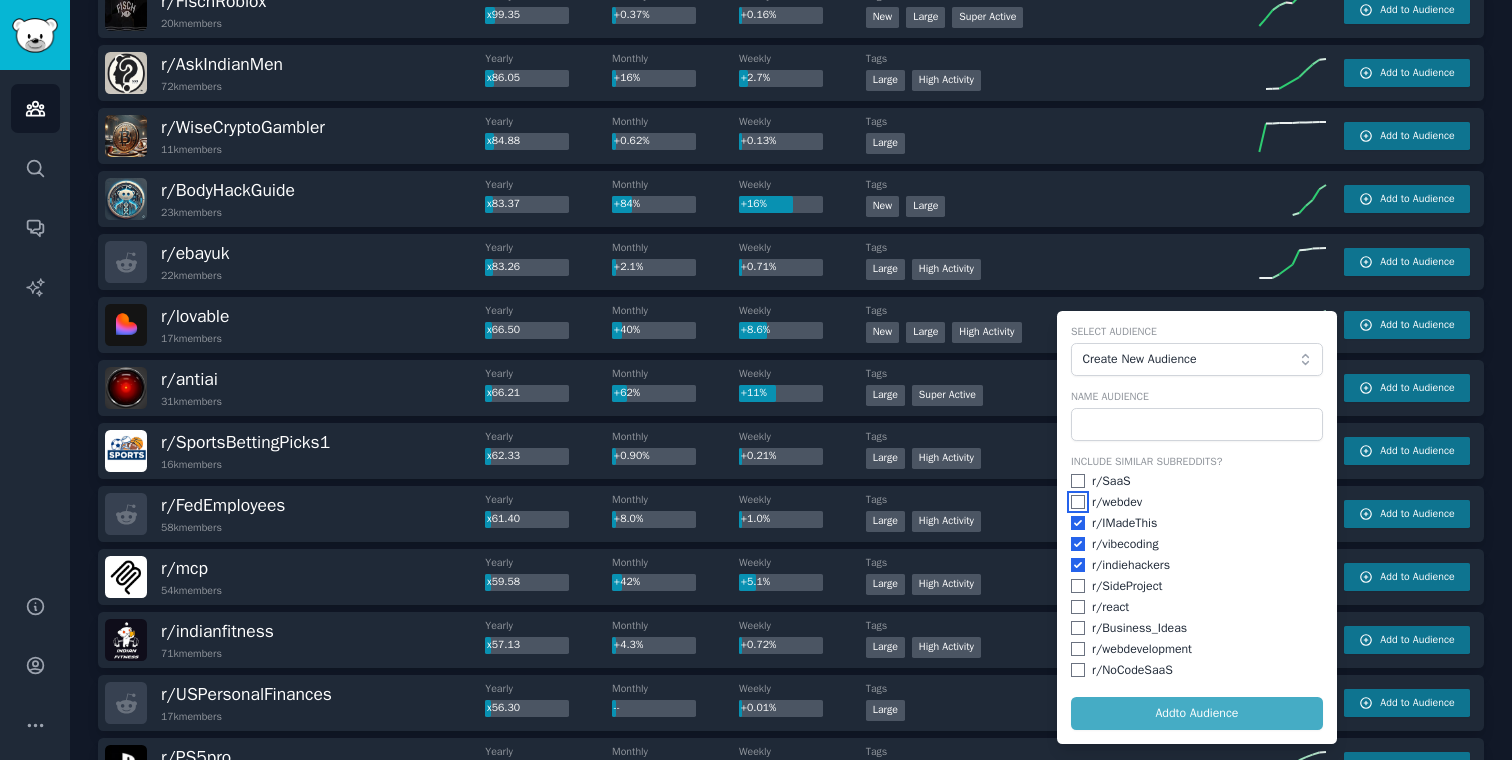 checkbox on "false" 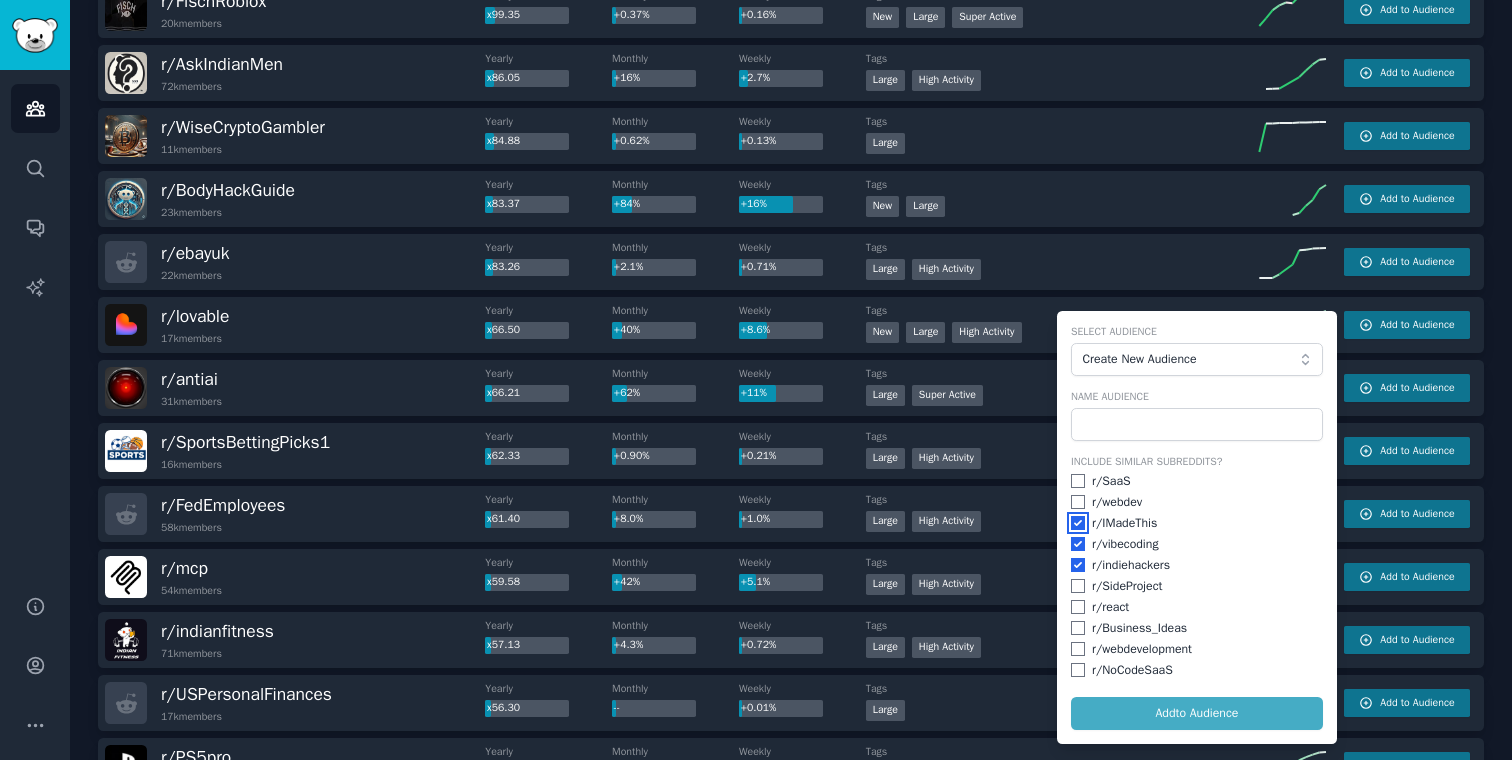 click at bounding box center [1078, 523] 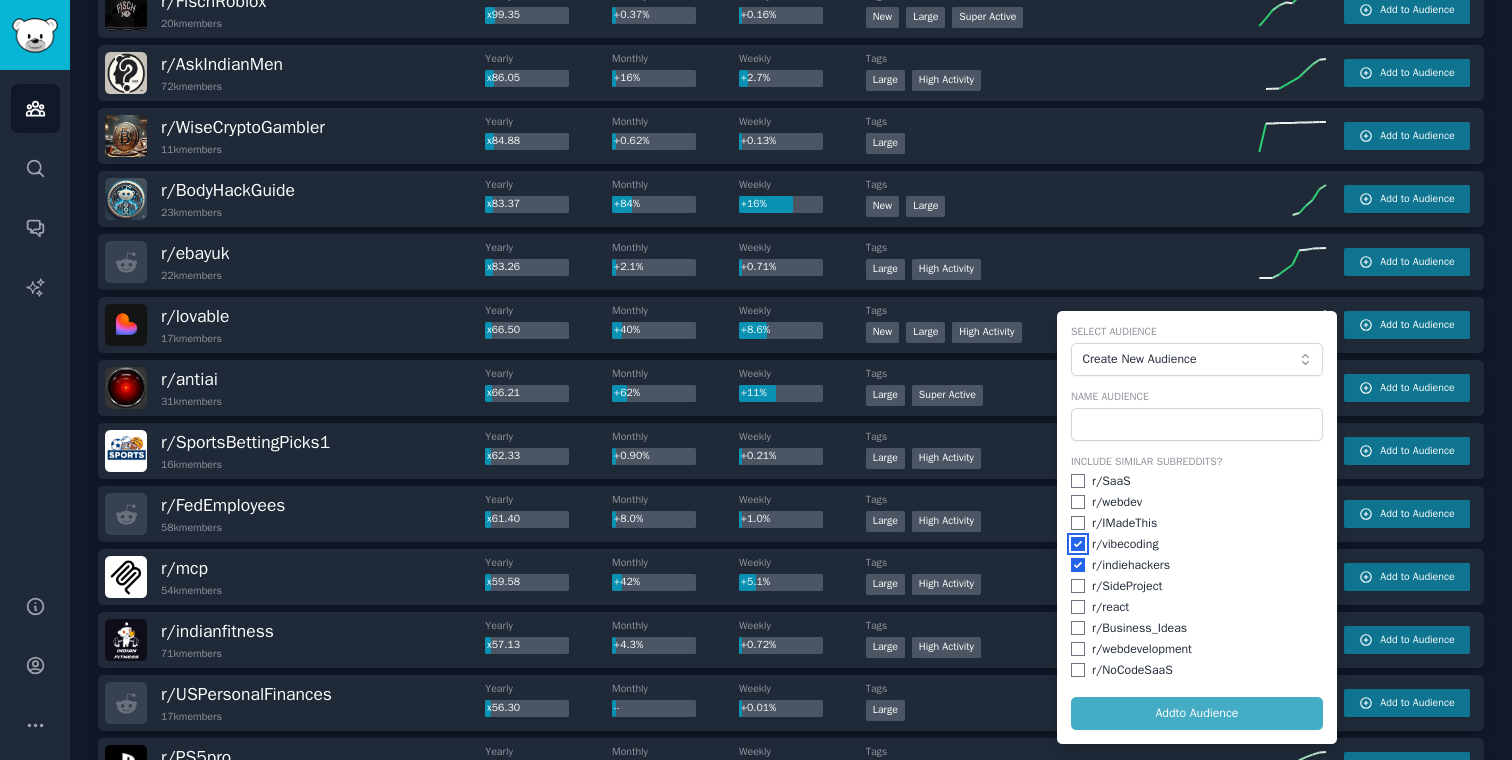 click at bounding box center (1078, 544) 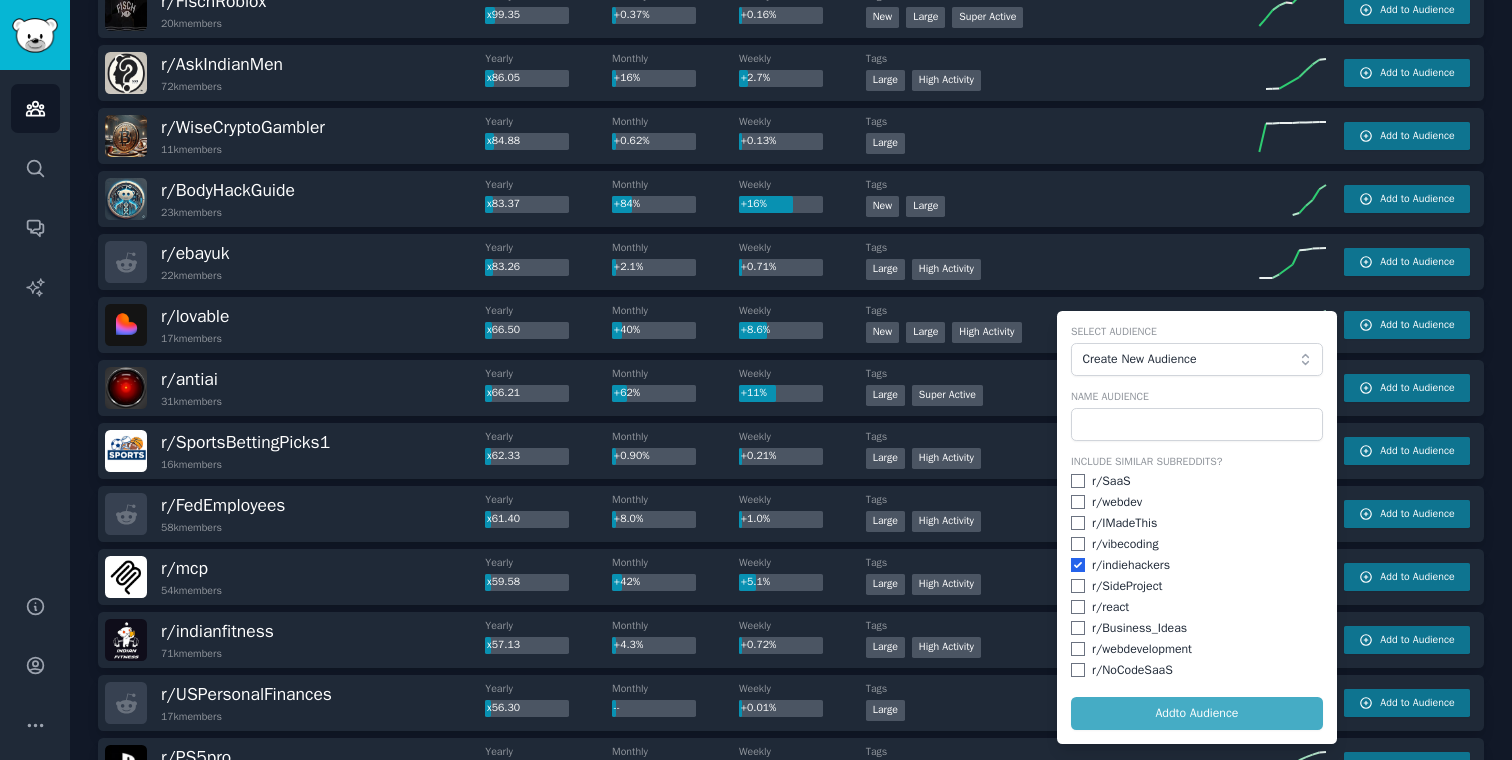 click on "r/ vibecoding" at bounding box center [1197, 545] 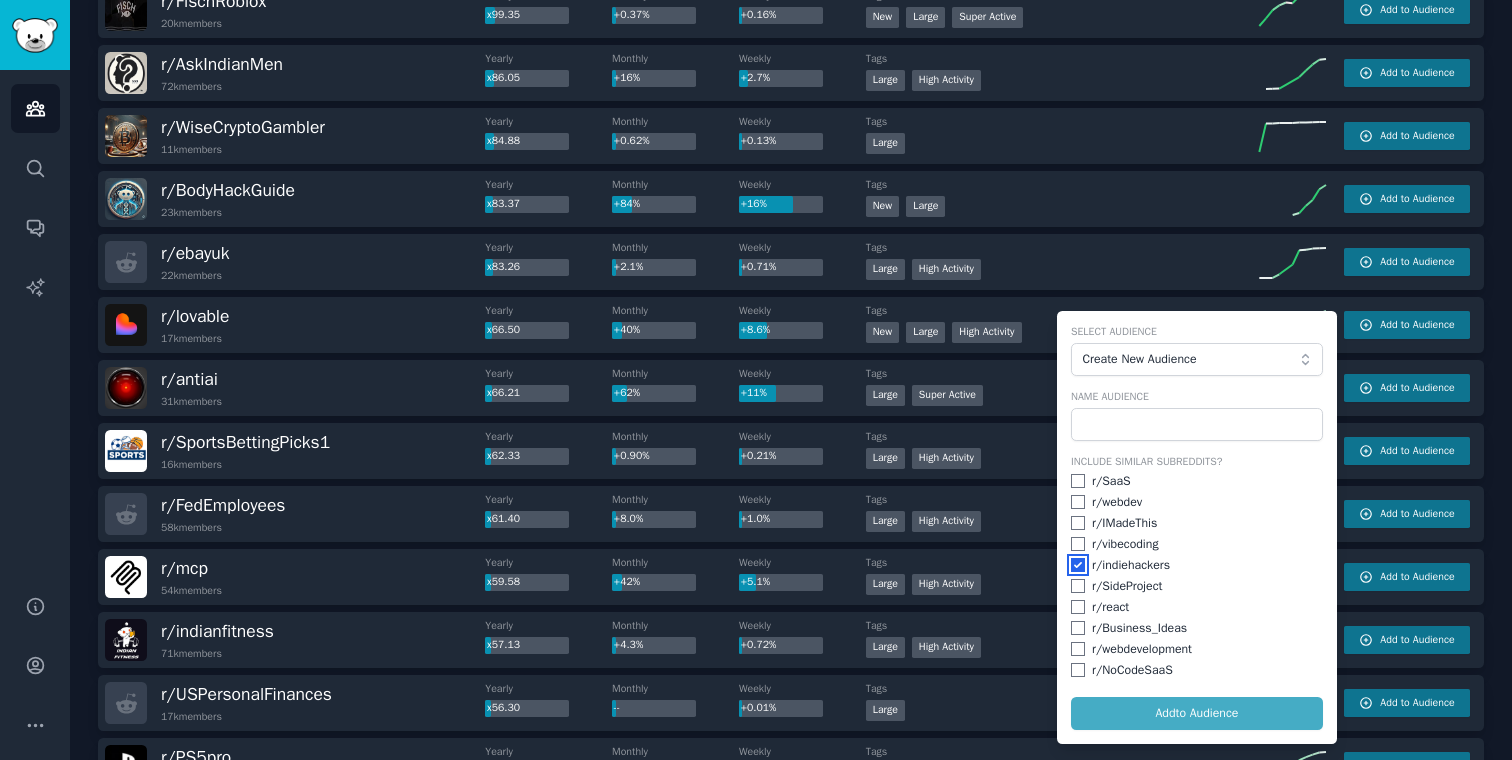 click at bounding box center [1078, 565] 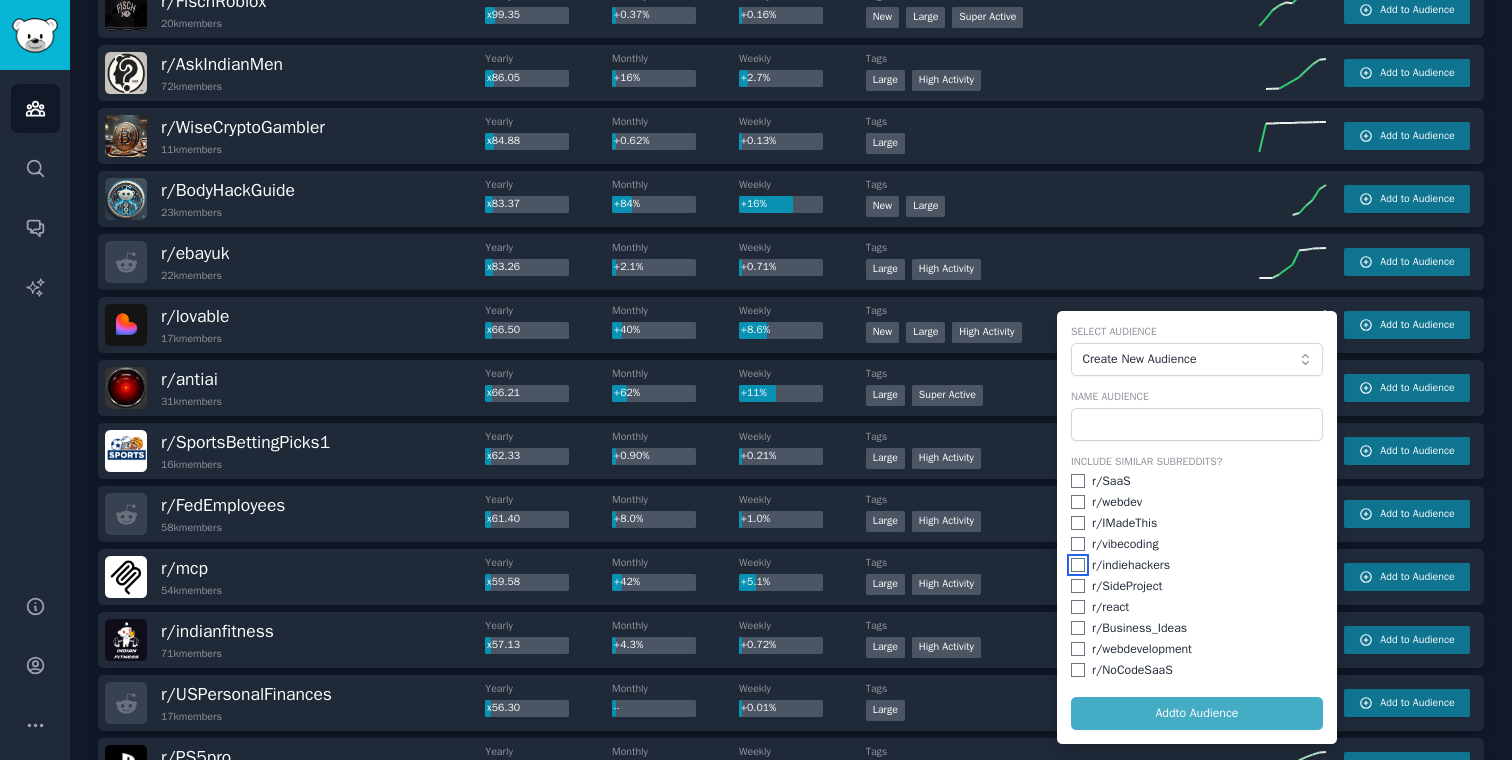 checkbox on "false" 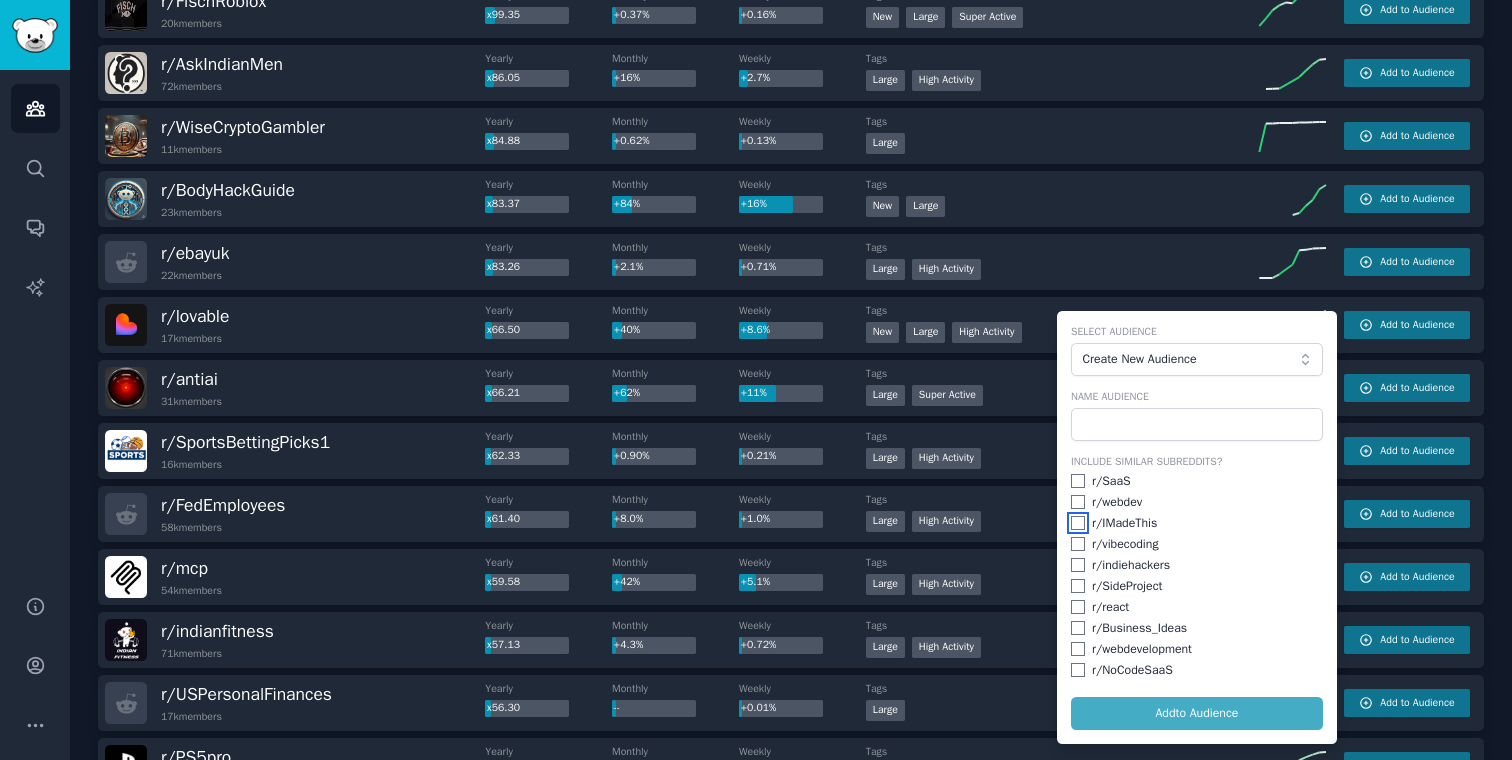 click at bounding box center (1078, 523) 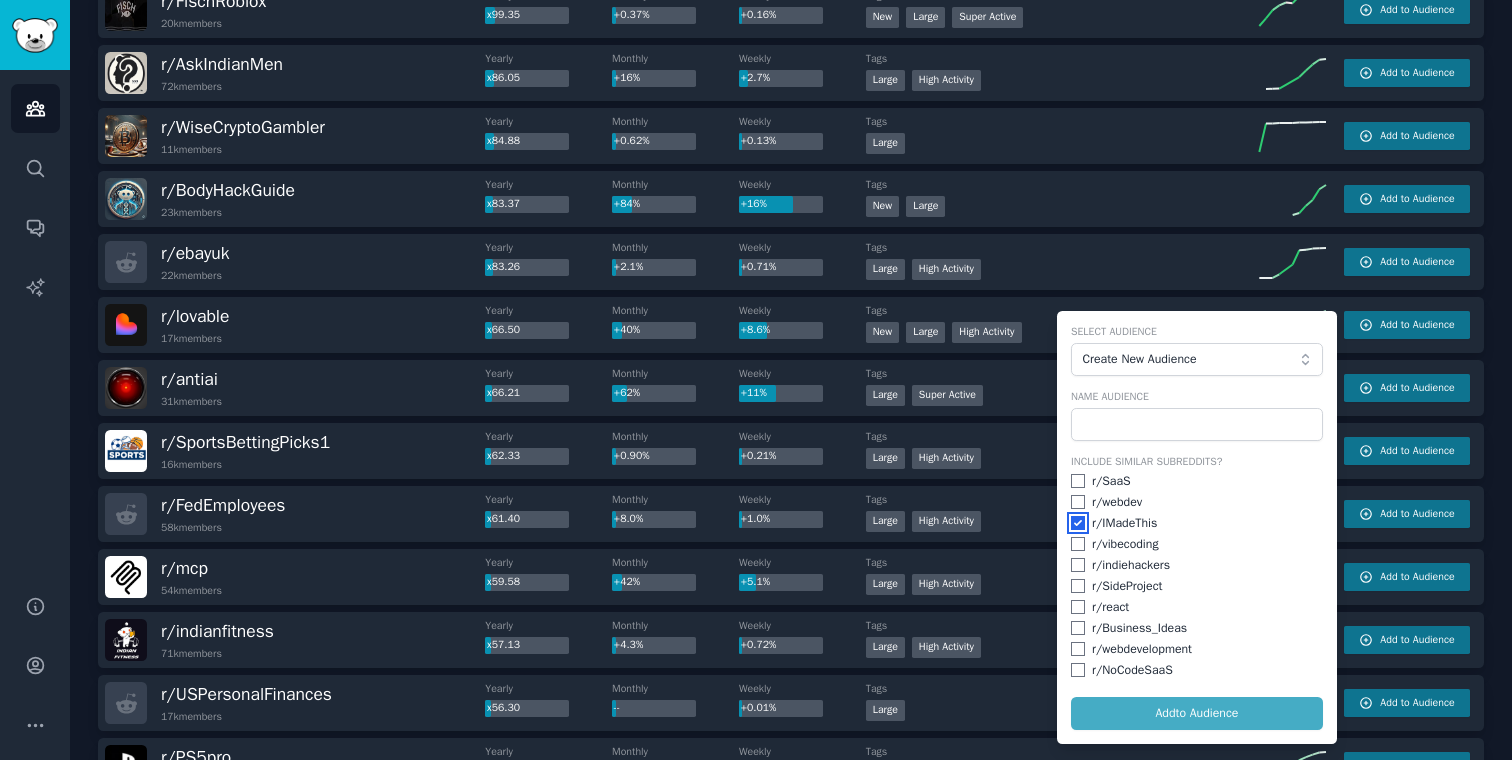 checkbox on "true" 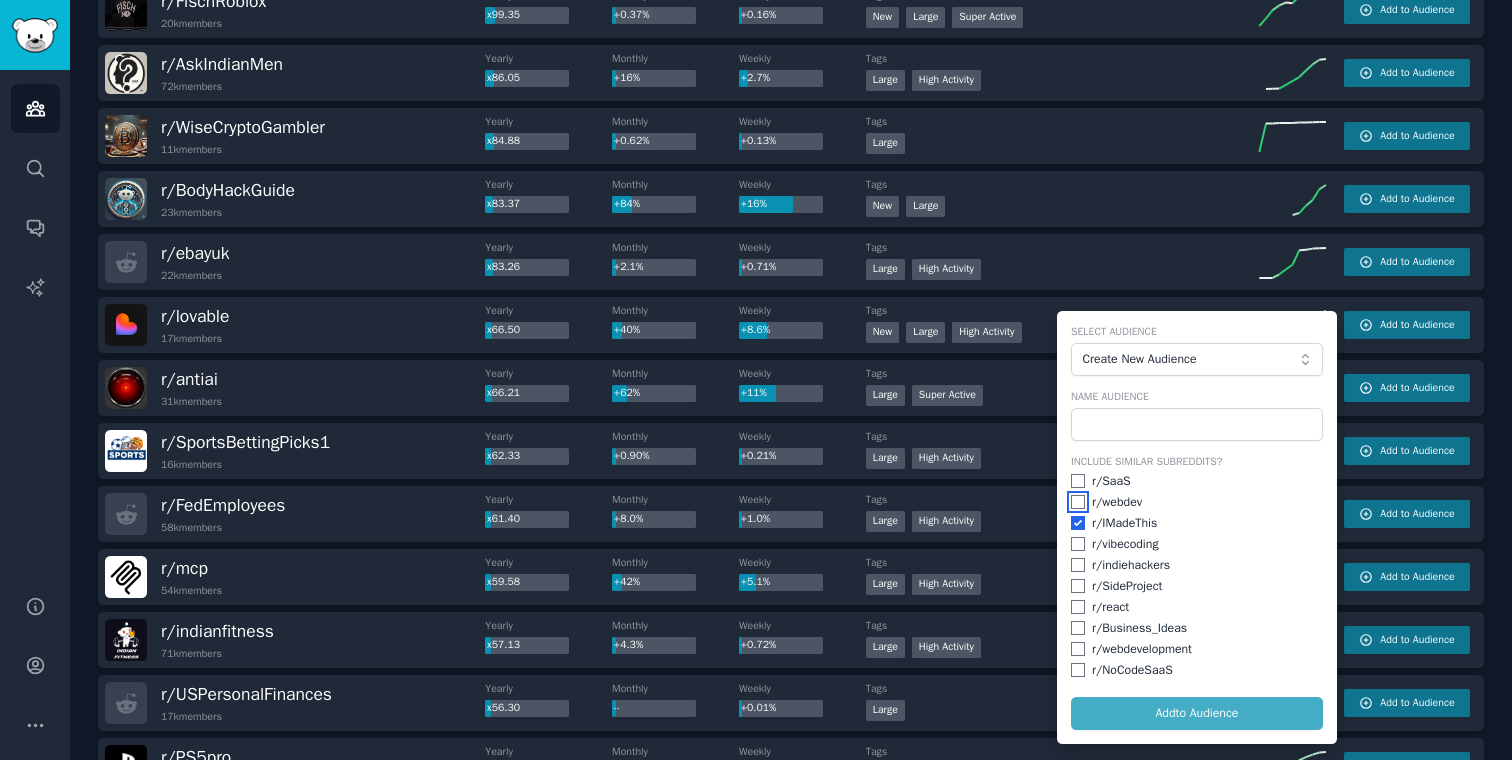 click at bounding box center (1078, 502) 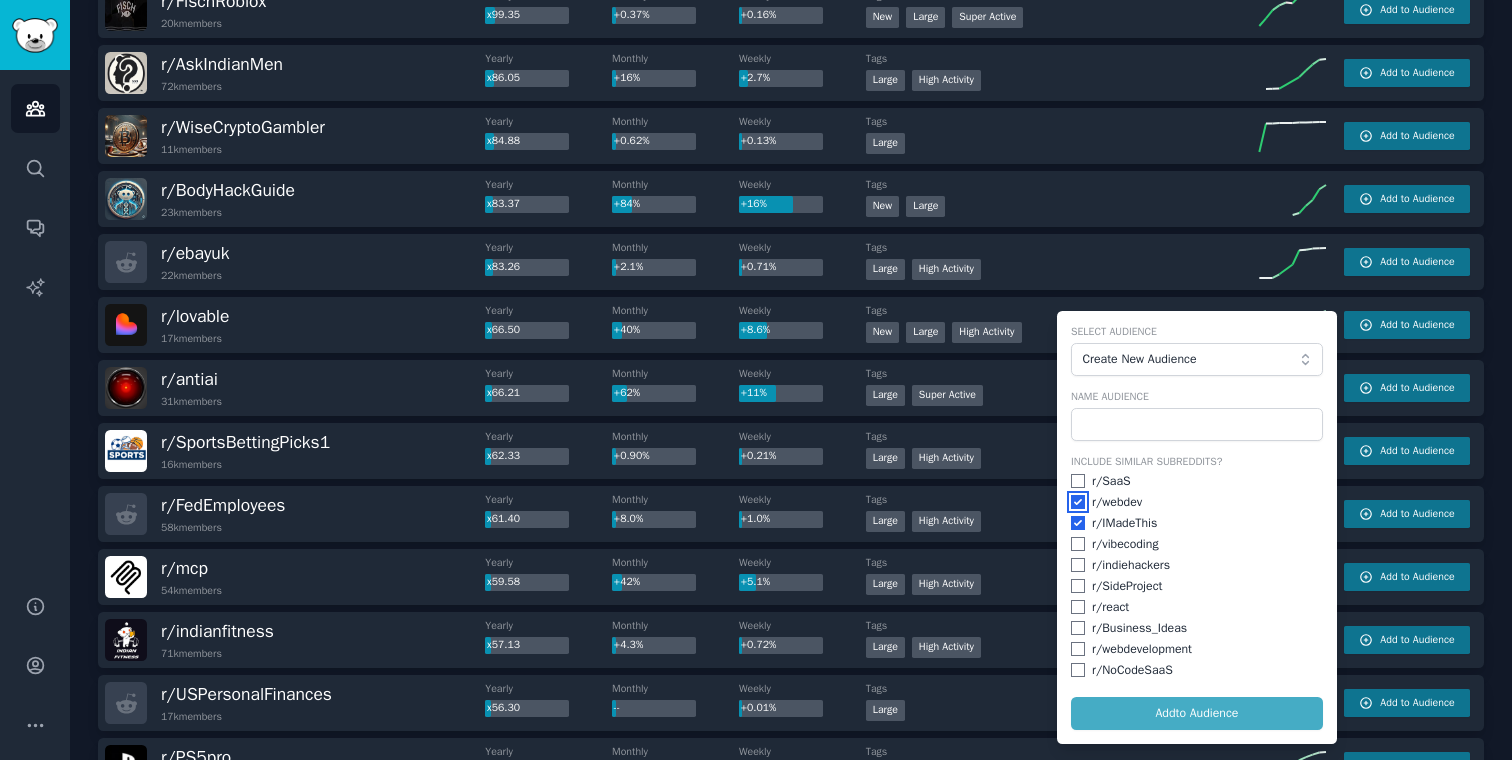 checkbox on "true" 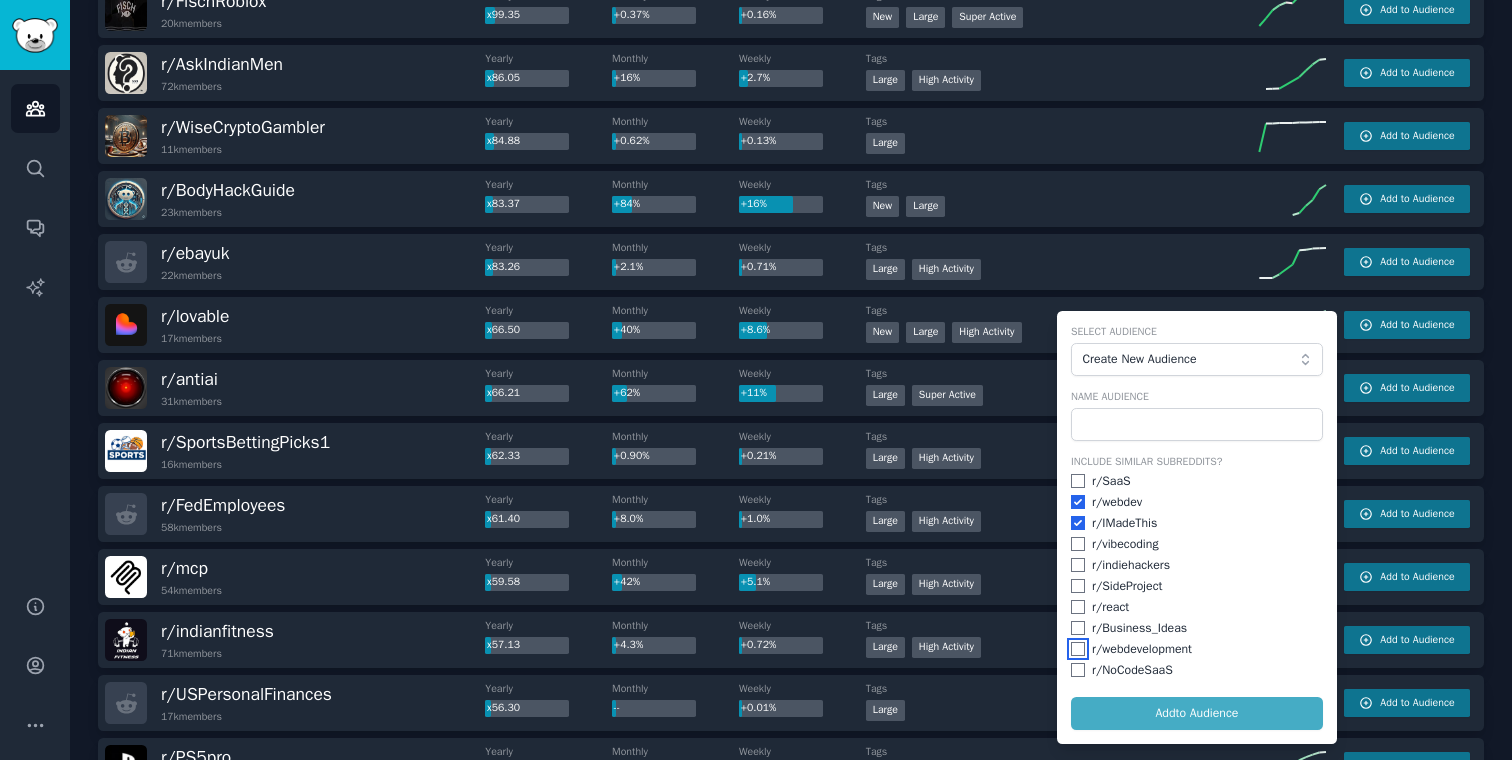 click at bounding box center [1078, 649] 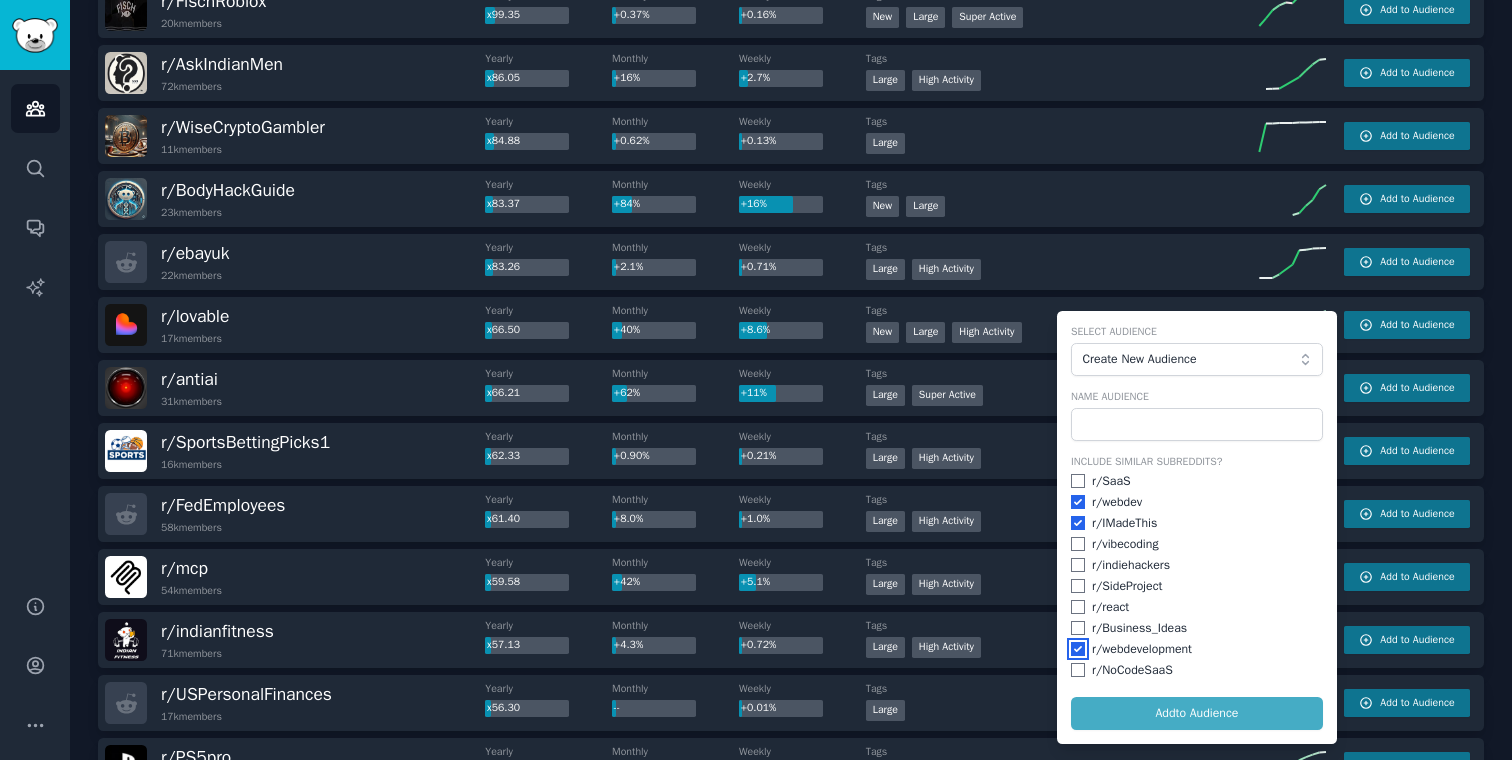 checkbox on "true" 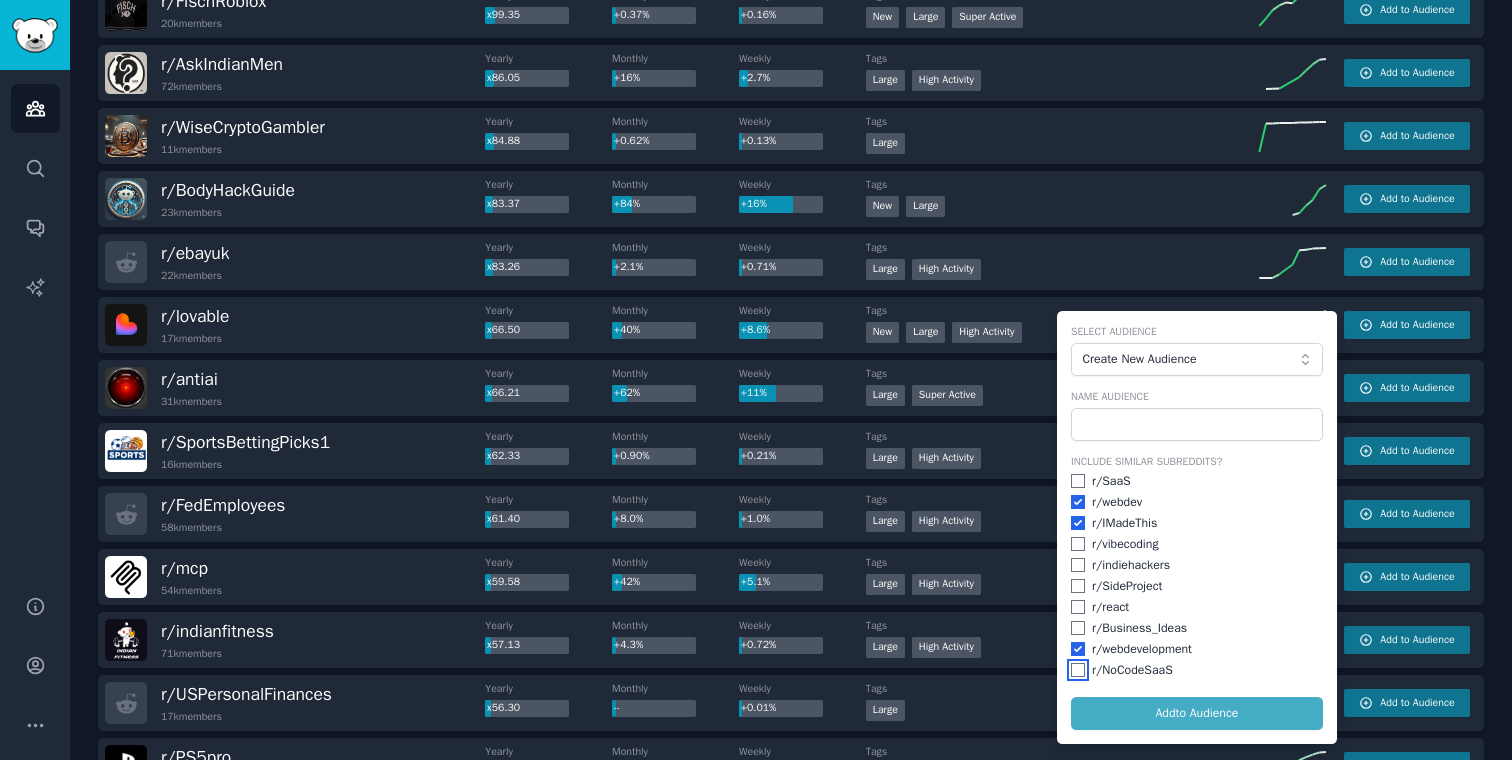 click at bounding box center [1078, 670] 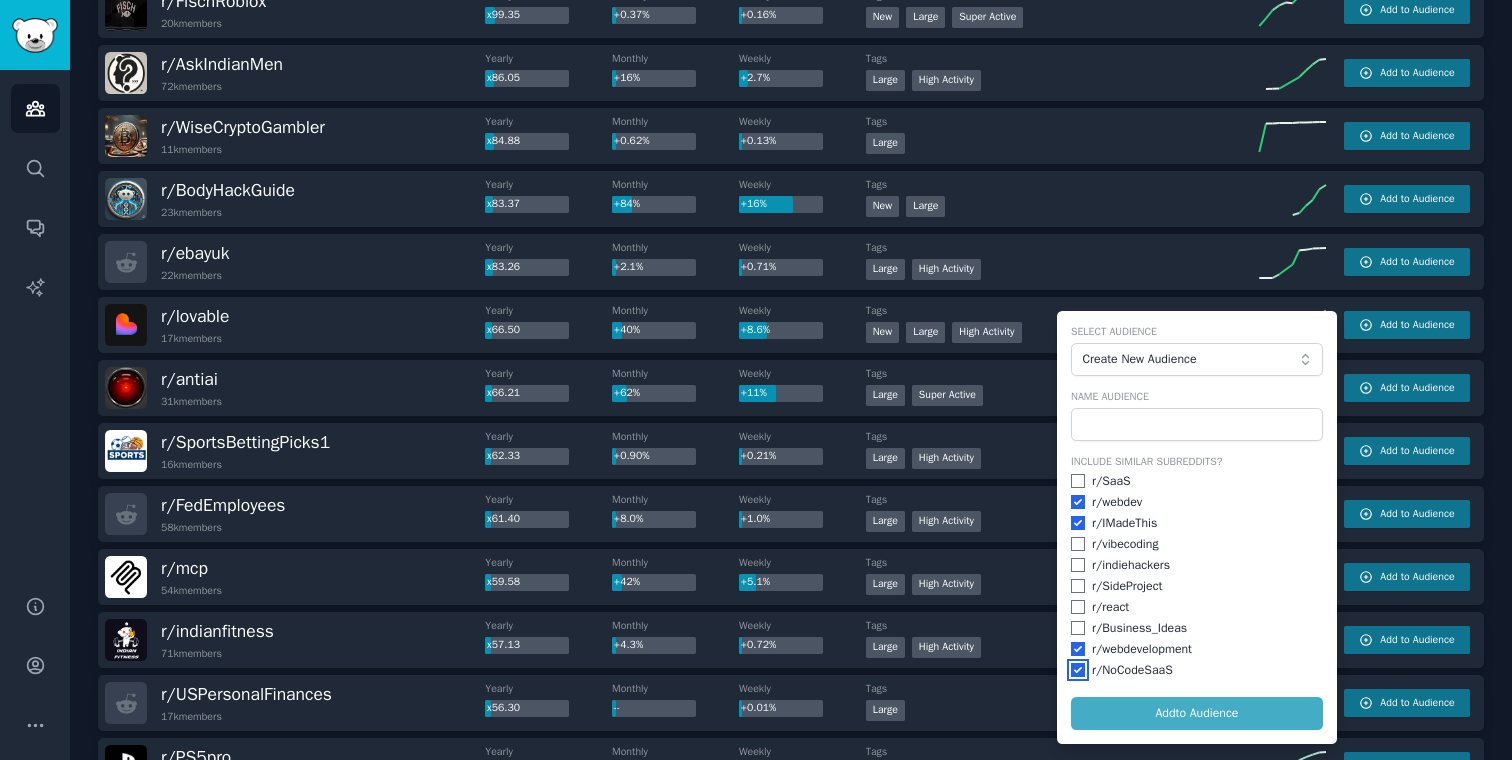 checkbox on "true" 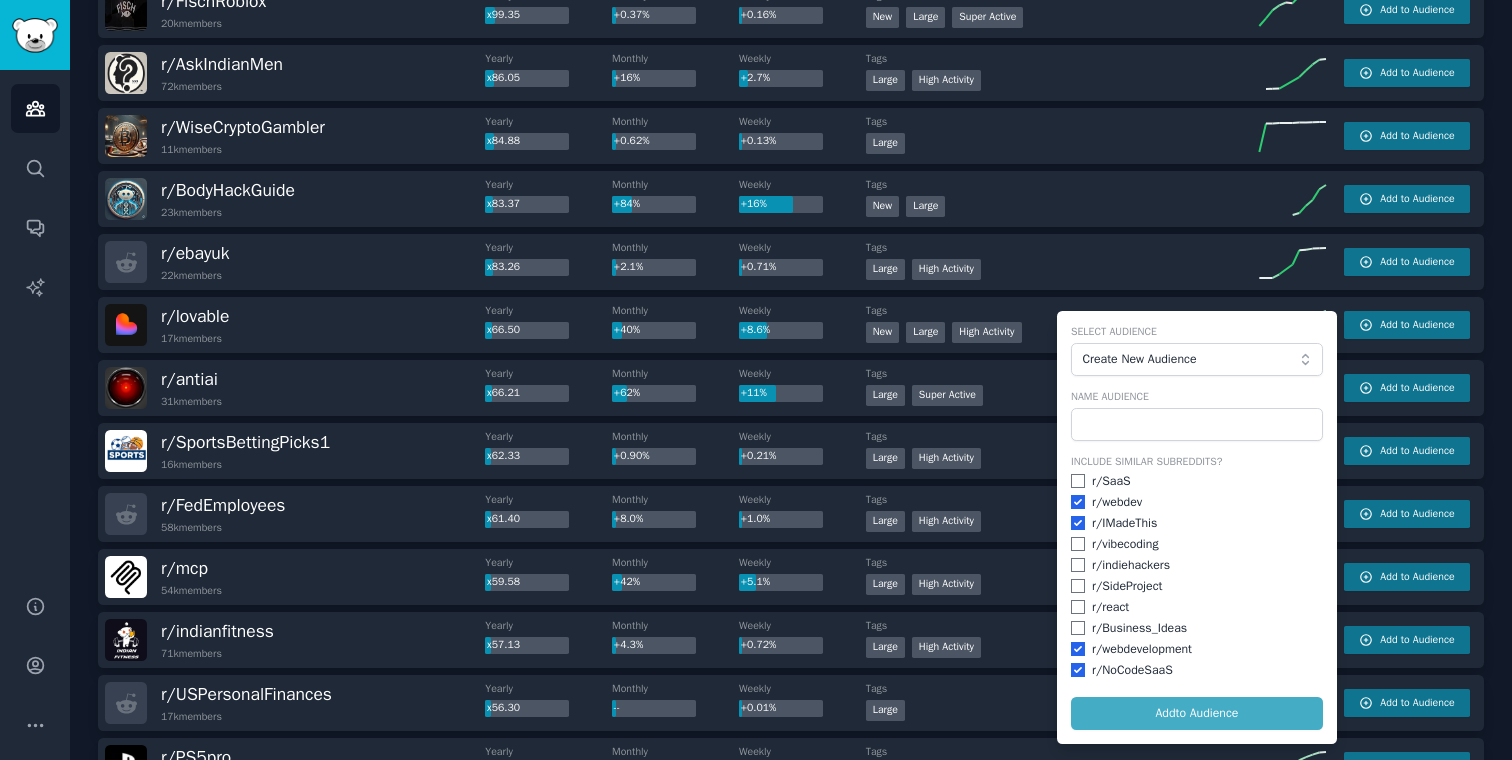 click on "Select Audience Create New Audience Name Audience Include Similar Subreddits? r/ SaaS r/ webdev r/ IMadeThis r/ vibecoding r/ indiehackers r/ SideProject r/ react r/ Business_Ideas r/ webdevelopment r/ NoCodeSaaS Add  to Audience" at bounding box center (1197, 527) 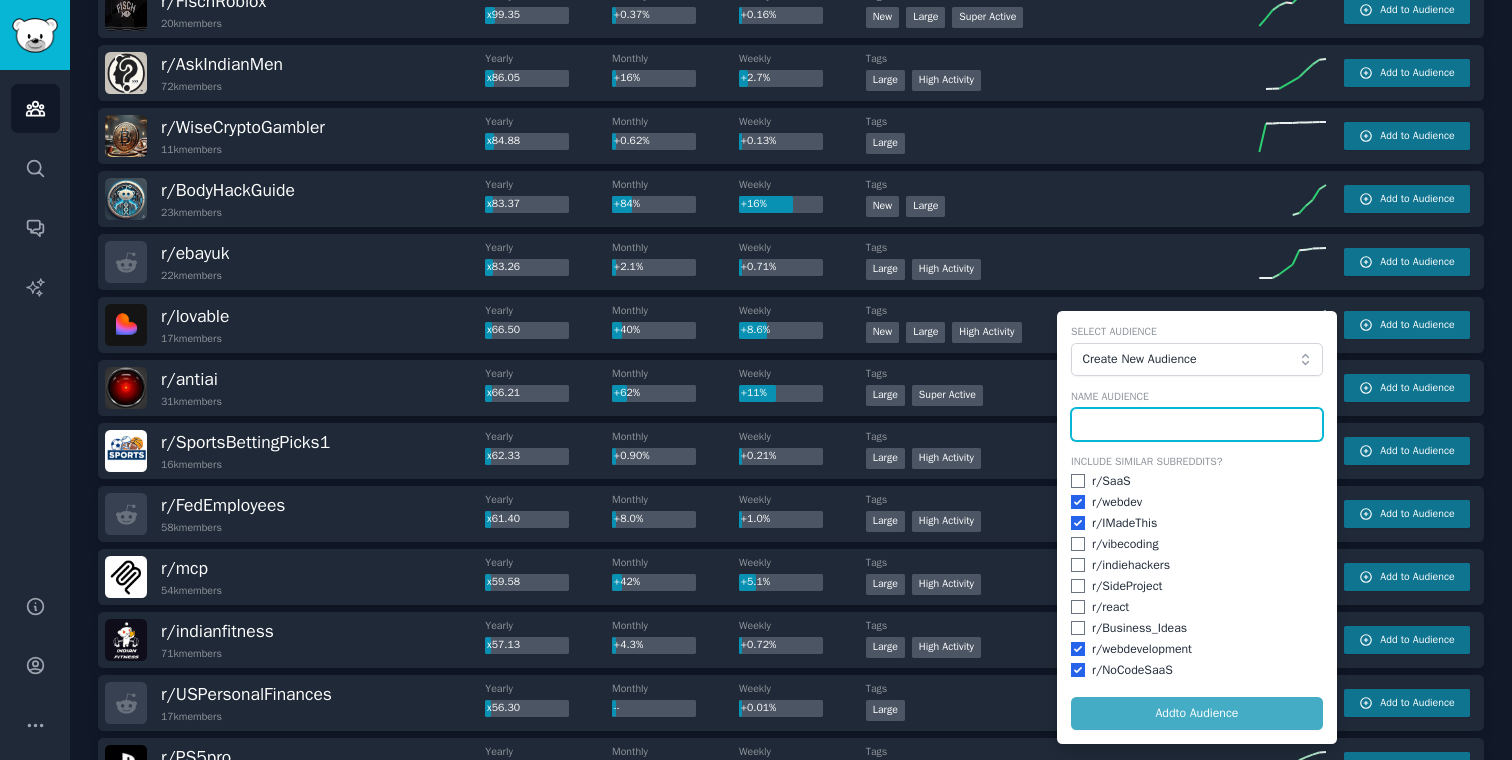 click at bounding box center (1197, 425) 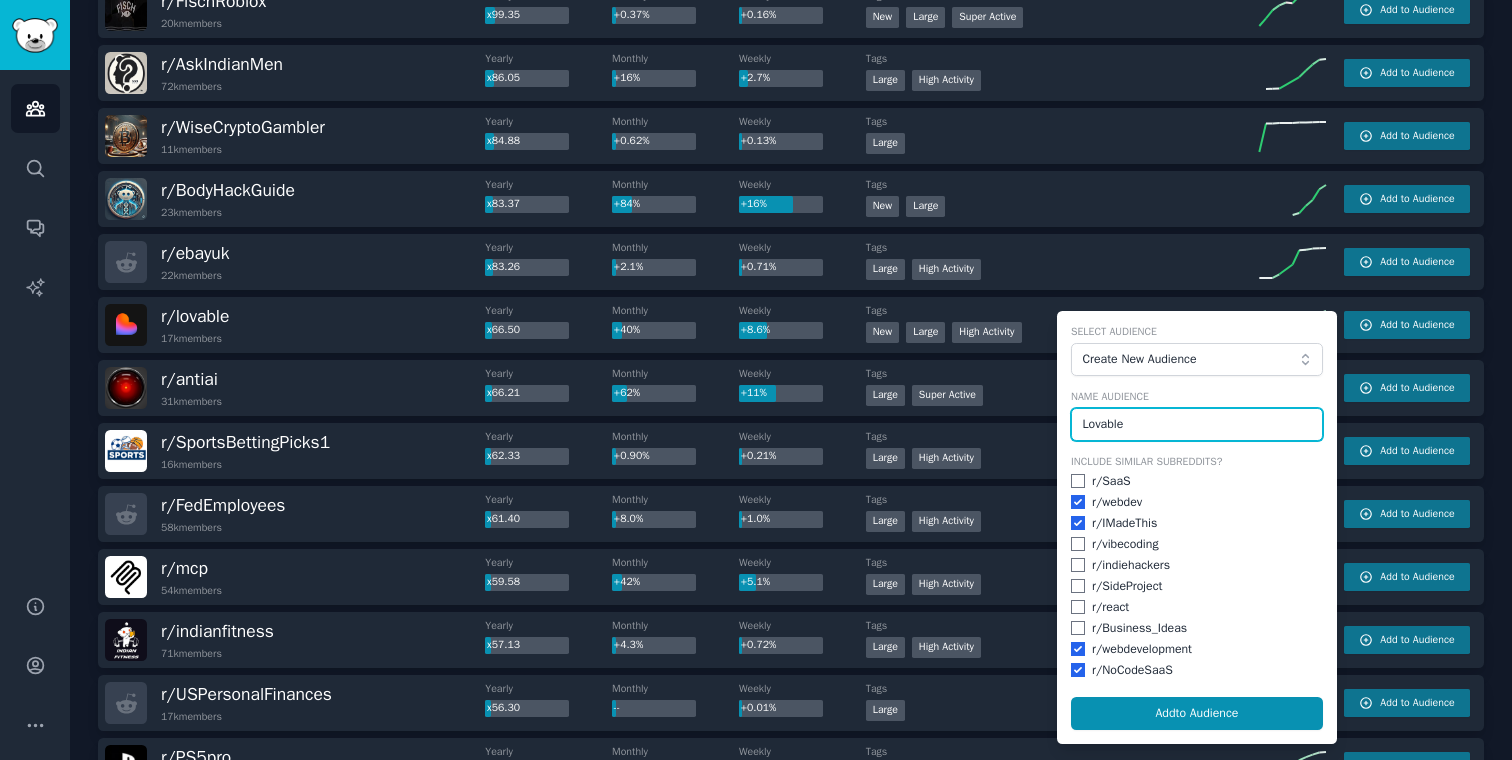 type on "Lovable" 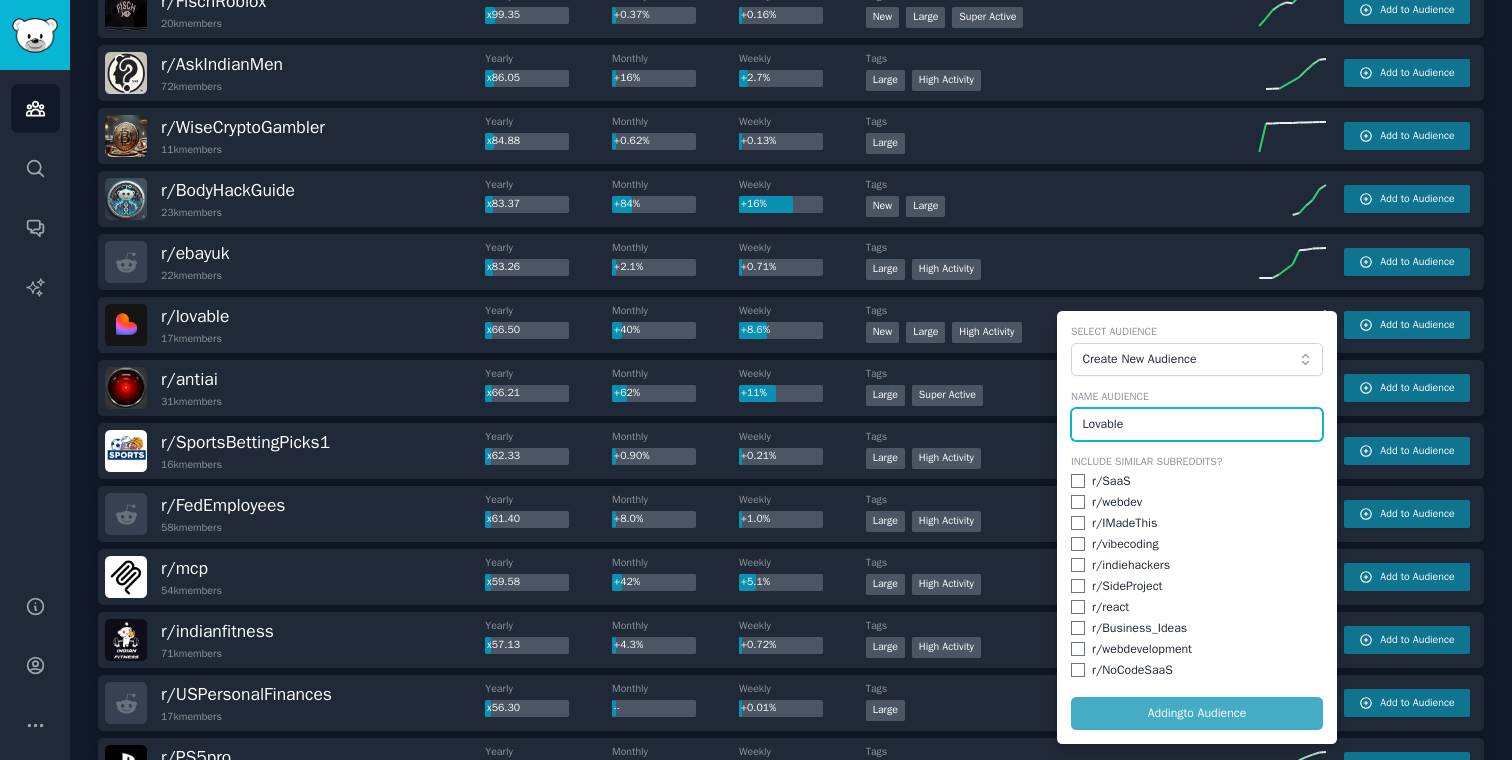 checkbox on "false" 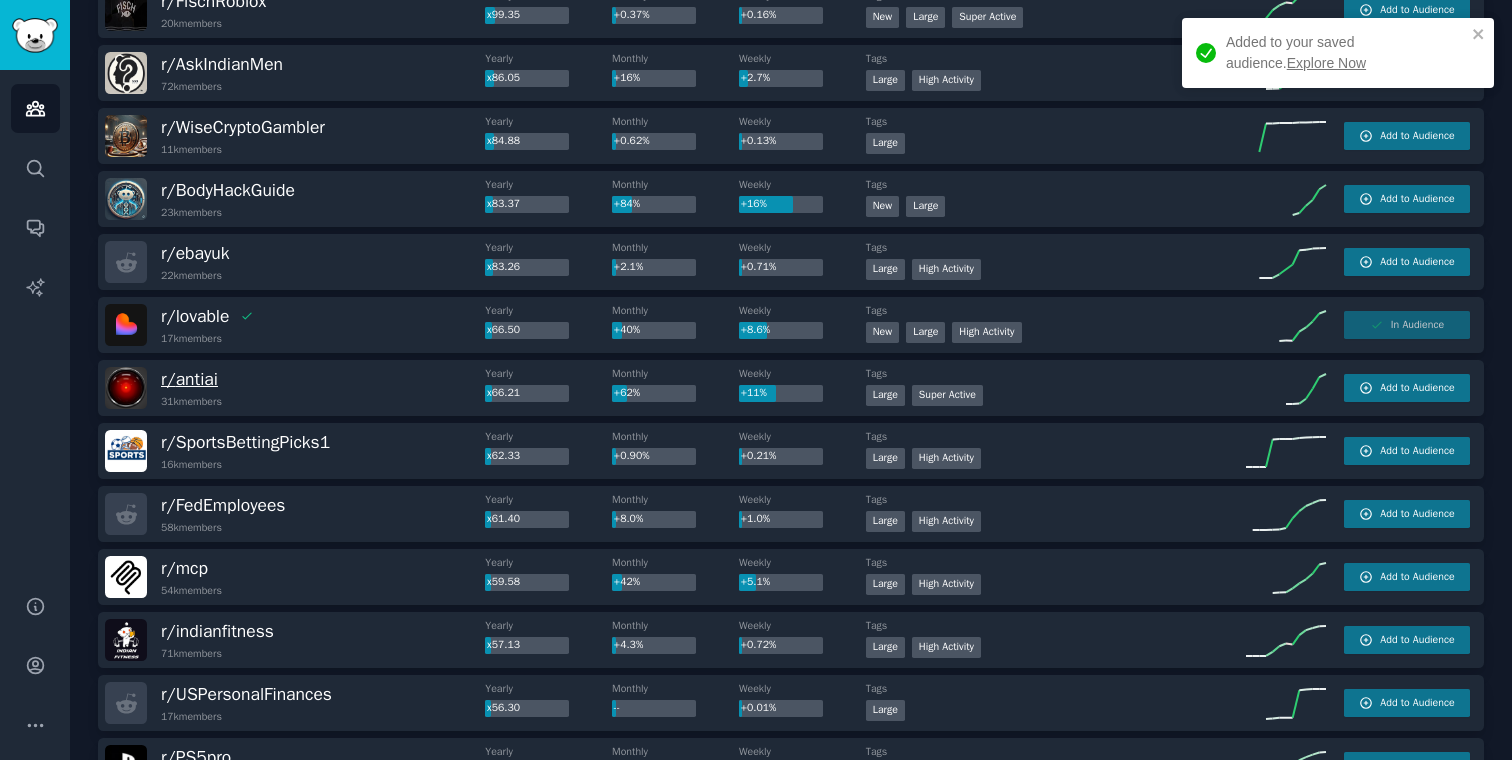 click on "r/ antiai" at bounding box center (189, 379) 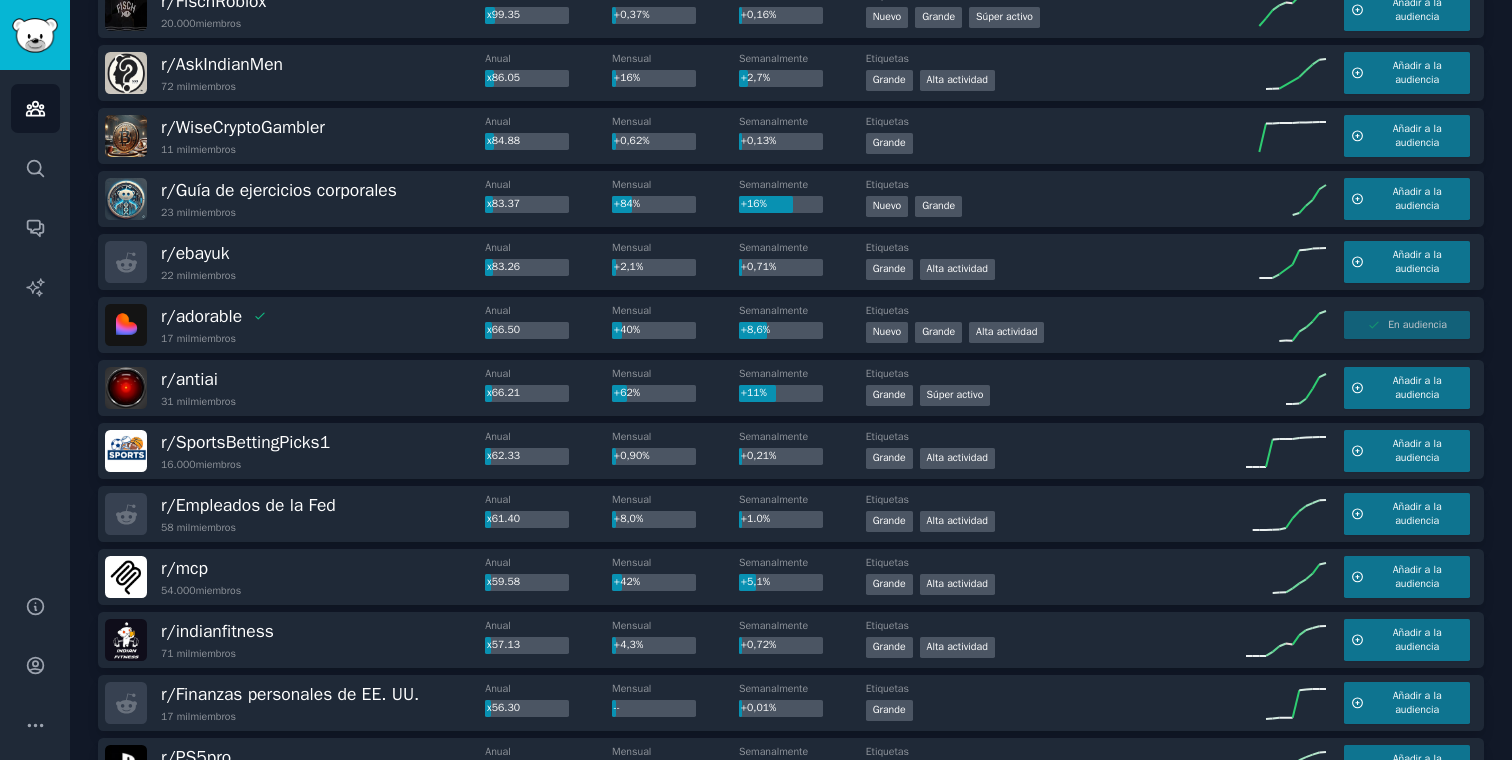 click on "r/  antiai 31 mil  miembros" at bounding box center [295, 388] 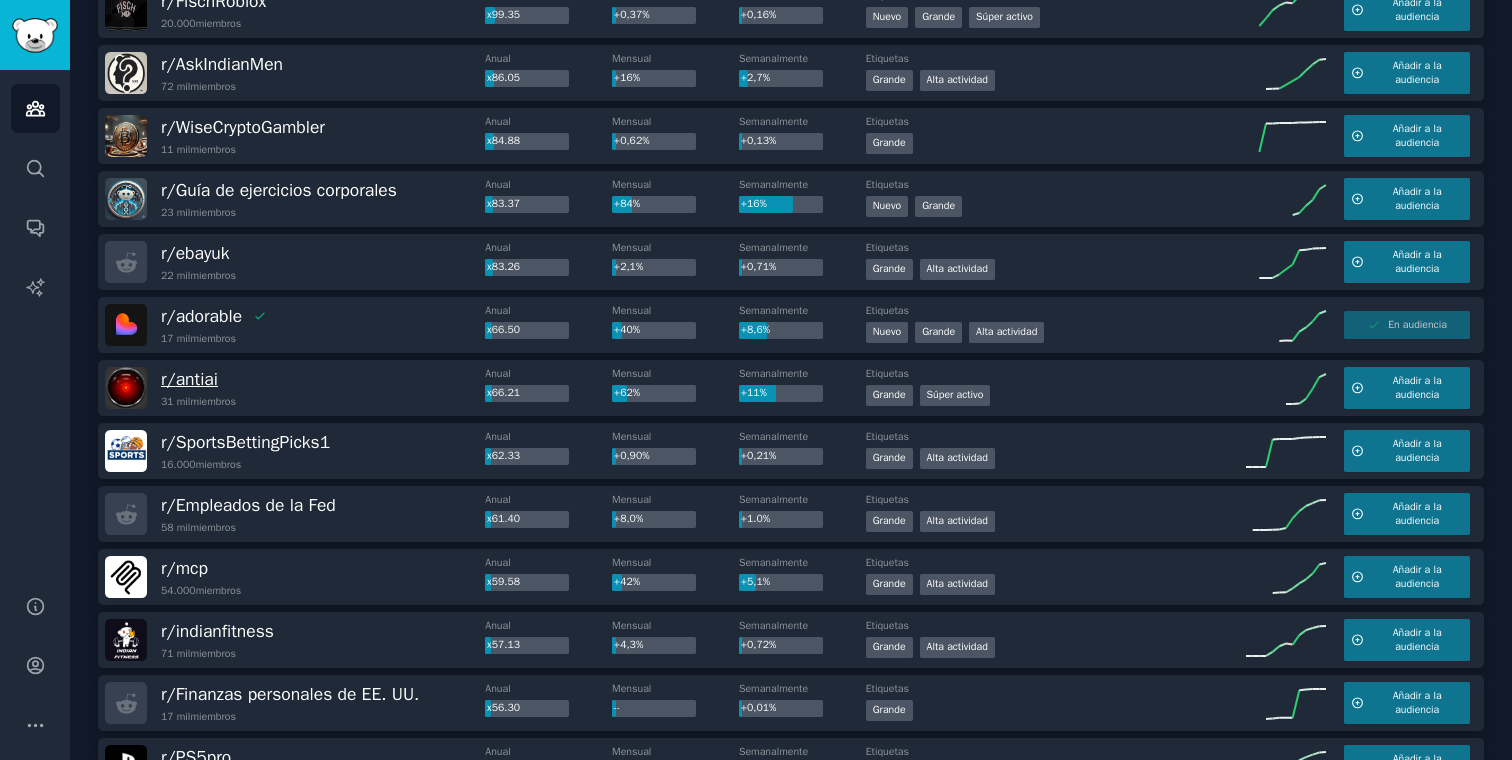 click on "antiai" at bounding box center [197, 379] 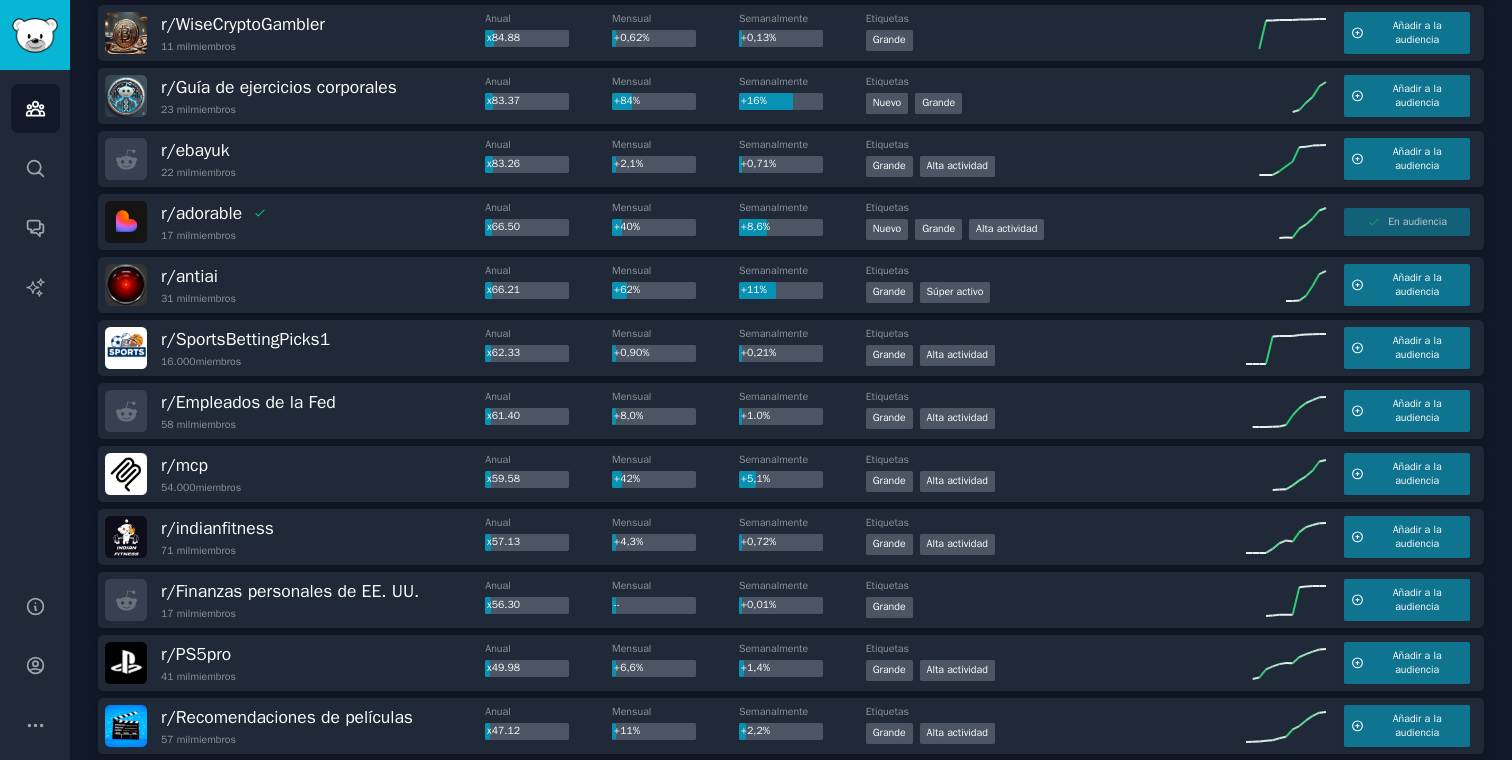 scroll, scrollTop: 1228, scrollLeft: 0, axis: vertical 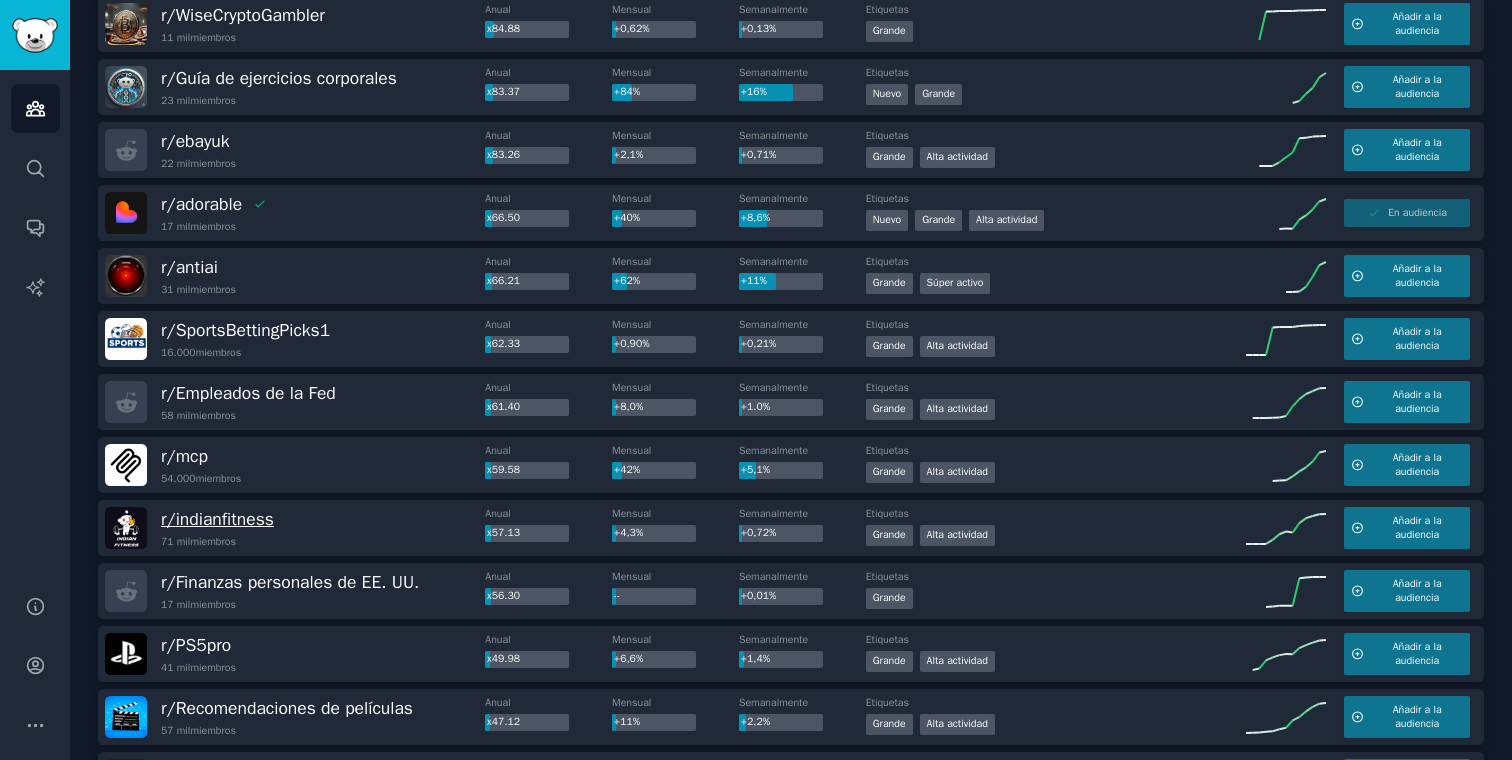 click on "indianfitness" at bounding box center (225, 519) 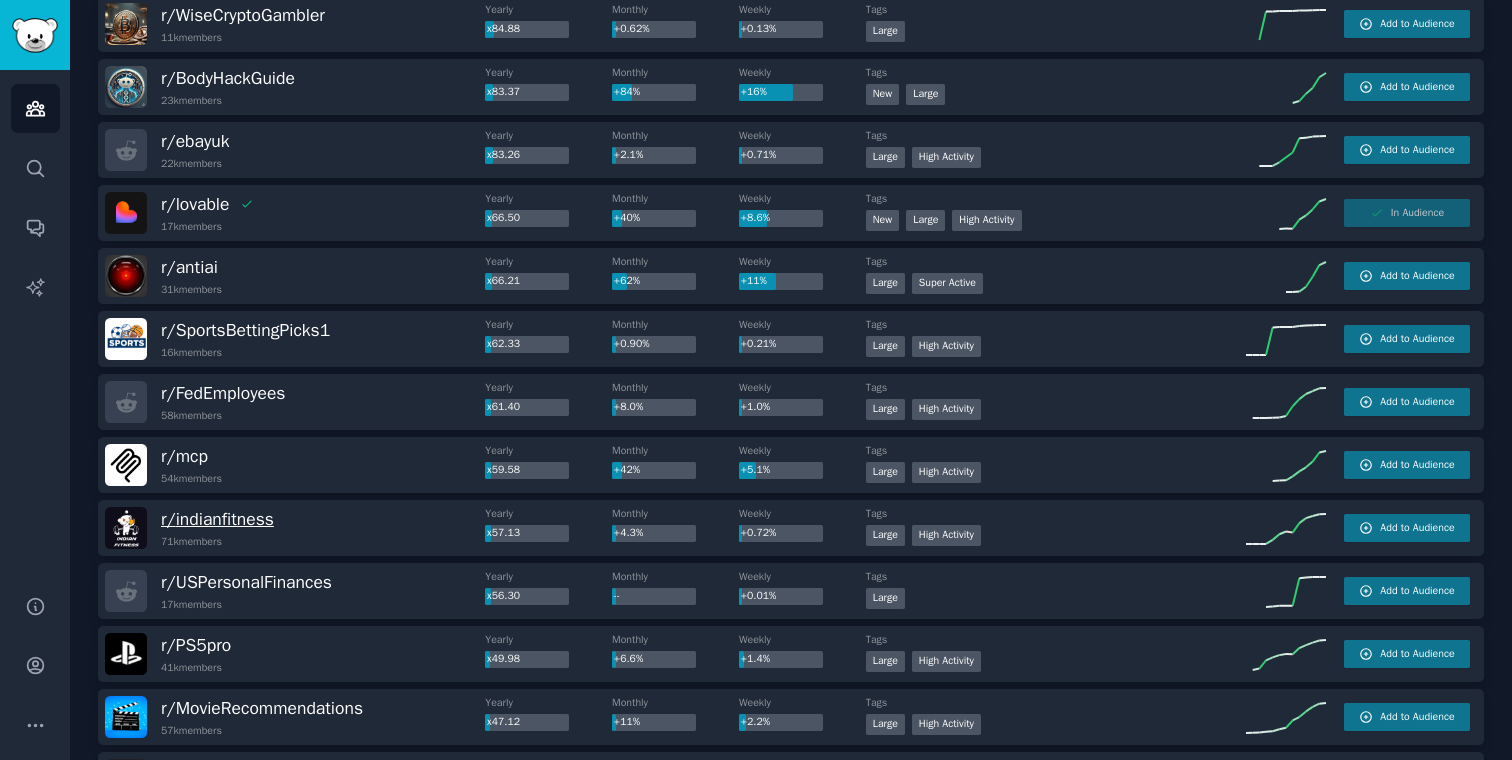 click on "r/ indianfitness 71k  members" at bounding box center [295, 528] 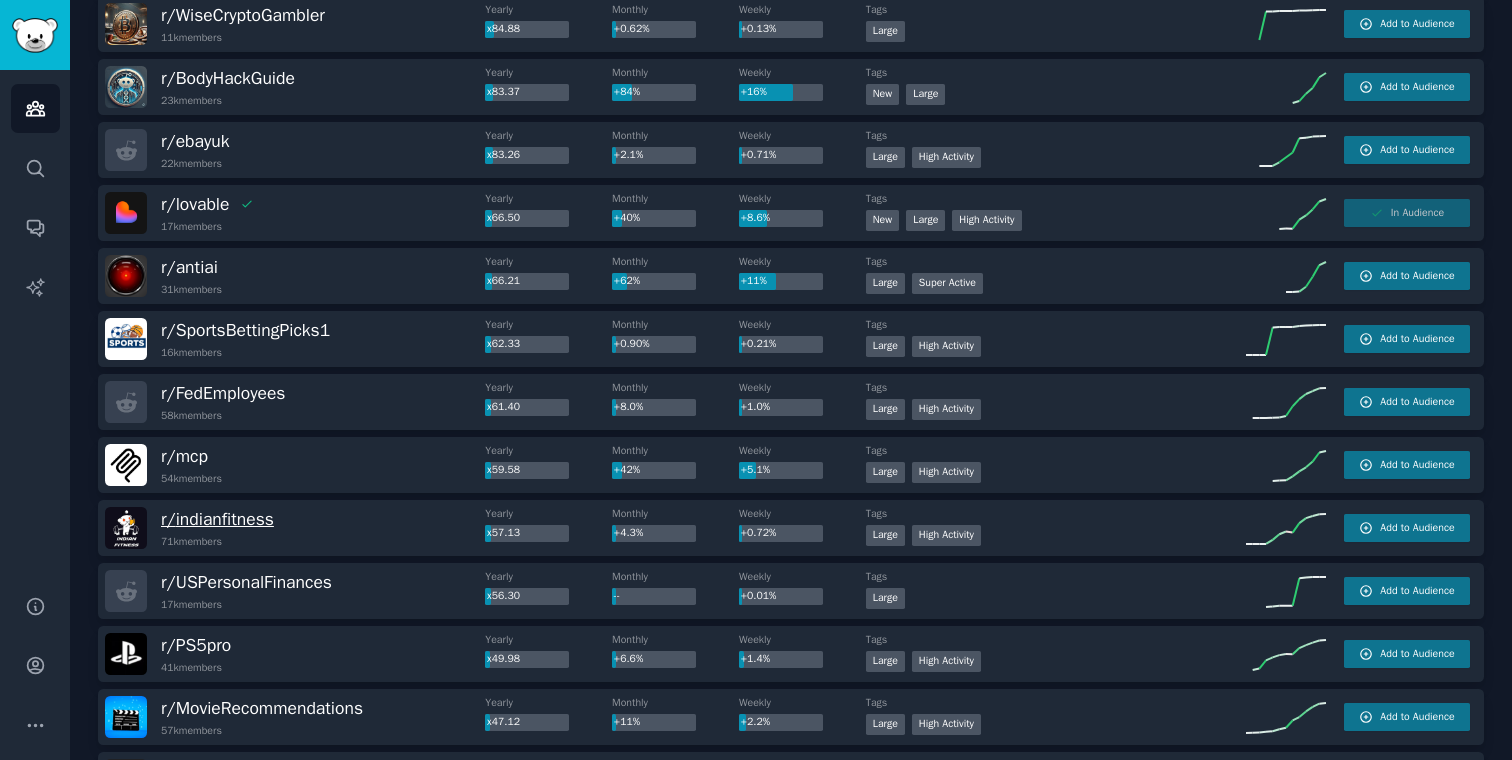 click on "r/ indianfitness 71k  members" at bounding box center (217, 528) 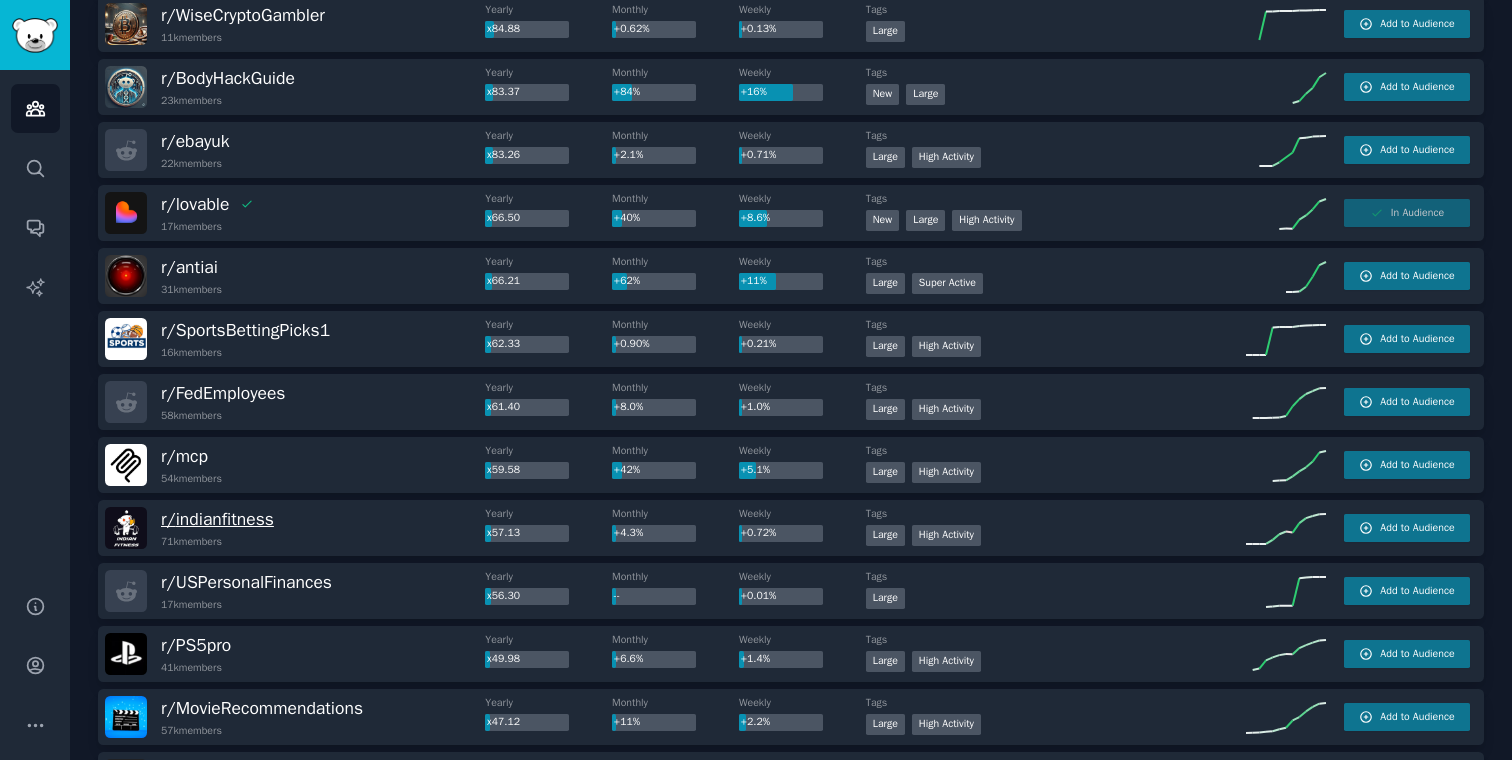 click on "r/ indianfitness" at bounding box center (217, 519) 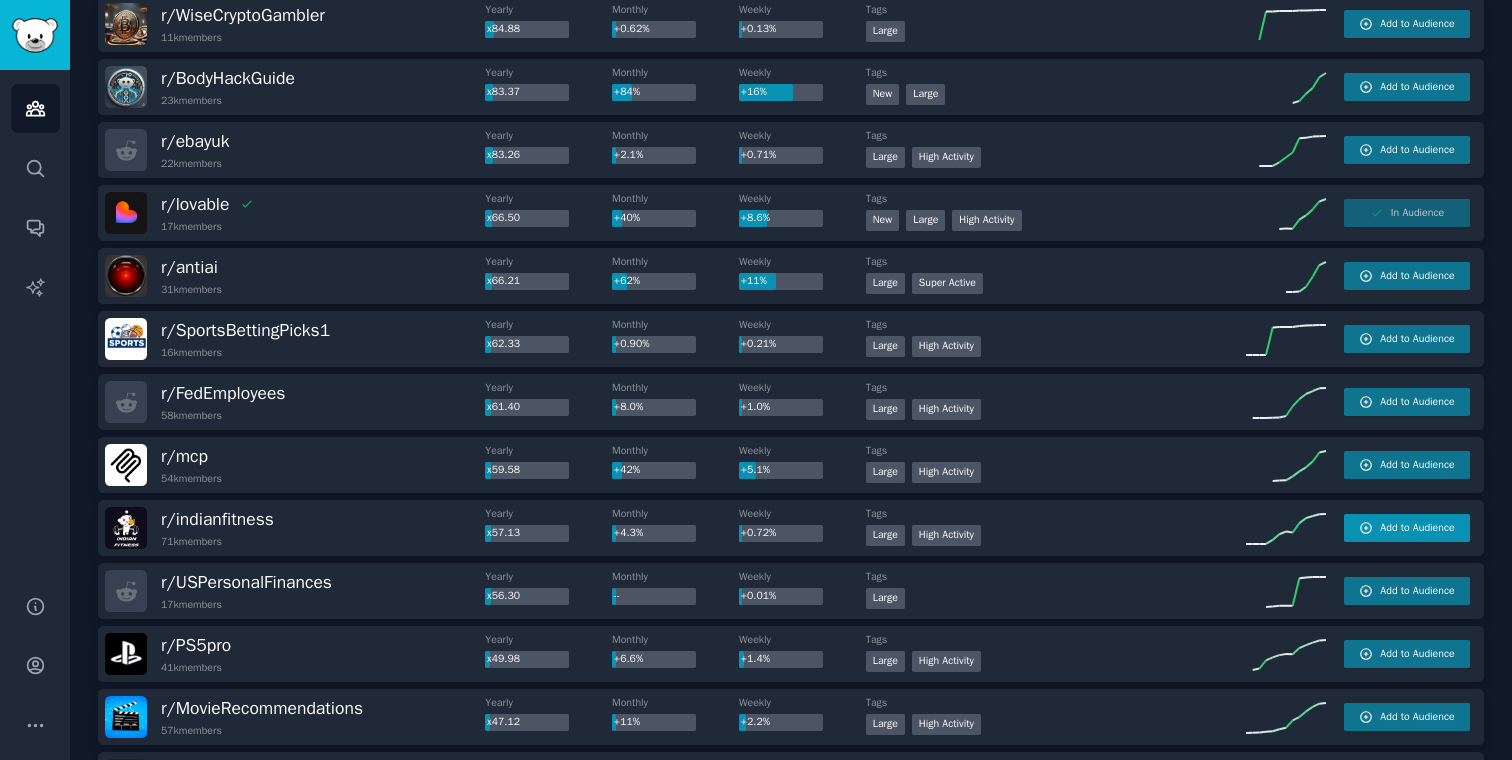 click on "Add to Audience" at bounding box center (1417, 528) 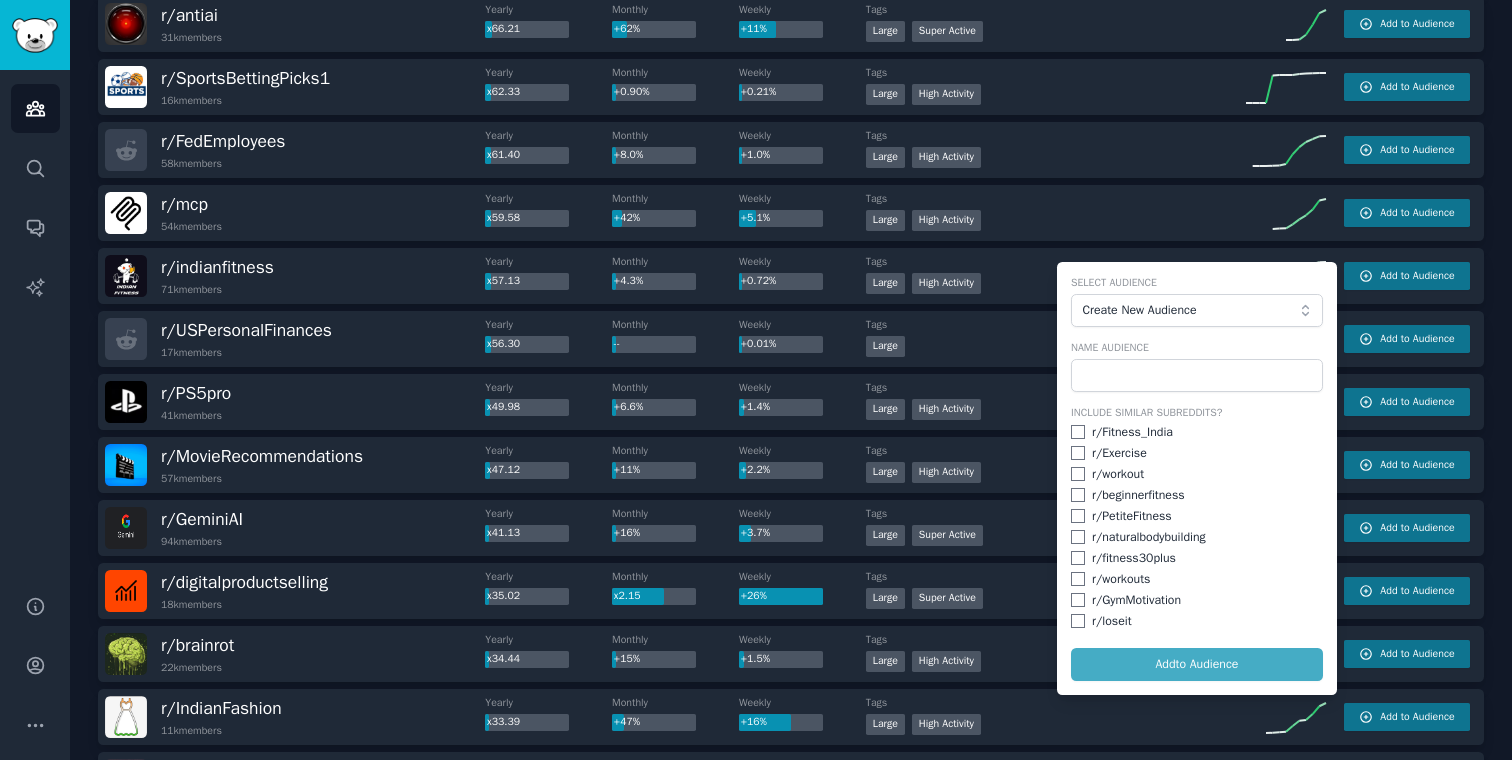 scroll, scrollTop: 1482, scrollLeft: 0, axis: vertical 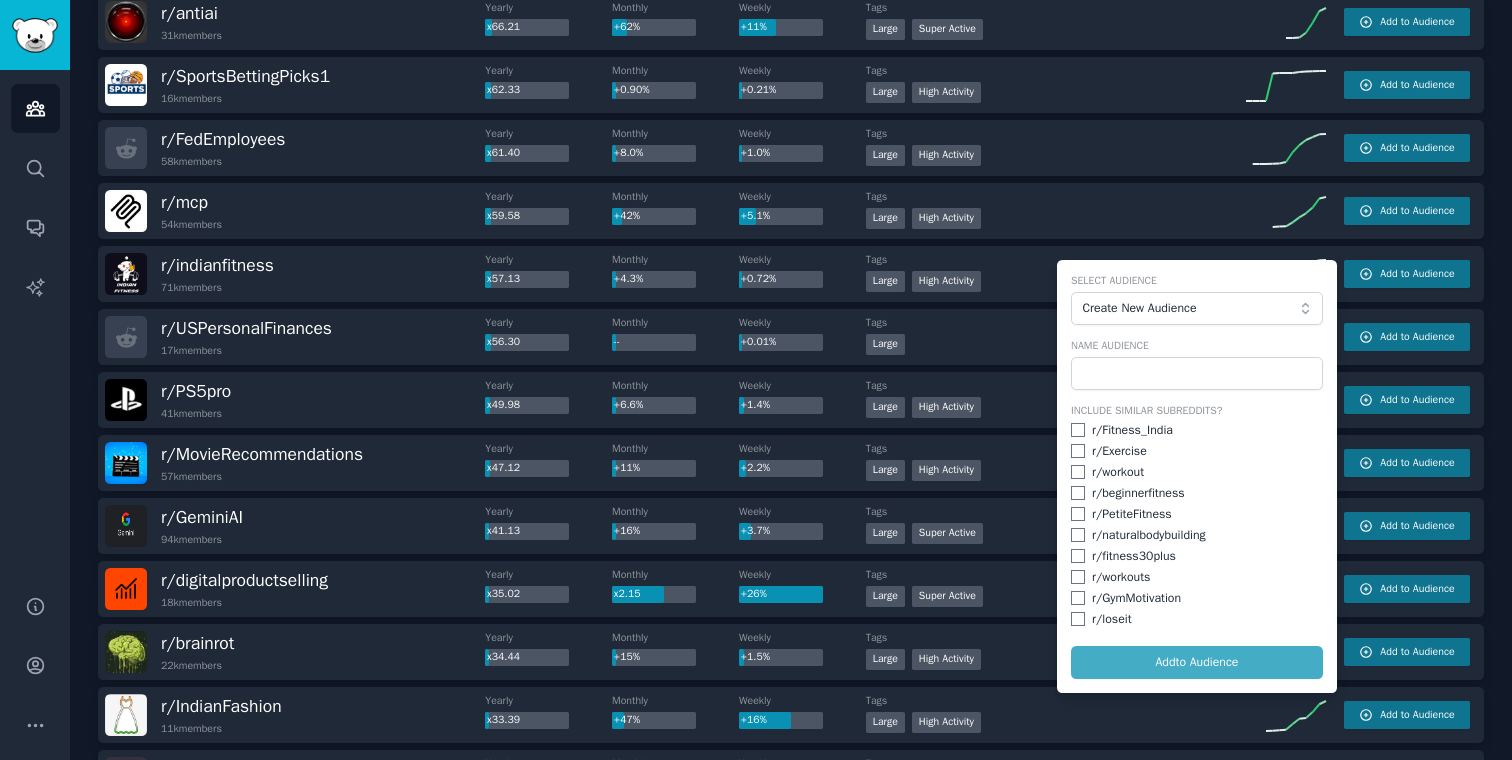 click on "r/ Fitness_India" at bounding box center (1197, 431) 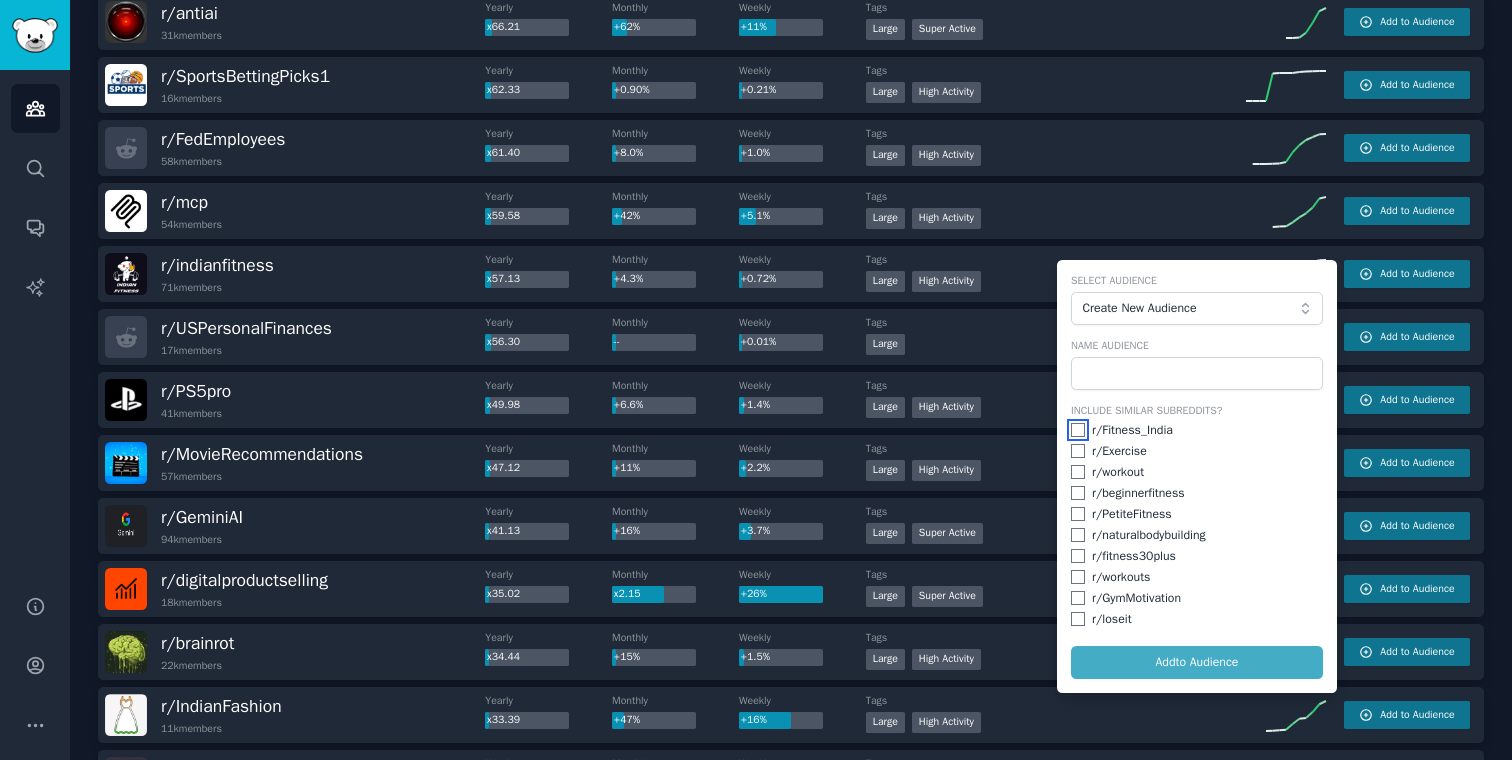 click at bounding box center [1078, 430] 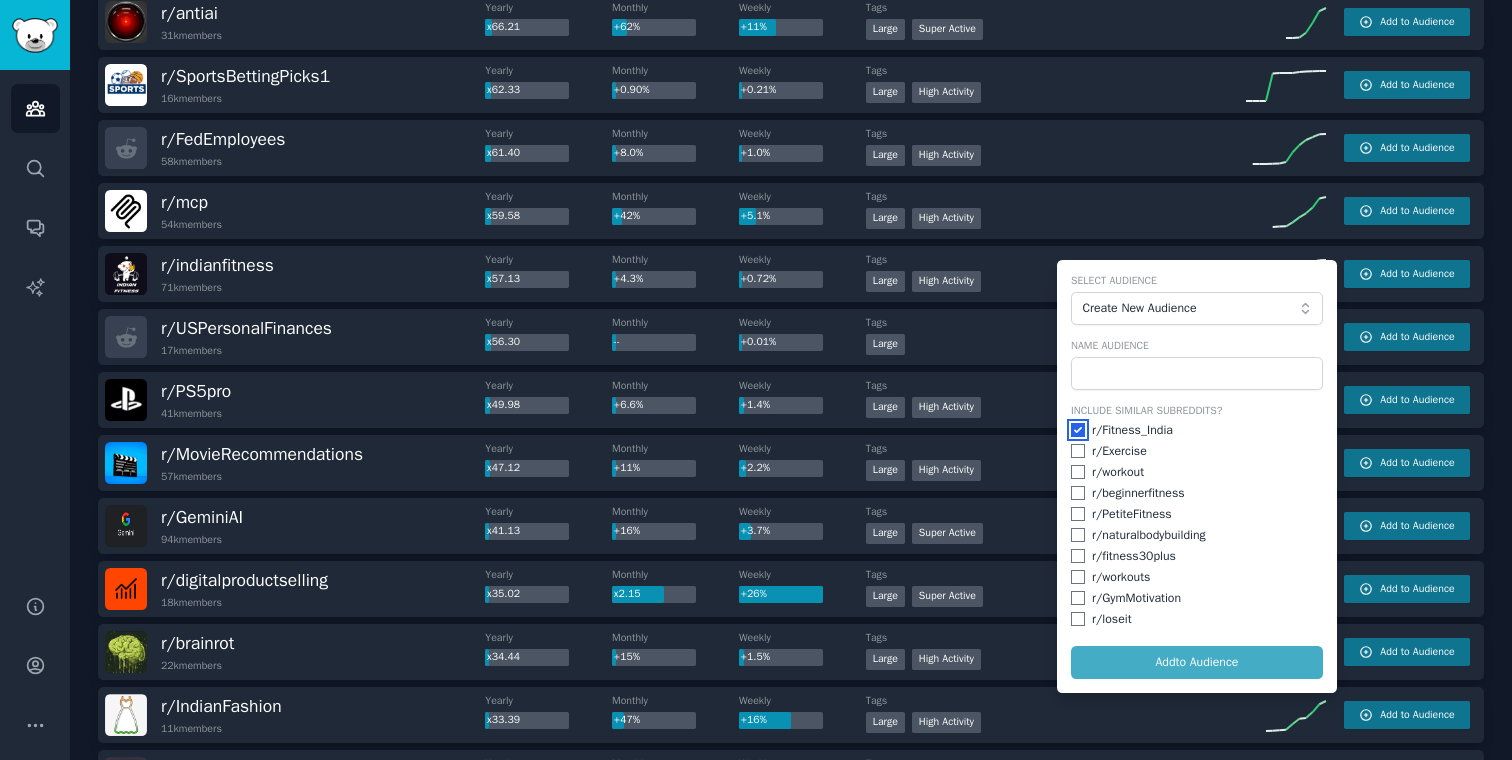 checkbox on "true" 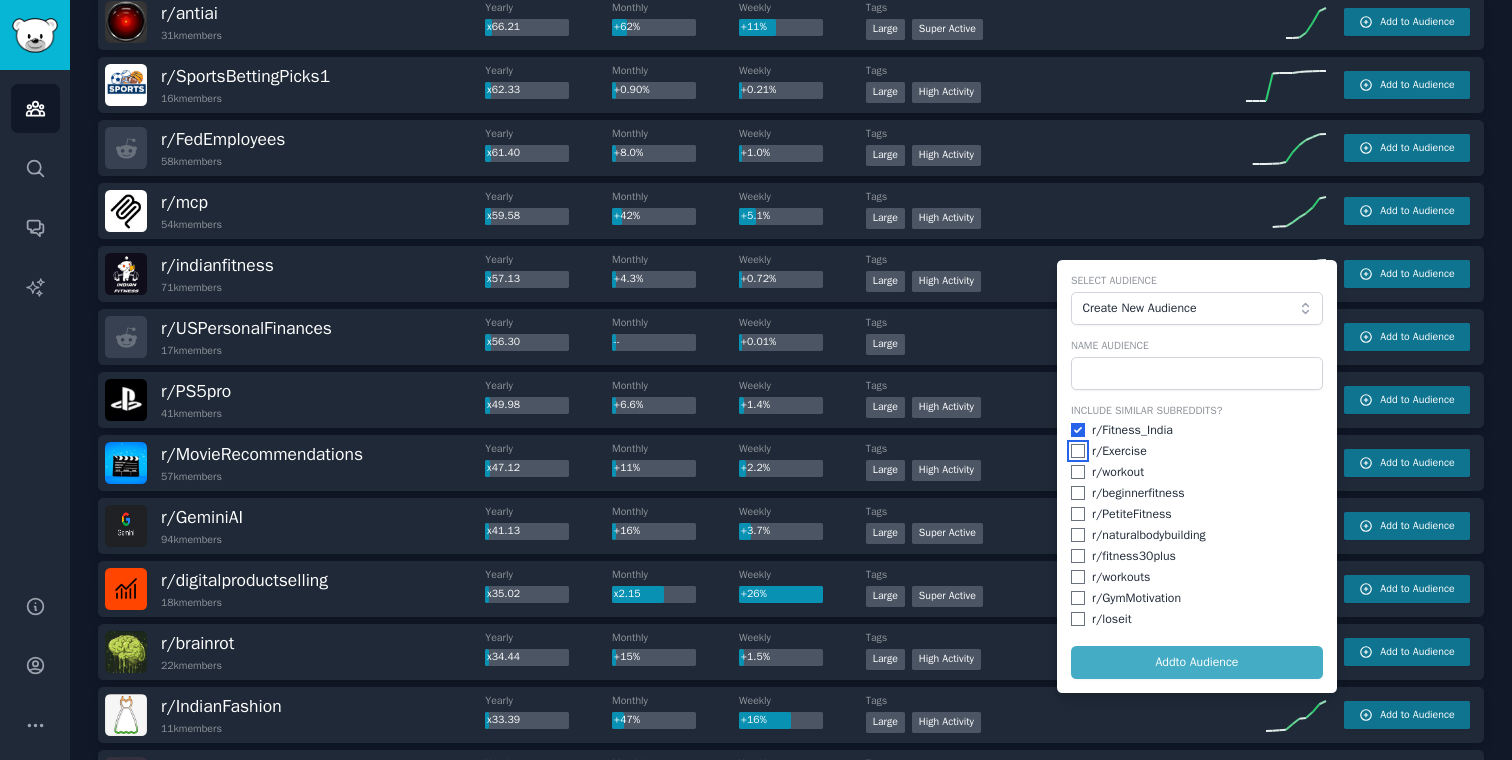 click at bounding box center [1078, 451] 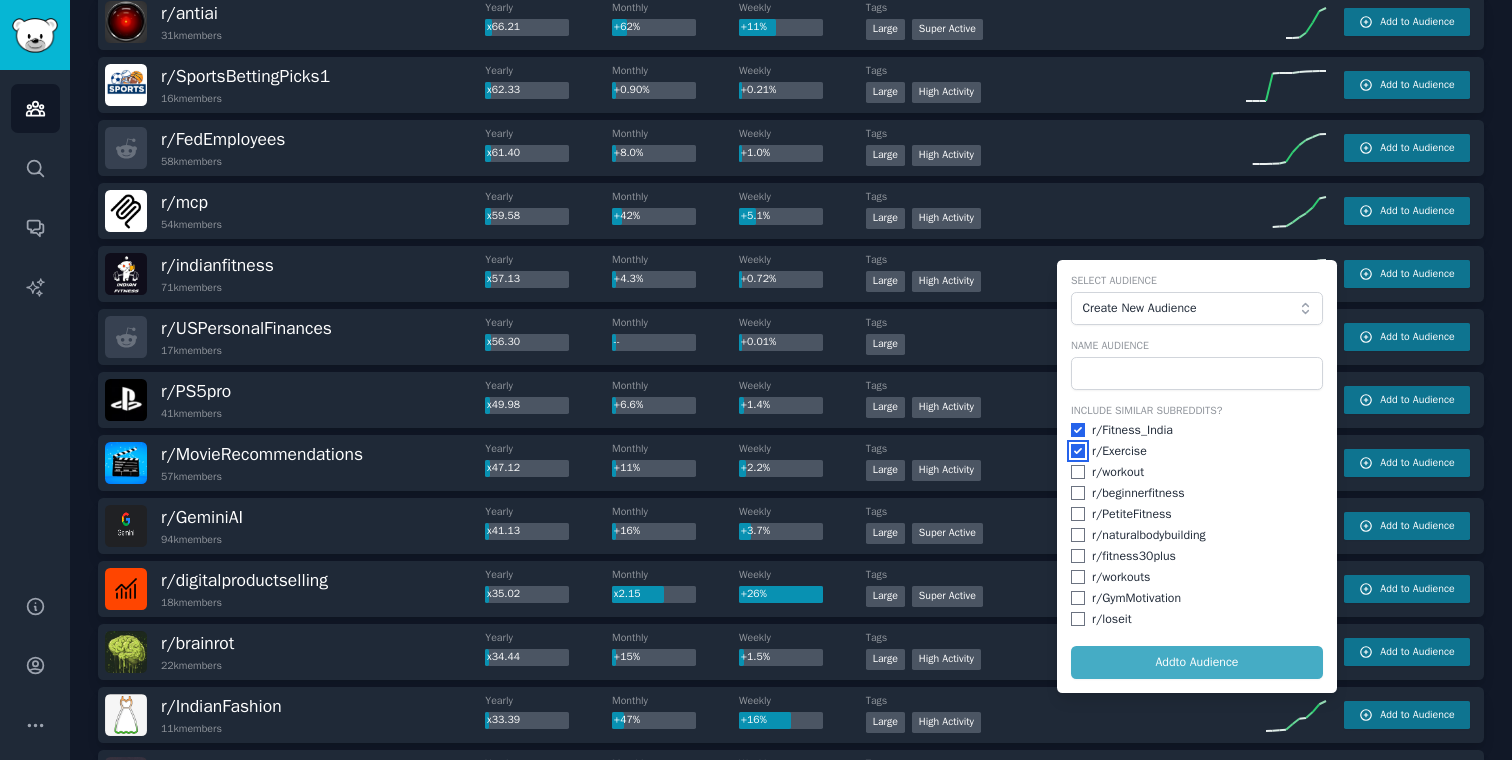 checkbox on "true" 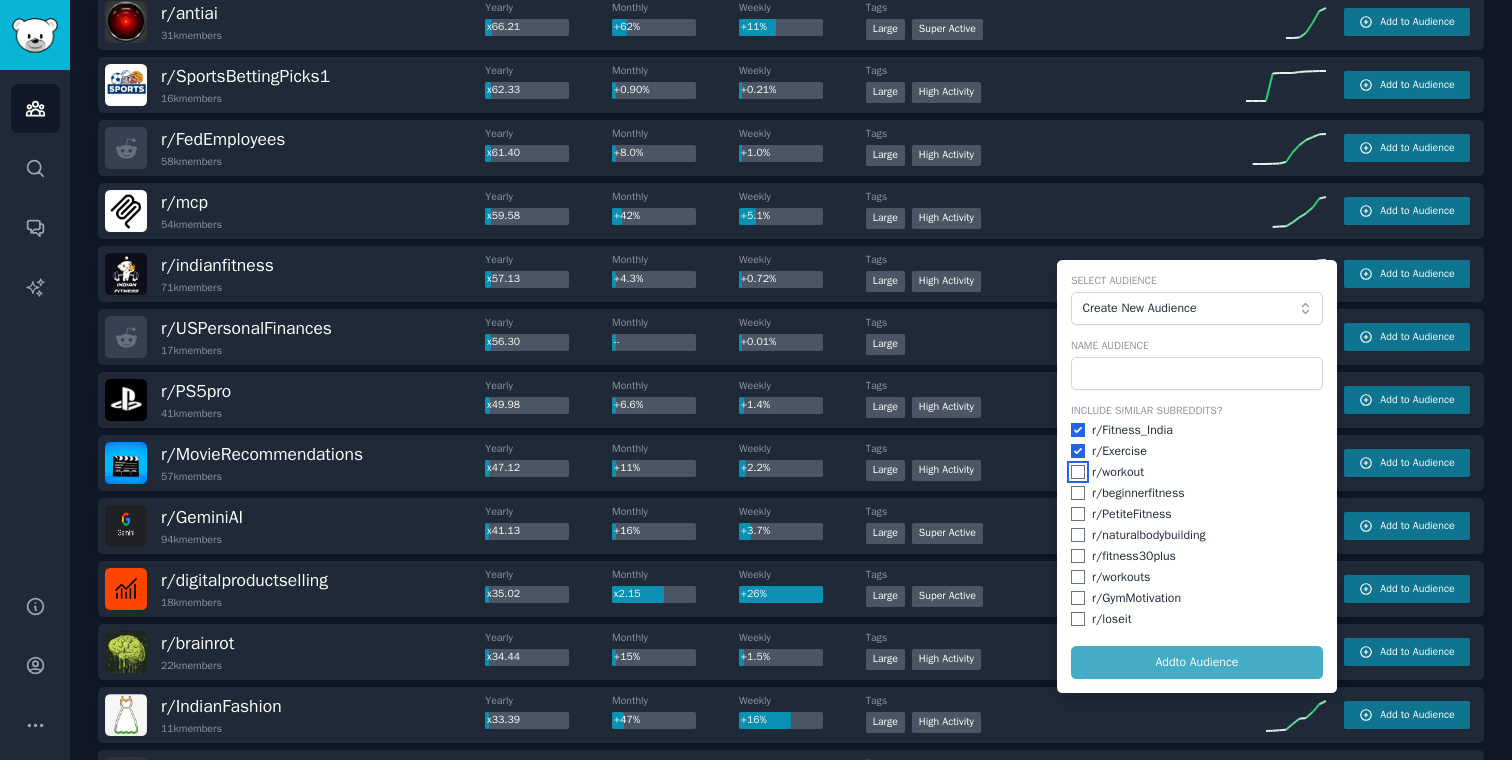 click at bounding box center (1078, 472) 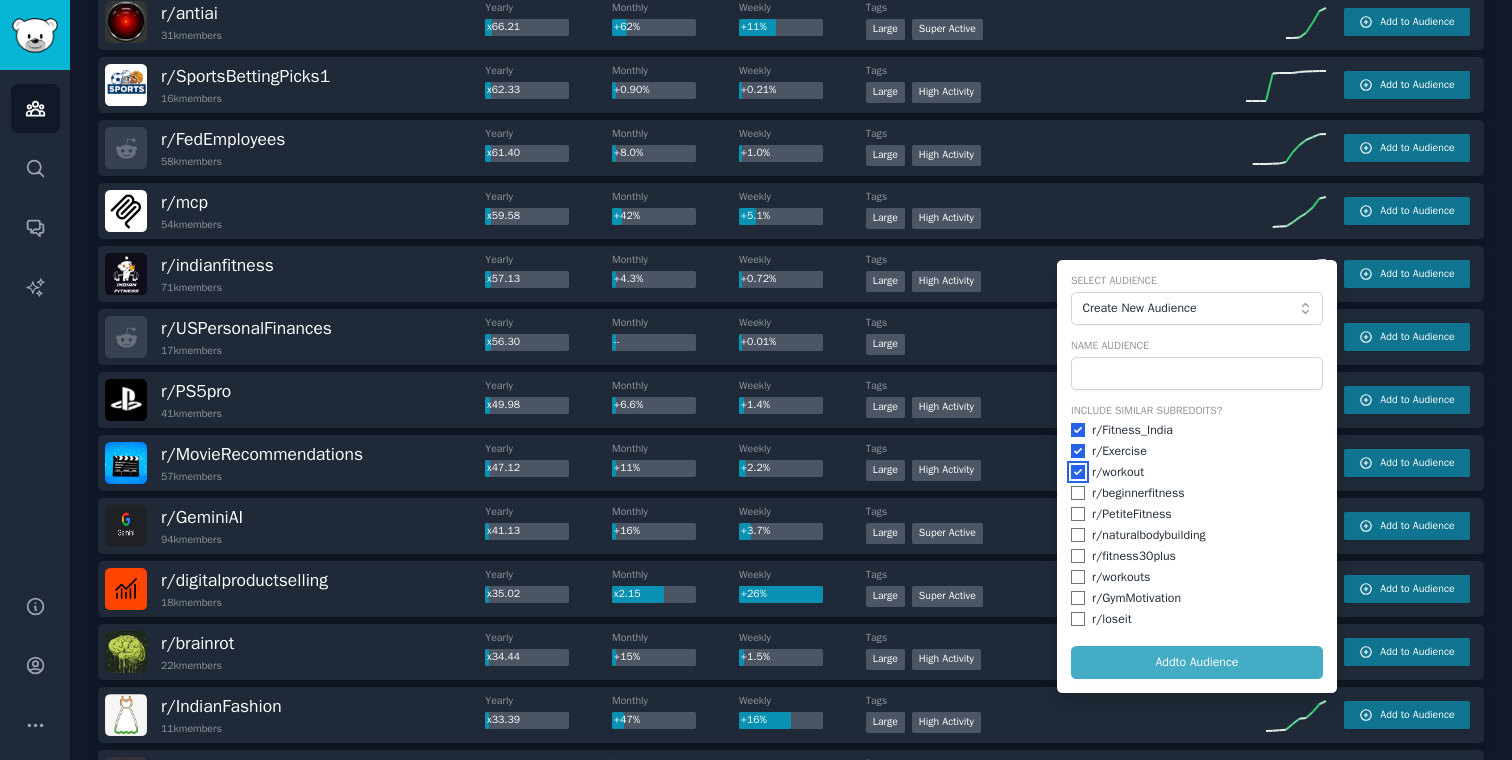 checkbox on "true" 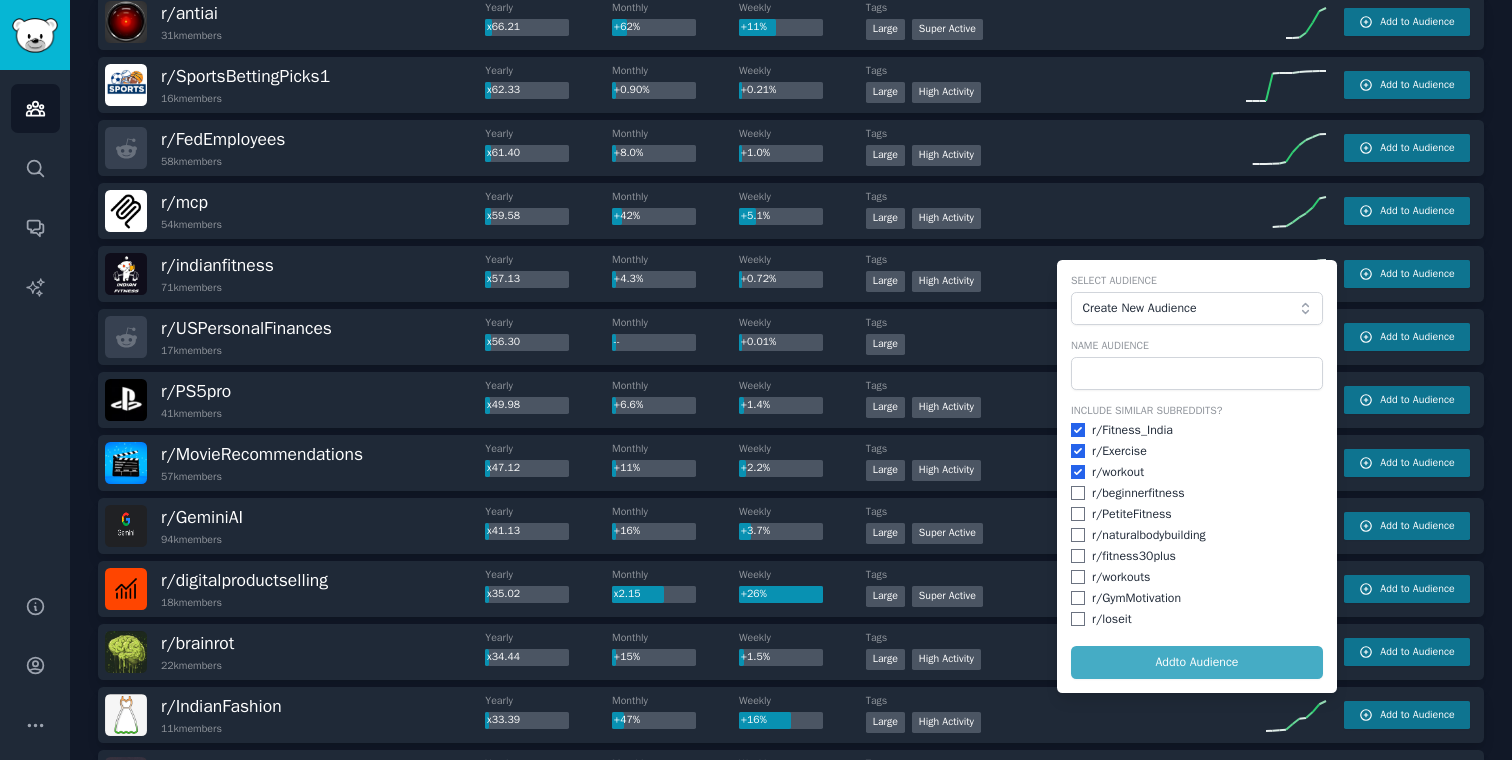 click on "r/ beginnerfitness" at bounding box center (1197, 494) 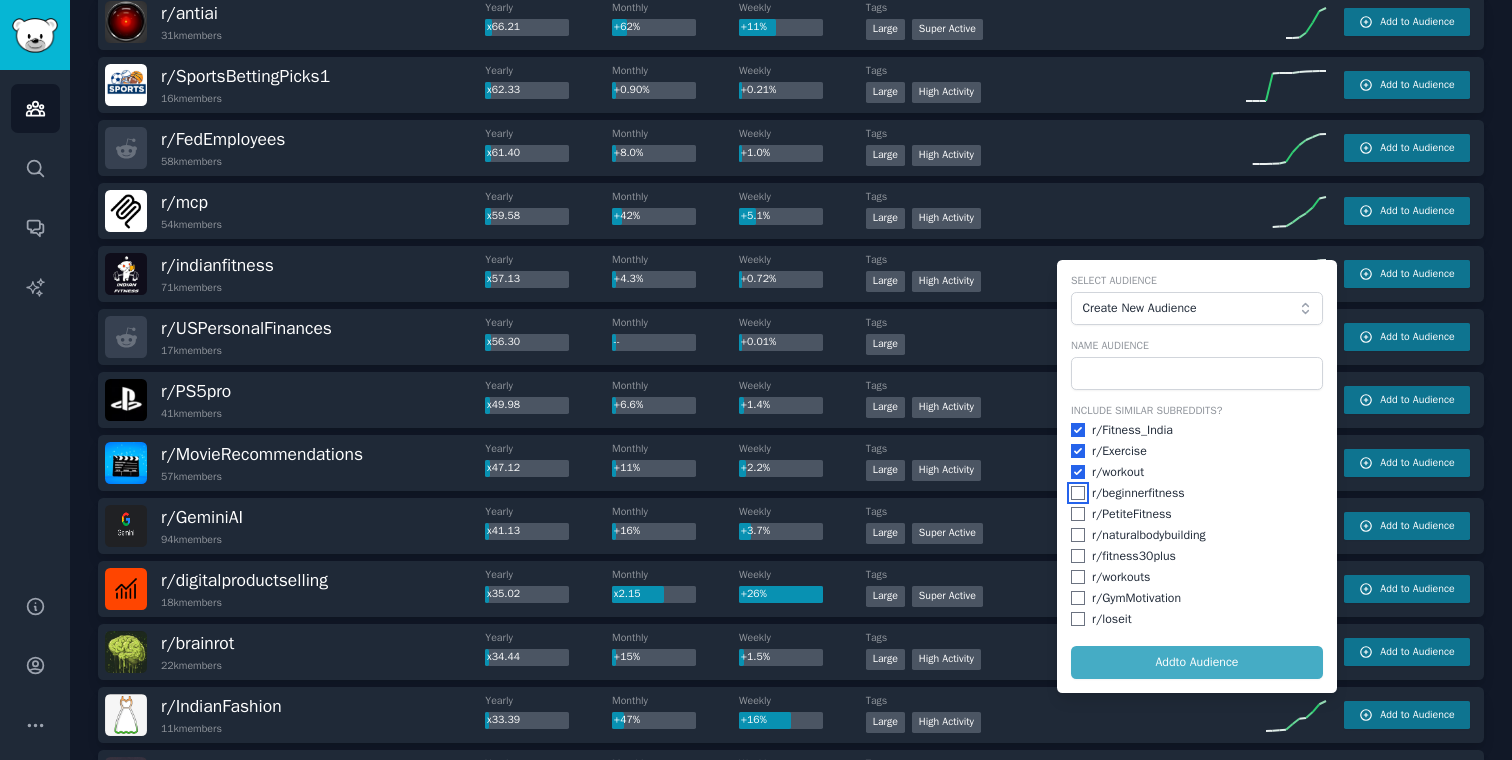 click at bounding box center [1078, 493] 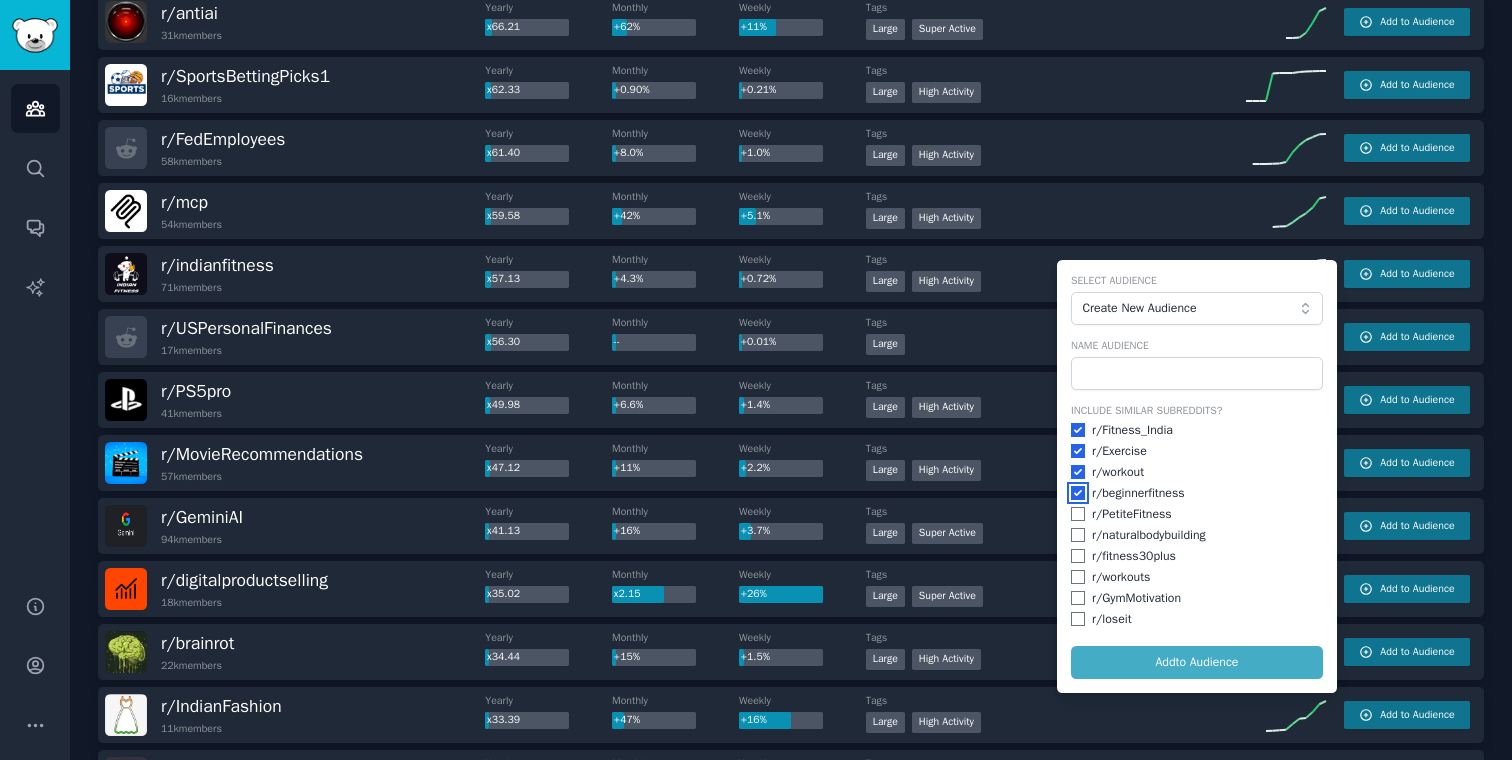 checkbox on "true" 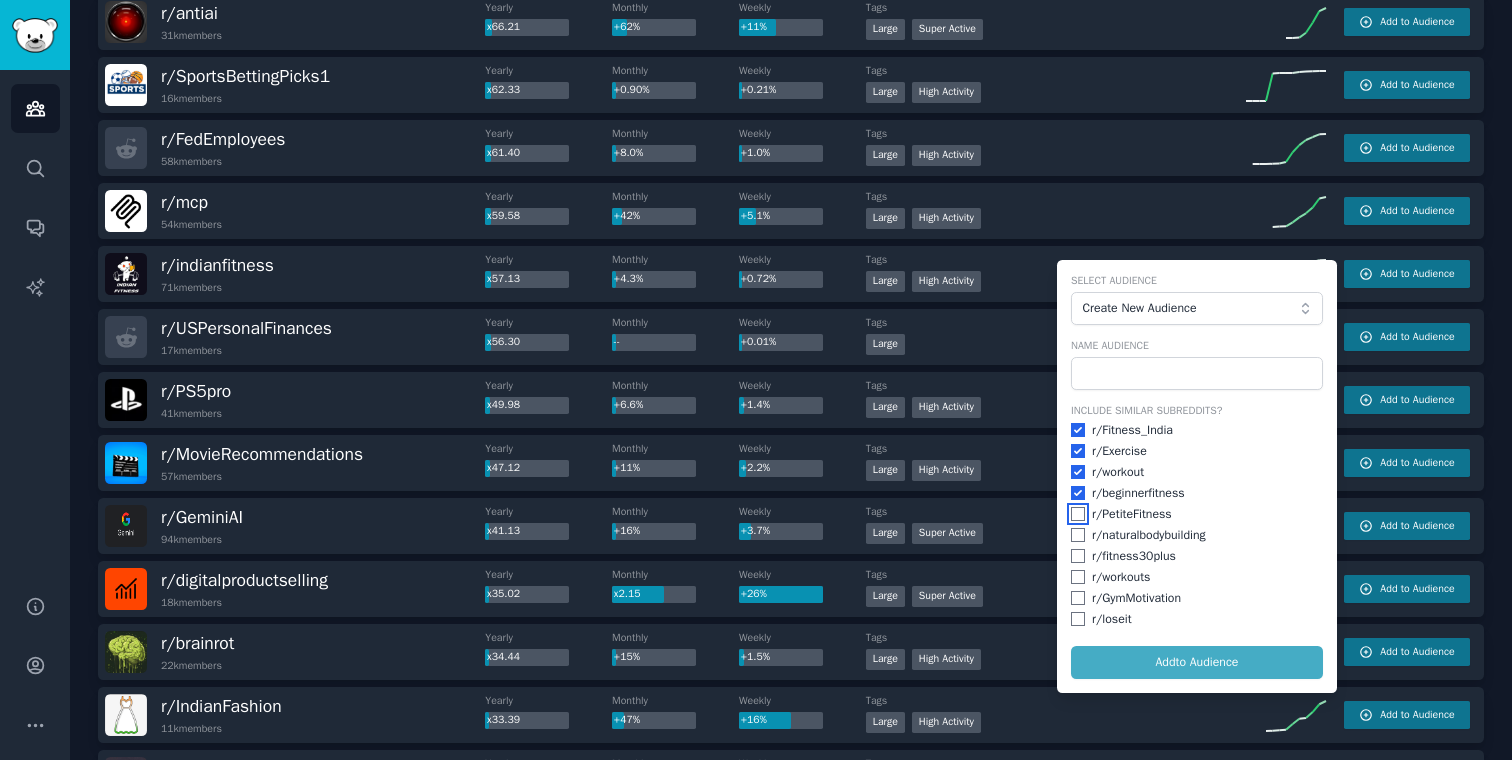 click at bounding box center [1078, 514] 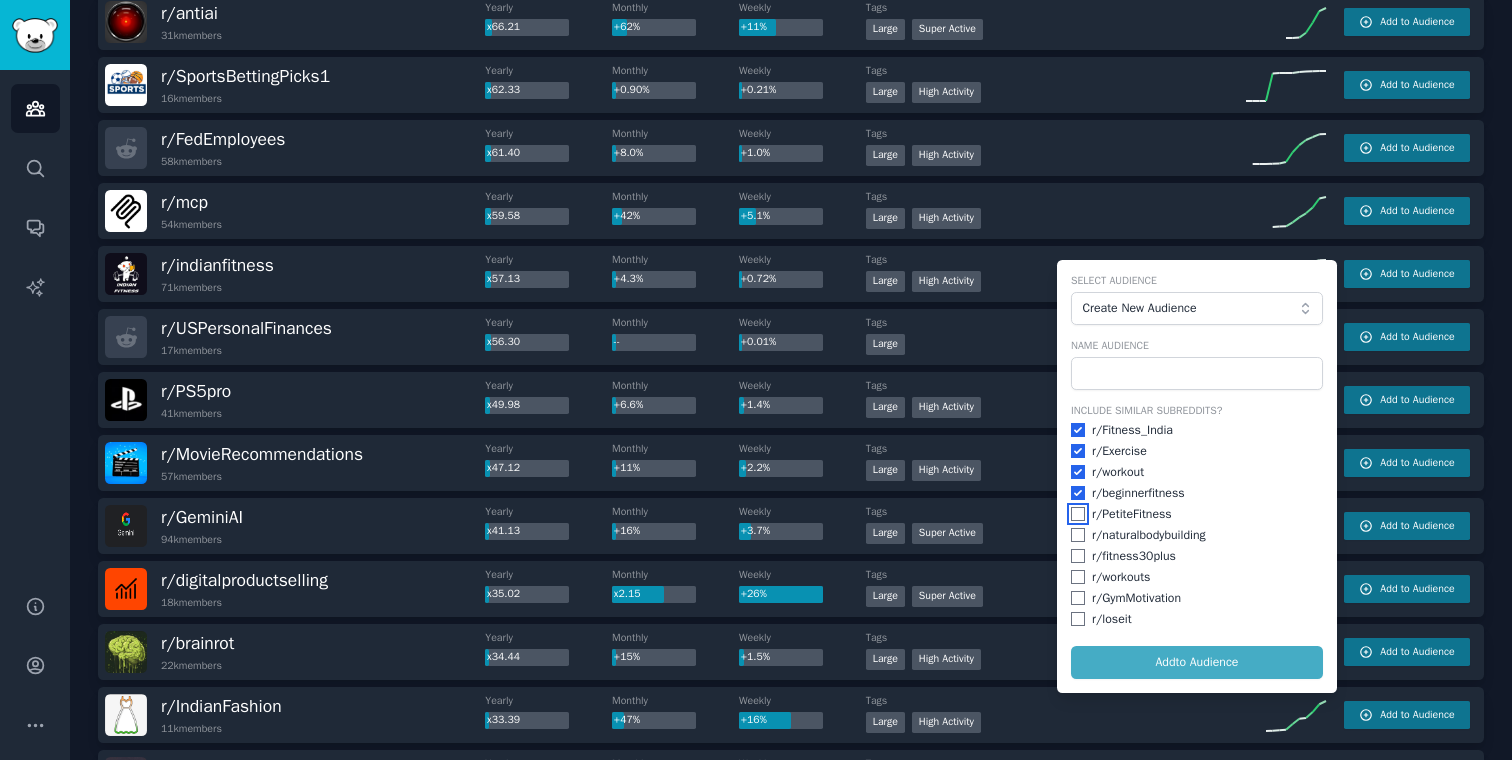 checkbox on "true" 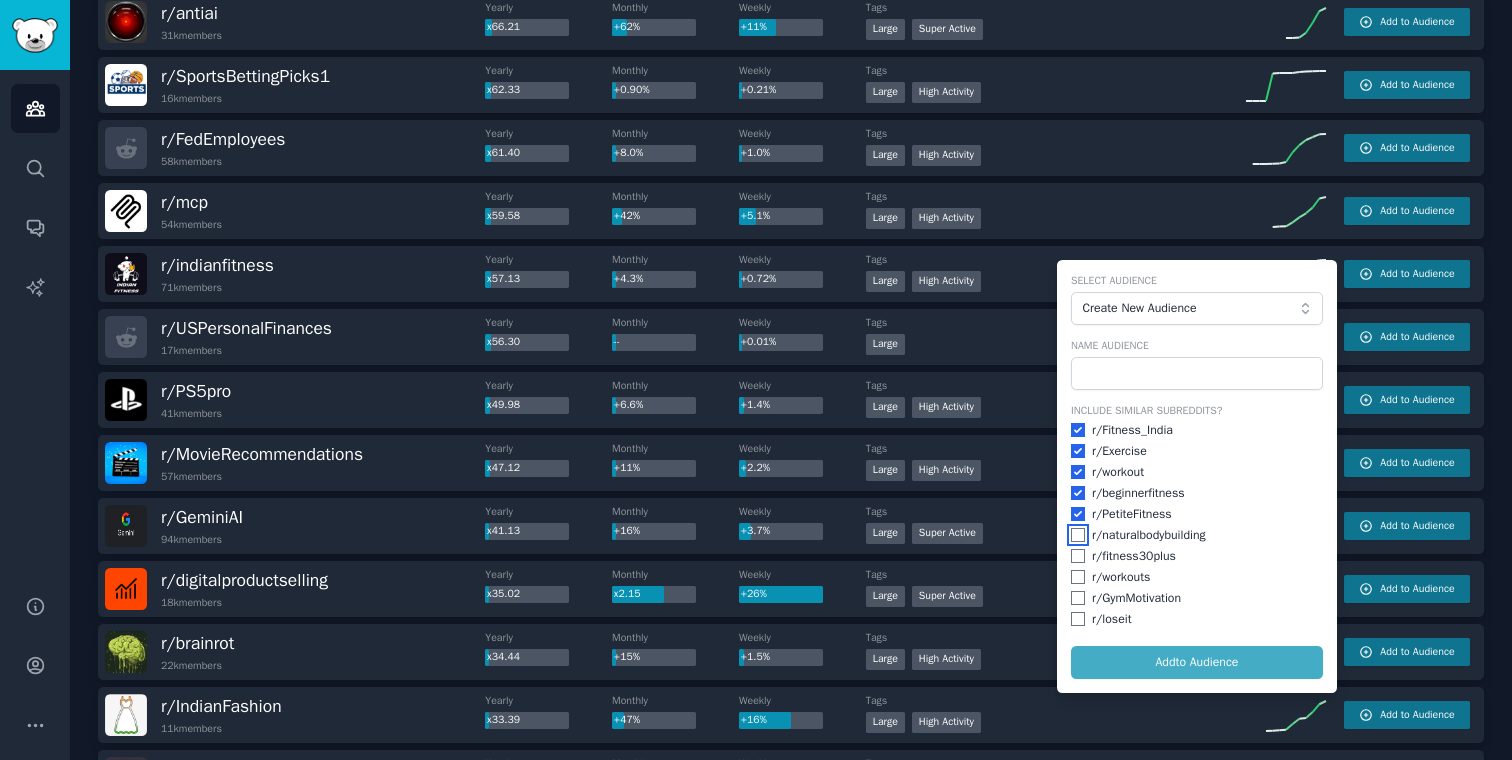 click at bounding box center (1078, 535) 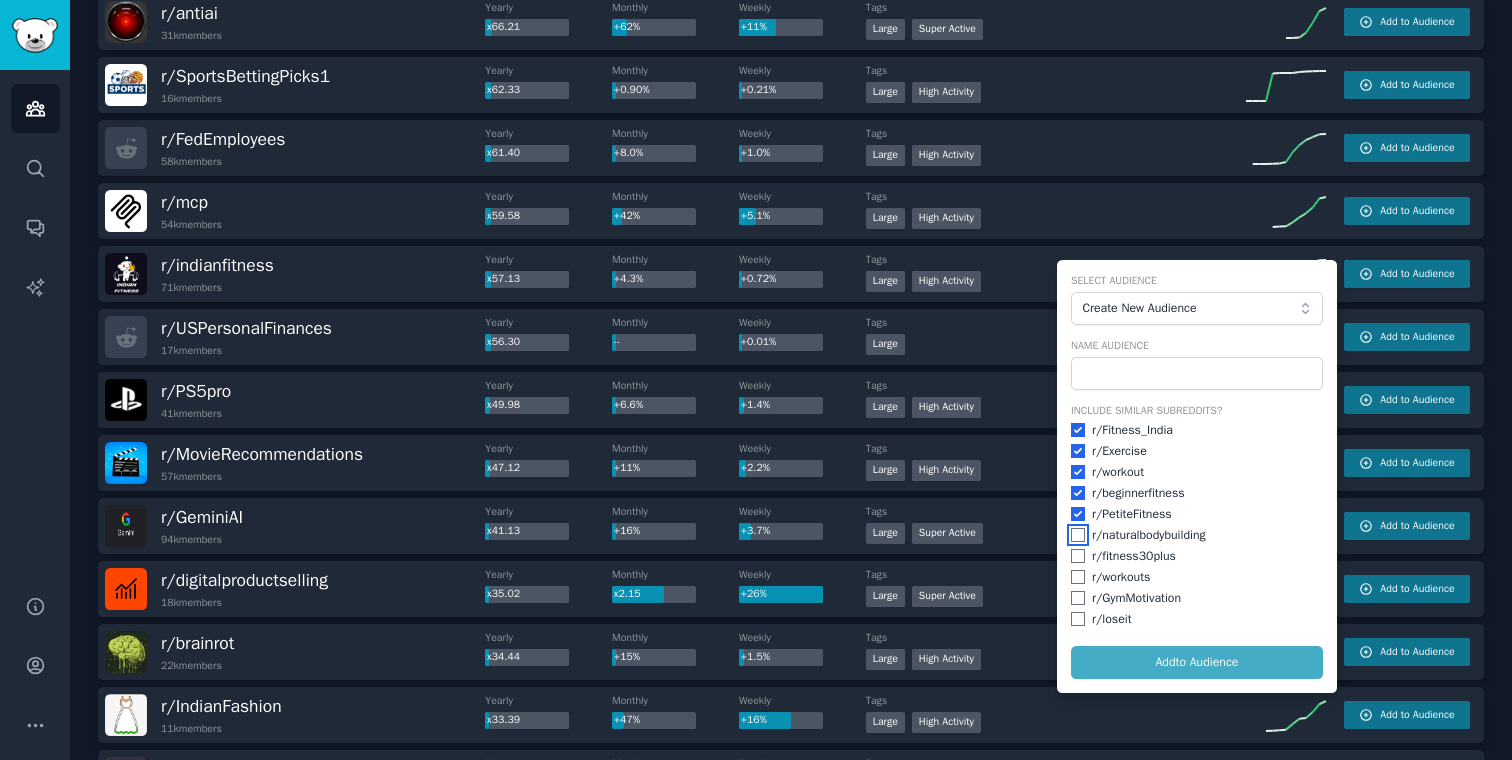 checkbox on "true" 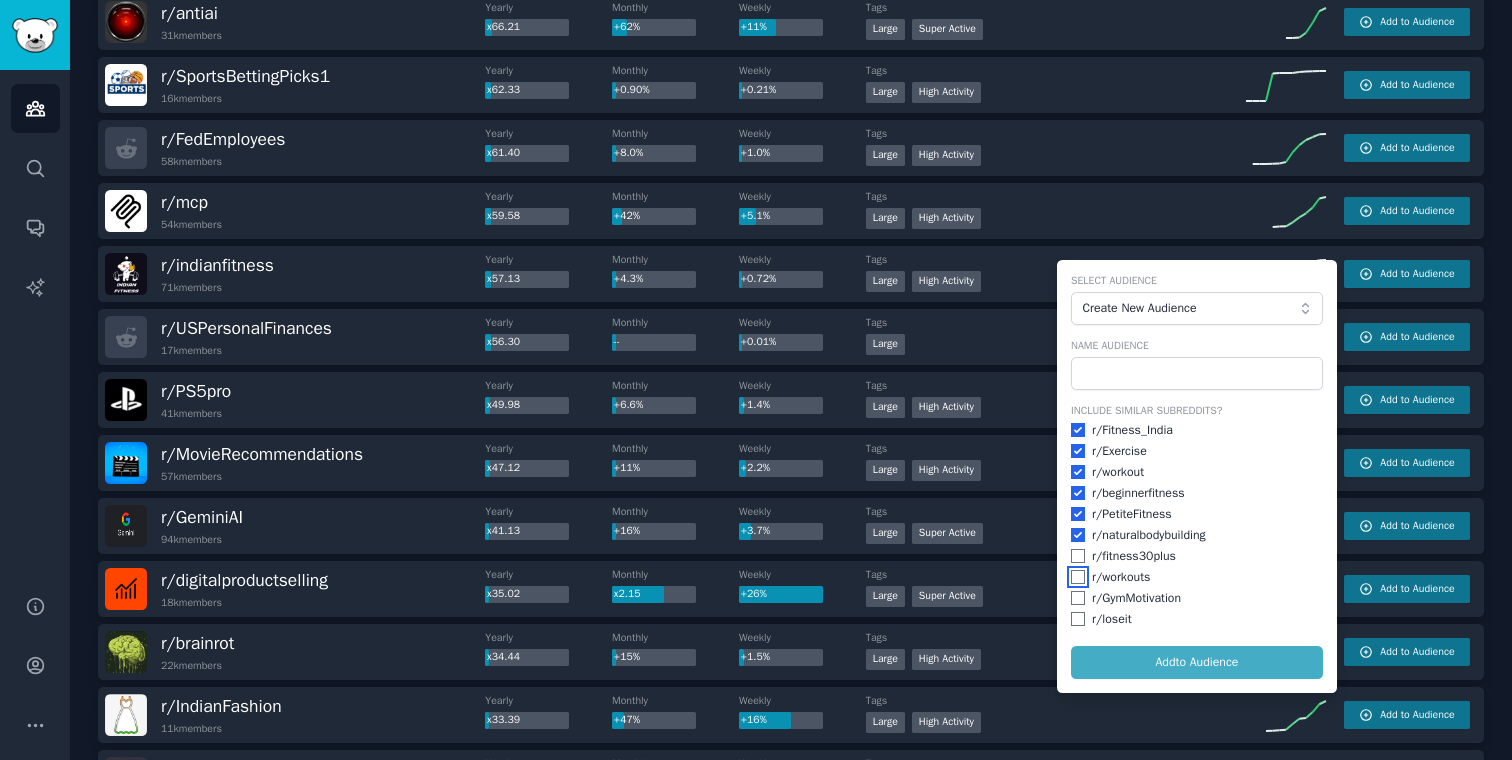 click at bounding box center [1078, 577] 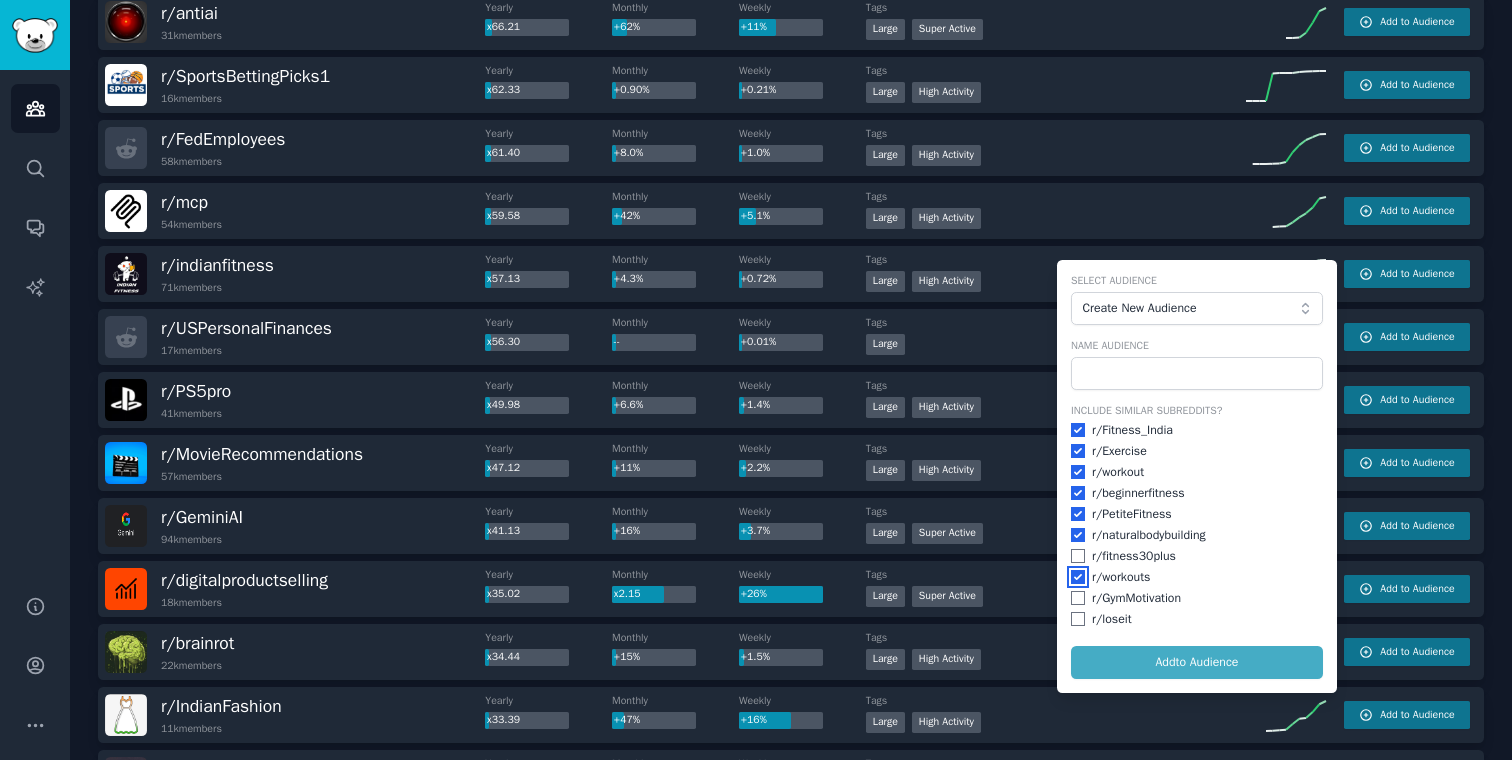 checkbox on "true" 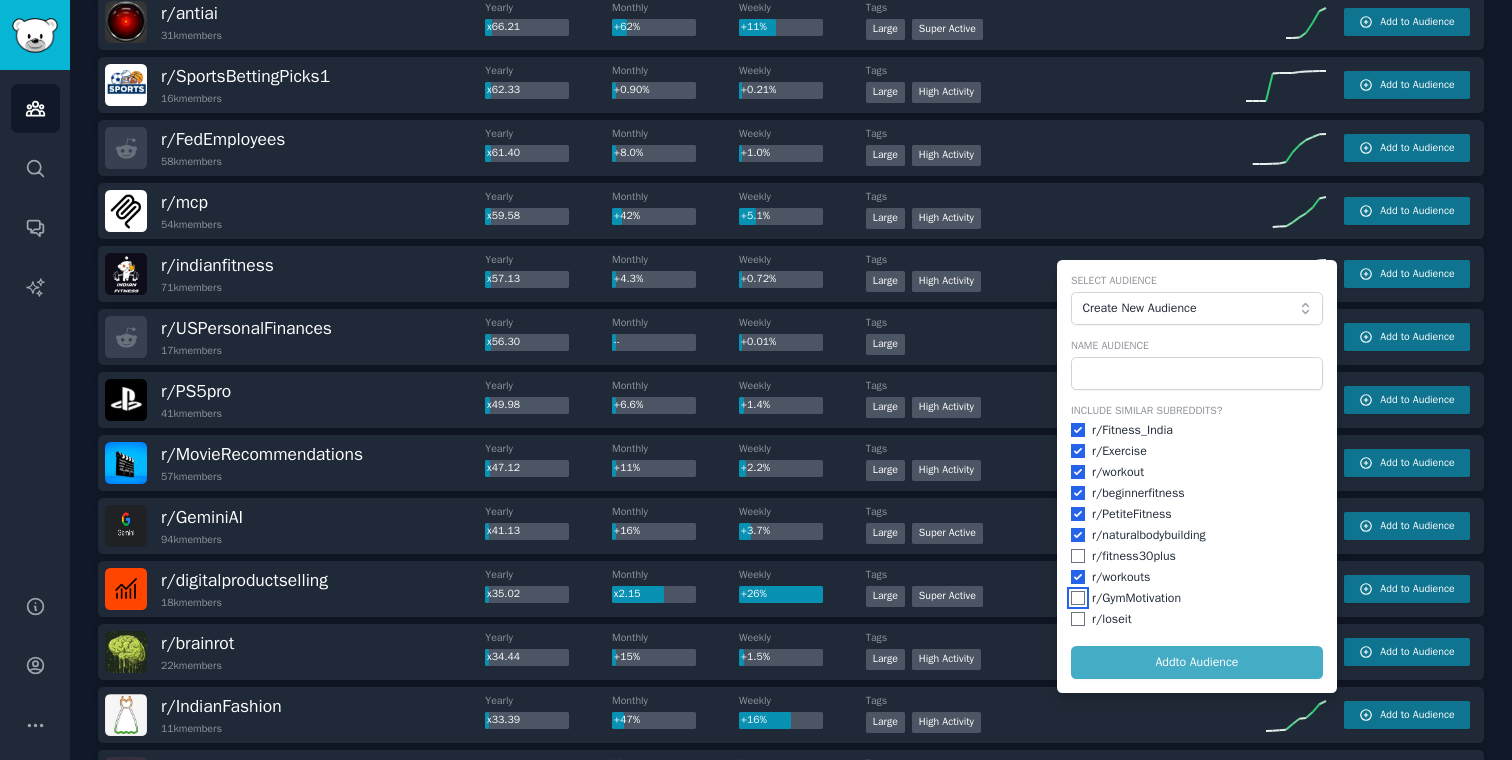 click at bounding box center (1078, 598) 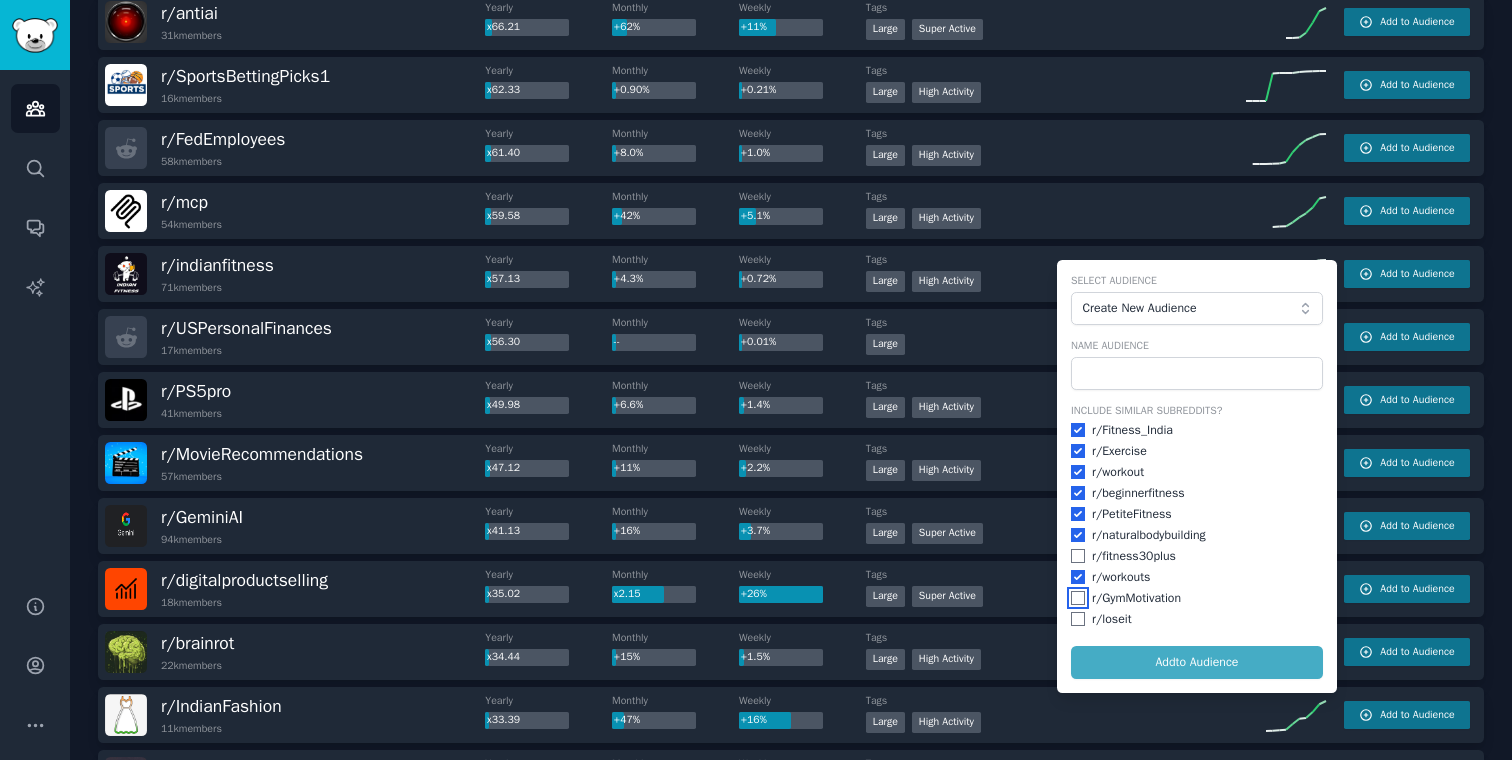 checkbox on "true" 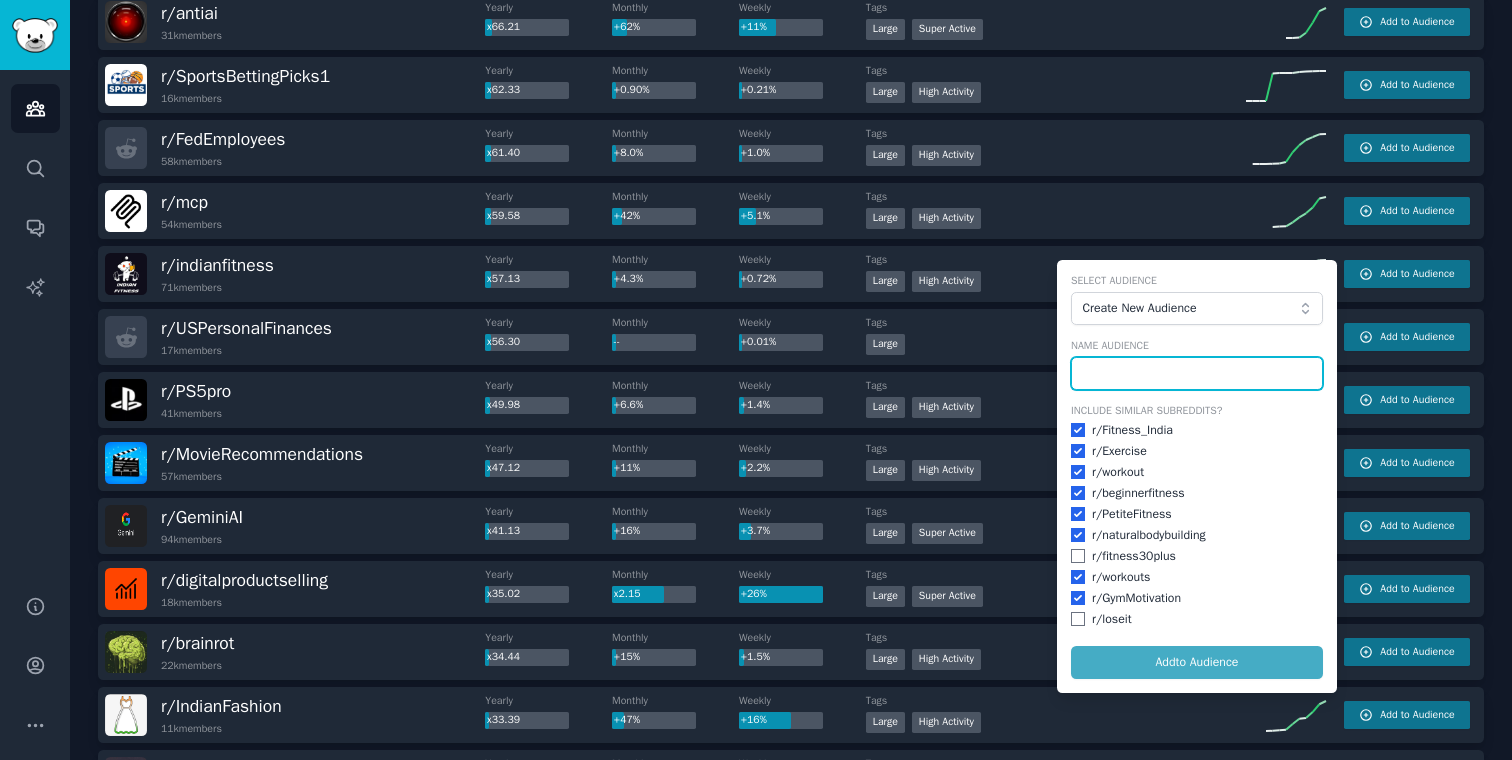 click at bounding box center [1197, 374] 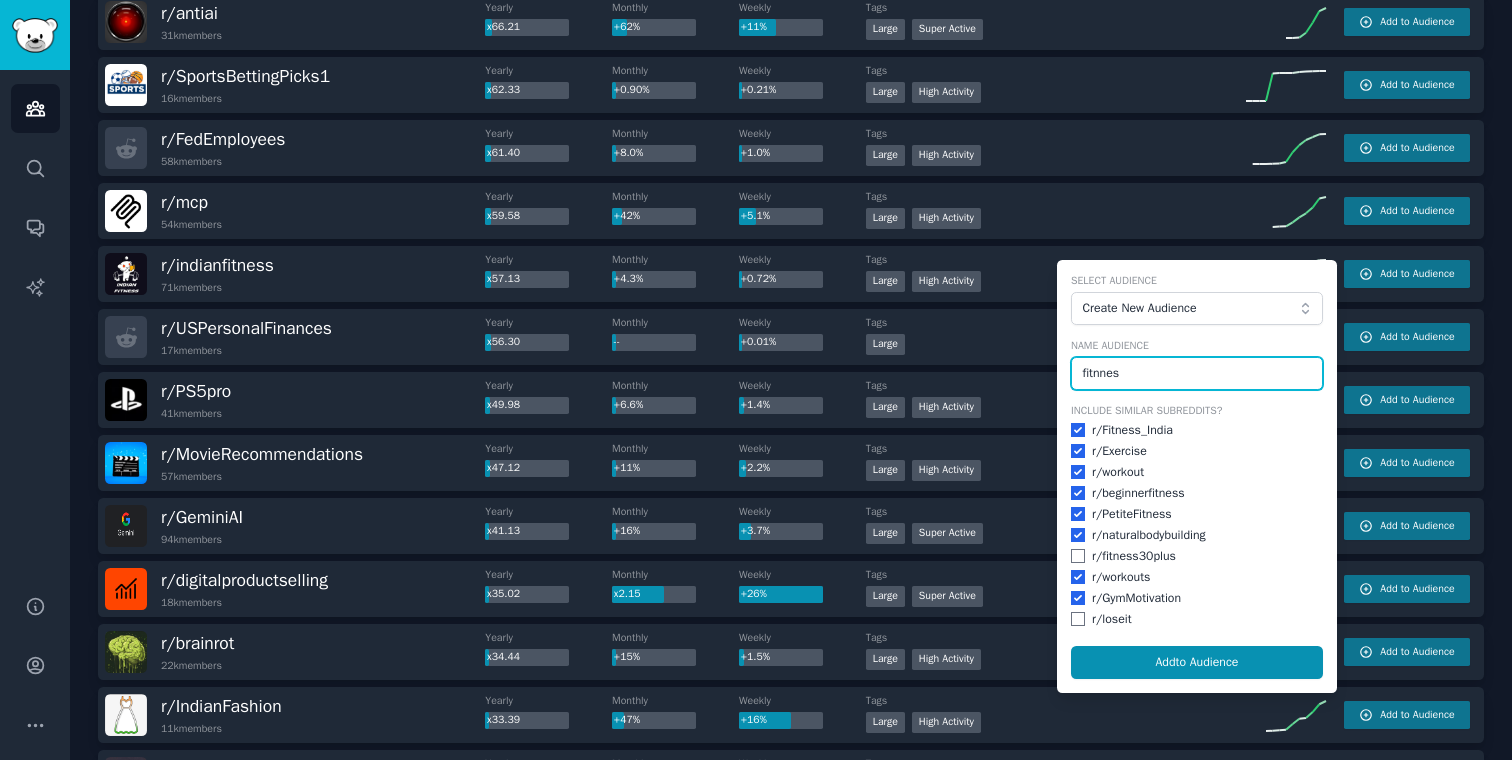 type on "fitnnes" 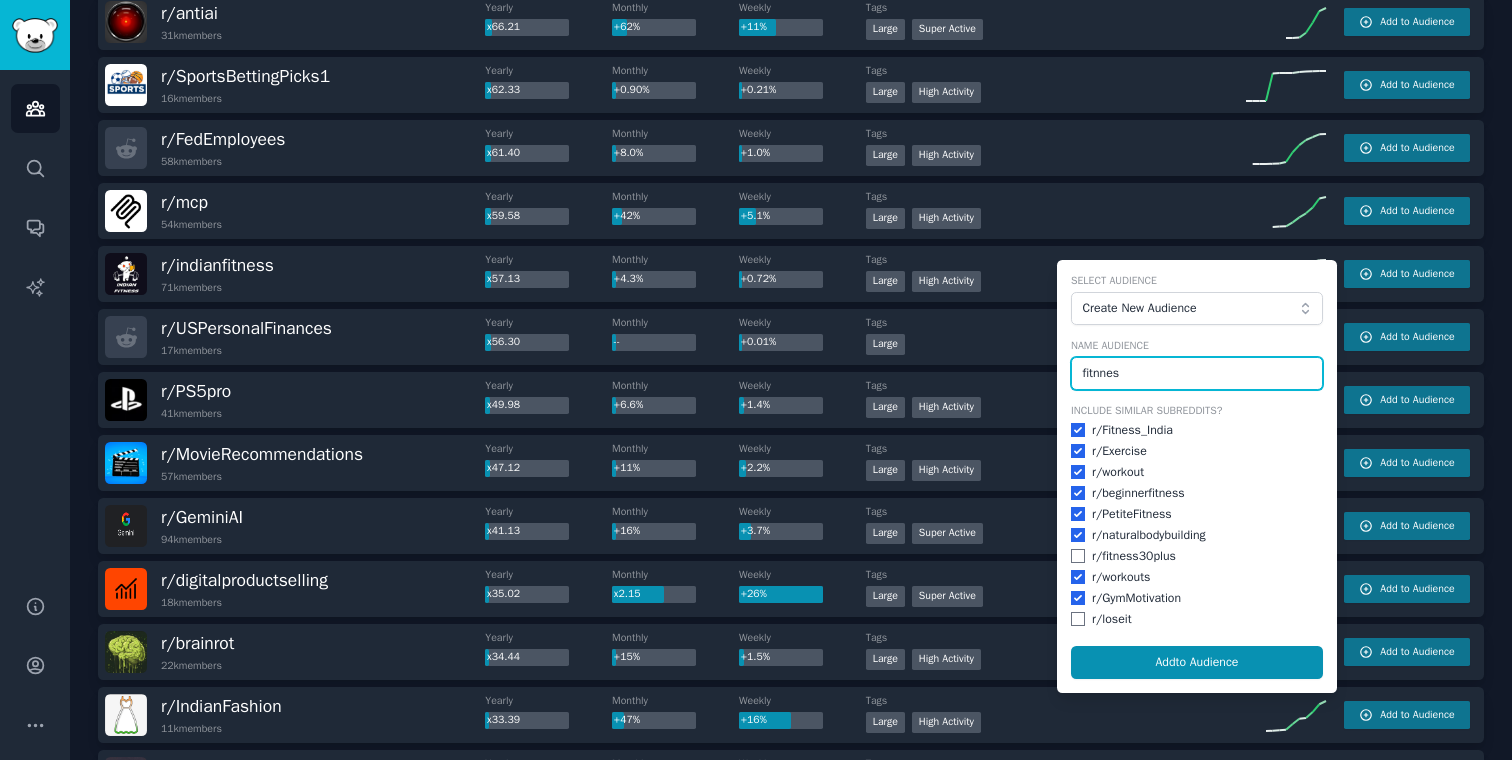 click on "Add  to Audience" at bounding box center [1197, 663] 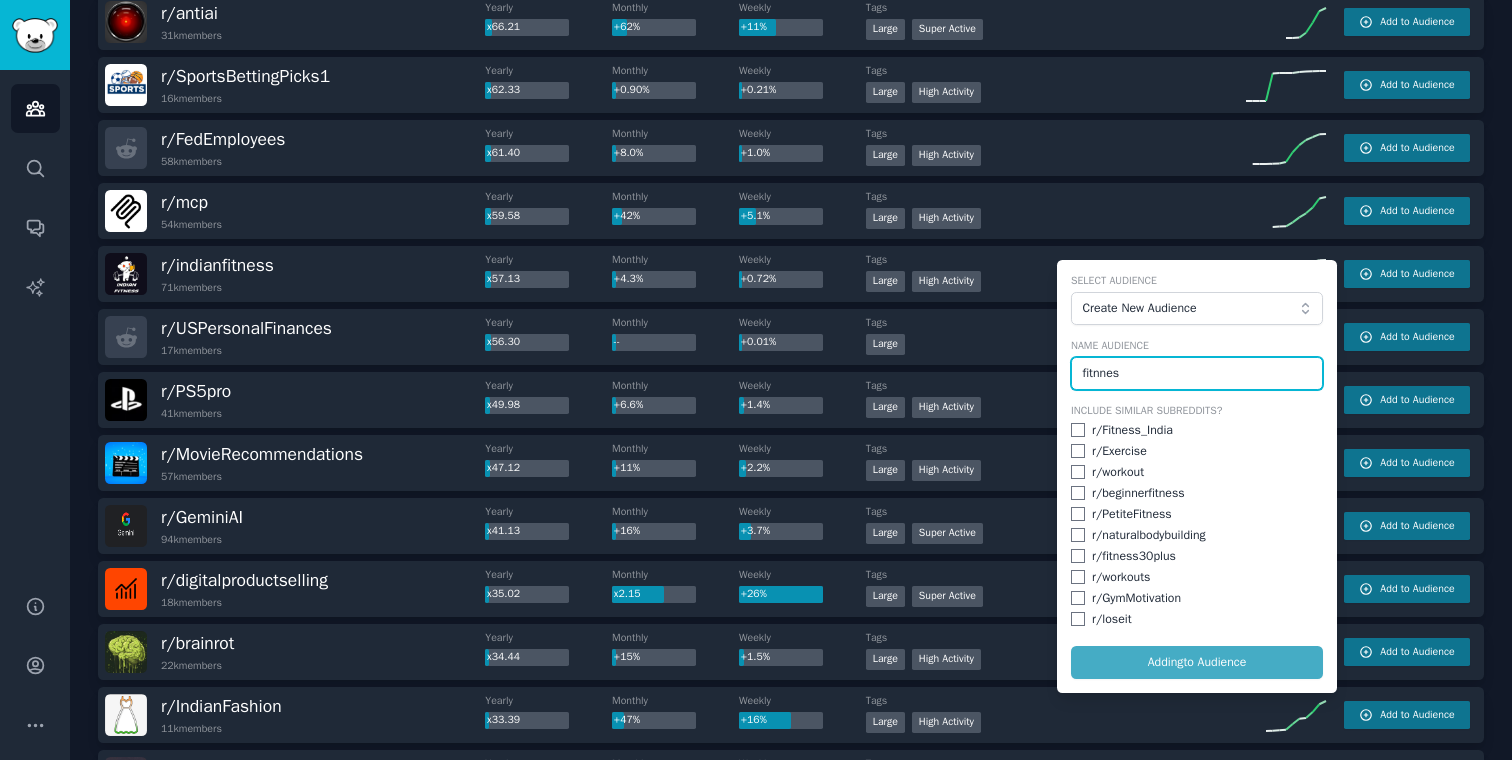 checkbox on "false" 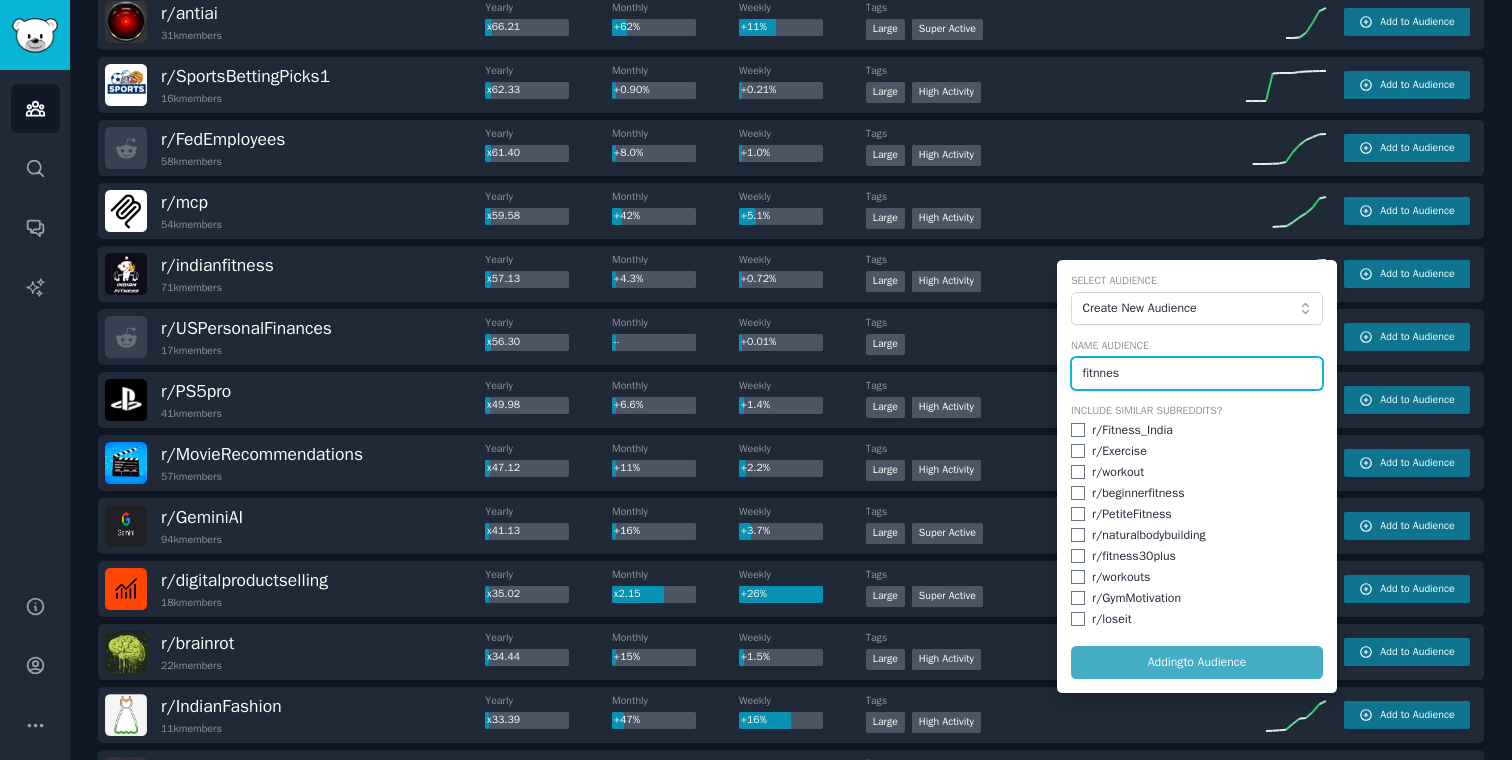 checkbox on "false" 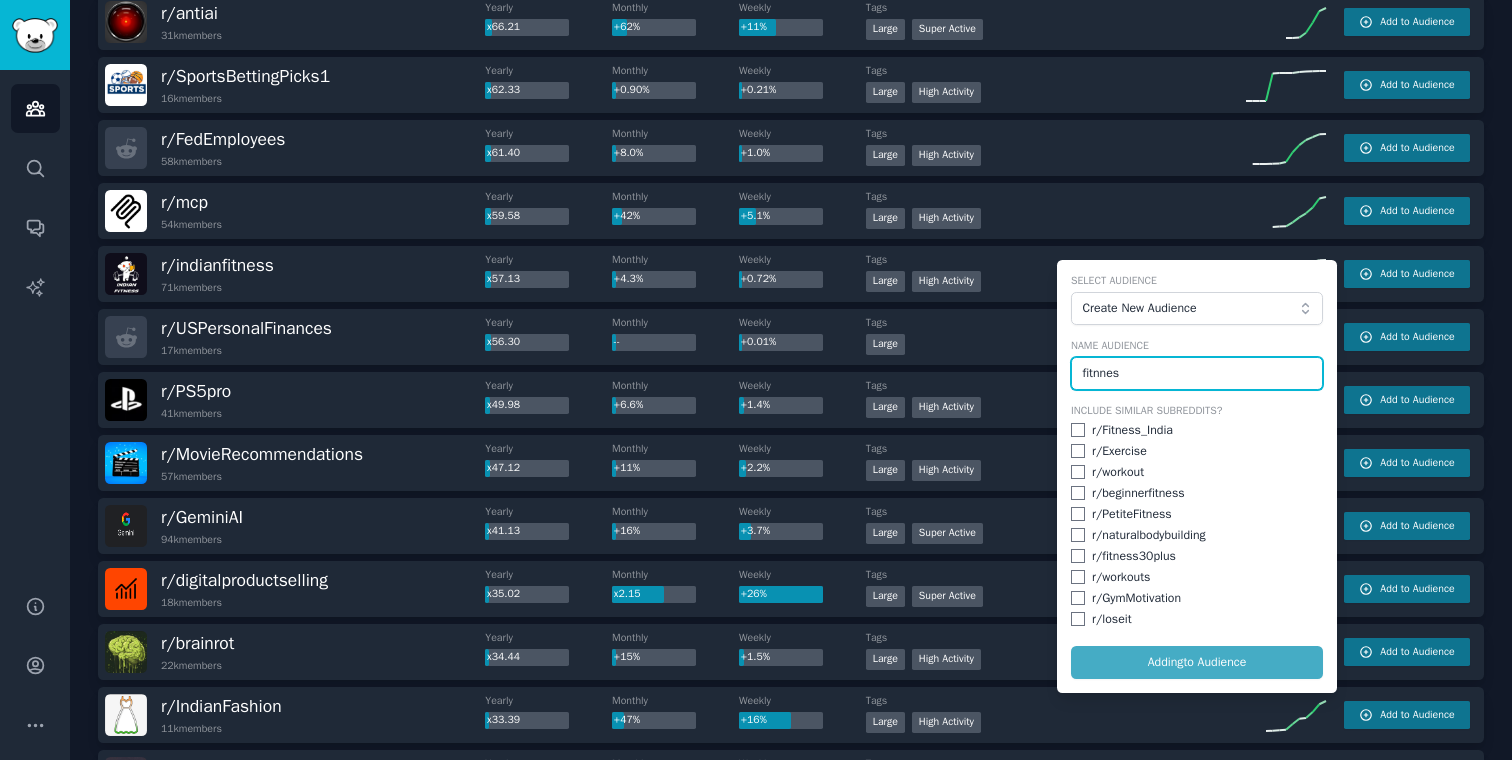 checkbox on "false" 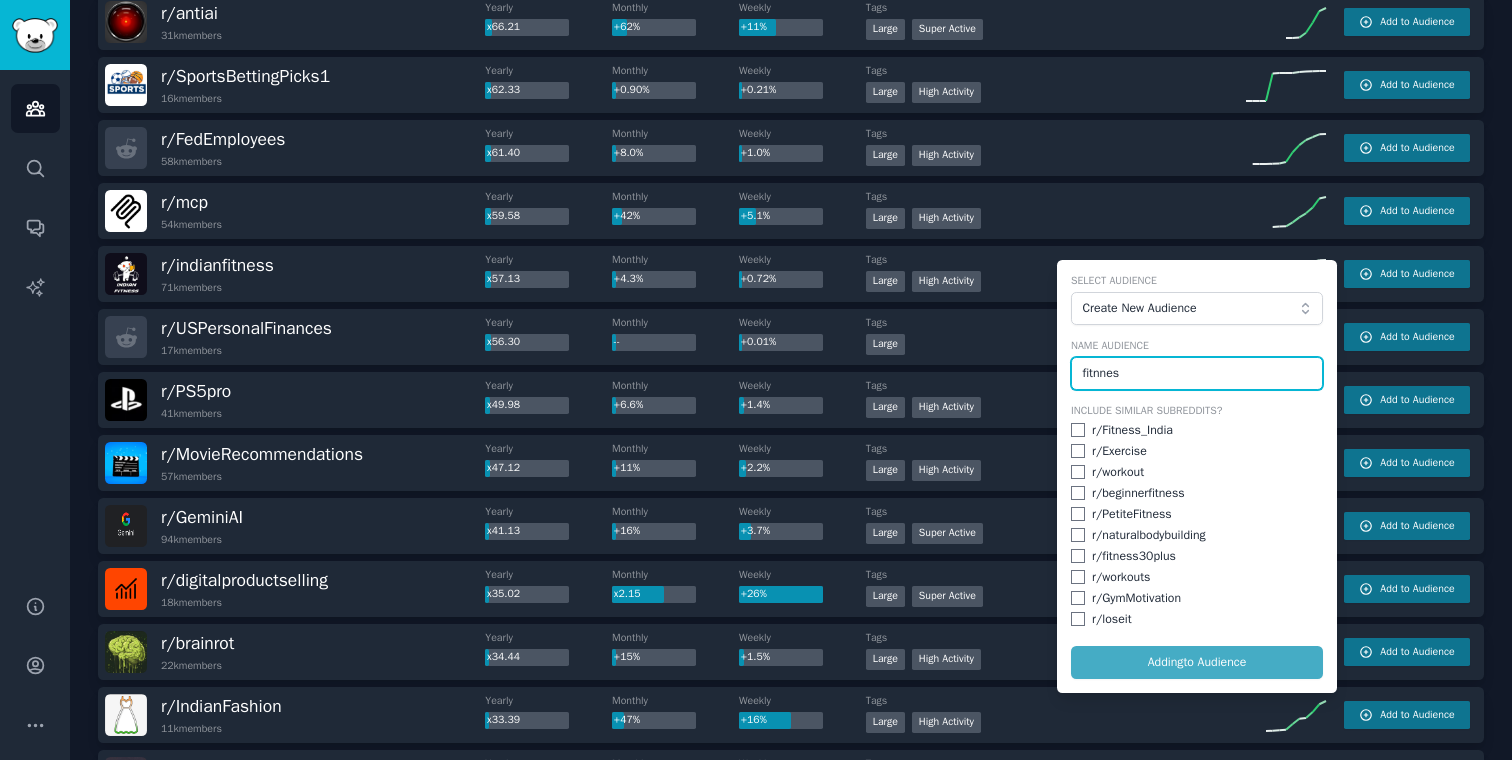 checkbox on "false" 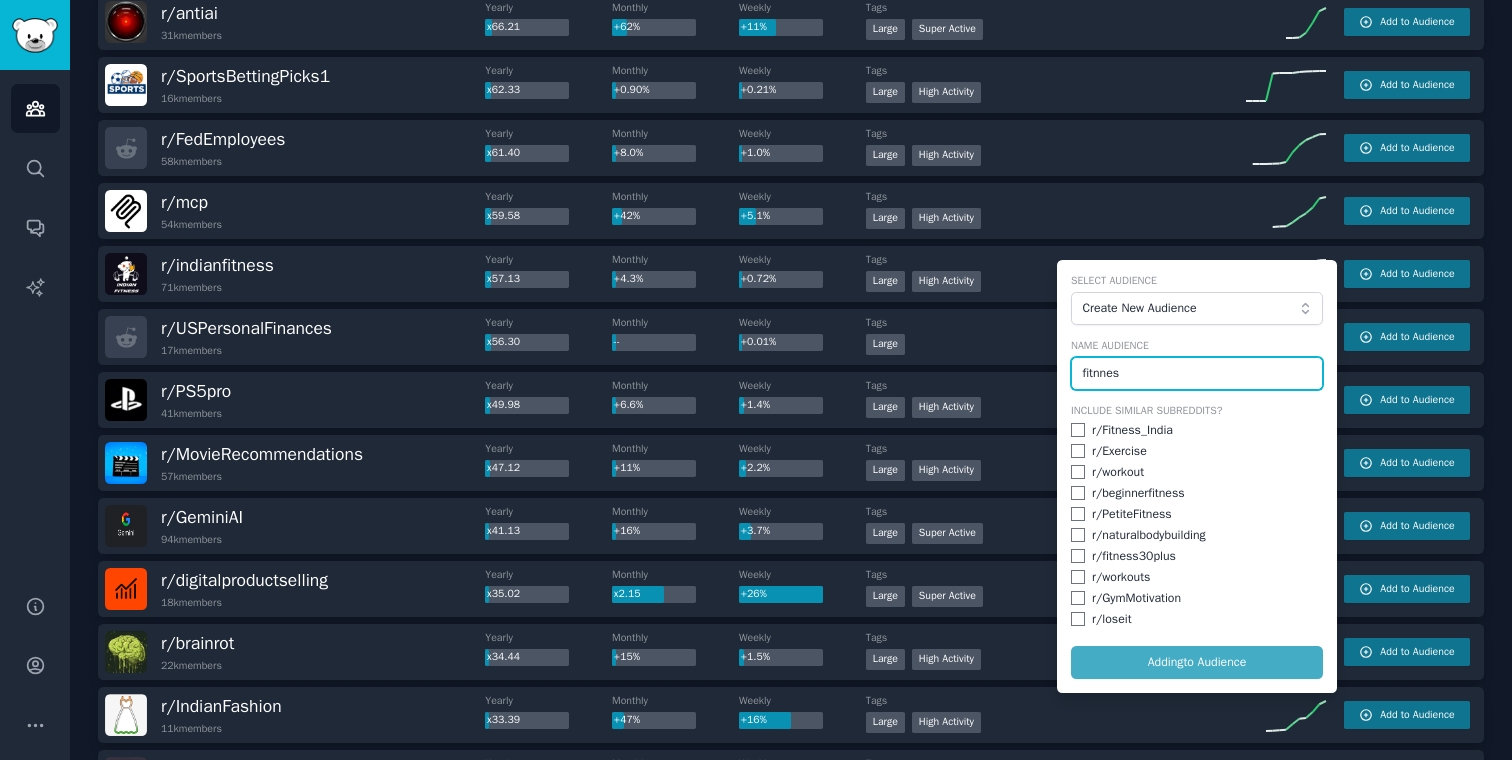 checkbox on "false" 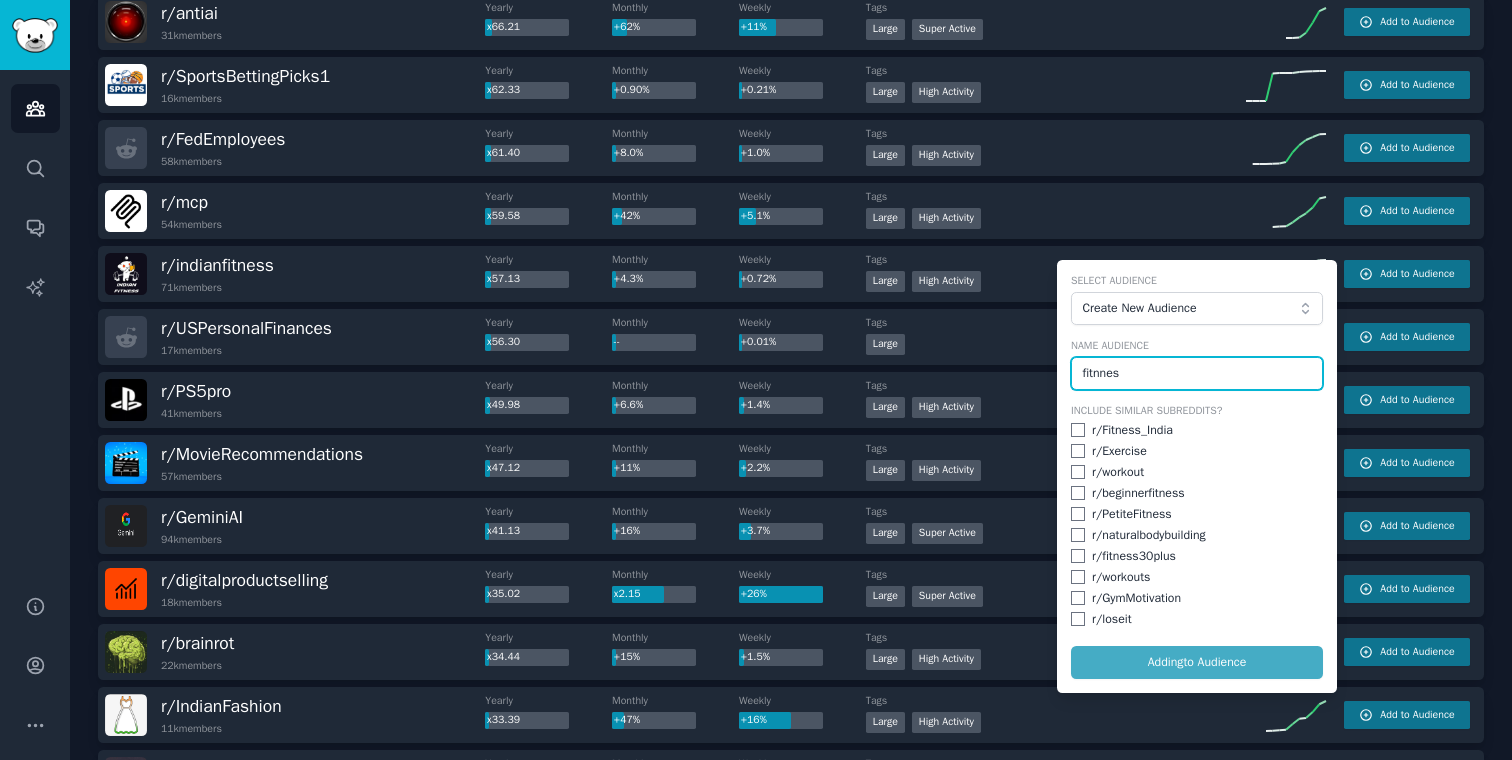 checkbox on "false" 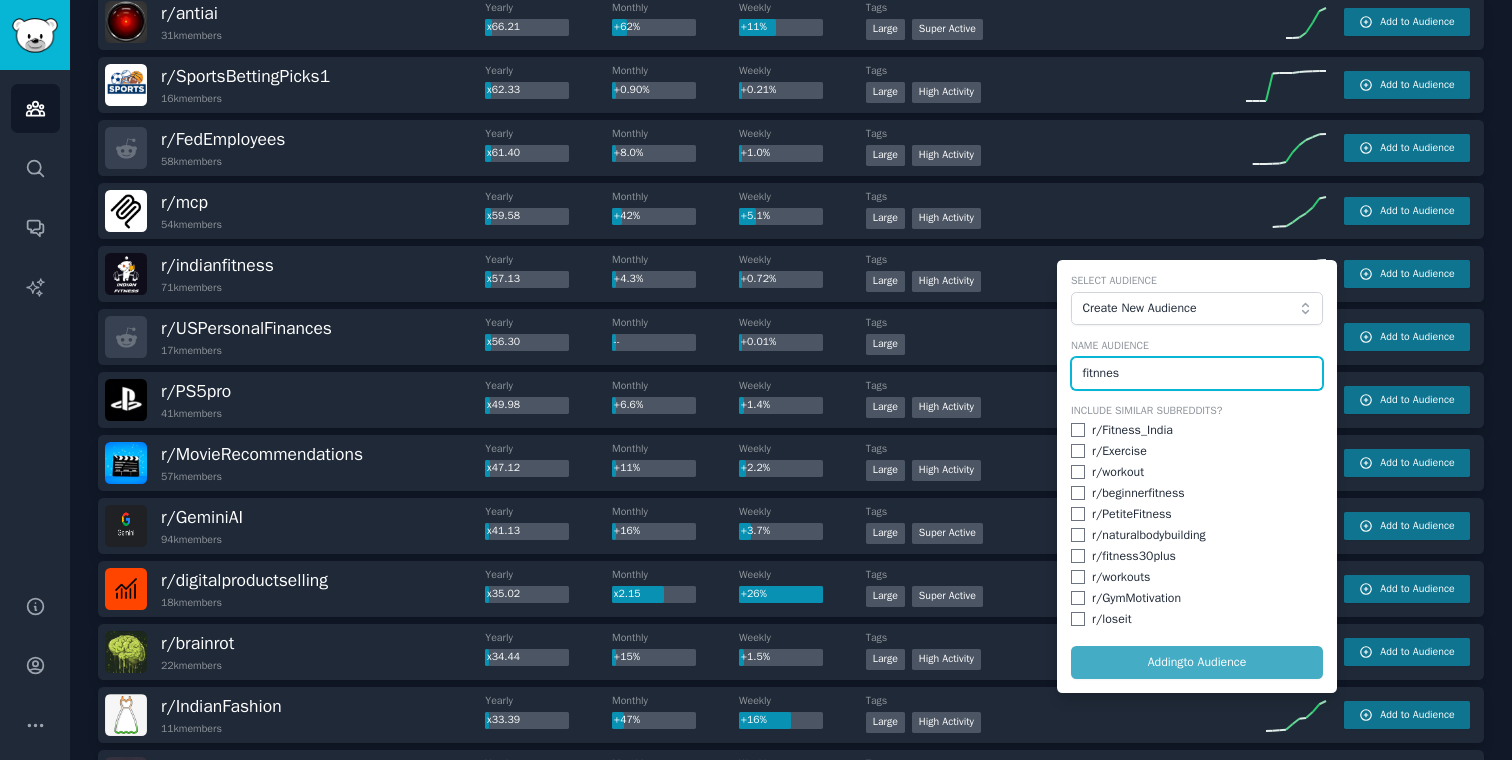 checkbox on "false" 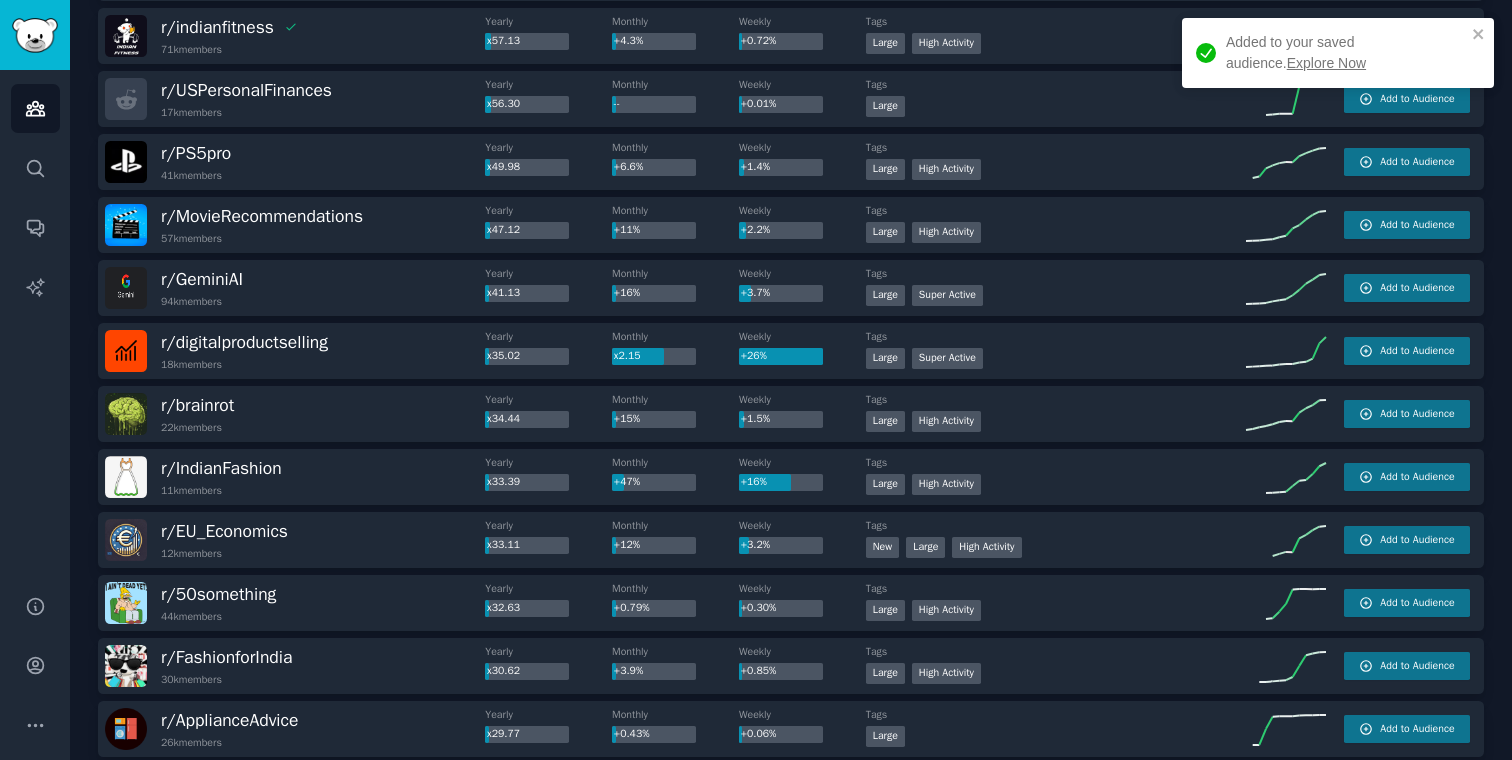 scroll, scrollTop: 1730, scrollLeft: 0, axis: vertical 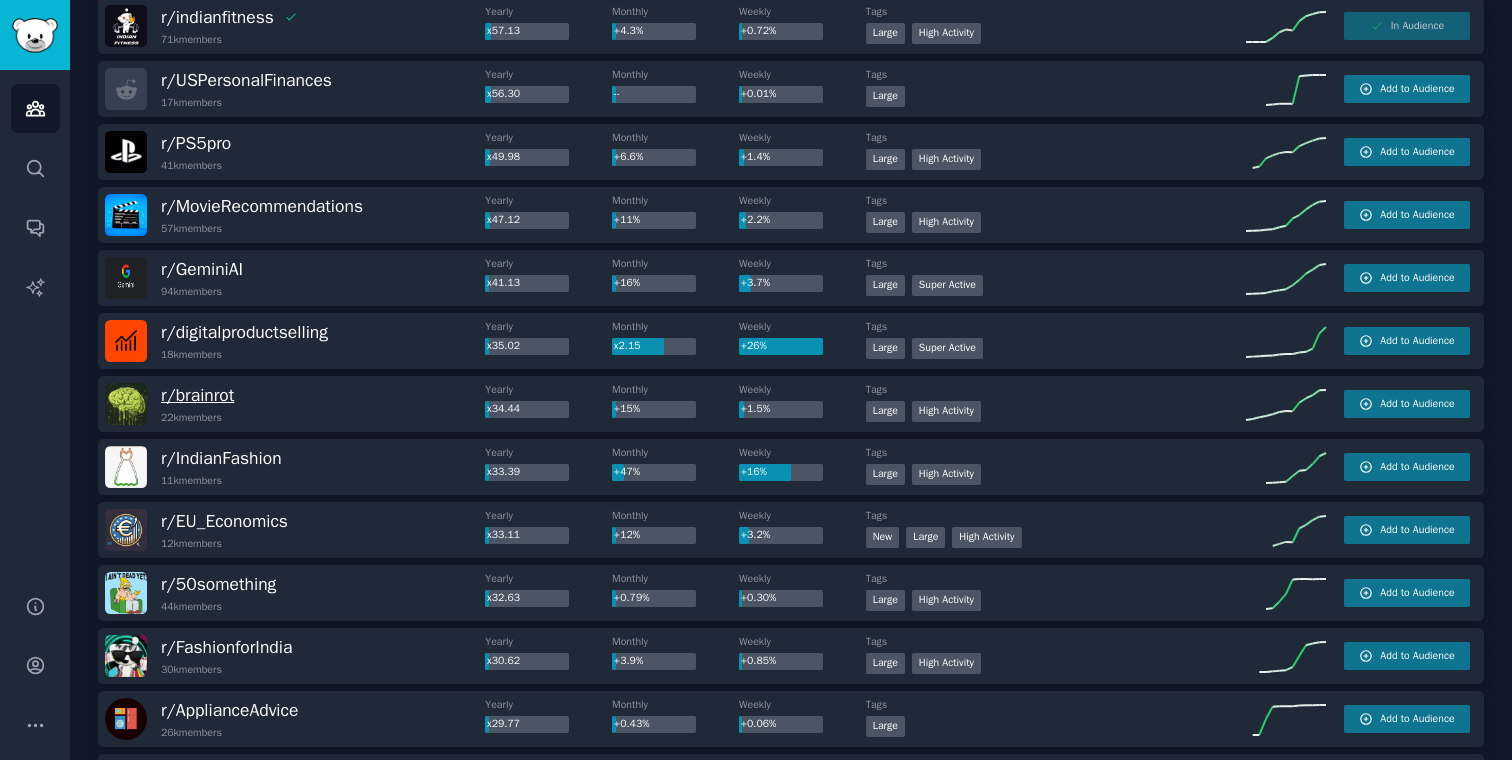 click on "r/ brainrot" at bounding box center (197, 395) 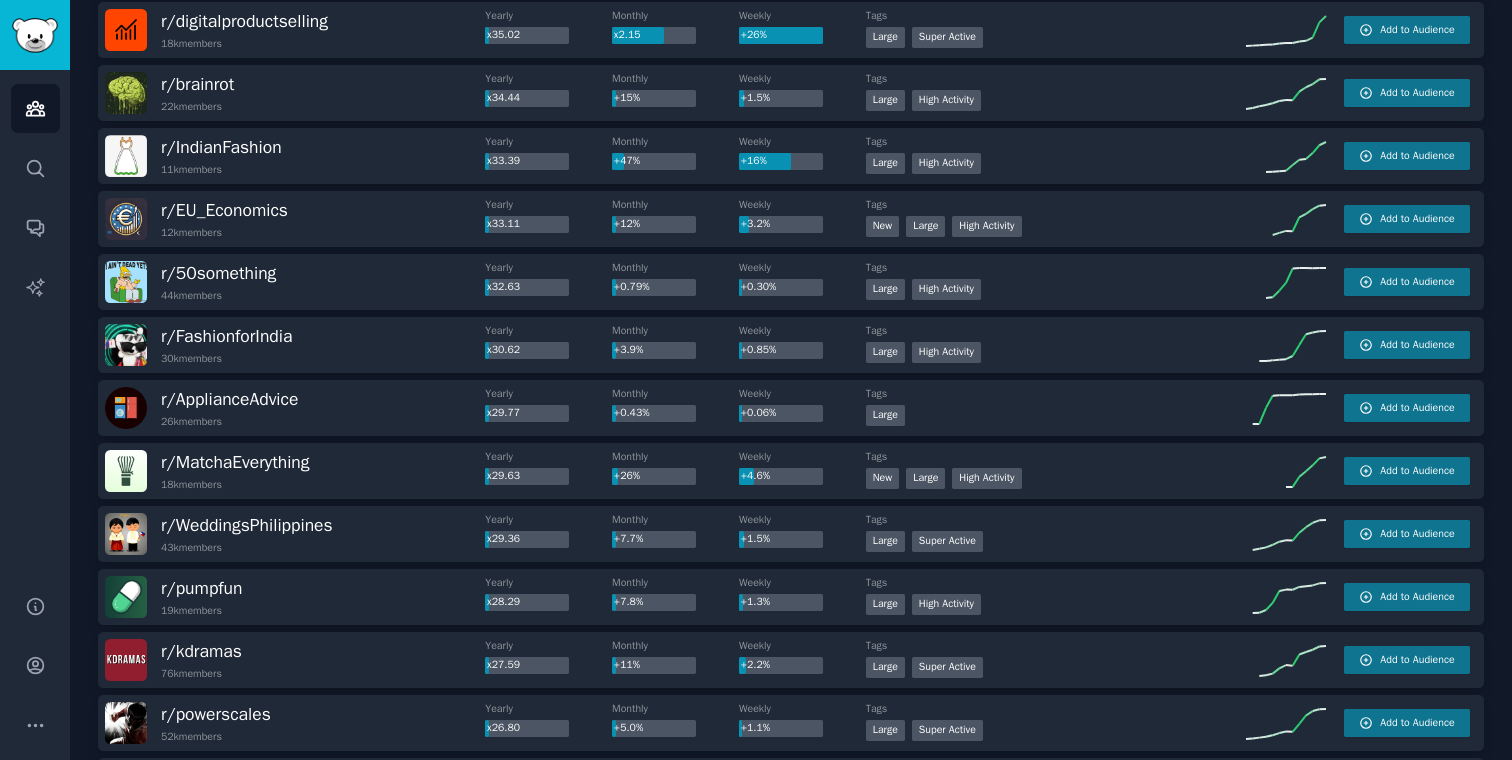 scroll, scrollTop: 2049, scrollLeft: 0, axis: vertical 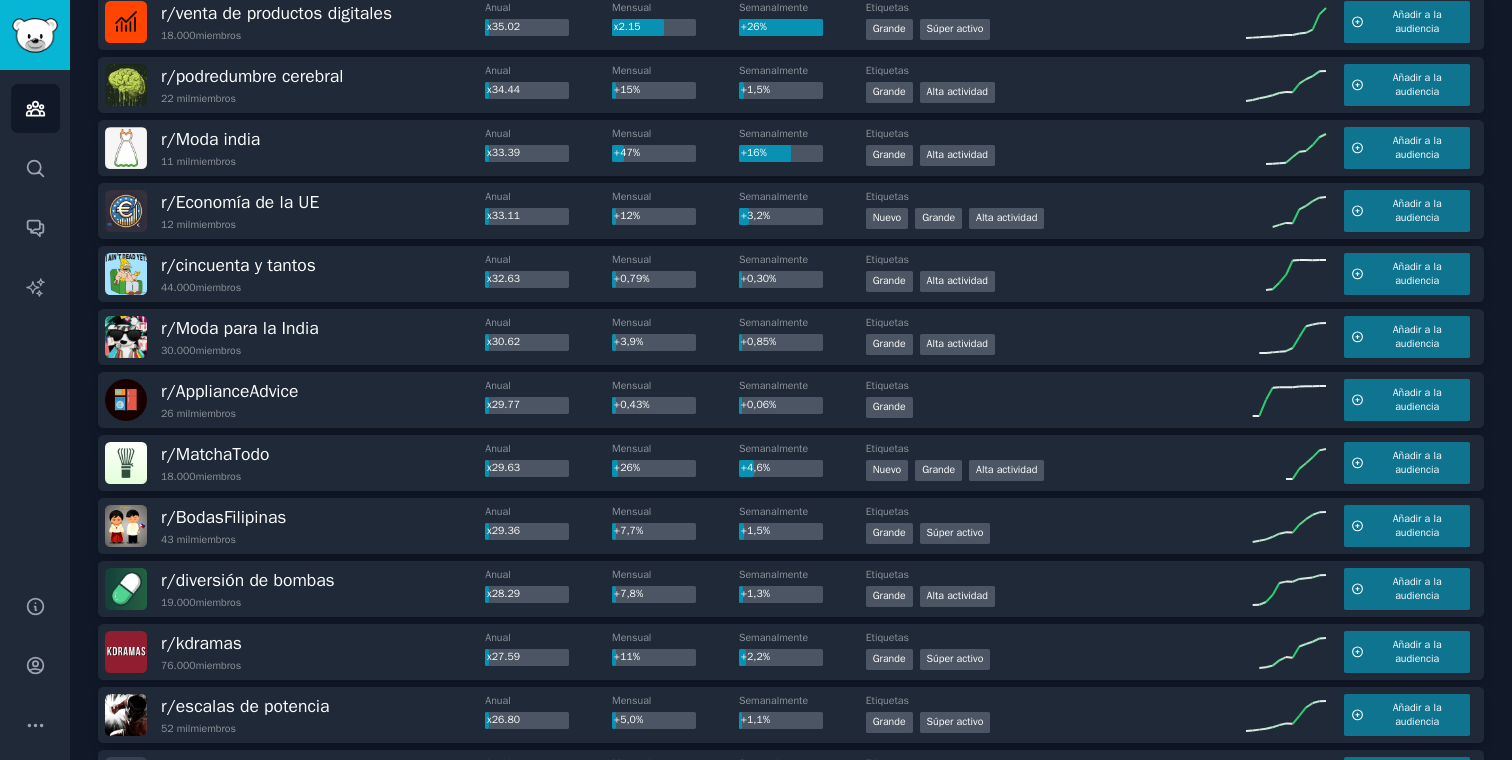 click on "r/  ApplianceAdvice 26 mil  miembros" at bounding box center [295, 400] 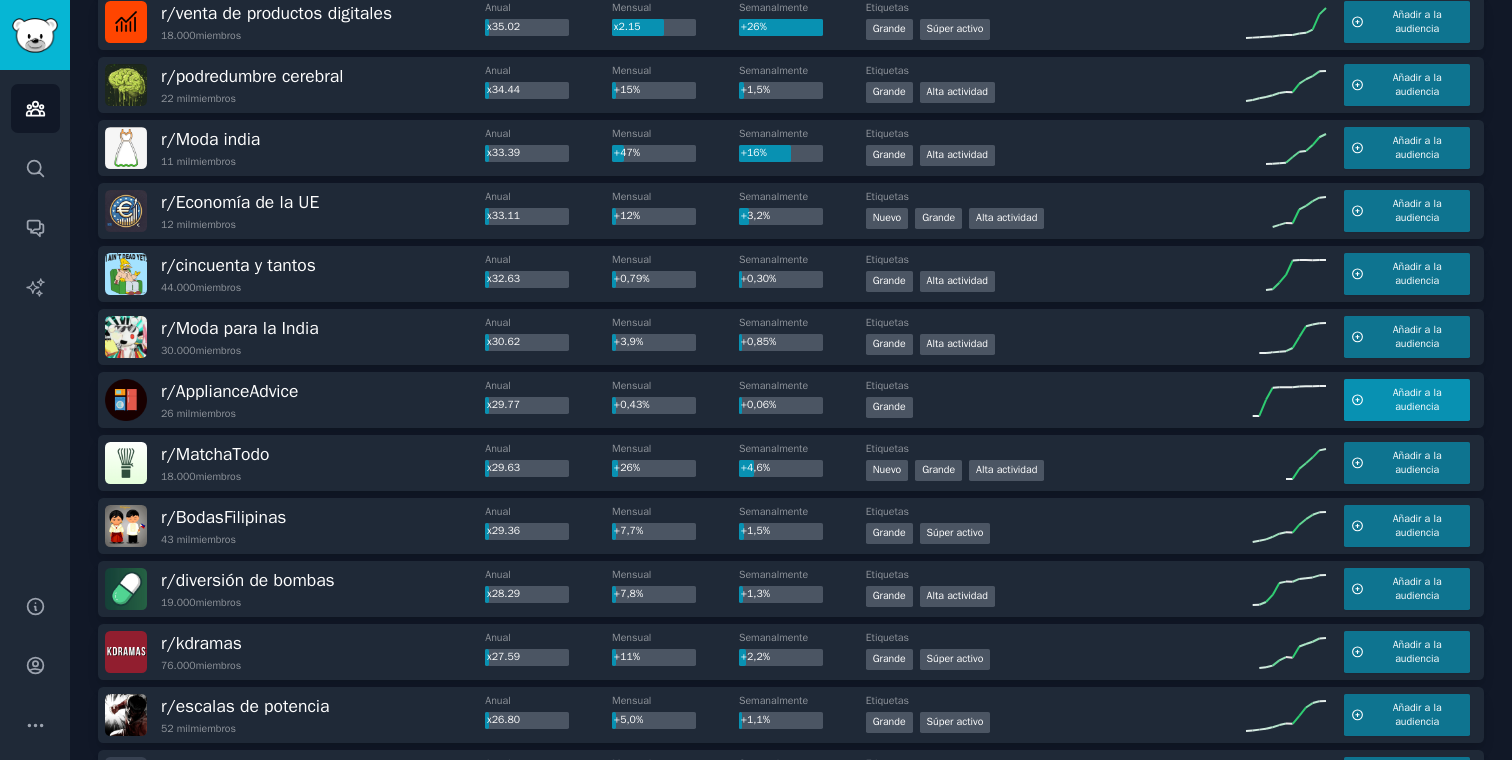 click on "Añadir a la audiencia" at bounding box center (1417, 400) 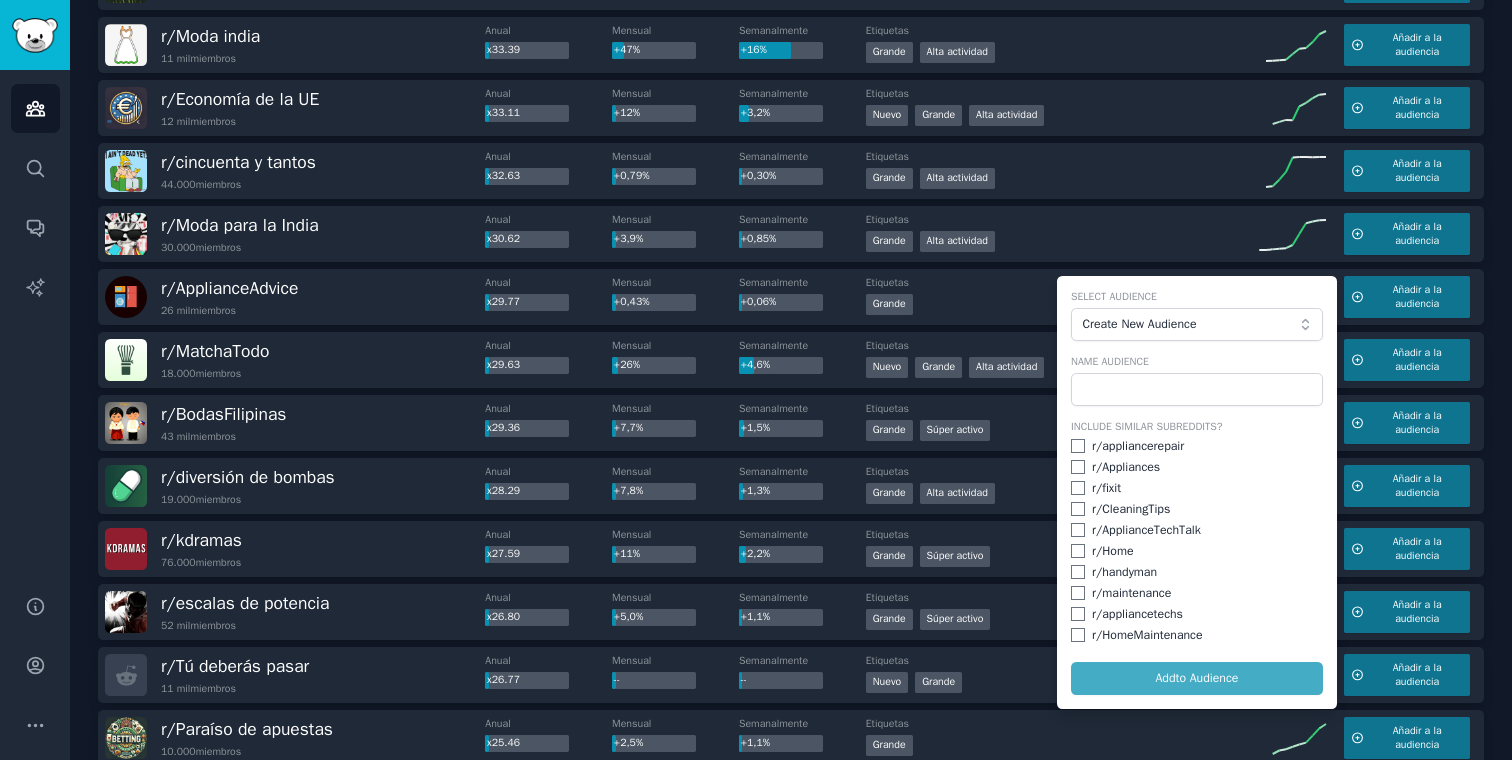 scroll, scrollTop: 2175, scrollLeft: 0, axis: vertical 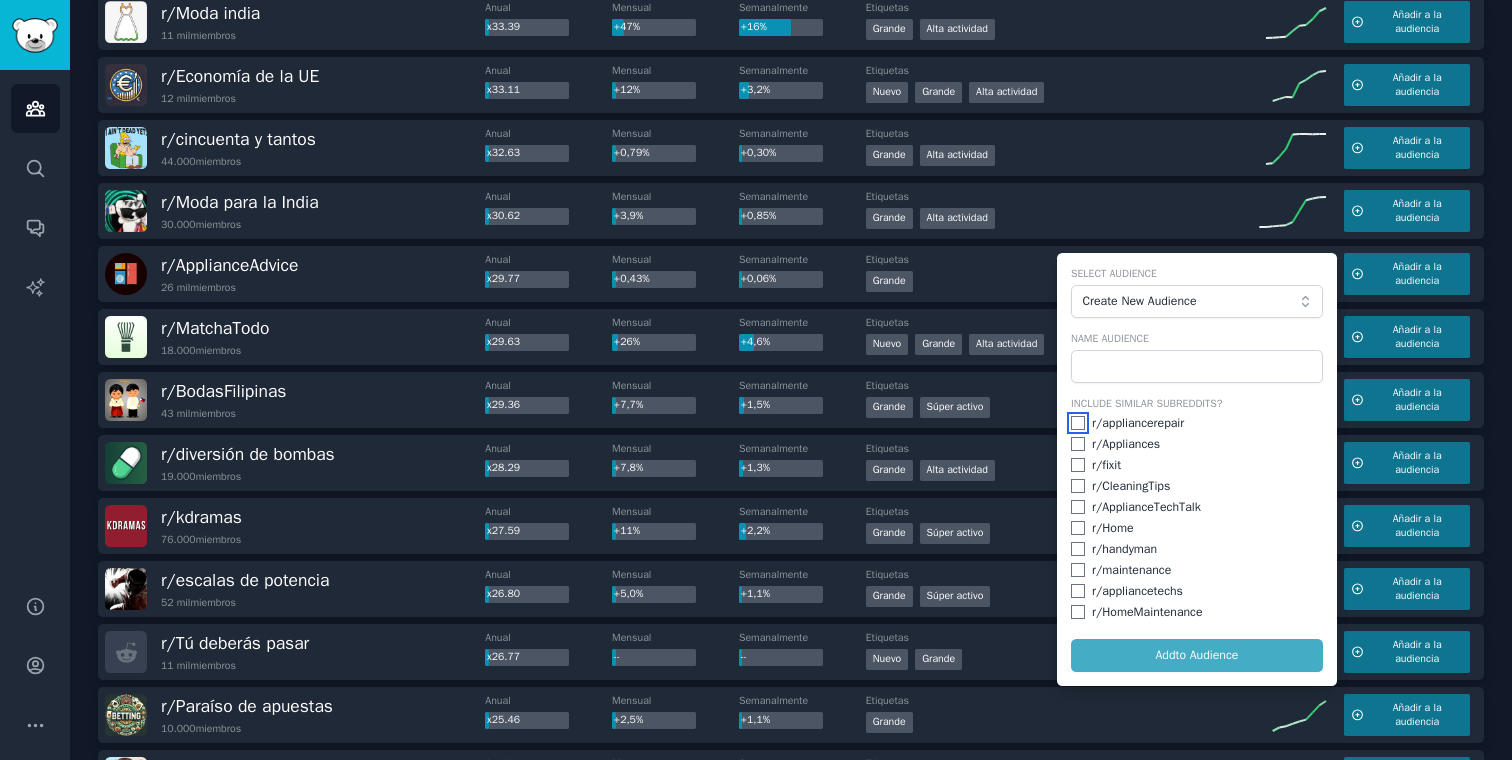 click at bounding box center [1078, 423] 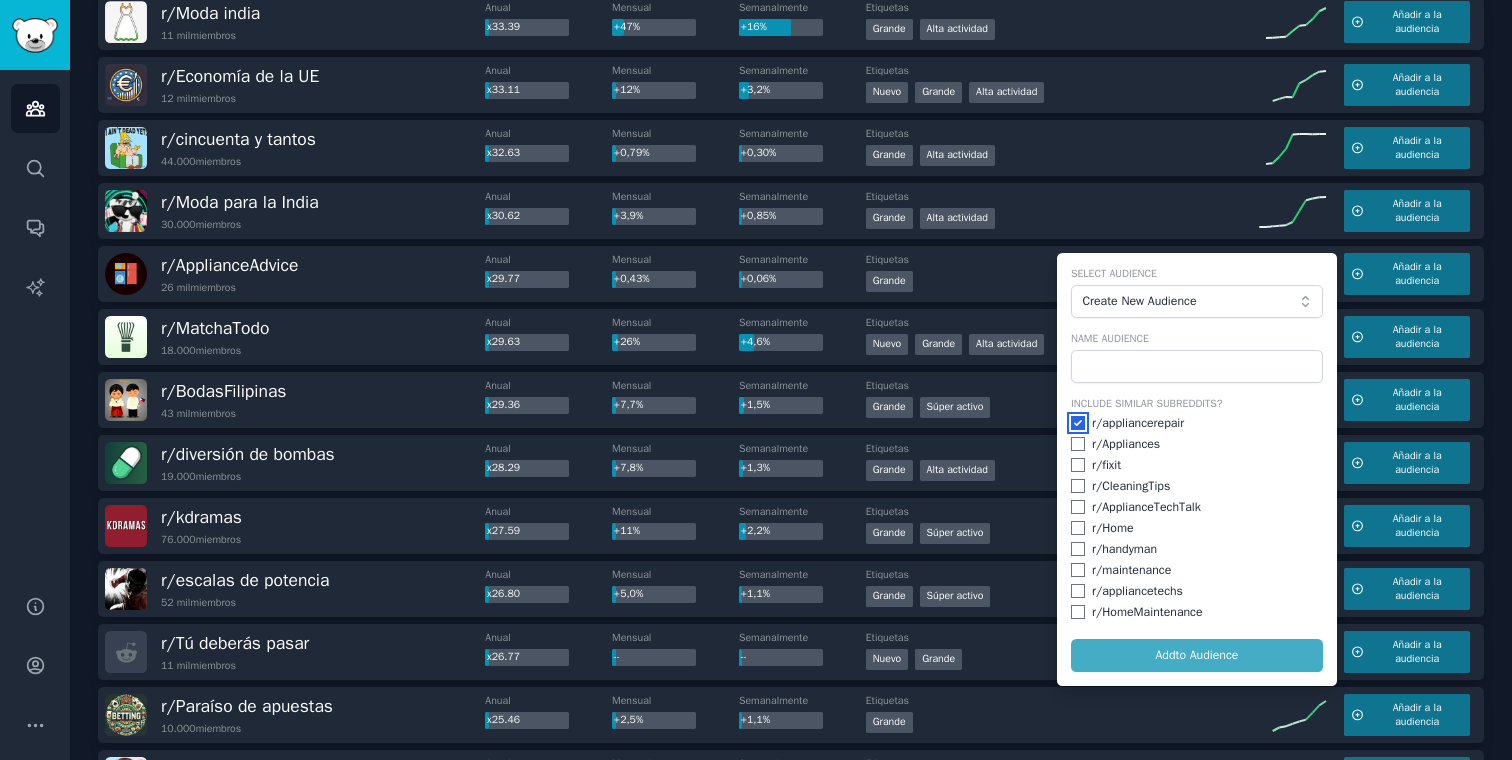 checkbox on "true" 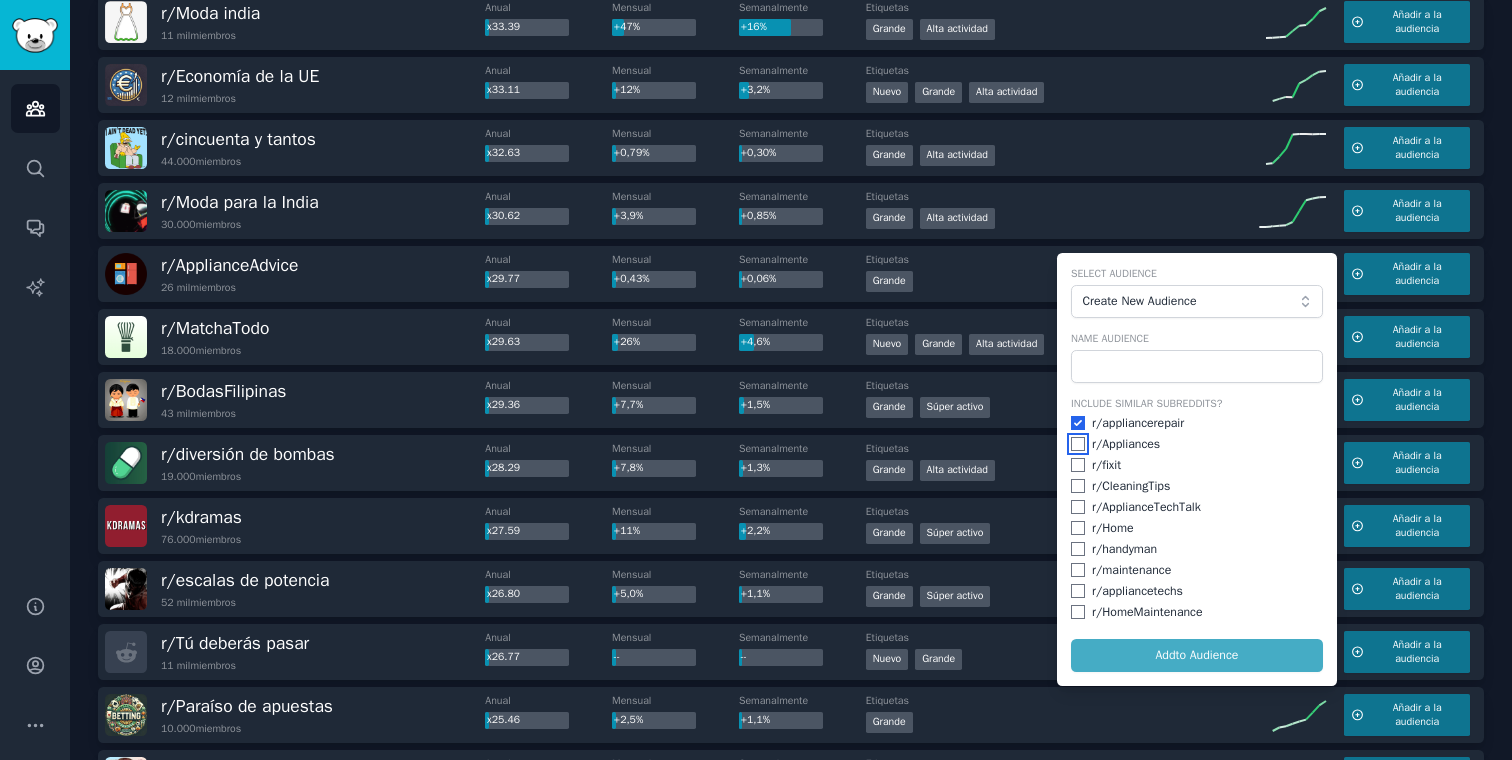 click at bounding box center [1078, 444] 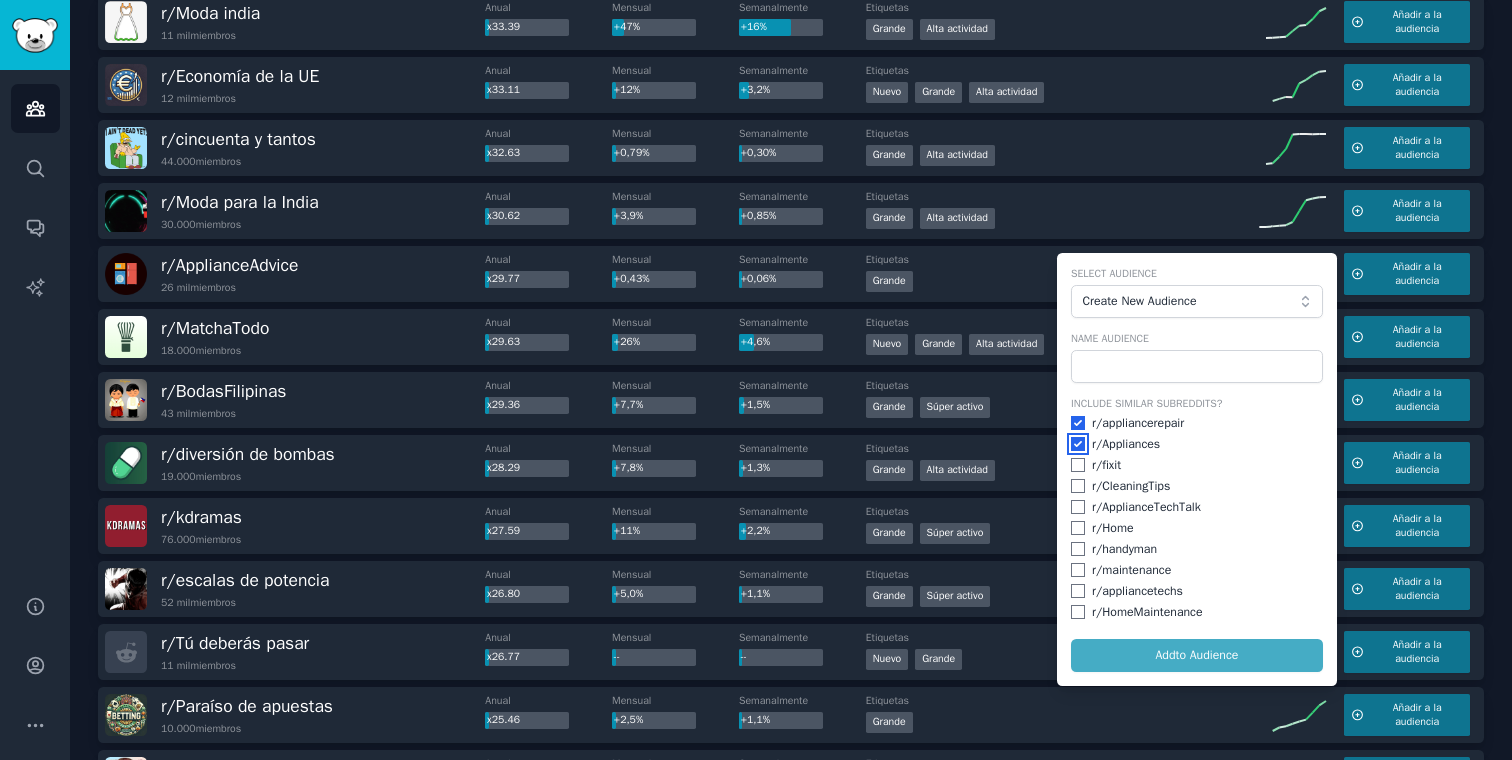 checkbox on "true" 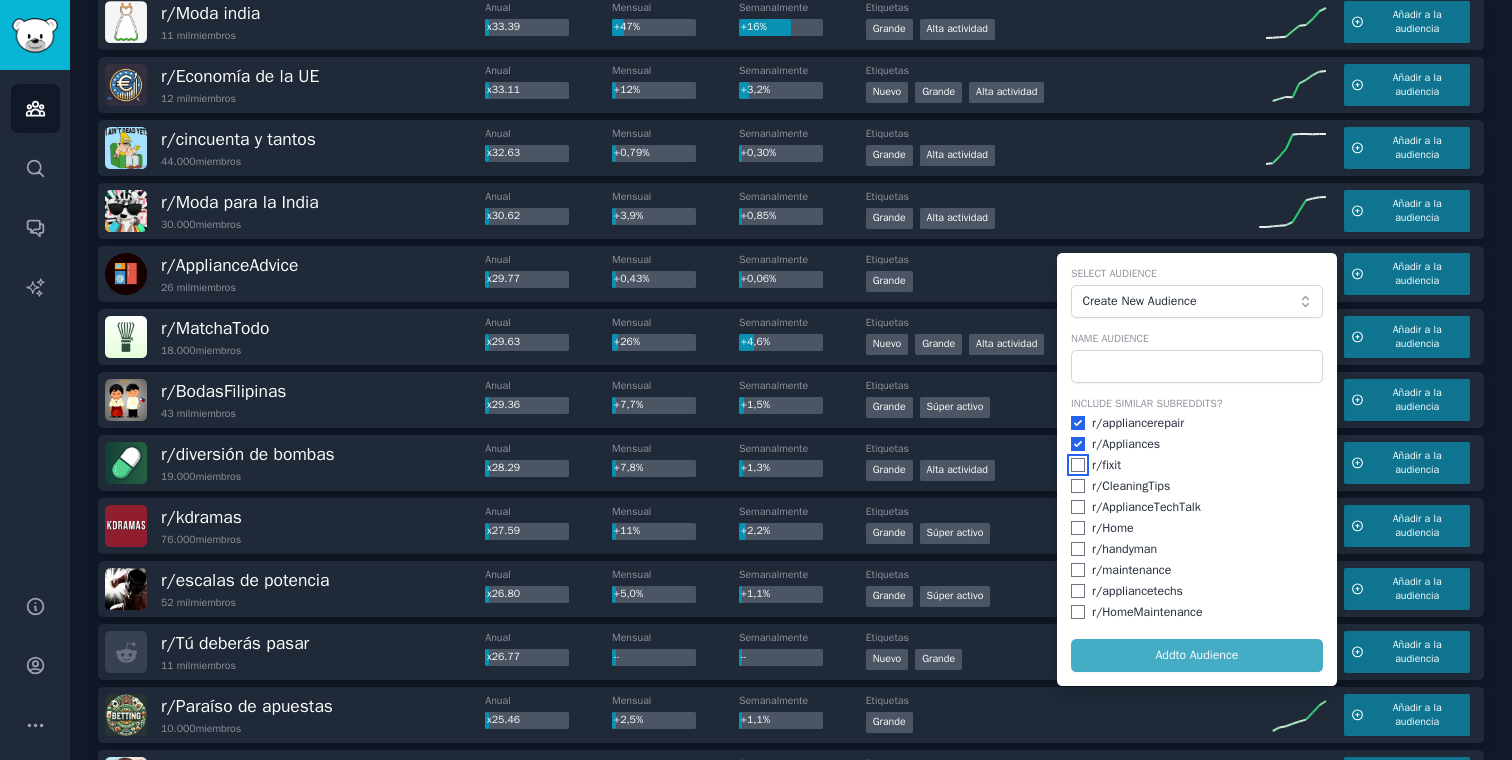 click at bounding box center (1078, 465) 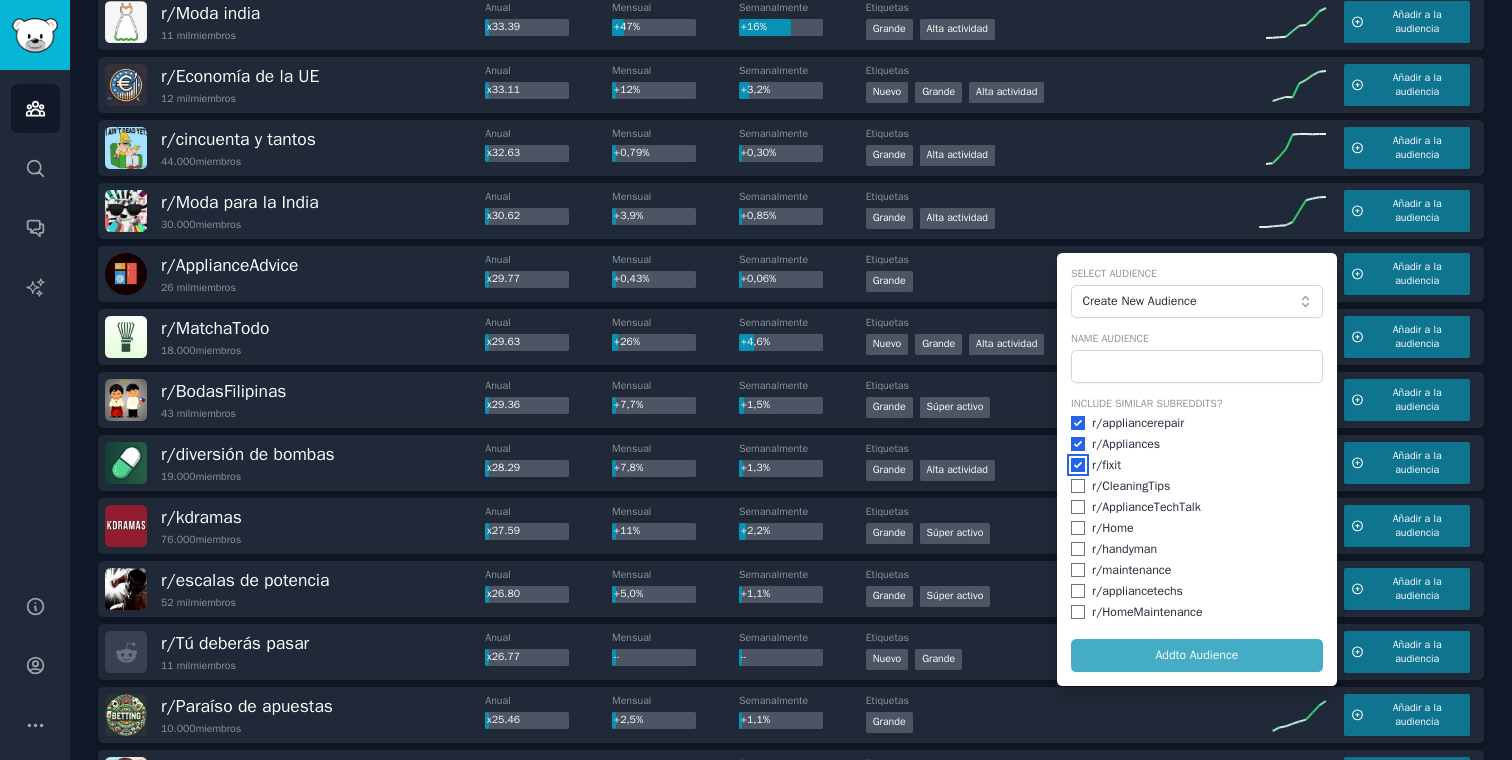 checkbox on "true" 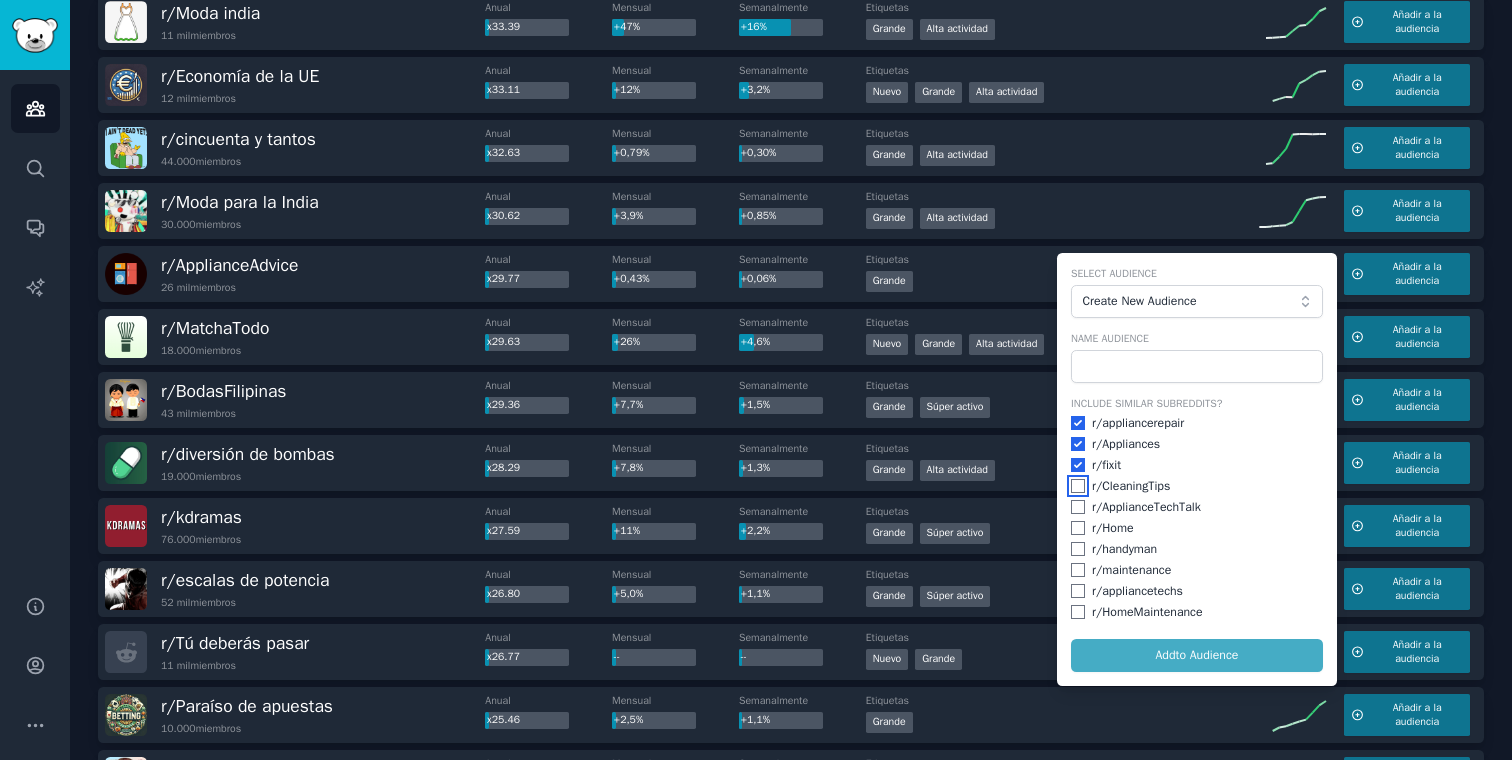 click at bounding box center (1078, 486) 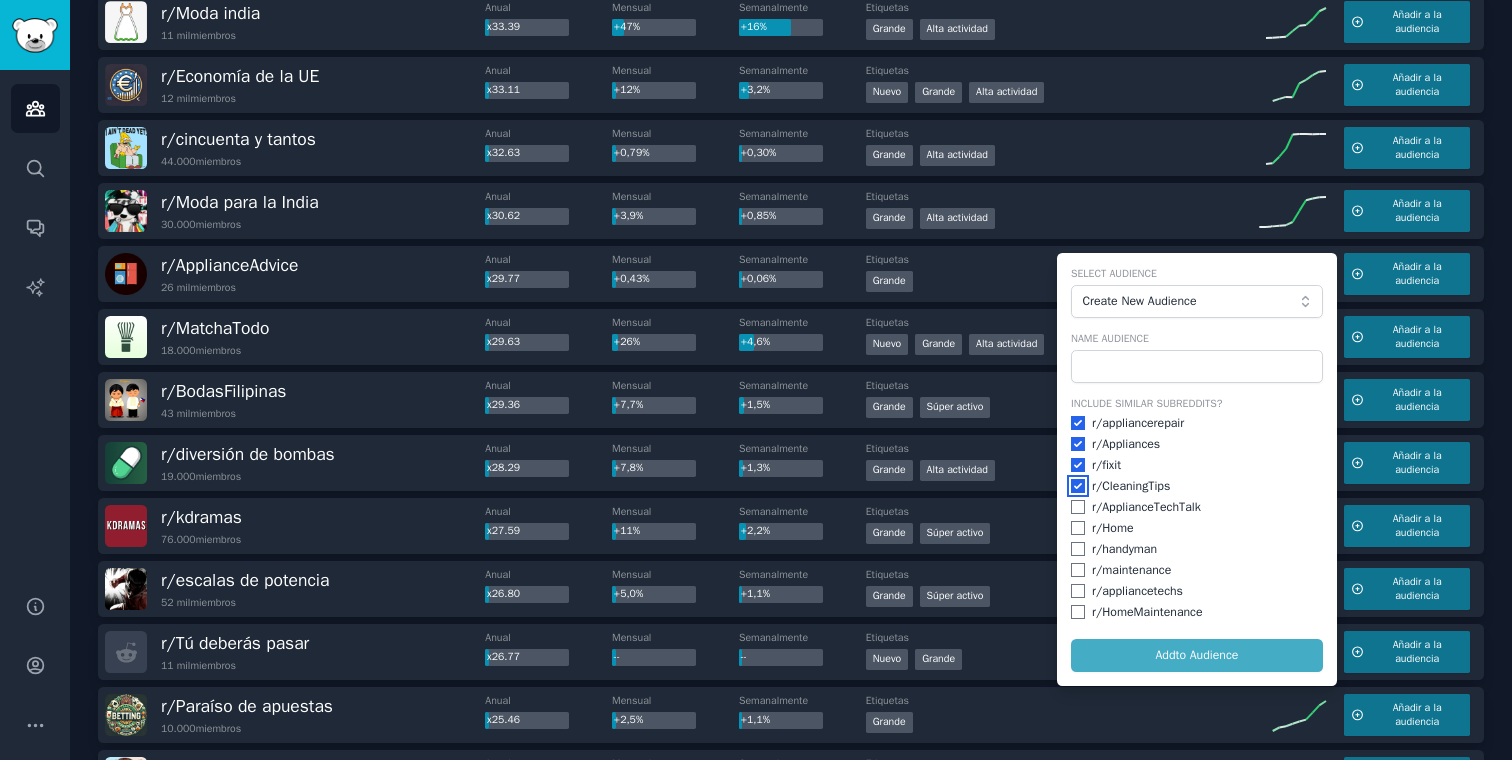 checkbox on "true" 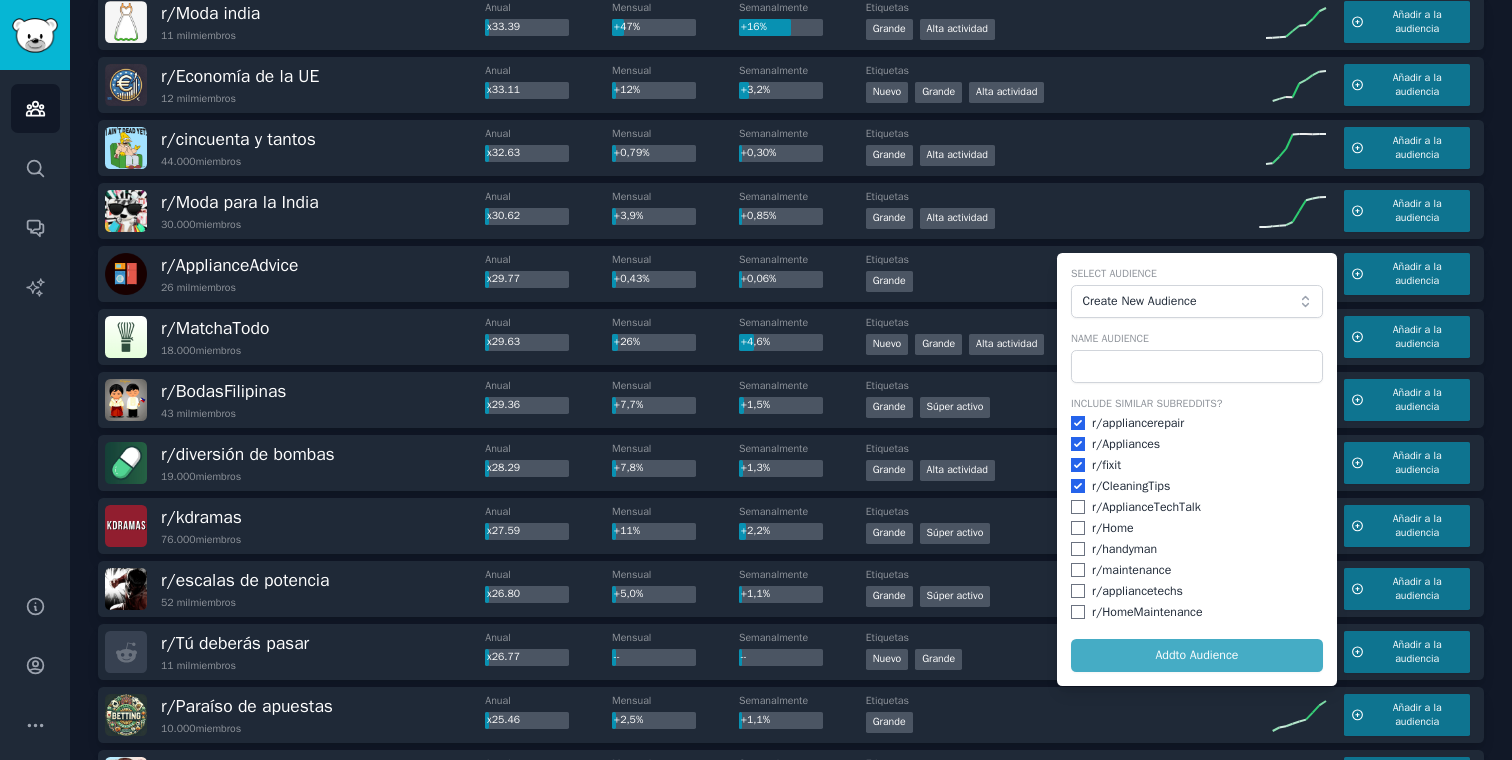 click on "Include Similar Subreddits? r/ appliancerepair r/ Appliances r/ fixit r/ CleaningTips r/ ApplianceTechTalk r/ Home r/ handyman r/ maintenance r/ appliancetechs r/ HomeMaintenance" at bounding box center (1197, 509) 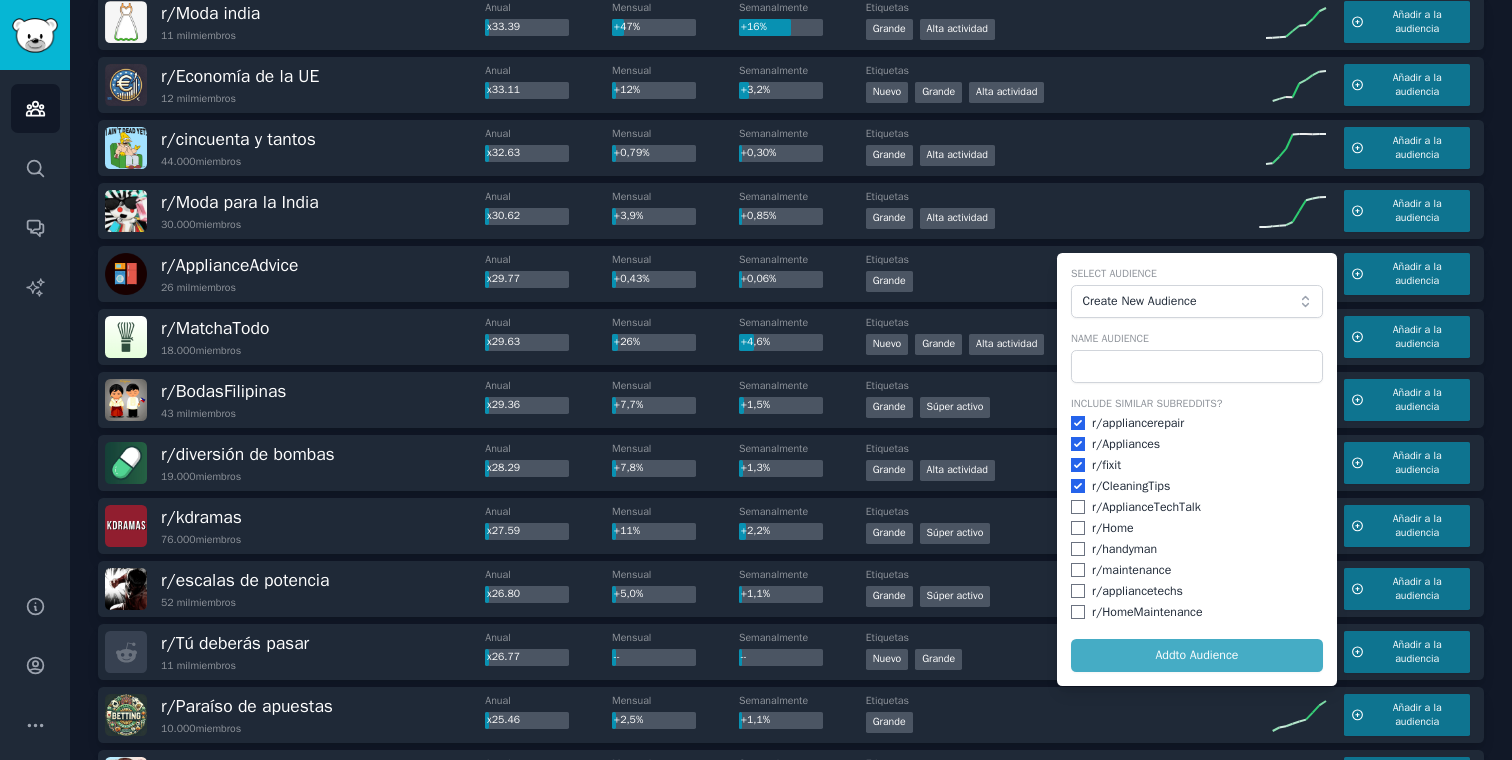click on "Include Similar Subreddits? r/ appliancerepair r/ Appliances r/ fixit r/ CleaningTips r/ ApplianceTechTalk r/ Home r/ handyman r/ maintenance r/ appliancetechs r/ HomeMaintenance" at bounding box center (1197, 509) 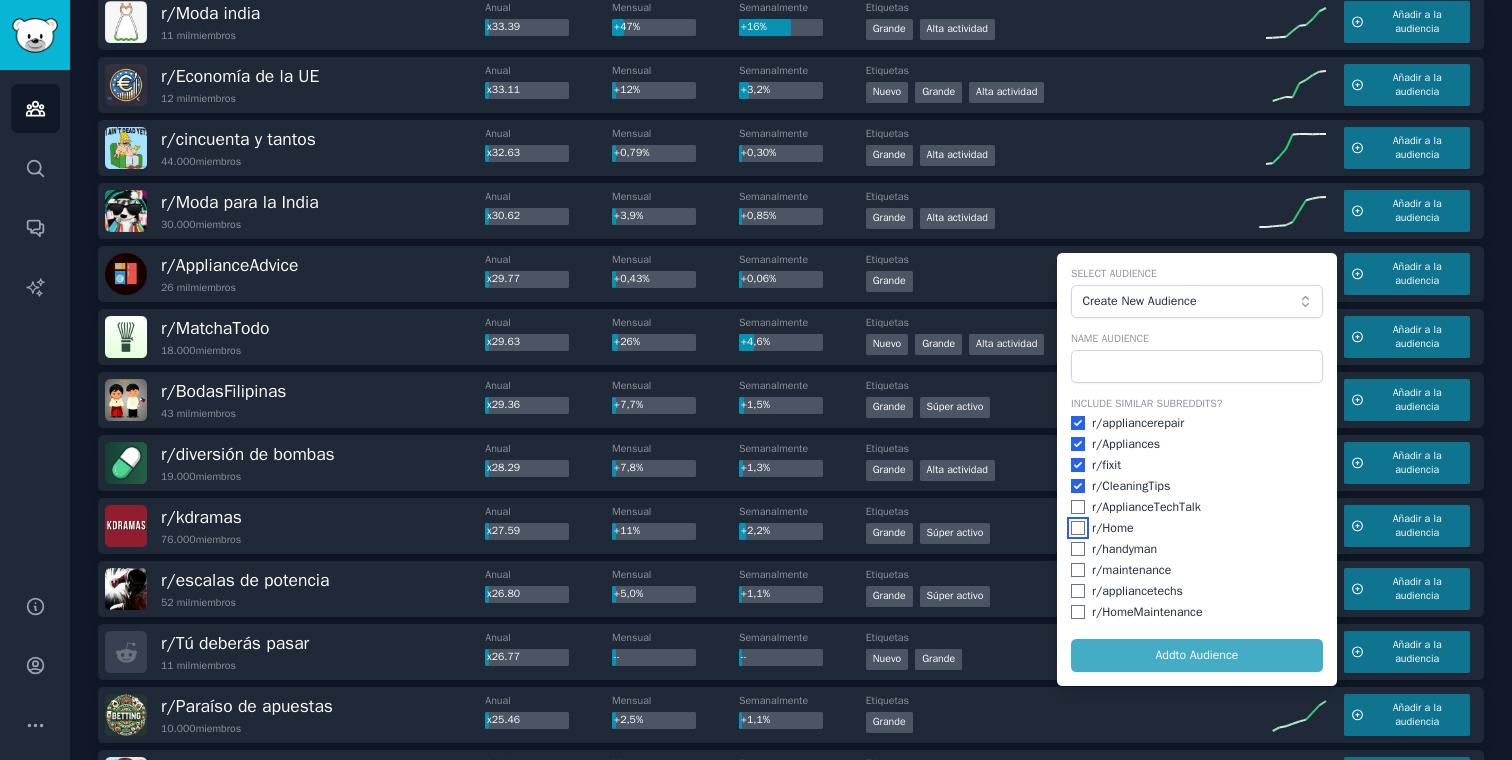 click at bounding box center (1078, 528) 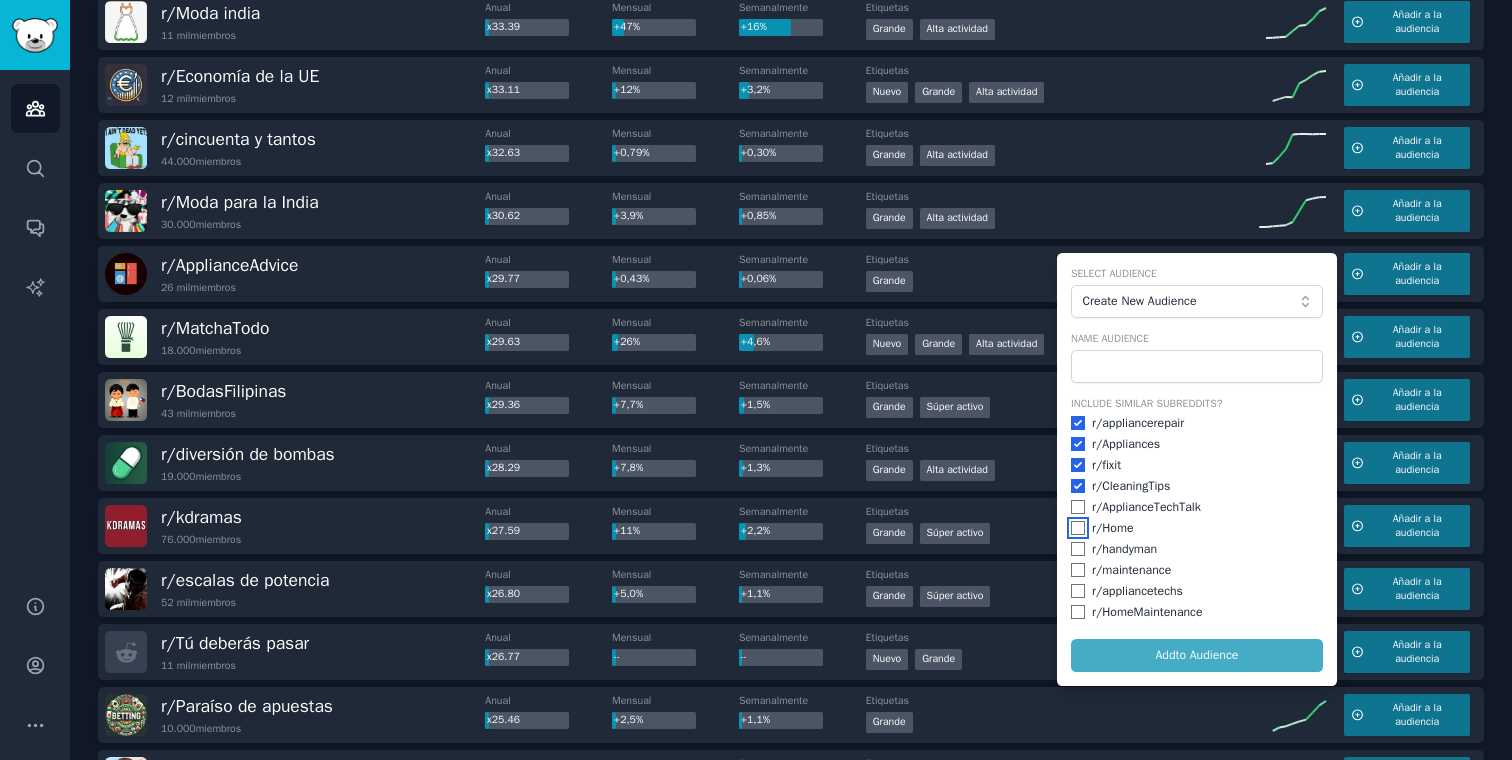checkbox on "true" 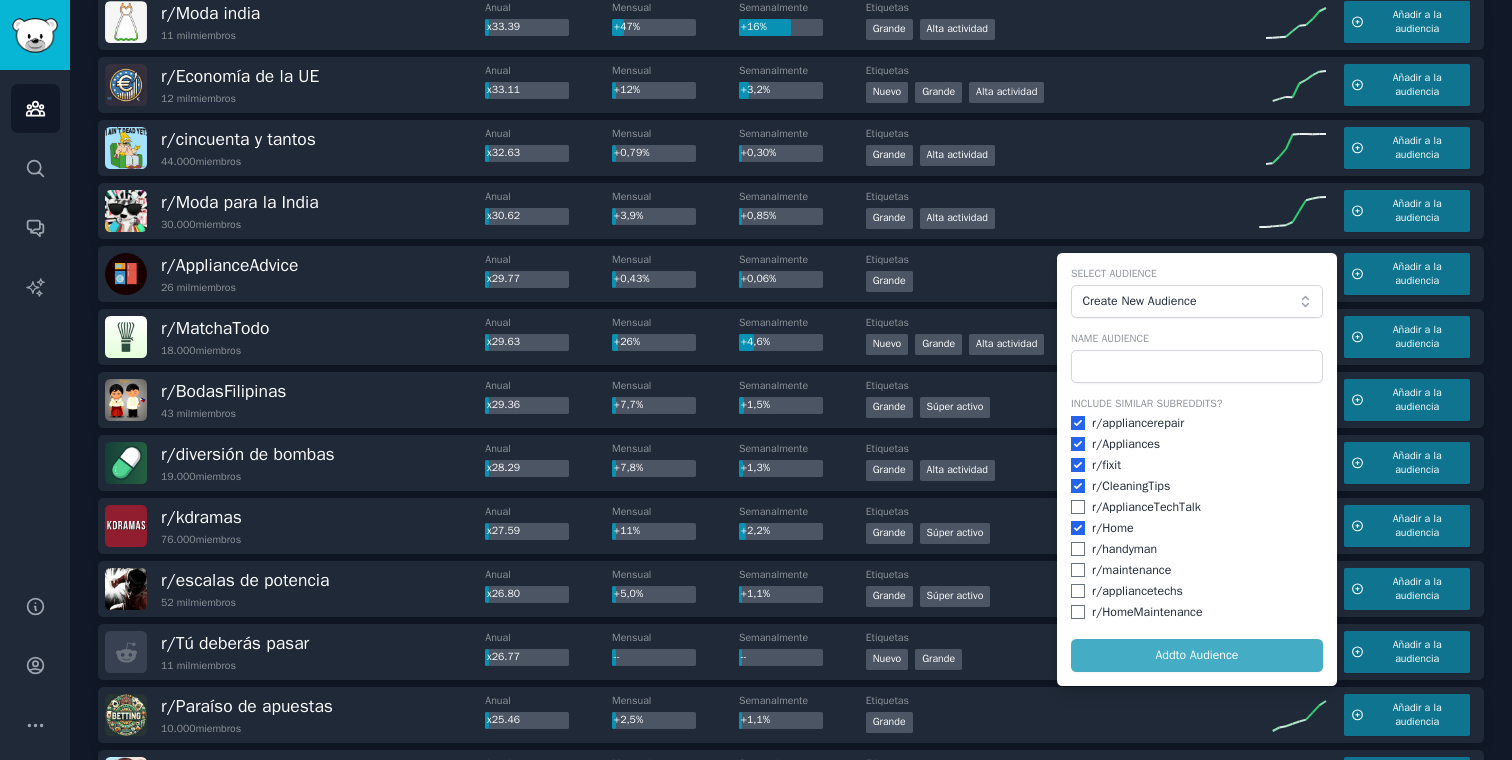 click on "r/ ApplianceTechTalk" at bounding box center [1197, 508] 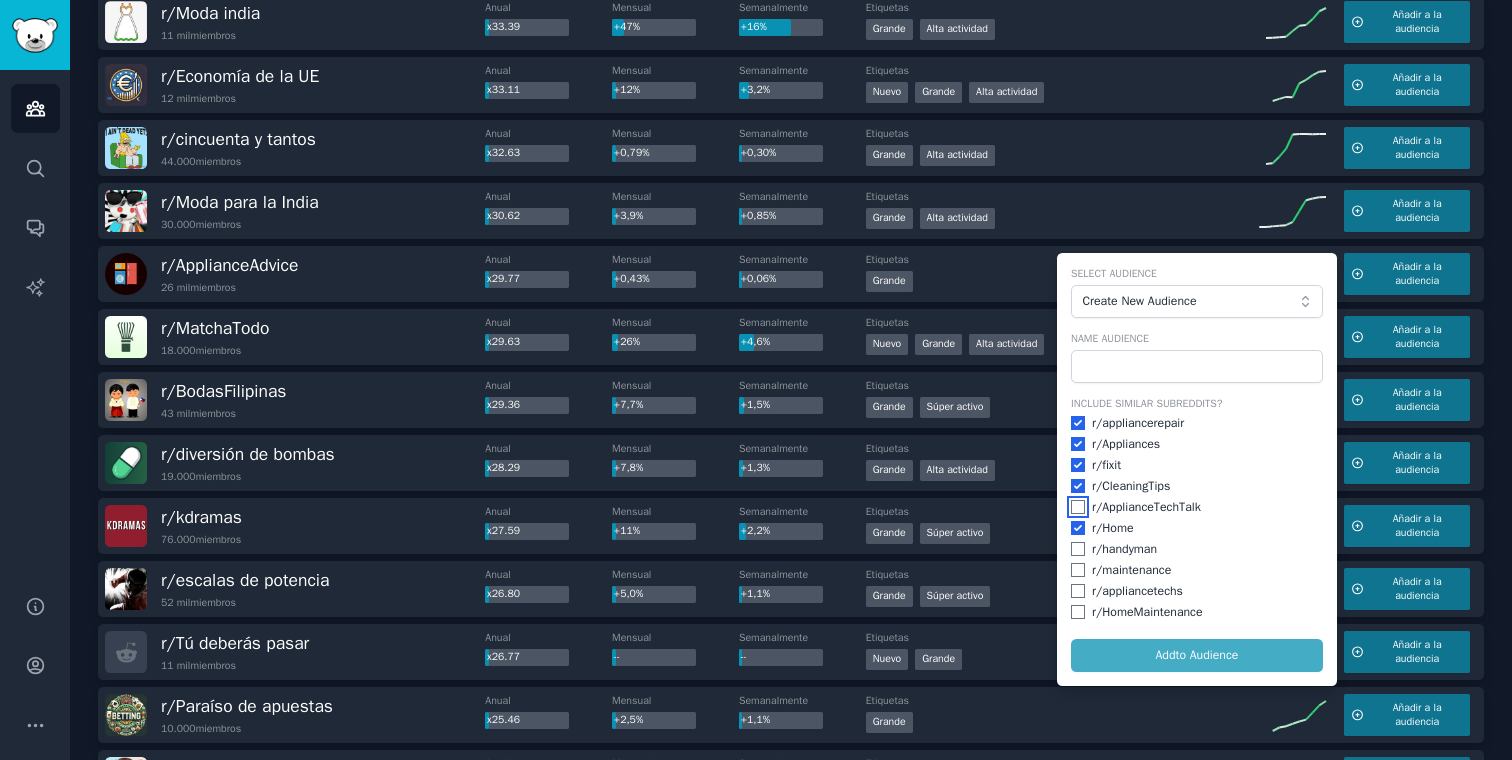 click at bounding box center (1078, 507) 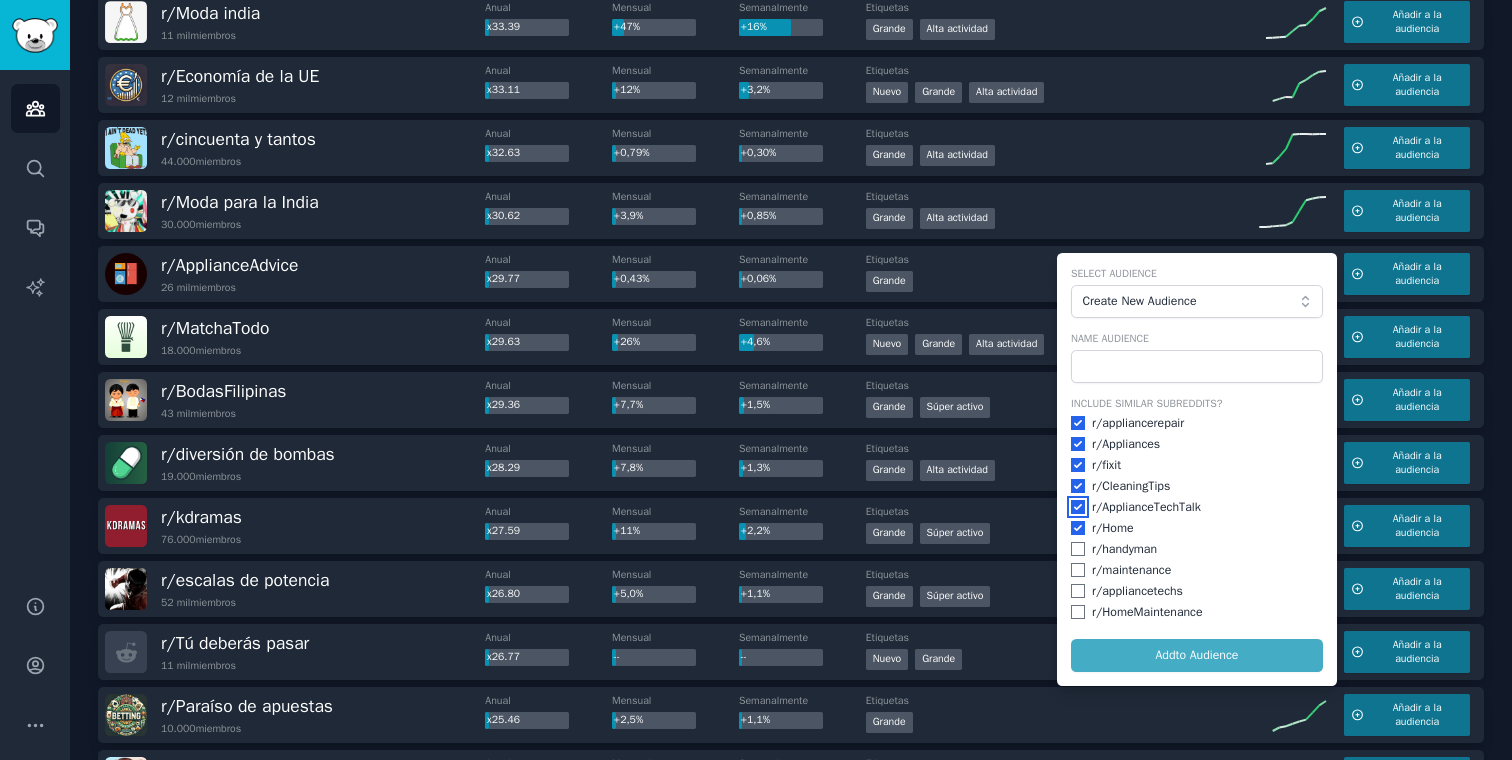checkbox on "true" 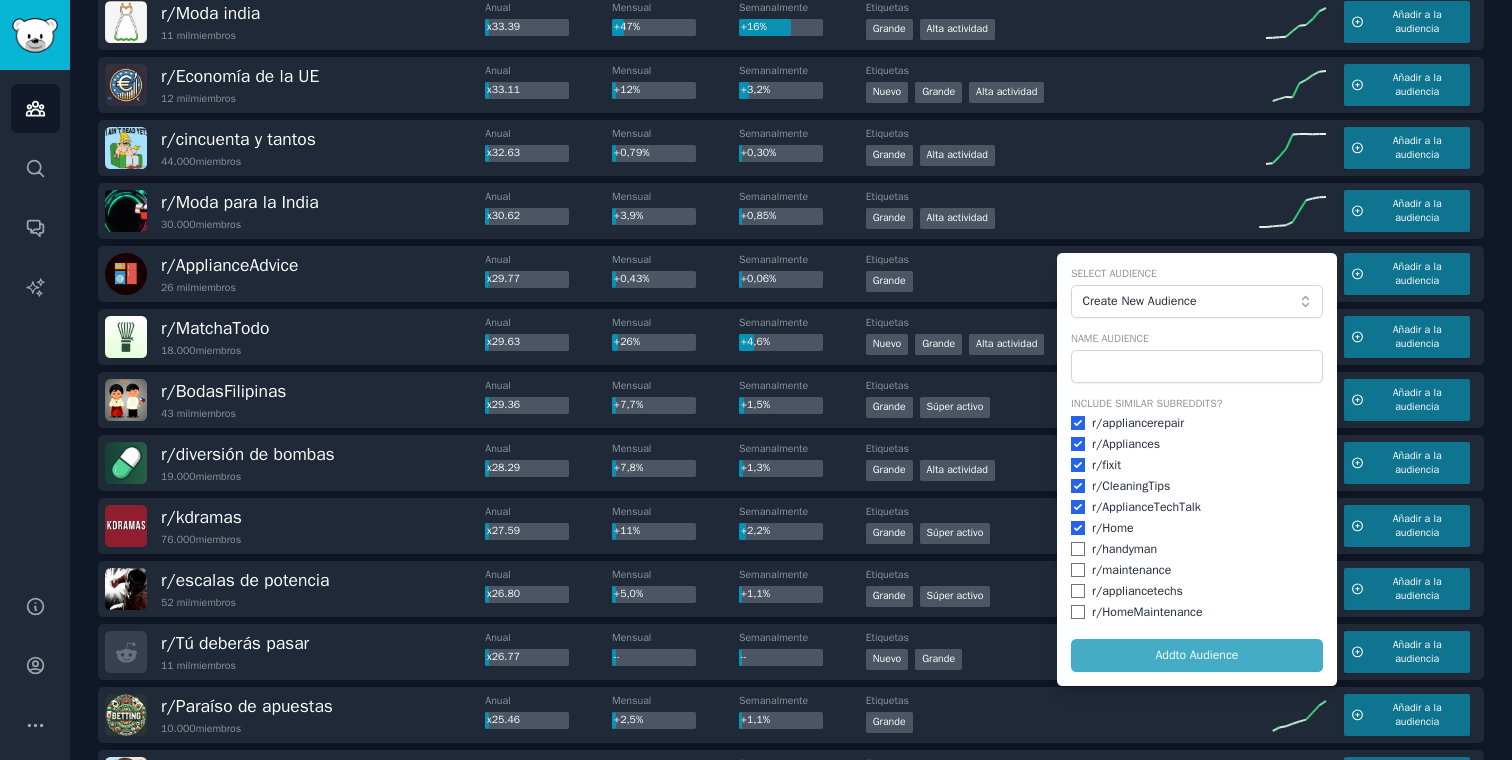 click on "r/ handyman" at bounding box center [1197, 550] 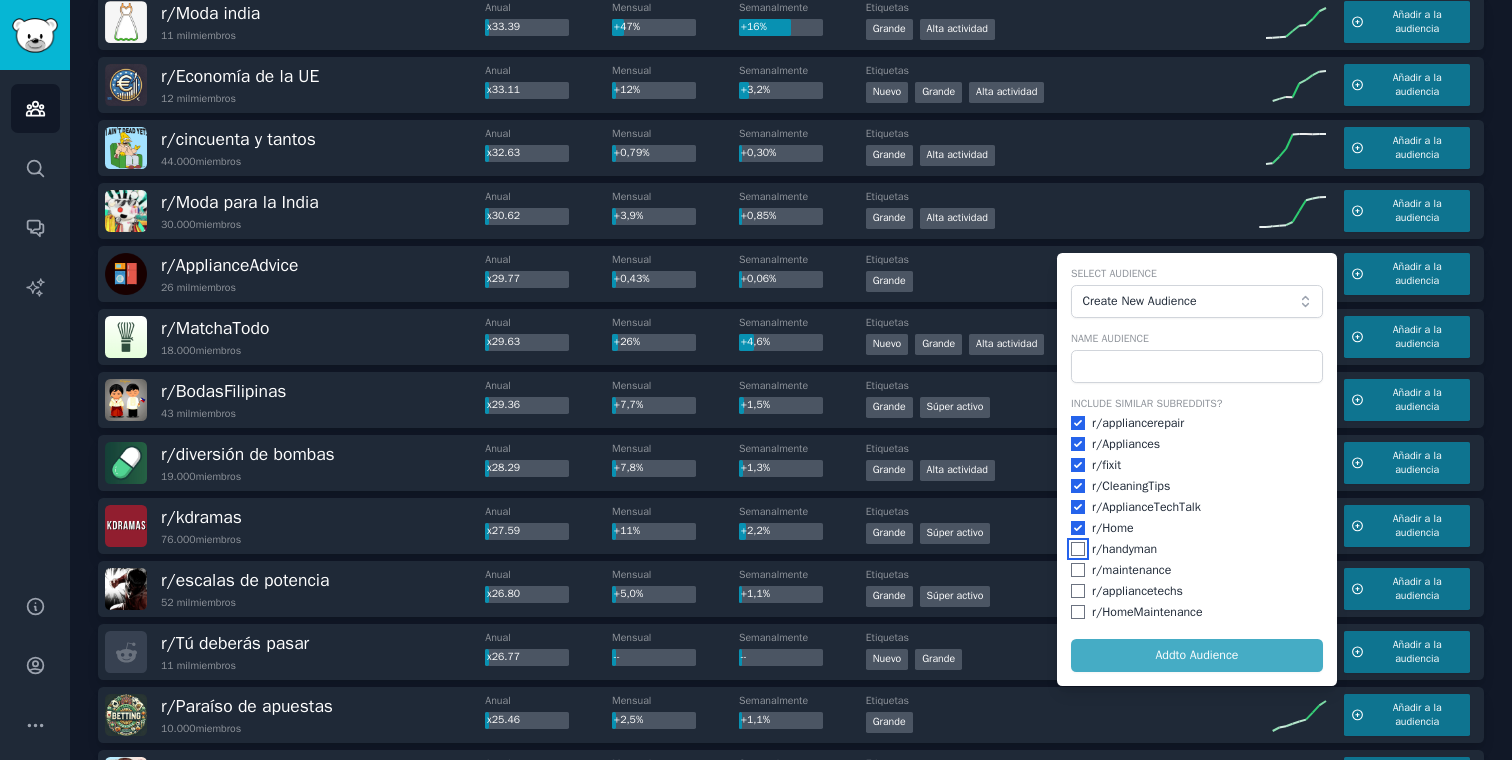 click at bounding box center [1078, 549] 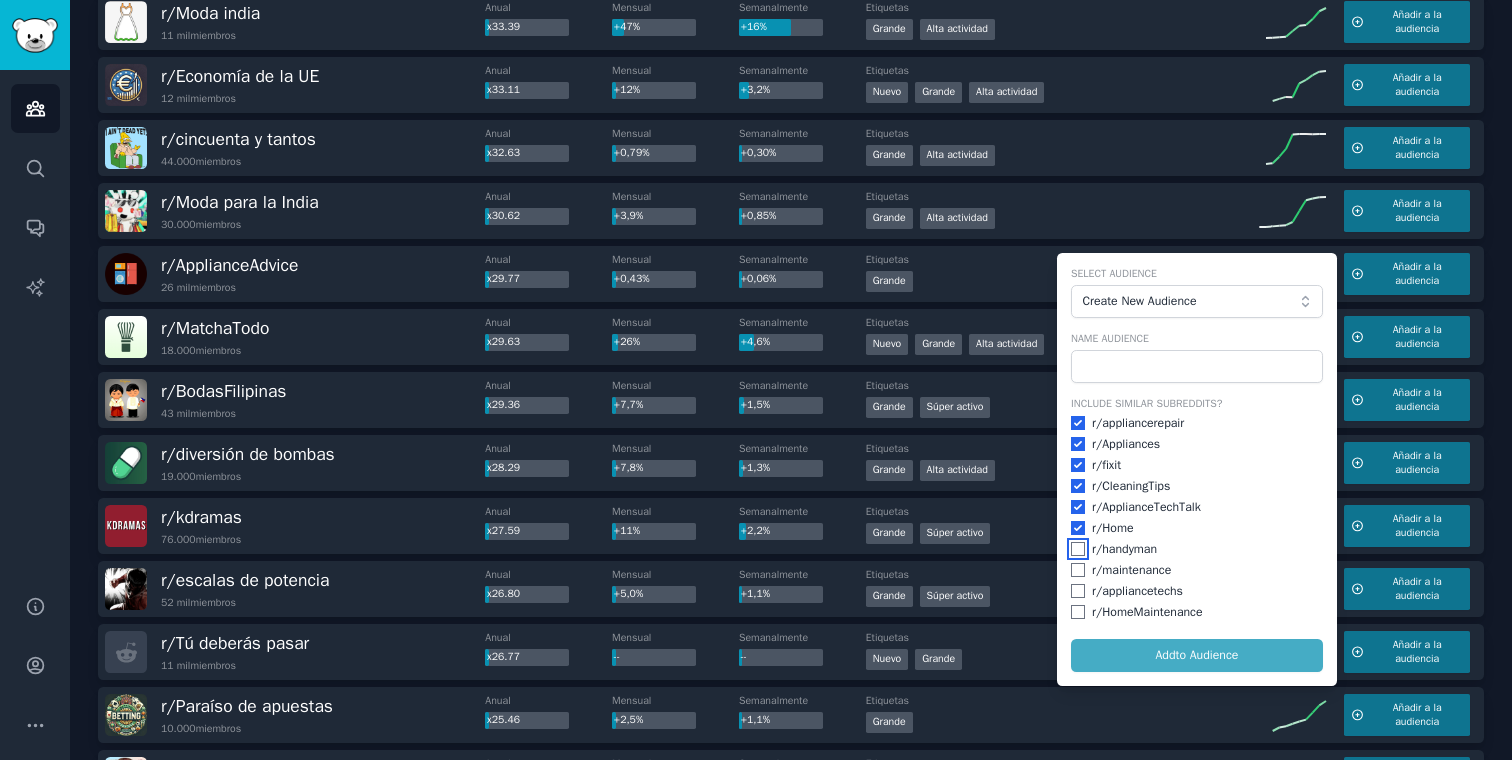 checkbox on "true" 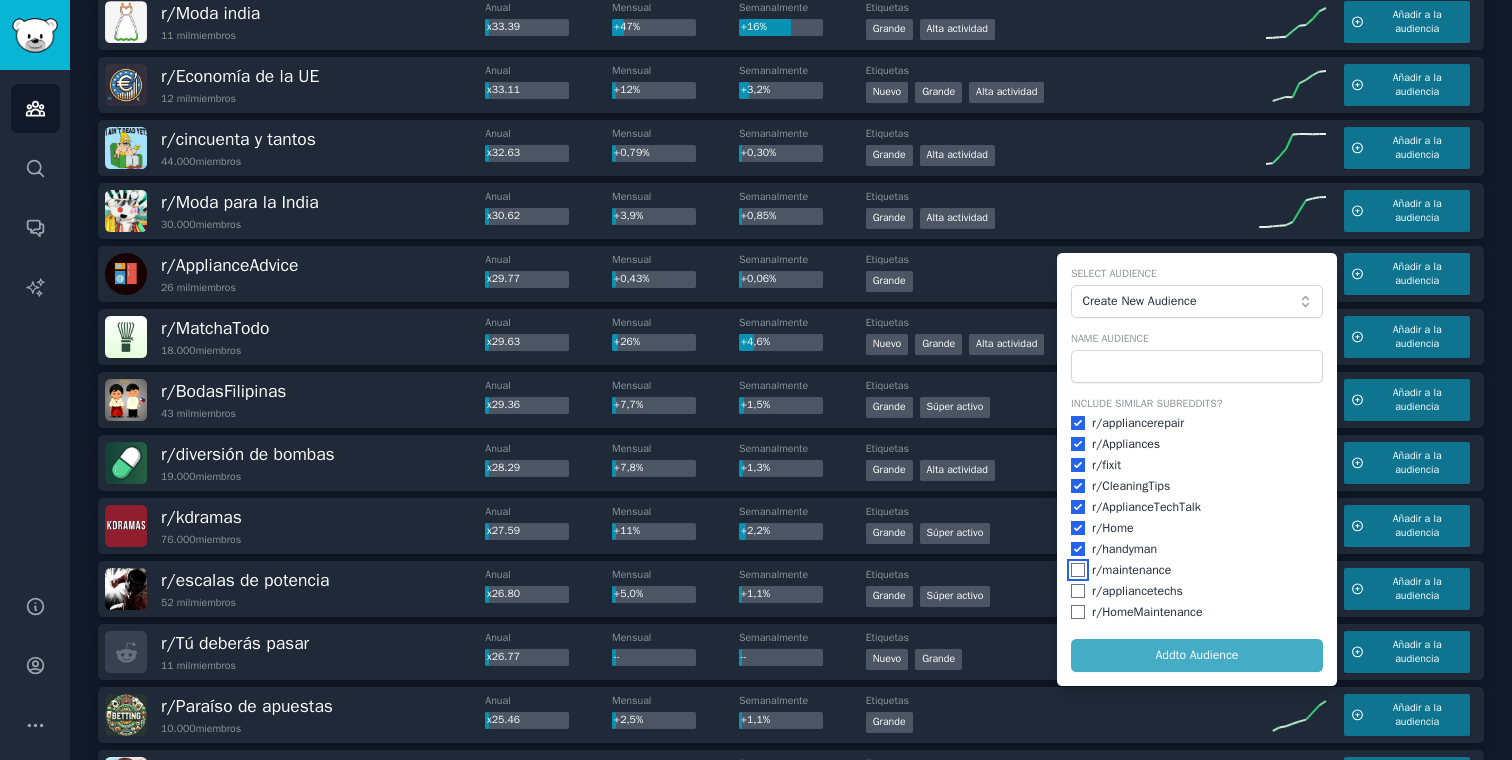 click at bounding box center (1078, 570) 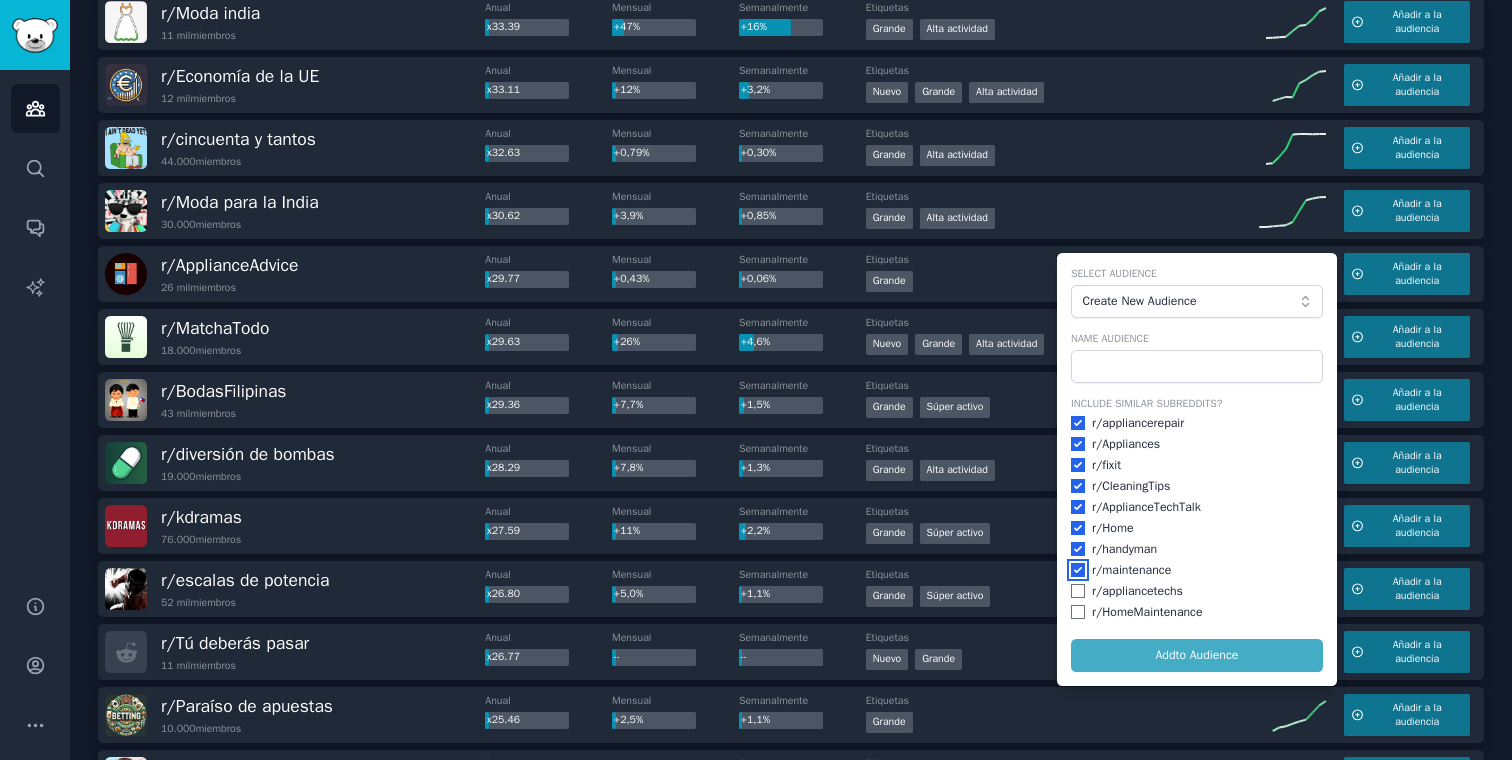 checkbox on "true" 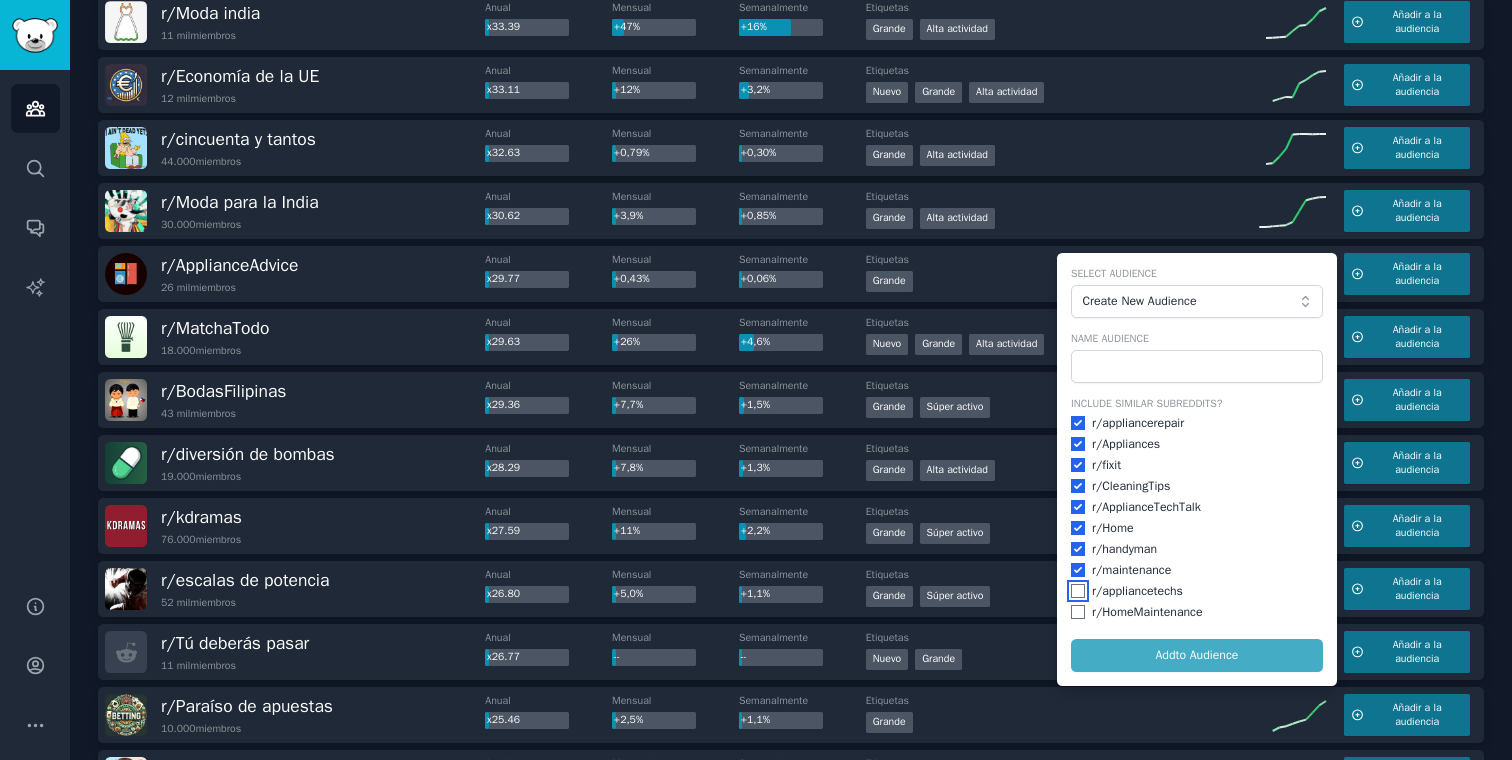 click at bounding box center (1078, 591) 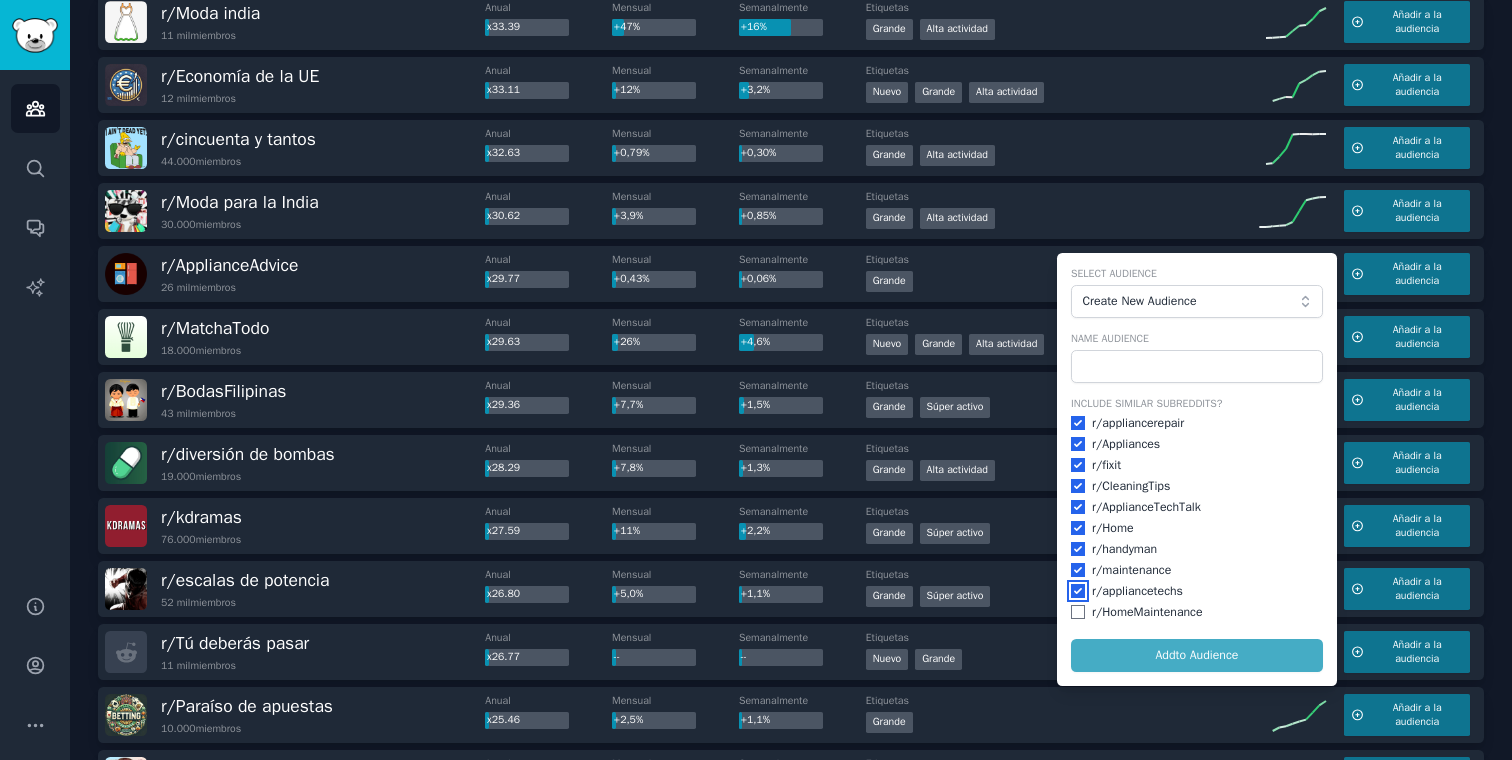 checkbox on "true" 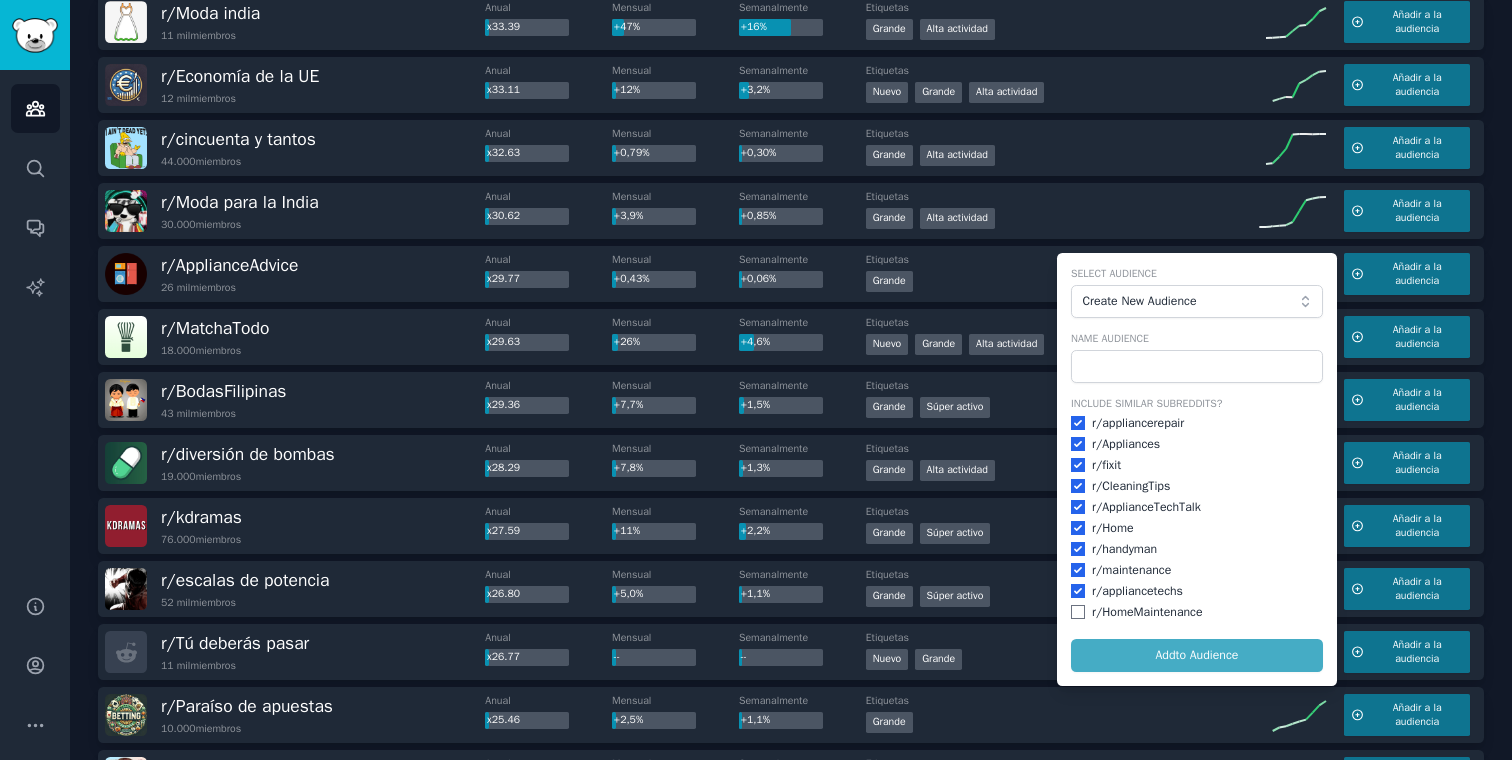 click on "Include Similar Subreddits? r/ appliancerepair r/ Appliances r/ fixit r/ CleaningTips r/ ApplianceTechTalk r/ Home r/ handyman r/ maintenance r/ appliancetechs r/ HomeMaintenance" at bounding box center (1197, 509) 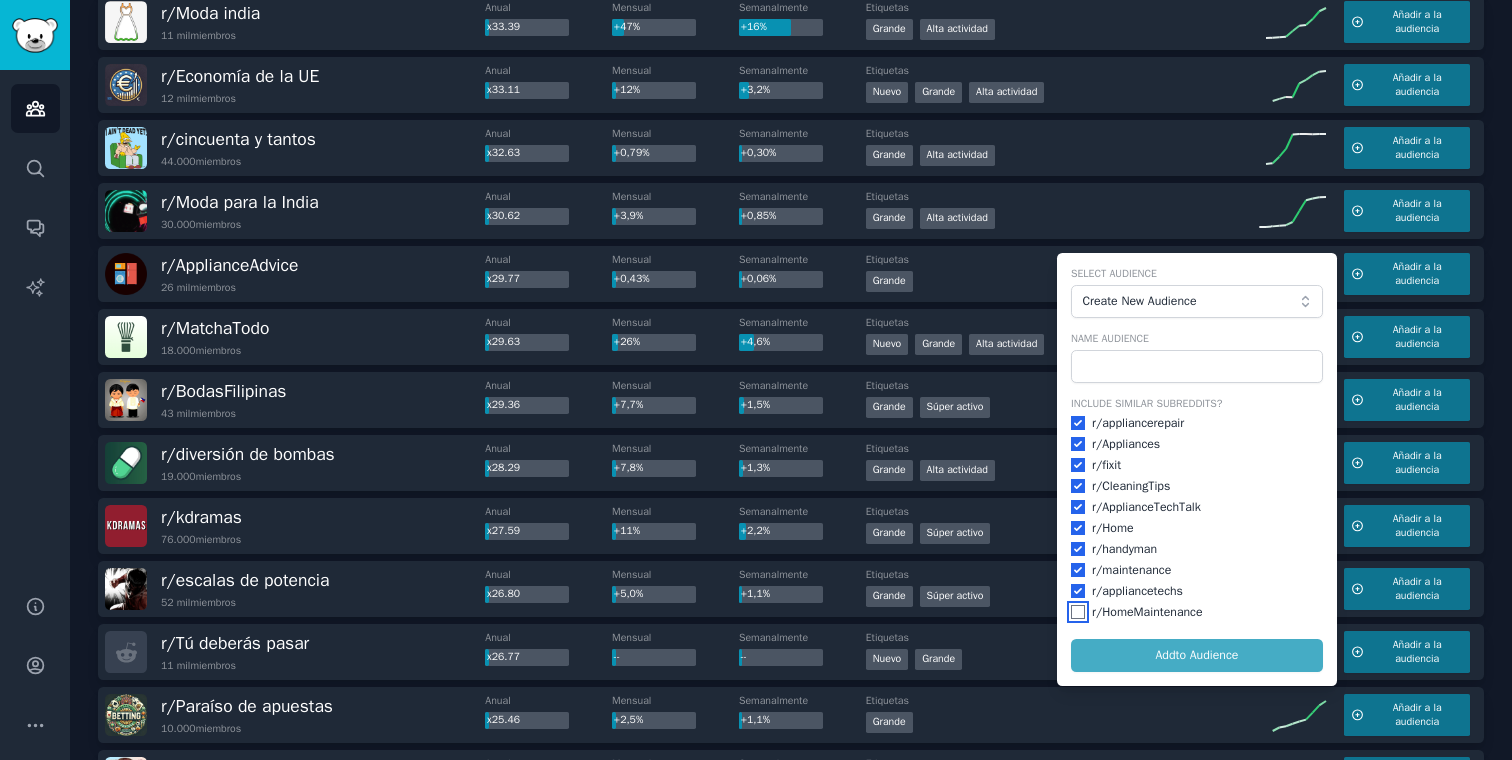 click at bounding box center [1078, 612] 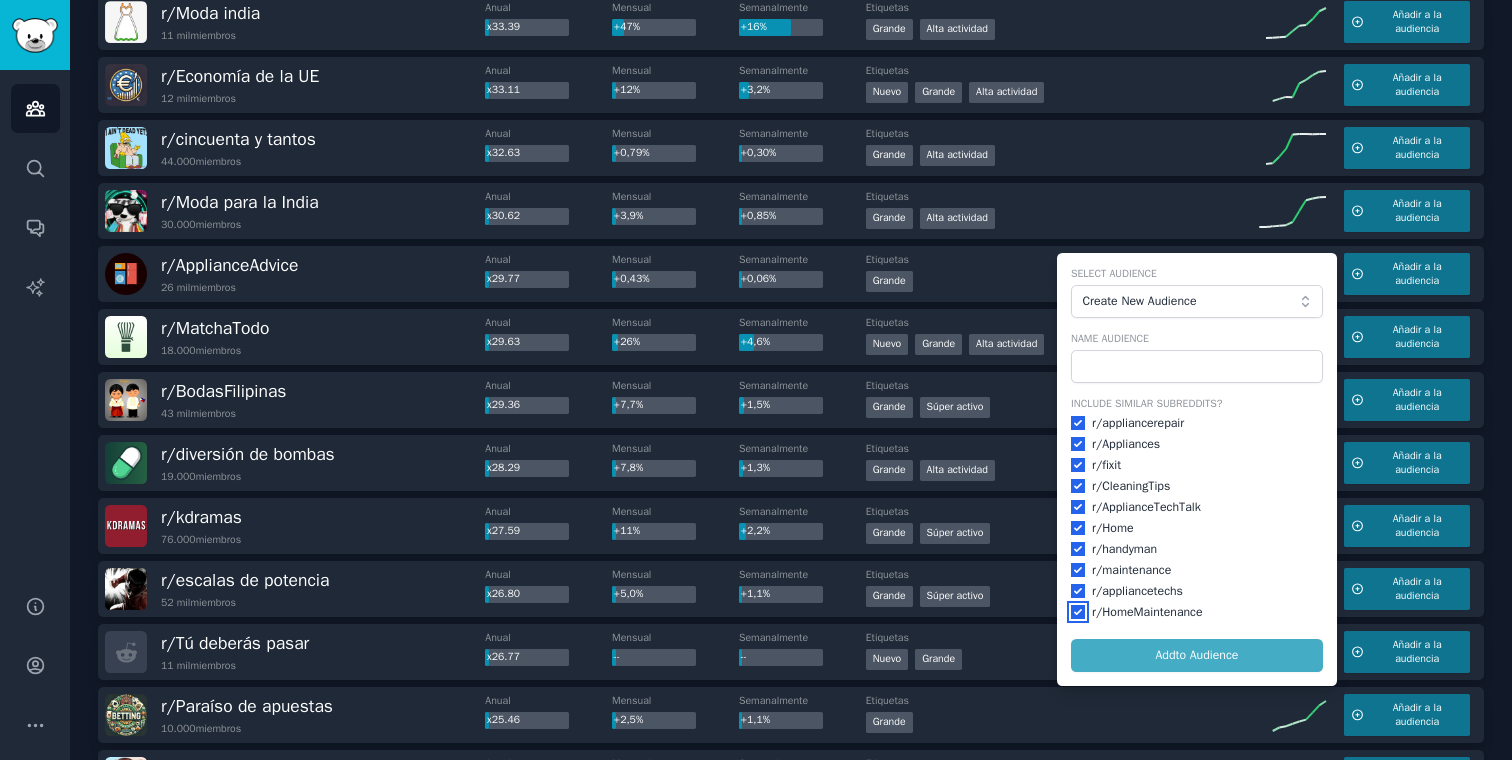 checkbox on "true" 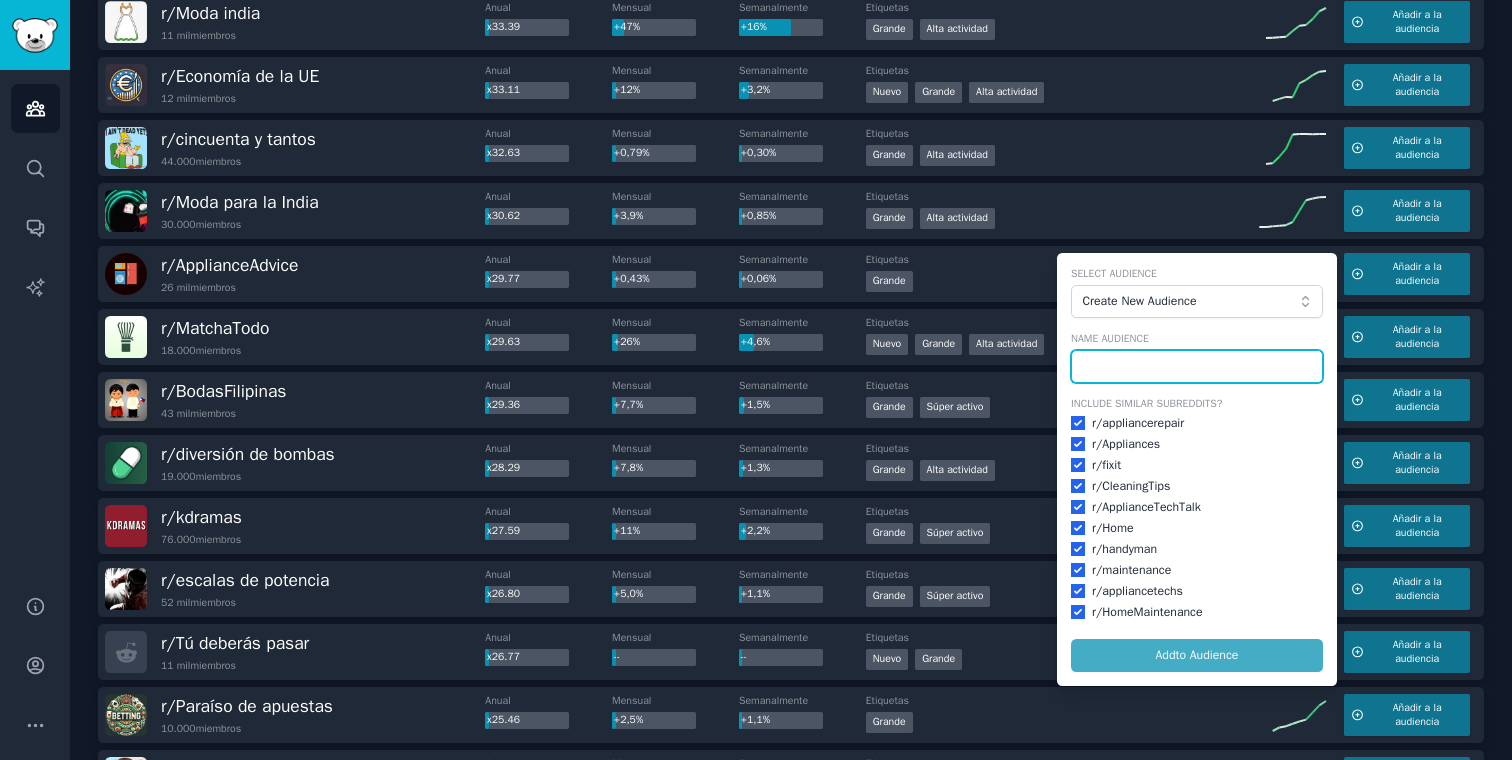 click at bounding box center [1197, 367] 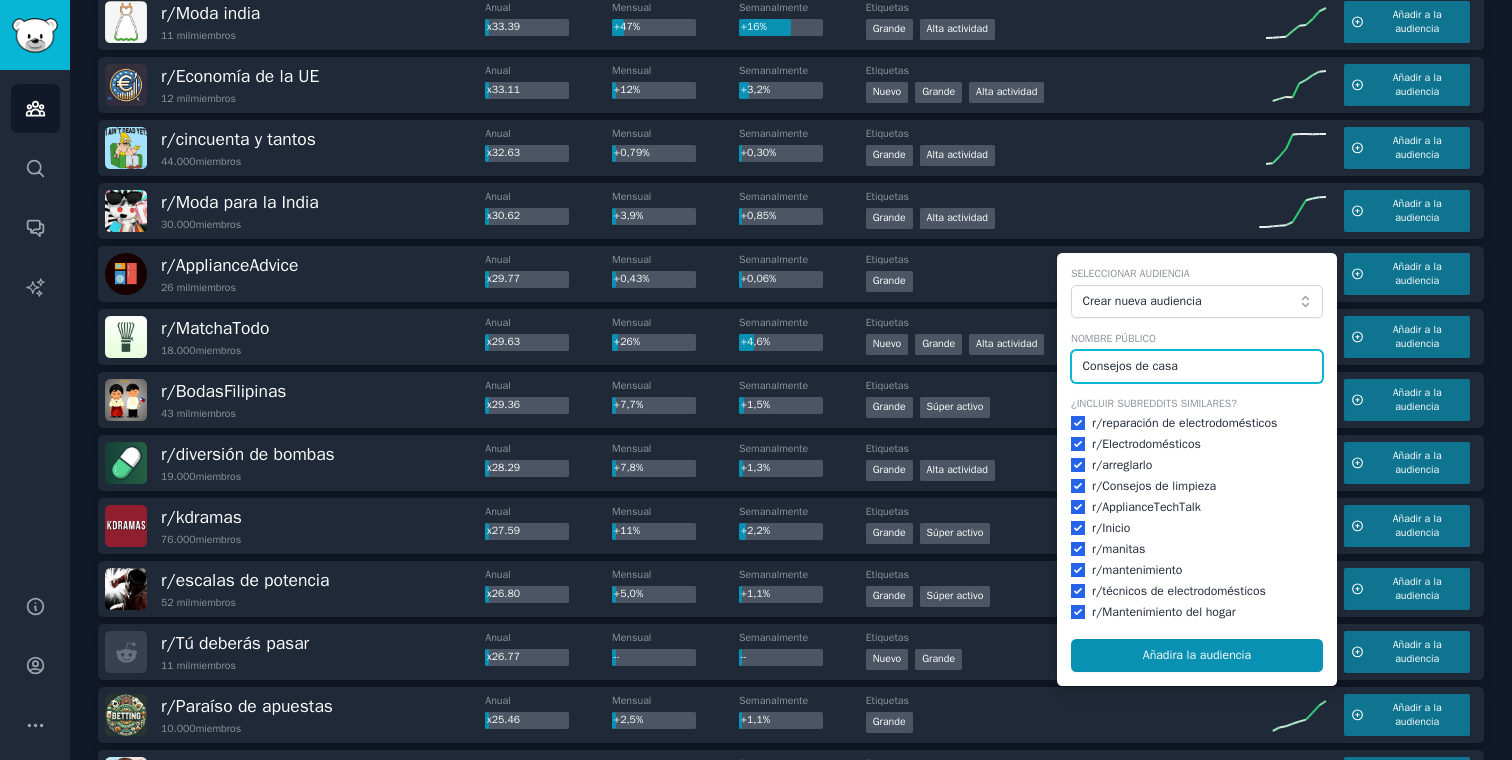 type on "Consejos de casa" 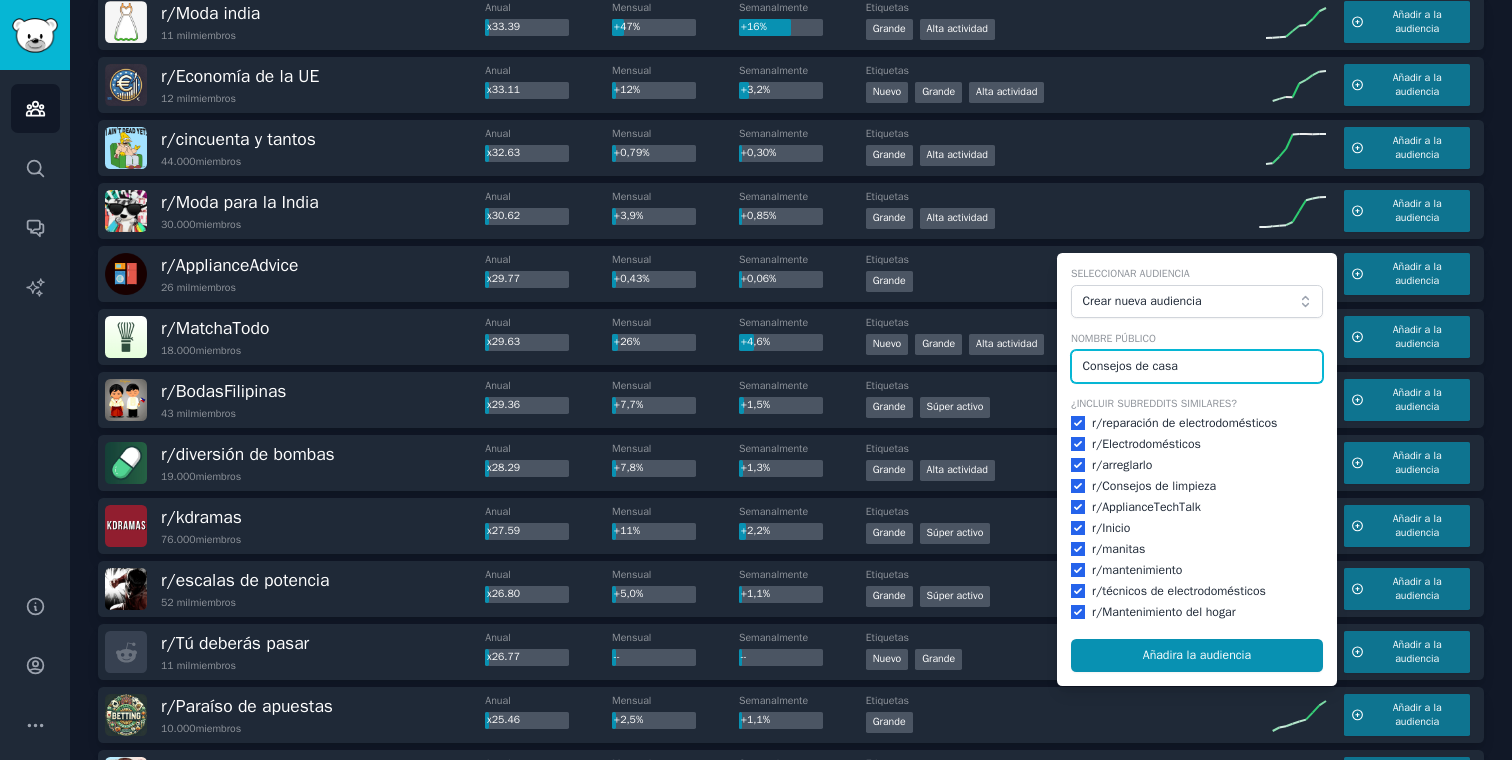 click on "Añadir  a la audiencia" at bounding box center (1197, 656) 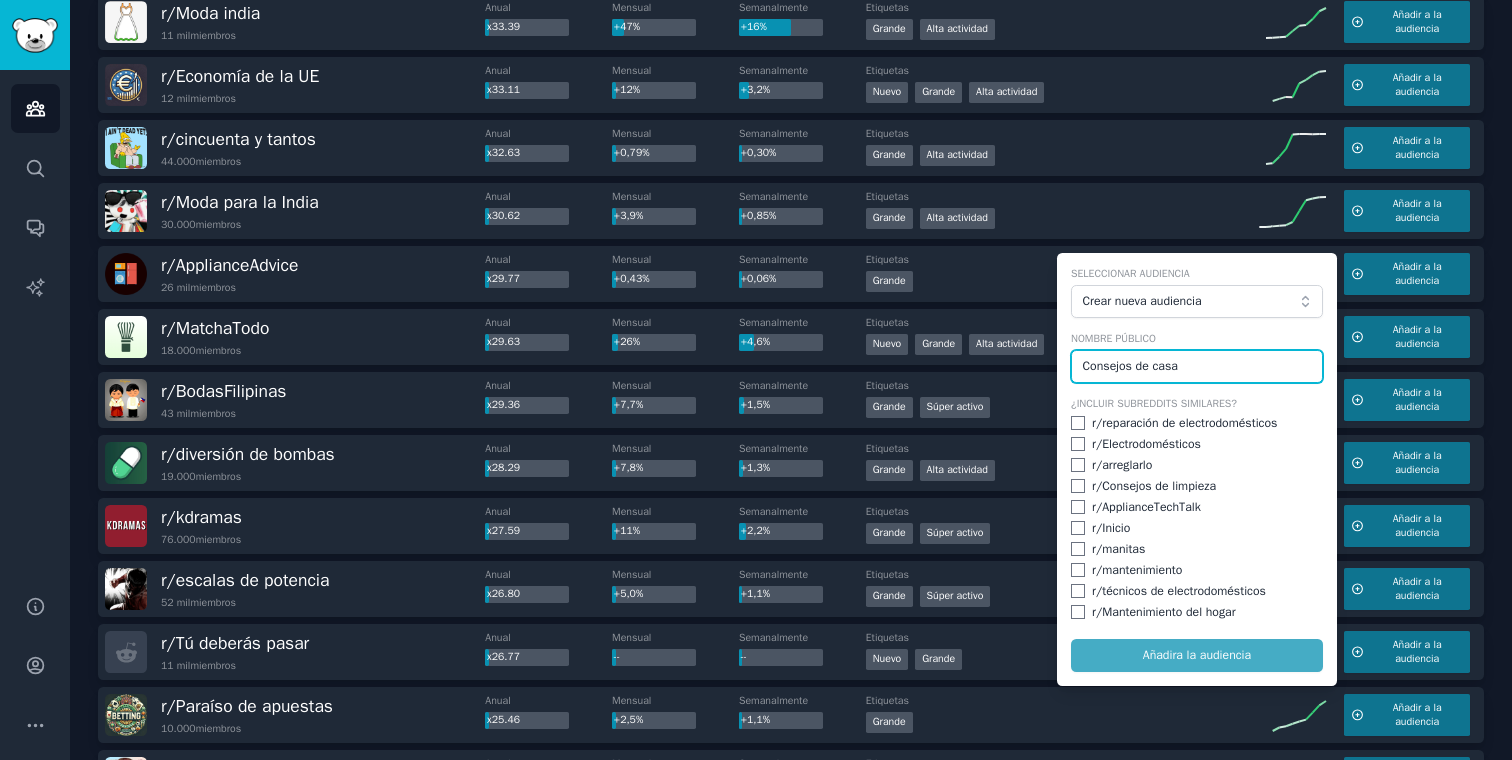 checkbox on "false" 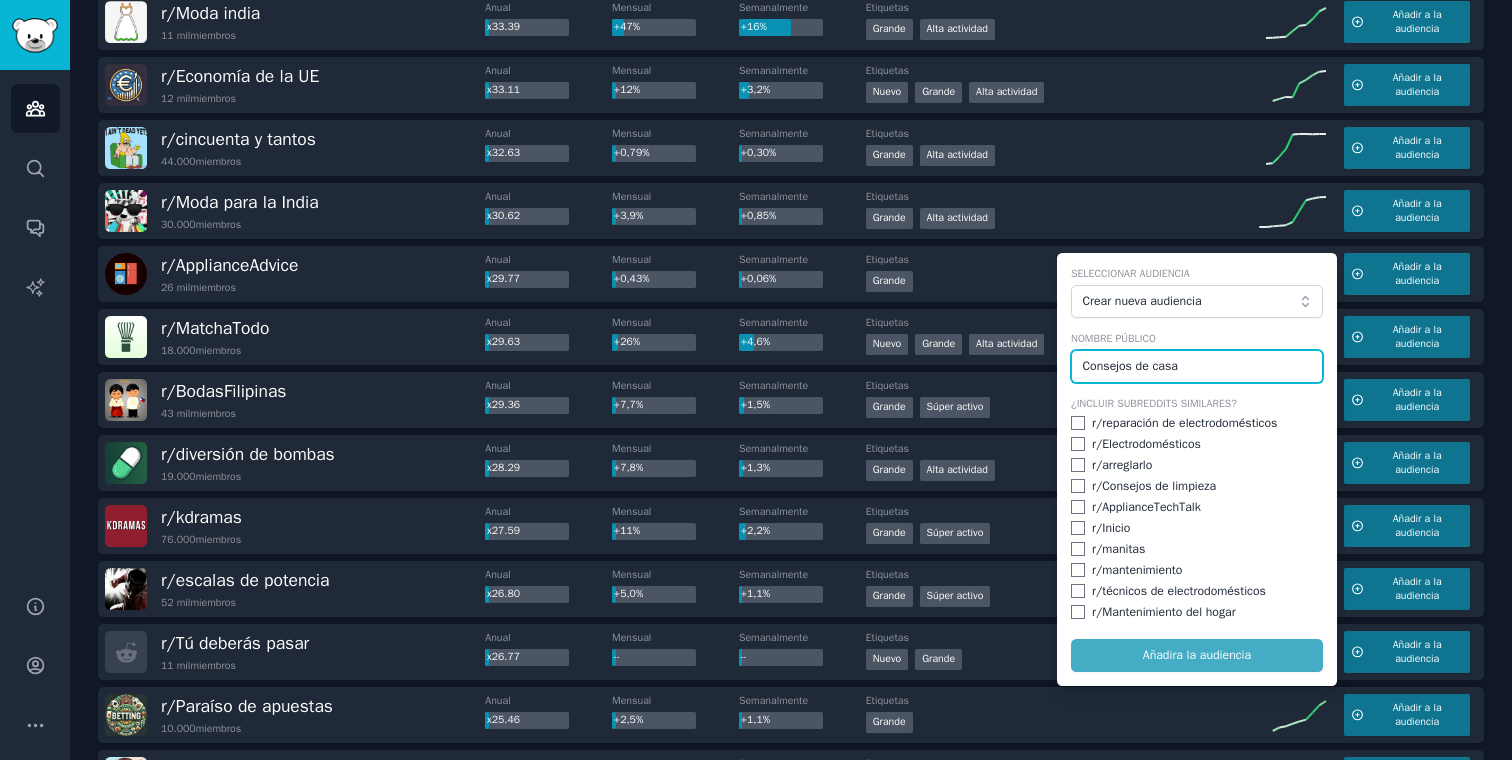 checkbox on "false" 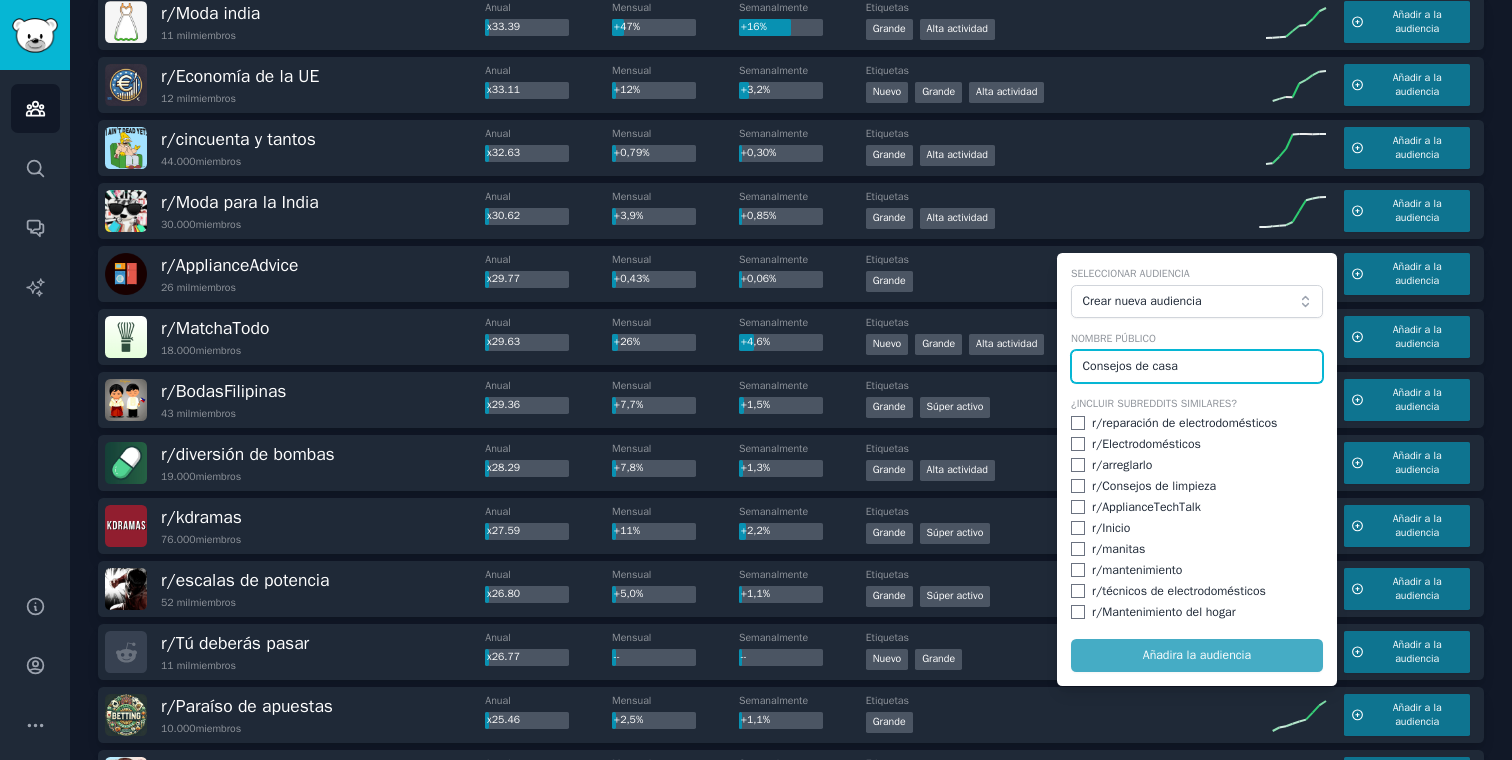 checkbox on "false" 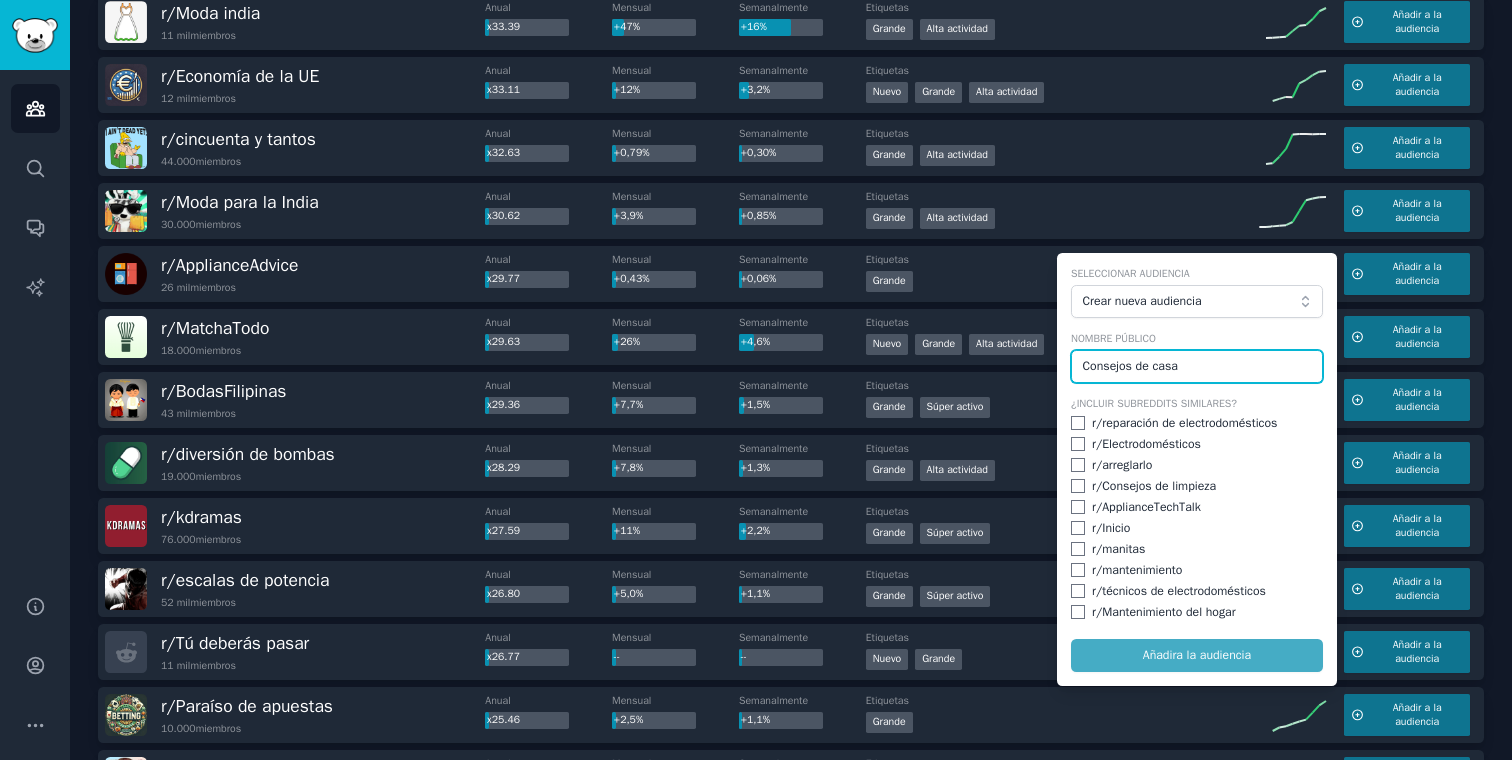 checkbox on "false" 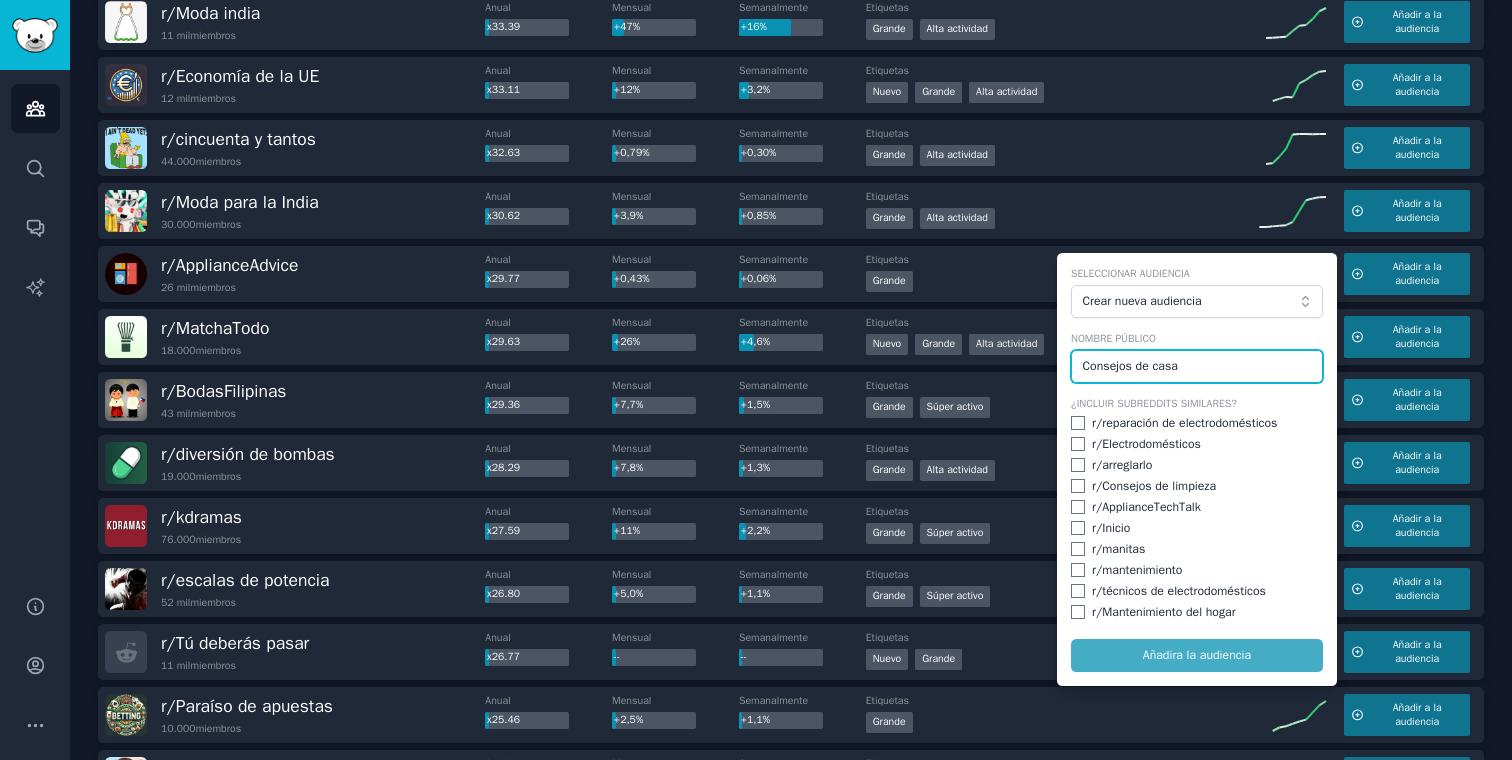 checkbox on "false" 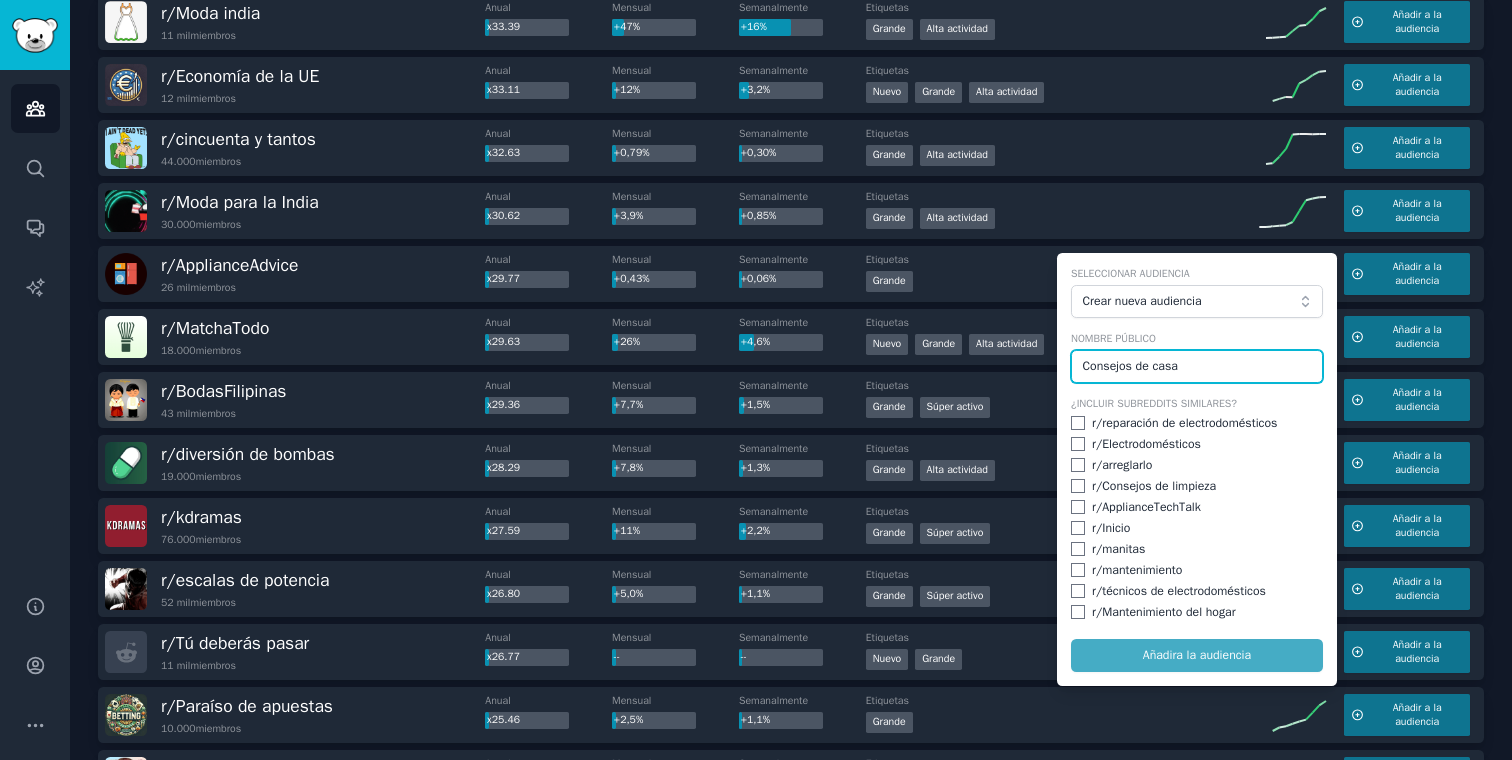 checkbox on "false" 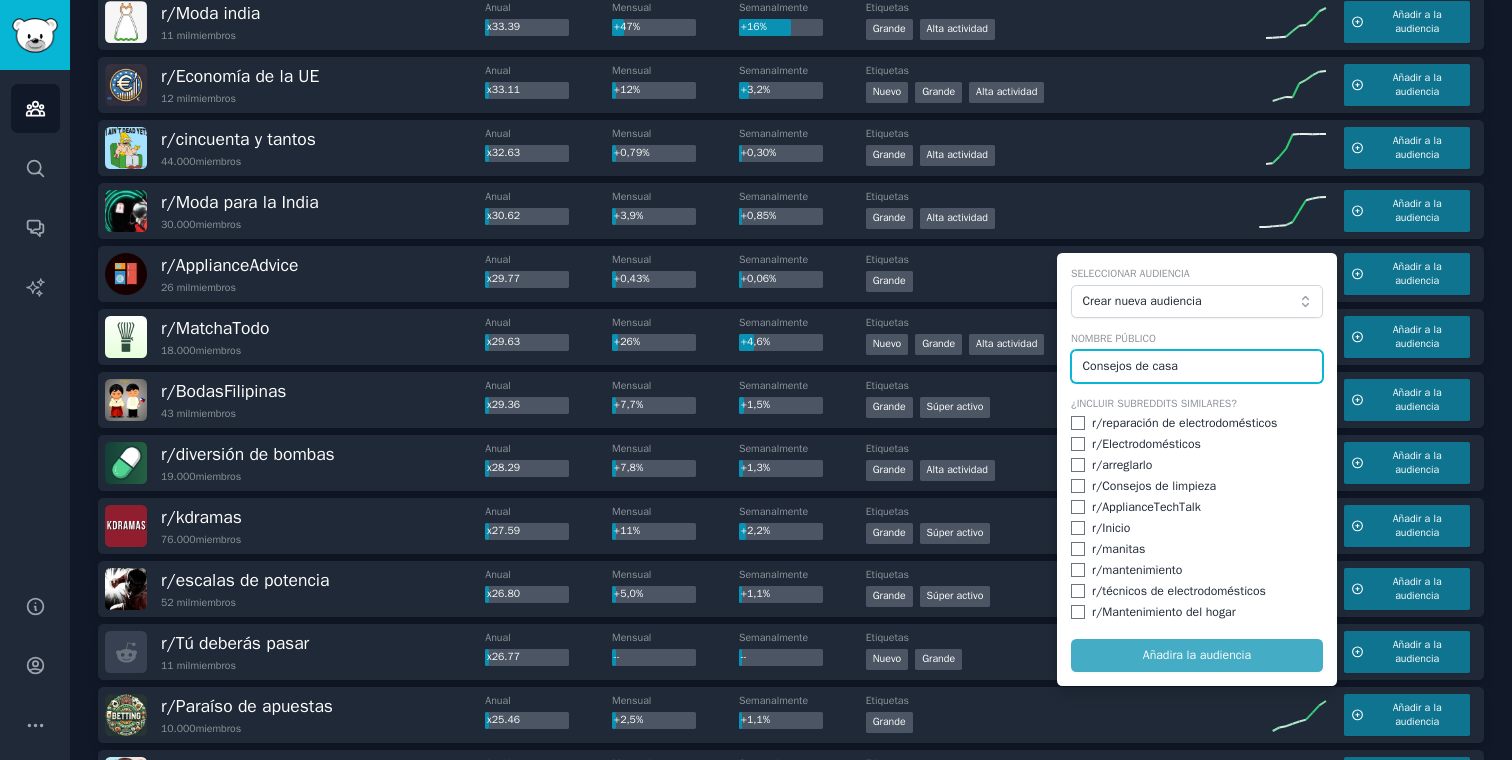 checkbox on "false" 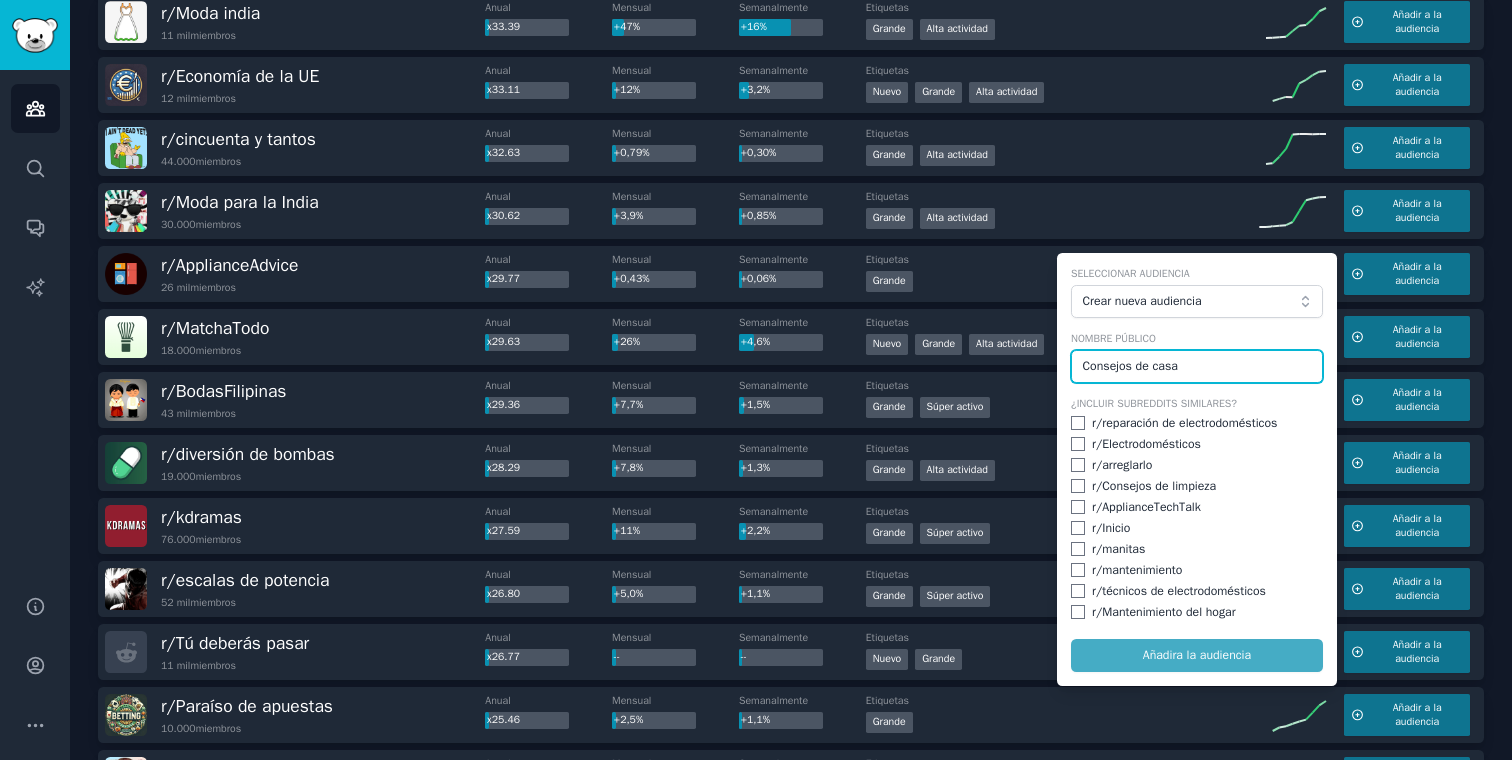 checkbox on "false" 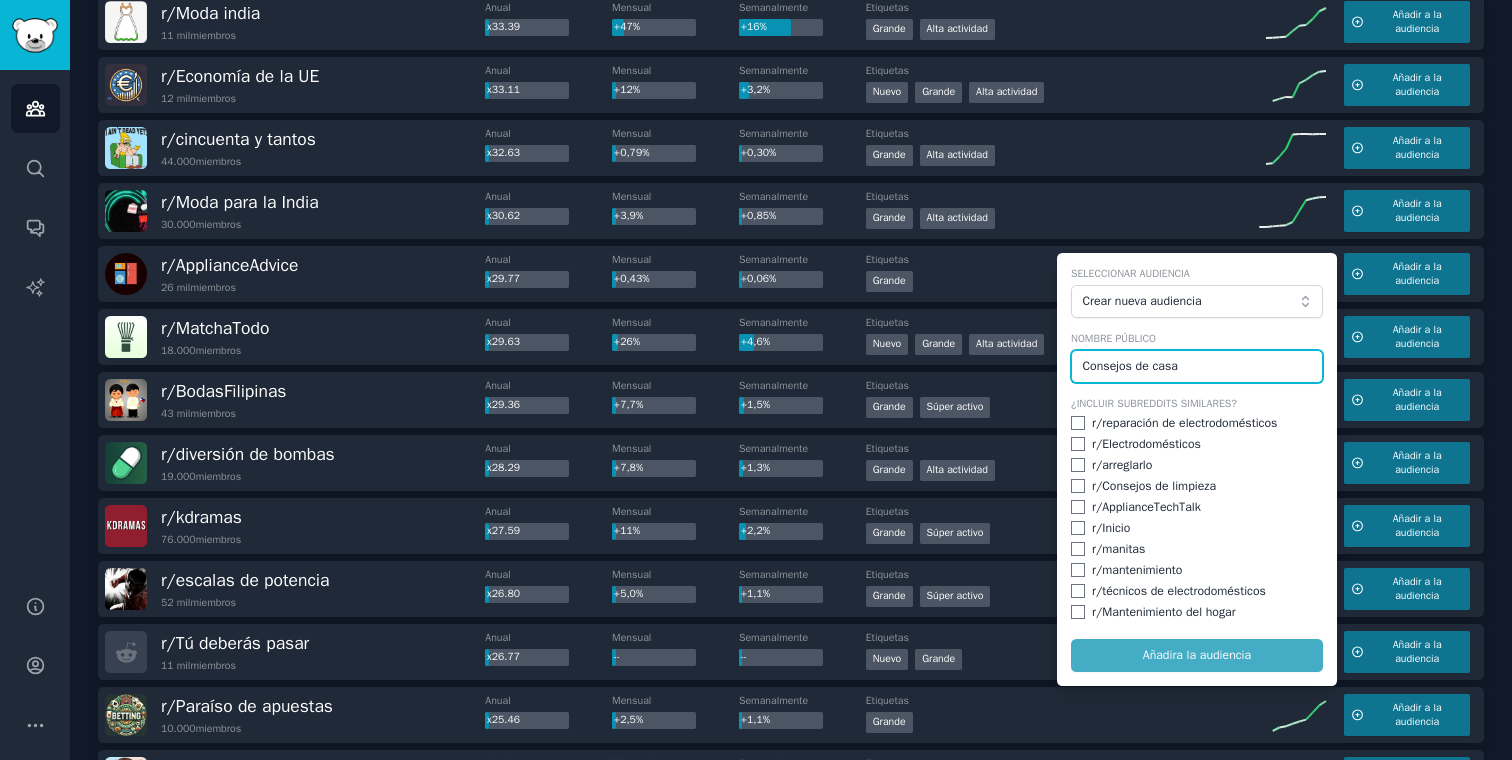 checkbox on "false" 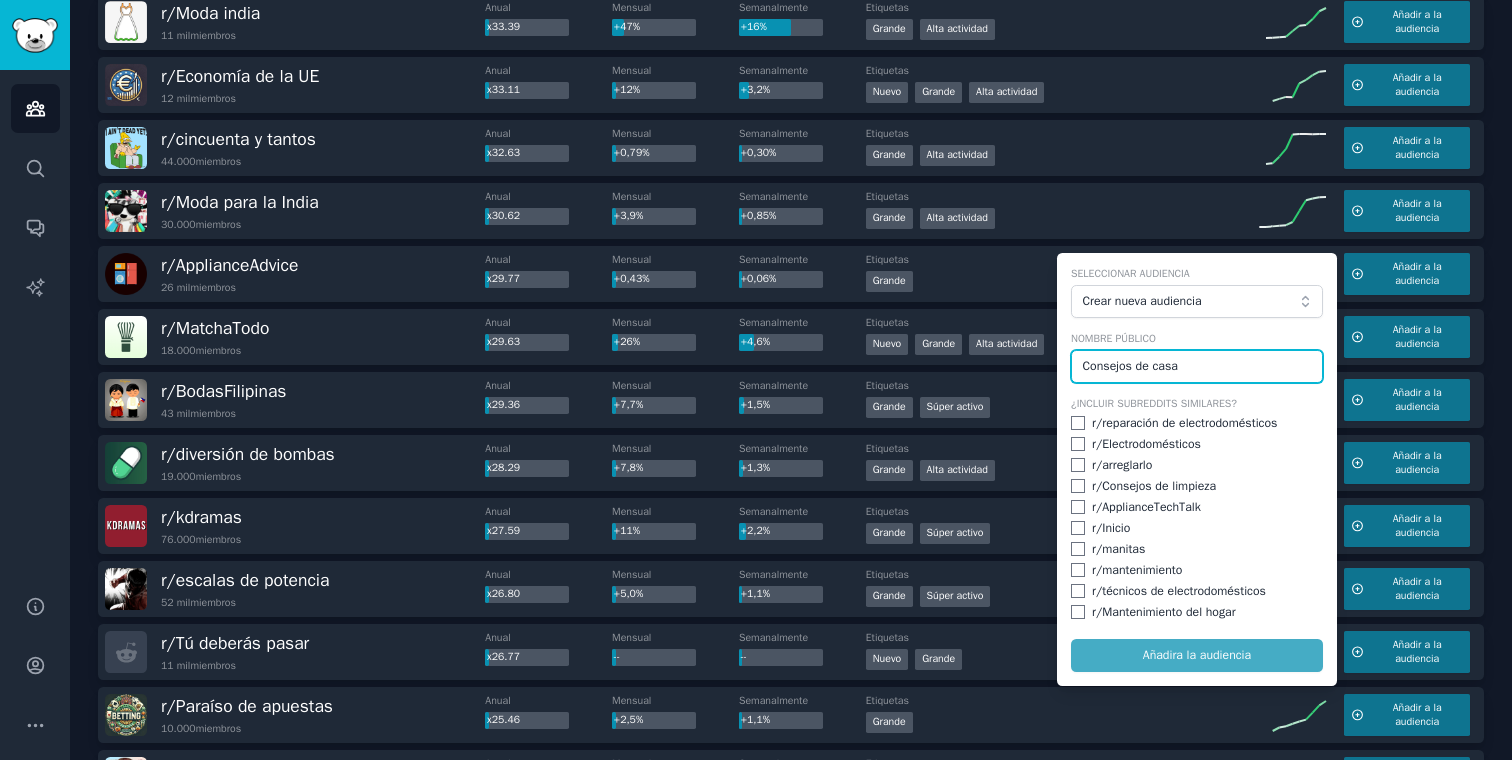 checkbox on "false" 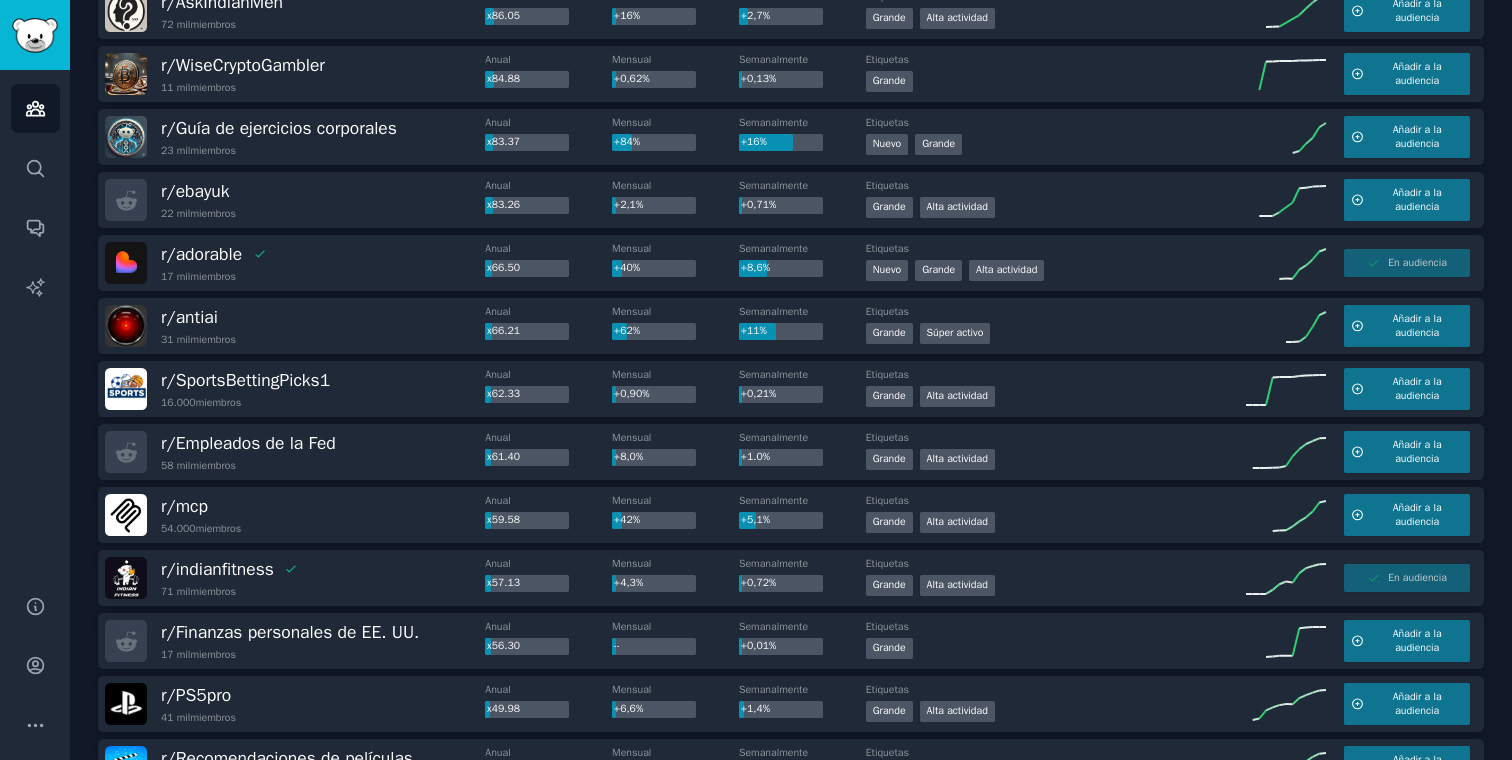 scroll, scrollTop: 0, scrollLeft: 0, axis: both 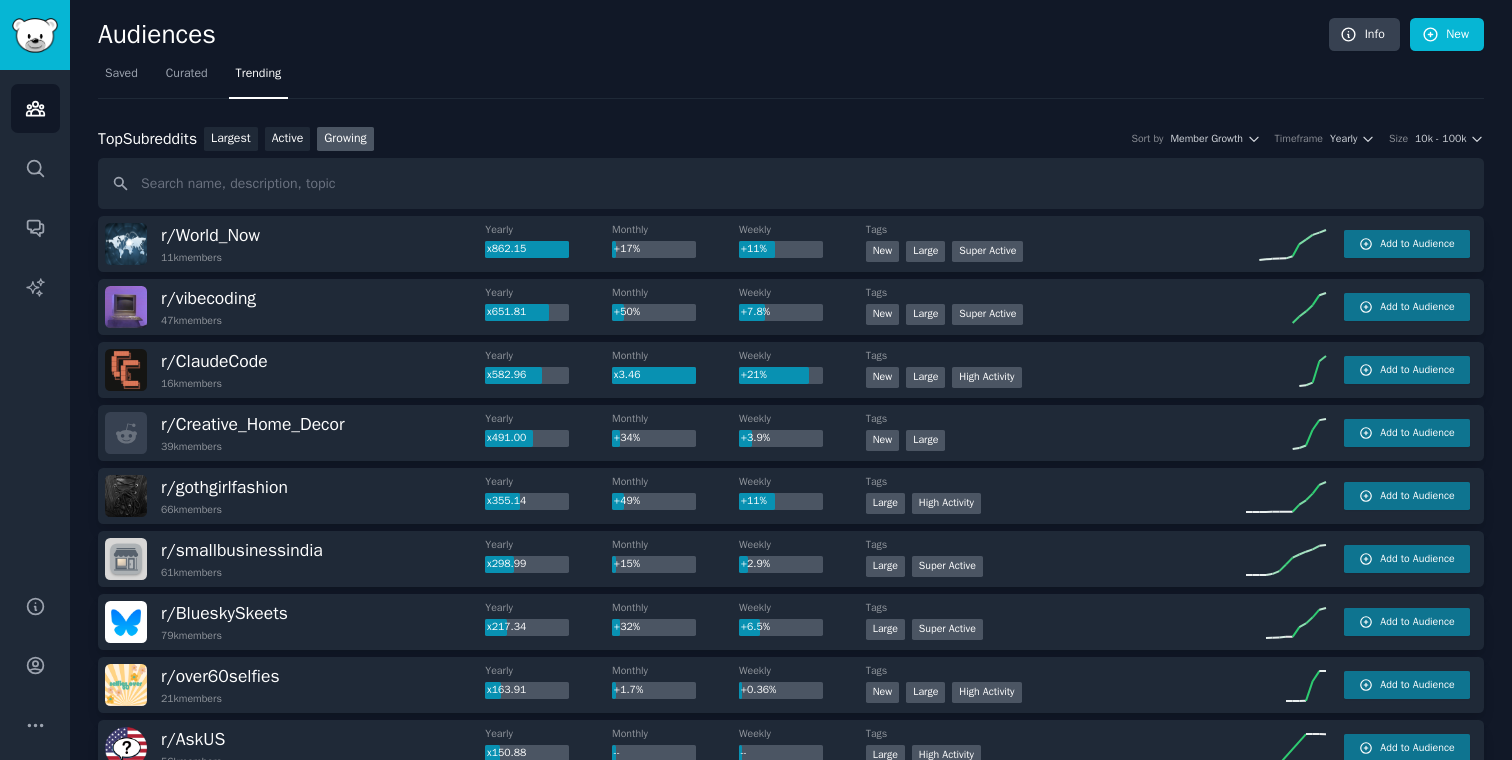 click on "Top   Subreddits Top Subreddits Largest Active Growing Sort by Member Growth Timeframe Yearly Size 10k - 100k r/ World_Now 11k  members Yearly x862.15 Monthly +17% Weekly +11% Tags New Large Super Active Add to Audience r/ vibecoding 47k  members Yearly x651.81 Monthly +50% Weekly +7.8% Tags Established within past year New Large Super Active Add to Audience r/ ClaudeCode 16k  members Yearly x582.96 Monthly x3.46 Weekly +21% Tags New Large High Activity Add to Audience r/ Creative_Home_Decor 39k  members Yearly x491.00 Monthly +34% Weekly +3.9% Tags New Large Add to Audience r/ gothgirlfashion 66k  members Yearly x355.14 Monthly +49% Weekly +11% Tags Large High Activity Add to Audience r/ smallbusinessindia 61k  members Yearly x298.99 Monthly +15% Weekly +2.9% Tags Large Super Active Add to Audience r/ BlueskySkeets 79k  members Yearly x217.34 Monthly +32% Weekly +6.5% Tags Large Super Active Add to Audience r/ over60selfies 21k  members Yearly x163.91 Monthly +1.7% Weekly +0.36% Tags New Large High Activity" at bounding box center (791, 1783) 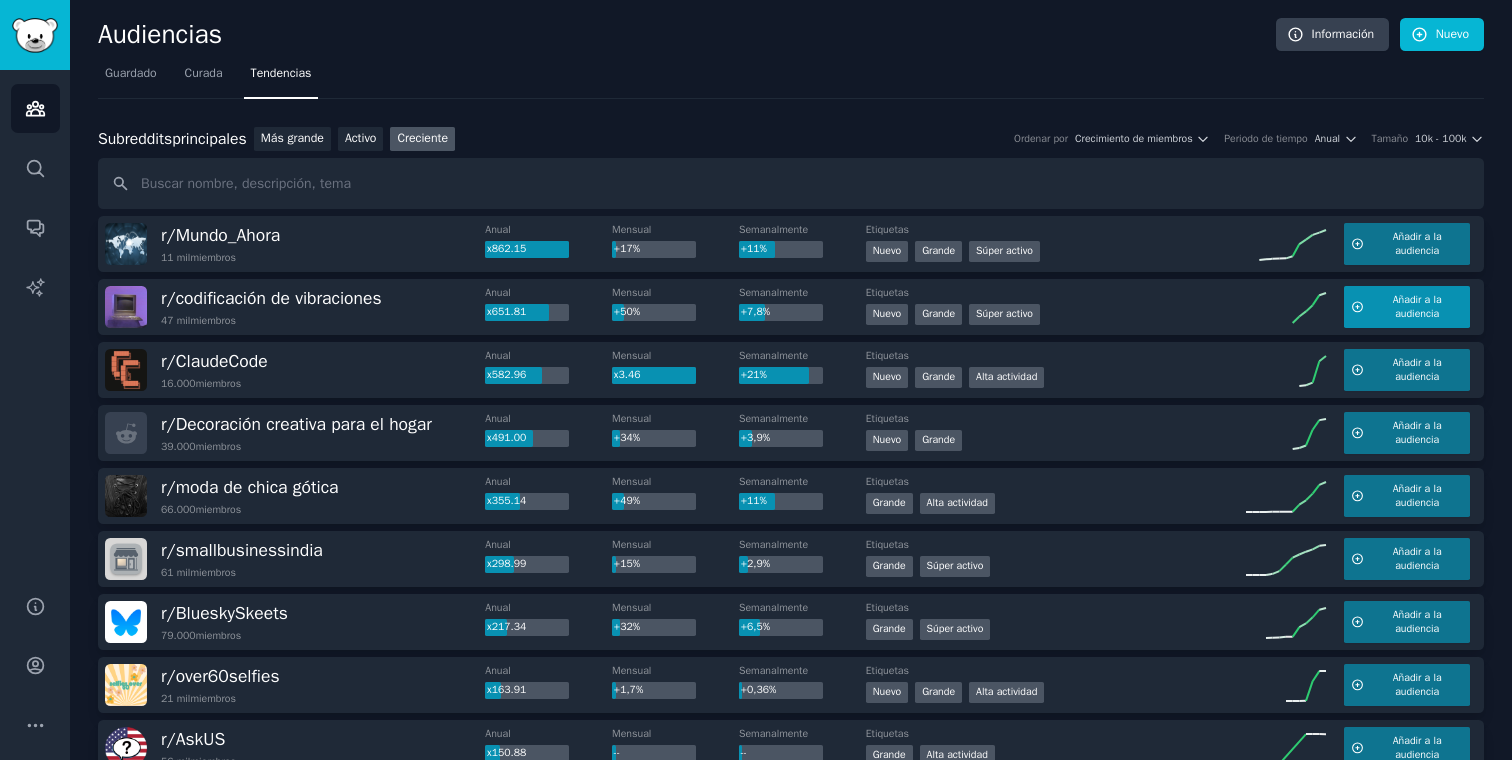 click on "Añadir a la audiencia" at bounding box center (1417, 306) 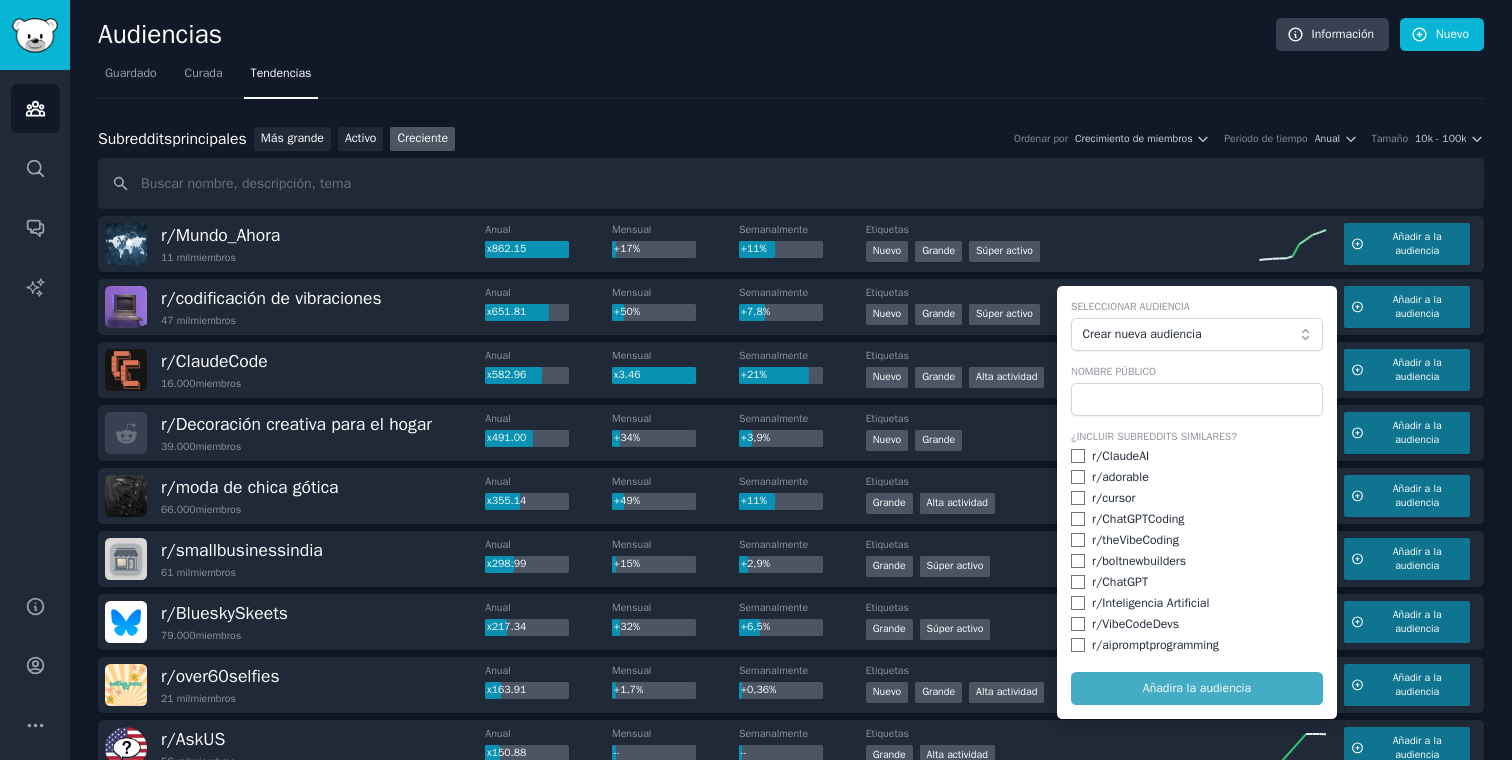 click on "Guardado Curada Tendencias" at bounding box center [791, 78] 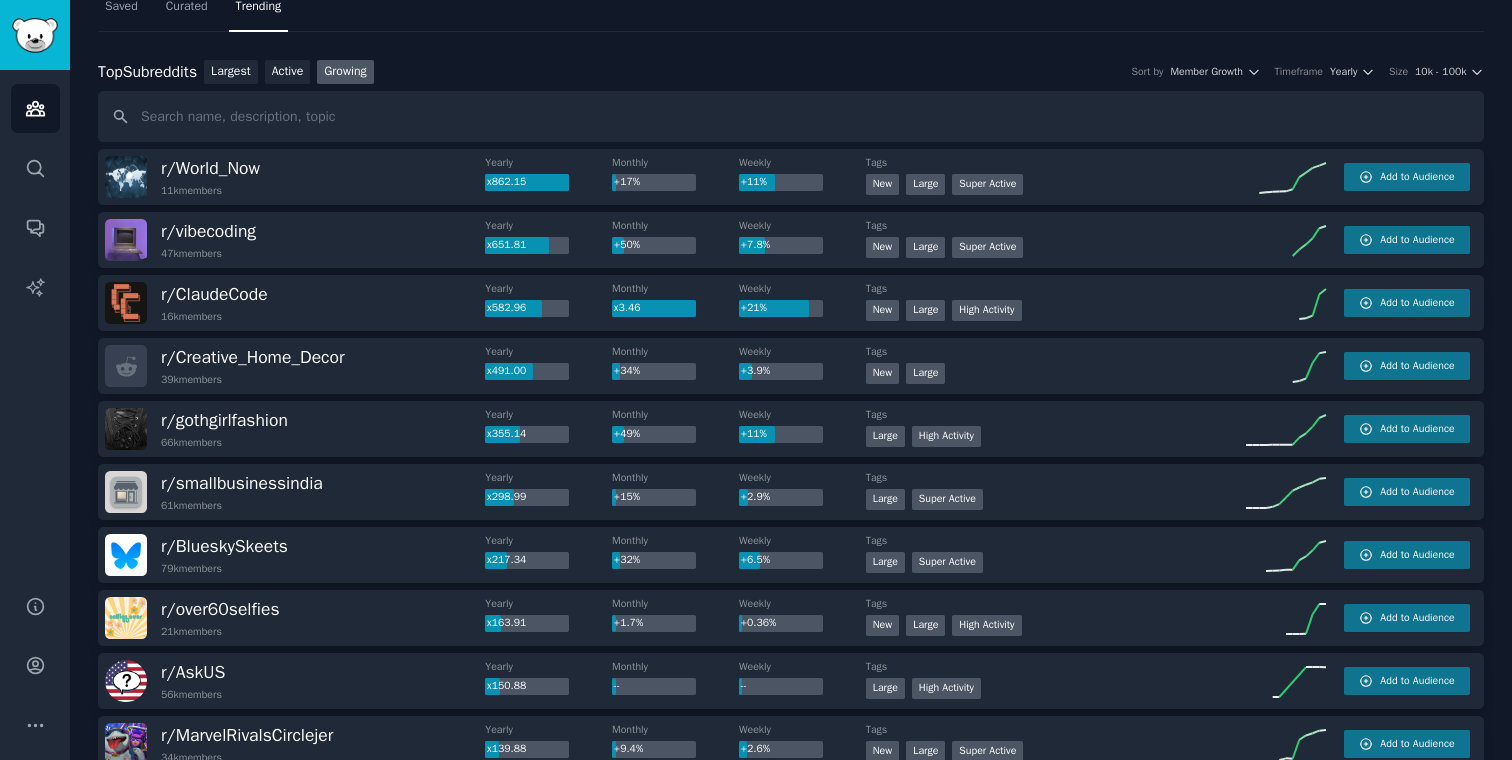scroll, scrollTop: 0, scrollLeft: 0, axis: both 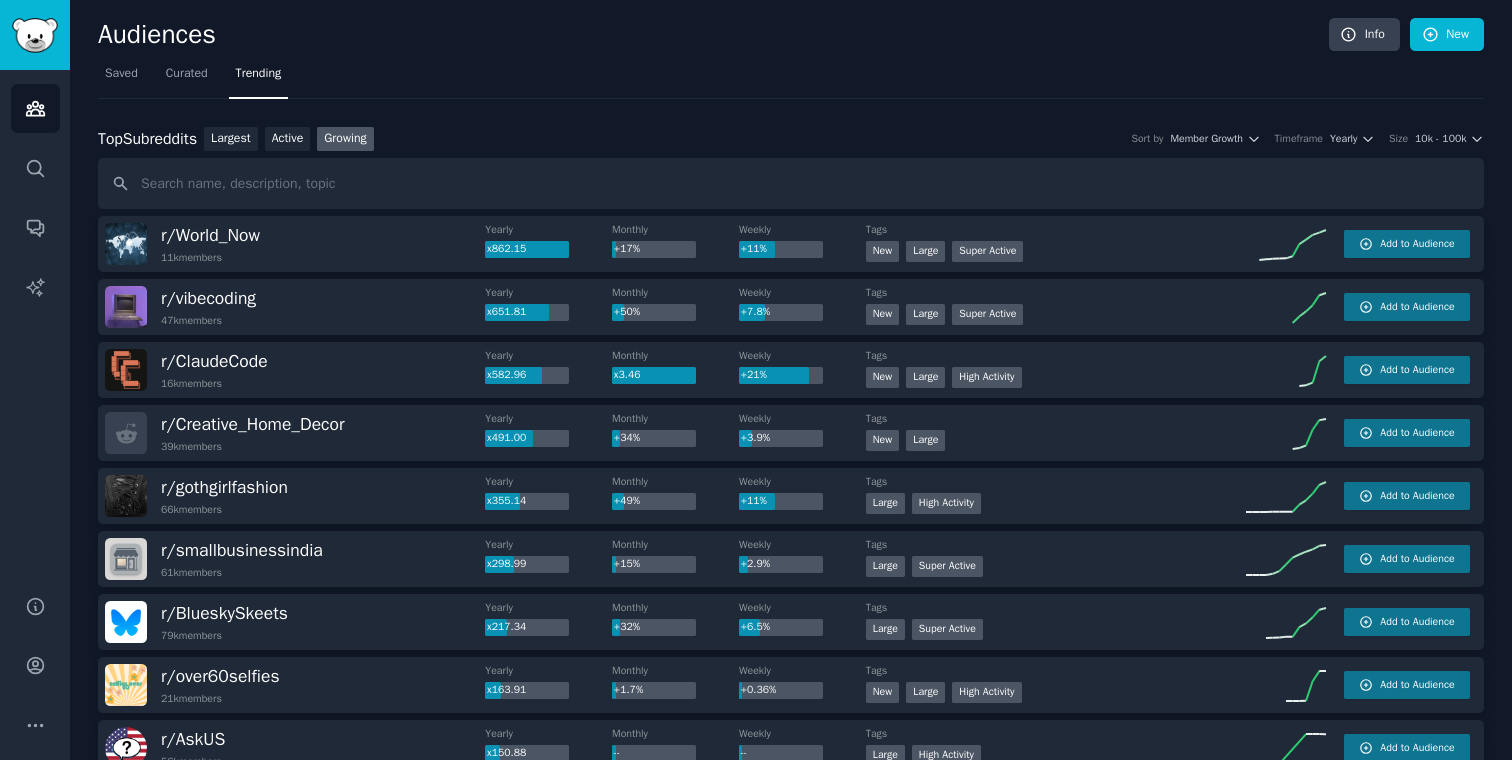 click on "Saved Curated Trending" at bounding box center (791, 78) 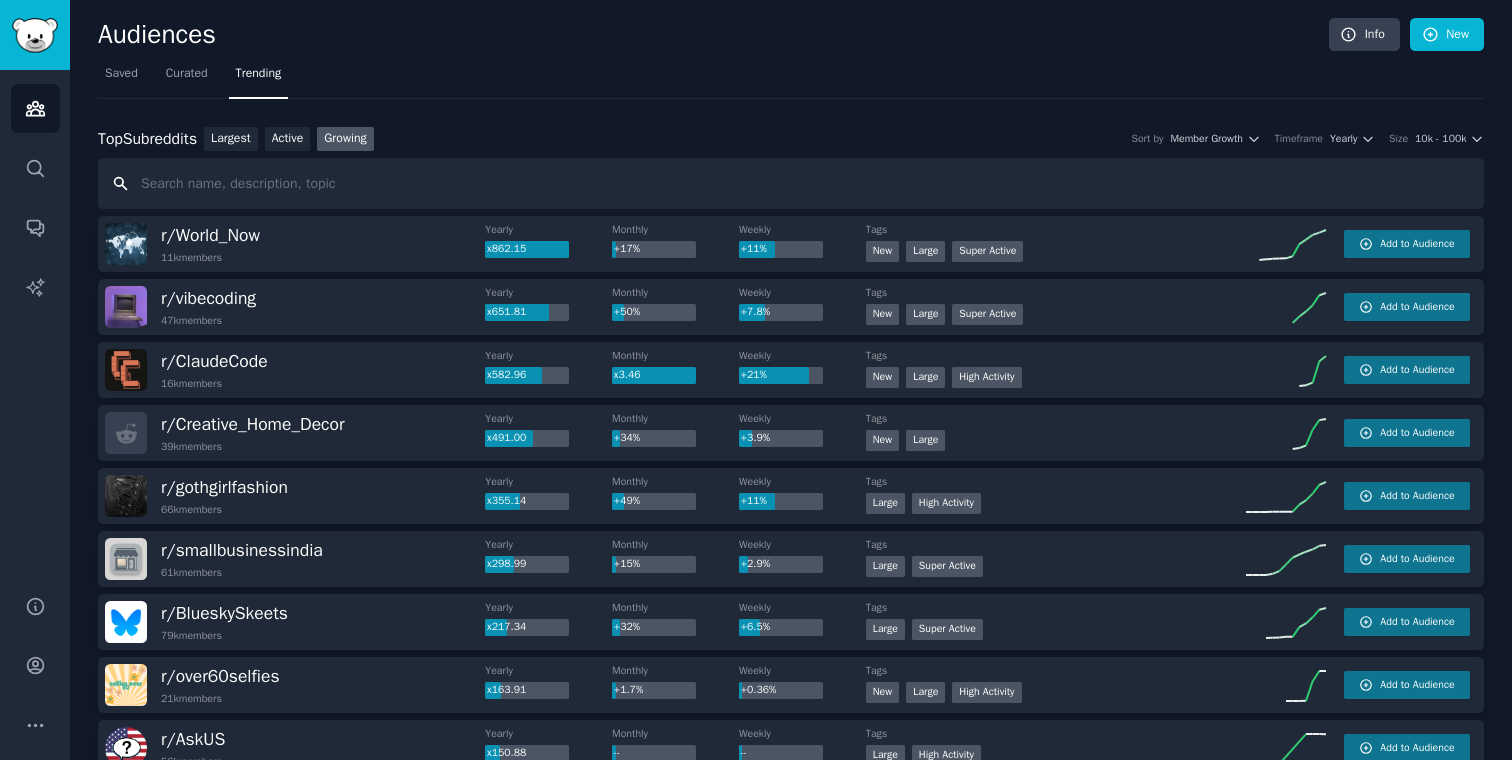 click at bounding box center [791, 183] 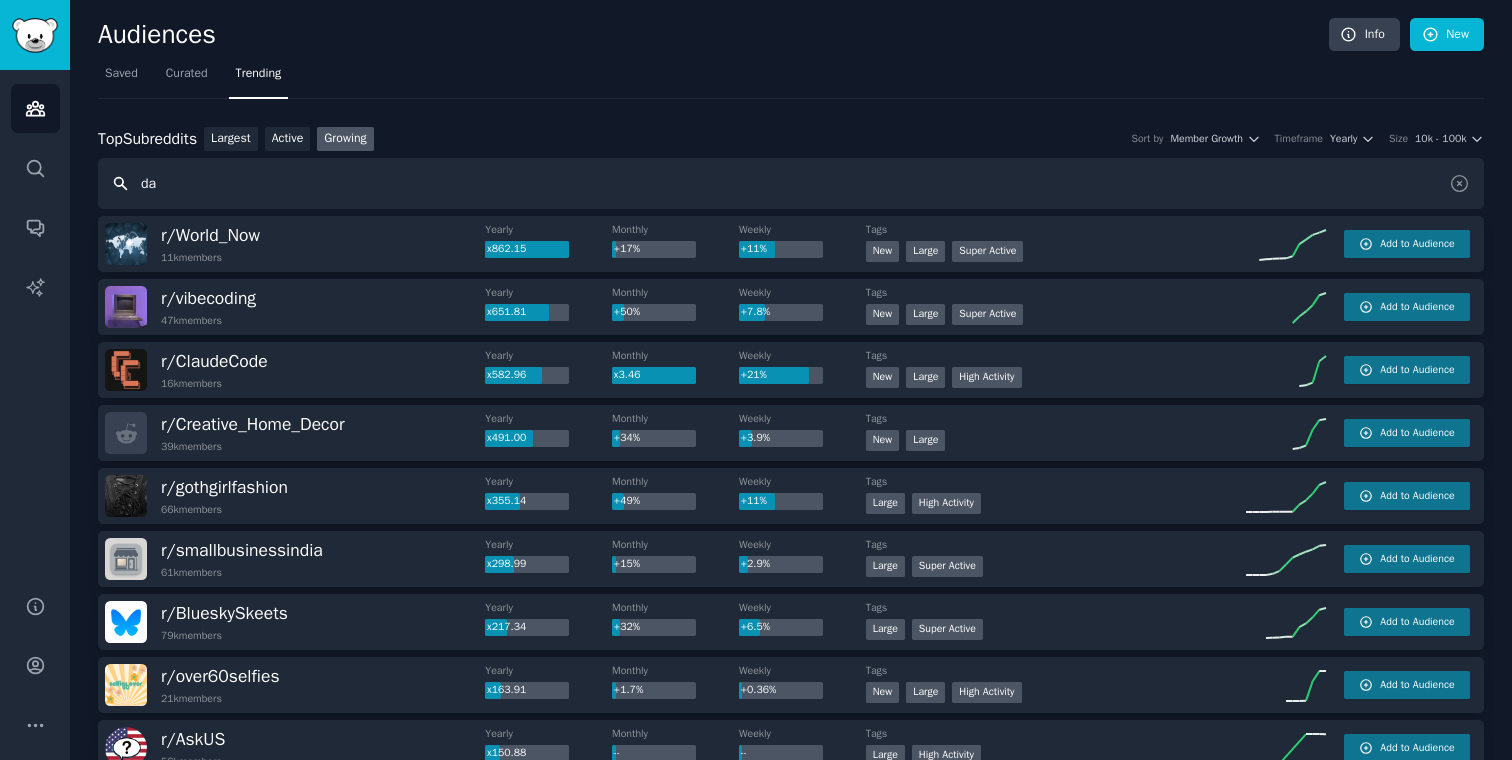 type on "d" 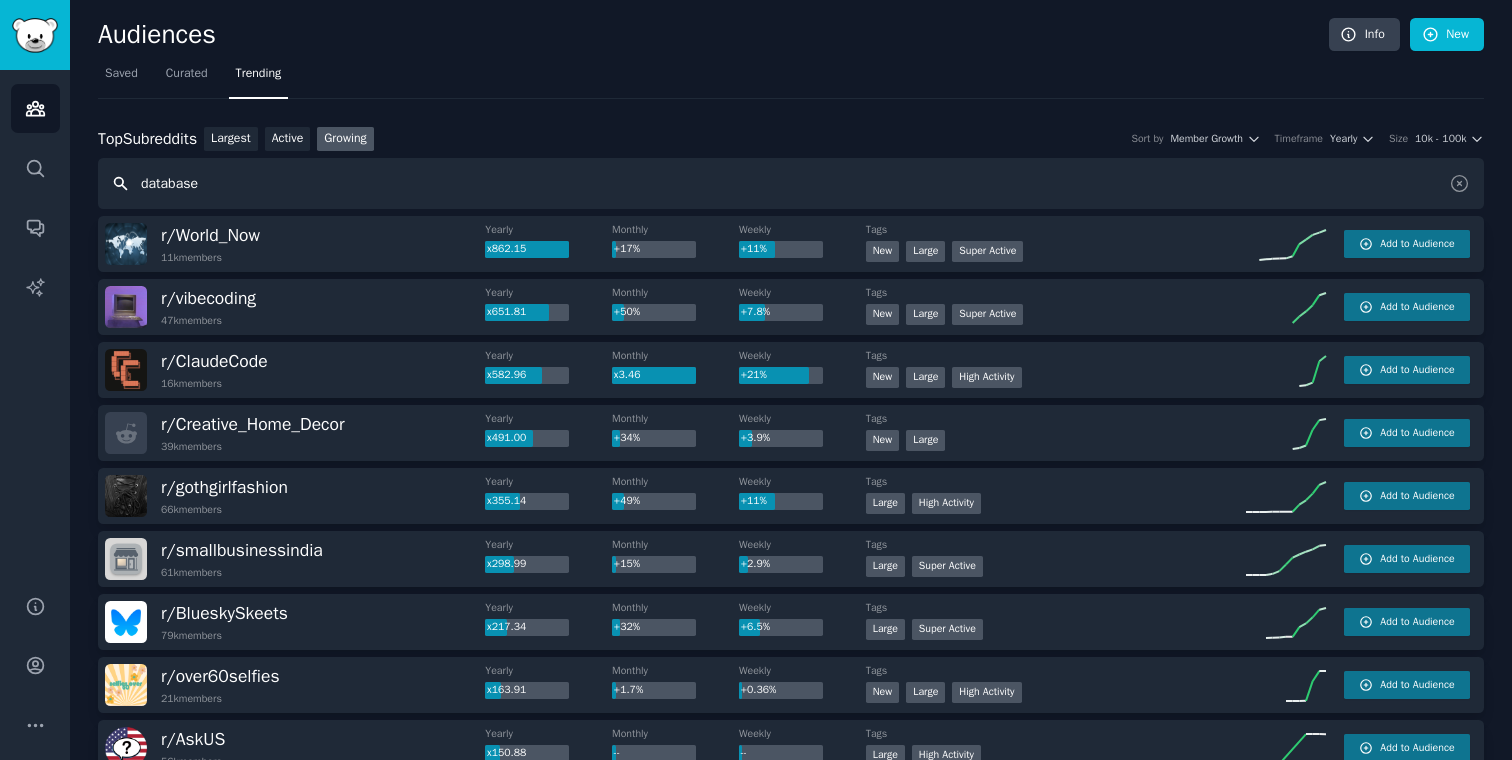 type on "database" 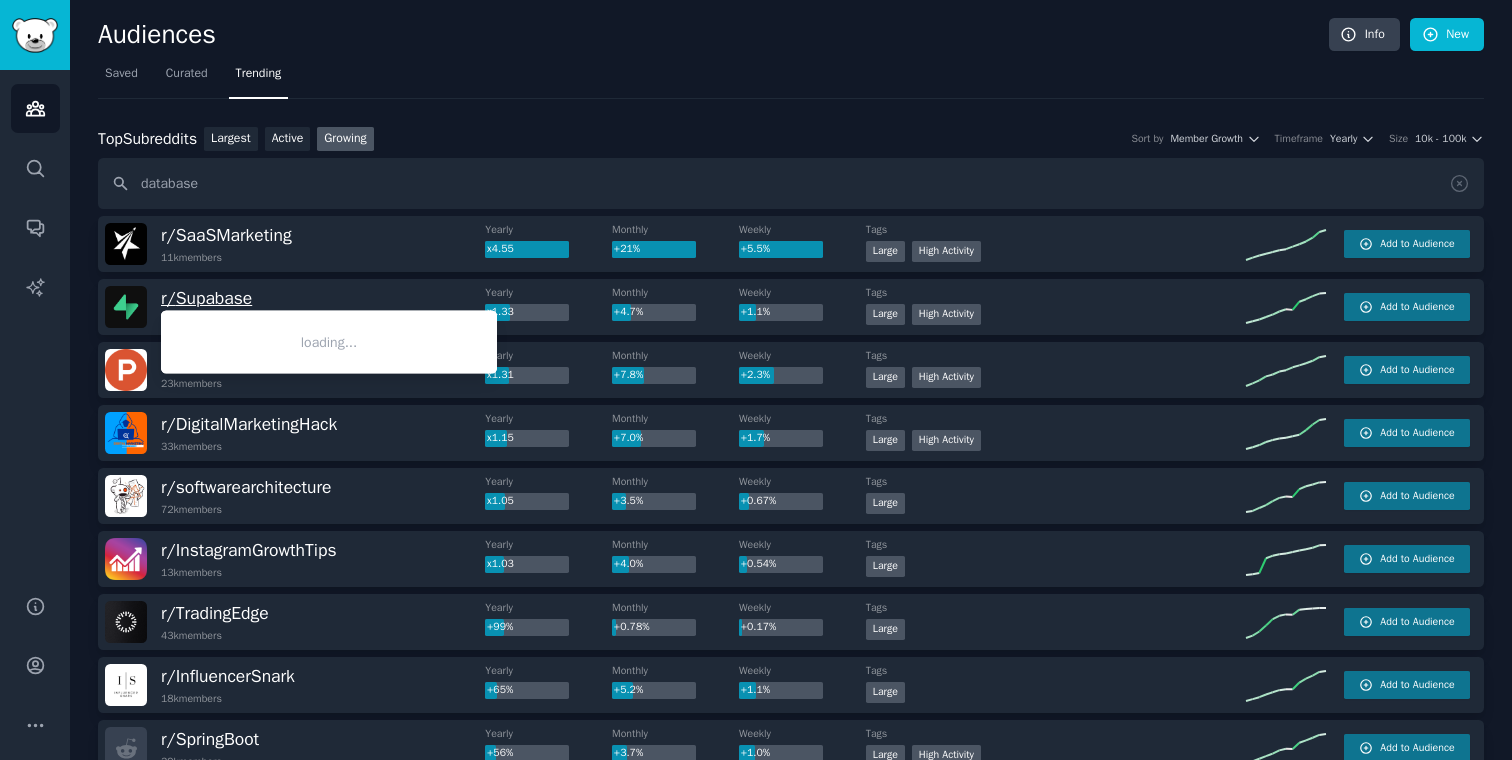 click on "r/ Supabase" at bounding box center [206, 298] 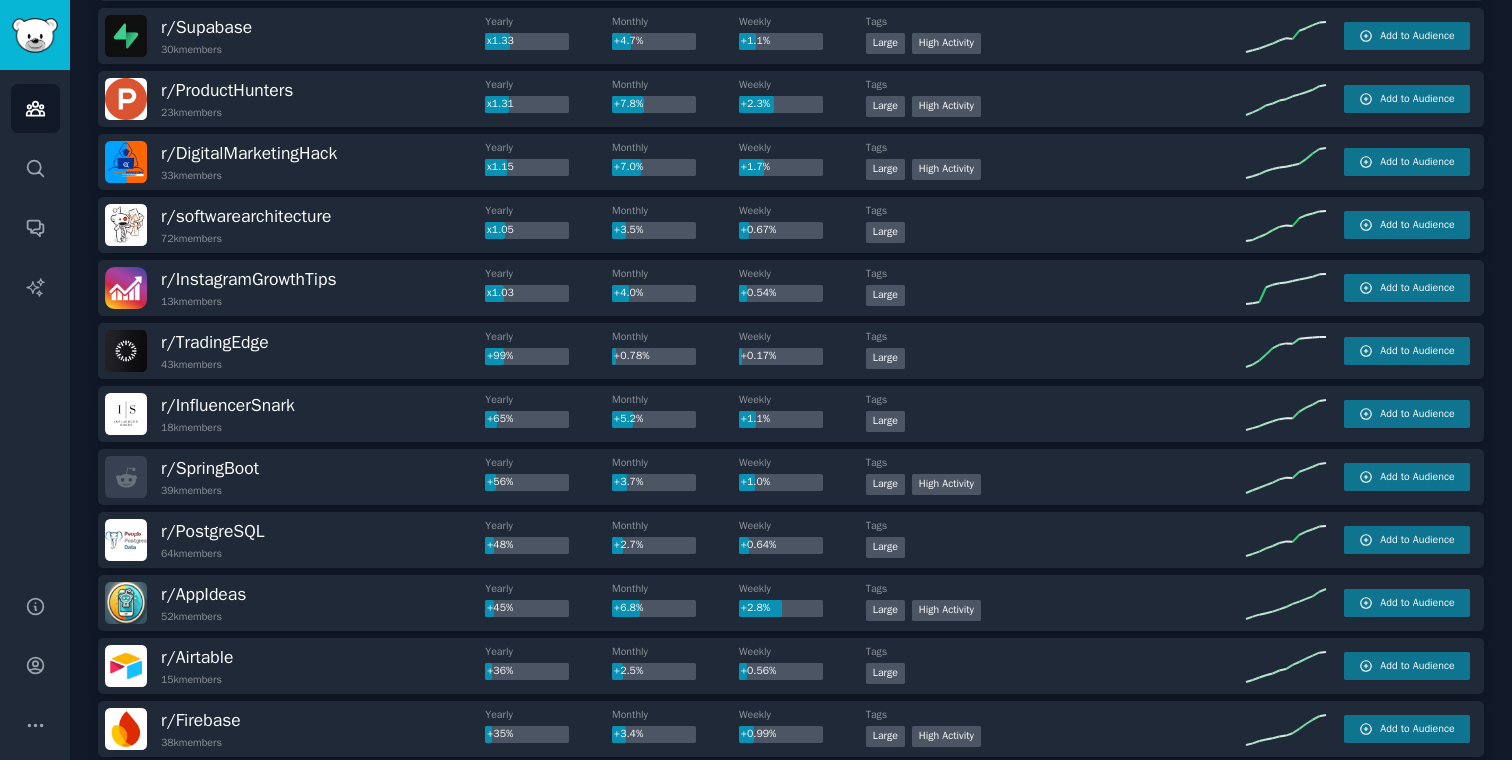 scroll, scrollTop: 0, scrollLeft: 0, axis: both 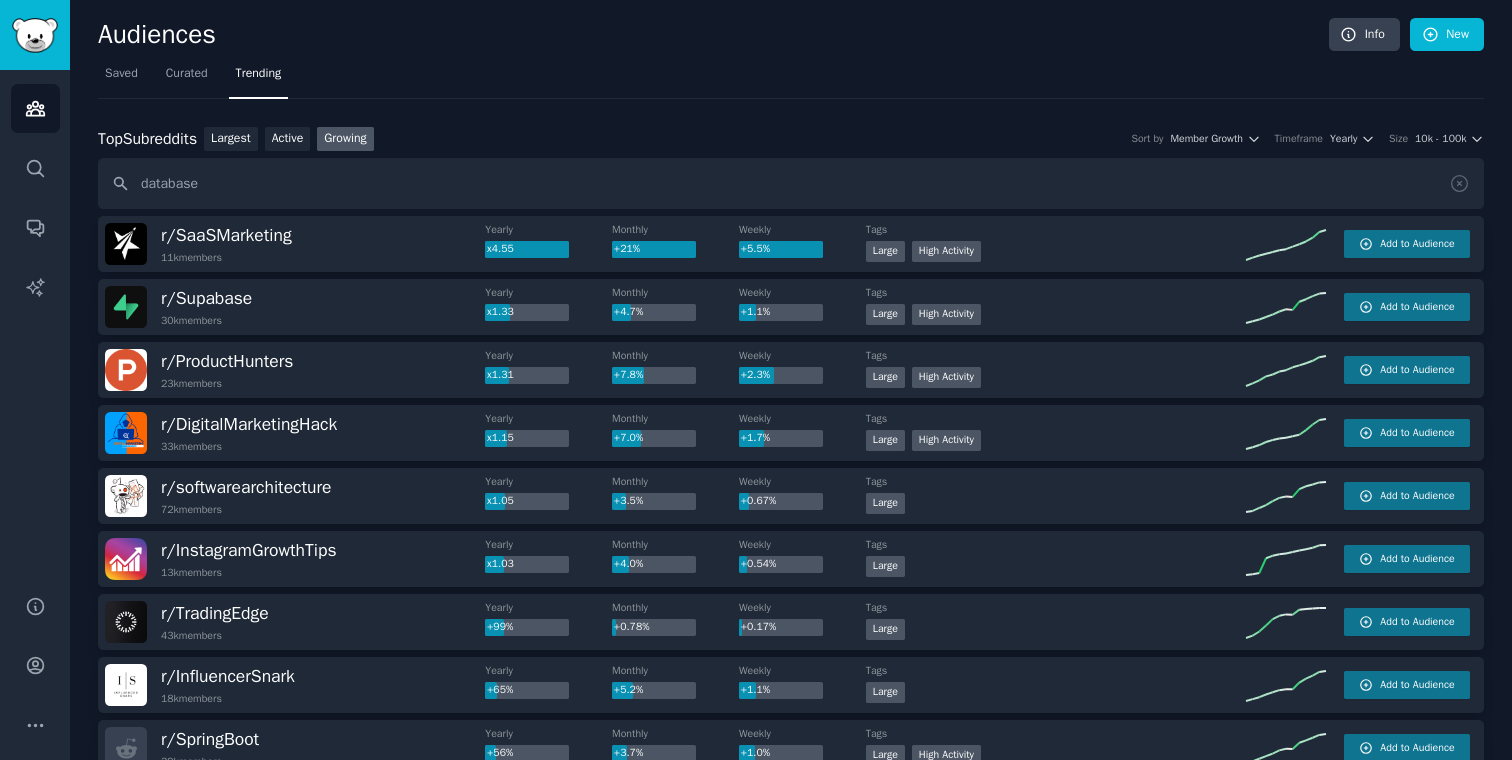 click on "Top   Subreddits Top Subreddits Largest Active Growing Sort by Member Growth Timeframe Yearly Size 10k - 100k" at bounding box center [791, 139] 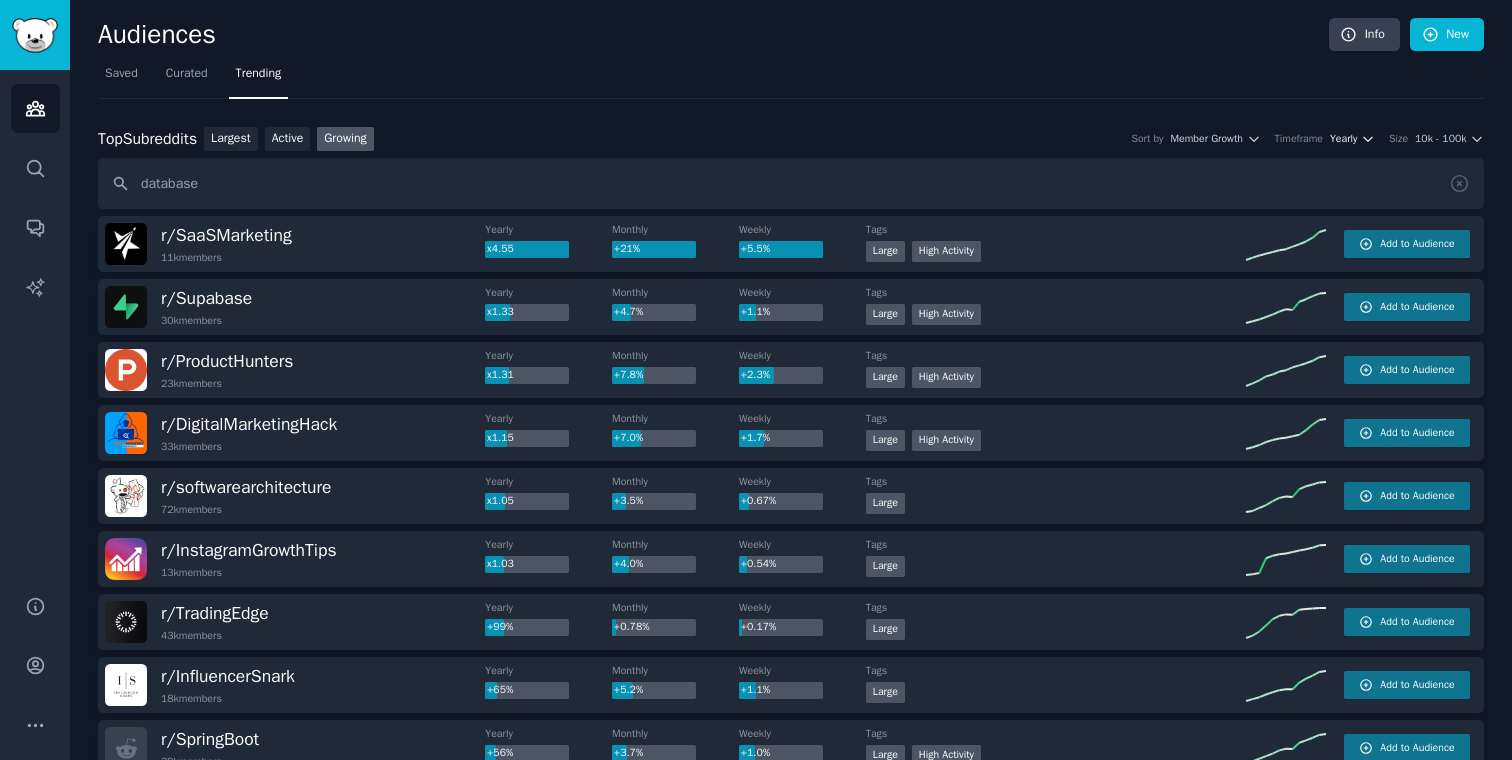click on "Yearly" at bounding box center (1343, 139) 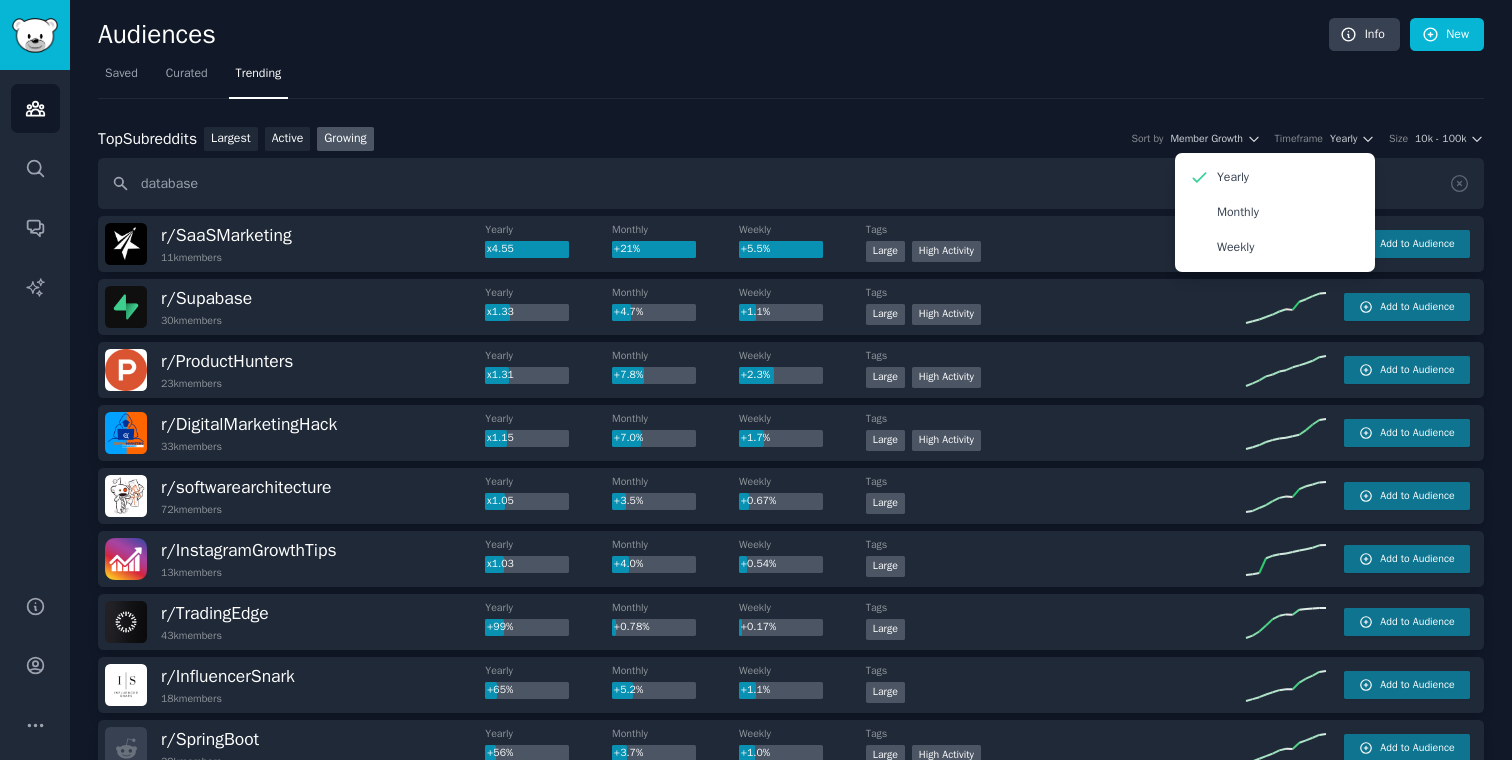 click on "Top   Subreddits Top Subreddits Largest Active Growing Sort by Member Growth Timeframe Yearly Yearly Monthly Weekly Size 10k - 100k database r/ SaaSMarketing 11k  members Yearly x4.55 Monthly +21% Weekly +5.5% Tags Large High Activity Add to Audience r/ Supabase 30k  members Yearly x1.33 Monthly +4.7% Weekly +1.1% Tags Large High Activity Add to Audience r/ ProductHunters 23k  members Yearly x1.31 Monthly +7.8% Weekly +2.3% Tags Large High Activity Add to Audience r/ DigitalMarketingHack 33k  members Yearly x1.15 Monthly +7.0% Weekly +1.7% Tags Large High Activity Add to Audience r/ softwarearchitecture 72k  members Yearly x1.05 Monthly +3.5% Weekly +0.67% Tags Large Add to Audience r/ InstagramGrowthTips 13k  members Yearly x1.03 Monthly +4.0% Weekly +0.54% Tags Large Add to Audience r/ TradingEdge 43k  members Yearly +99% Monthly +0.78% Weekly +0.17% Tags Large Add to Audience r/ InfluencerSnark 18k  members Yearly +65% Monthly +5.2% Weekly +1.1% Tags Large Add to Audience r/ SpringBoot 39k  members Yearly" at bounding box center (791, 872) 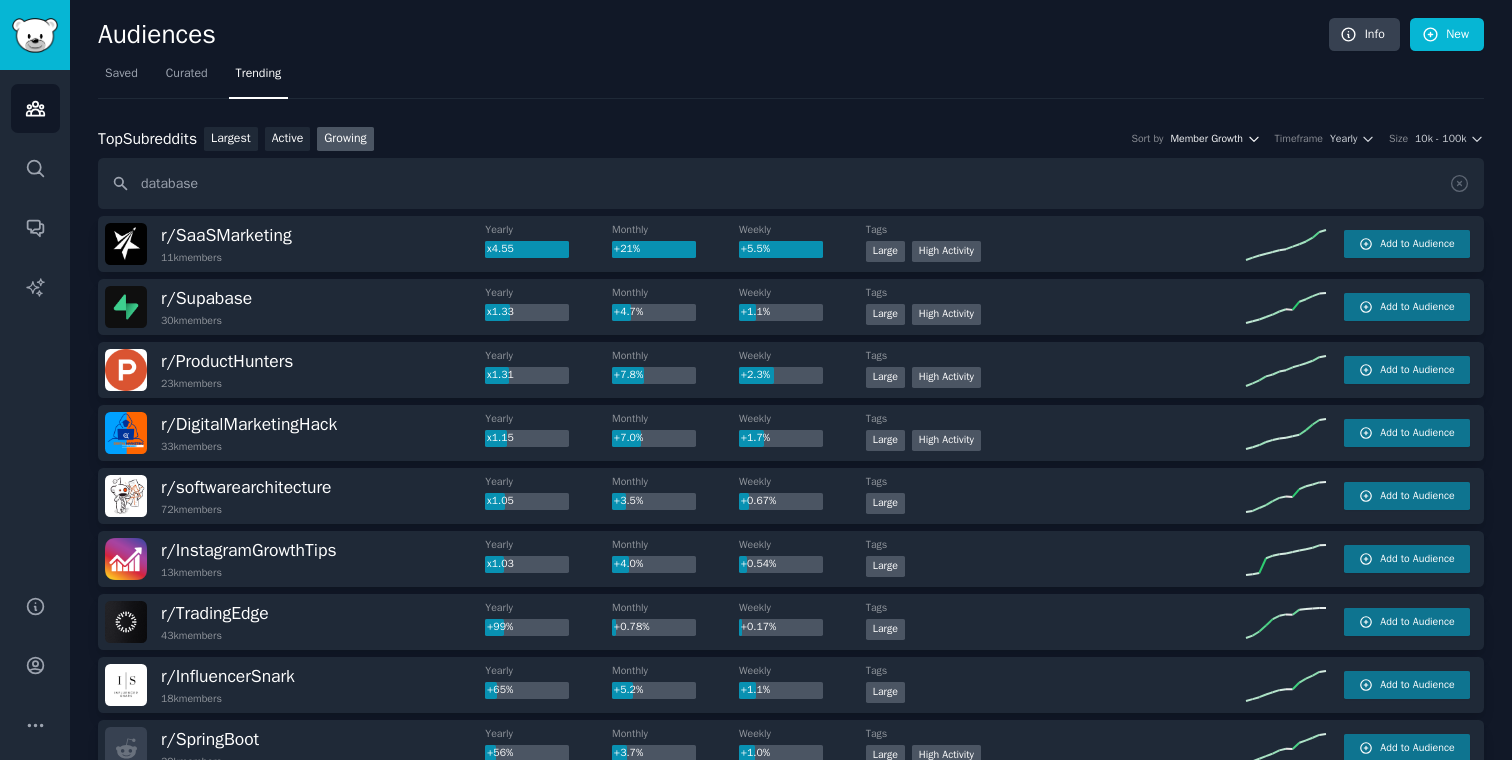 click on "Member Growth" at bounding box center (1206, 139) 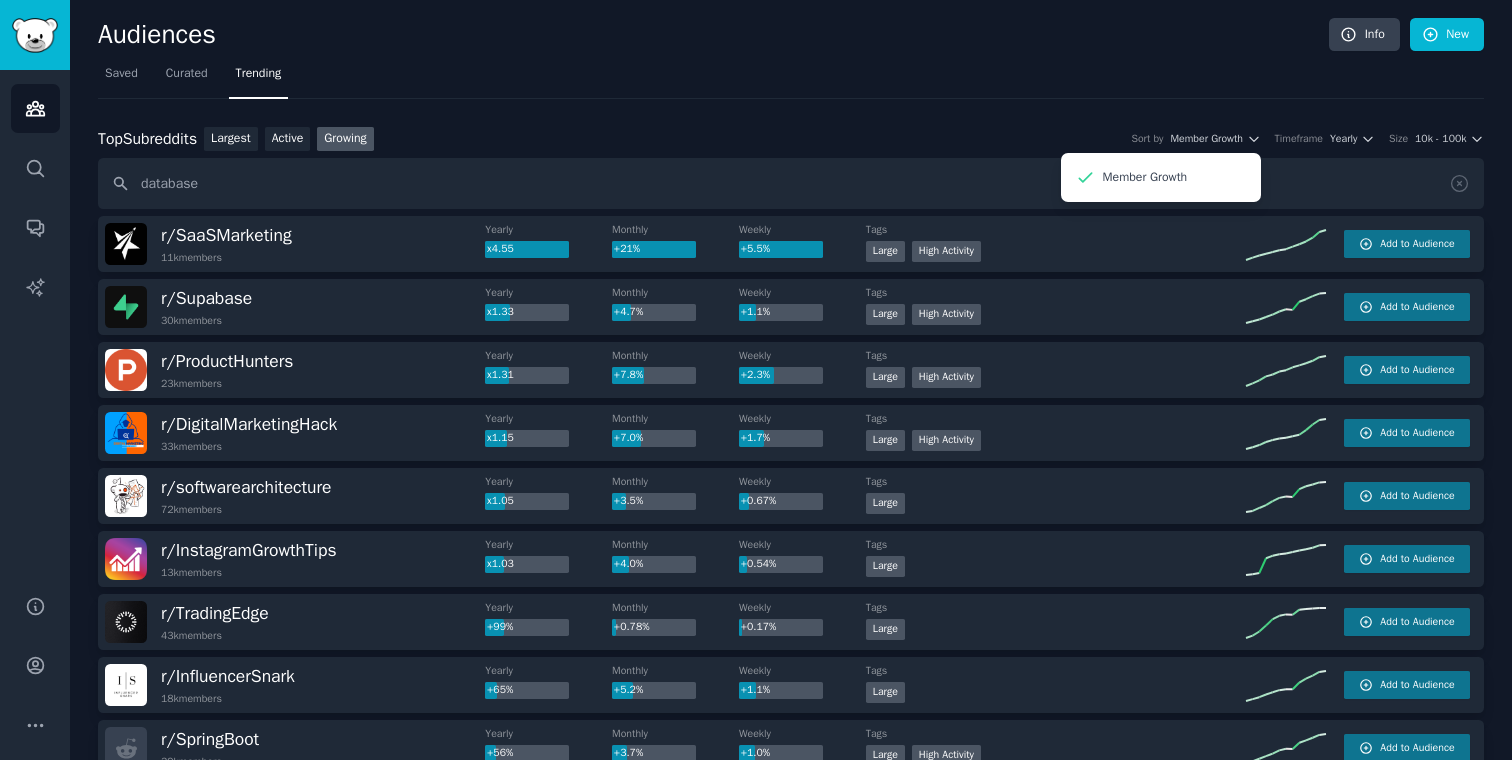 click on "Top   Subreddits Top Subreddits Largest Active Growing Sort by Member Growth Member Growth Timeframe Yearly Size 10k - 100k database r/ SaaSMarketing 11k  members Yearly x4.55 Monthly +21% Weekly +5.5% Tags Large High Activity Add to Audience r/ Supabase 30k  members Yearly x1.33 Monthly +4.7% Weekly +1.1% Tags Large High Activity Add to Audience r/ ProductHunters 23k  members Yearly x1.31 Monthly +7.8% Weekly +2.3% Tags Large High Activity Add to Audience r/ DigitalMarketingHack 33k  members Yearly x1.15 Monthly +7.0% Weekly +1.7% Tags Large High Activity Add to Audience r/ softwarearchitecture 72k  members Yearly x1.05 Monthly +3.5% Weekly +0.67% Tags Large Add to Audience r/ InstagramGrowthTips 13k  members Yearly x1.03 Monthly +4.0% Weekly +0.54% Tags Large Add to Audience r/ TradingEdge 43k  members Yearly +99% Monthly +0.78% Weekly +0.17% Tags Large Add to Audience r/ InfluencerSnark 18k  members Yearly +65% Monthly +5.2% Weekly +1.1% Tags Large Add to Audience r/ SpringBoot 39k  members Yearly +56% r/" at bounding box center [791, 872] 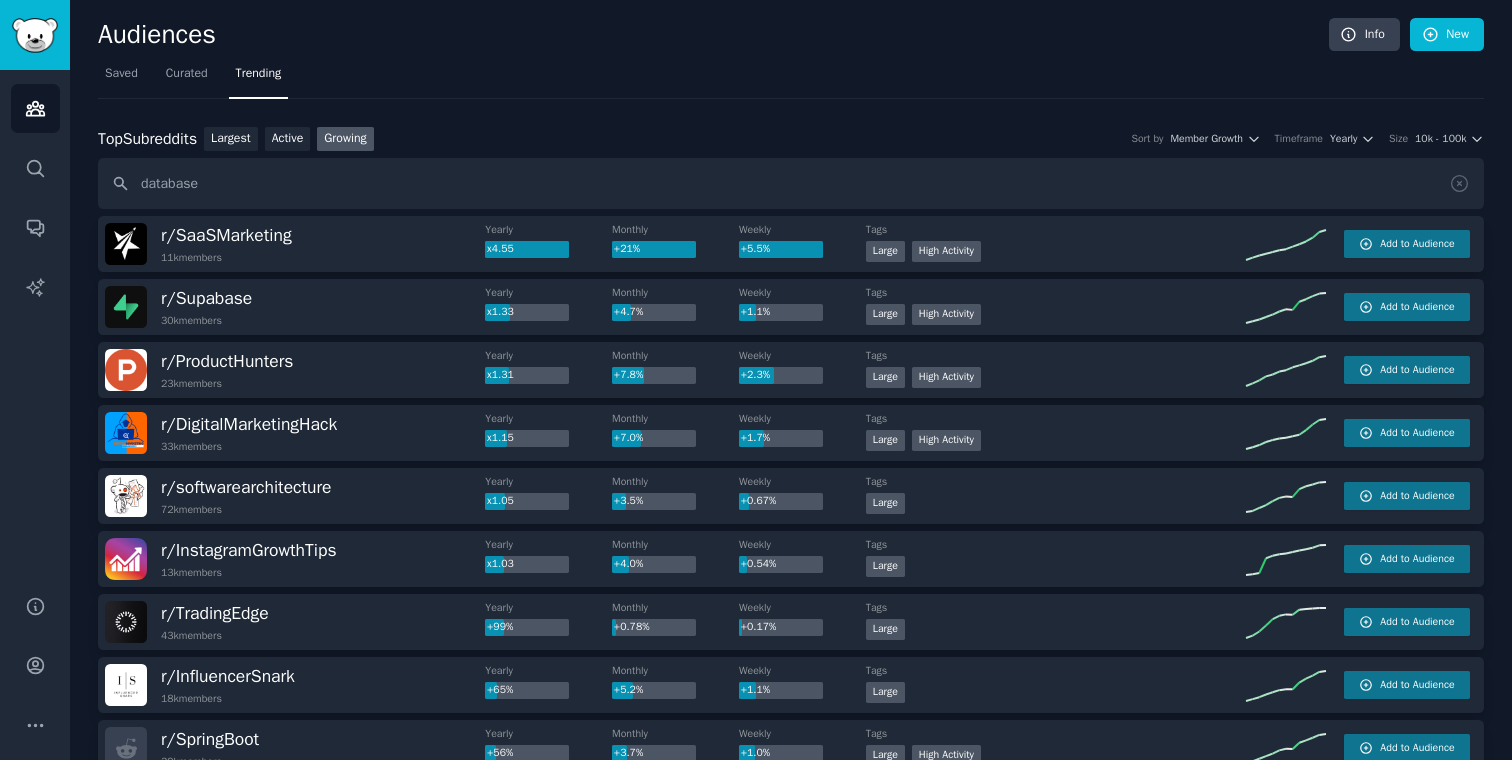 click on "Top   Subreddits Top Subreddits Largest Active Growing Sort by Member Growth Timeframe Yearly Size 10k - 100k" at bounding box center (791, 139) 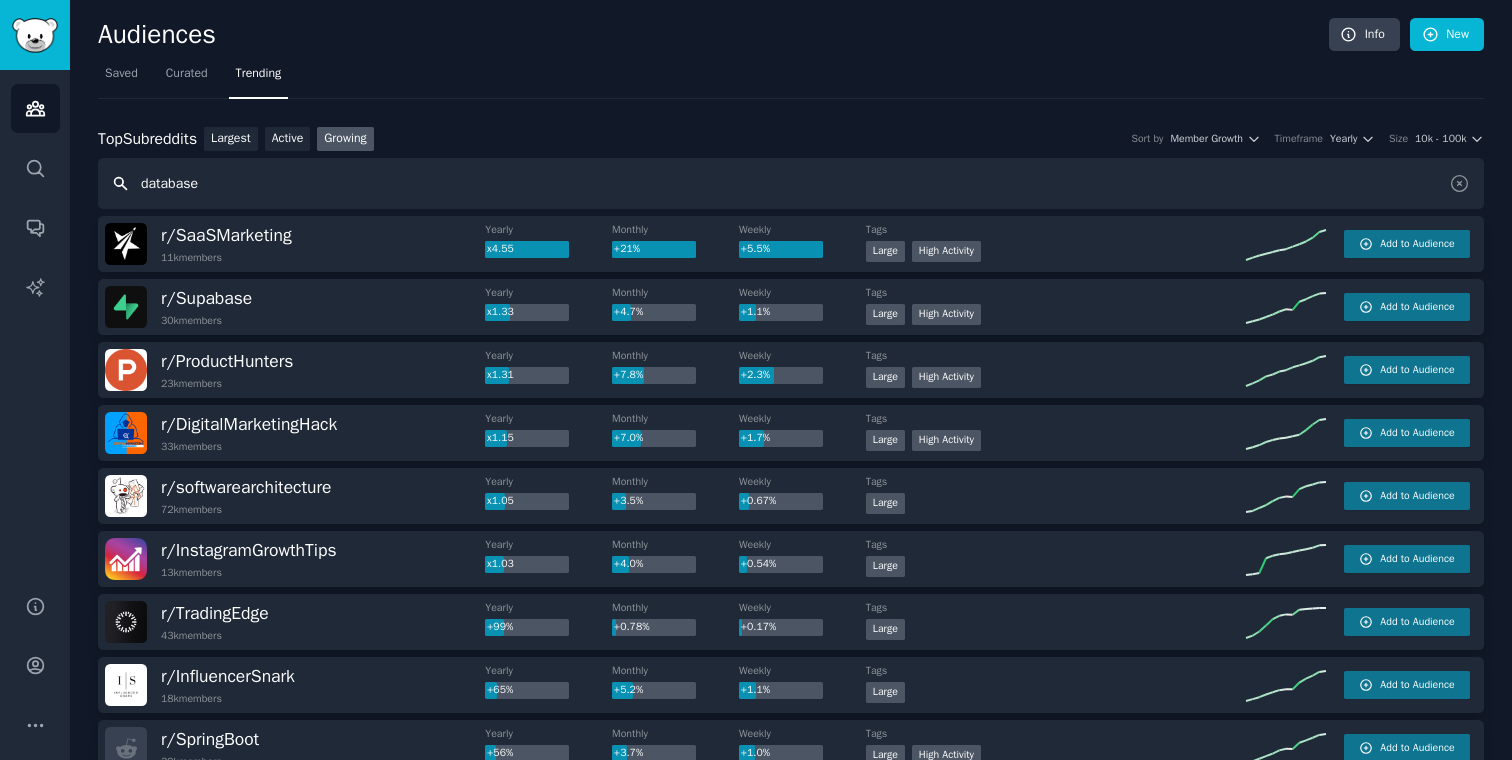 click on "database" at bounding box center (791, 183) 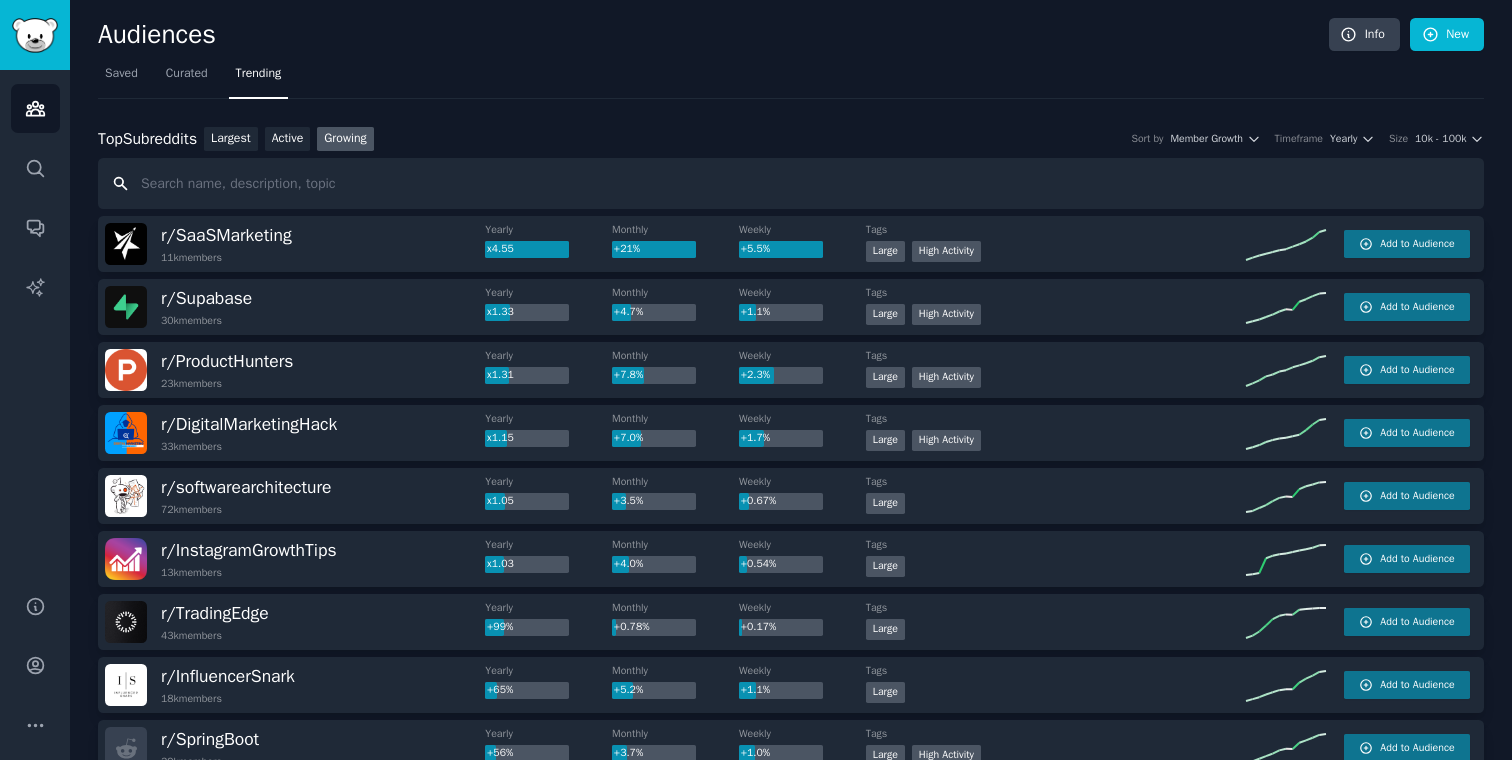 type 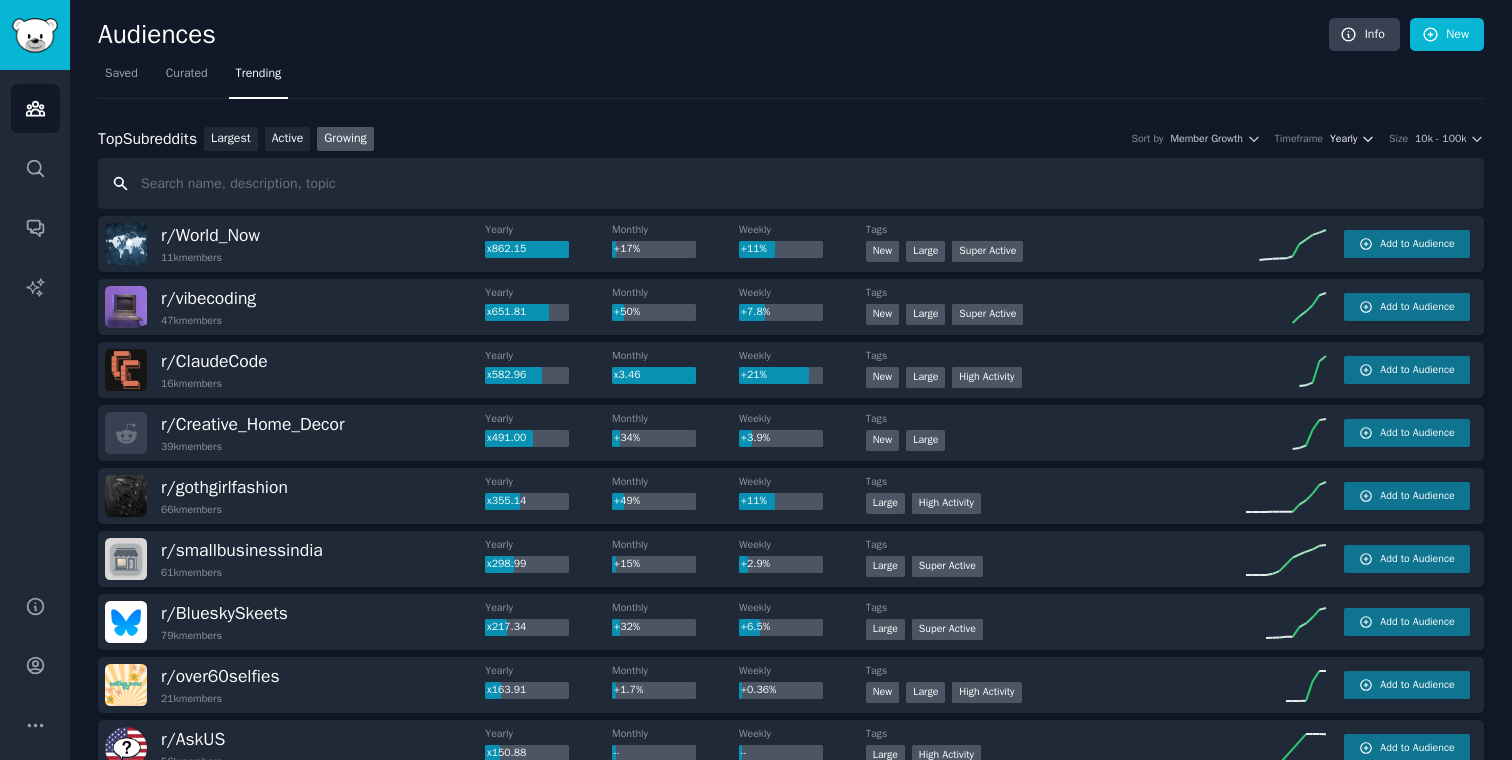 click 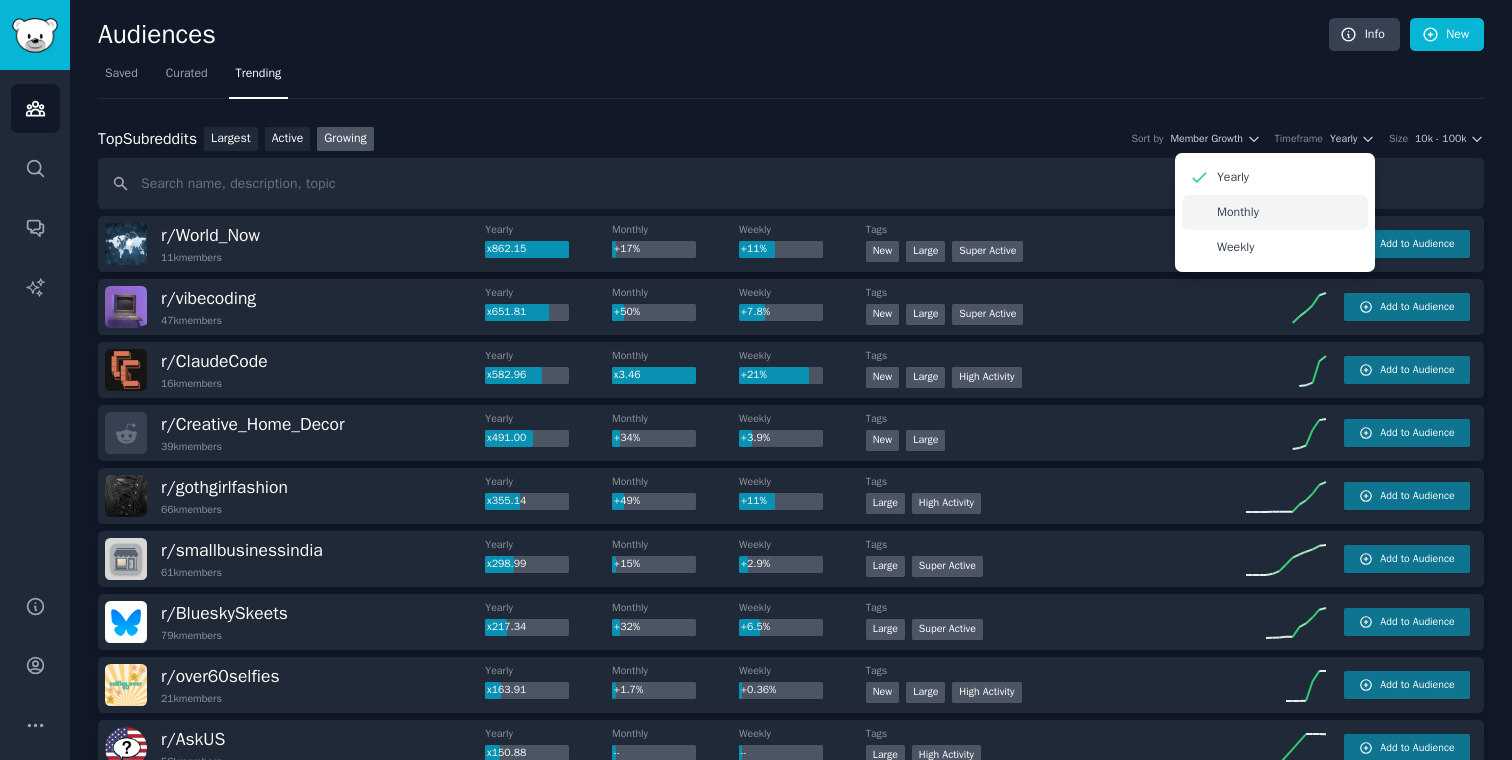 click on "Monthly" at bounding box center (1275, 212) 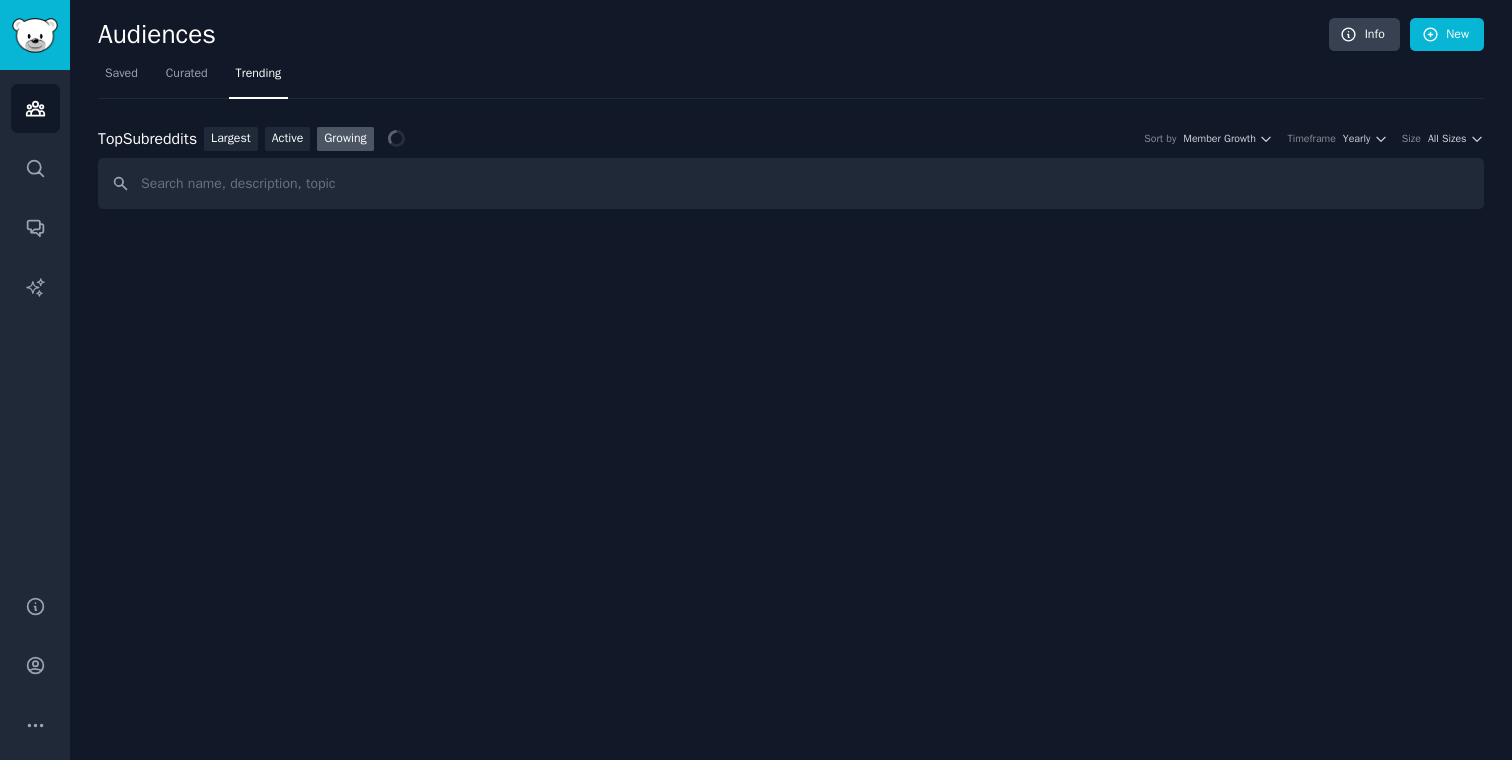 scroll, scrollTop: 0, scrollLeft: 0, axis: both 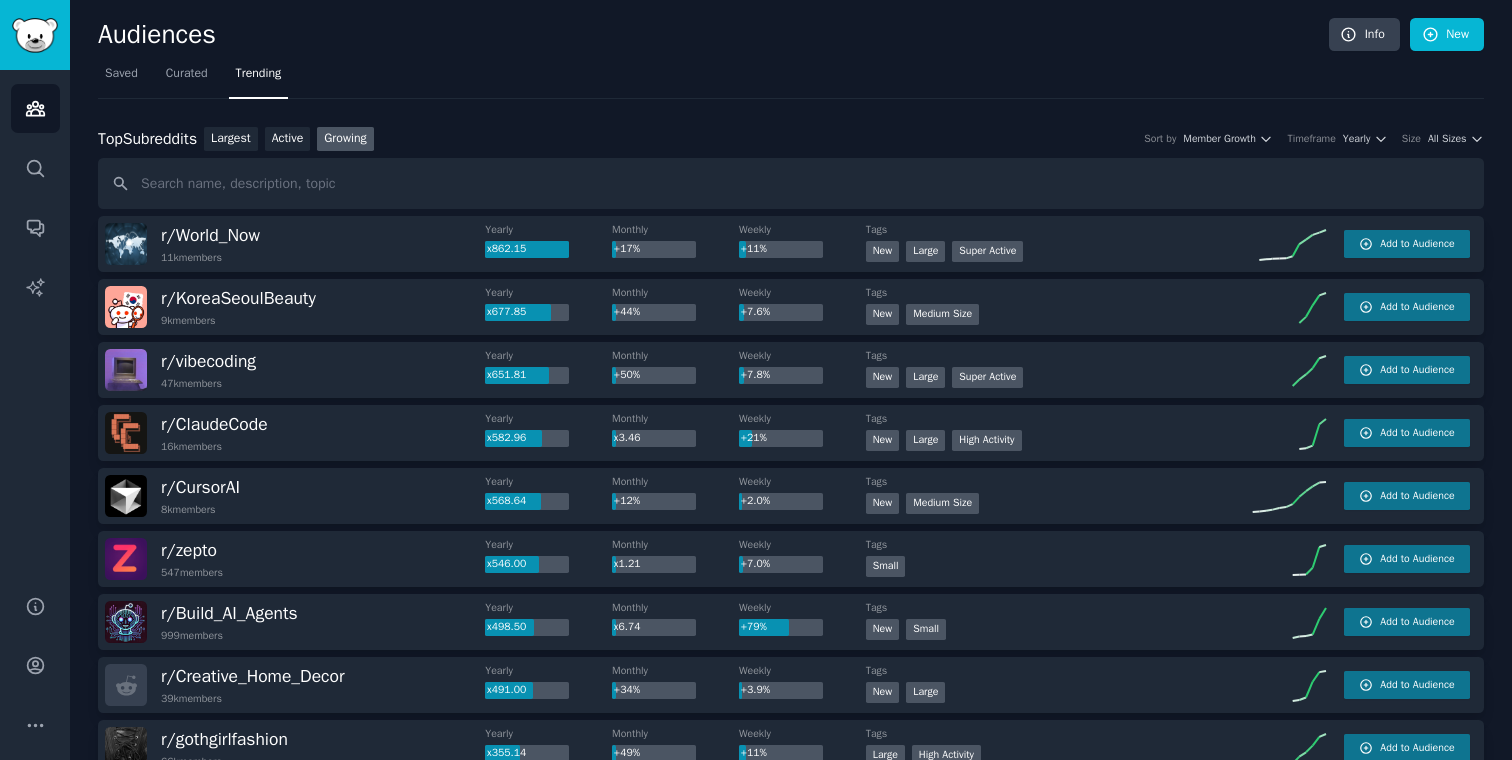 click on "Top   Subreddits Top Subreddits Largest Active Growing Sort by Member Growth Timeframe Yearly Size All Sizes" at bounding box center [791, 168] 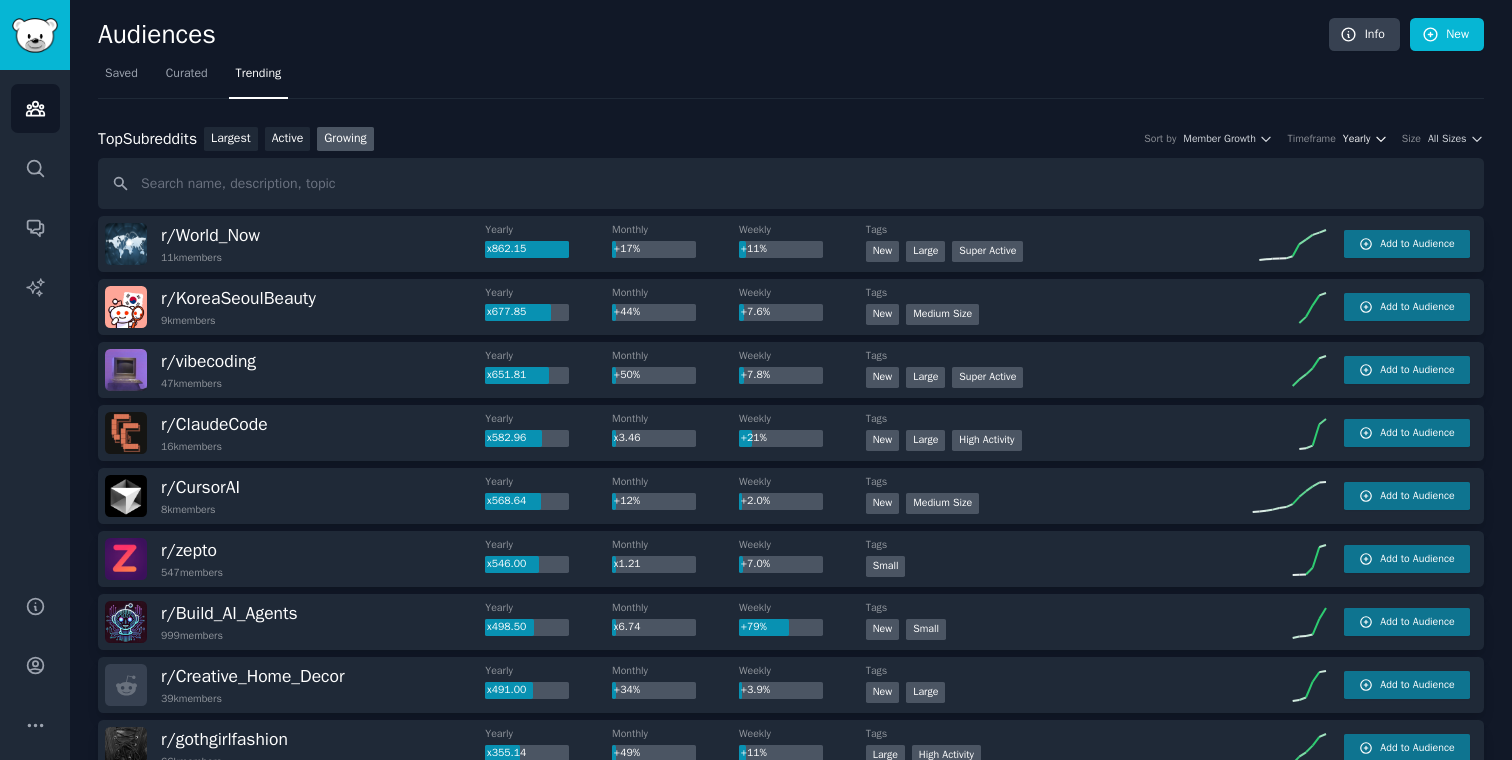 click 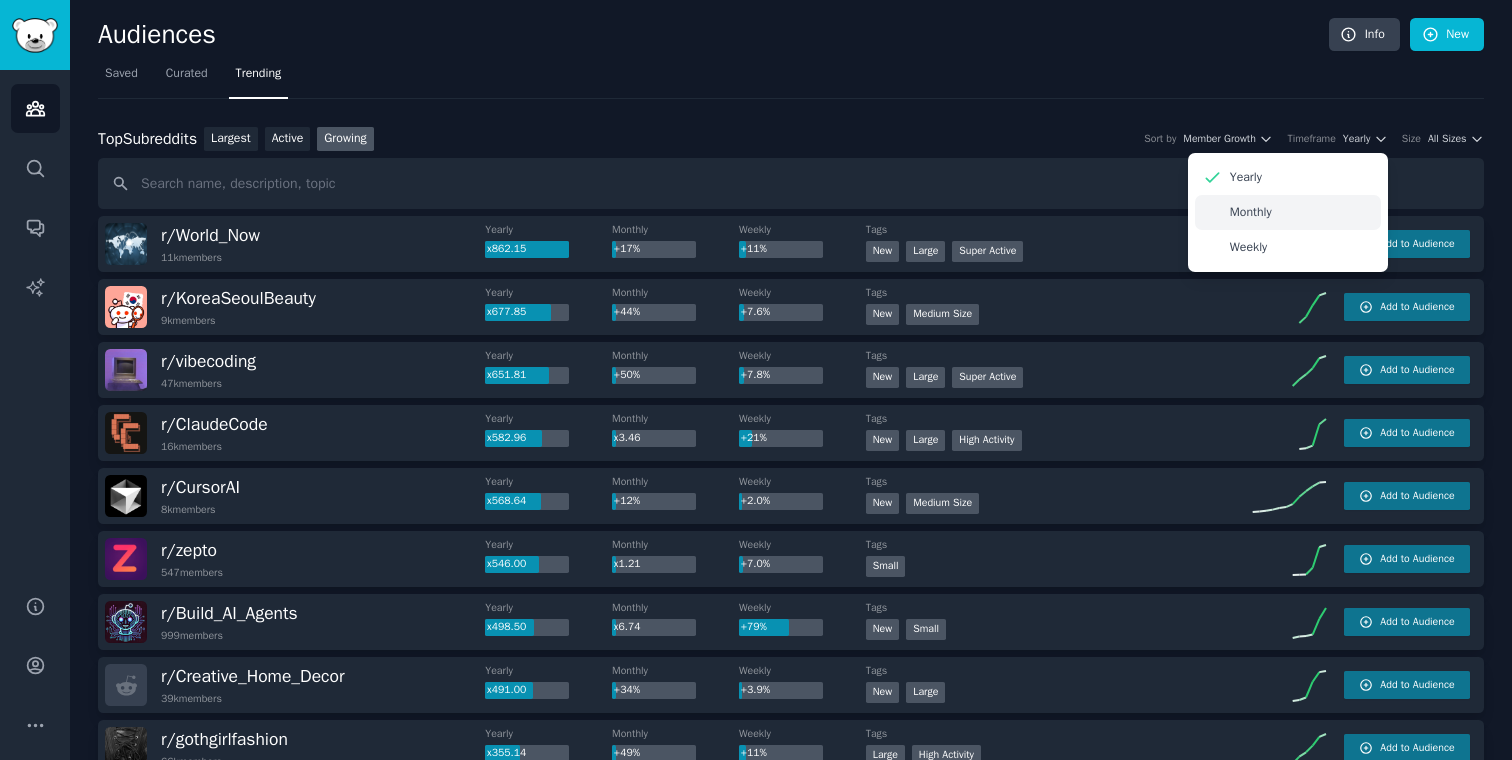 click on "Monthly" at bounding box center [1288, 212] 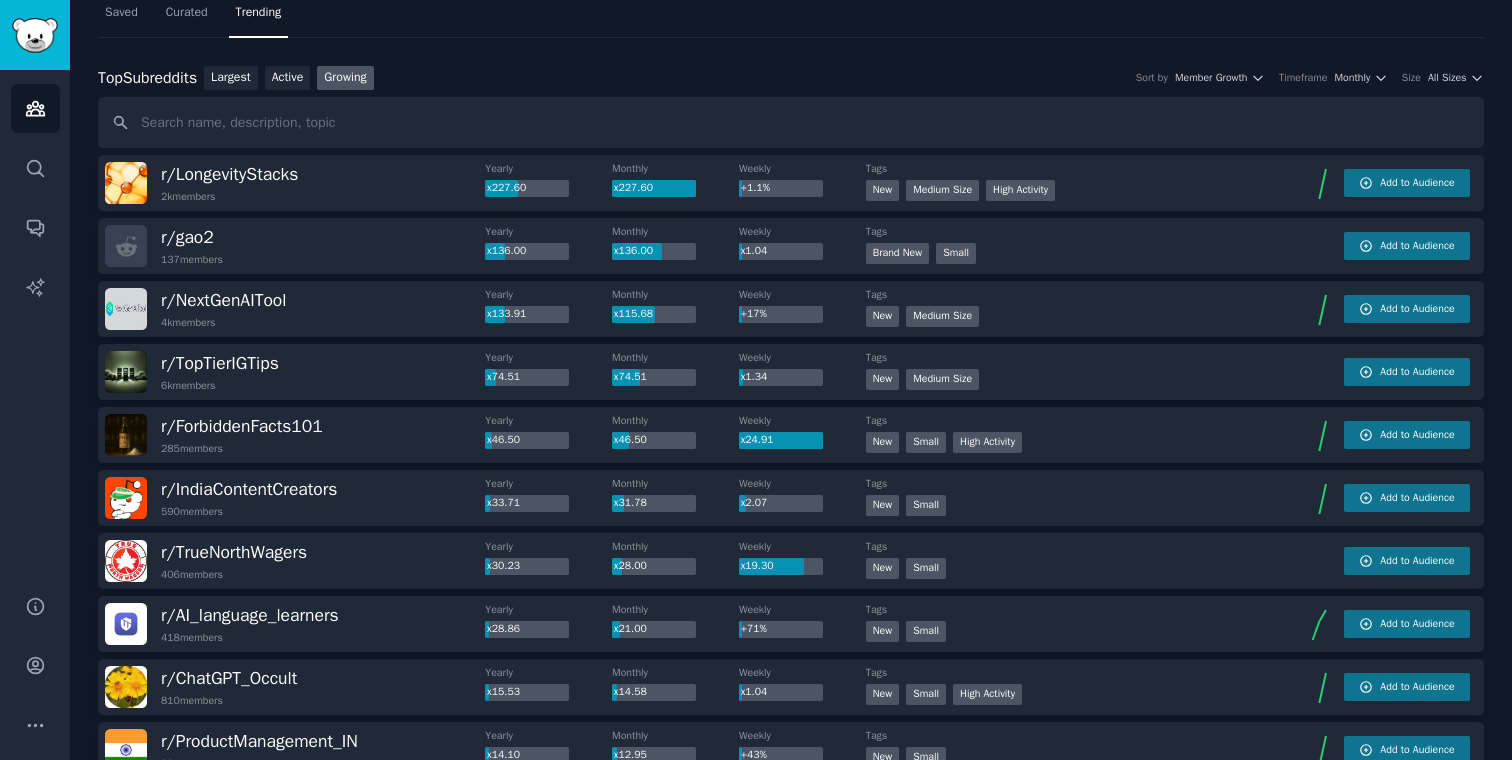 scroll, scrollTop: 69, scrollLeft: 0, axis: vertical 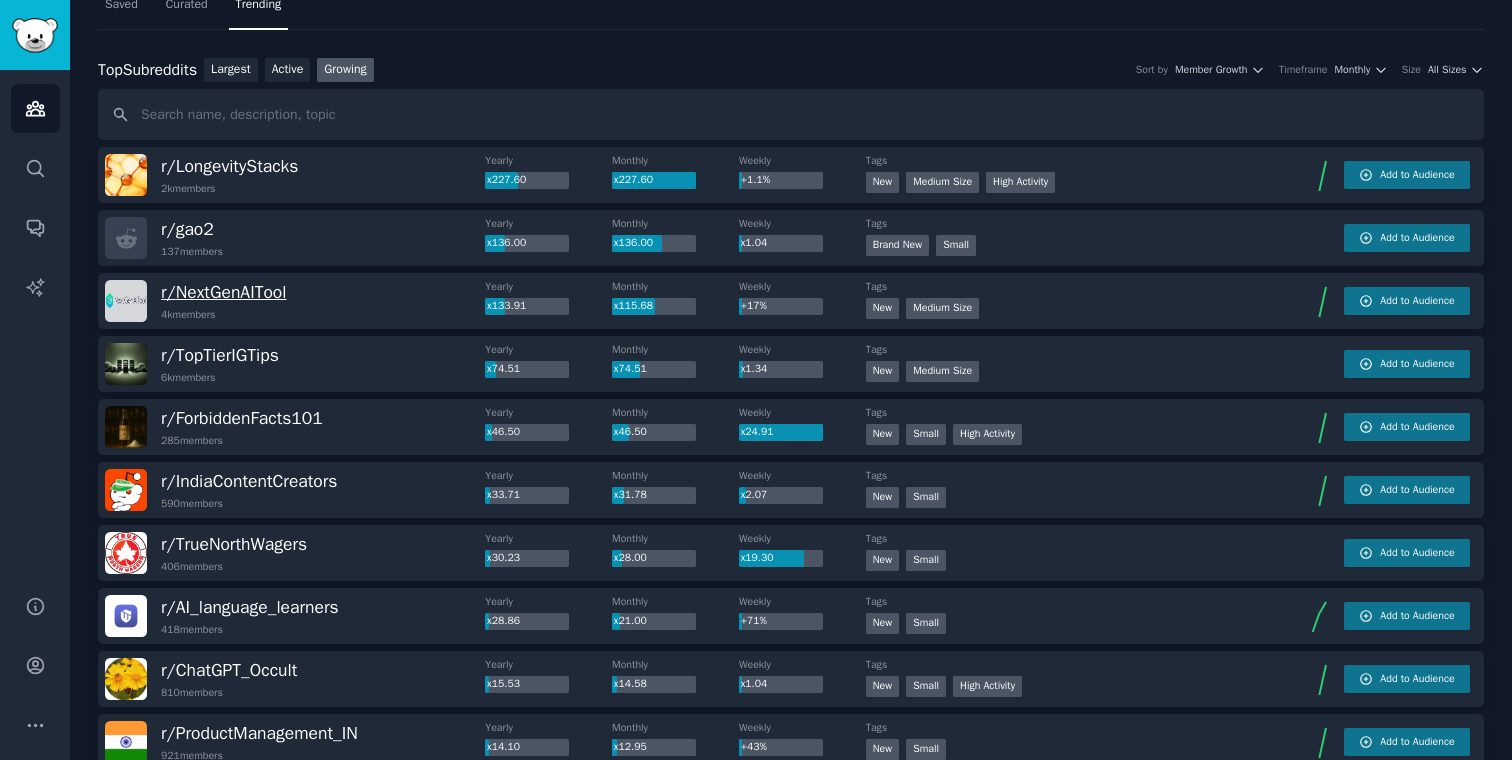 click on "r/ NextGenAITool" at bounding box center [223, 292] 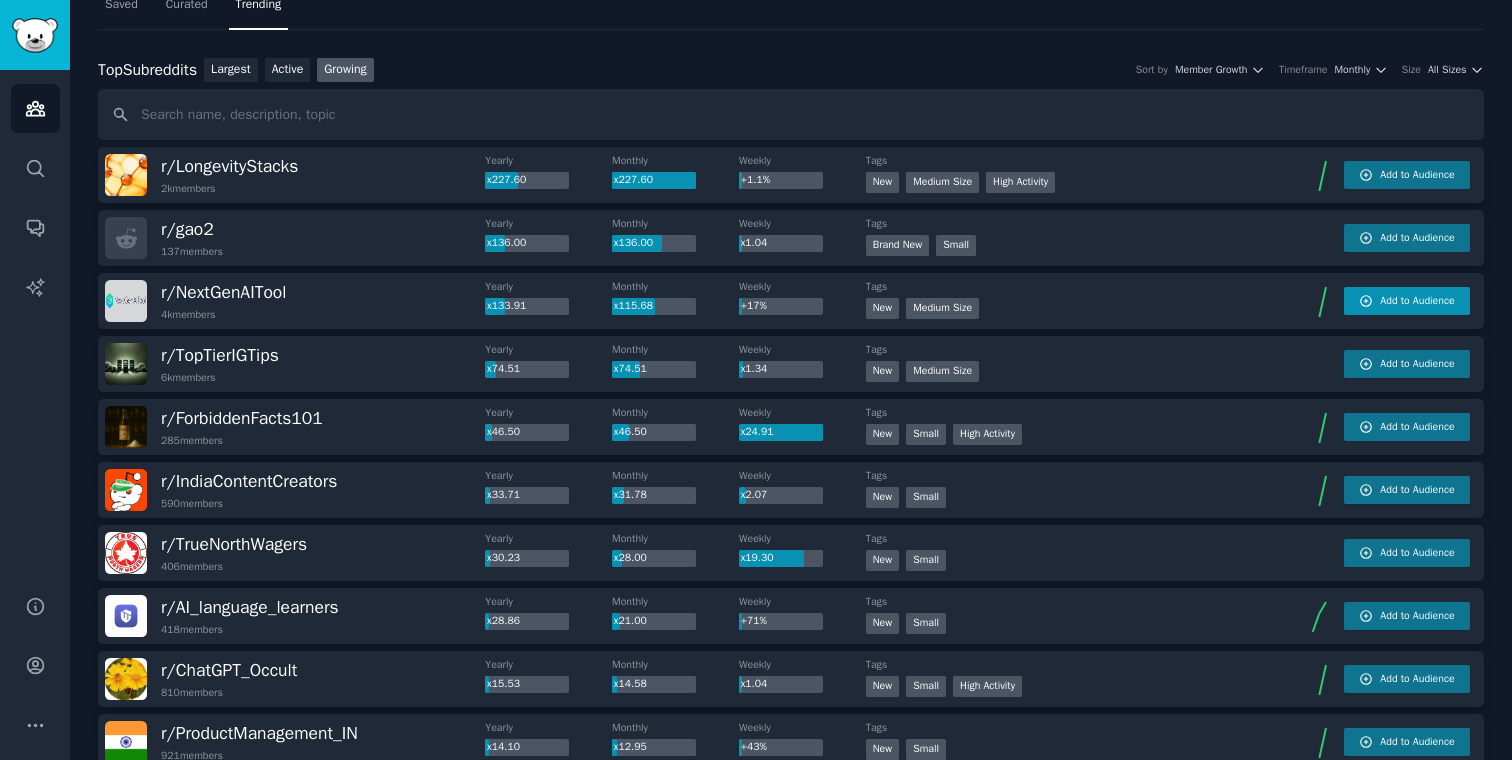 click on "Add to Audience" at bounding box center [1417, 301] 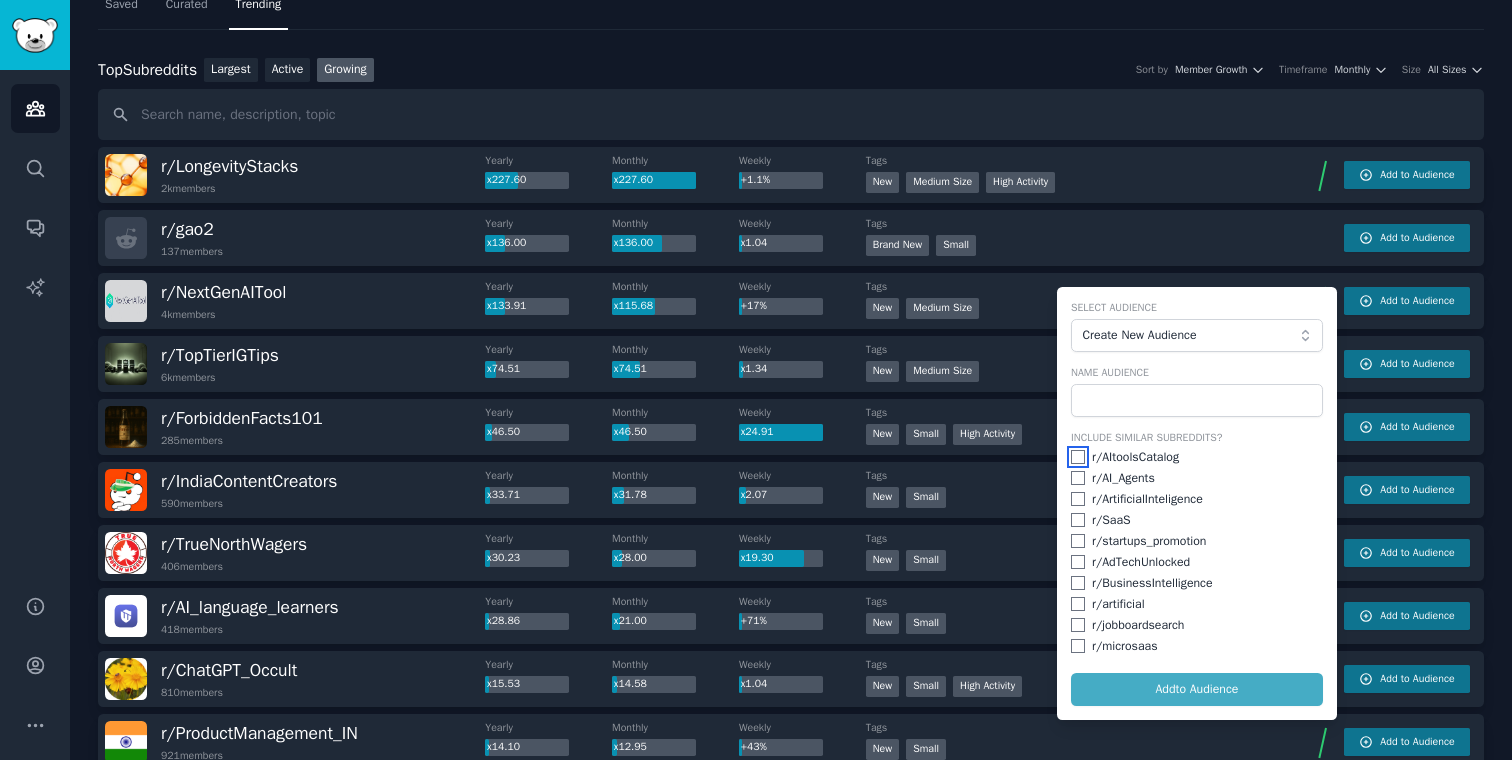 click at bounding box center (1078, 457) 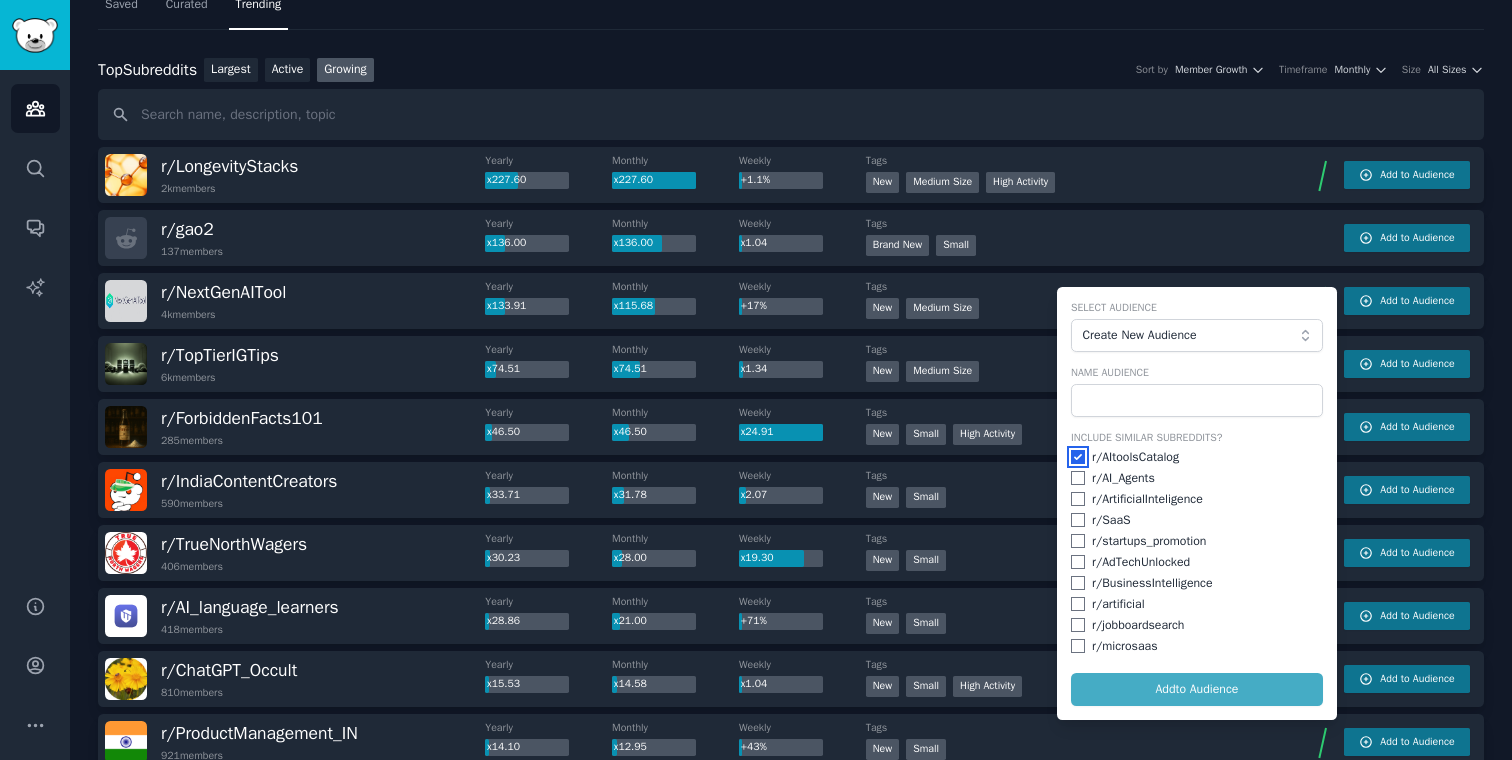 checkbox on "true" 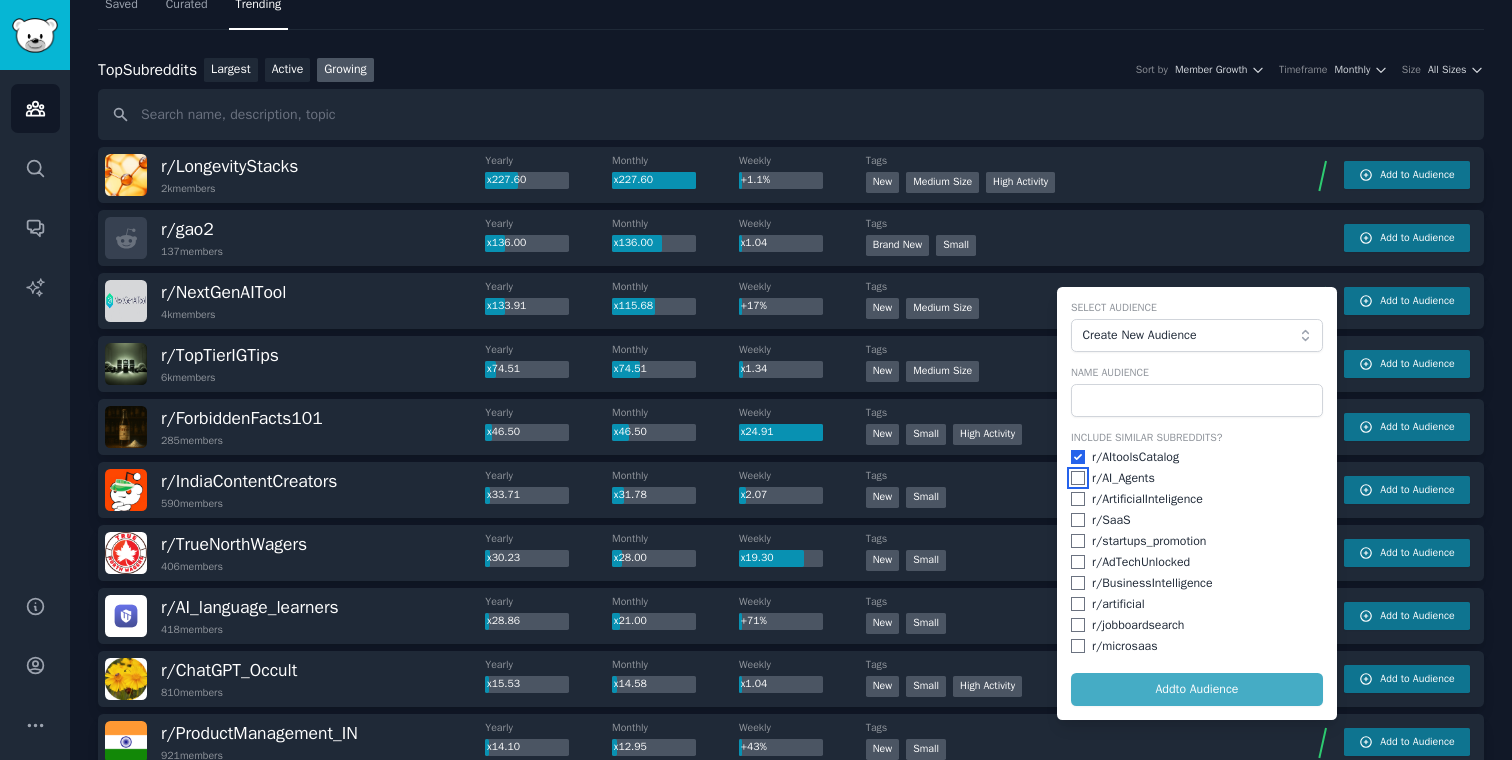 click at bounding box center [1078, 478] 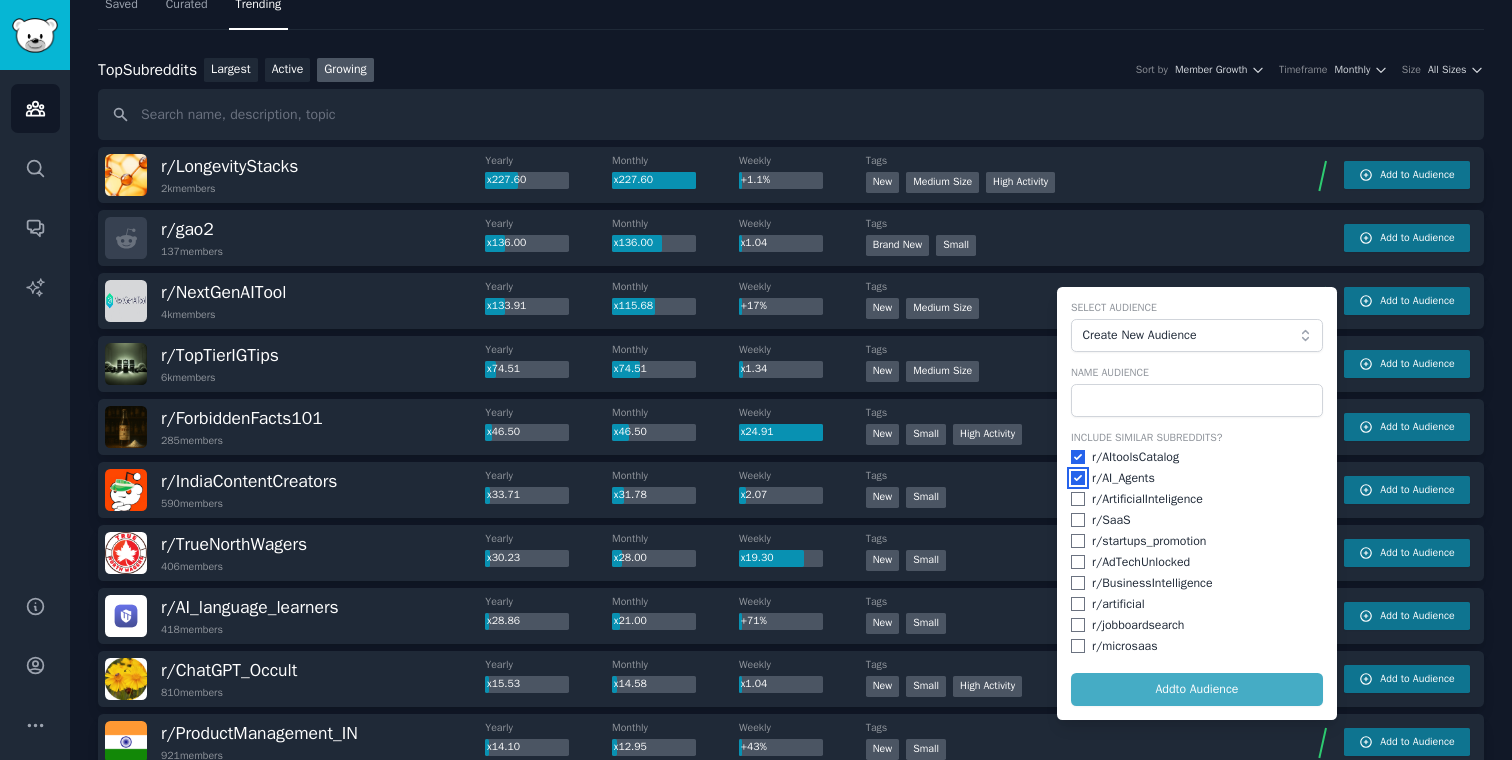 checkbox on "true" 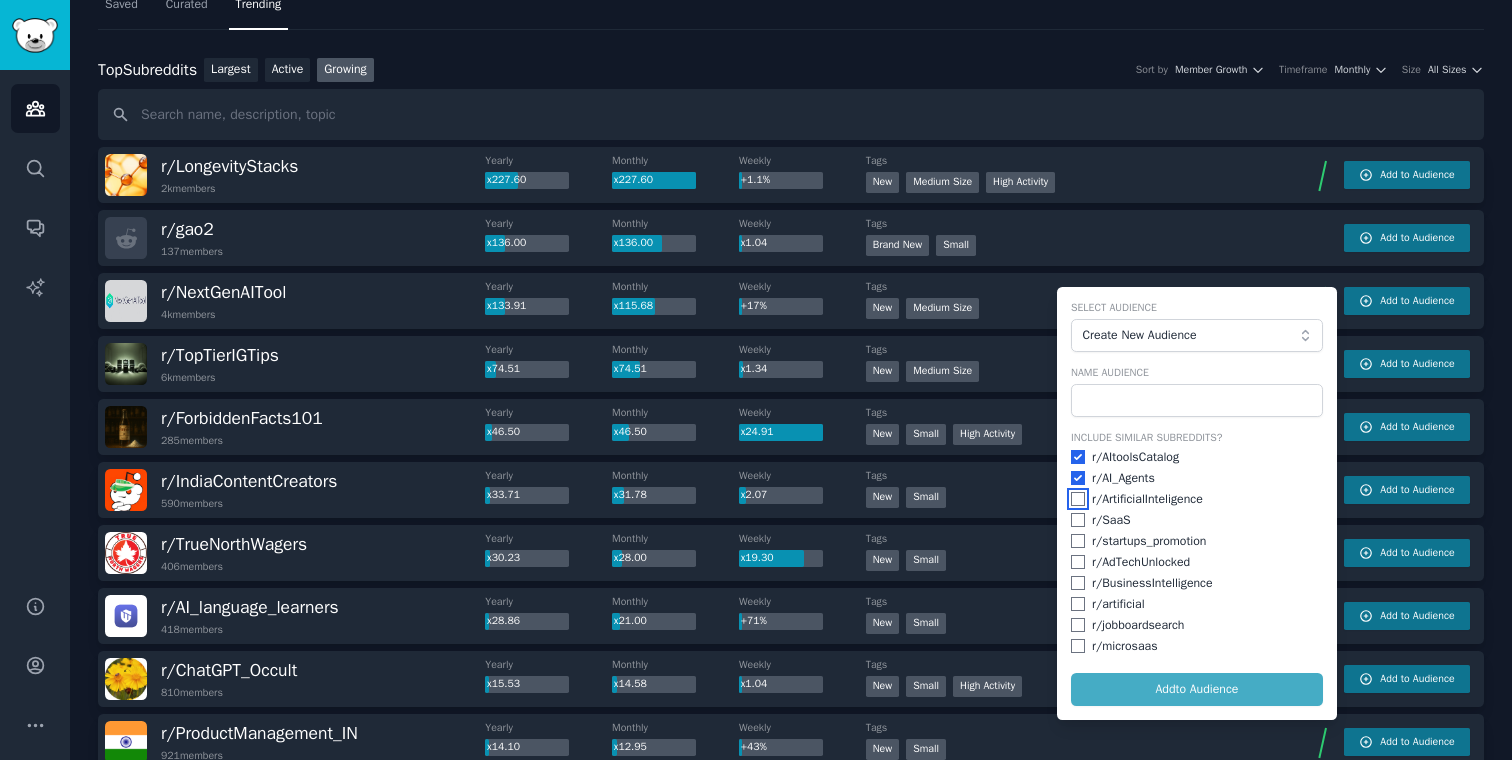 click at bounding box center (1078, 499) 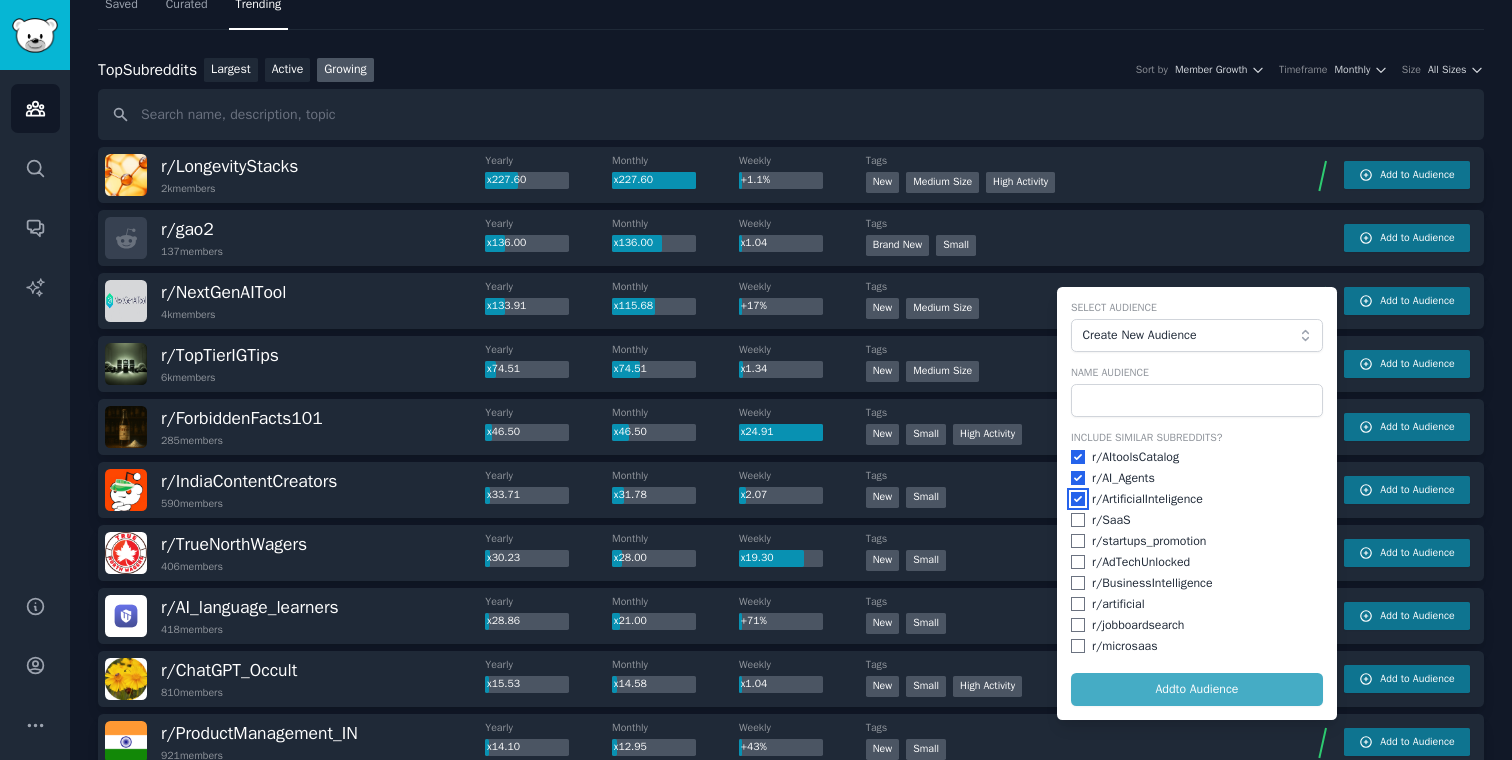 checkbox on "true" 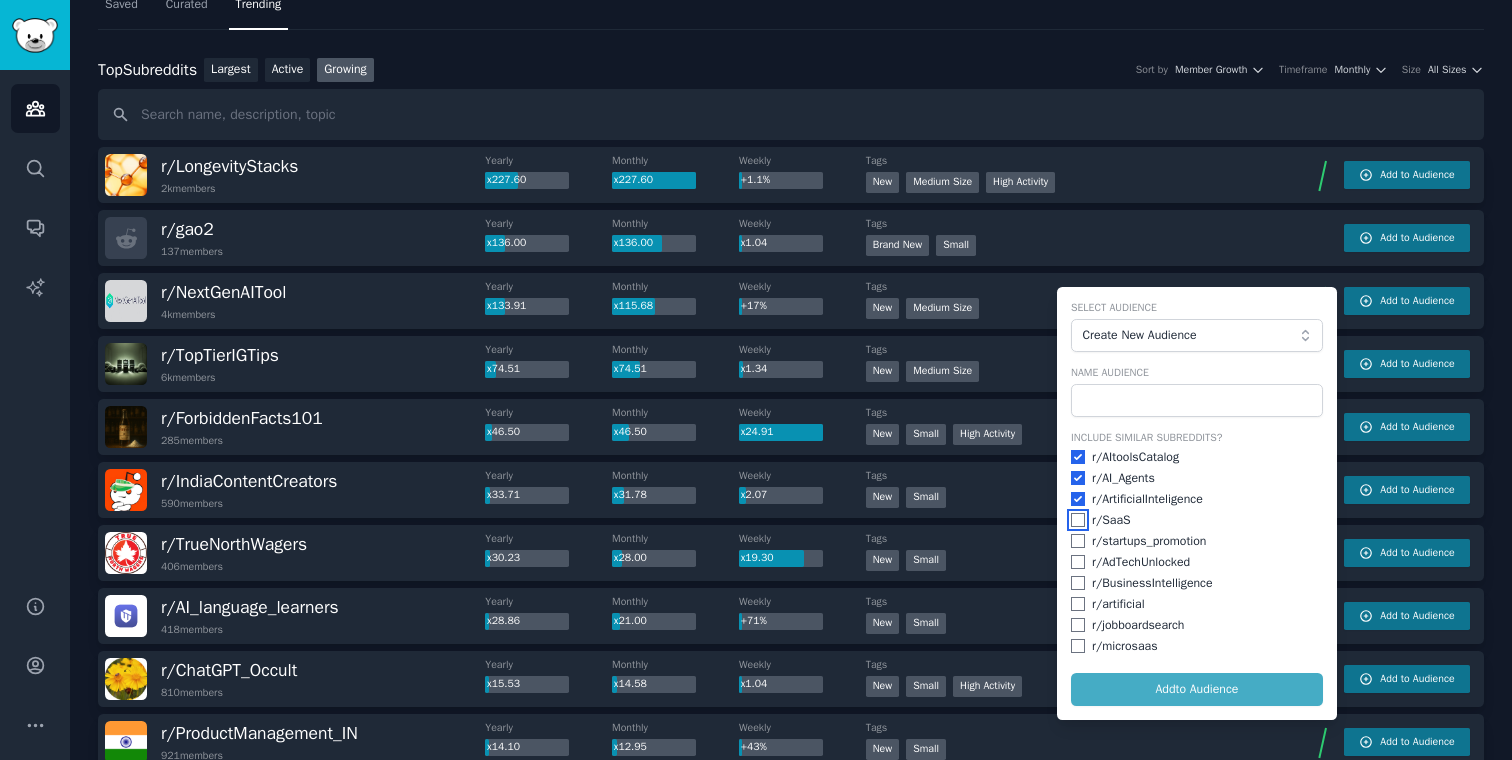 click at bounding box center [1078, 520] 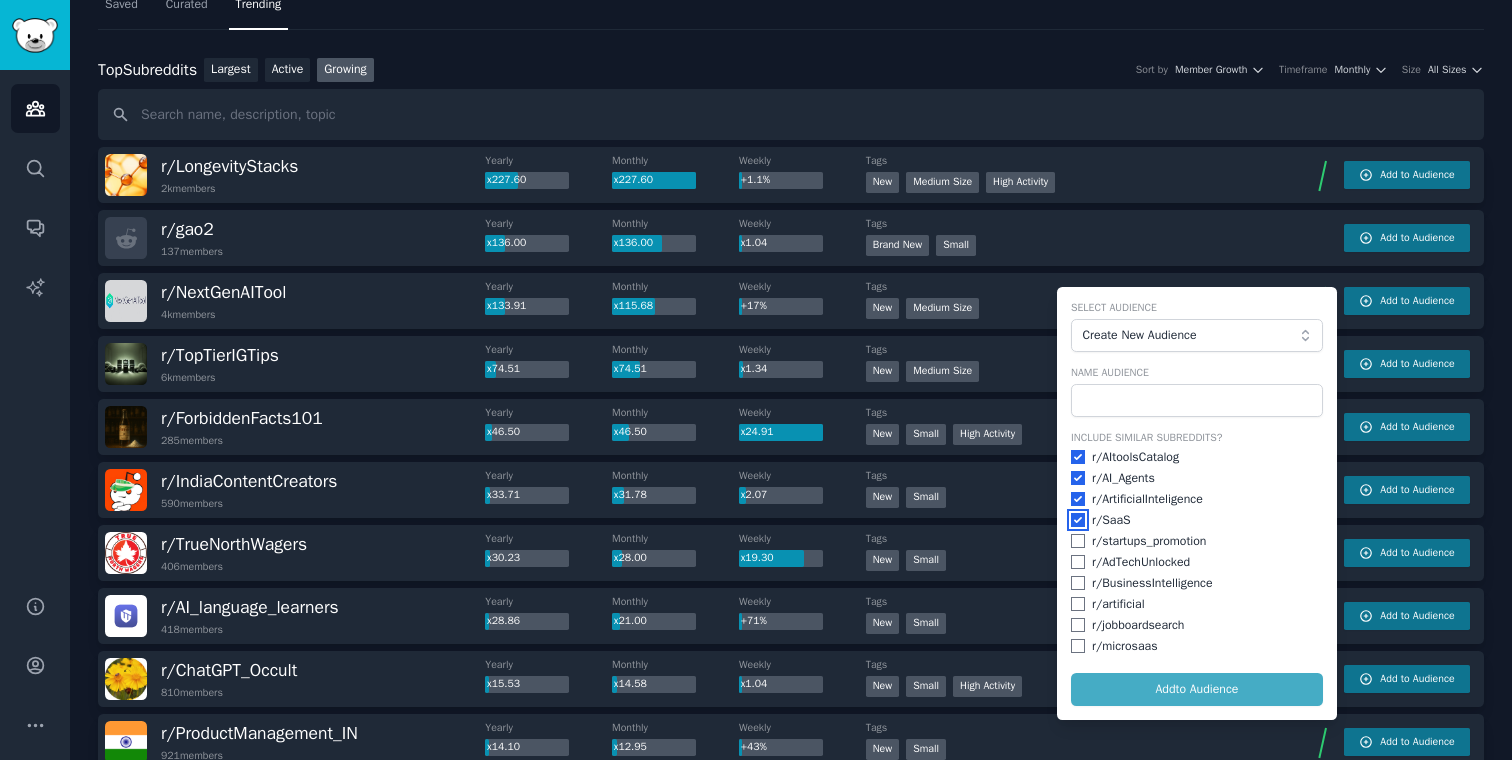 checkbox on "true" 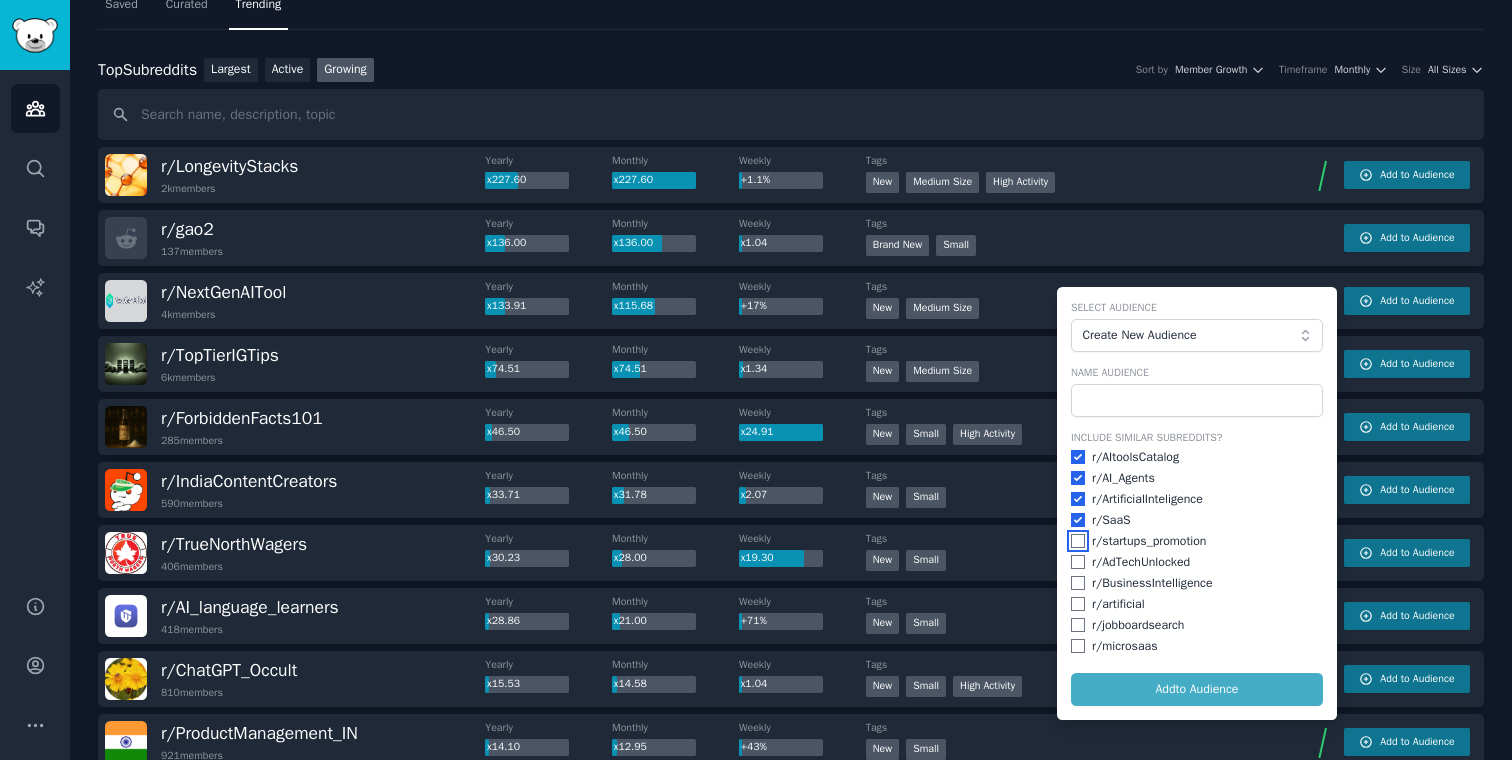click at bounding box center (1078, 541) 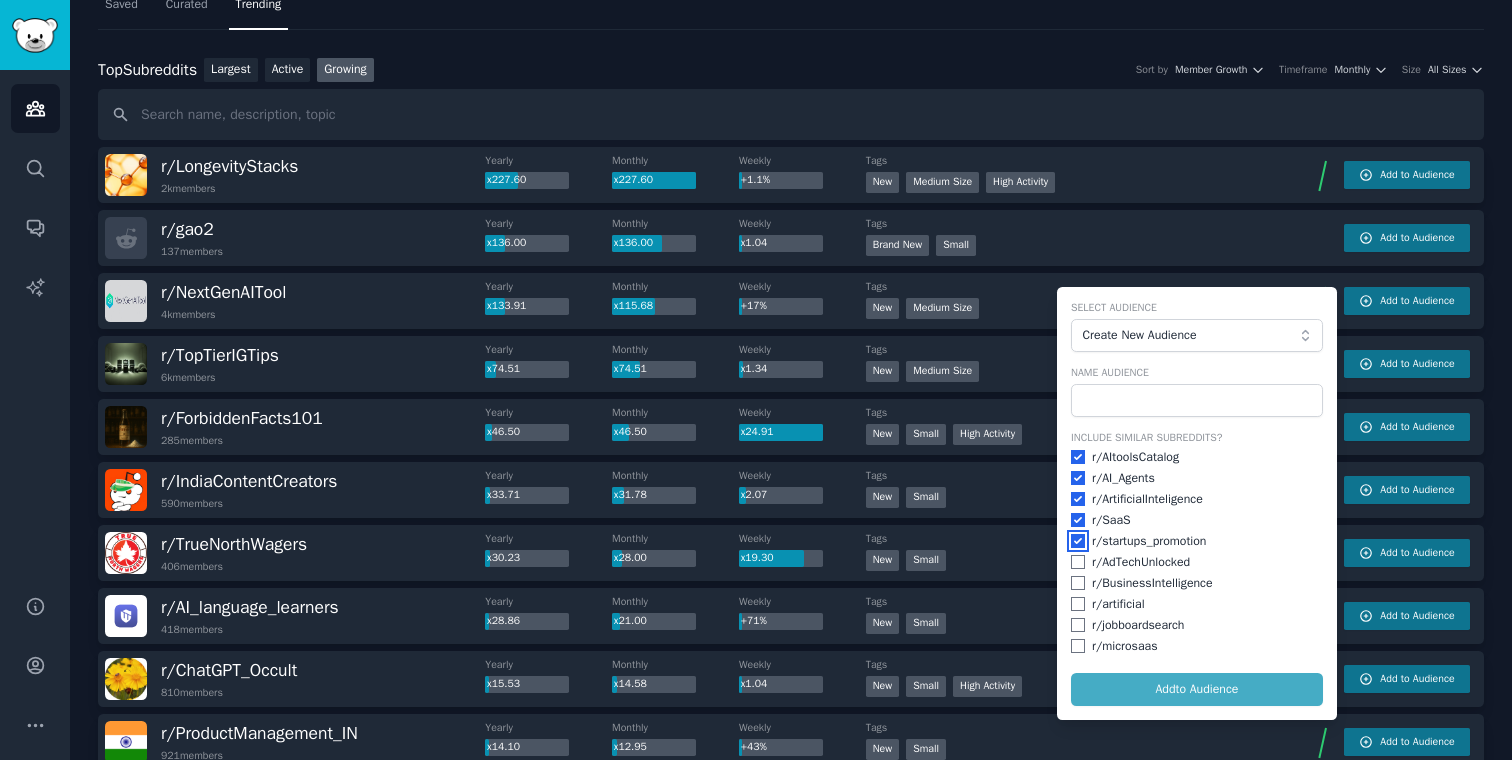 checkbox on "true" 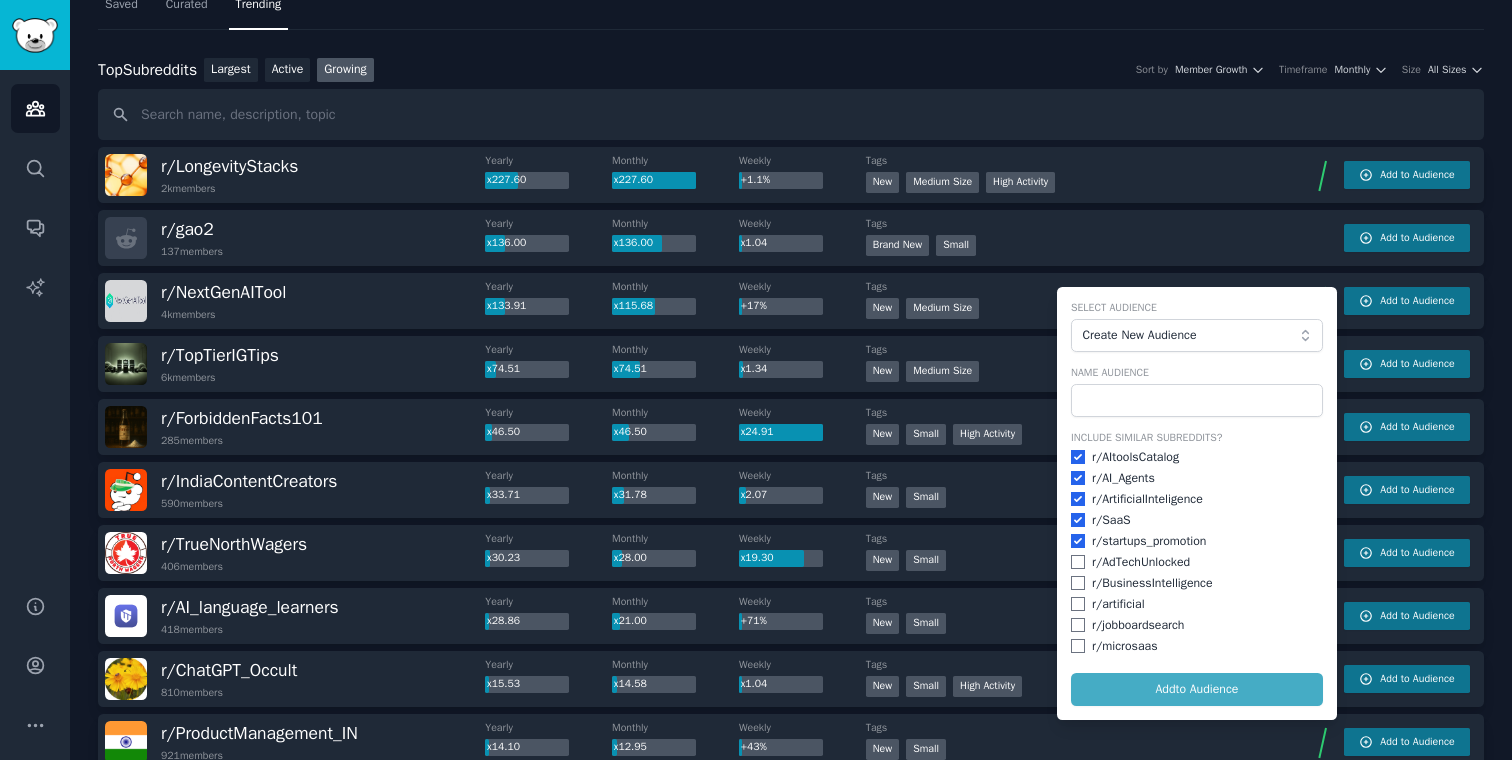 click on "r/ BusinessIntelligence" at bounding box center [1197, 584] 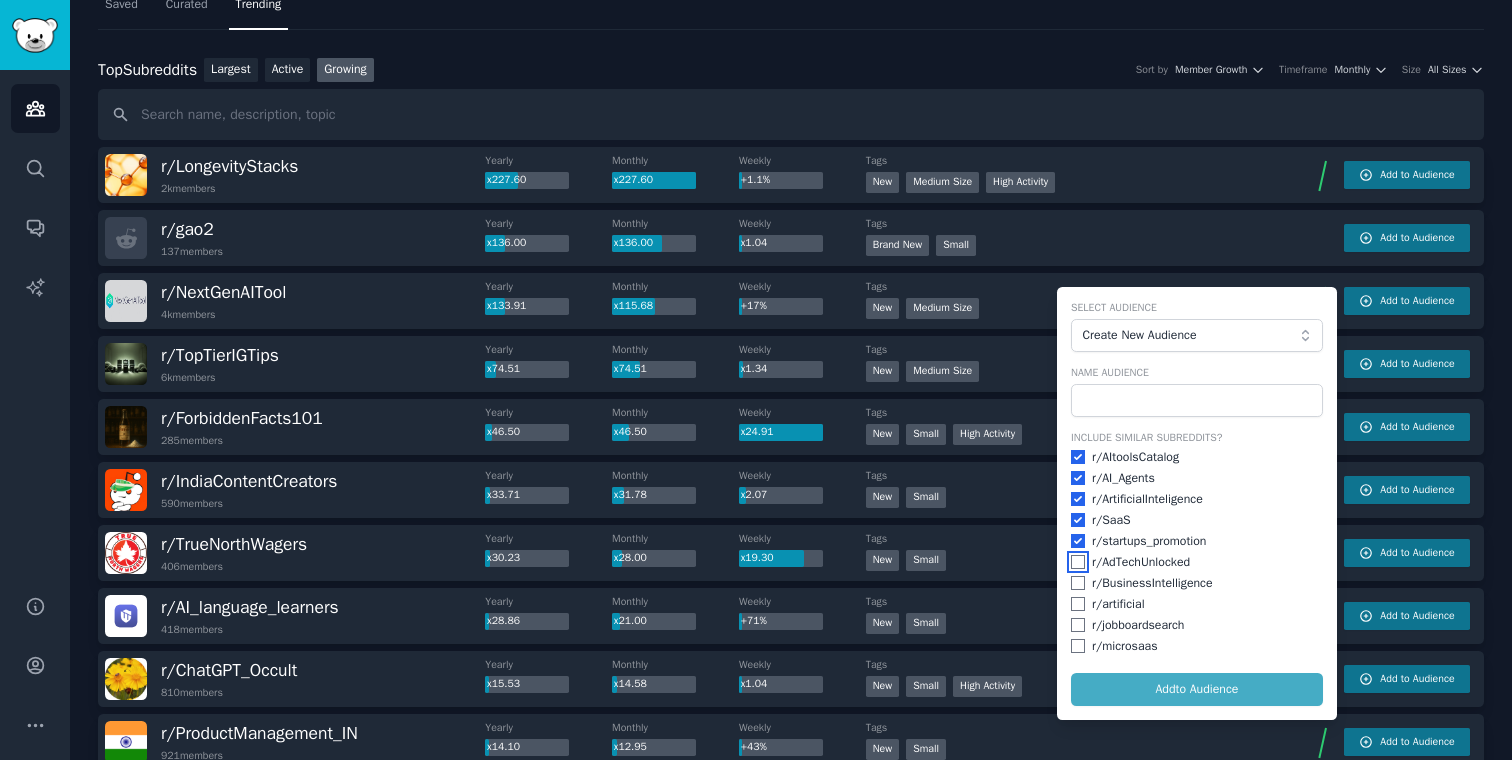 click at bounding box center [1078, 562] 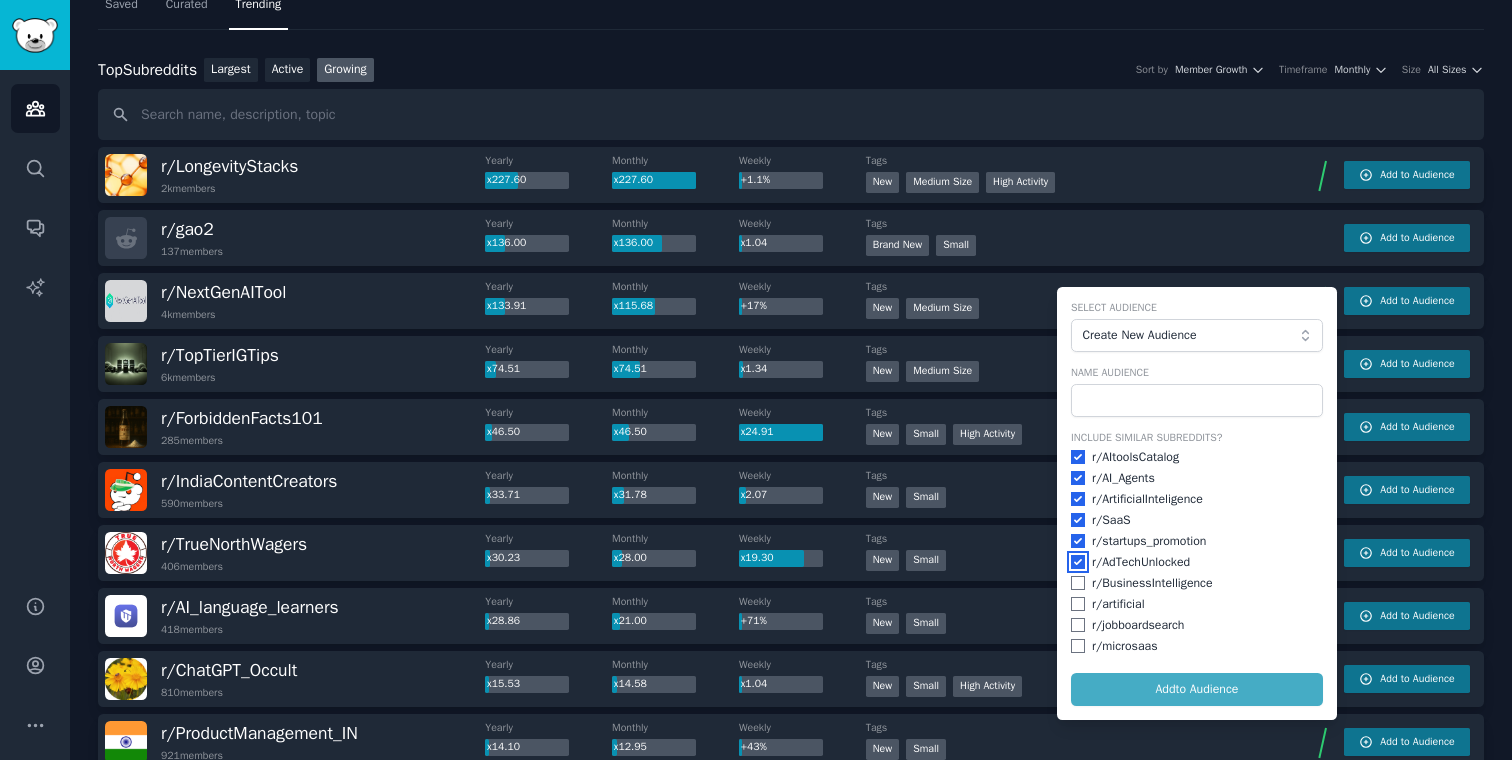 checkbox on "true" 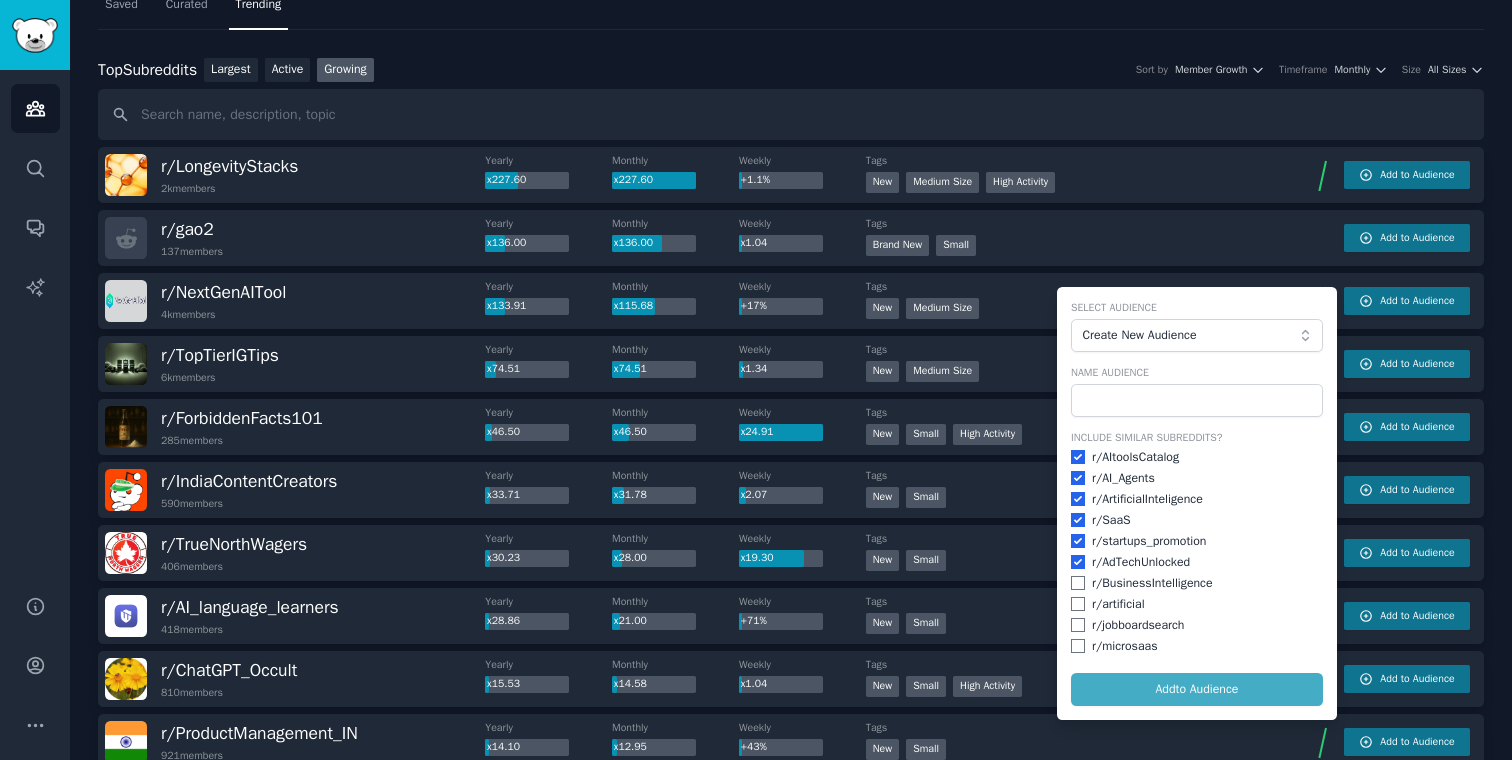 click on "r/ BusinessIntelligence" at bounding box center [1197, 584] 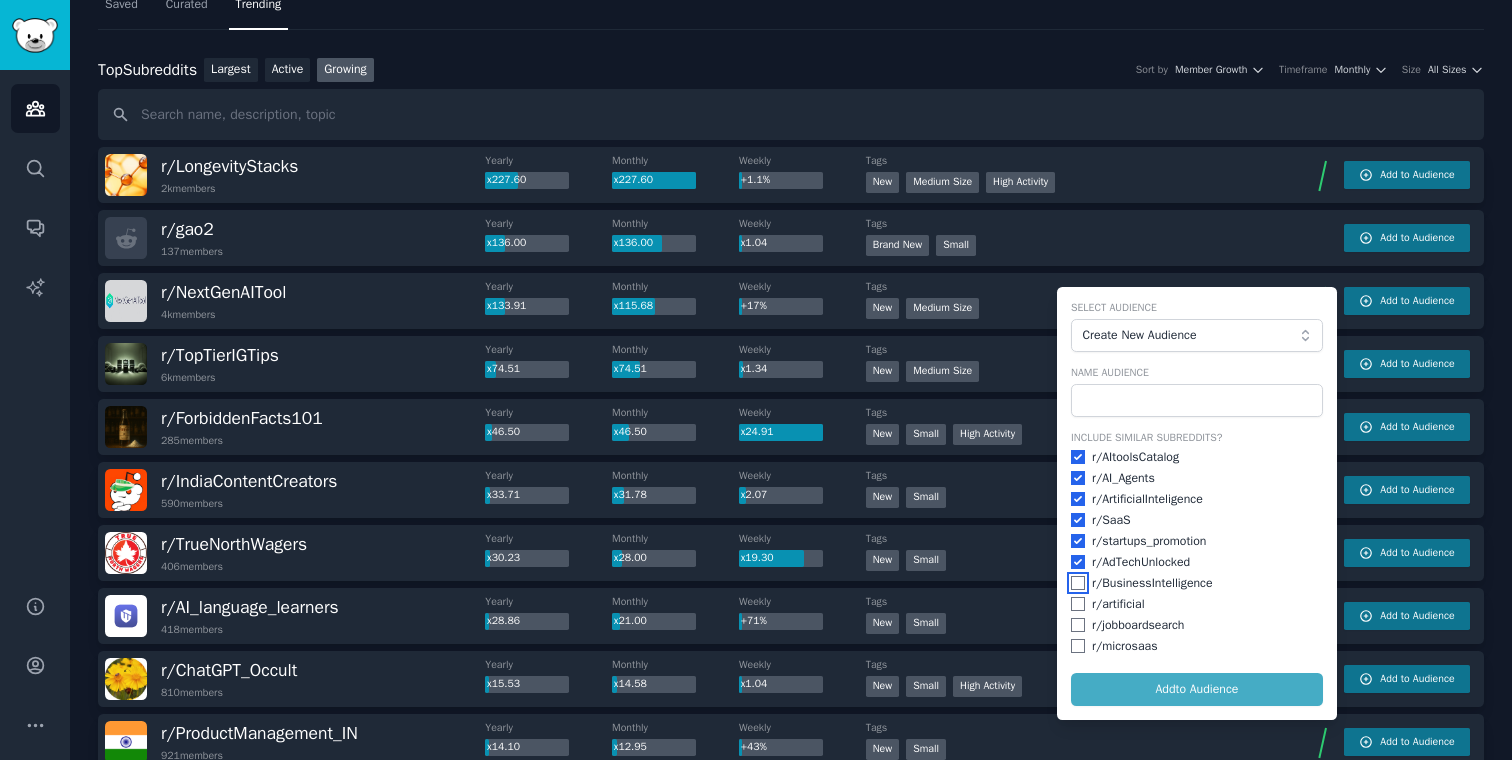 click at bounding box center [1078, 583] 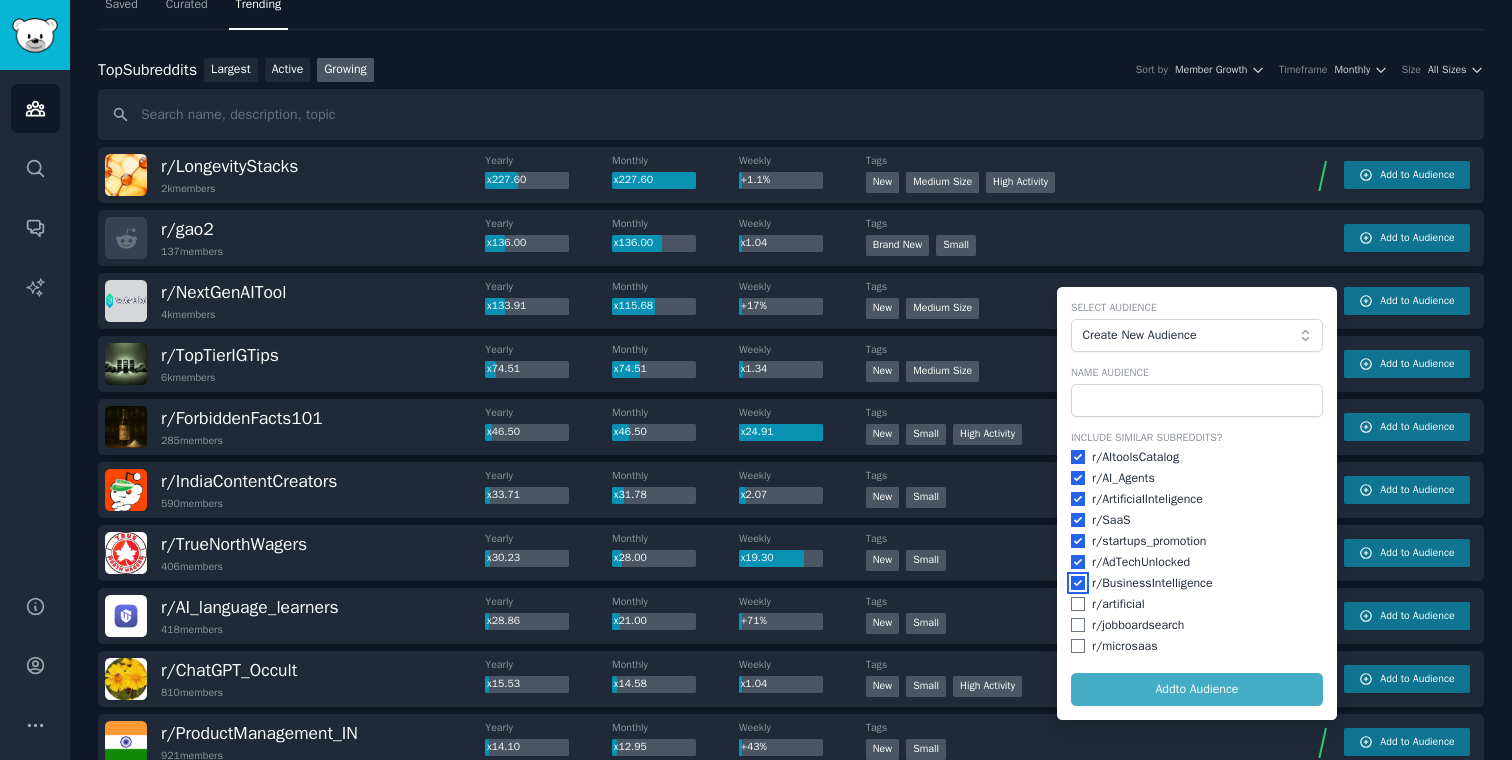 checkbox on "true" 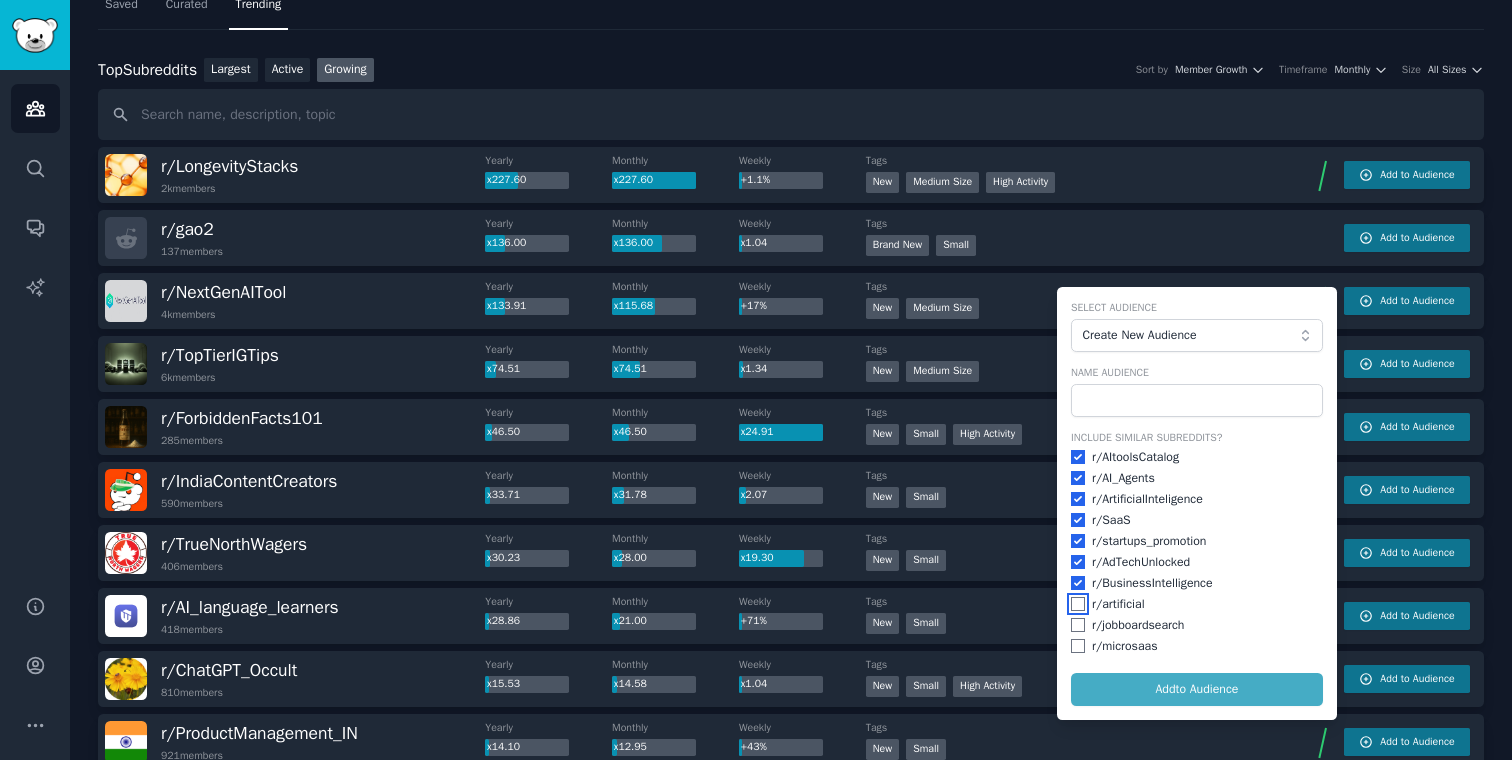 click at bounding box center [1078, 604] 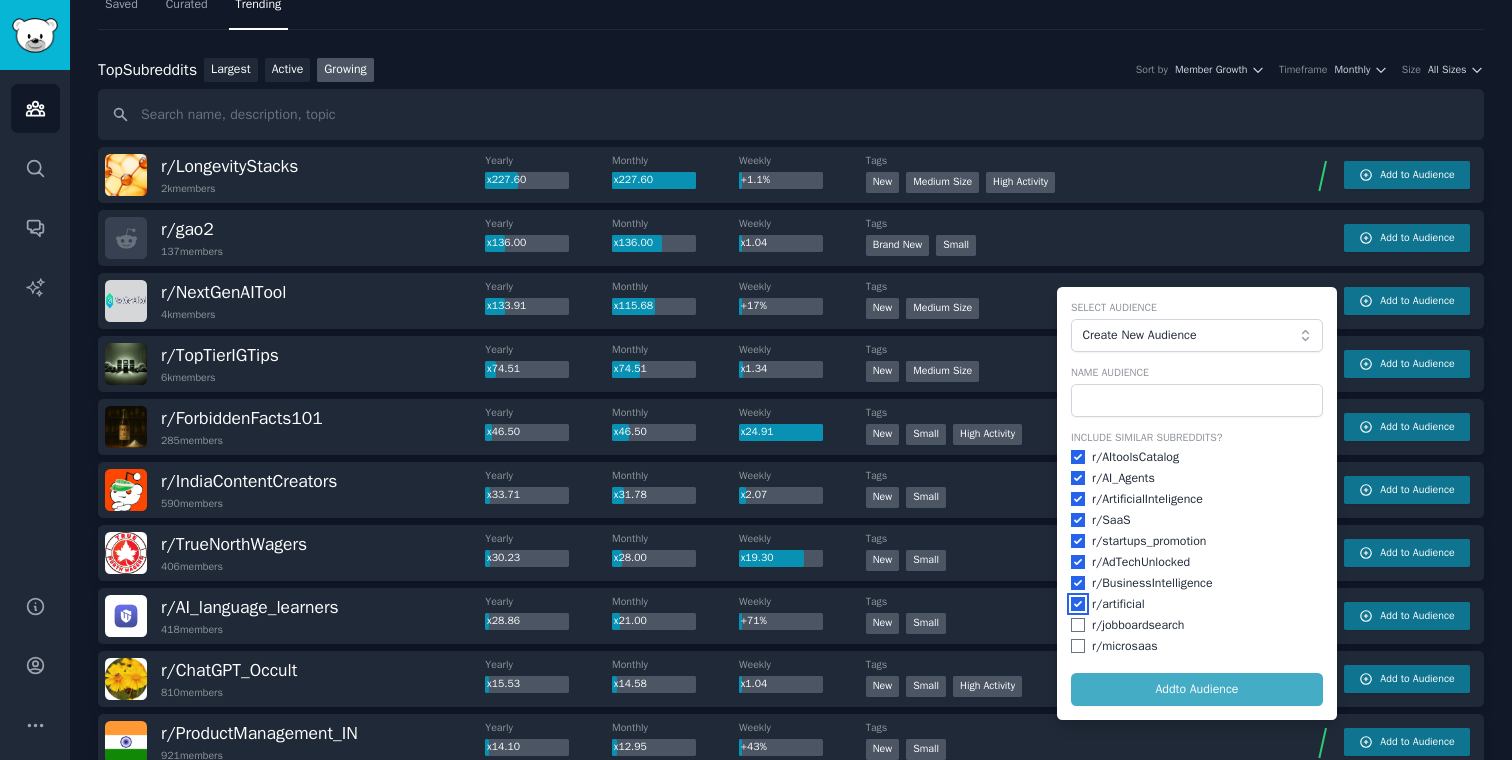 checkbox on "true" 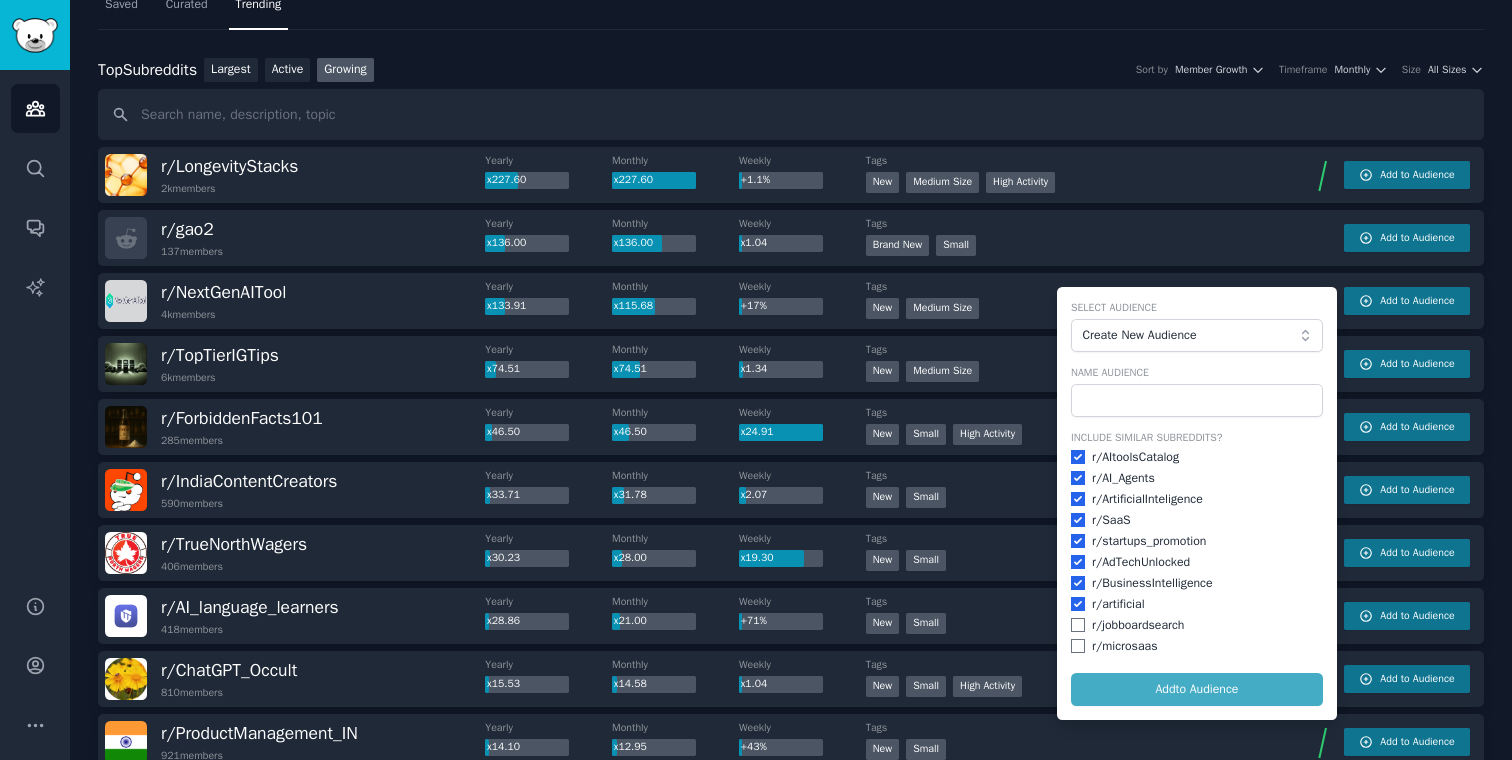 click on "r/ jobboardsearch" at bounding box center [1197, 626] 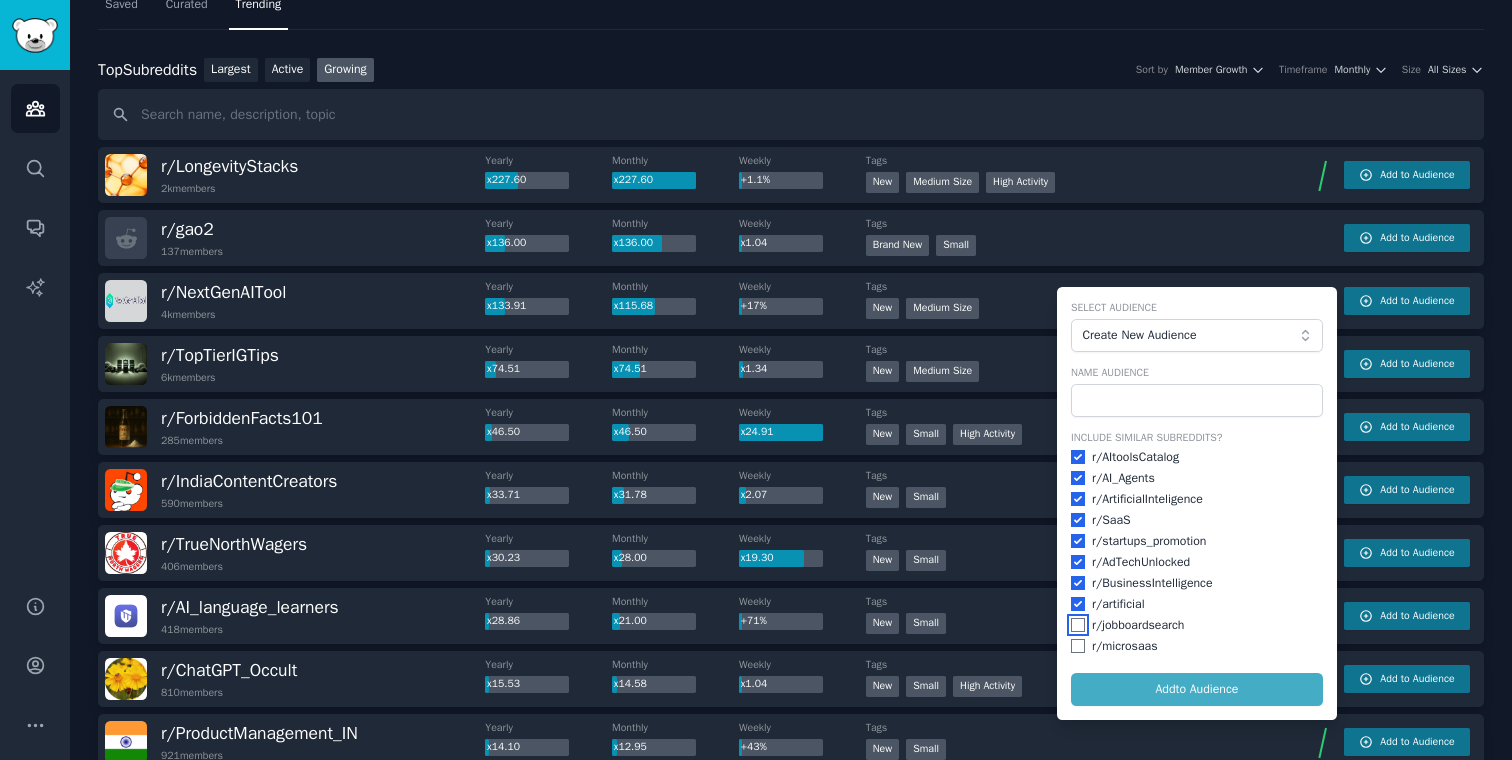 click at bounding box center (1078, 625) 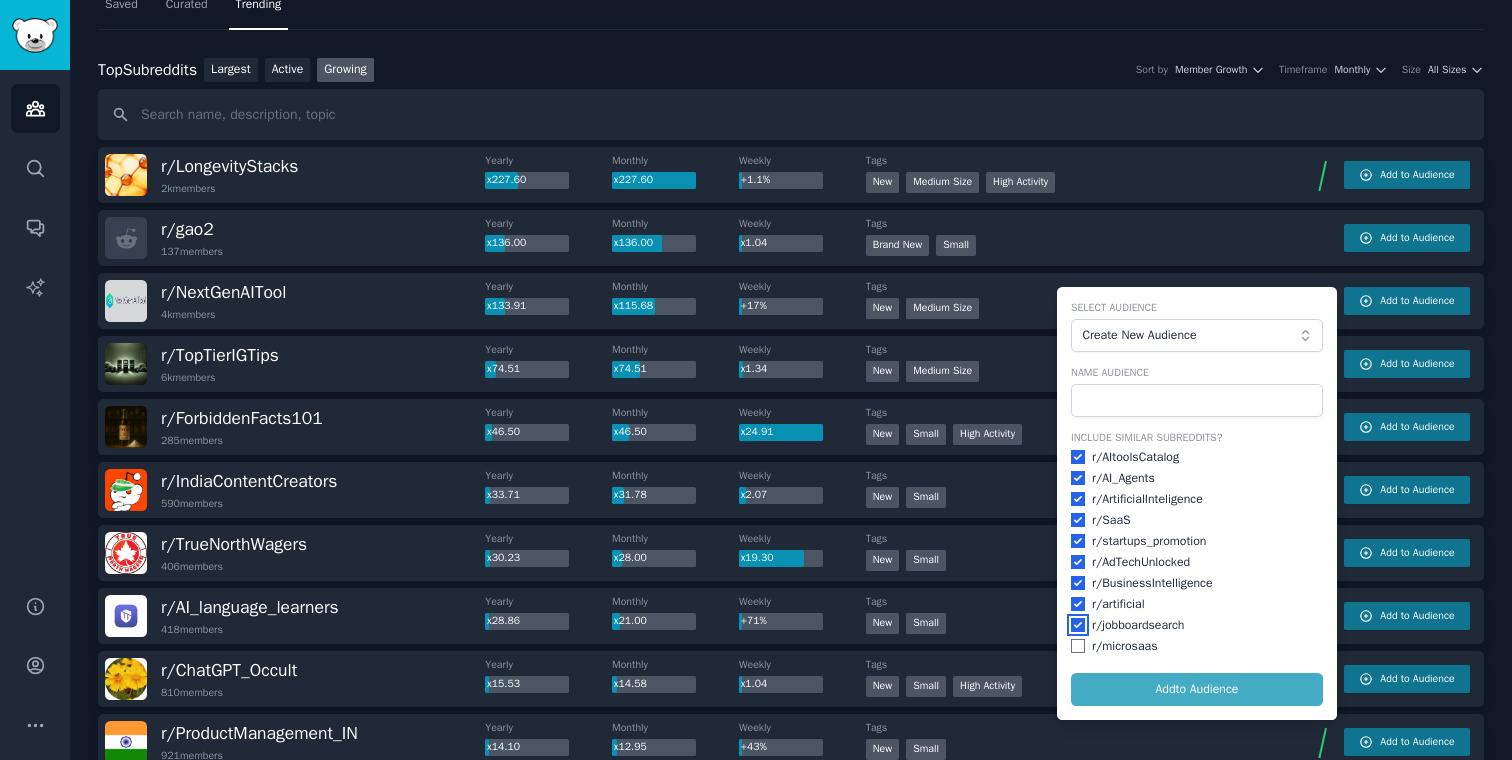 checkbox on "true" 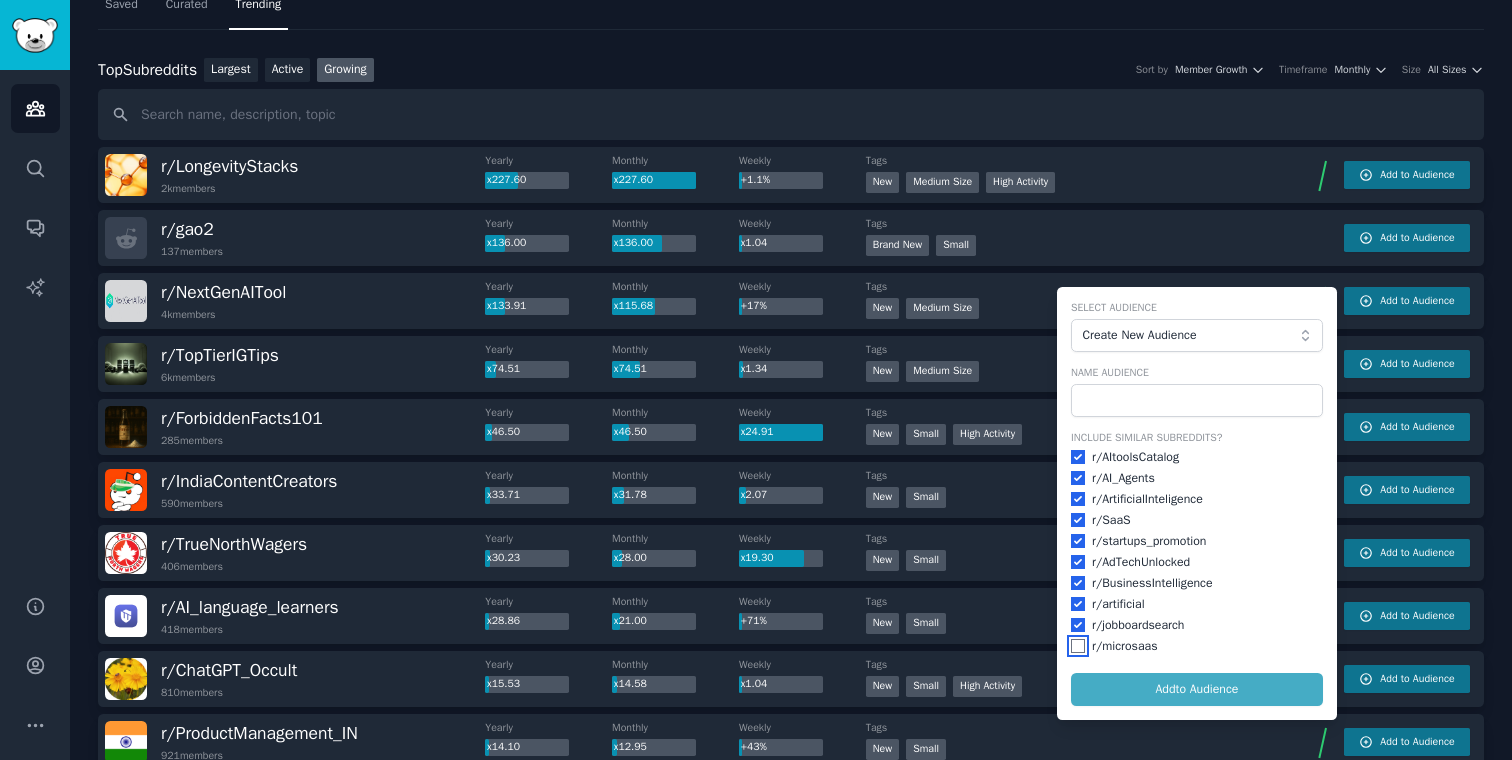 click at bounding box center (1078, 646) 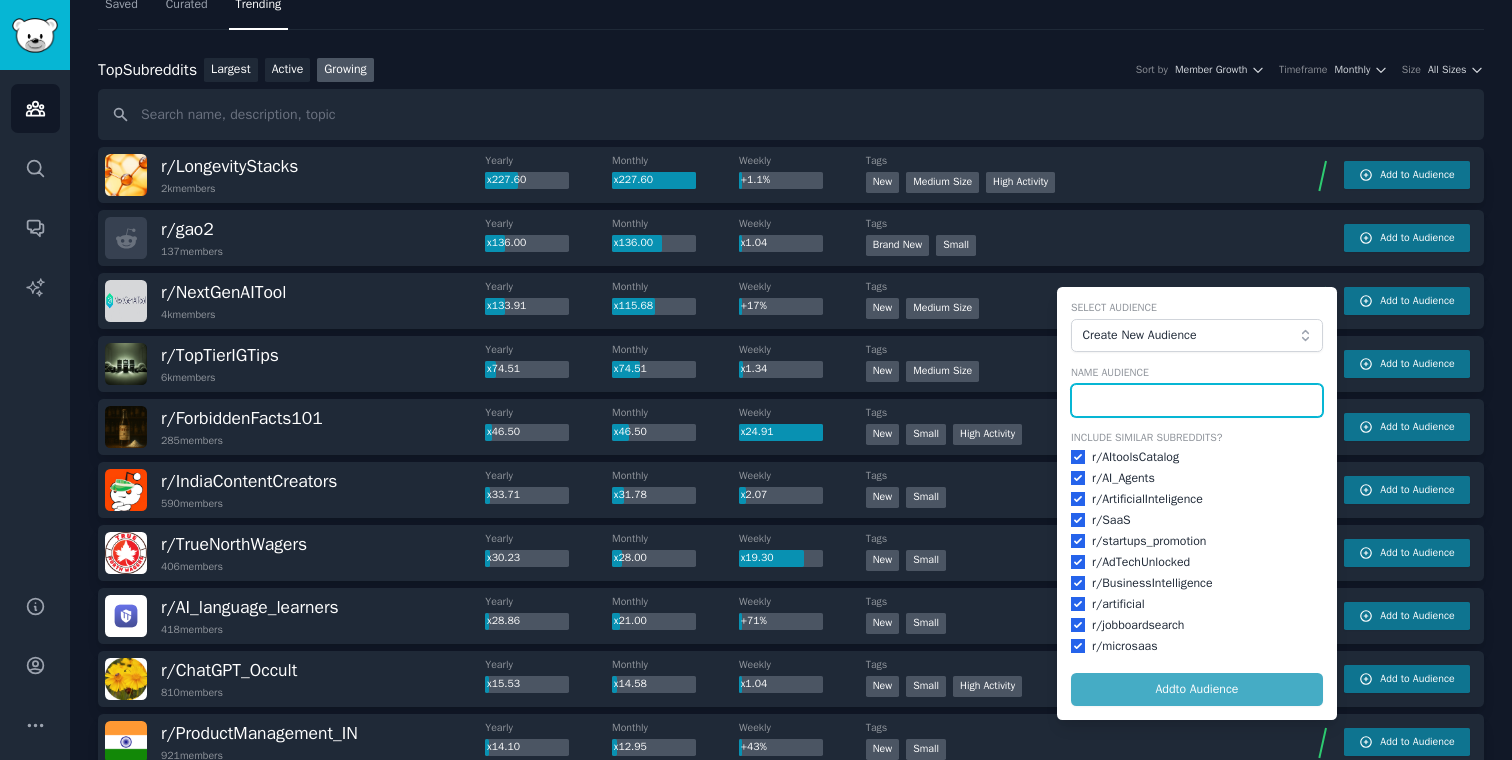 click at bounding box center [1197, 401] 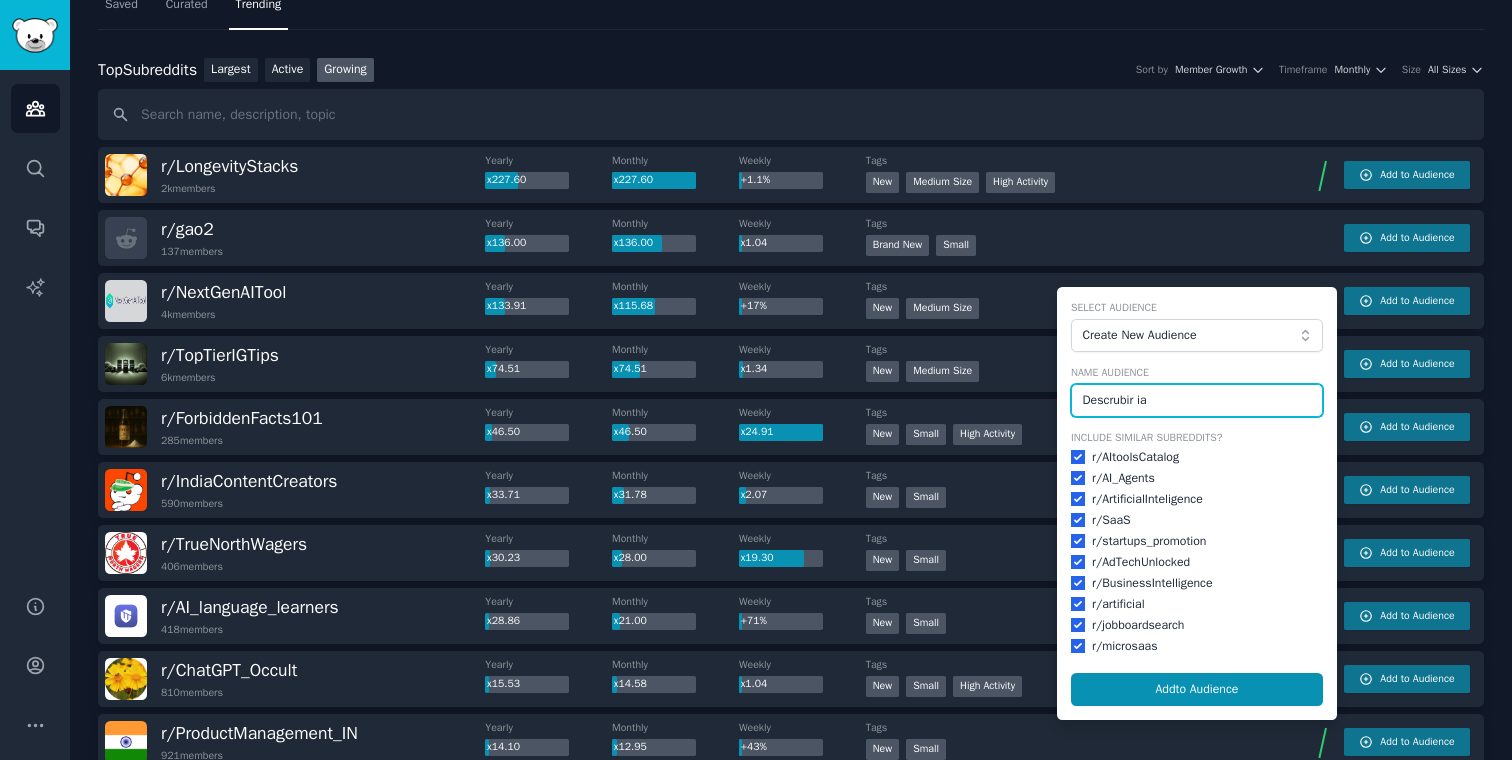 type on "Descrubir ia" 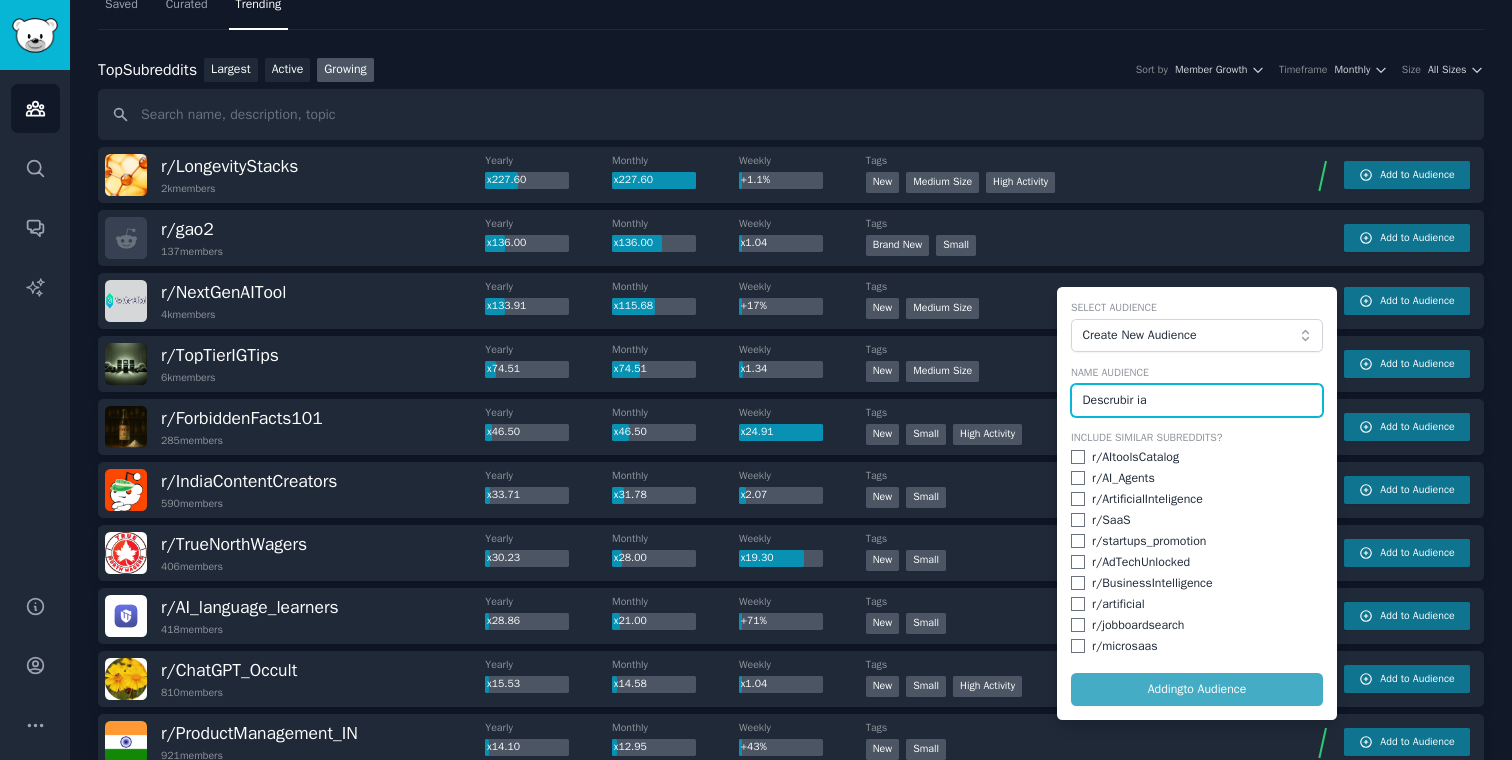 checkbox on "false" 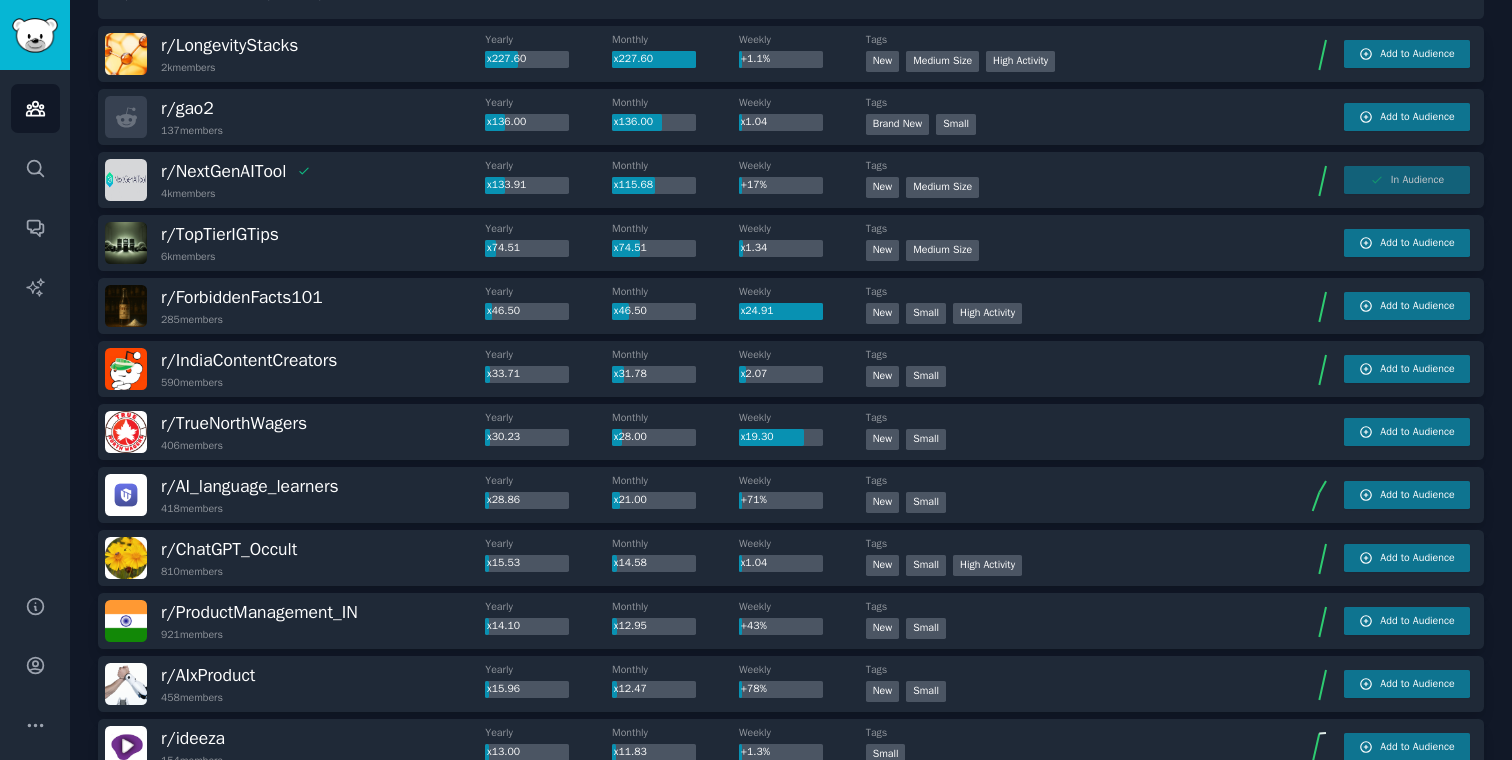 scroll, scrollTop: 0, scrollLeft: 0, axis: both 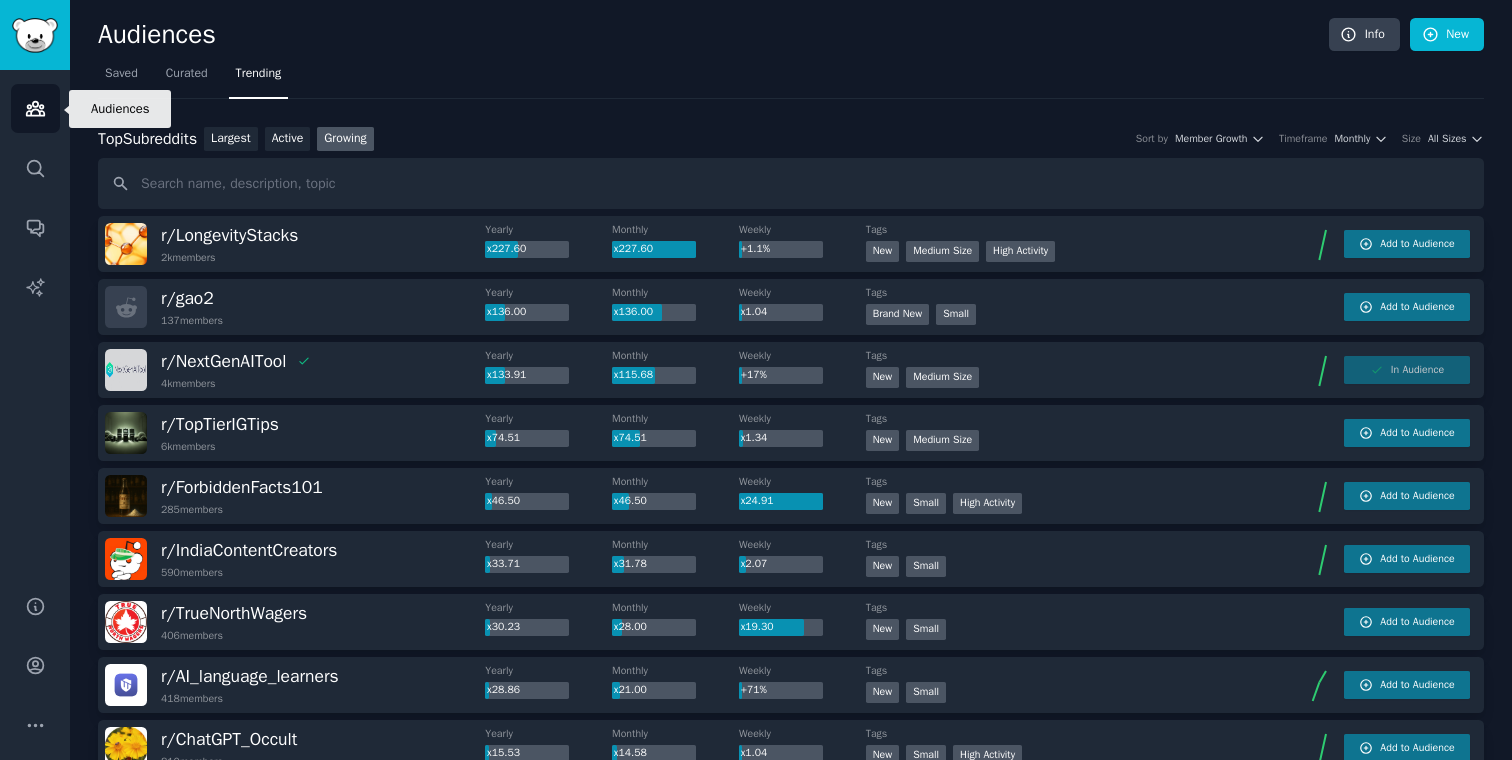 click on "Audiences" at bounding box center (35, 108) 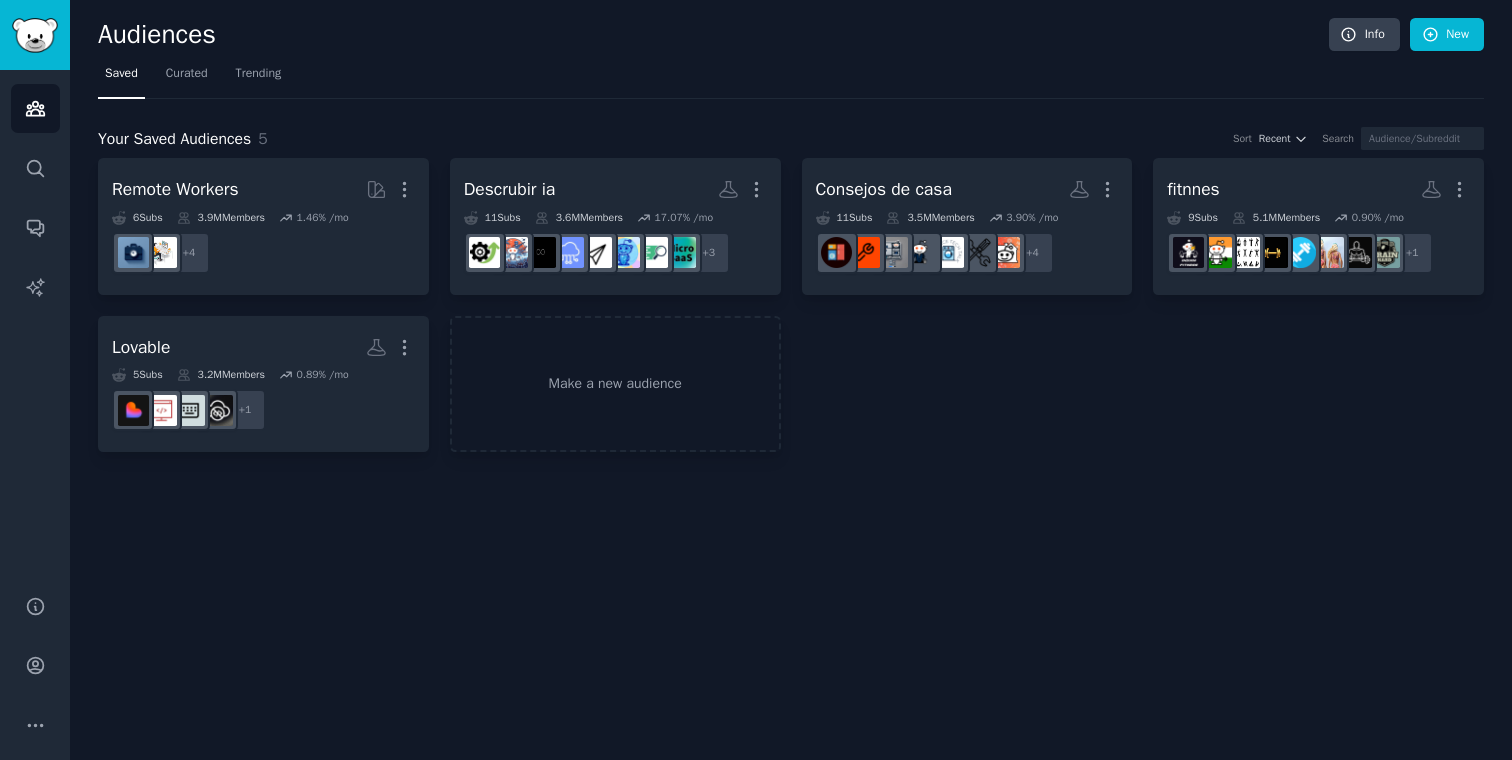 click on "Audiences Info New Saved Curated Trending Your Saved Audiences 5 Sort Recent Search Remote Workers More 6  Sub s 3.9M  Members 1.46 % /mo + 4 Descrubir ia More 11  Sub s 3.6M  Members 17.07 % /mo + 3 Consejos de casa More 11  Sub s 3.5M  Members 3.90 % /mo + 4 fitnnes More 9  Sub s 5.1M  Members 0.90 % /mo + 1 Lovable More 5  Sub s 3.2M  Members 0.89 % /mo + 1 Make a new audience" 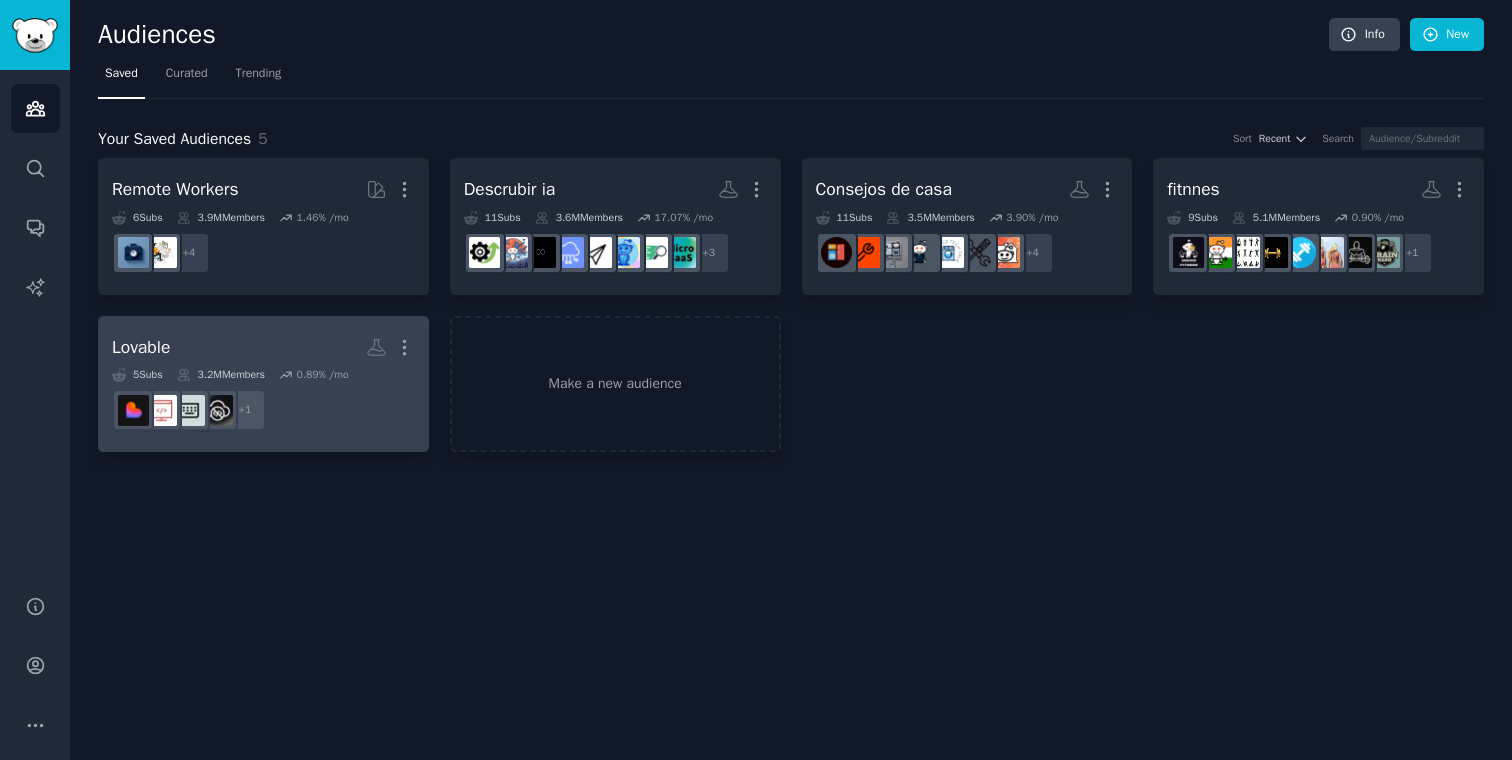 click on "Lovable" at bounding box center (141, 347) 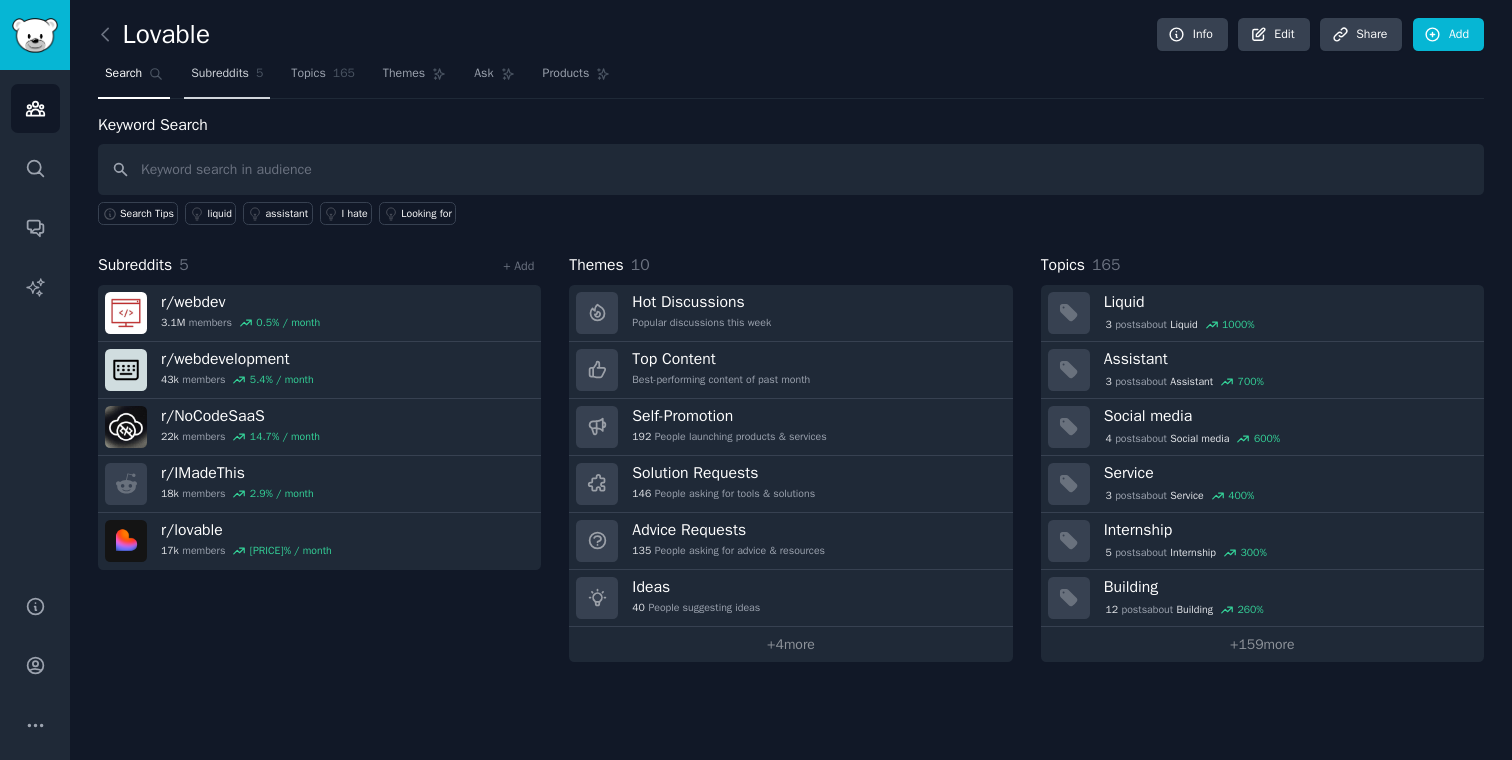 click on "Subreddits 5" at bounding box center [227, 78] 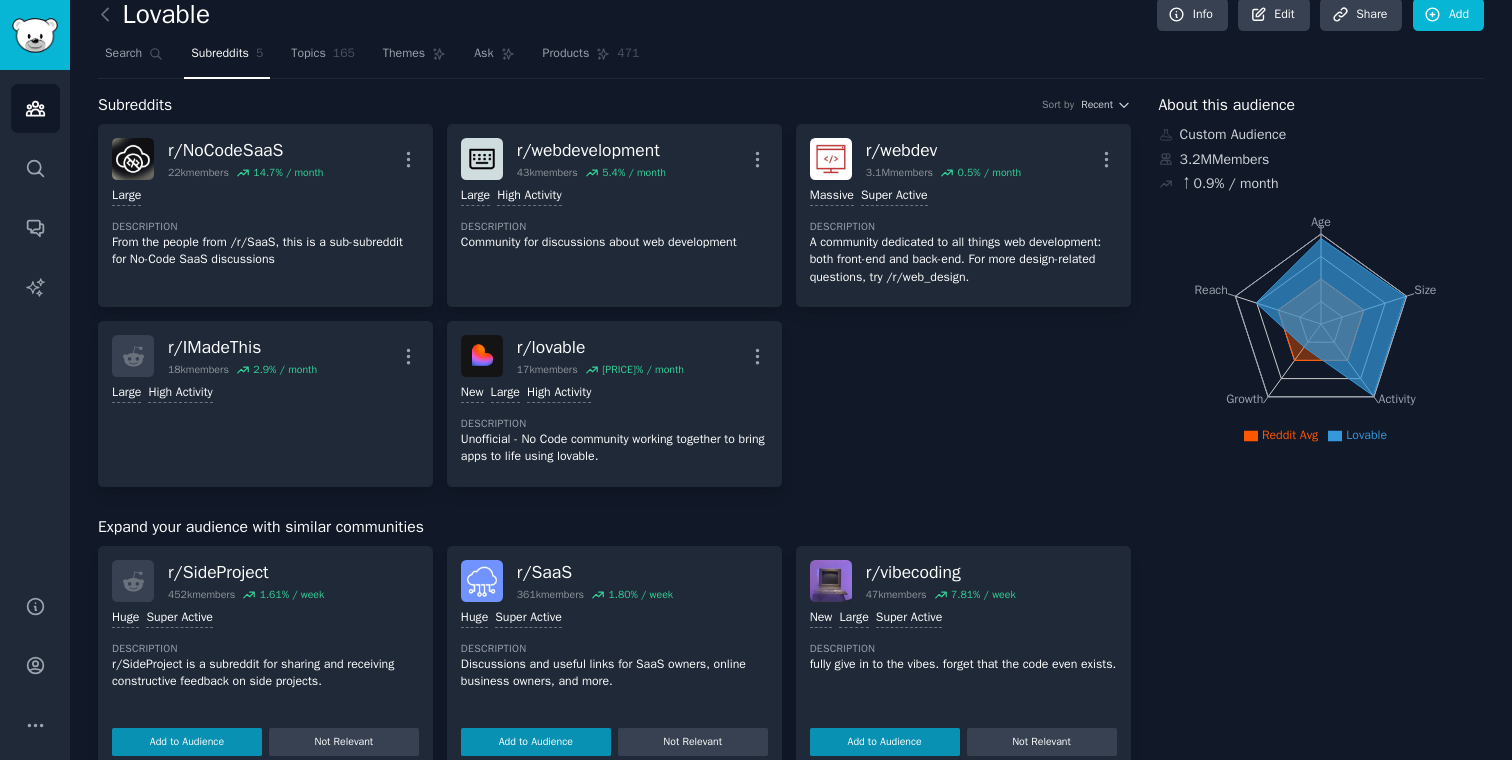 scroll, scrollTop: 22, scrollLeft: 0, axis: vertical 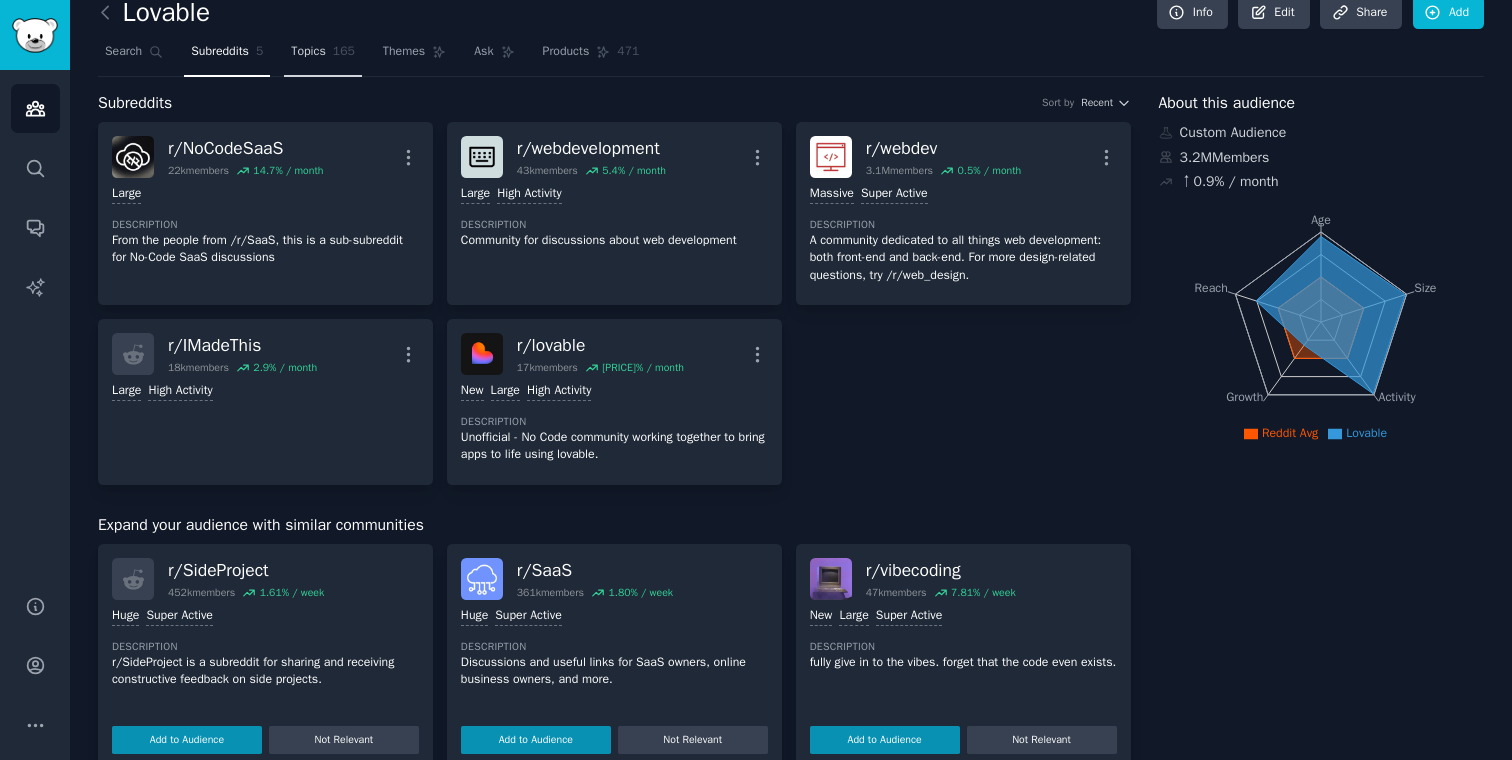 click on "Topics" at bounding box center [308, 52] 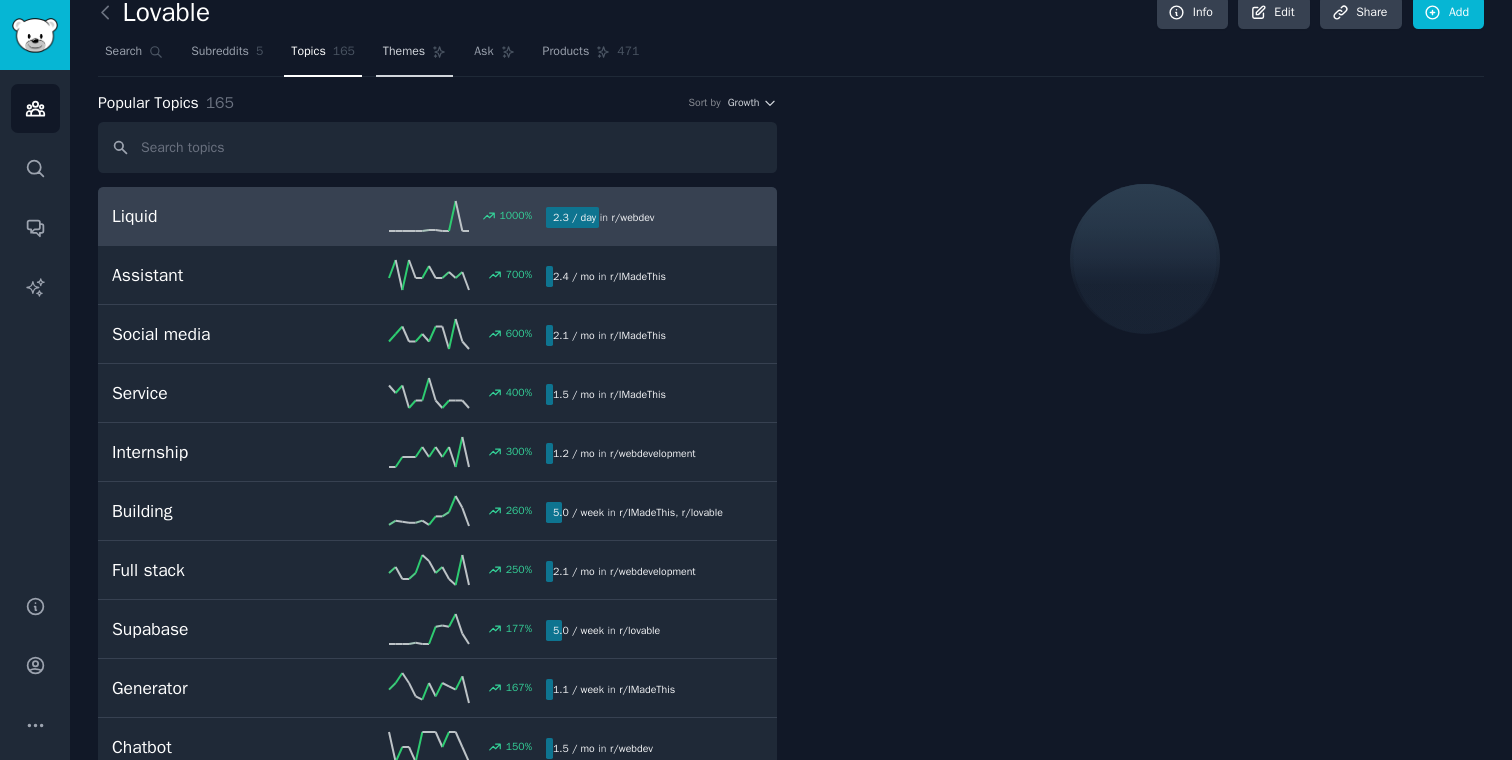 click on "Themes" at bounding box center [404, 52] 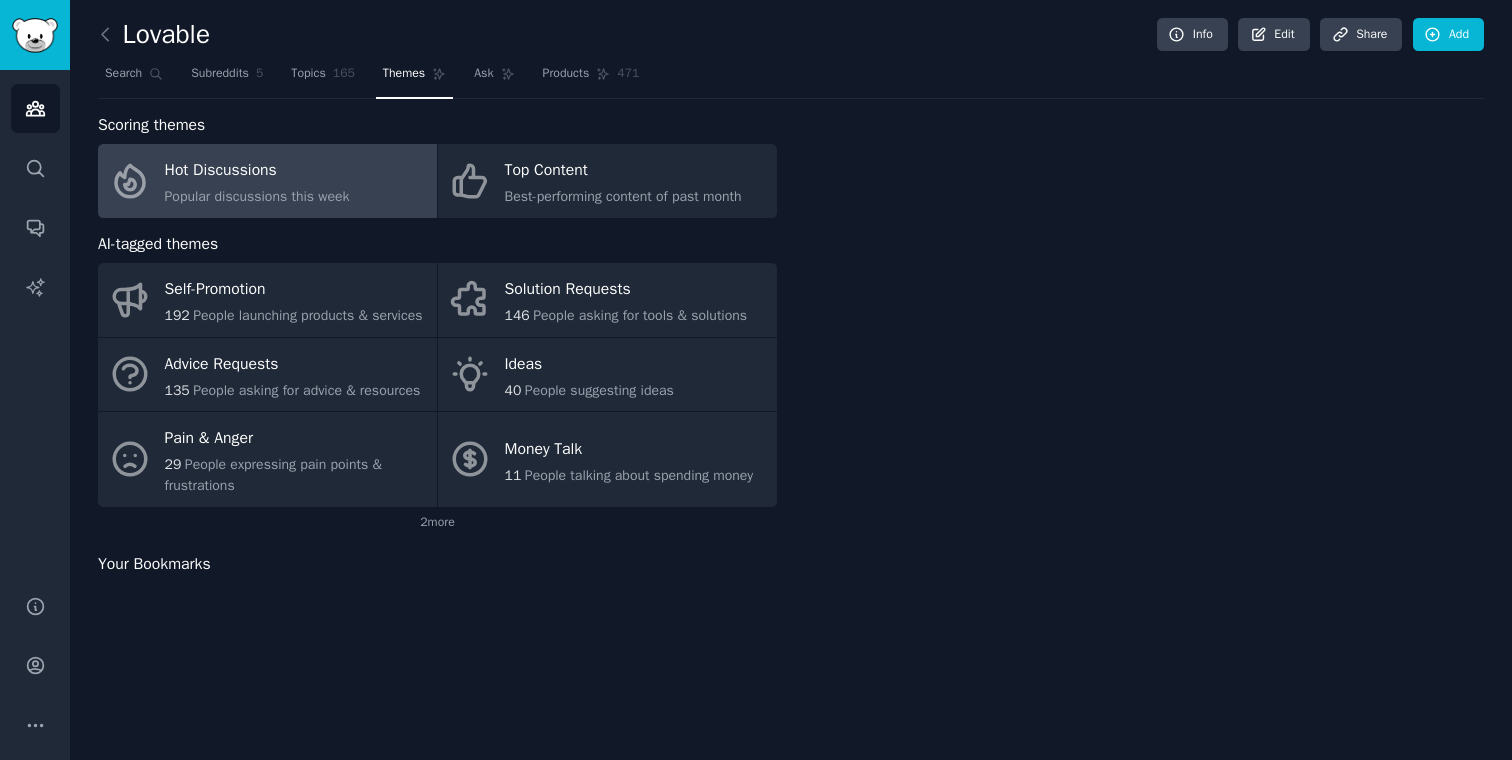scroll, scrollTop: 0, scrollLeft: 0, axis: both 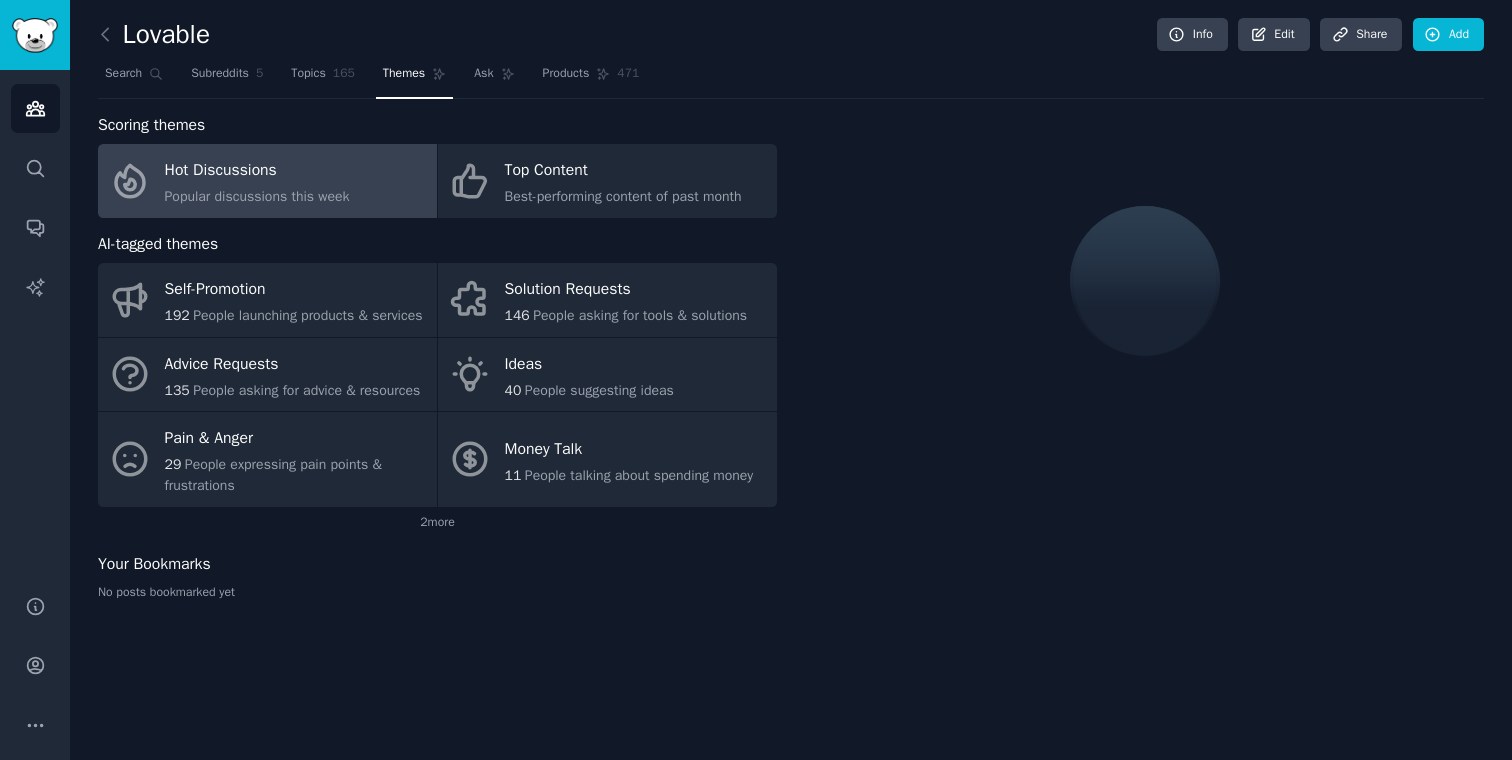 click on "Popular discussions this week" at bounding box center (257, 196) 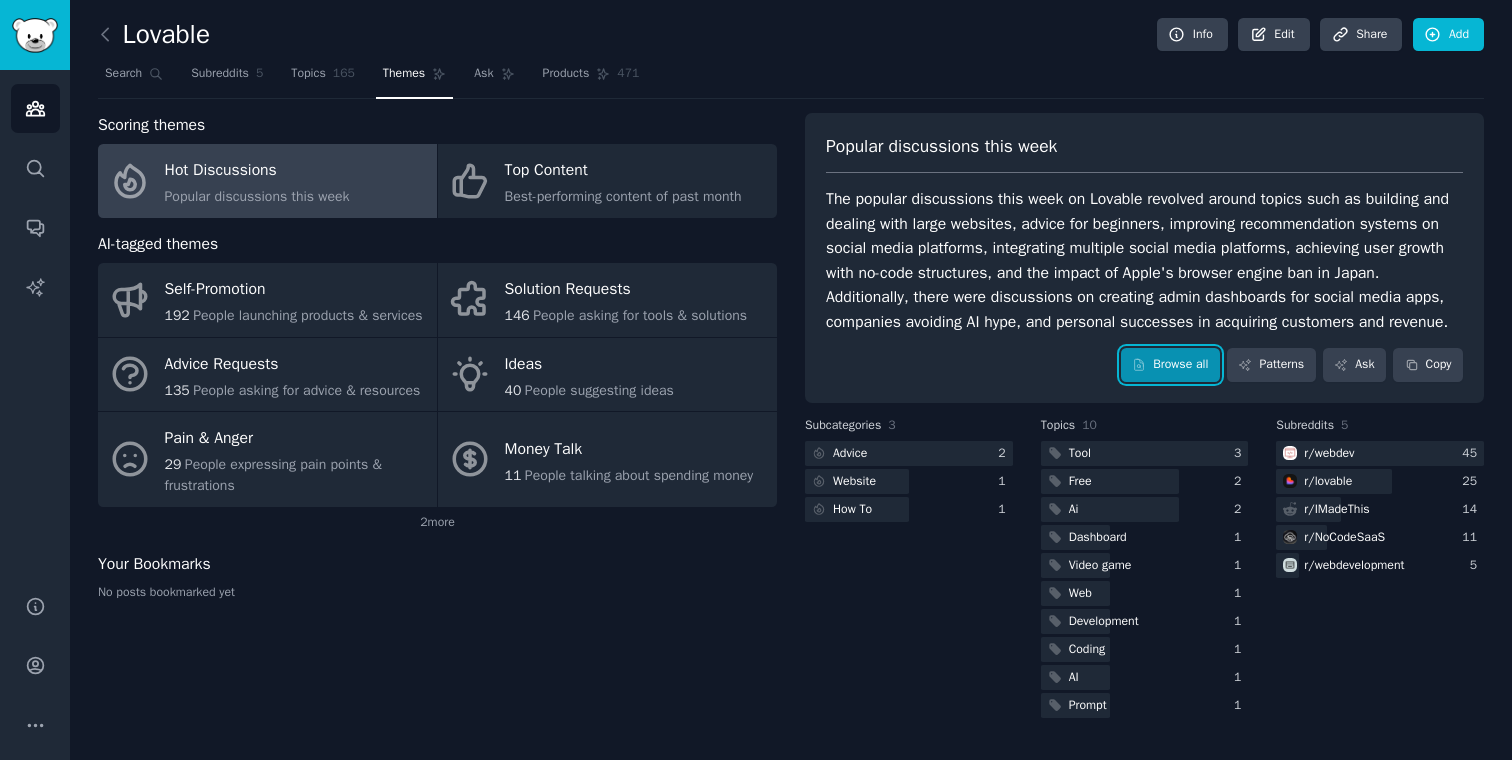 click on "Browse all" at bounding box center (1170, 365) 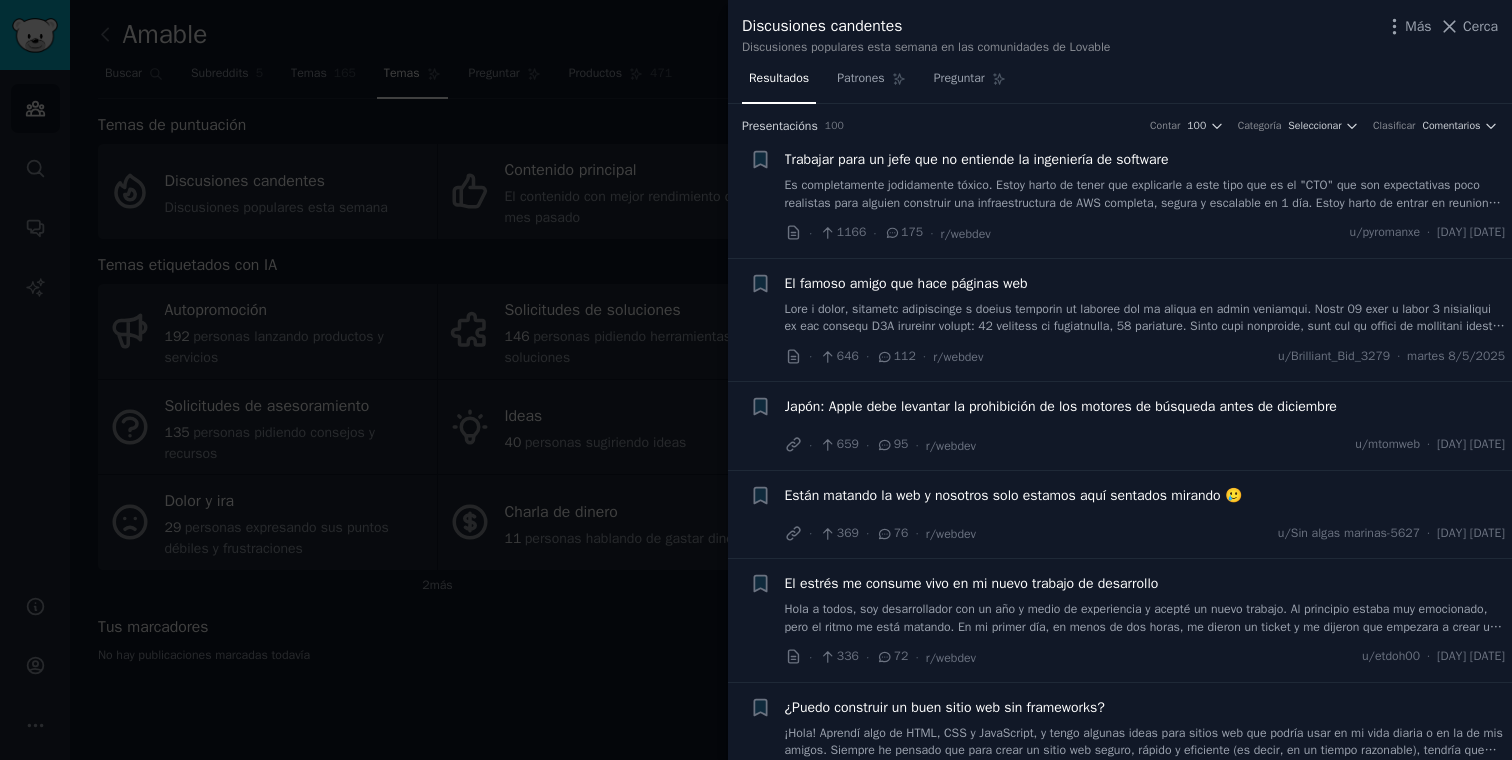 click on "Resultados Patrones Preguntar" at bounding box center [1120, 83] 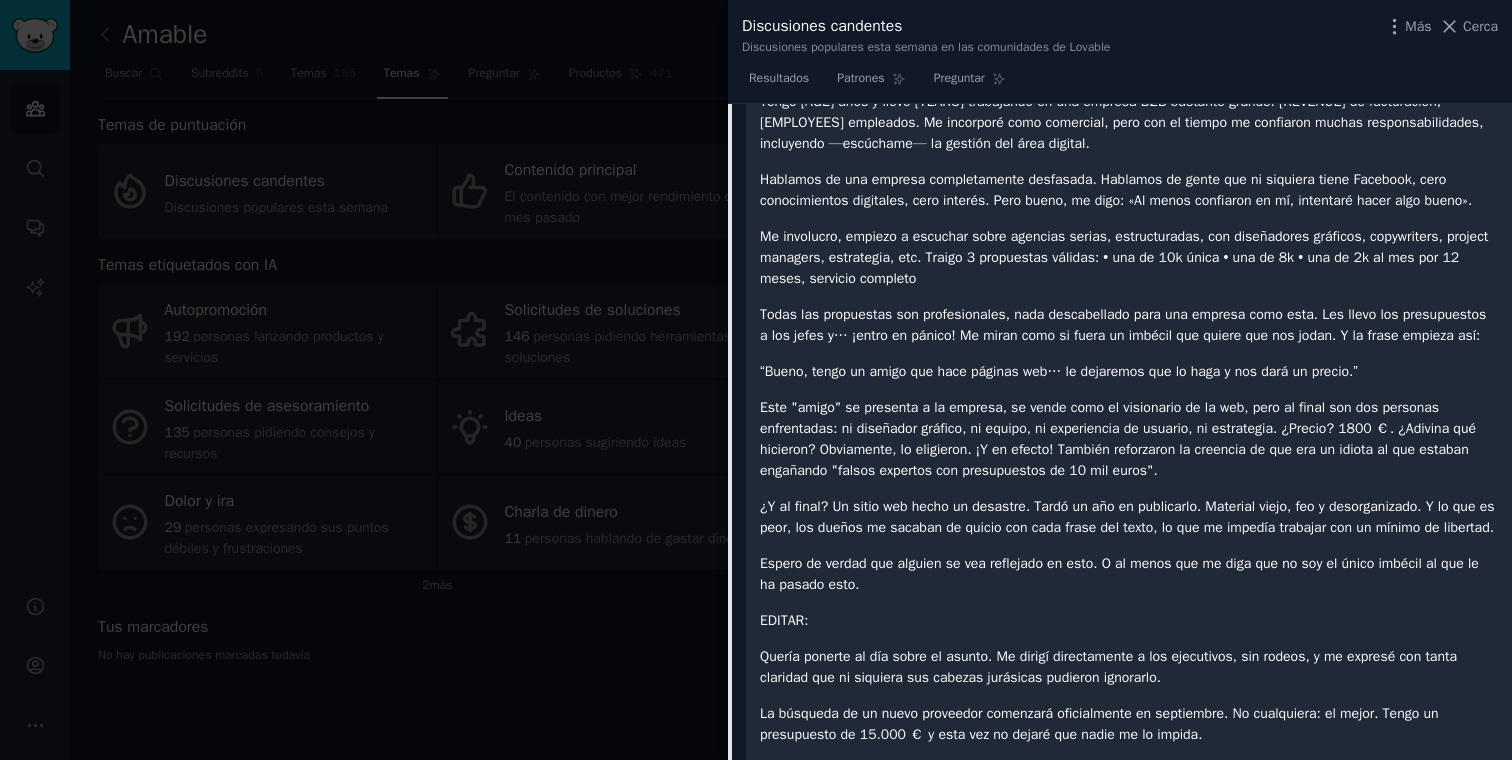 scroll, scrollTop: 428, scrollLeft: 0, axis: vertical 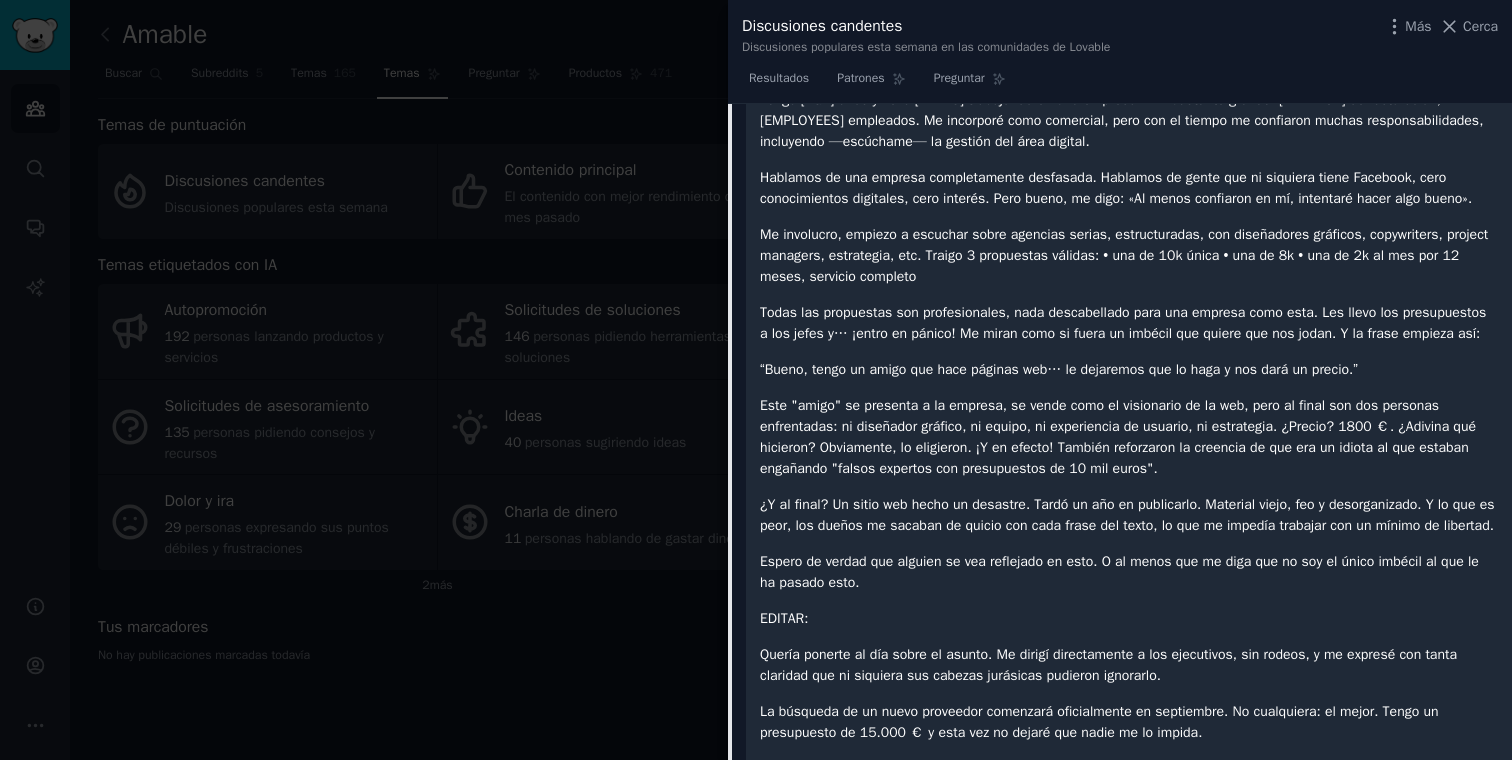 click at bounding box center (756, 380) 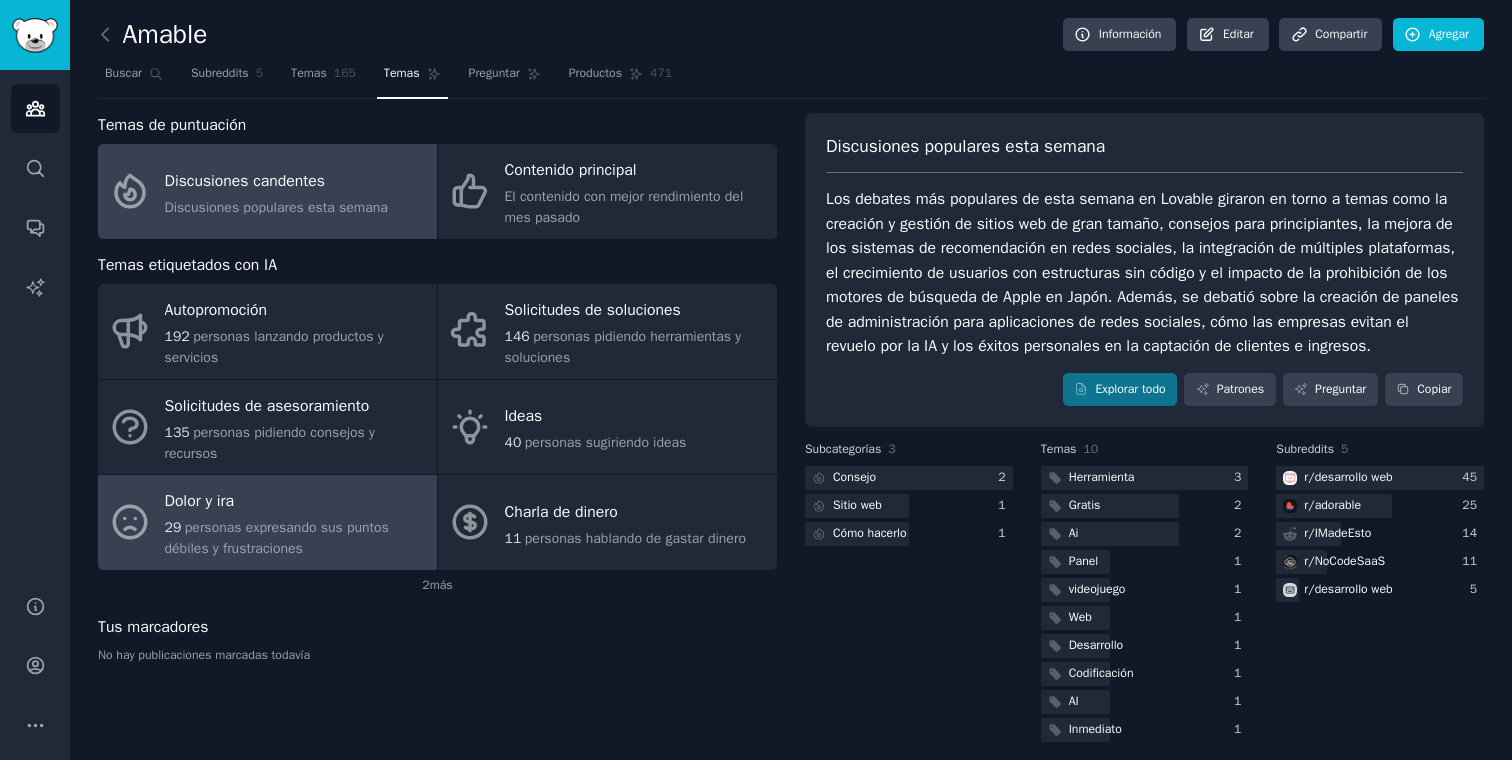 click on "Dolor y ira" at bounding box center [296, 502] 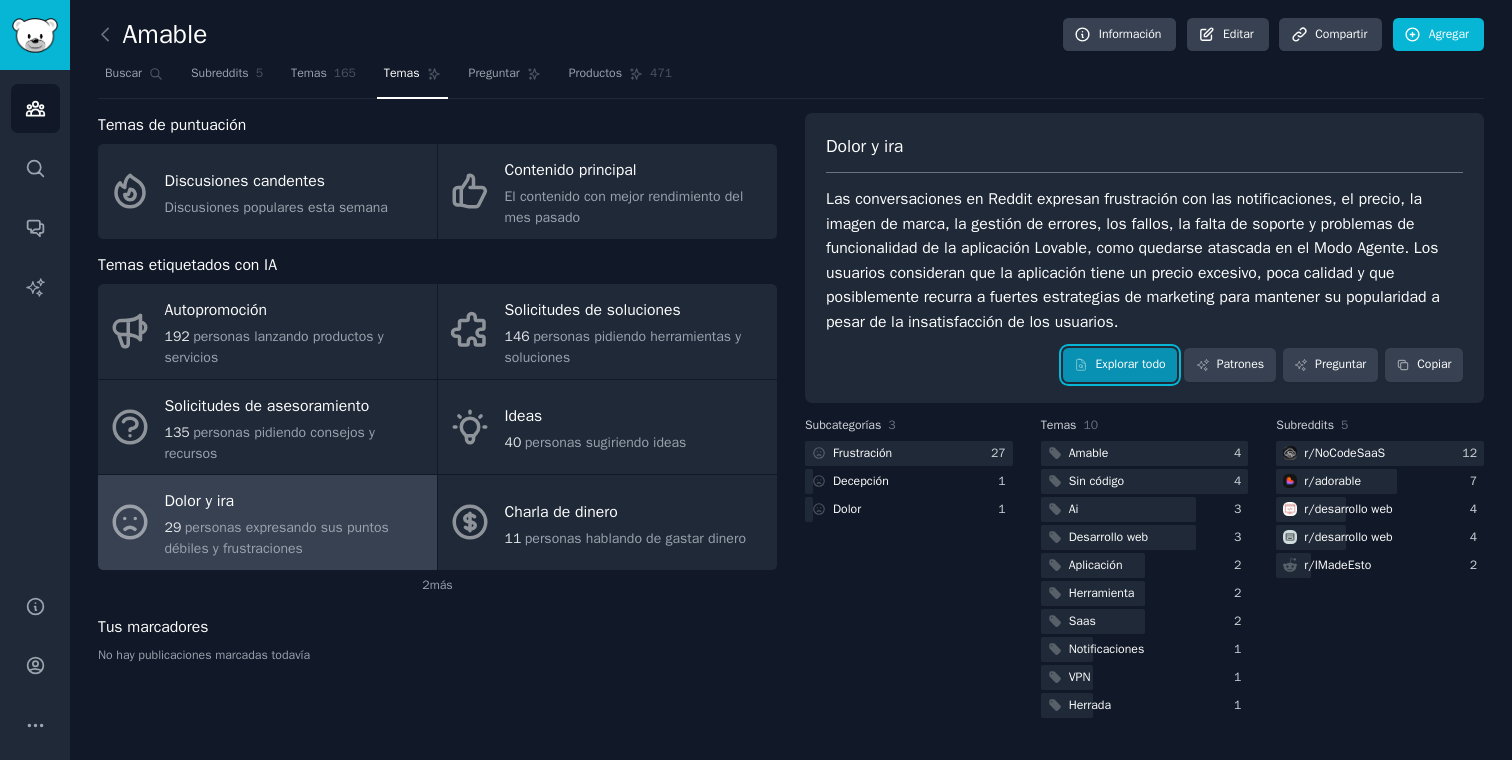 click on "Explorar todo" at bounding box center [1120, 365] 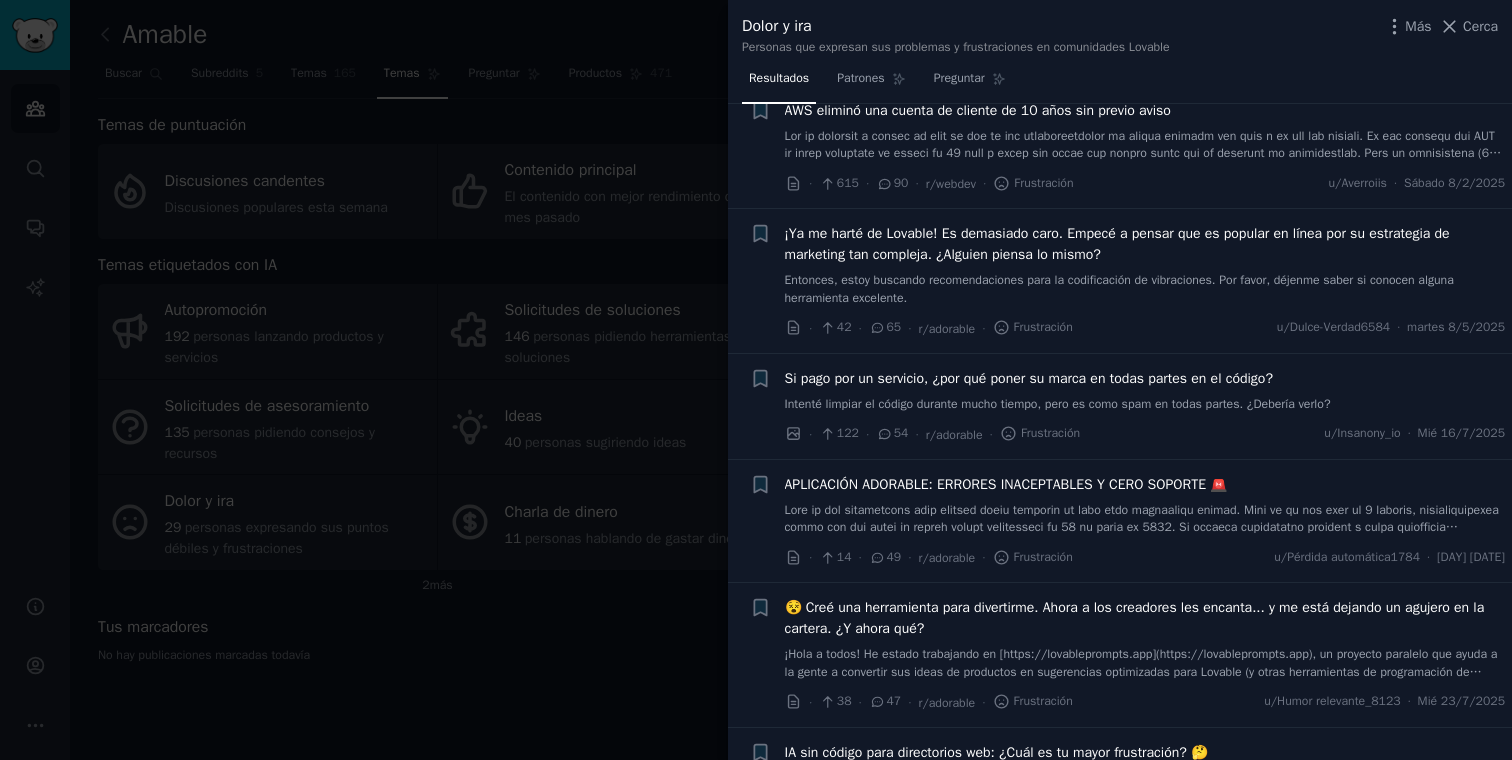 scroll, scrollTop: 175, scrollLeft: 0, axis: vertical 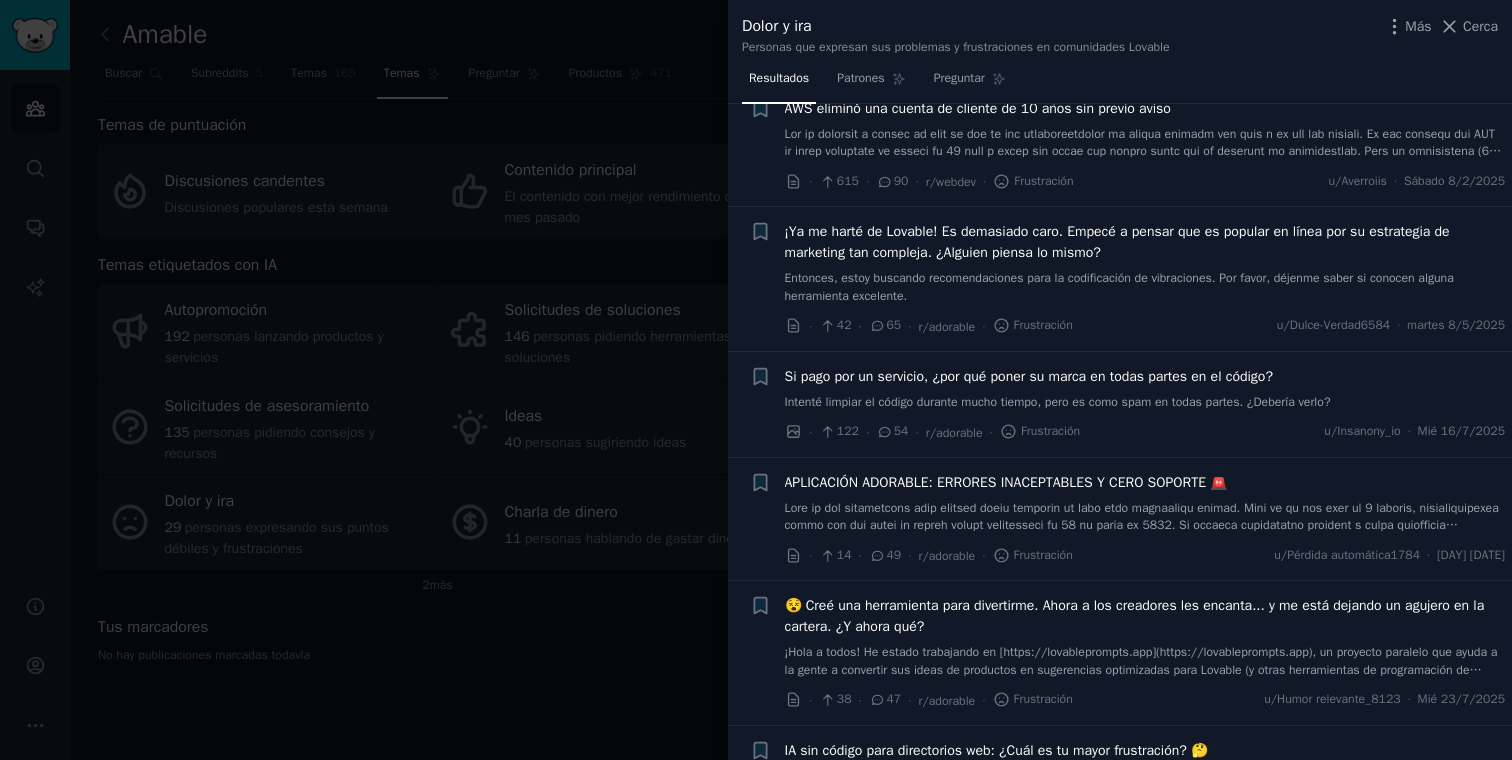 click at bounding box center [1144, 648] 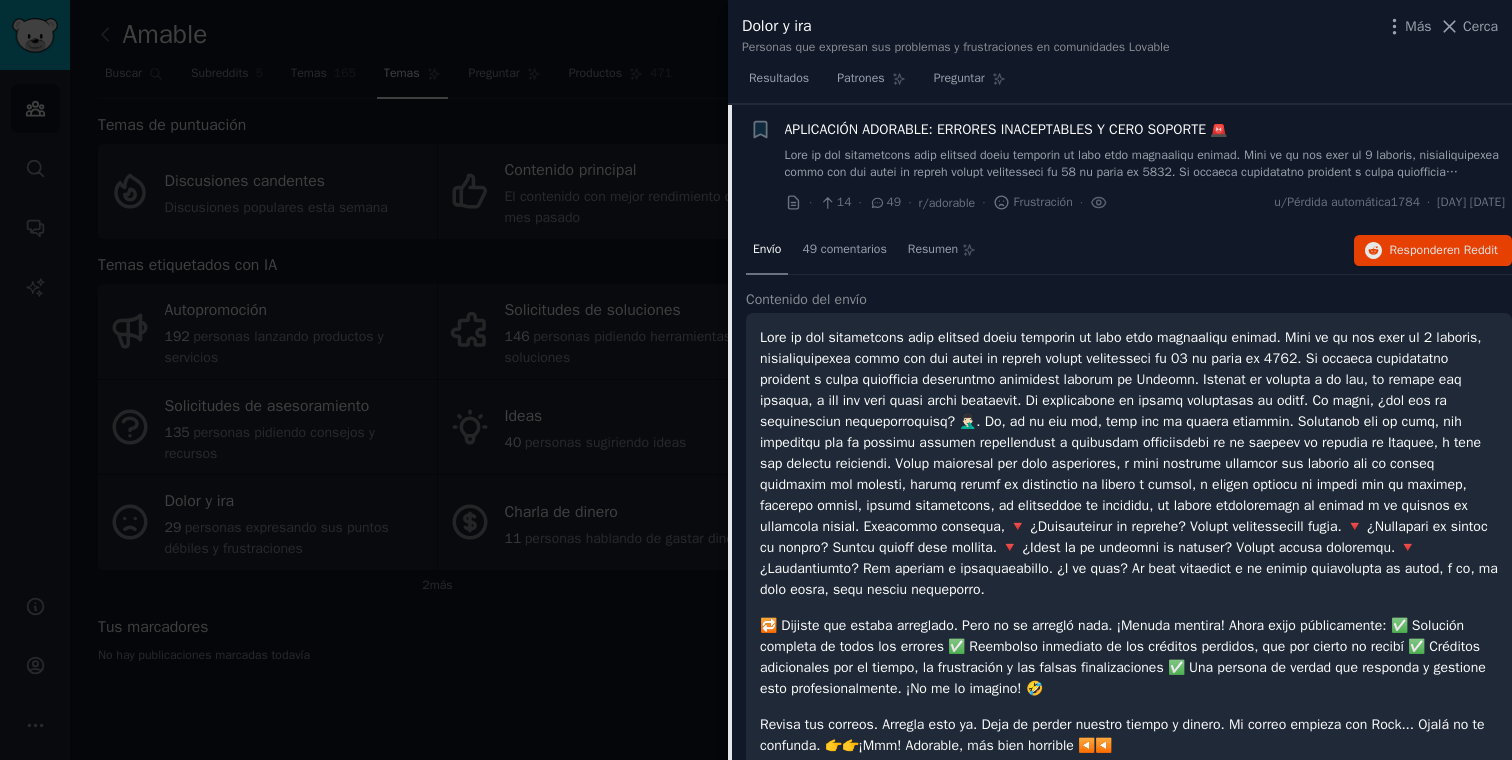 scroll, scrollTop: 529, scrollLeft: 0, axis: vertical 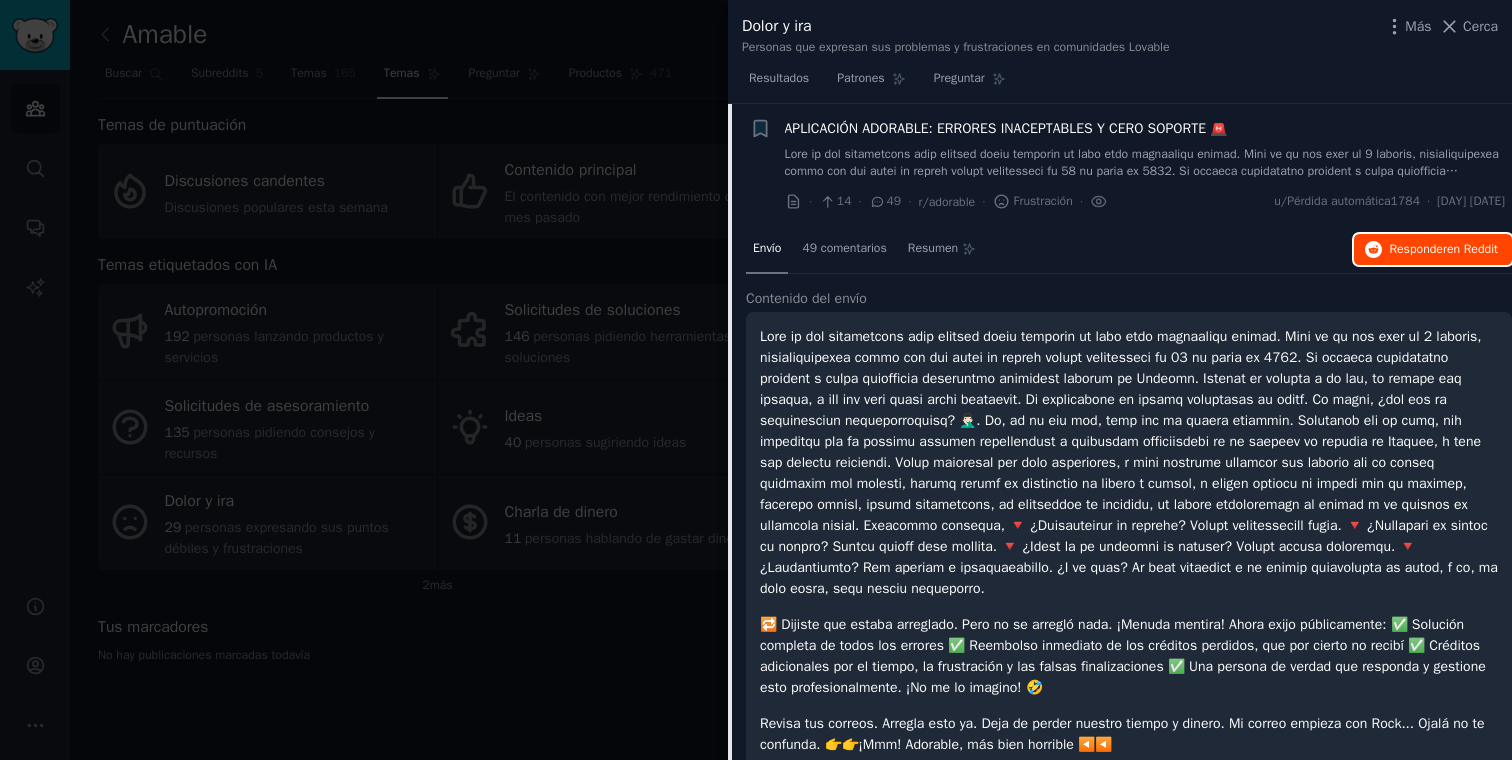 click on "Responder" at bounding box center [1417, 249] 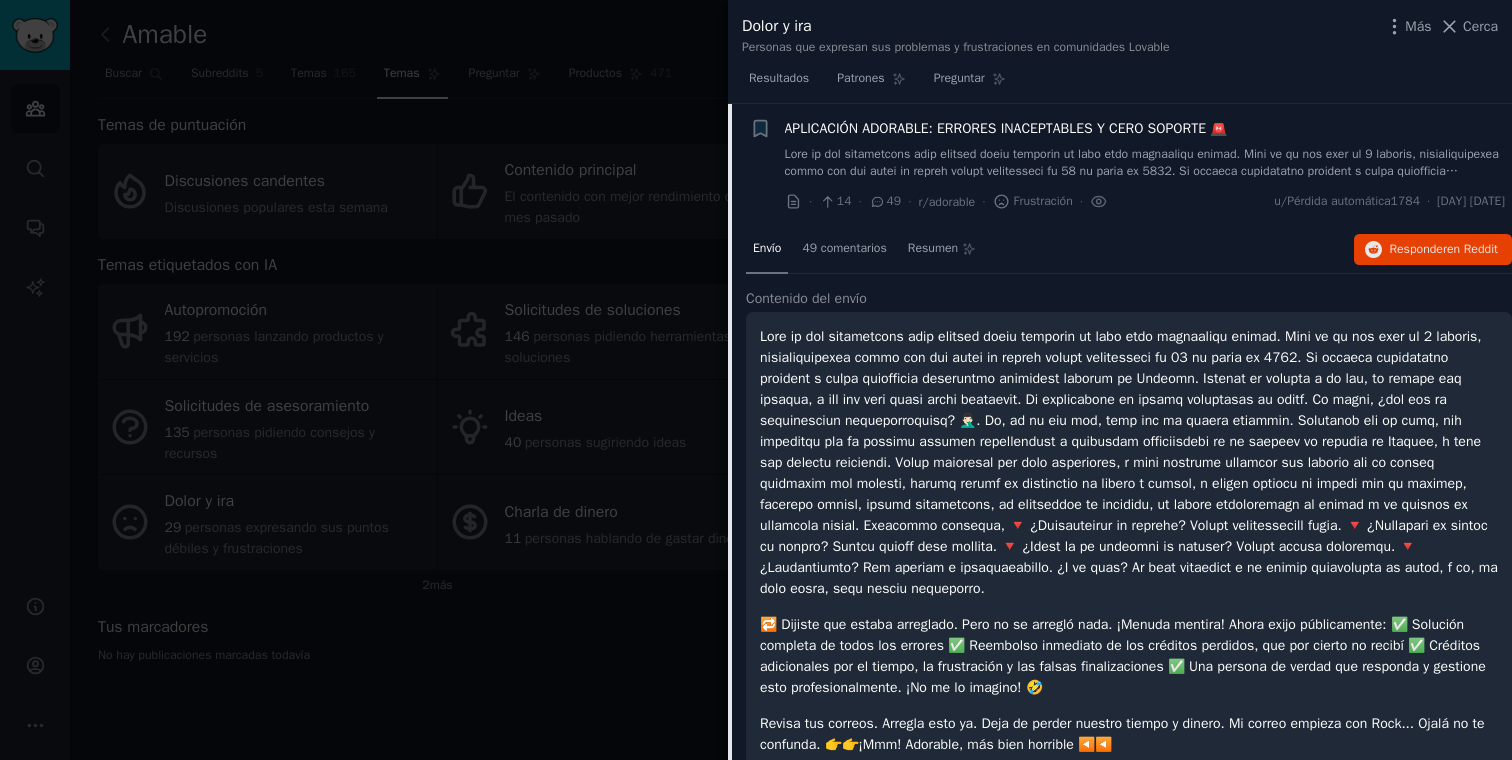 click at bounding box center (1129, 462) 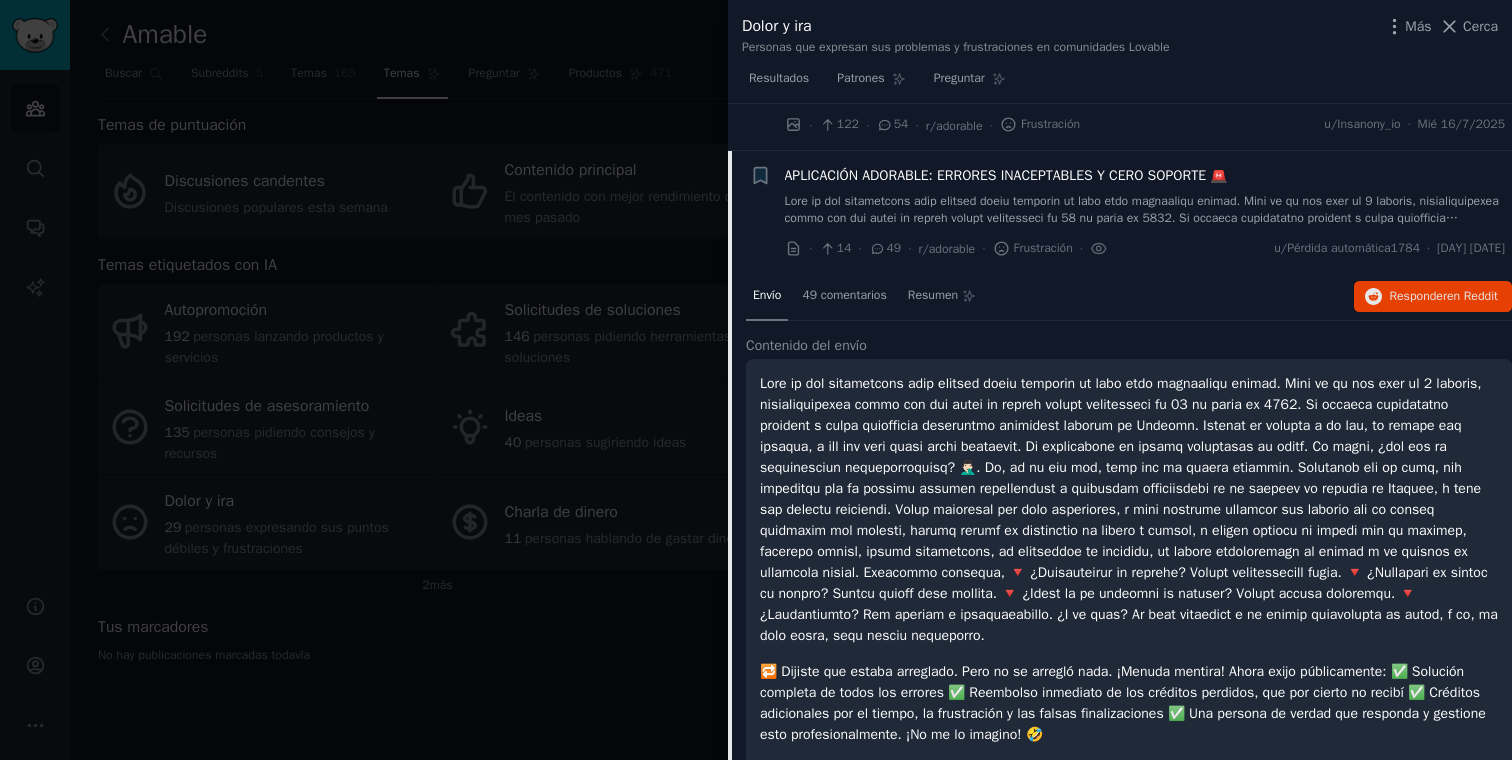 click at bounding box center [1144, 341] 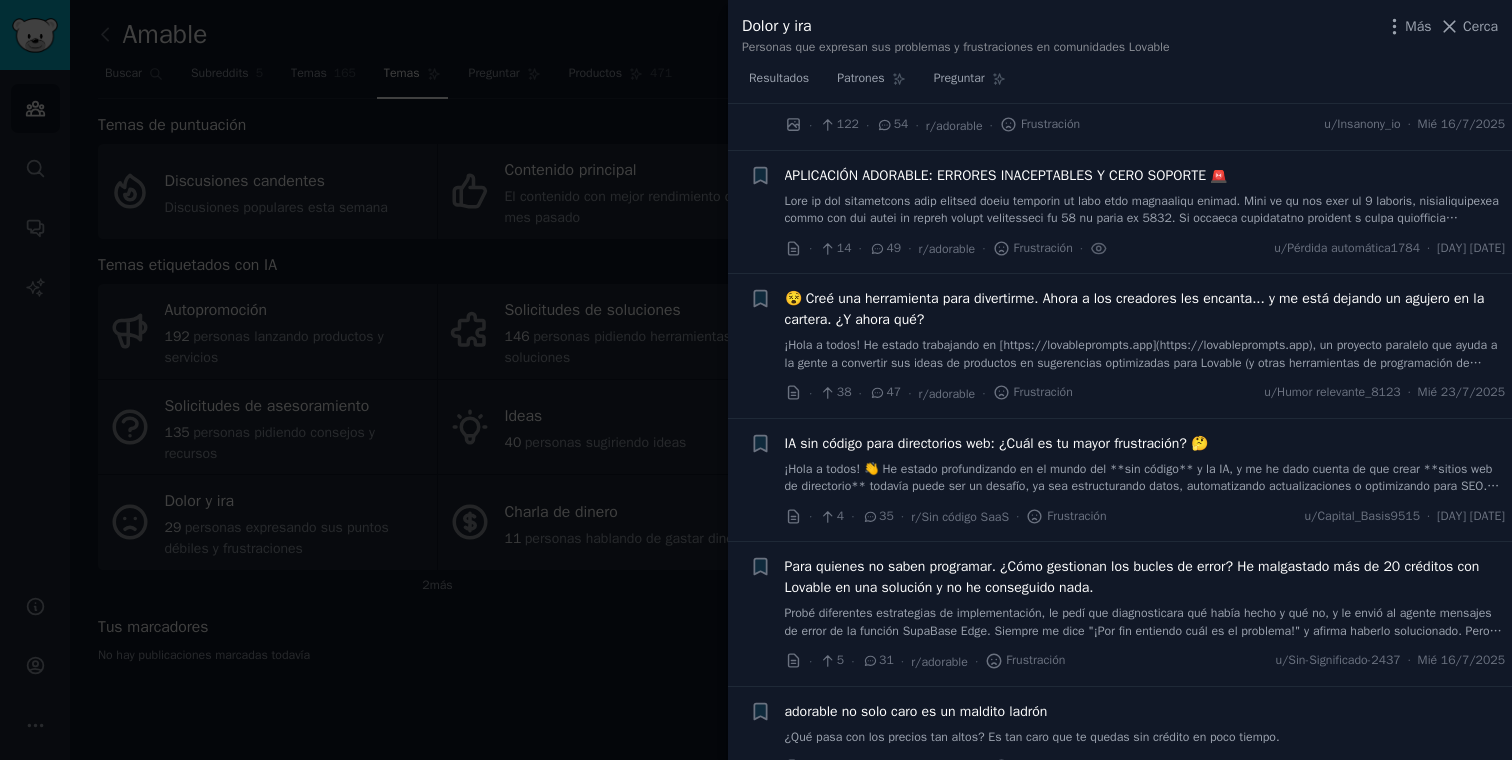 scroll, scrollTop: 529, scrollLeft: 0, axis: vertical 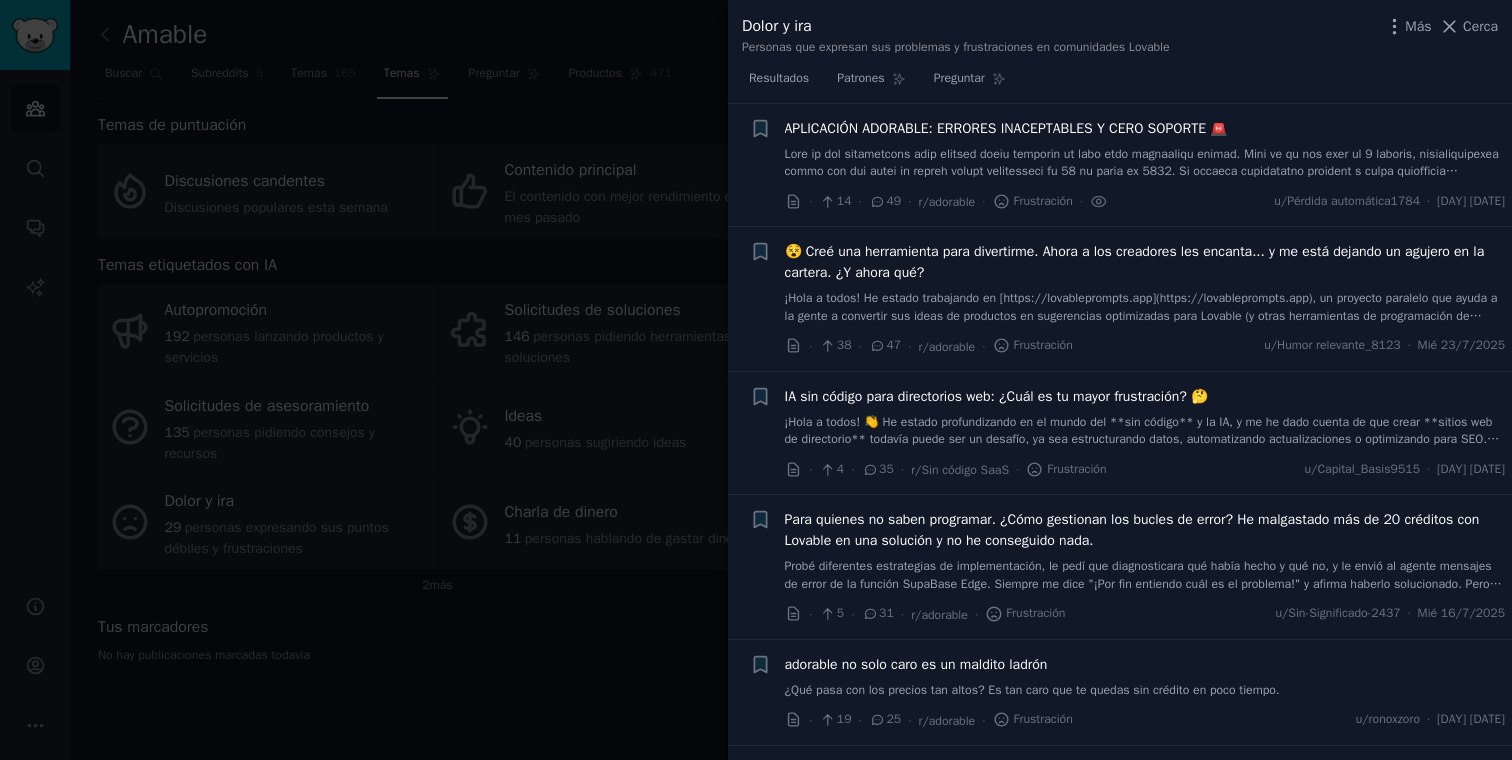 click on "¡Hola a todos! He estado trabajando en [https://lovableprompts.app](https://lovableprompts.app), un proyecto paralelo que ayuda a la gente a convertir sus ideas de productos en sugerencias optimizadas para Lovable (y otras herramientas de programación de ambientes). Últimamente, he notado que se está convirtiendo en una herramienta que **creadores, diseñadores e incluso pequeñas agencias están empezando a usar con frecuencia**, y la verdad es que funciona de maravilla. Actualmente genera más de 4000 sugerencias al mes, y aunque he estado cubriendo los costos con un patrocinador, los gastos están creciendo más rápido de lo esperado. **¿Debería seguir buscando patrocinadores o es hora de empezar a cobrar a los usuarios (quizás con un modelo basado en créditos)?** Me encantaría saber qué harían en mi lugar. 🙏" at bounding box center (1143, 350) 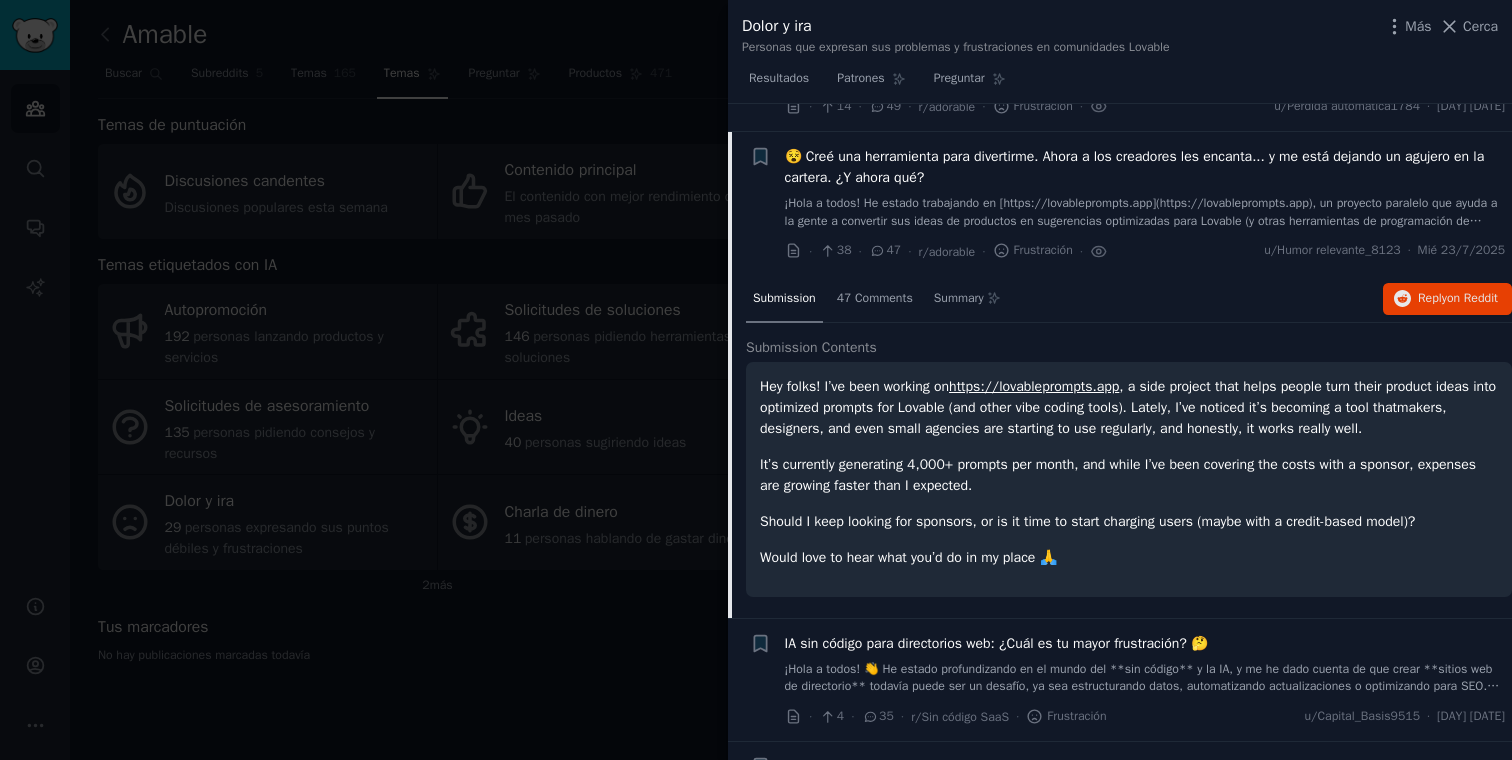 scroll, scrollTop: 652, scrollLeft: 0, axis: vertical 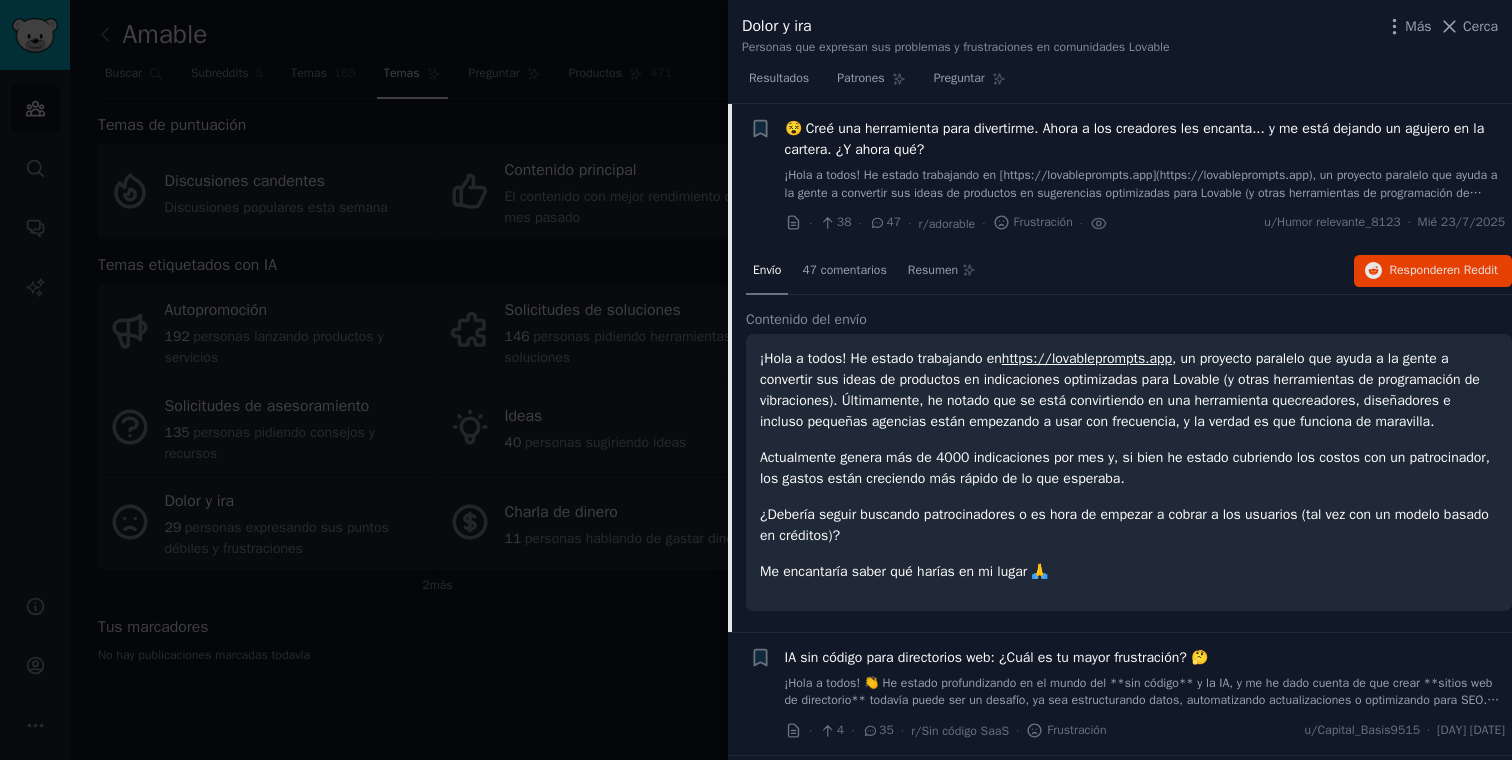 click on "¡Hola a todos! He estado trabajando en [https://lovableprompts.app](https://lovableprompts.app), un proyecto paralelo que ayuda a la gente a convertir sus ideas de productos en sugerencias optimizadas para Lovable (y otras herramientas de programación de ambientes). Últimamente, he notado que se está convirtiendo en una herramienta que **creadores, diseñadores e incluso pequeñas agencias están empezando a usar con frecuencia**, y la verdad es que funciona de maravilla. Actualmente genera más de 4000 sugerencias al mes, y aunque he estado cubriendo los costos con un patrocinador, los gastos están creciendo más rápido de lo esperado. **¿Debería seguir buscando patrocinadores o es hora de empezar a cobrar a los usuarios (quizás con un modelo basado en créditos)?** Me encantaría saber qué harían en mi lugar. 🙏" at bounding box center (1145, 184) 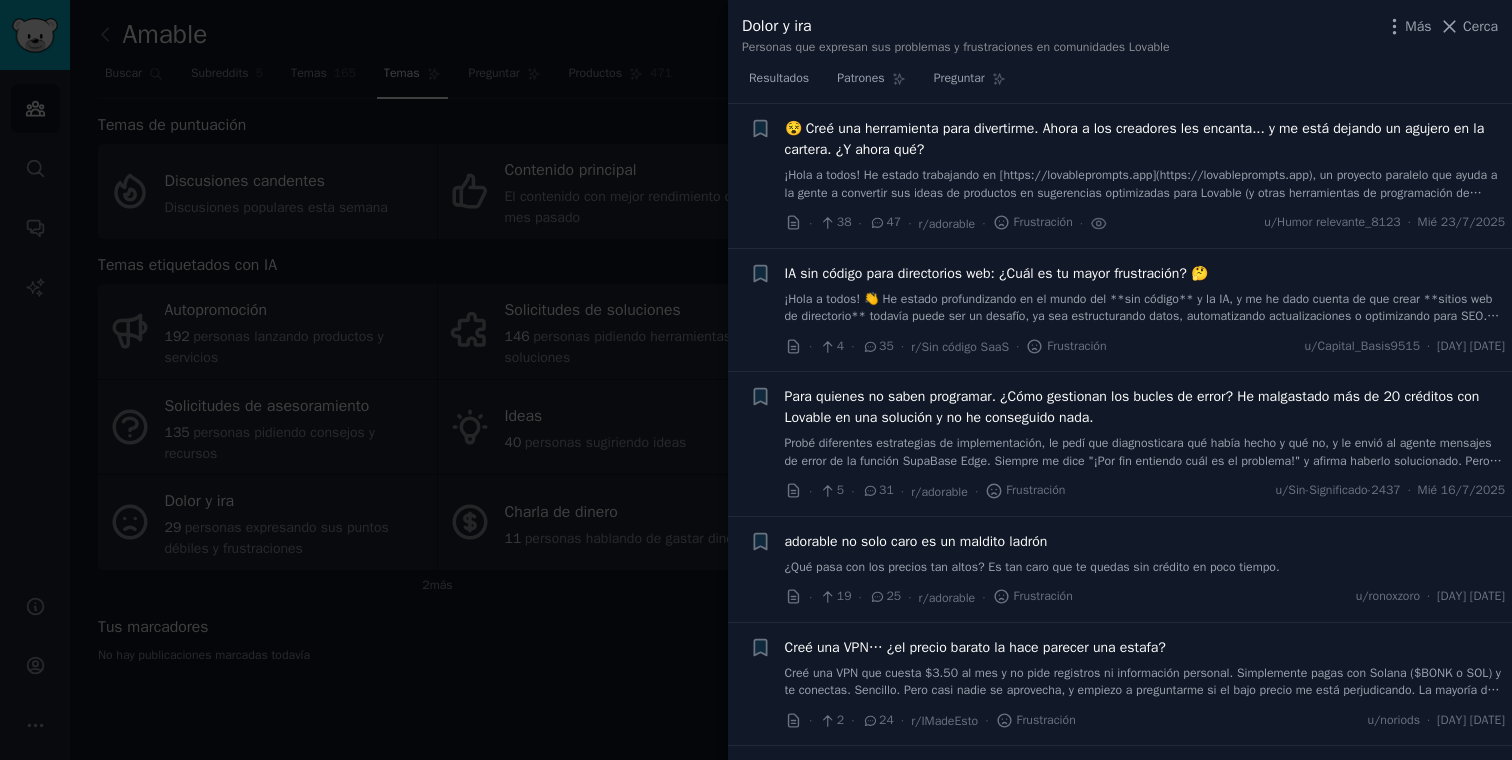 click on "¡Hola a todos! 👋 He estado profundizando en el mundo del **sin código** y la IA, y me he dado cuenta de que crear **sitios web de directorio** todavía puede ser un desafío, ya sea estructurando datos, automatizando actualizaciones o optimizando para SEO. Por eso estoy trabajando en [**Directify.io**](https://www.directify.io), una **herramienta sin código impulsada por IA** para ayudar a crear y administrar fácilmente sitios web de directorio sin complicaciones técnicas. Pero antes de continuar… 👉 **¿Cuál ha sido tu mayor frustración al intentar crear un sitio web de directorio?** ¡Me encantaría conocer tu opinión! Tus comentarios nos ayudarán a mejorar la herramienta y a hacerla realmente útil para la comunidad. 🙌" at bounding box center [1142, 343] 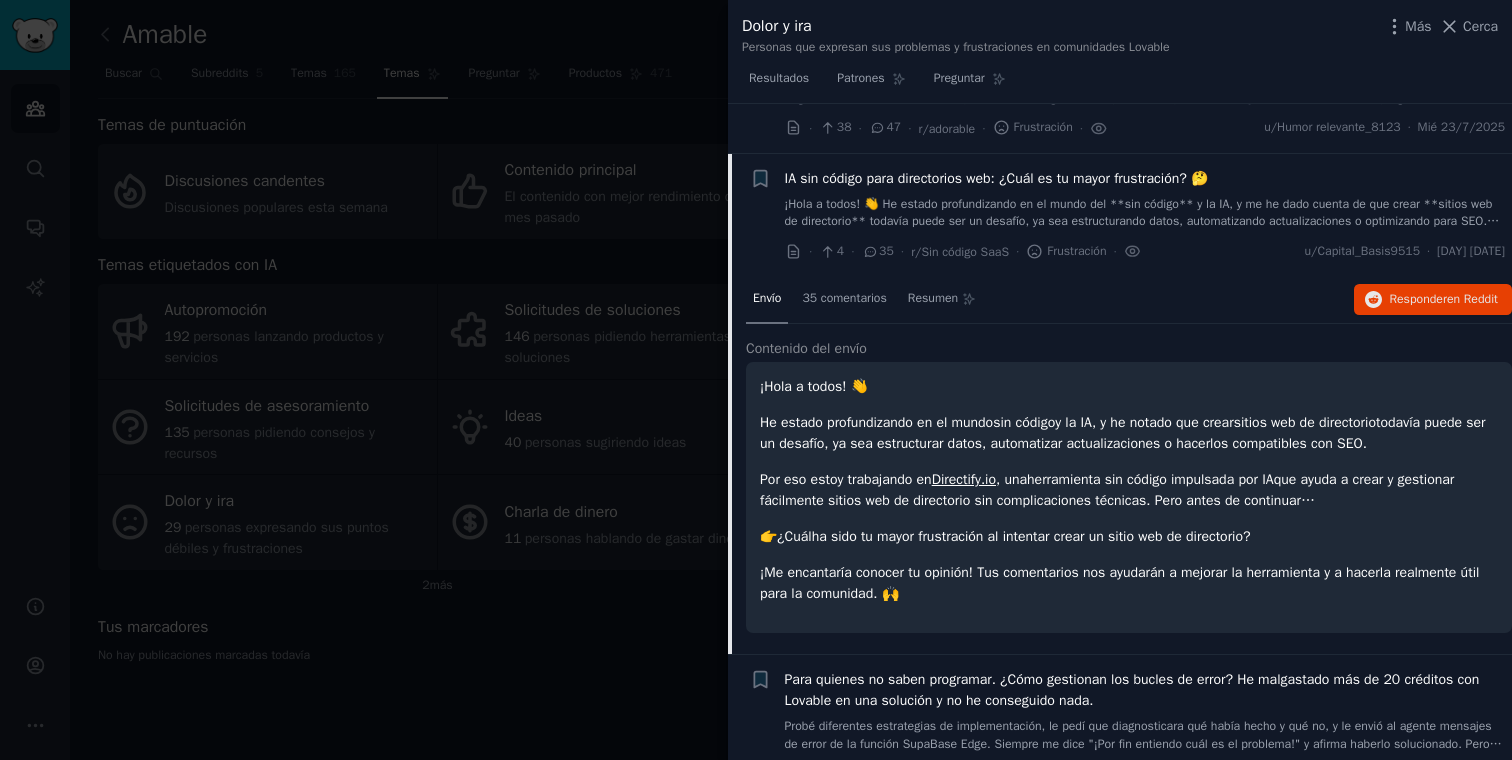 scroll, scrollTop: 797, scrollLeft: 0, axis: vertical 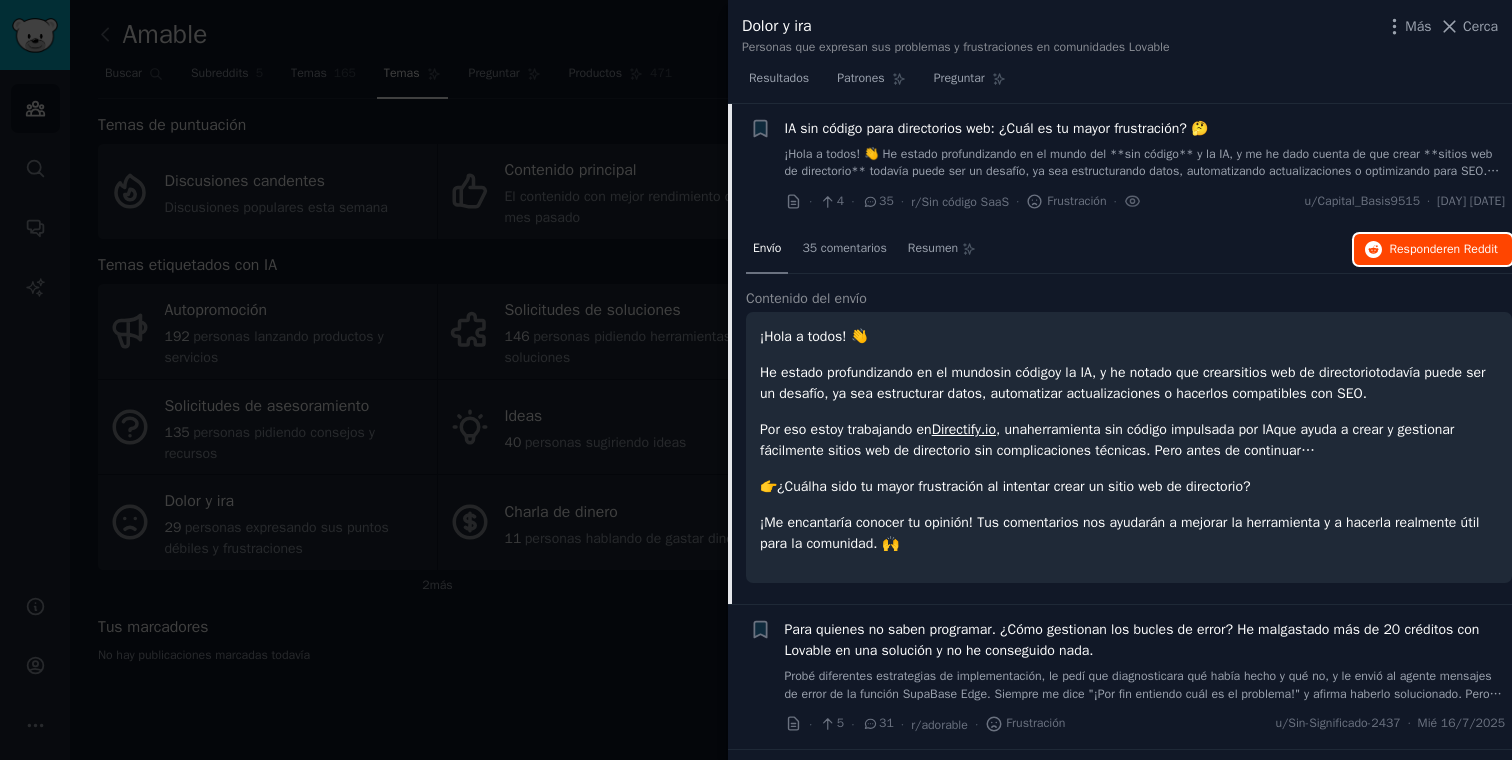 click on "Responder" at bounding box center (1417, 249) 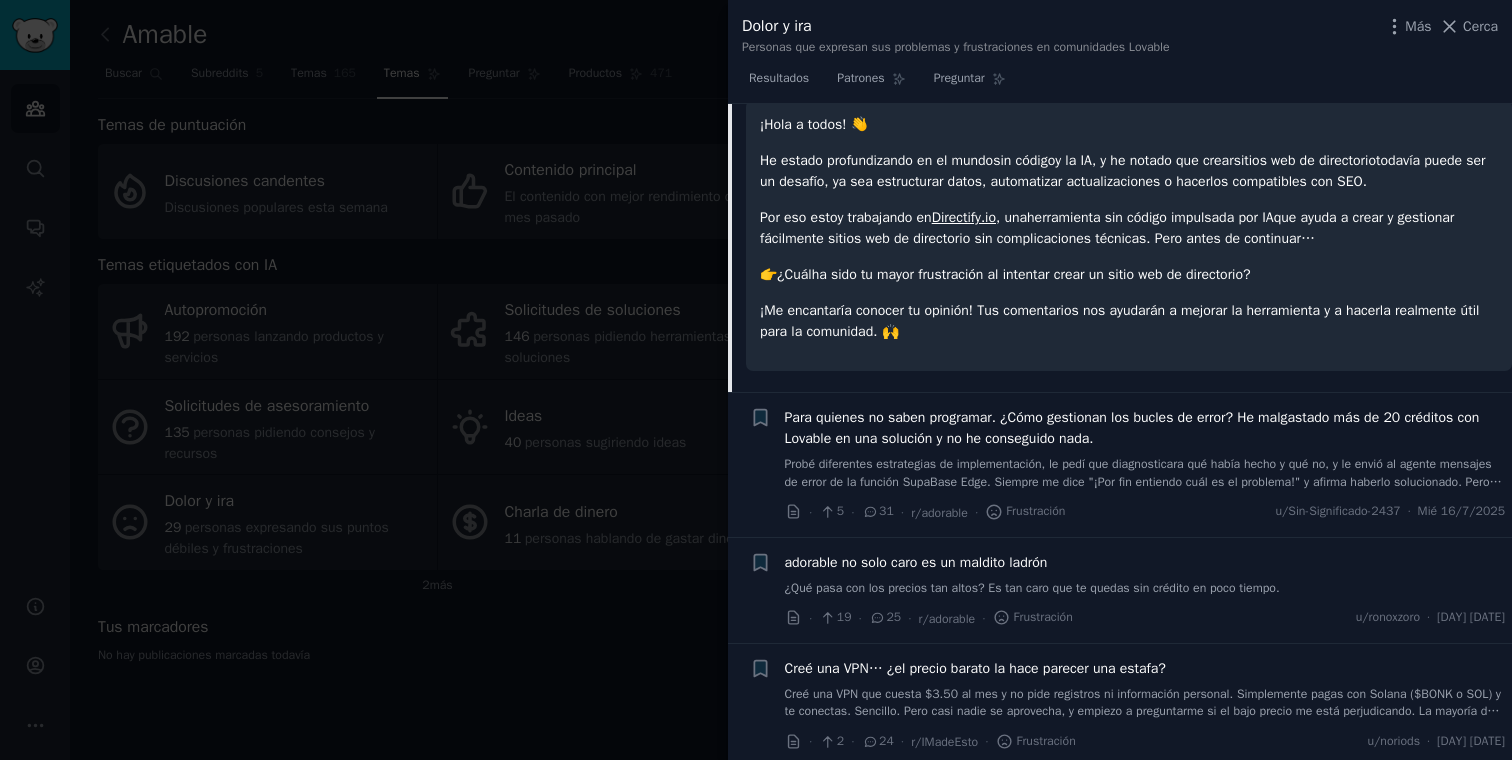 scroll, scrollTop: 1022, scrollLeft: 0, axis: vertical 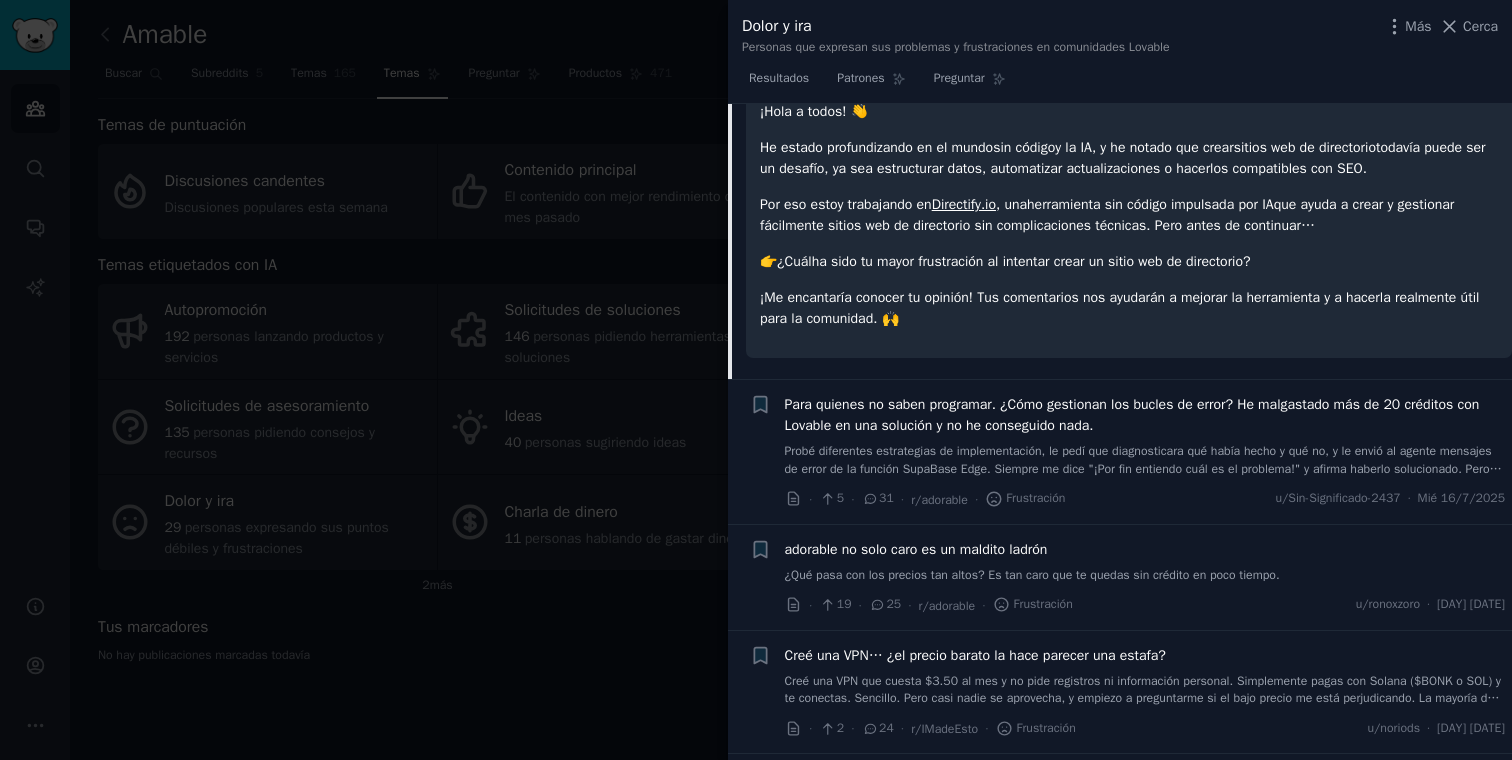 click on "Probé diferentes estrategias de implementación, le pedí que diagnosticara qué había hecho y qué no, y le envió al agente mensajes de error de la función SupaBase Edge. Siempre me dice "¡Por fin entiendo cuál es el problema!" y afirma haberlo solucionado. Pero siempre sigue sin funcionar. A veces el mismo problema, a veces uno diferente. Es una implementación básica de la función de restablecimiento de contraseña; ya verifiqué el dominio y todo. Ahora me siento atascado..." at bounding box center (1145, 460) 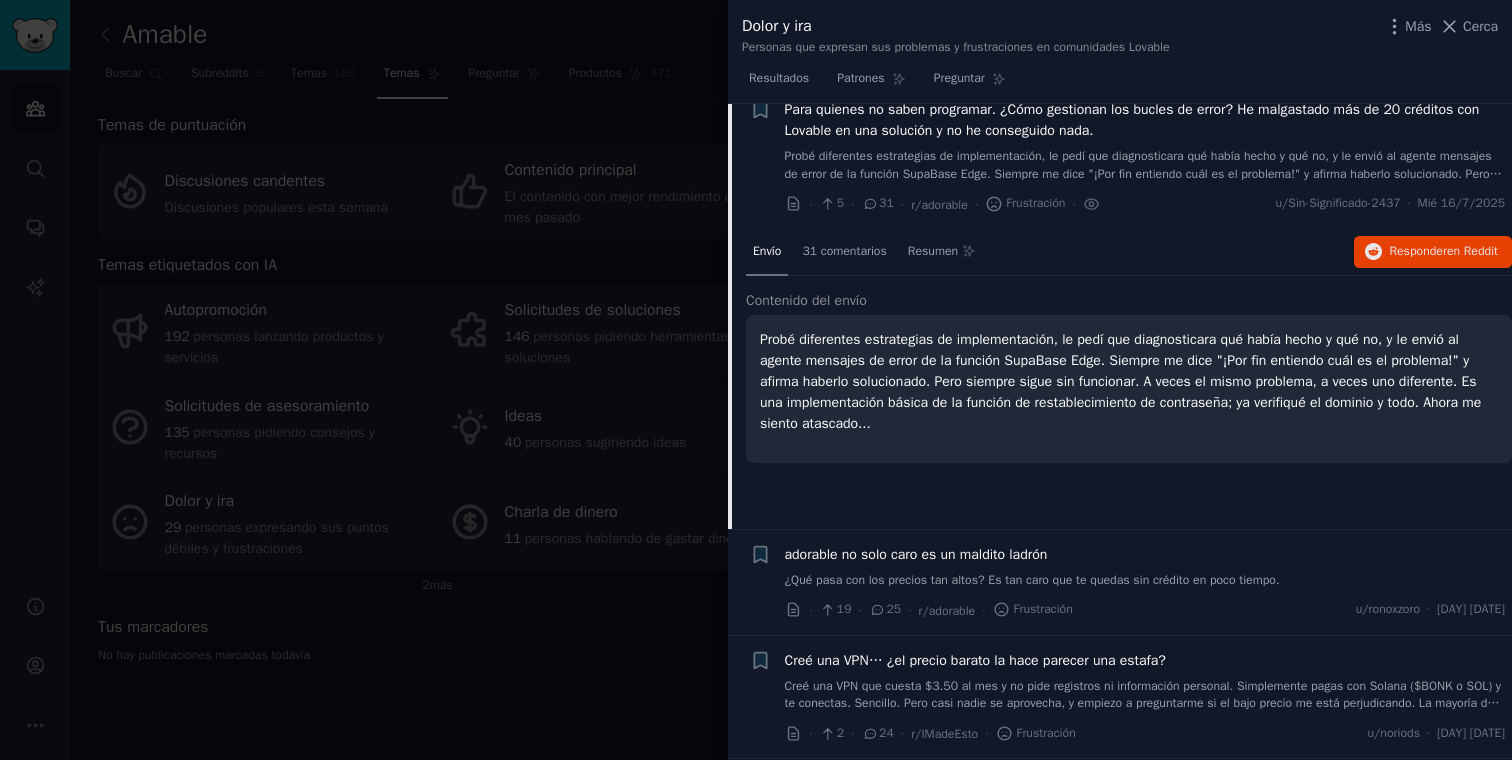 scroll, scrollTop: 920, scrollLeft: 0, axis: vertical 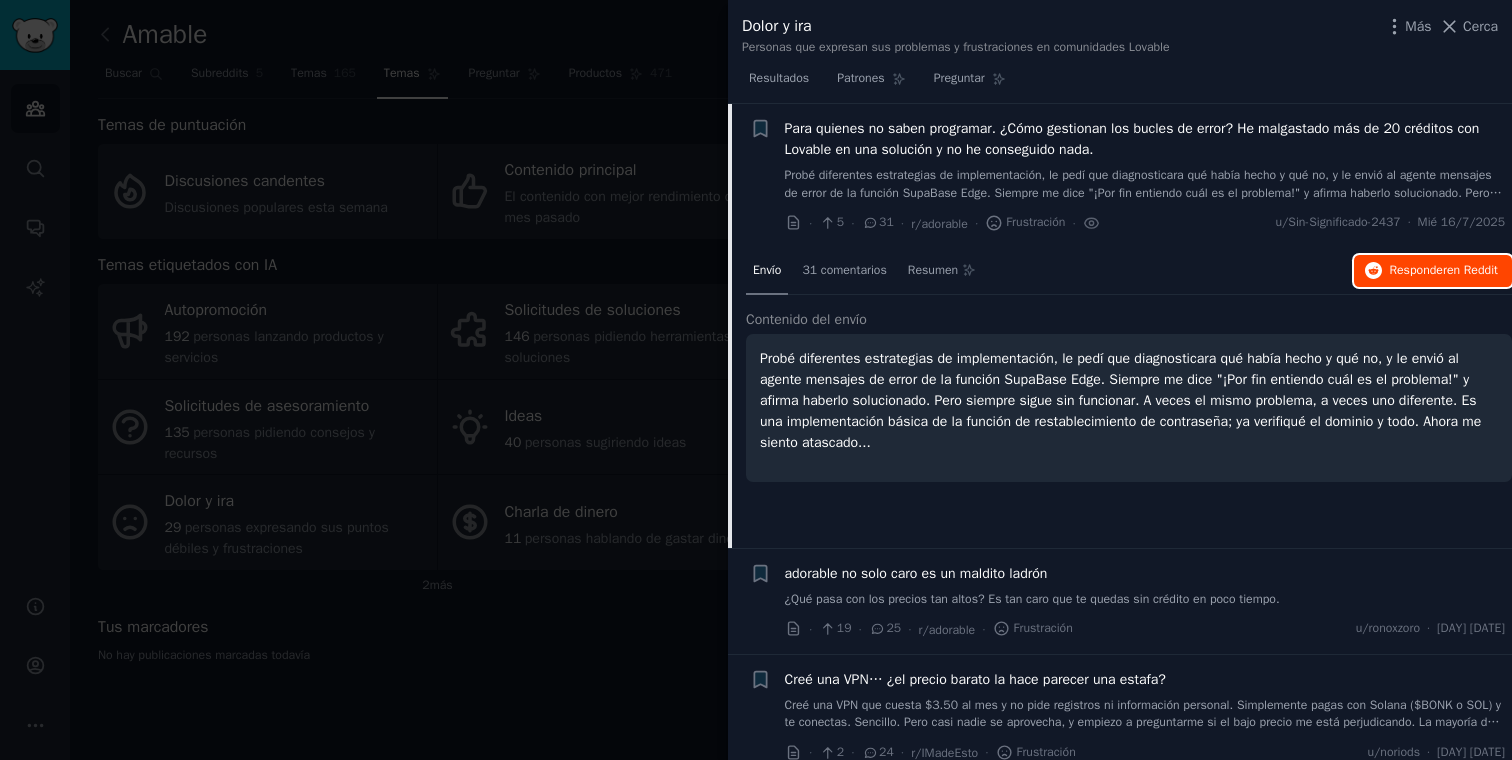 click on "Responder" at bounding box center [1417, 270] 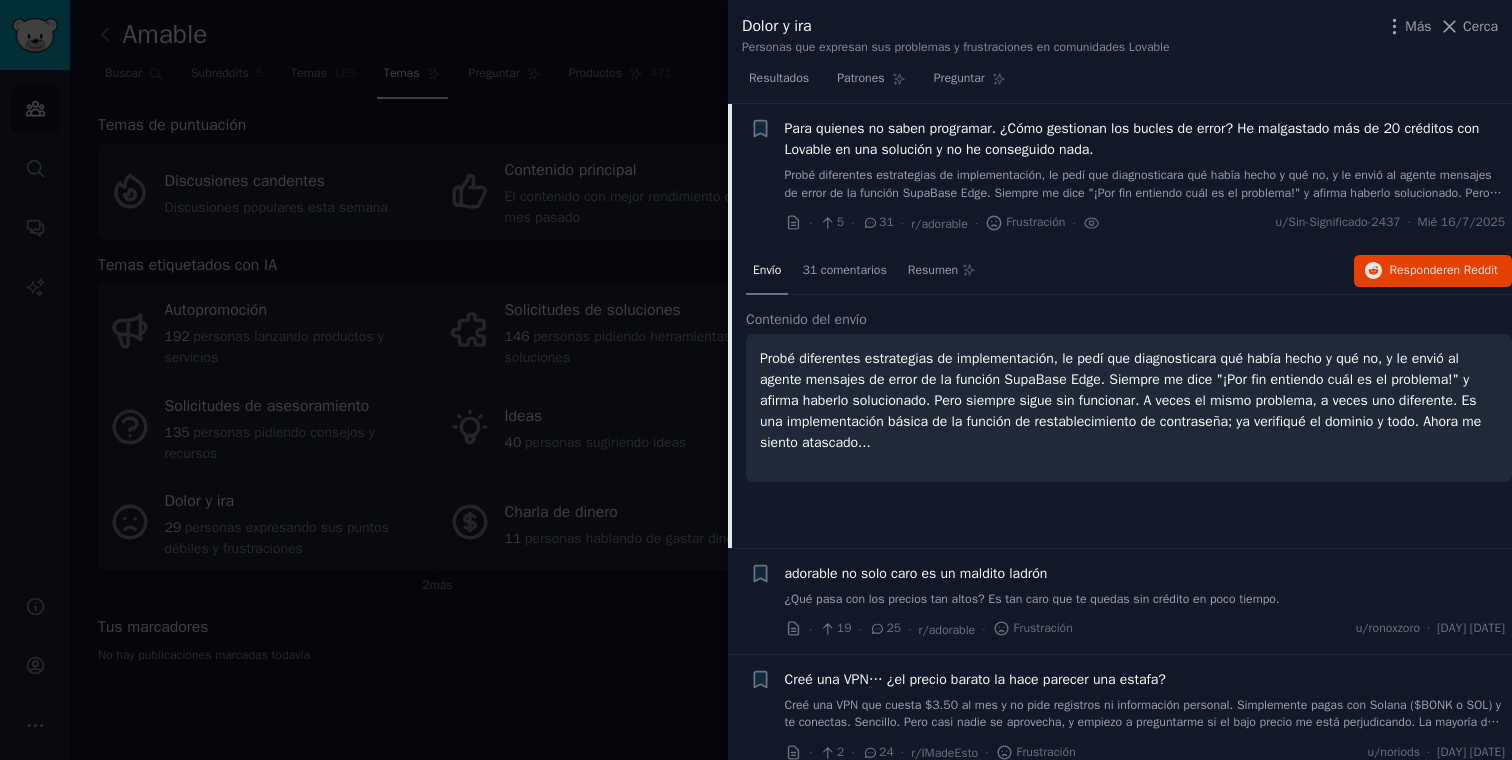 click on "Contenido del envío" at bounding box center (806, 319) 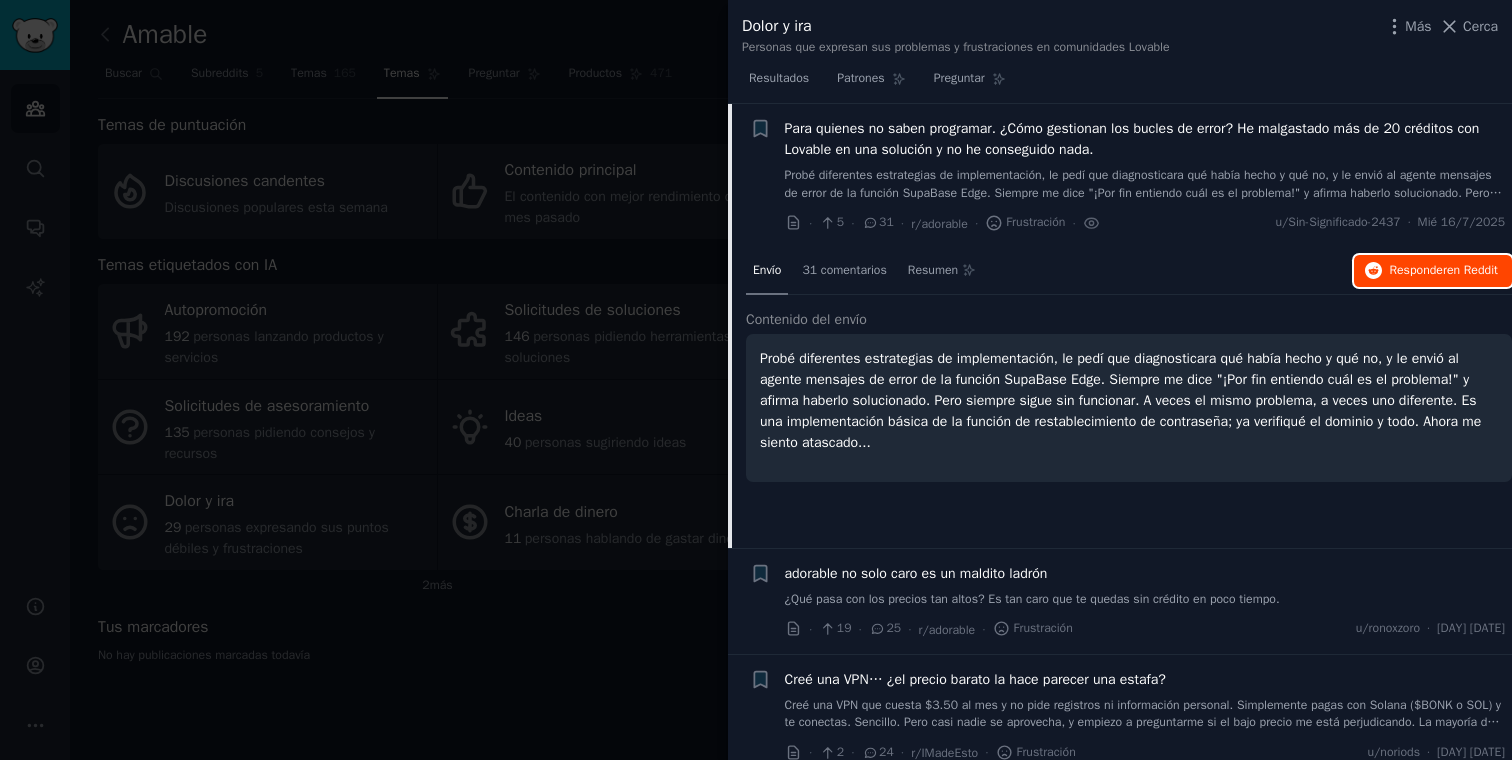 click on "Responder" at bounding box center [1417, 270] 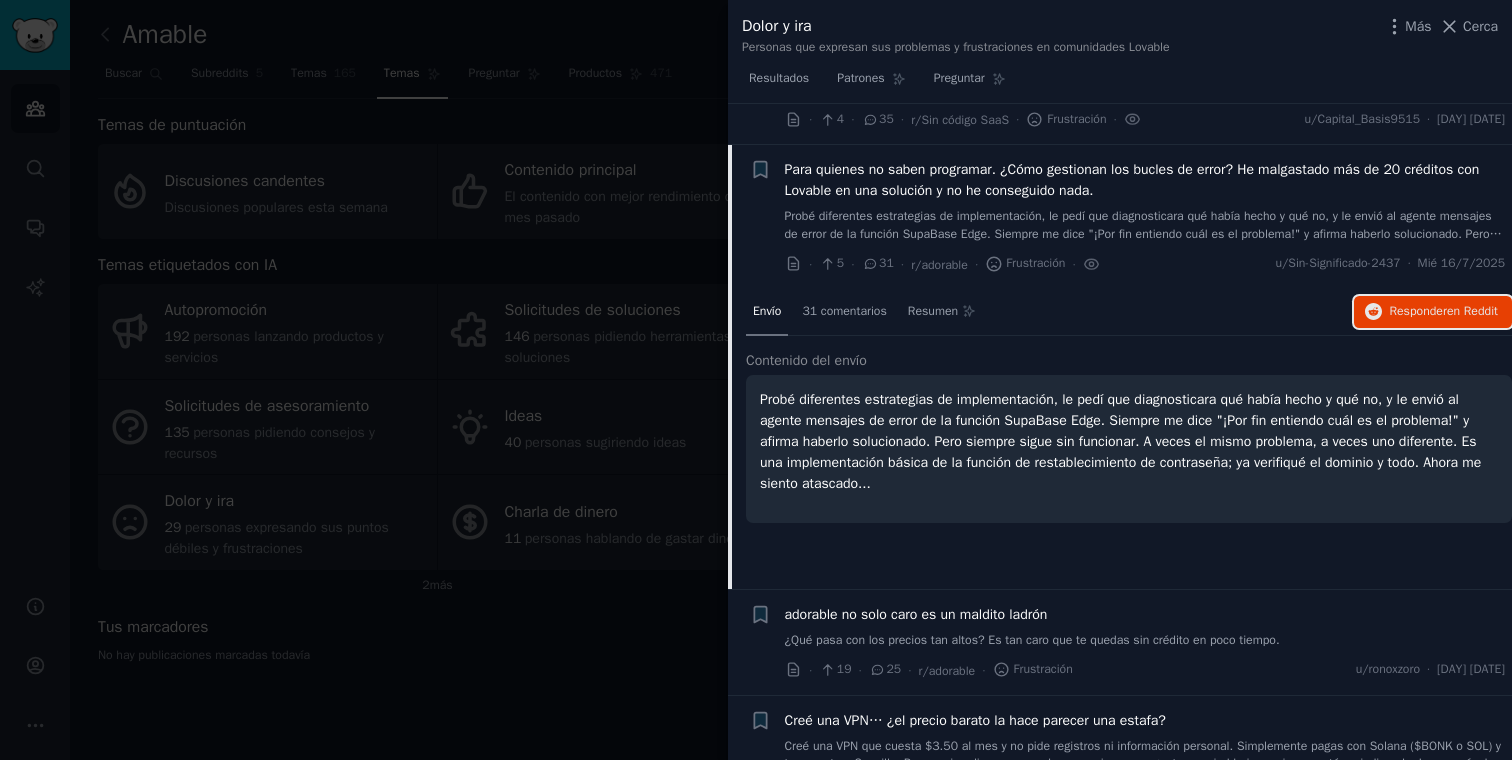scroll, scrollTop: 876, scrollLeft: 0, axis: vertical 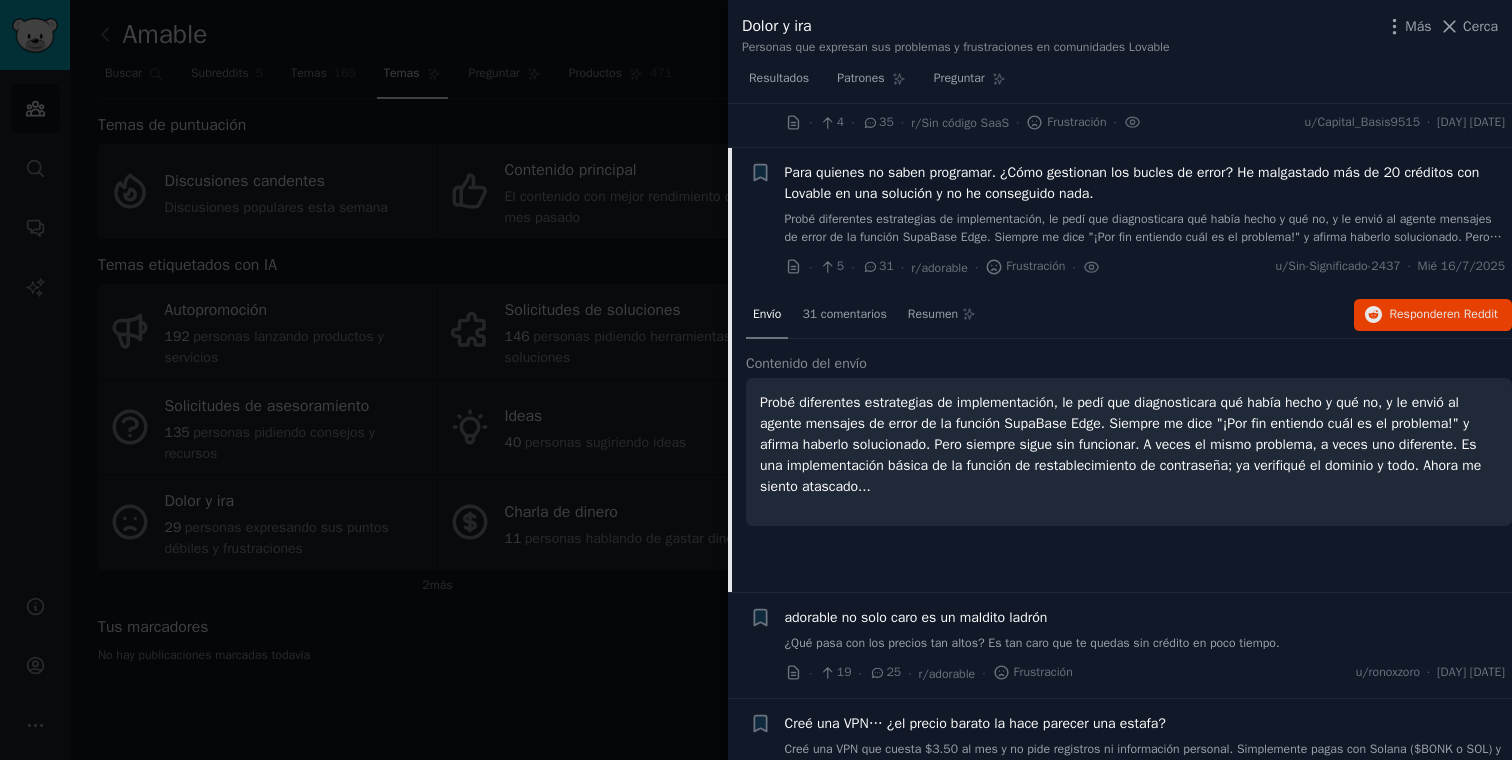click on "Para quienes no saben programar. ¿Cómo gestionan los bucles de error? He malgastado más de 20 créditos con Lovable en una solución y no he conseguido nada." at bounding box center (1145, 183) 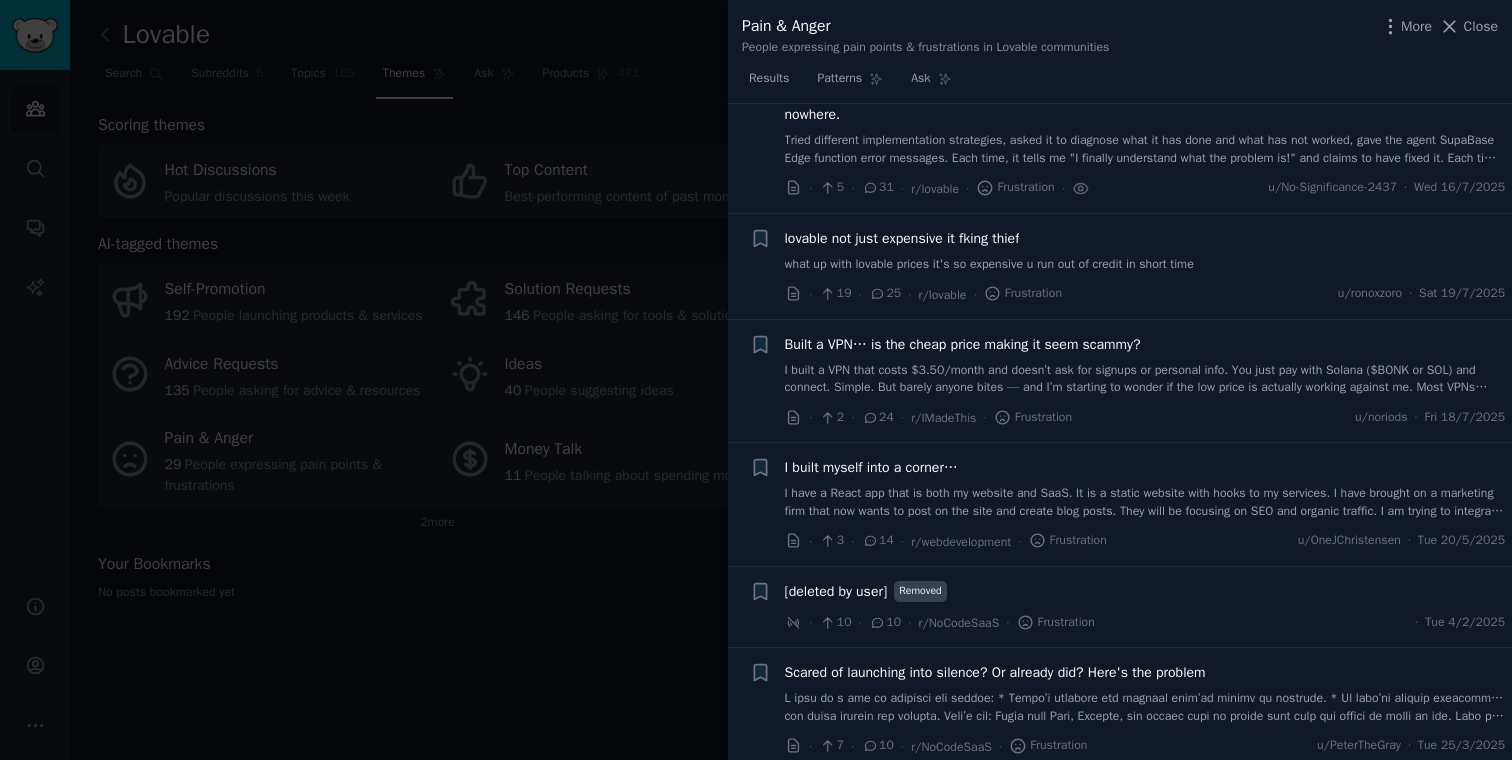 scroll, scrollTop: 0, scrollLeft: 0, axis: both 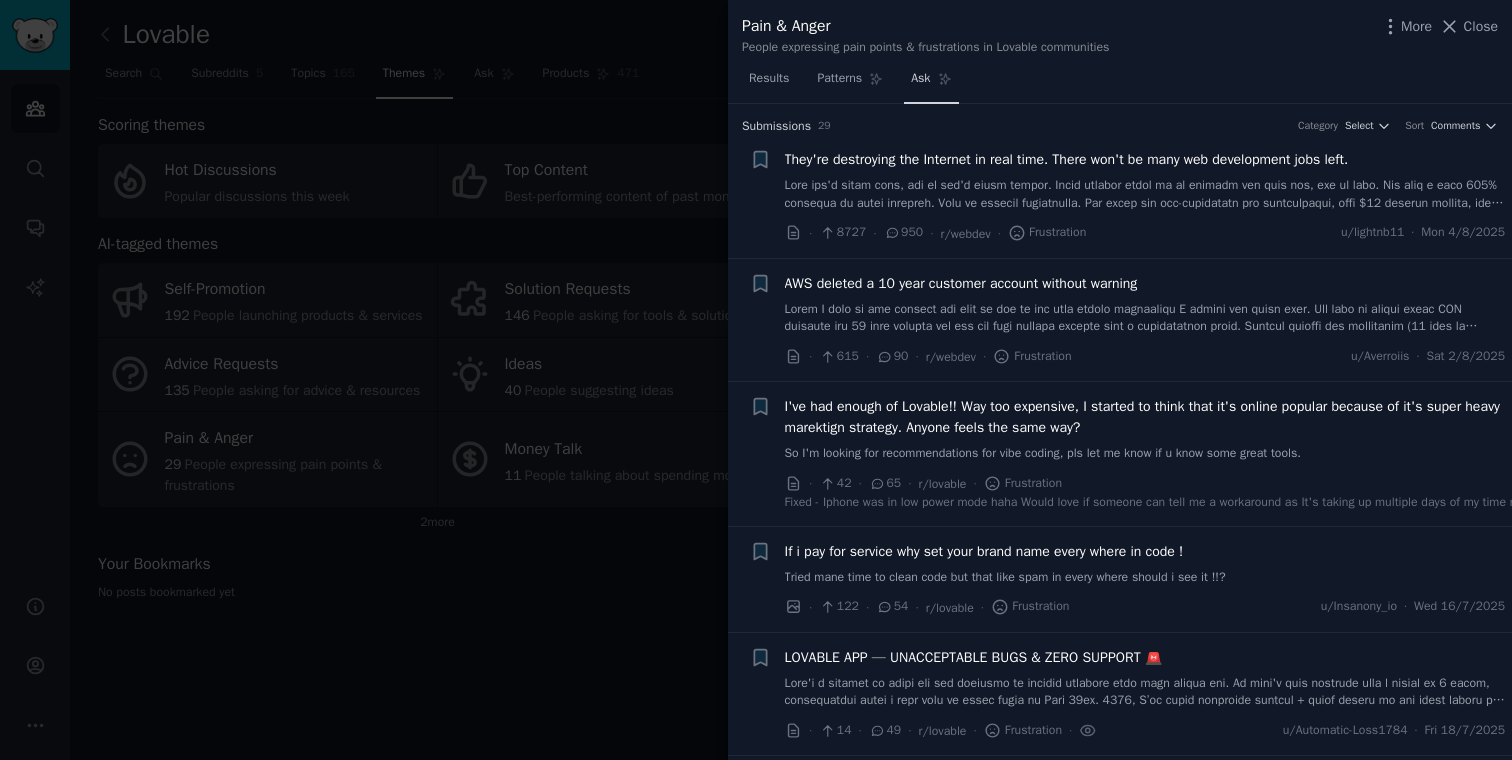 click on "Ask" at bounding box center (920, 79) 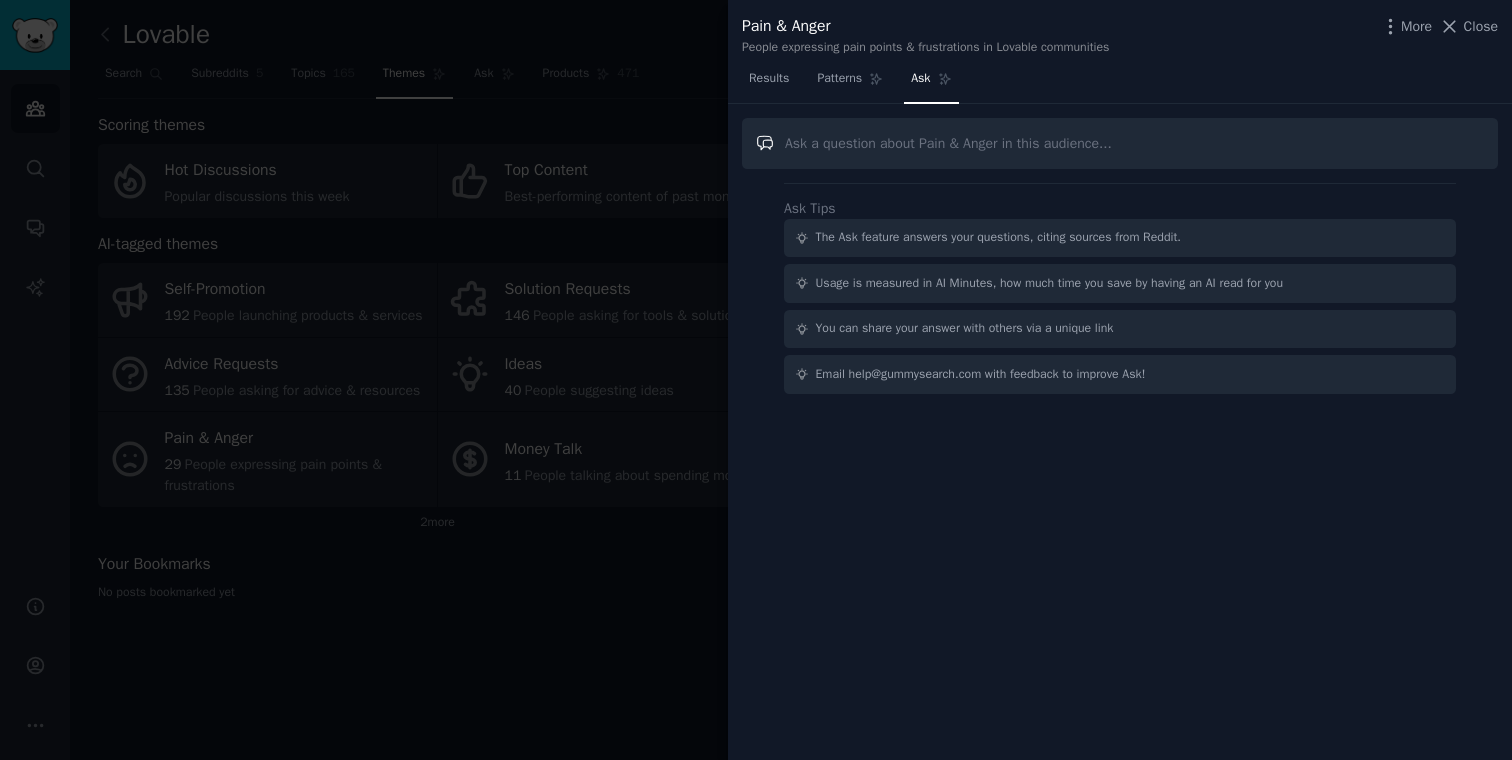 paste on "Which tasks do you find most frustrating and why?" 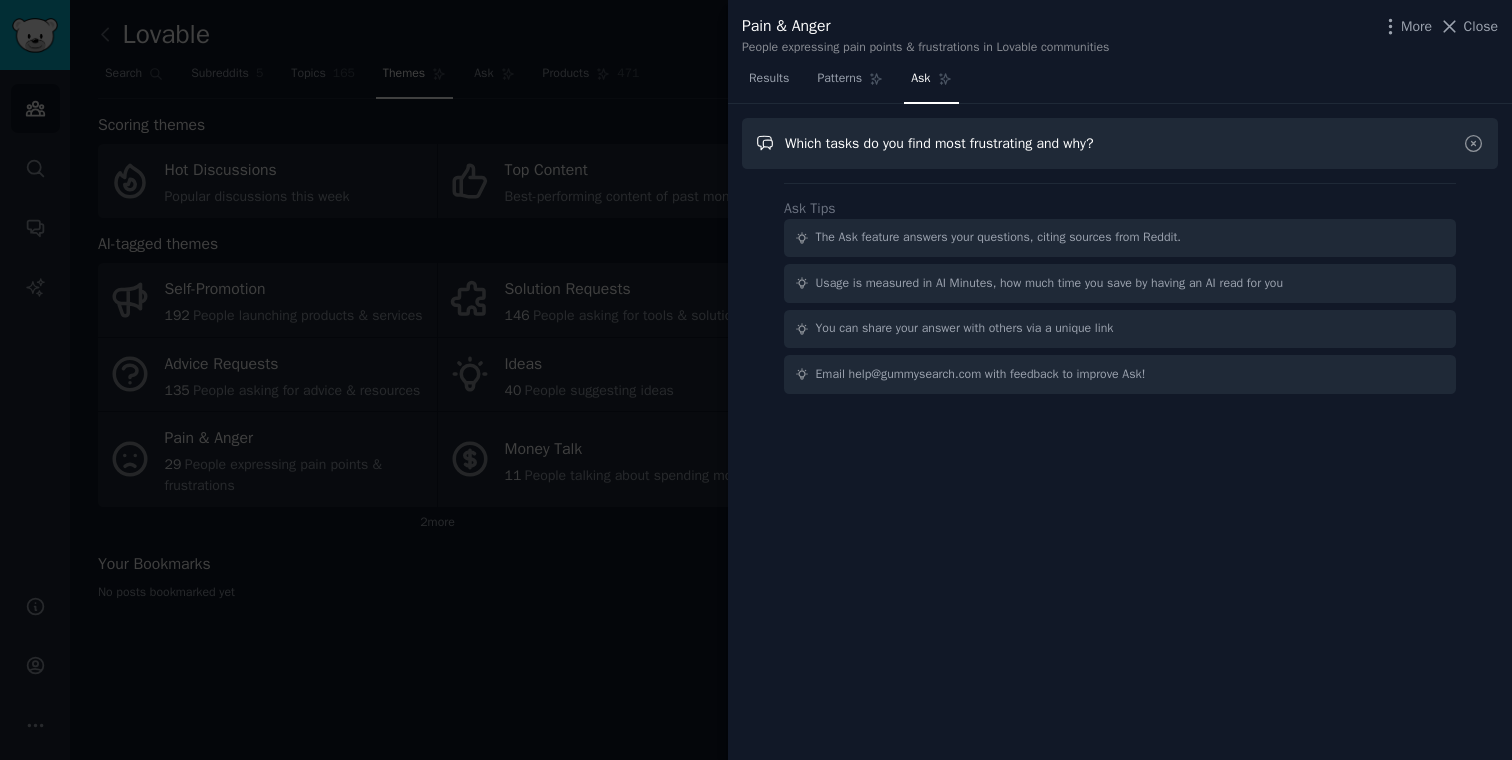 type on "Which tasks do you find most frustrating and why?" 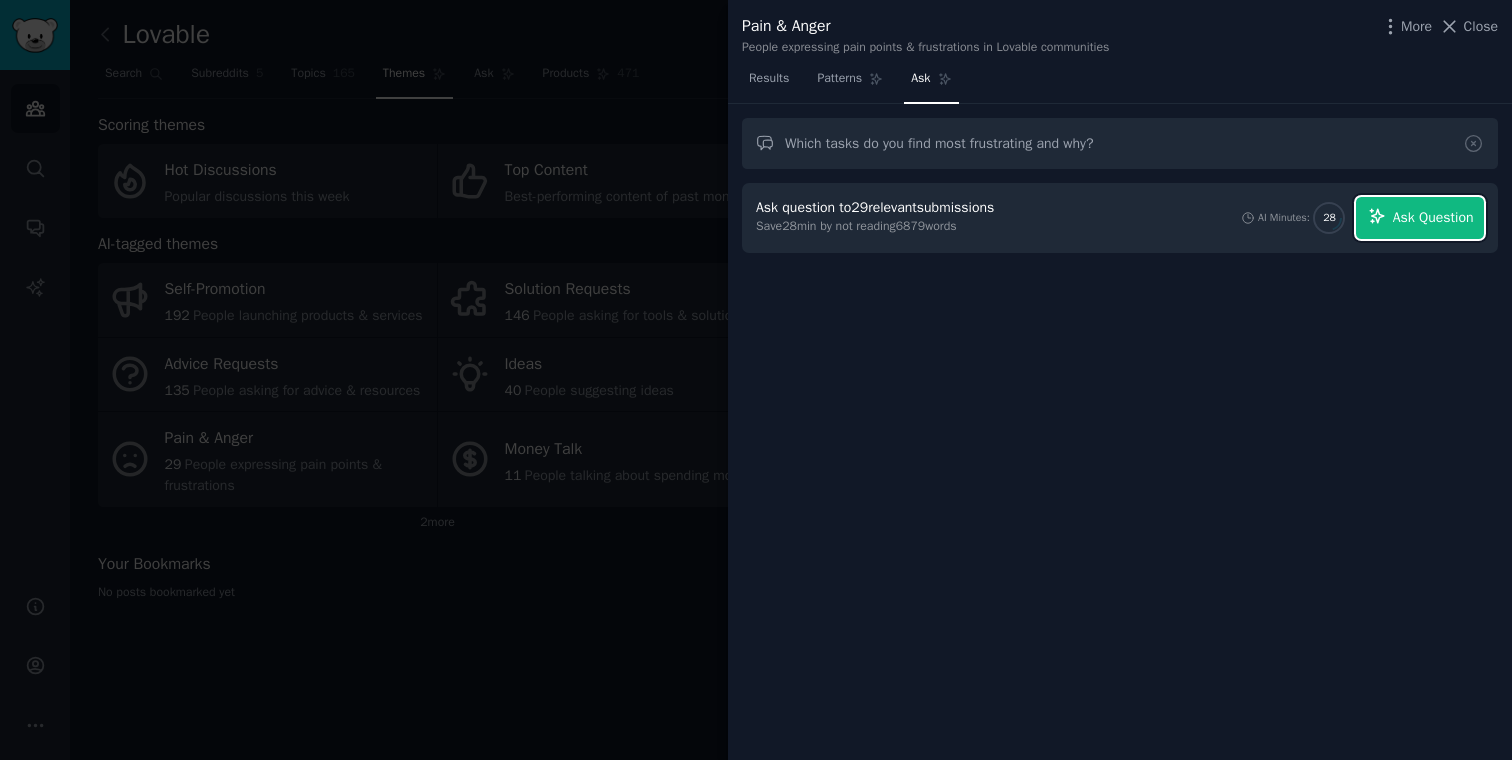 click on "Ask Question" at bounding box center [1433, 217] 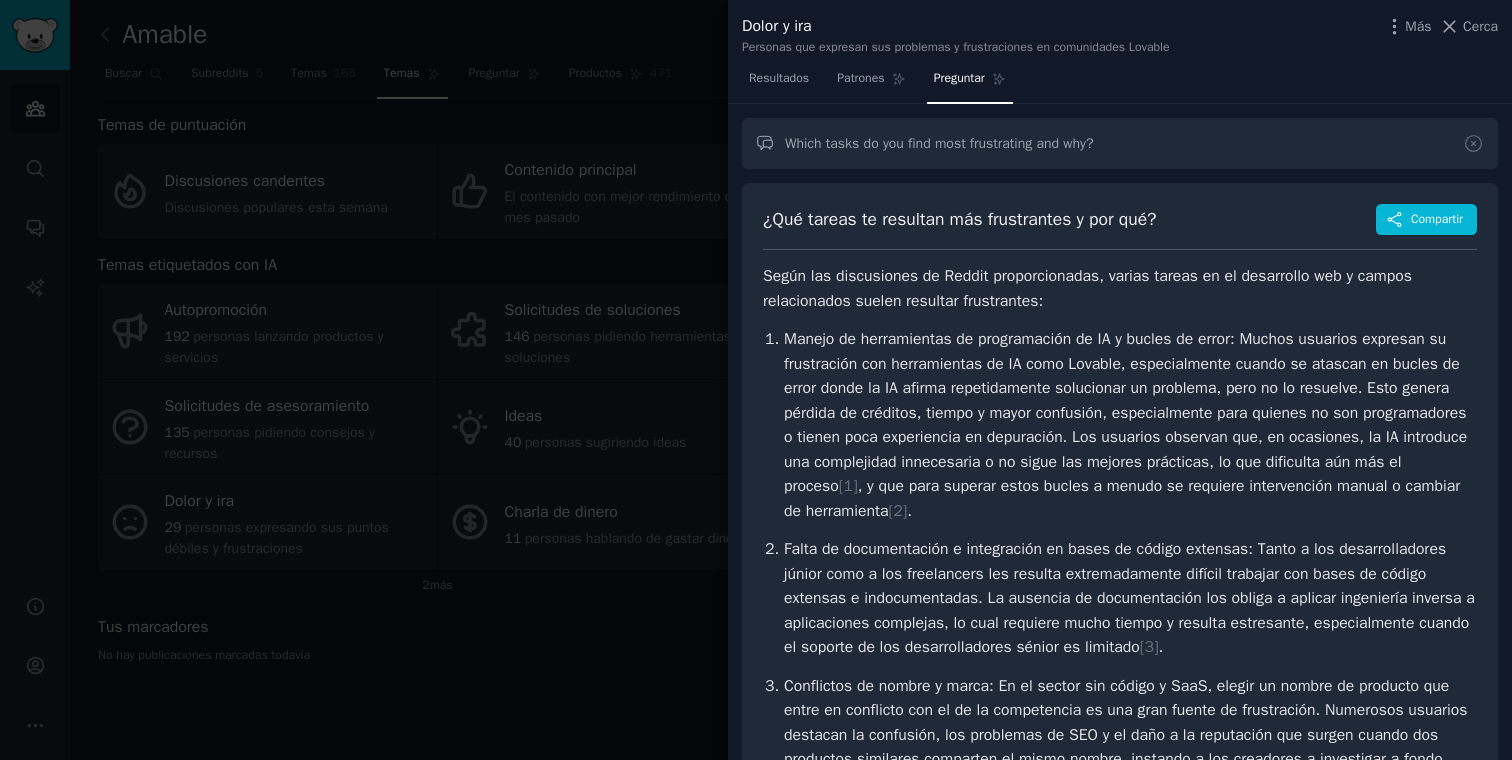 click on "Manejo de herramientas de programación de IA y bucles de error: Muchos usuarios expresan su frustración con herramientas de IA como Lovable, especialmente cuando se atascan en bucles de error donde la IA afirma repetidamente solucionar un problema, pero no lo resuelve. Esto genera pérdida de créditos, tiempo y mayor confusión, especialmente para quienes no son programadores o tienen poca experiencia en depuración. Los usuarios observan que, en ocasiones, la IA introduce una complejidad innecesaria o no sigue las mejores prácticas, lo que dificulta aún más el proceso" at bounding box center [1125, 412] 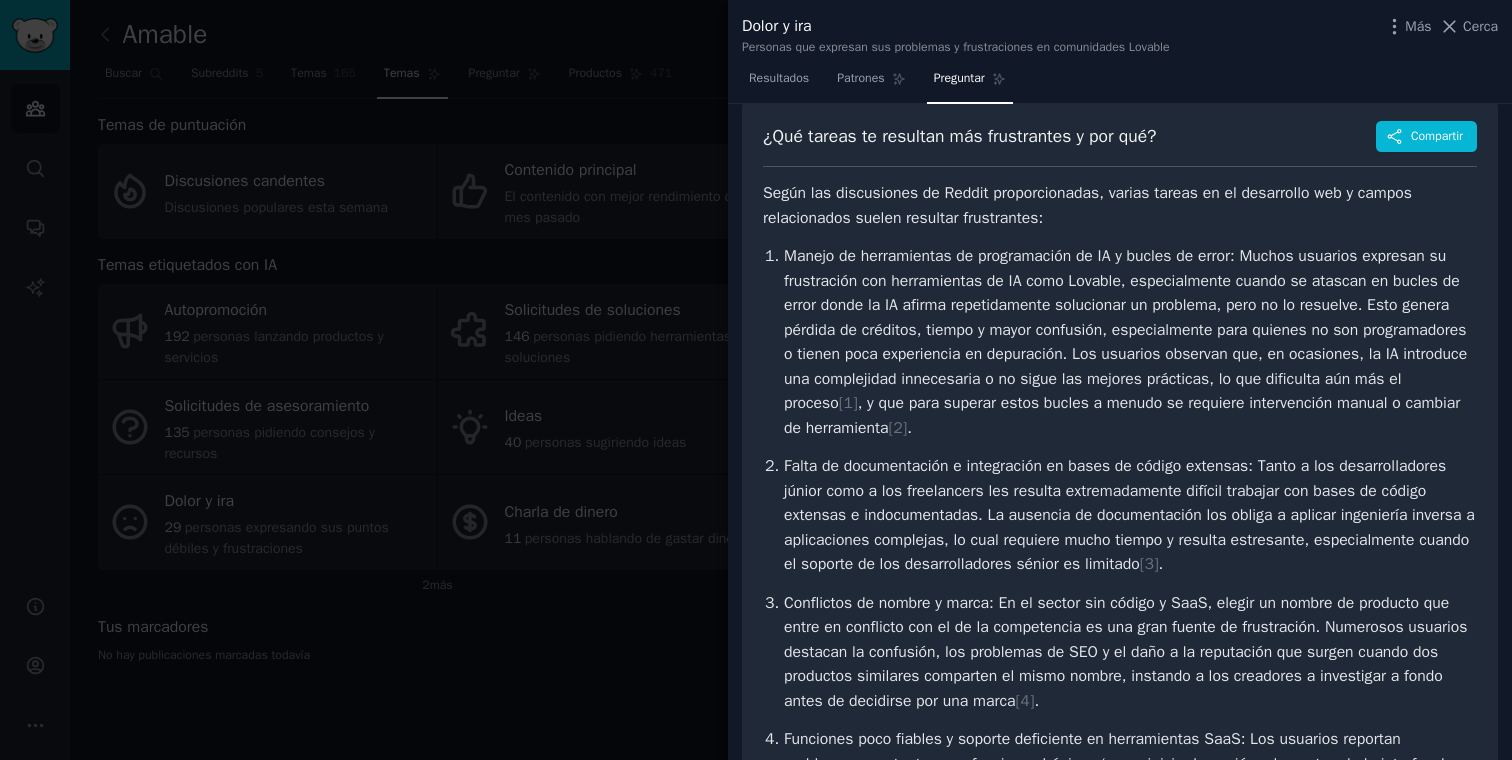 scroll, scrollTop: 87, scrollLeft: 0, axis: vertical 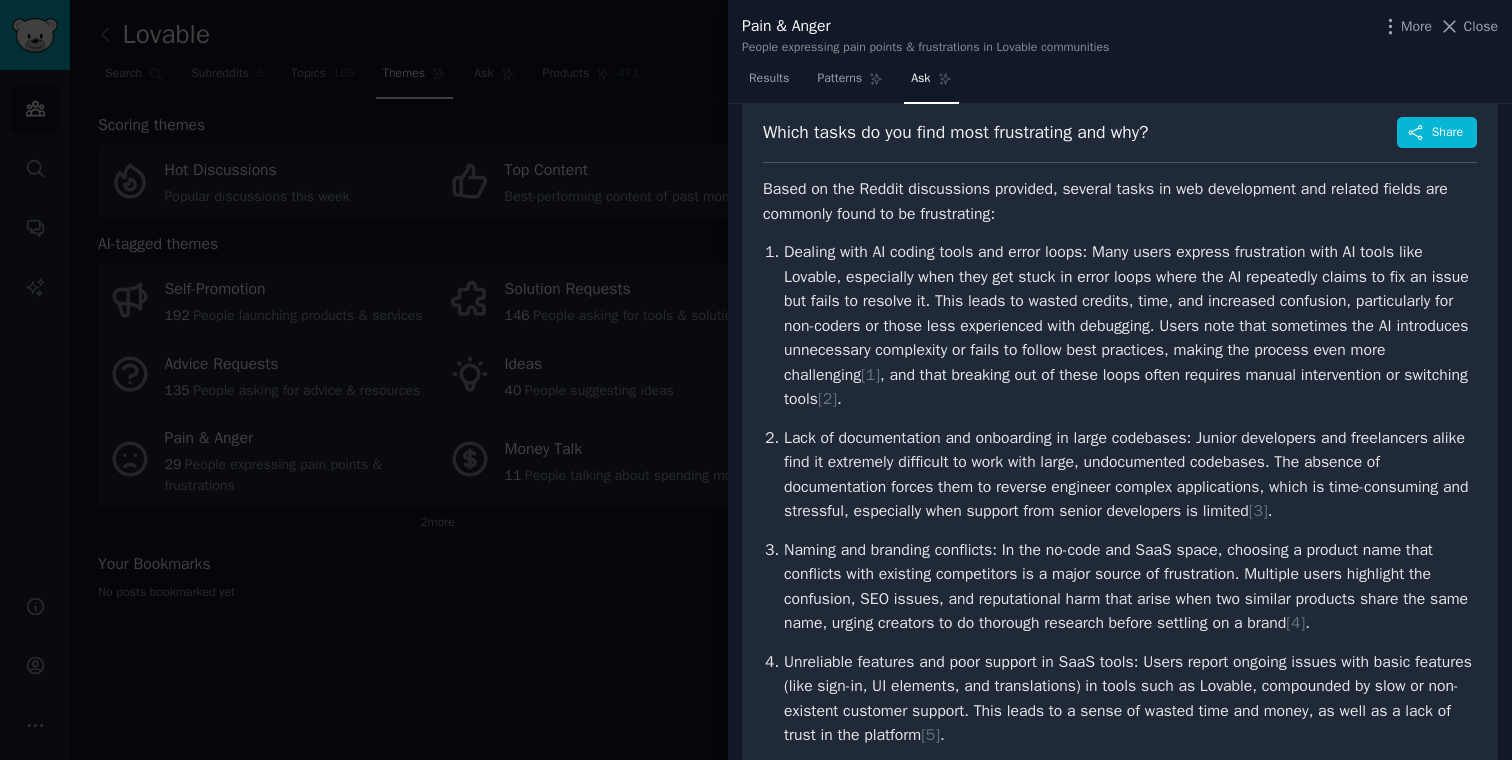 click on "Based on the Reddit discussions provided, several tasks in web development and related fields are commonly found to be frustrating:" at bounding box center (1120, 201) 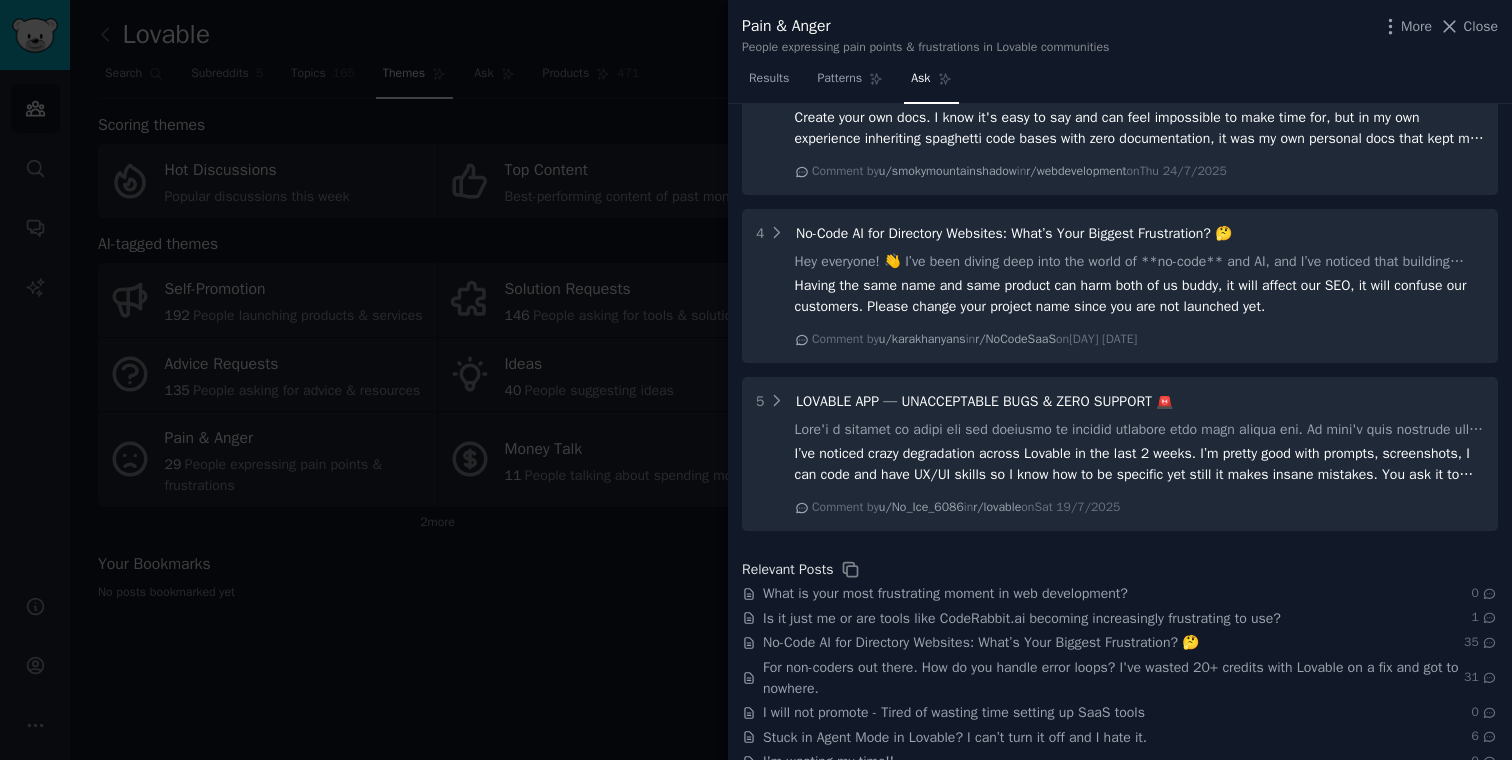 scroll, scrollTop: 1350, scrollLeft: 0, axis: vertical 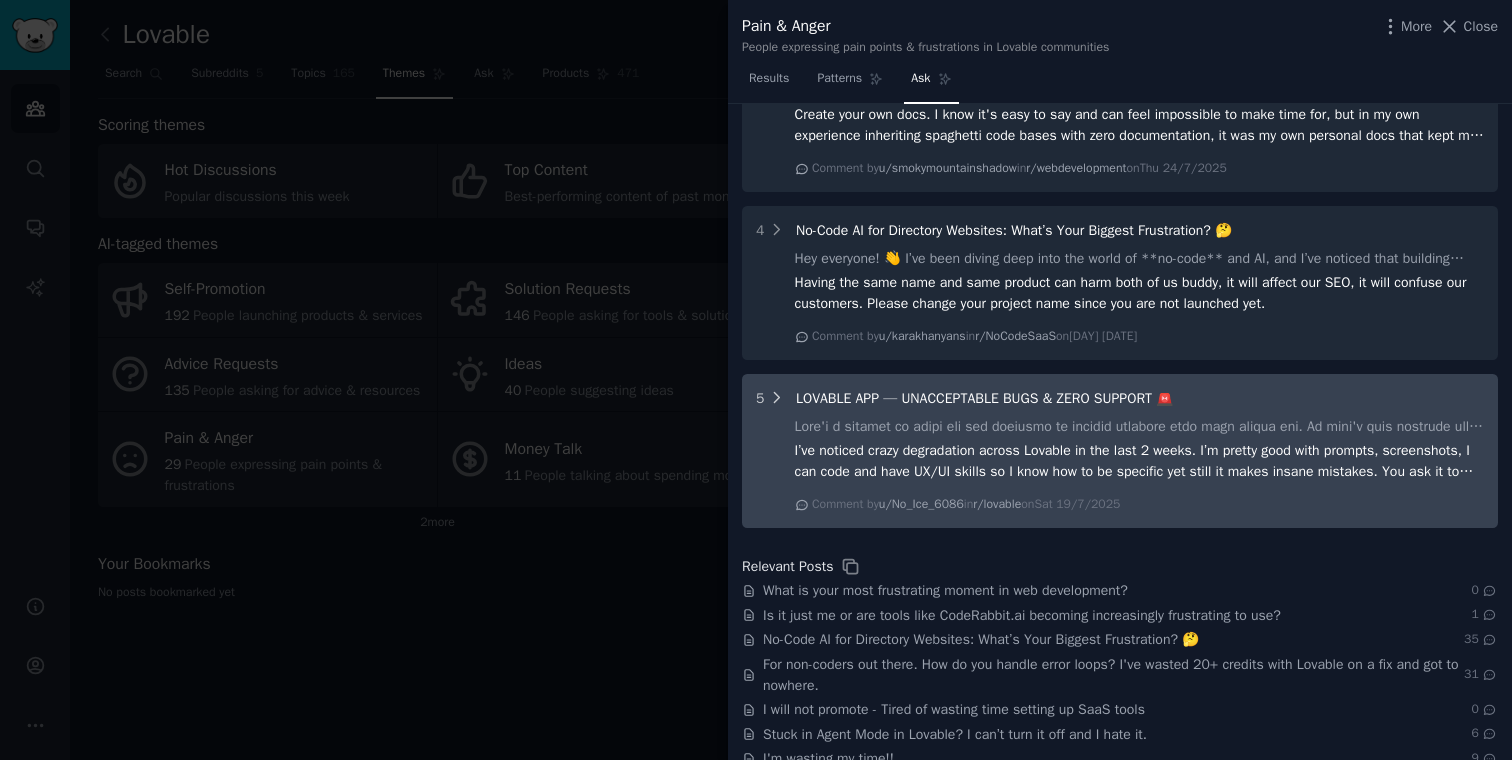 click 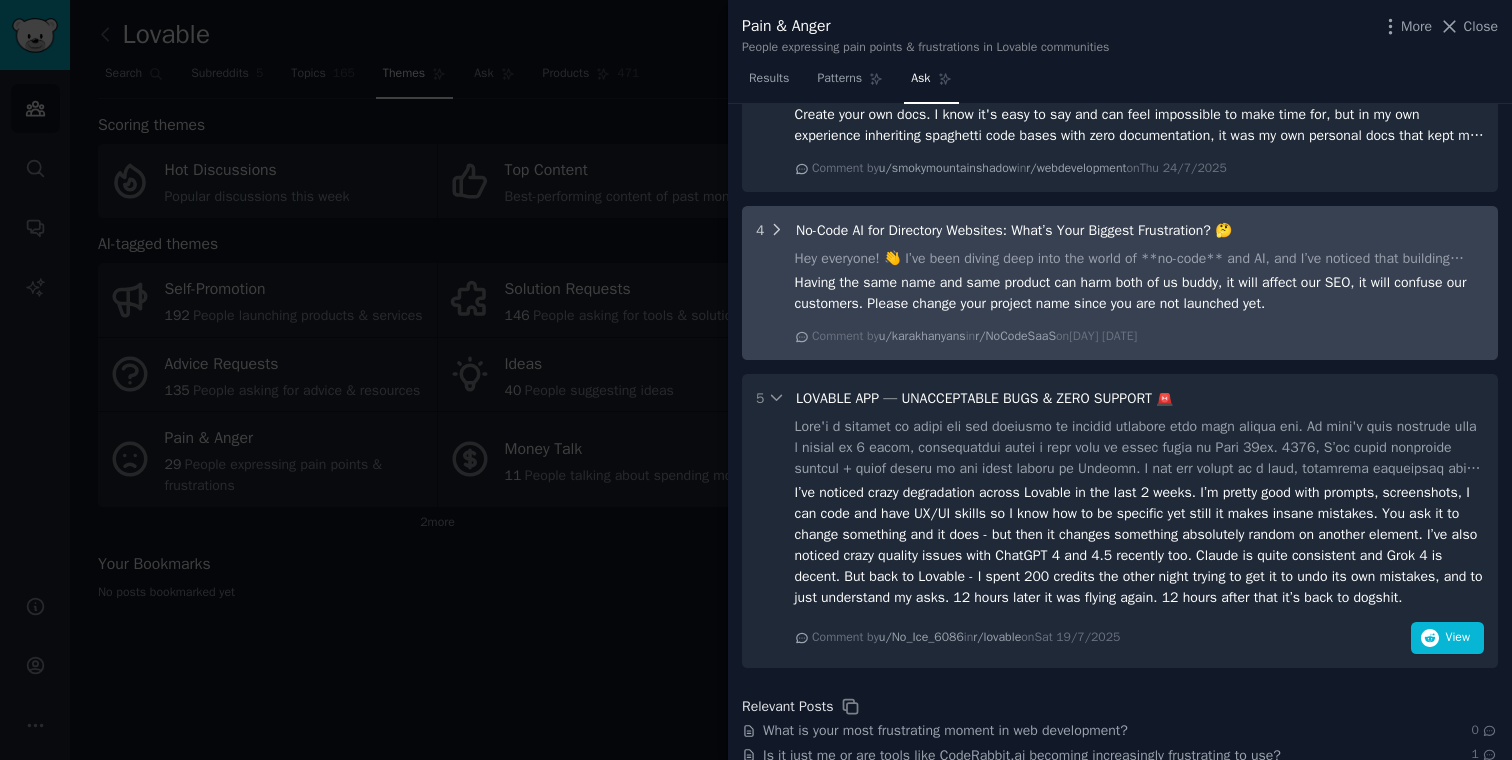 click 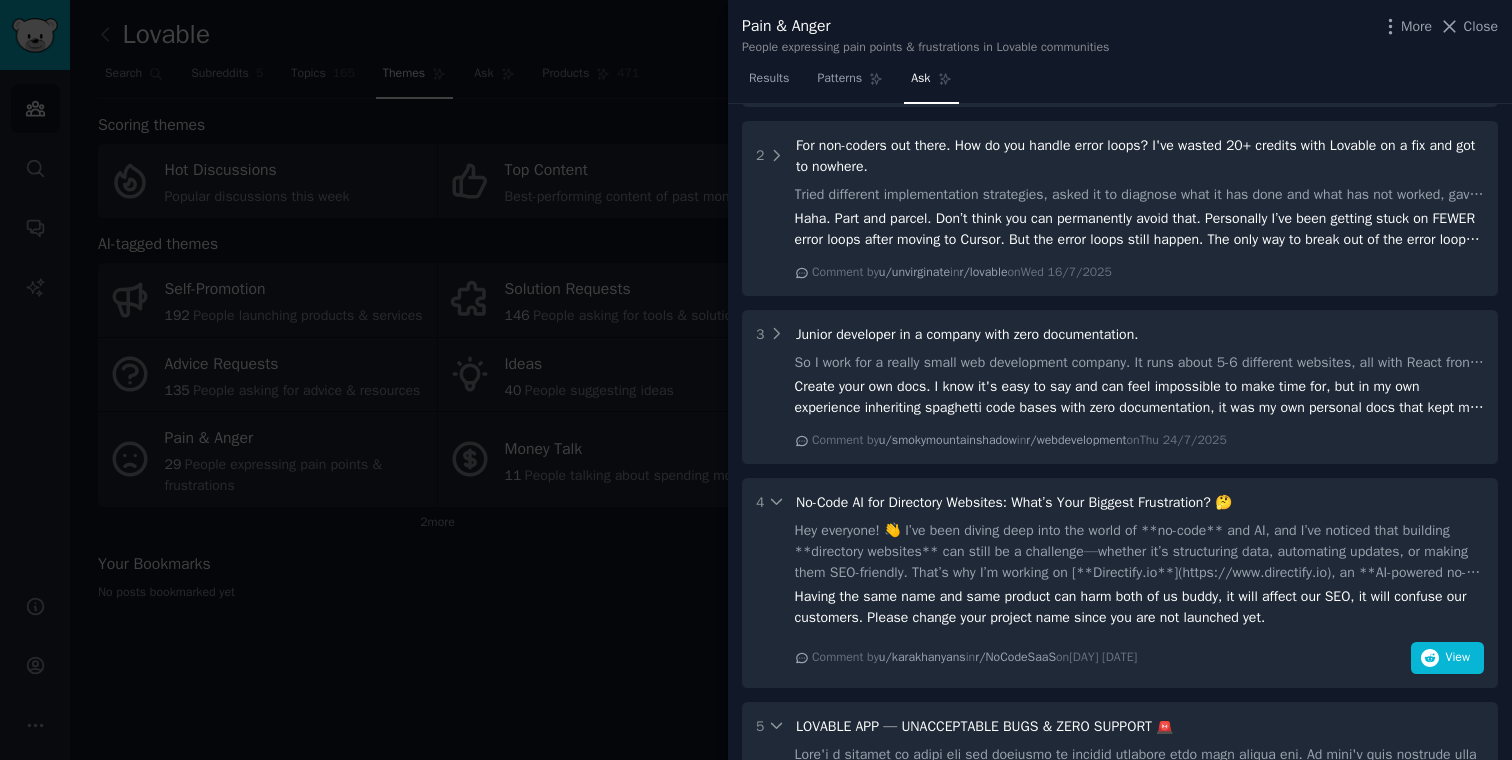 scroll, scrollTop: 1073, scrollLeft: 0, axis: vertical 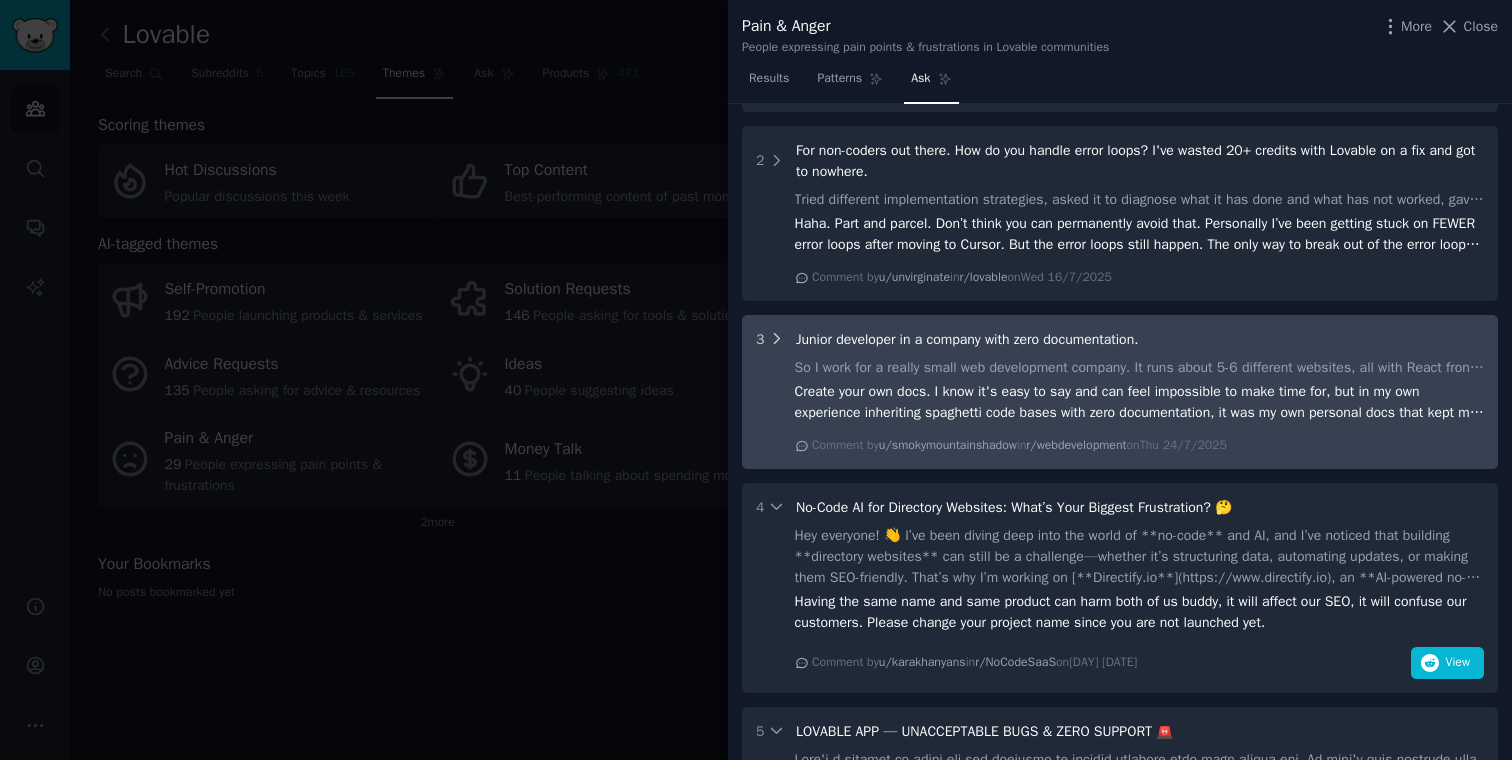 click 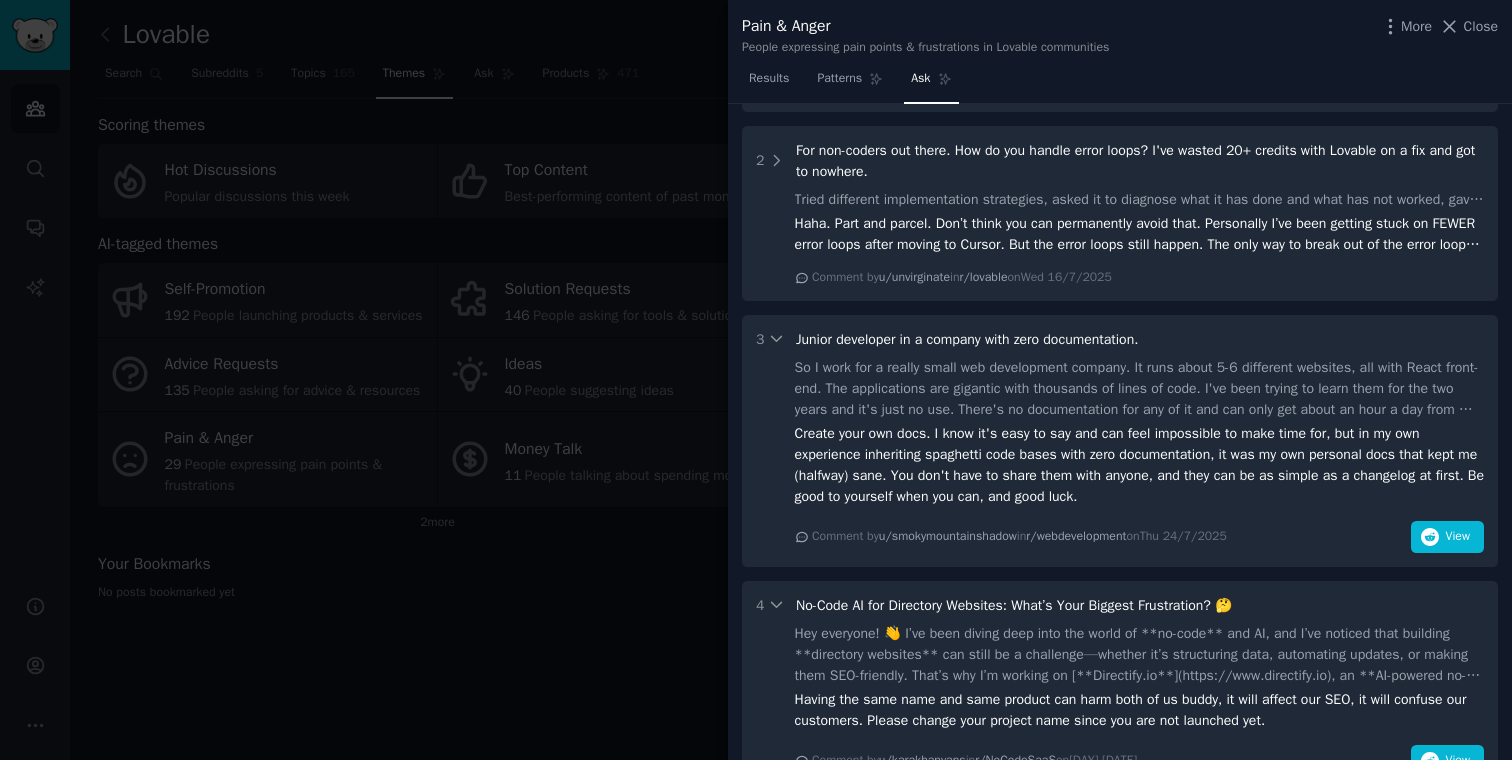 scroll, scrollTop: 1025, scrollLeft: 0, axis: vertical 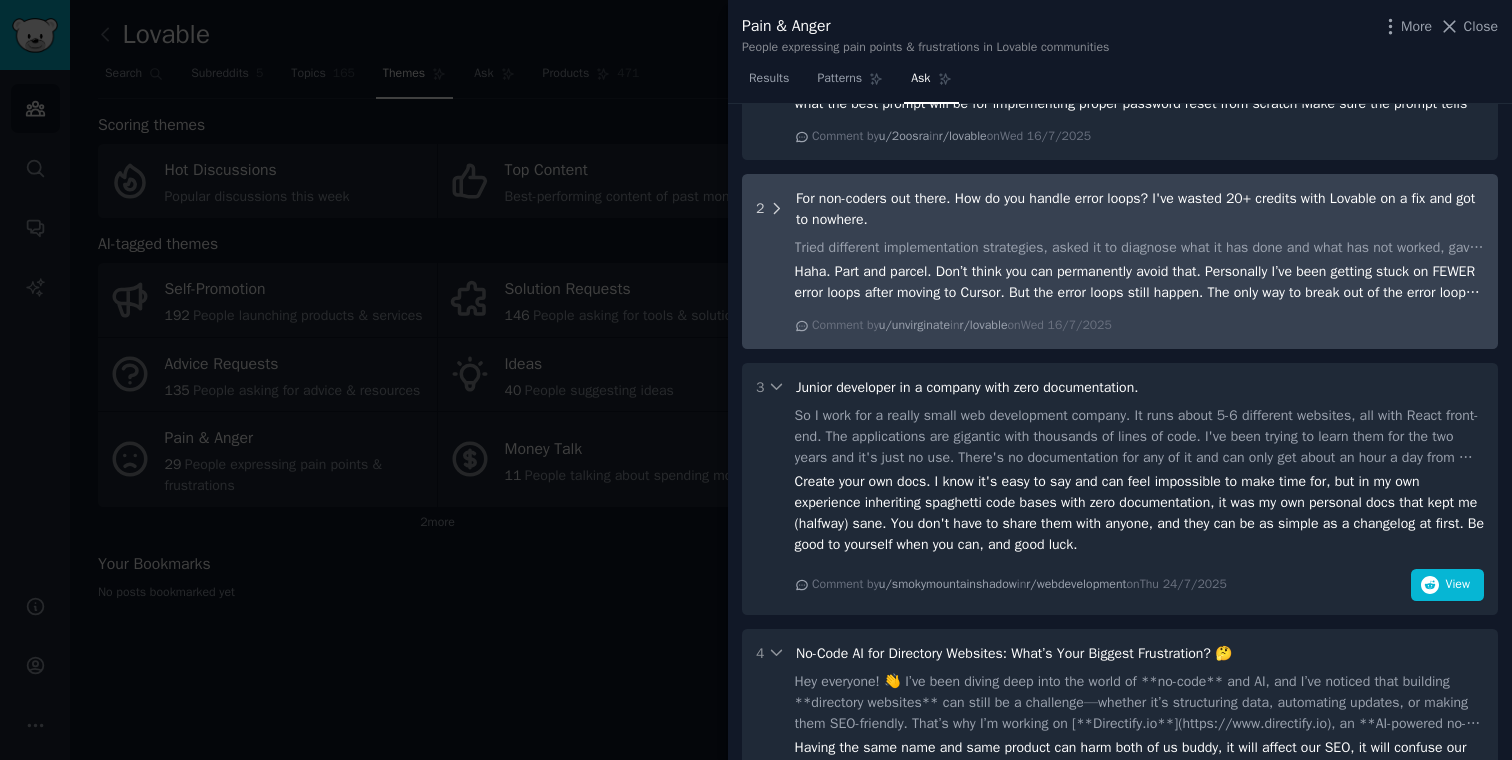 click on "2" at bounding box center (770, 209) 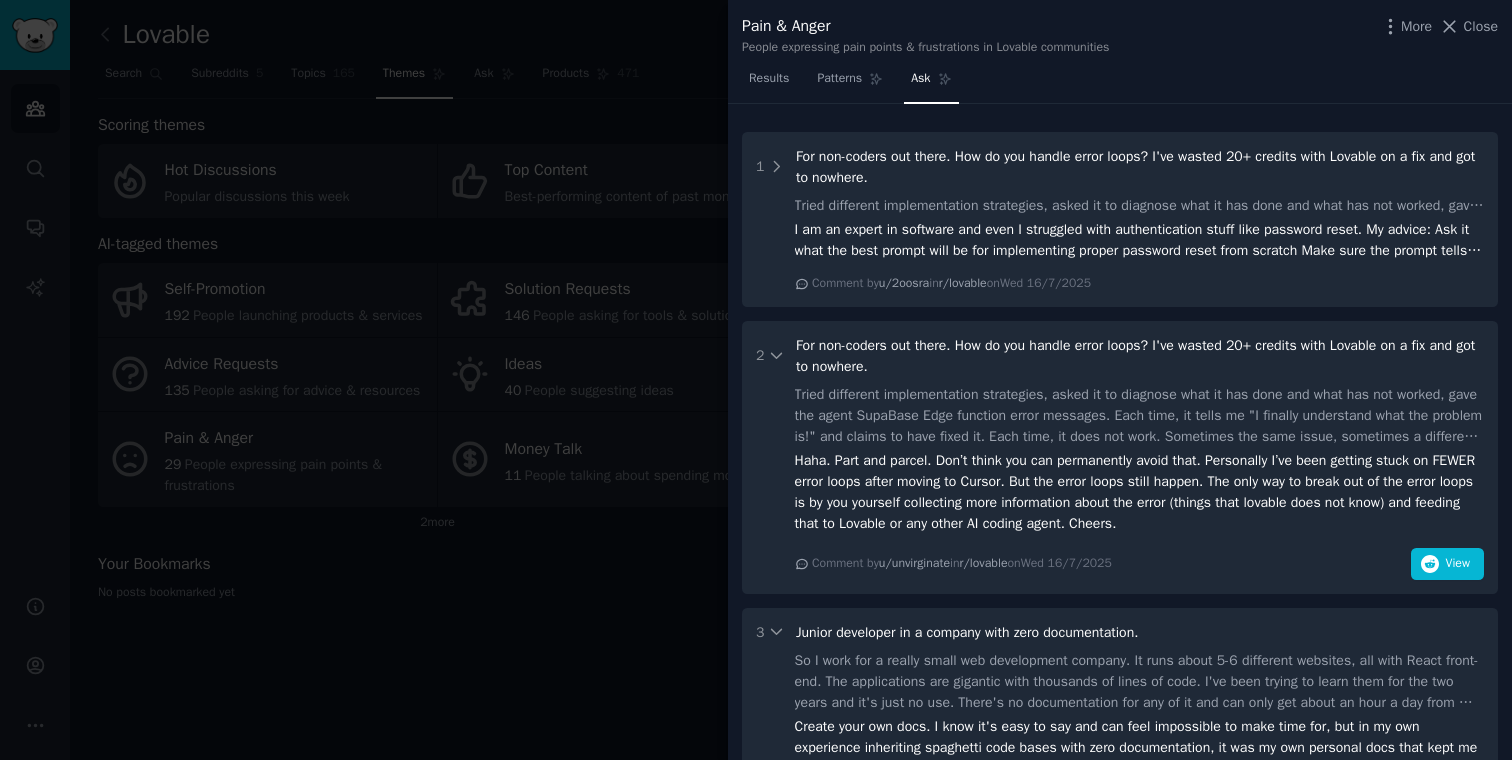 scroll, scrollTop: 853, scrollLeft: 0, axis: vertical 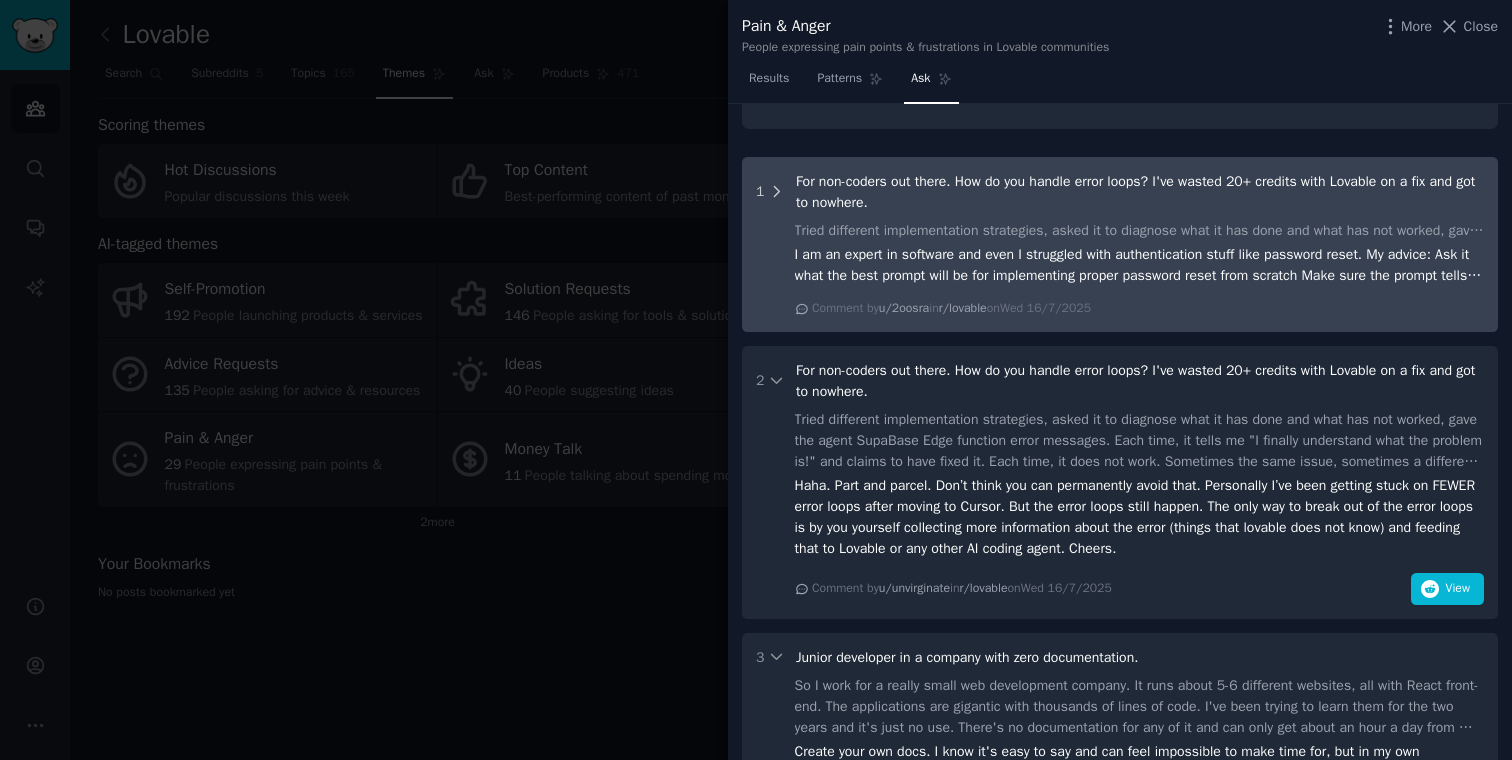 click 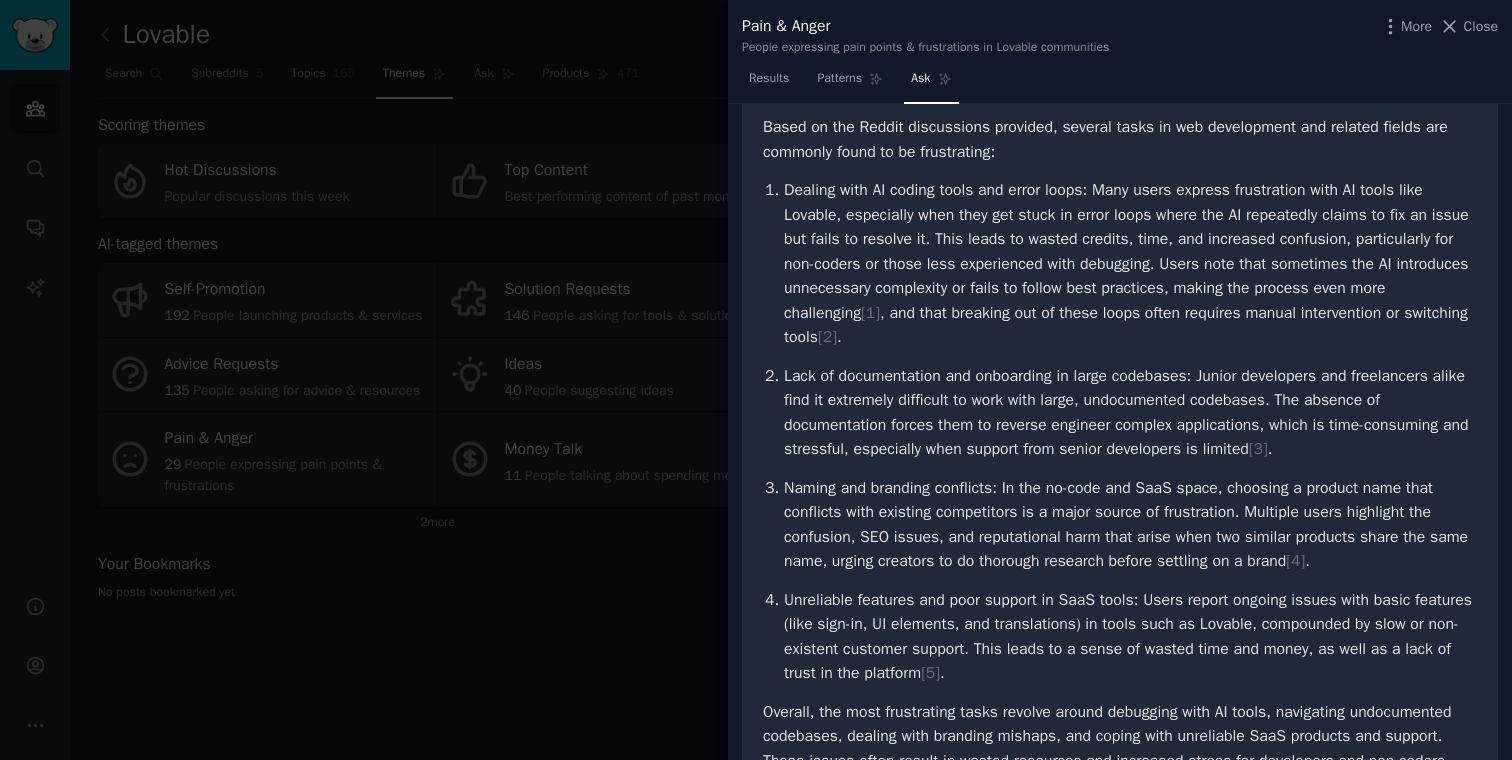 scroll, scrollTop: 0, scrollLeft: 0, axis: both 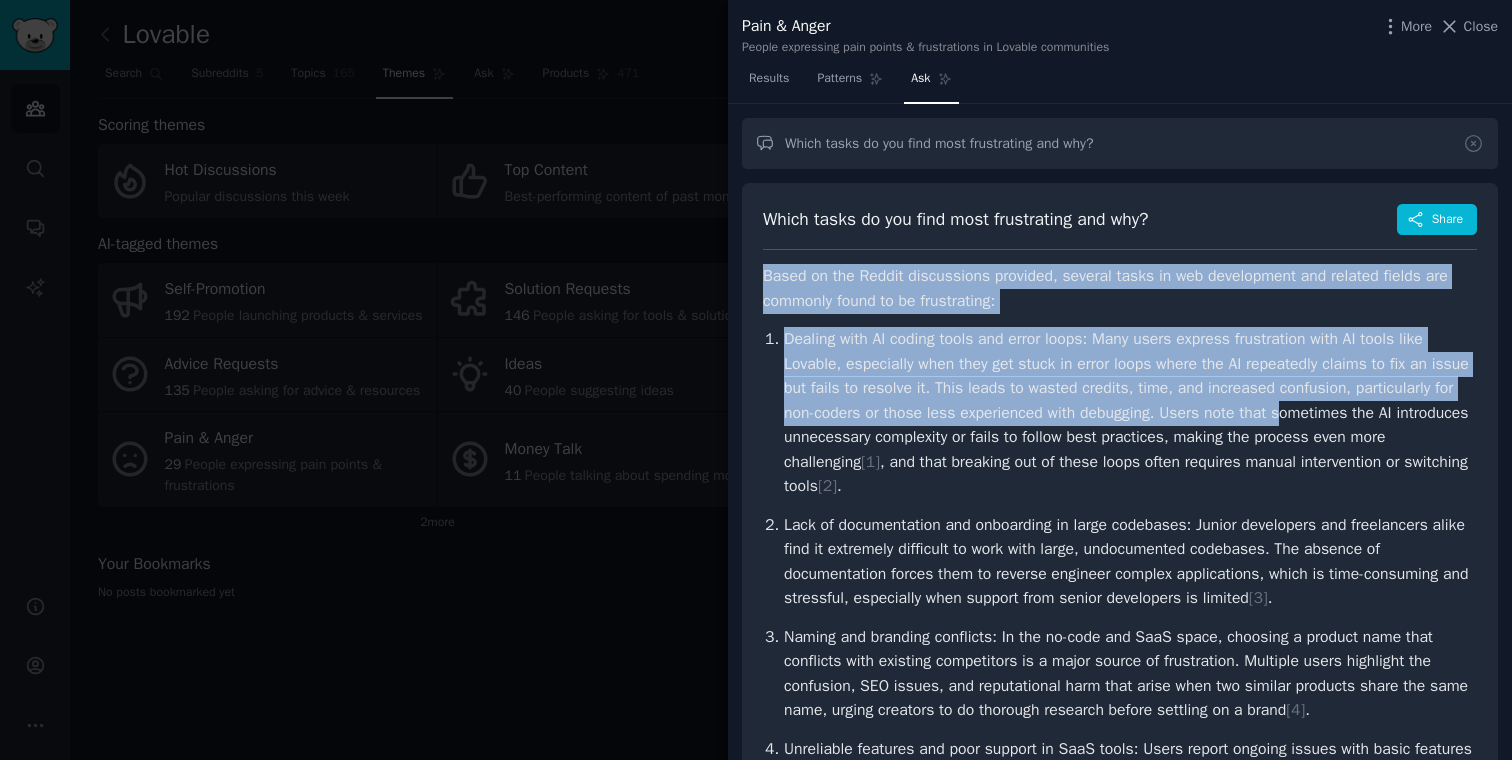 drag, startPoint x: 765, startPoint y: 279, endPoint x: 792, endPoint y: 436, distance: 159.30473 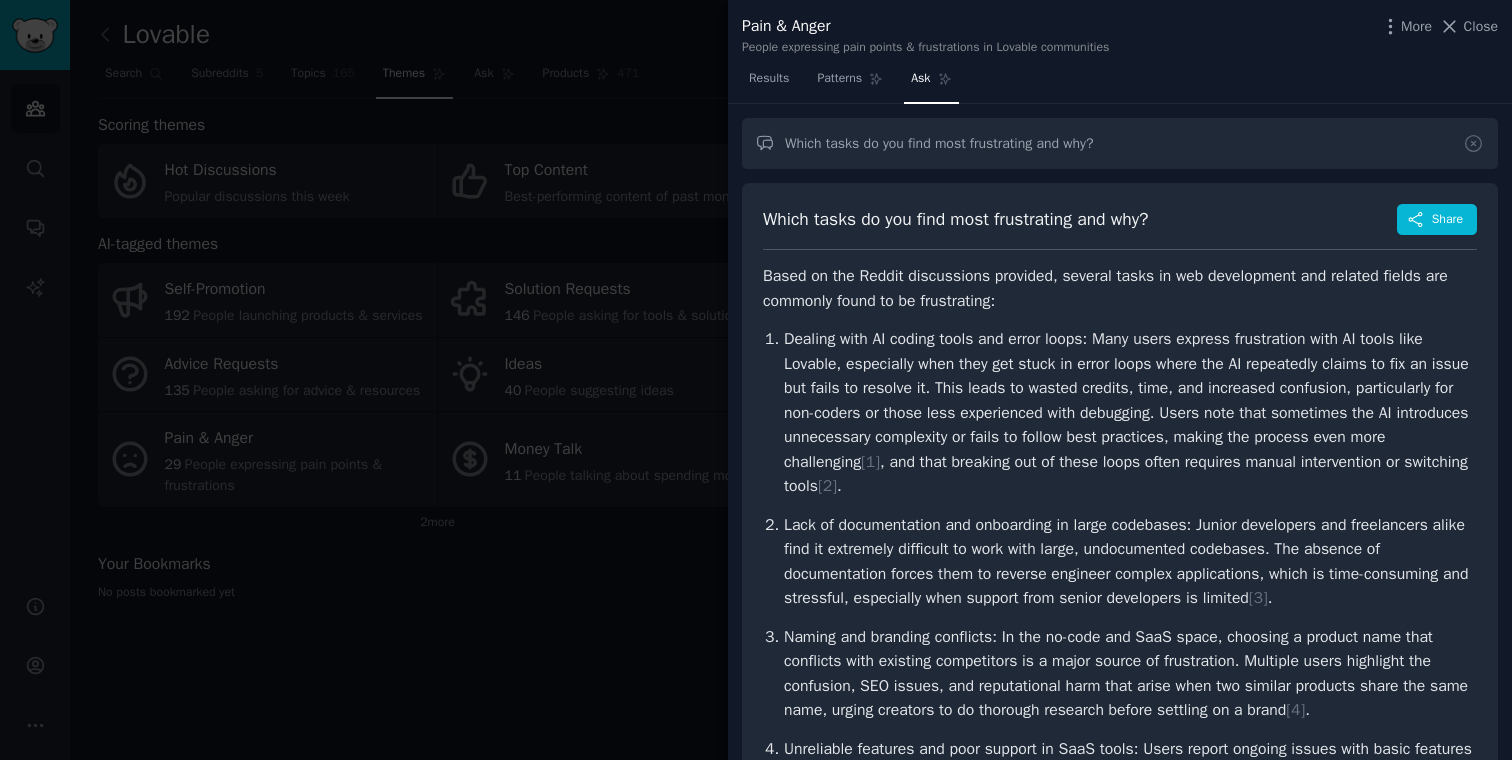 click on "Dealing with AI coding tools and error loops: Many users express frustration with AI tools like Lovable, especially when they get stuck in error loops where the AI repeatedly claims to fix an issue but fails to resolve it. This leads to wasted credits, time, and increased confusion, particularly for non-coders or those less experienced with debugging. Users note that sometimes the AI introduces unnecessary complexity or fails to follow best practices, making the process even more challenging [ 1 ] , and that breaking out of these loops often requires manual intervention or switching tools [ 2 ] ." at bounding box center (1130, 413) 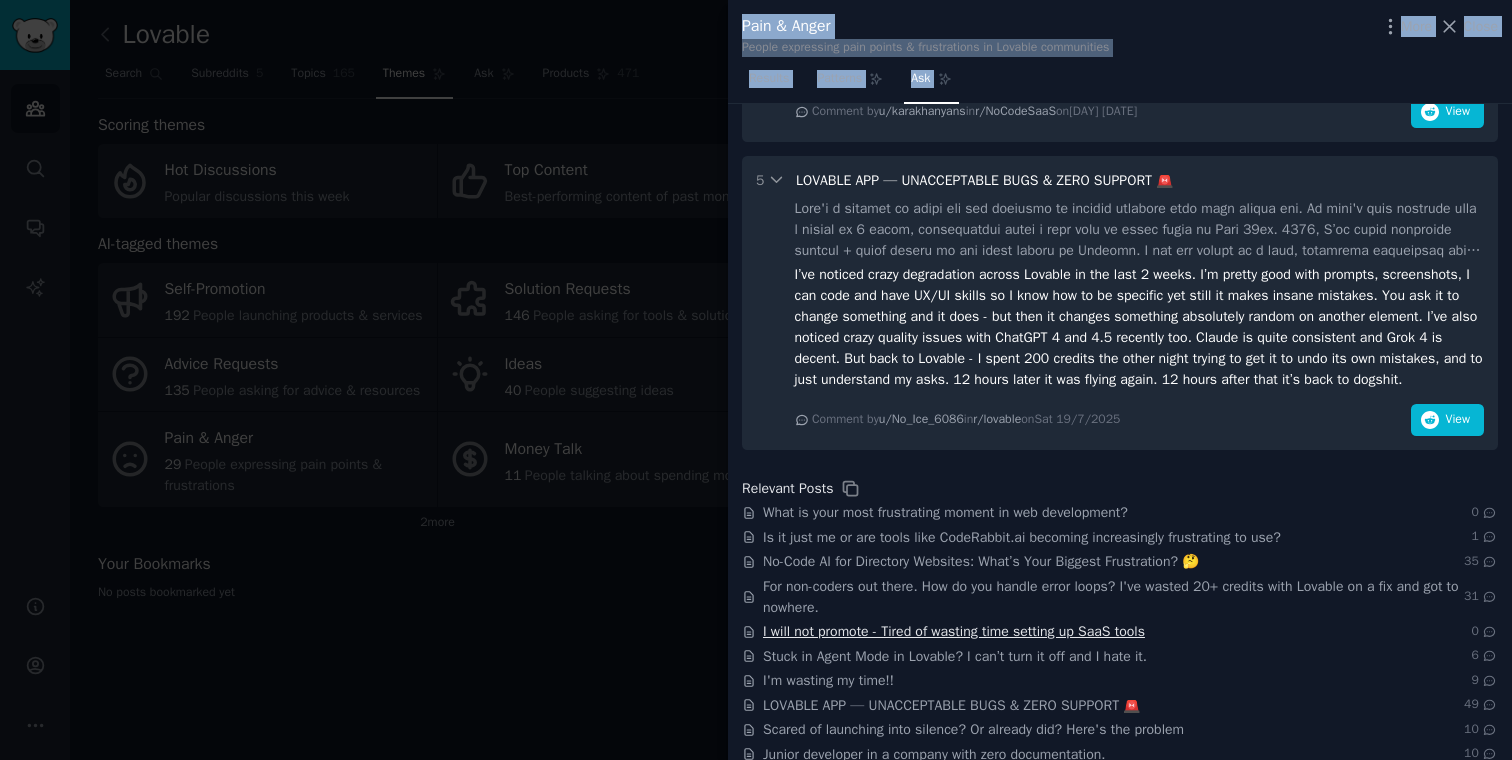 scroll, scrollTop: 1999, scrollLeft: 0, axis: vertical 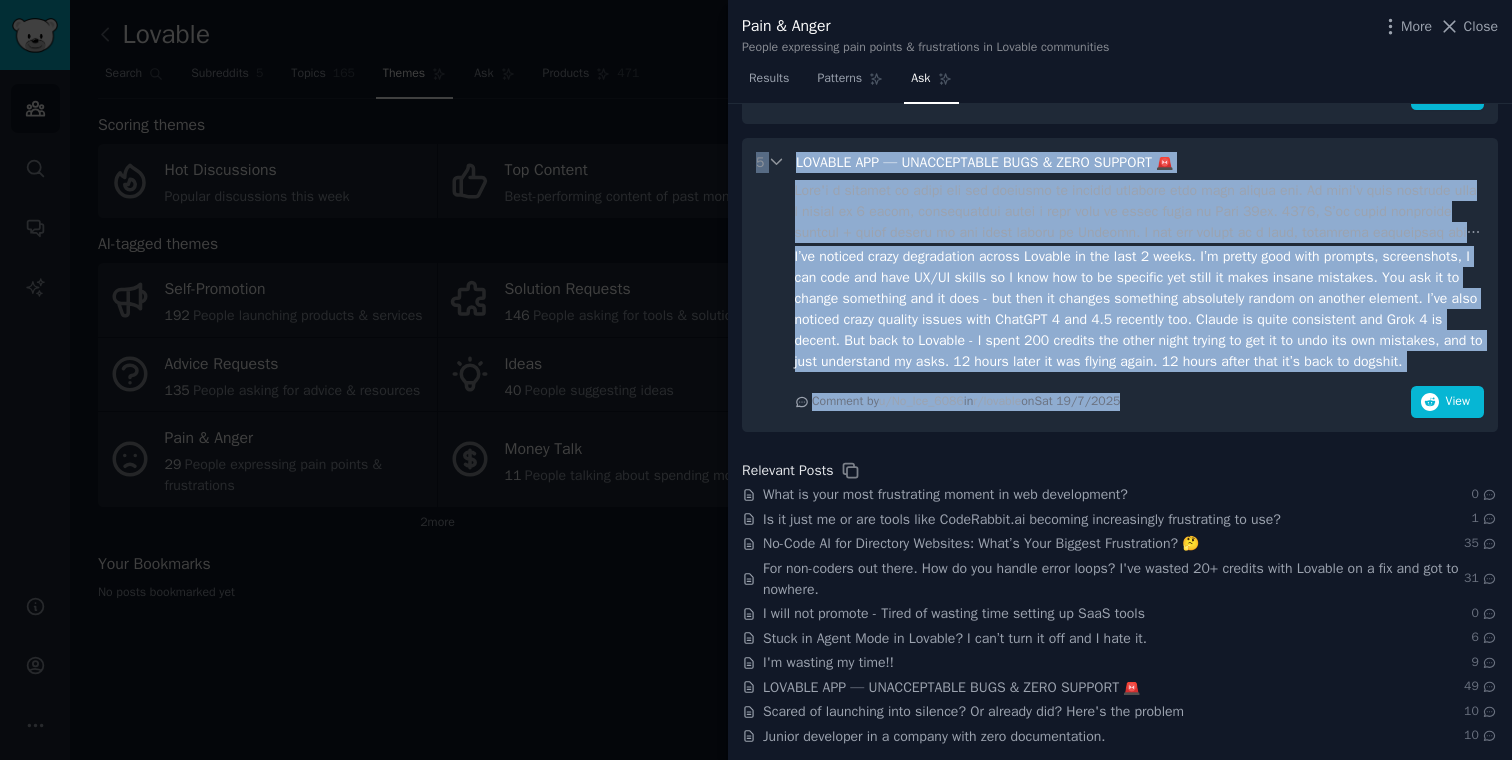 drag, startPoint x: 764, startPoint y: 273, endPoint x: 1161, endPoint y: 398, distance: 416.2139 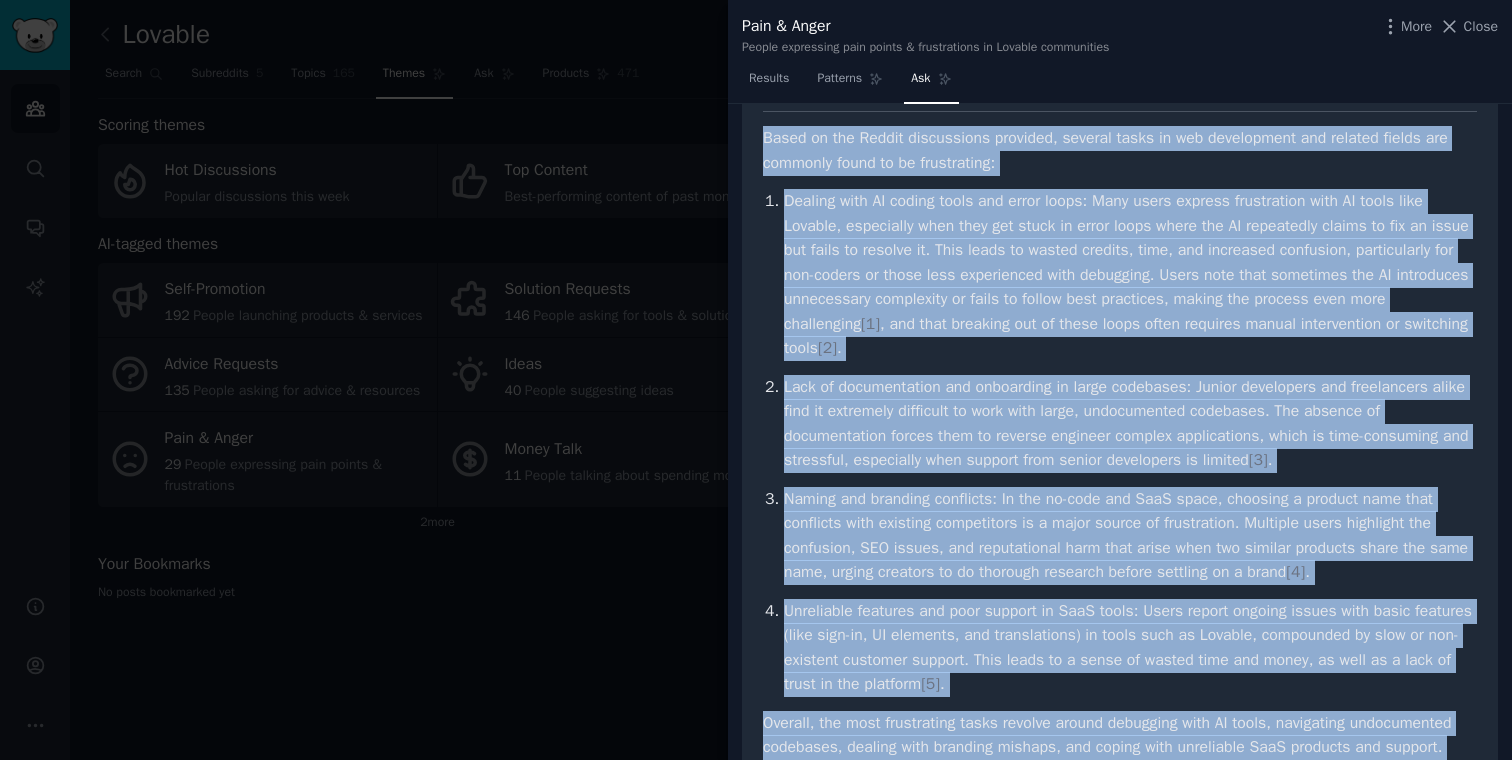 scroll, scrollTop: 0, scrollLeft: 0, axis: both 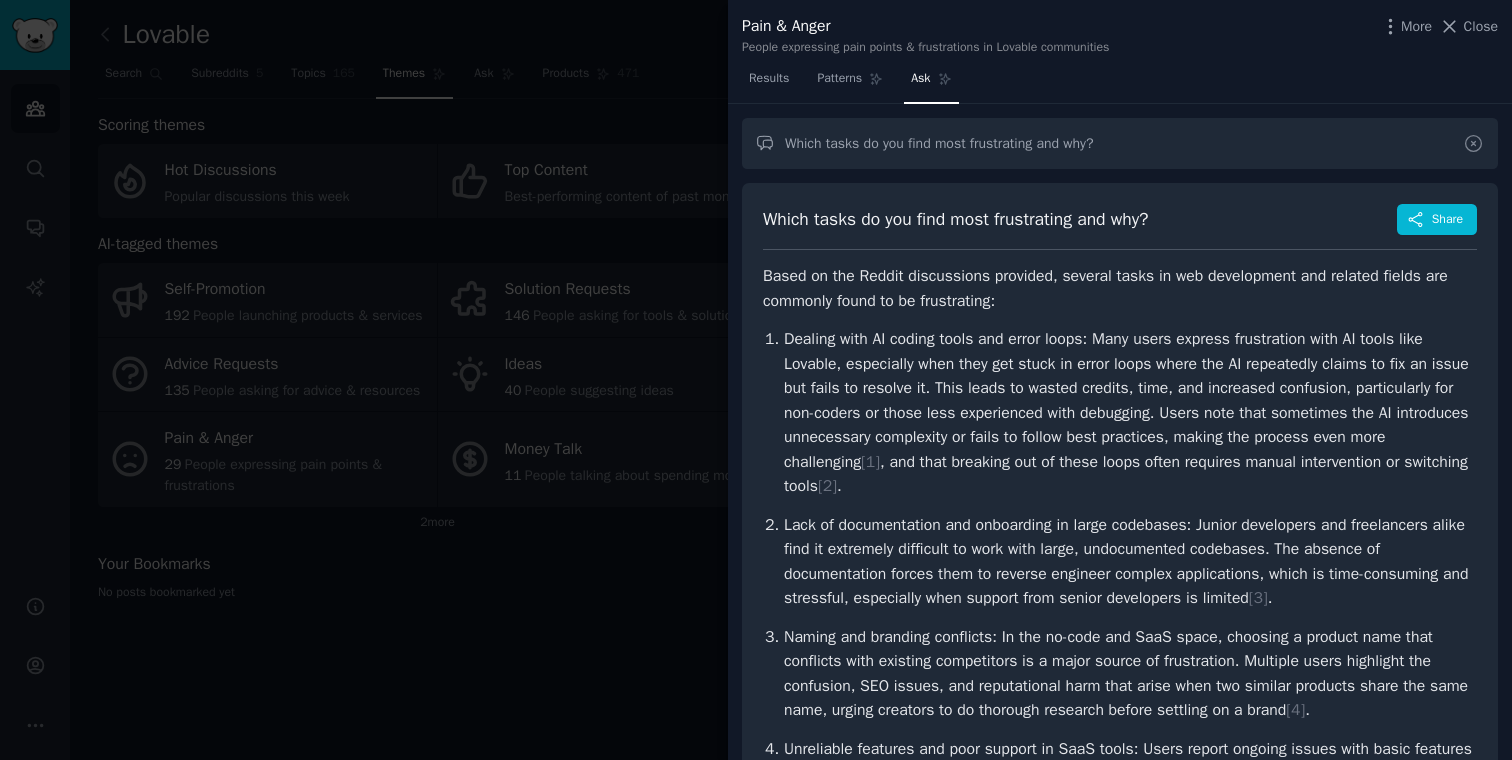 click at bounding box center [1480, 143] 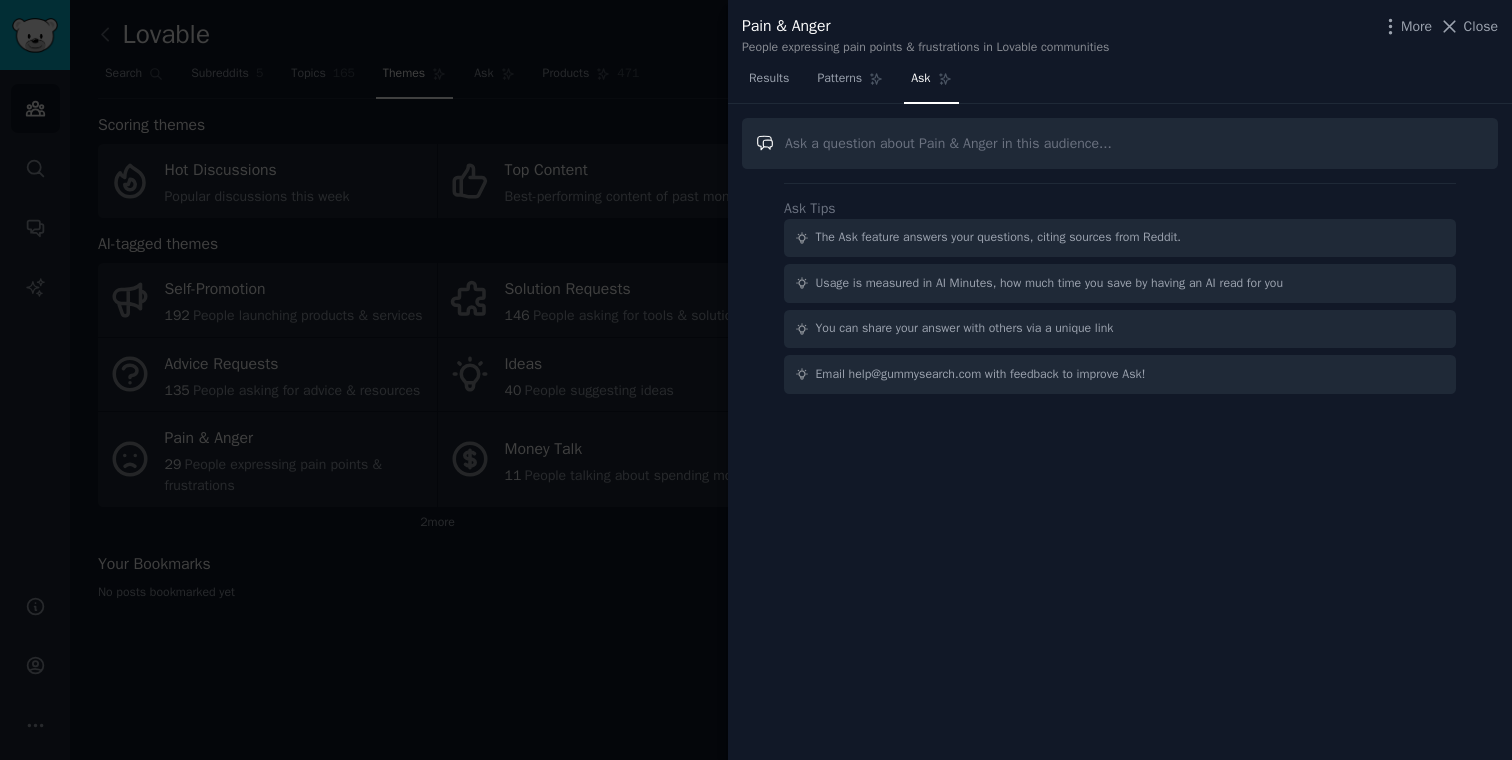 click at bounding box center [1120, 143] 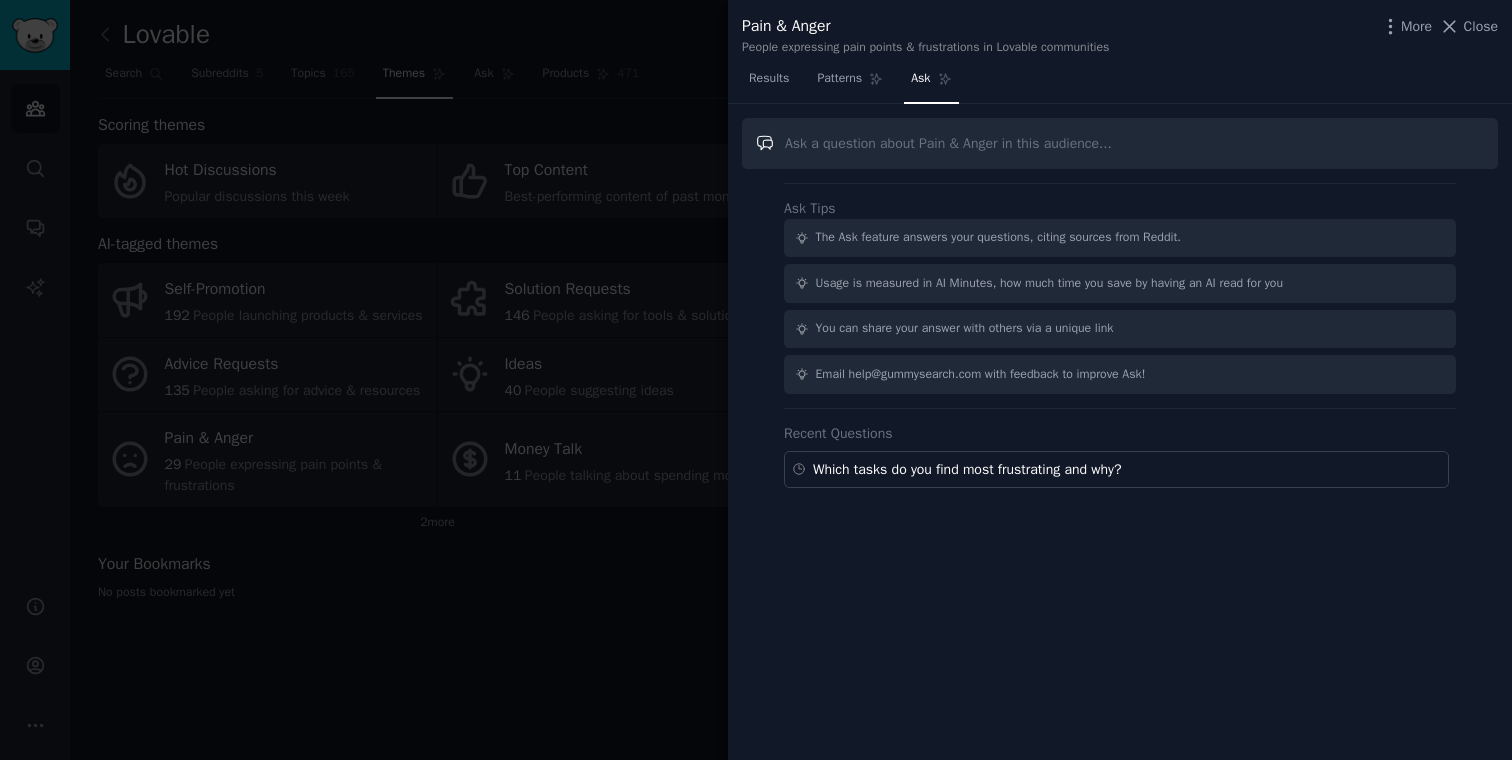 paste on "Which tasks do you find most frustrating and why?" 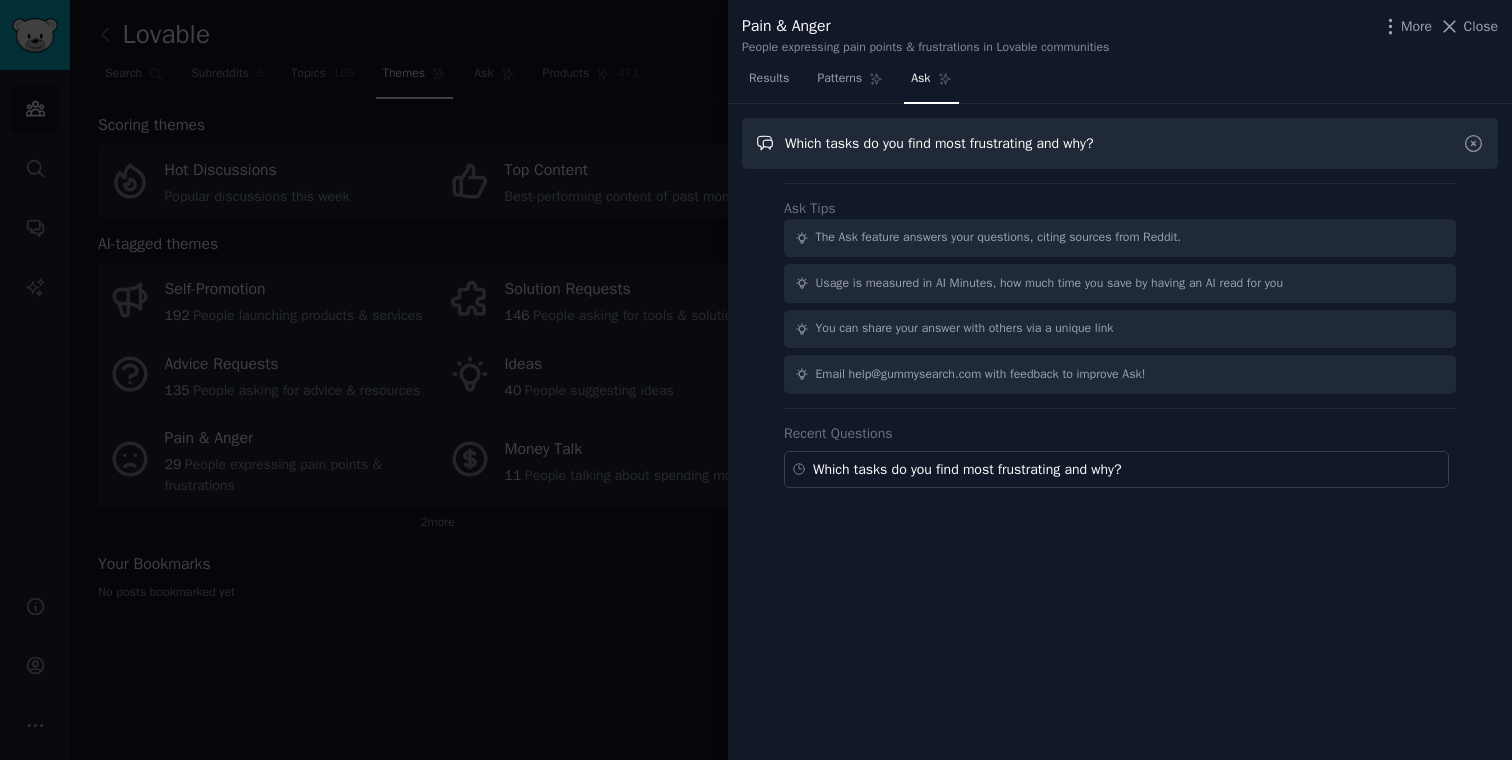 type on "Which tasks do you find most frustrating and why?" 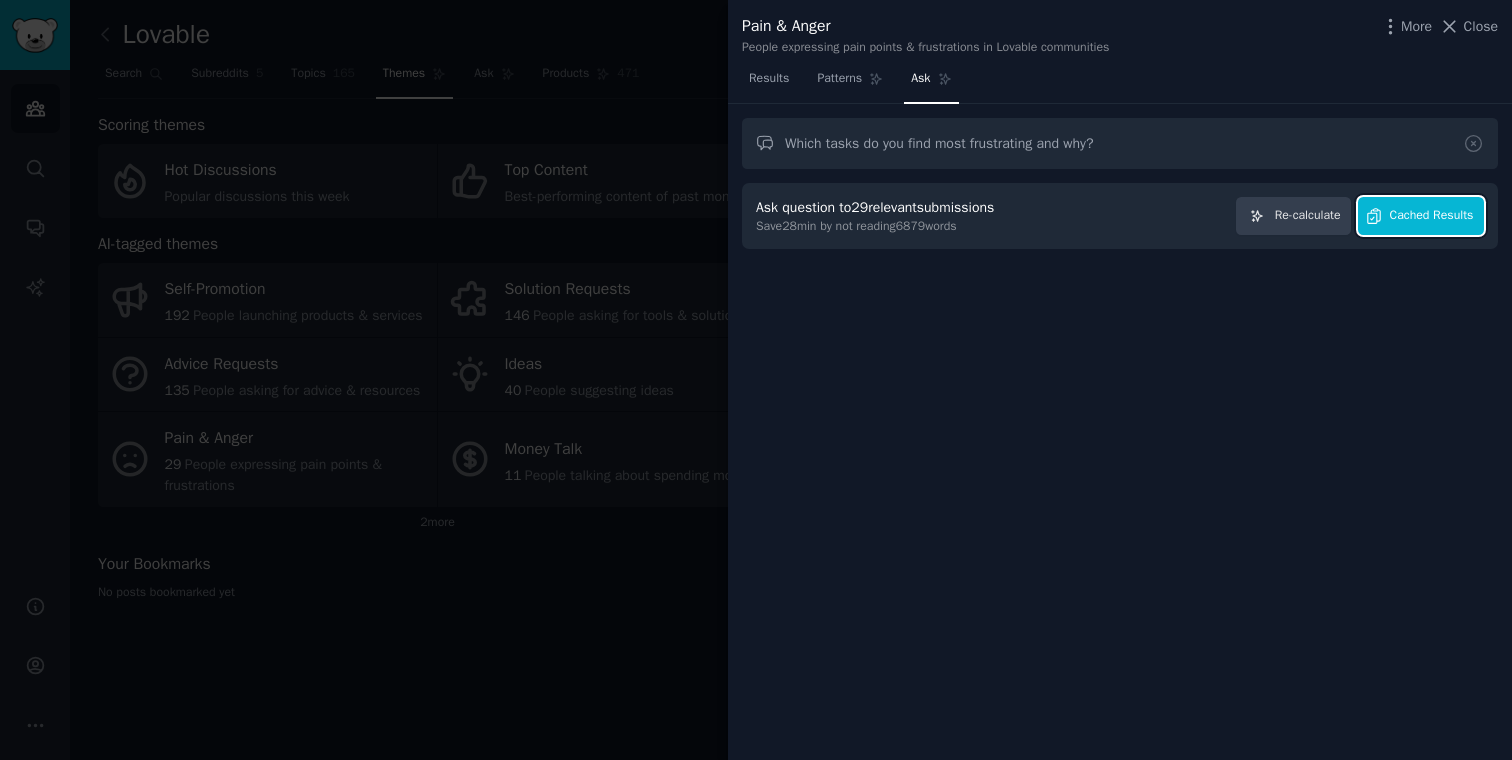 click on "Cached Results" at bounding box center (1421, 216) 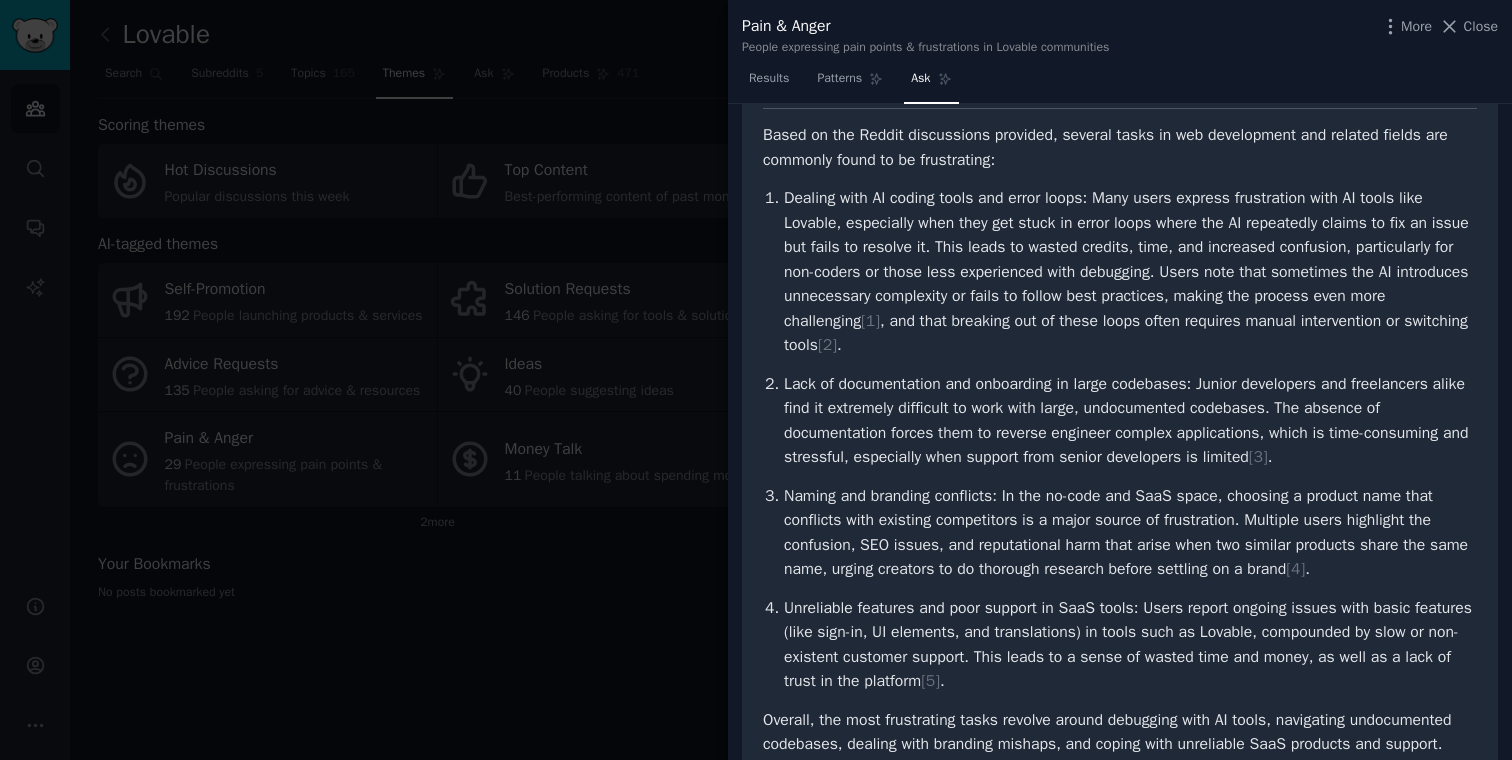 scroll, scrollTop: 0, scrollLeft: 0, axis: both 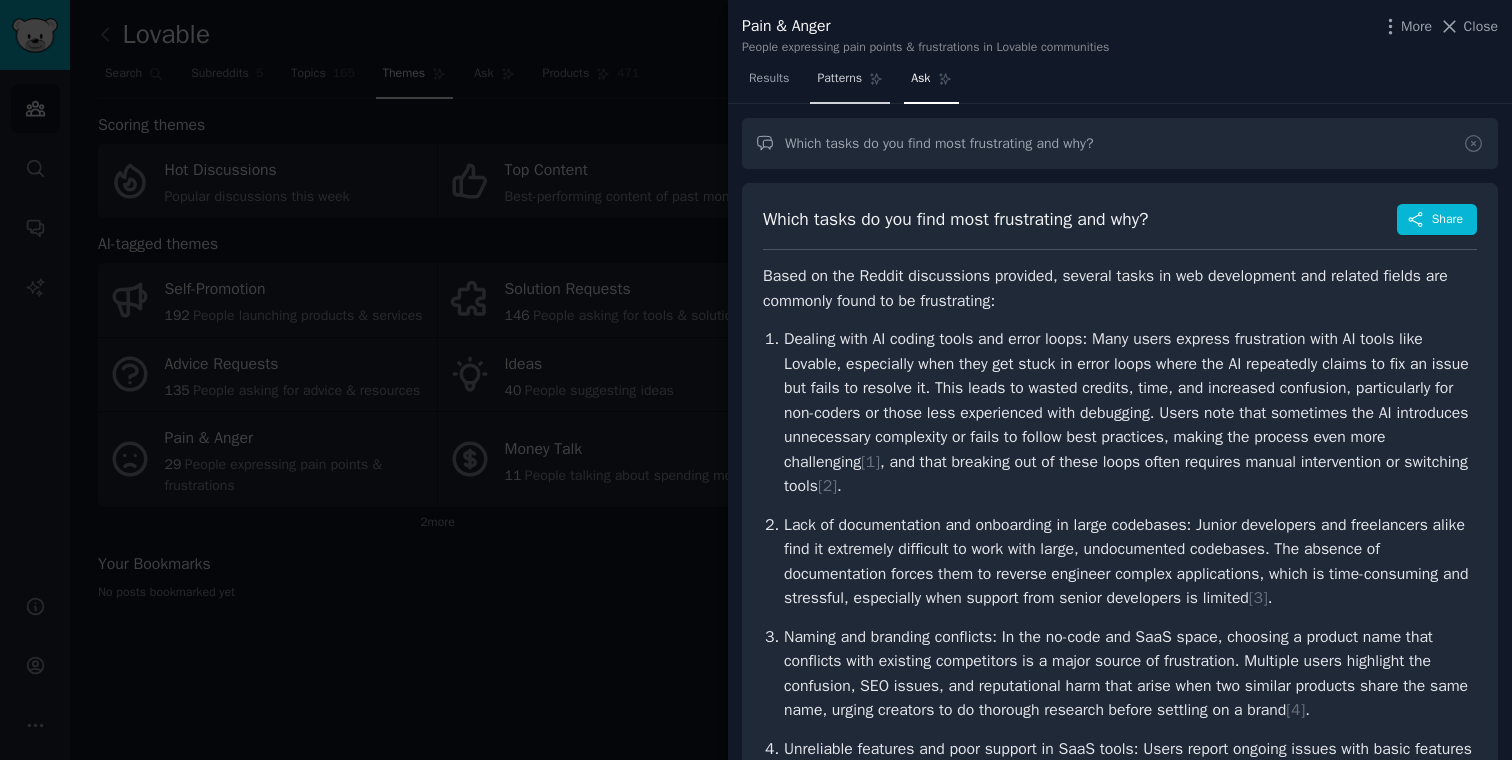 click on "Patterns" at bounding box center [839, 79] 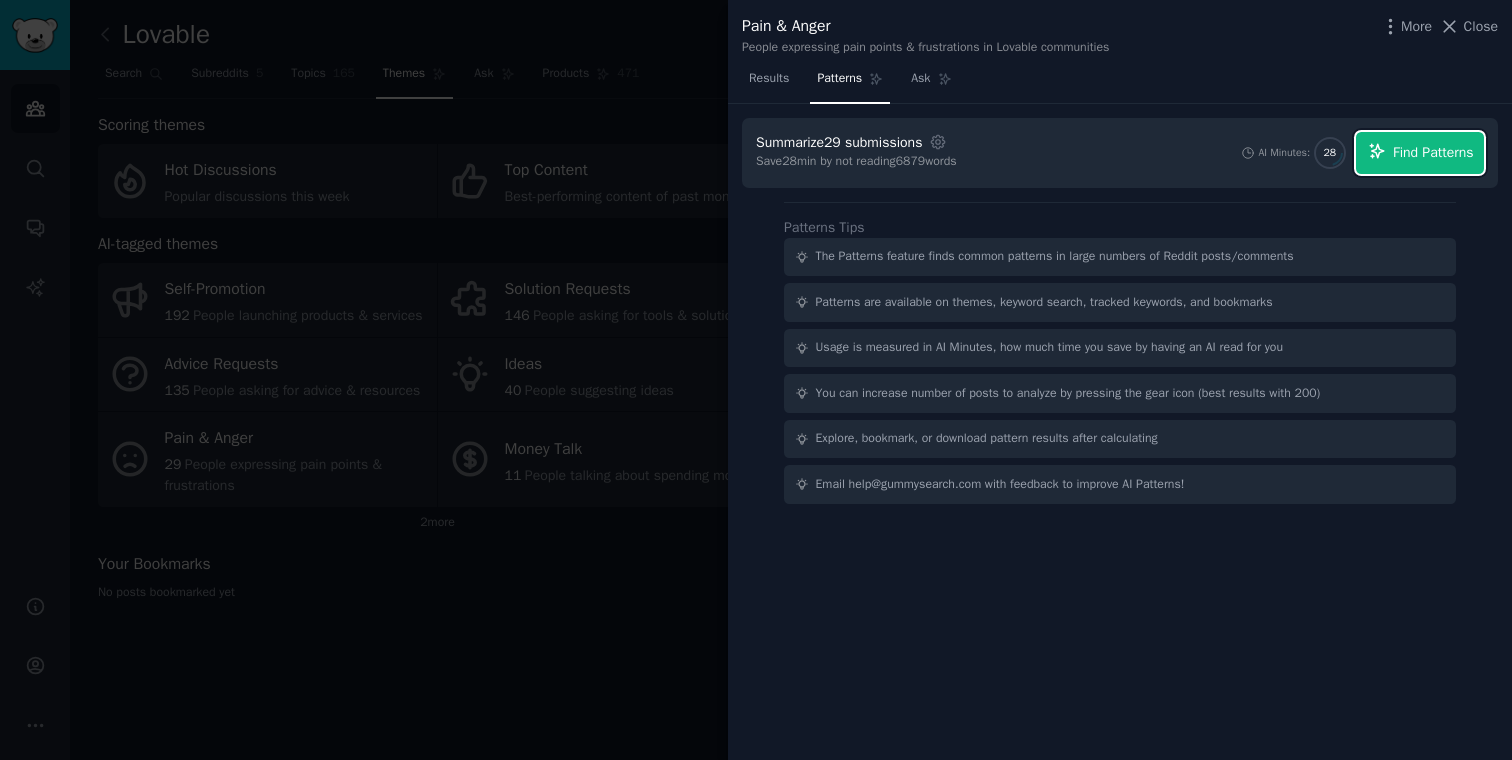 click on "Find Patterns" at bounding box center (1433, 152) 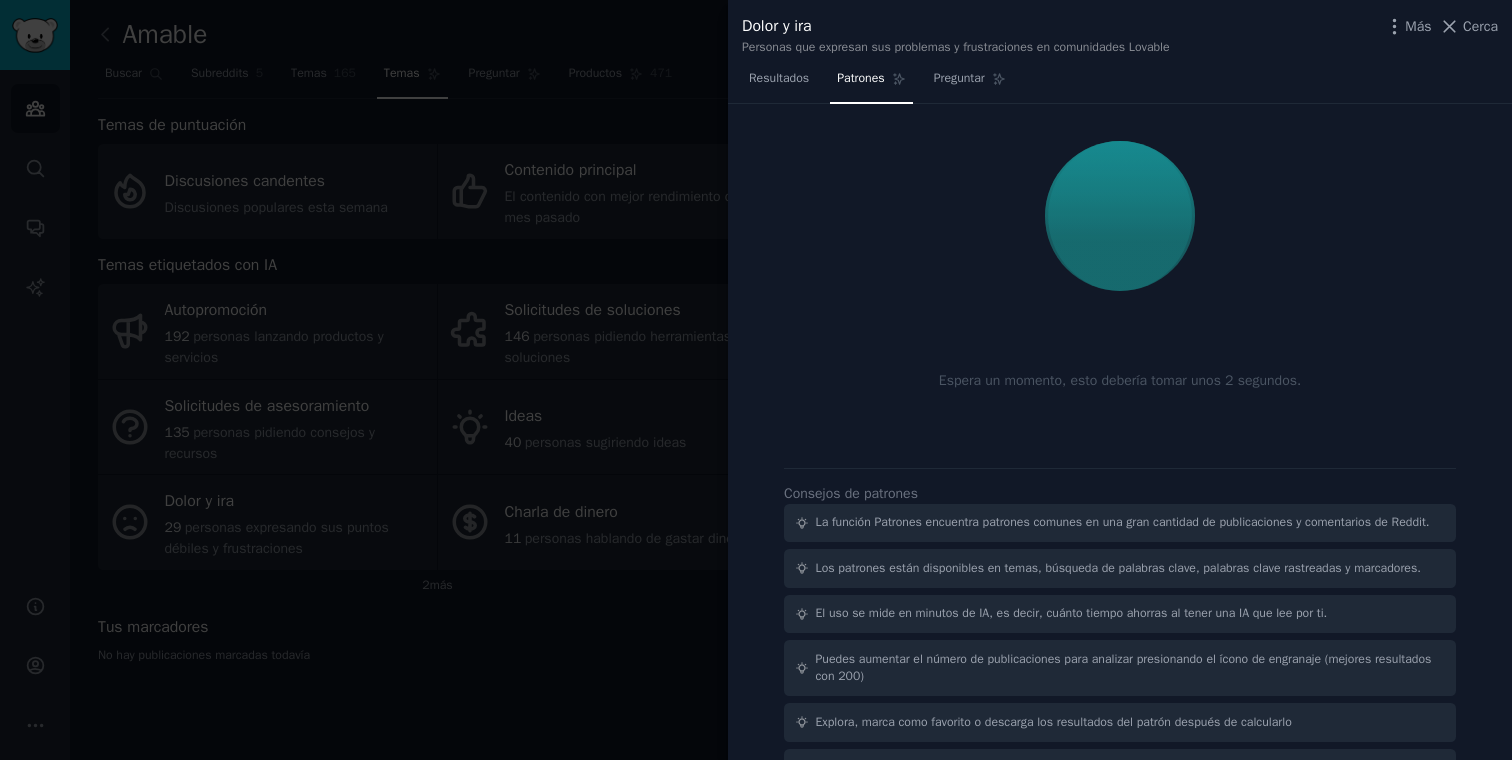click at bounding box center (1120, 216) 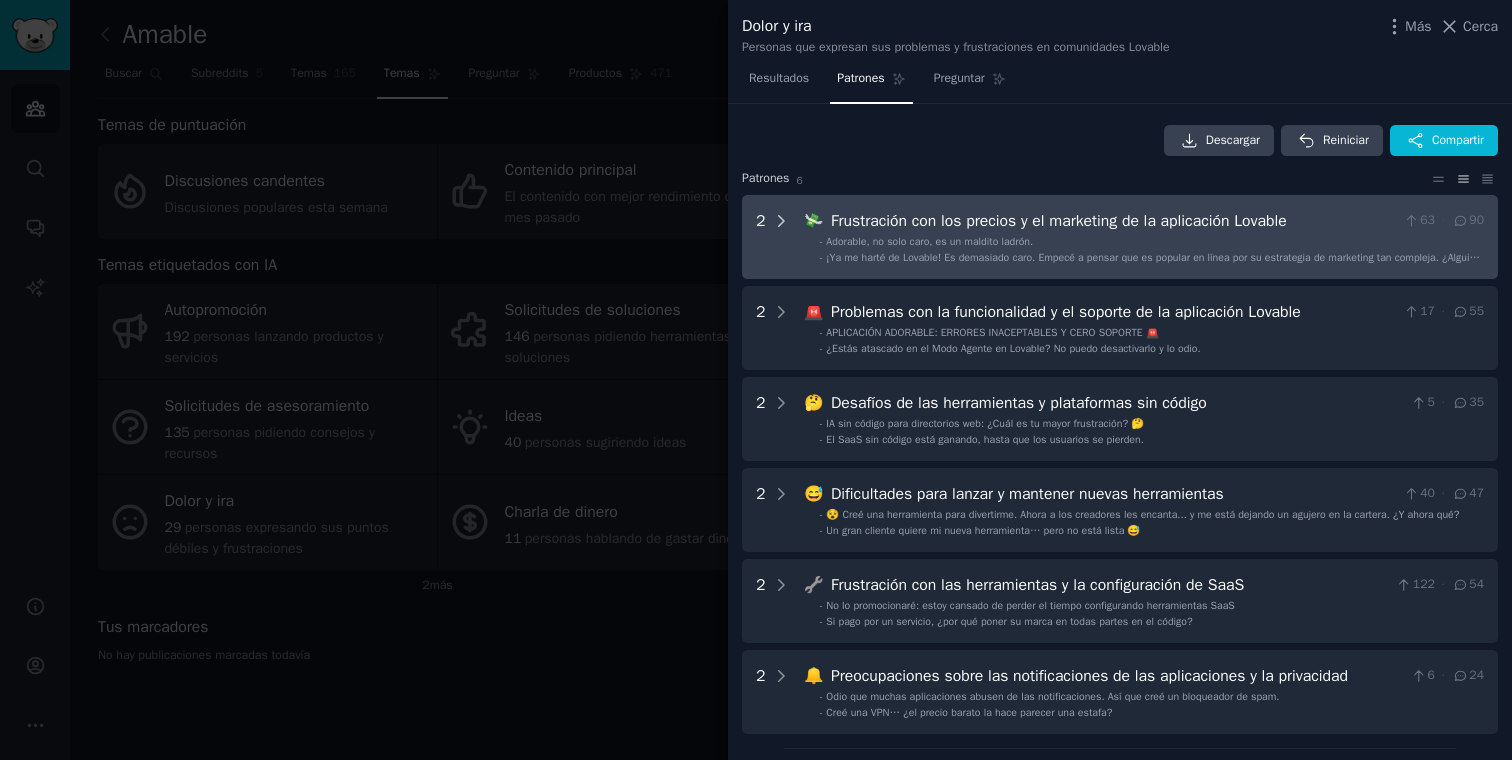 click 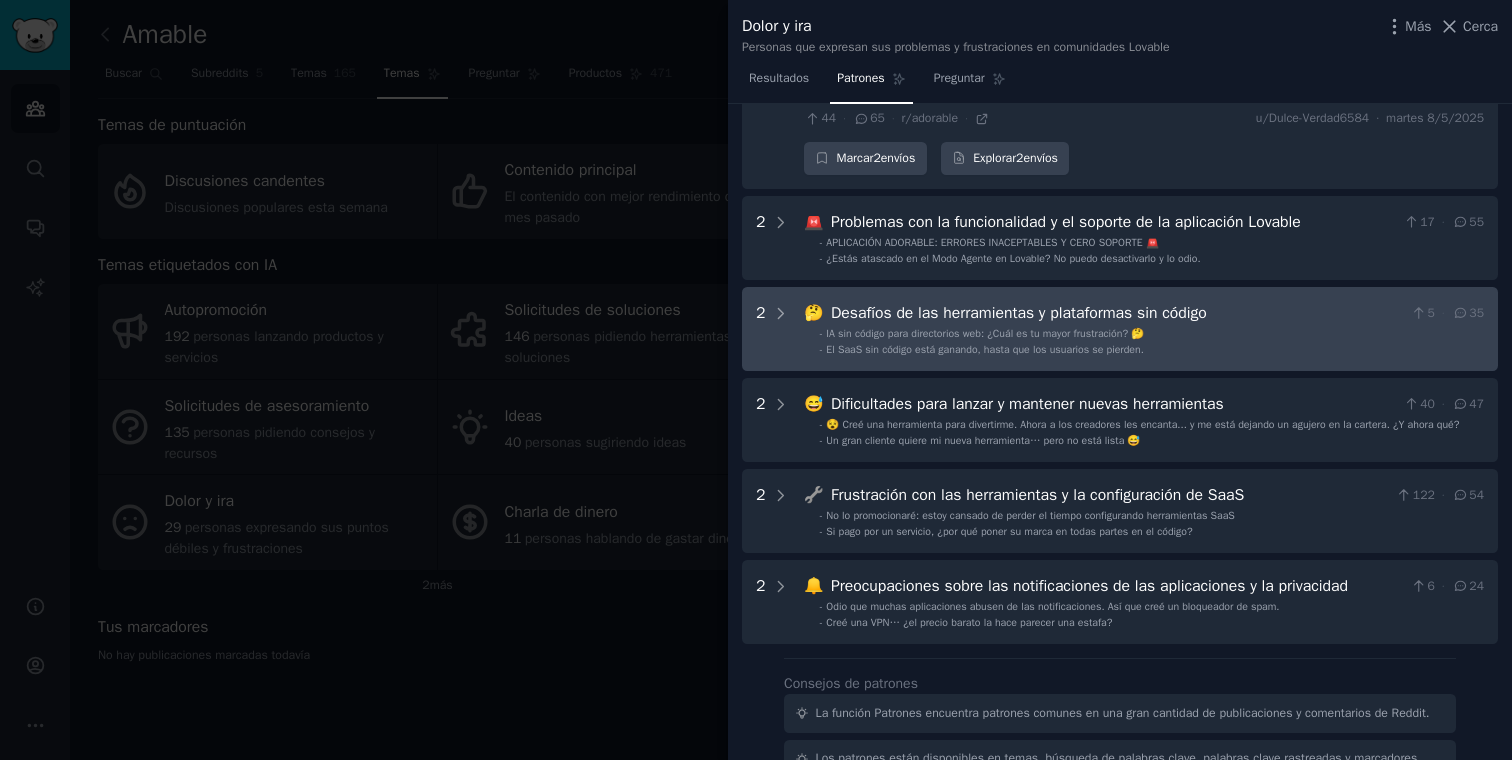 scroll, scrollTop: 294, scrollLeft: 0, axis: vertical 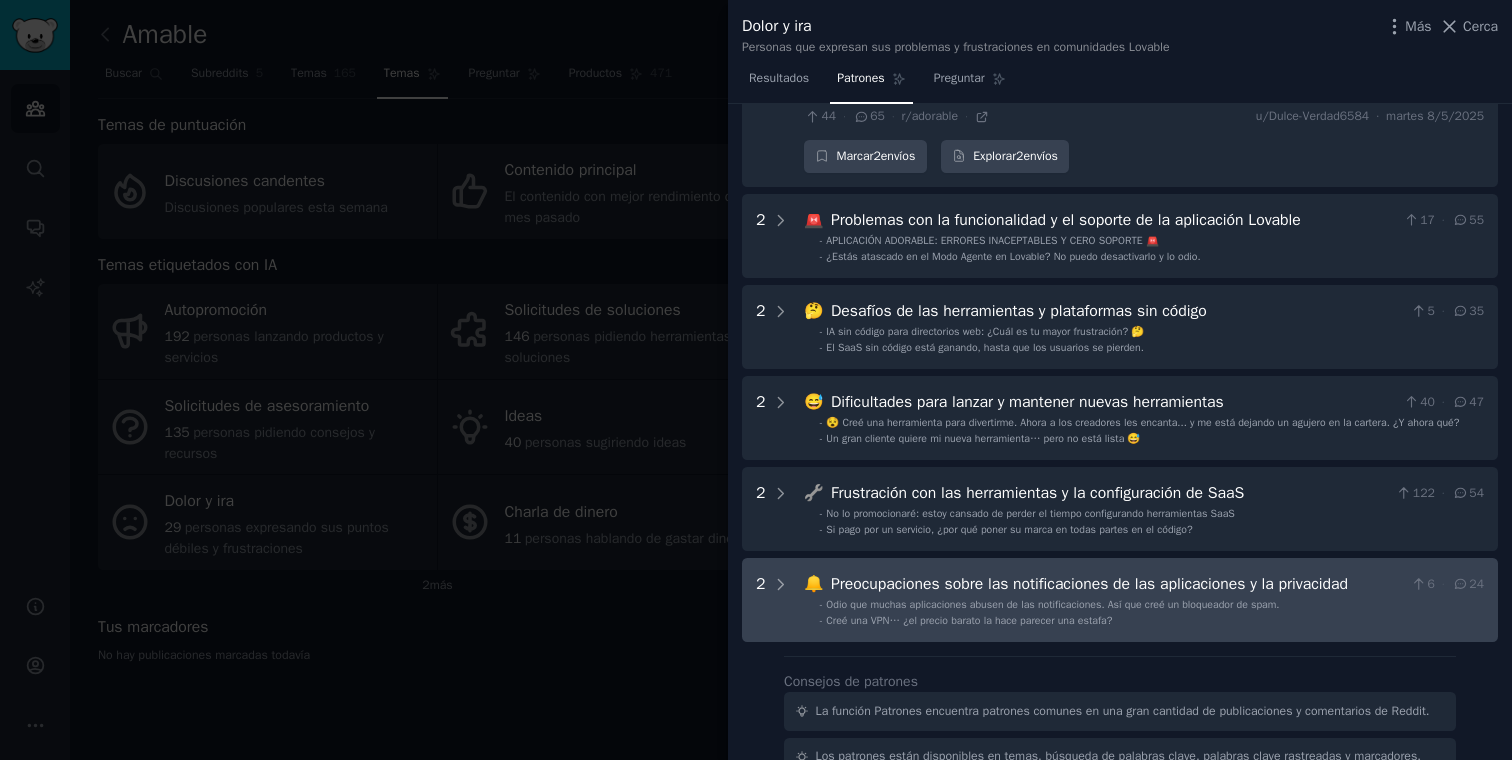 click on "2" at bounding box center (773, 600) 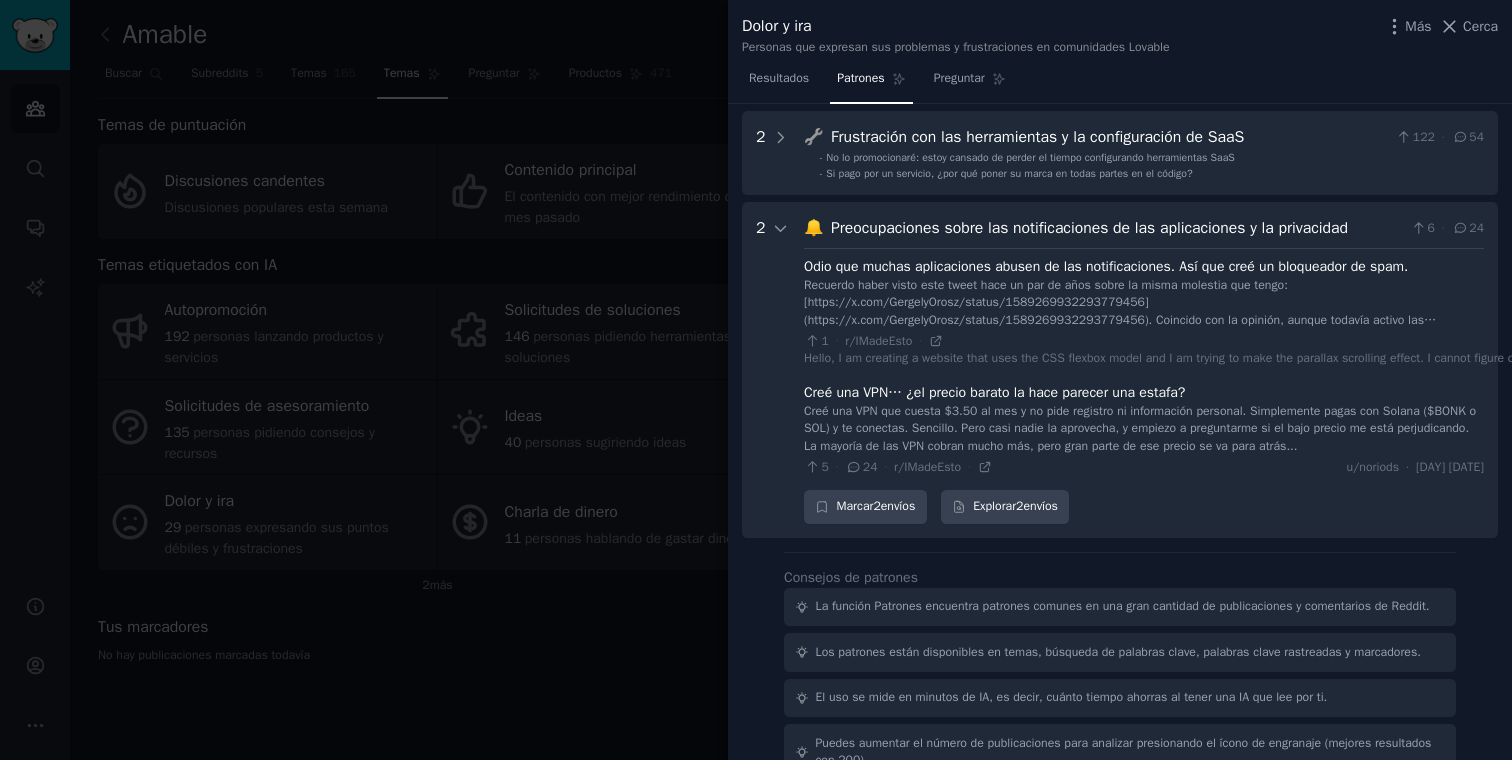 scroll, scrollTop: 0, scrollLeft: 0, axis: both 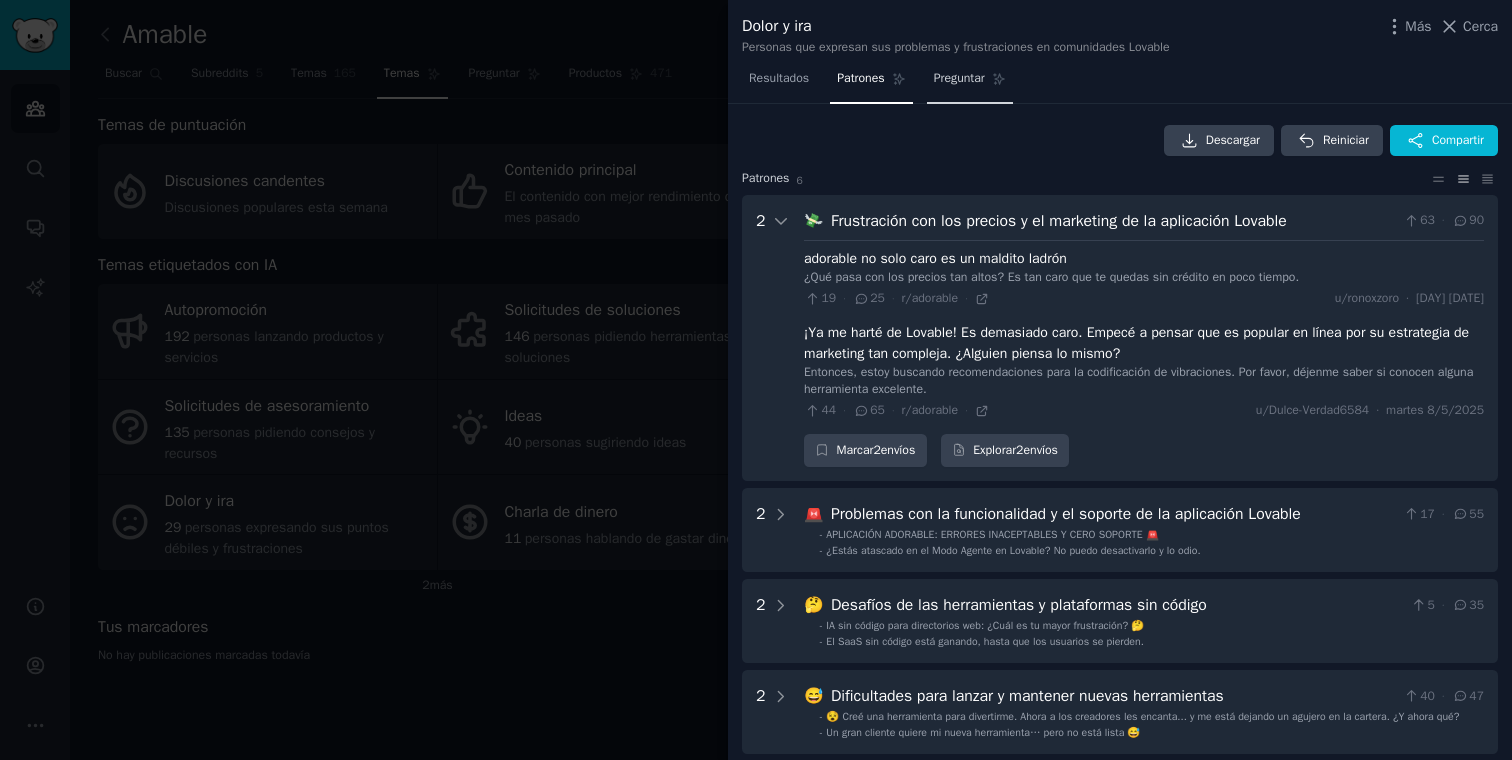 click on "Preguntar" at bounding box center (959, 79) 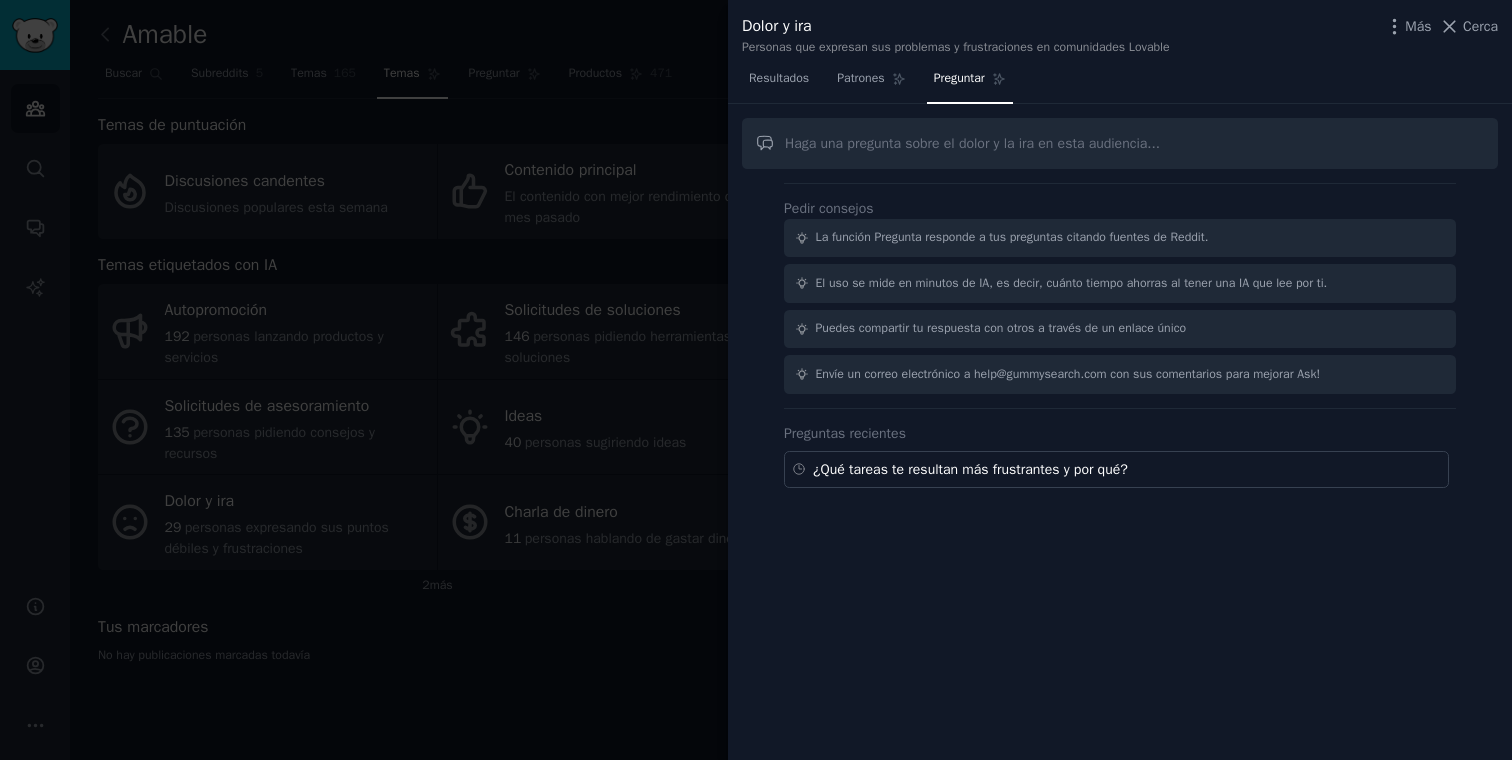 click at bounding box center [1120, 143] 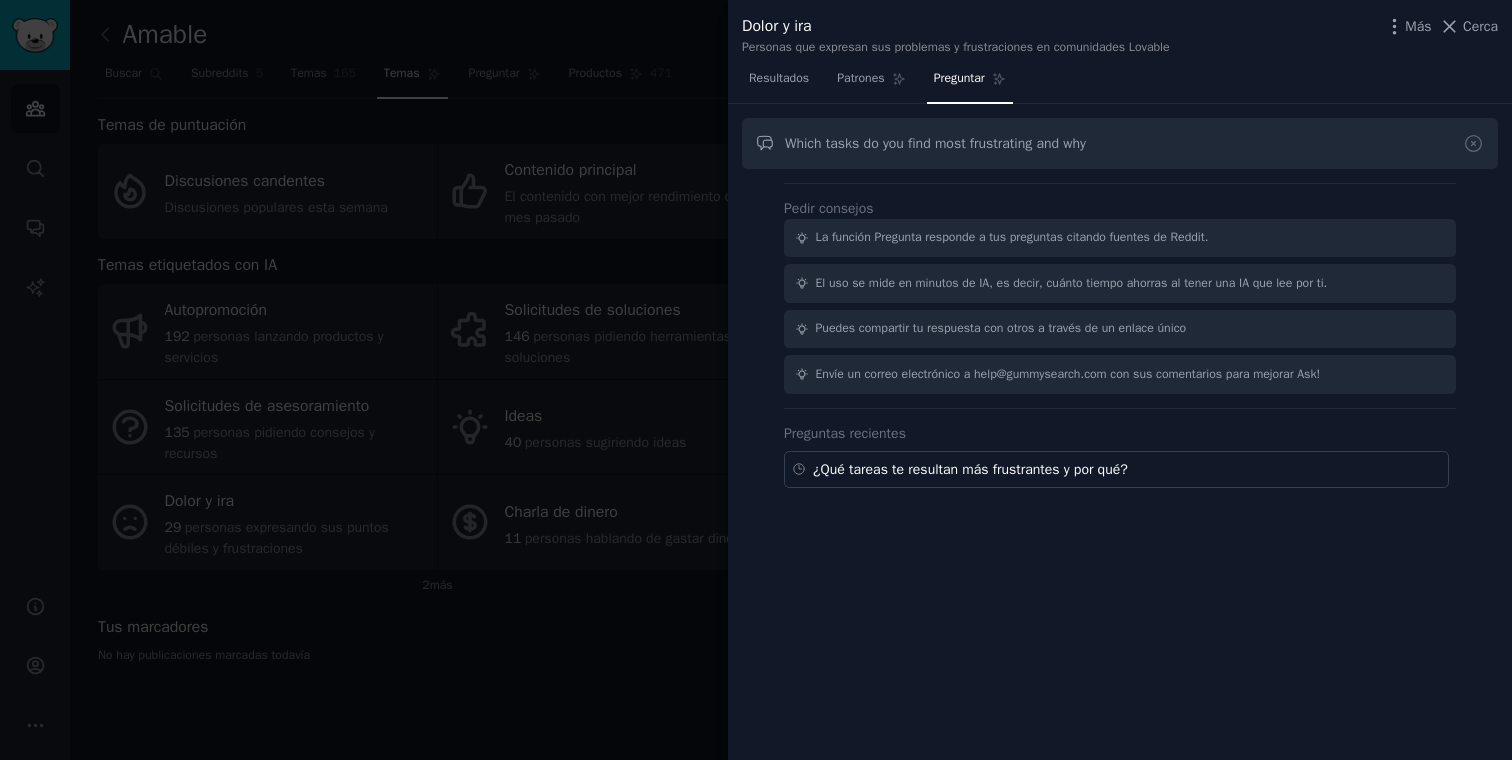 type on "Which tasks do you find most frustrating and why" 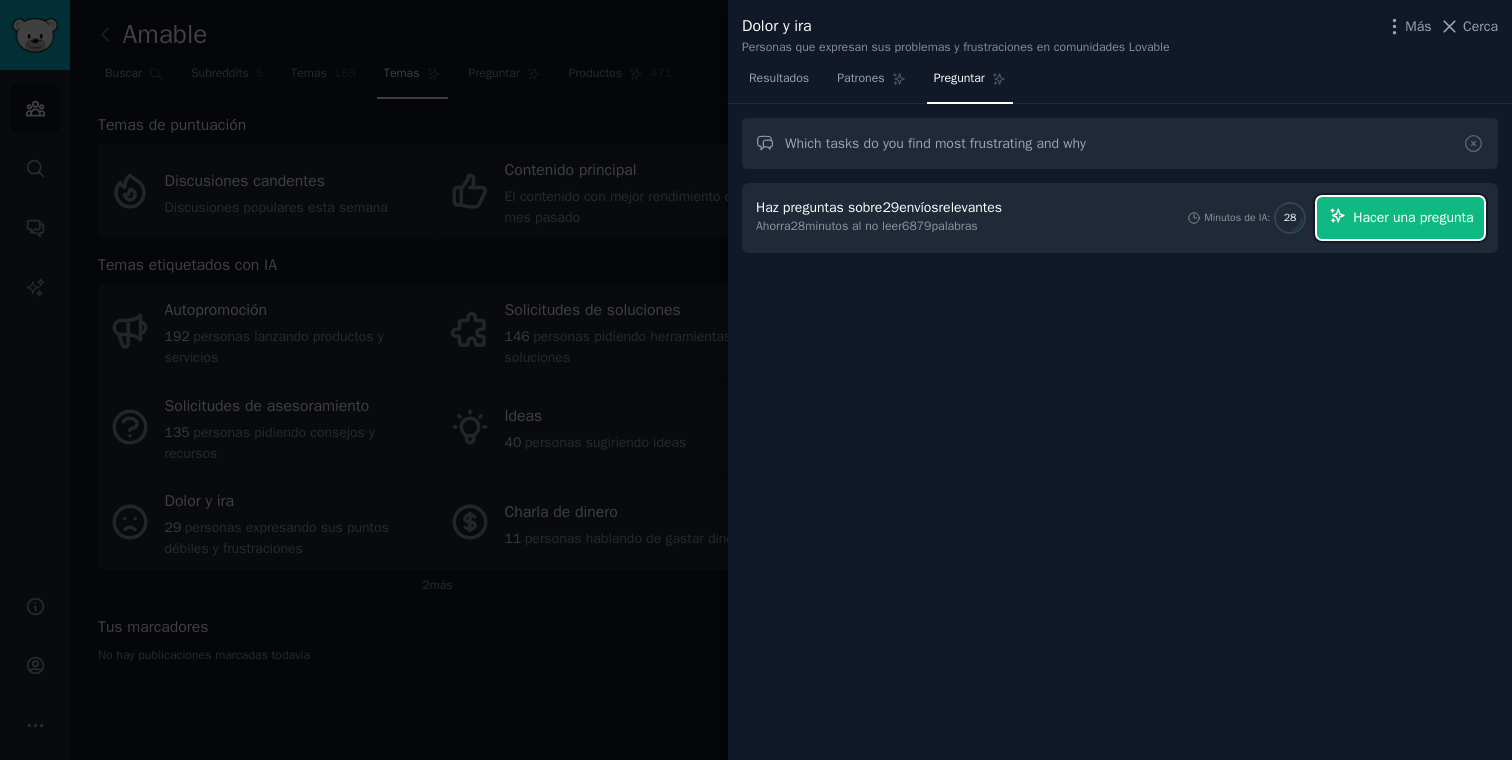 click on "Hacer una pregunta" at bounding box center (1400, 218) 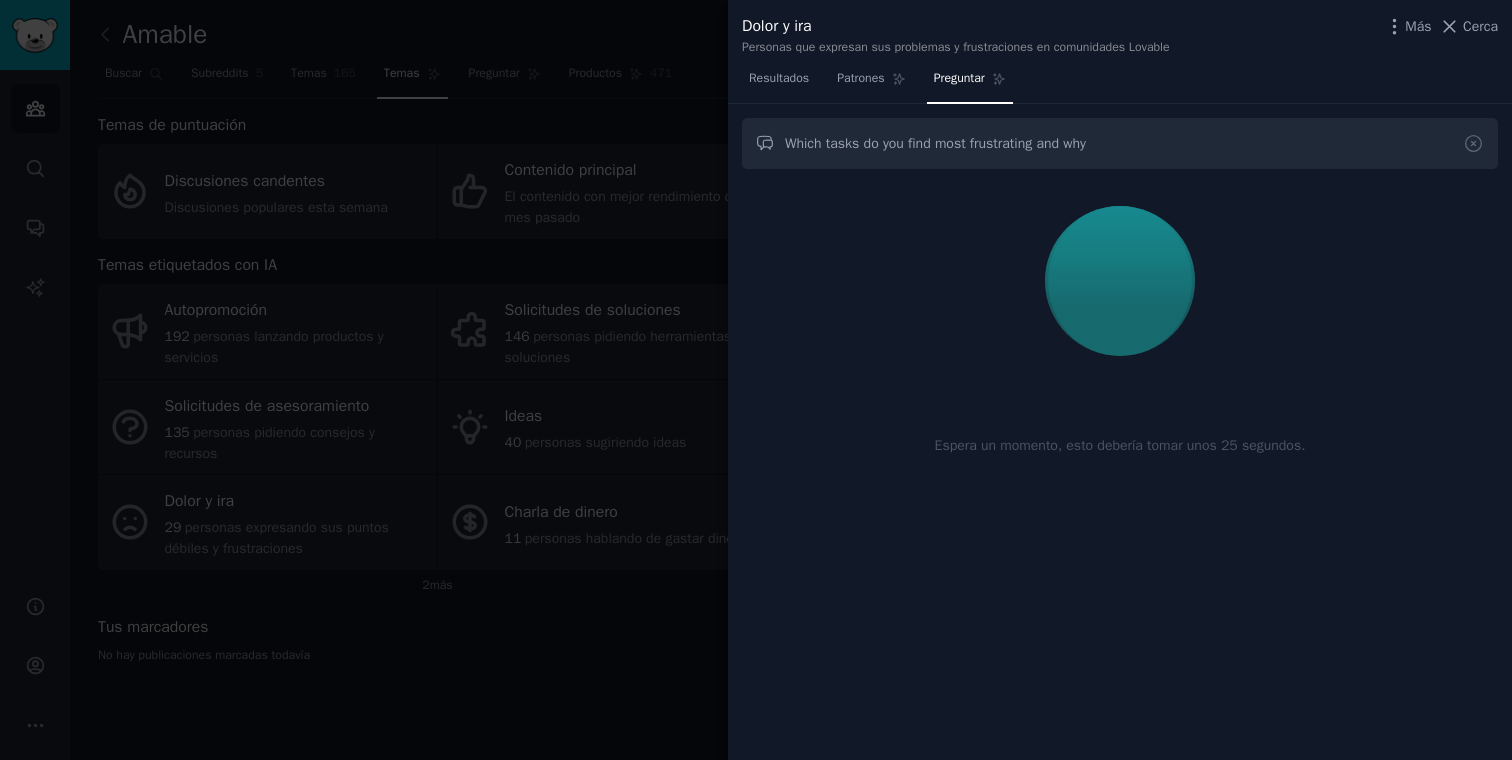 click on "Espera un momento, esto debería tomar unos 25 segundos." at bounding box center (1120, 351) 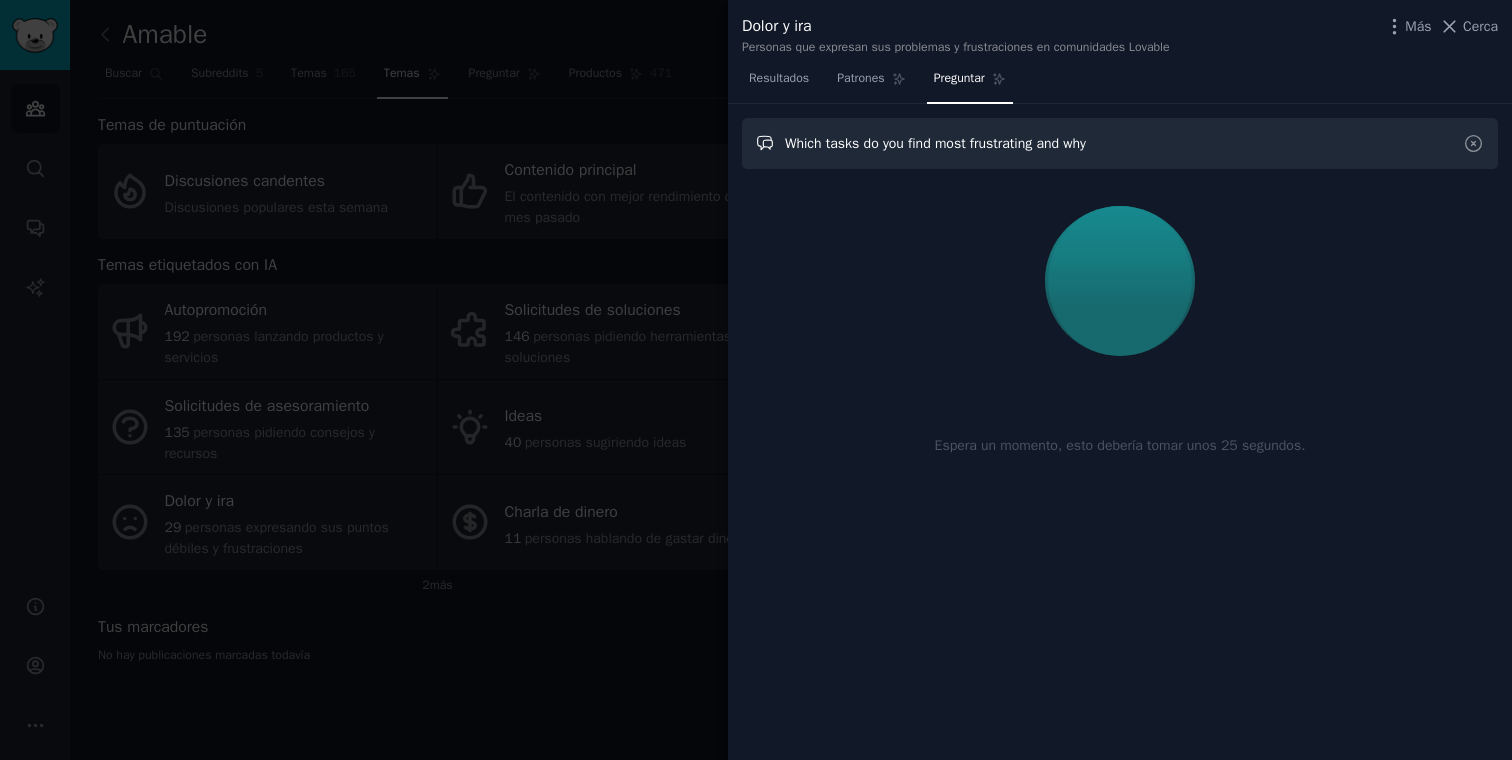 click on "Which tasks do you find most frustrating and why" at bounding box center (1120, 143) 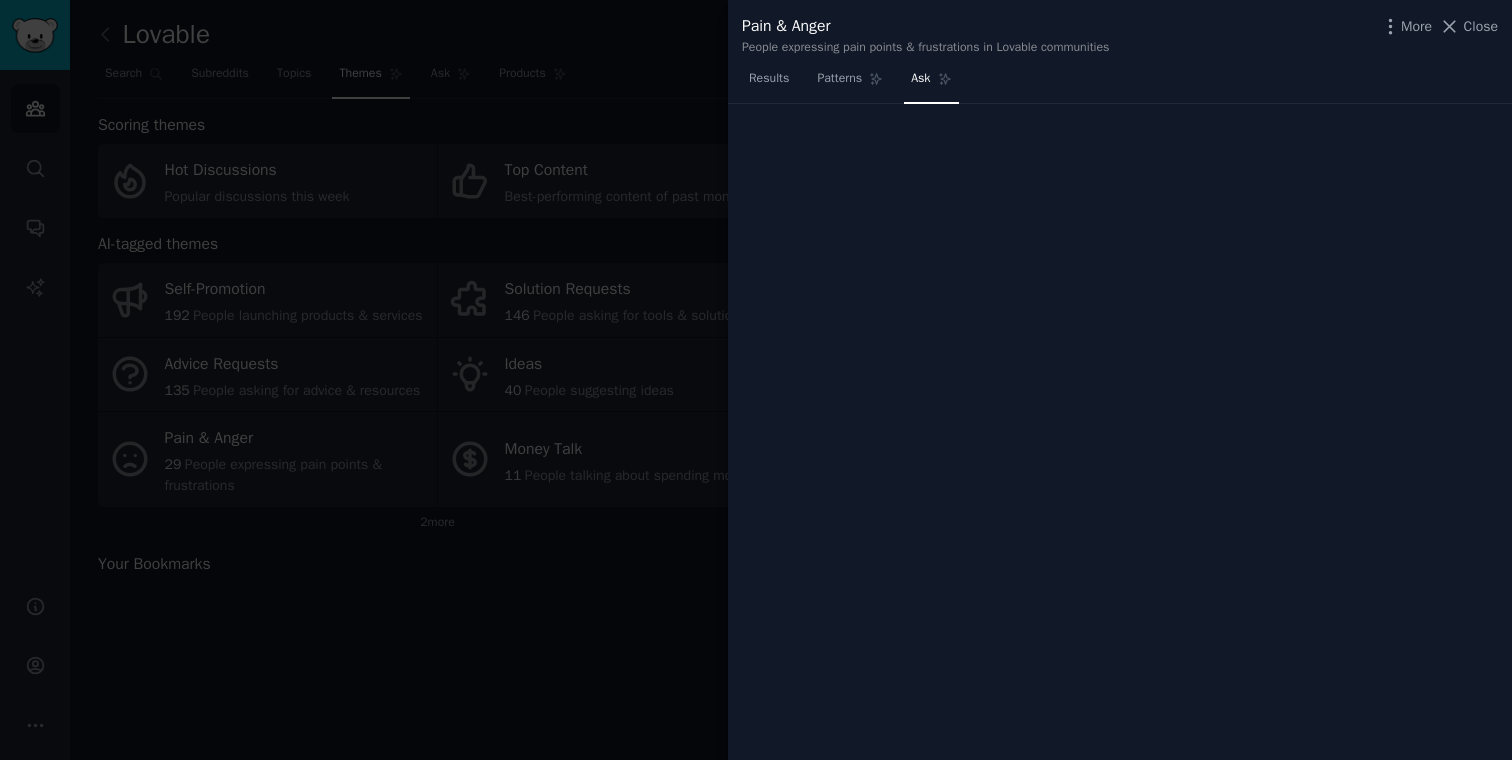 scroll, scrollTop: 0, scrollLeft: 0, axis: both 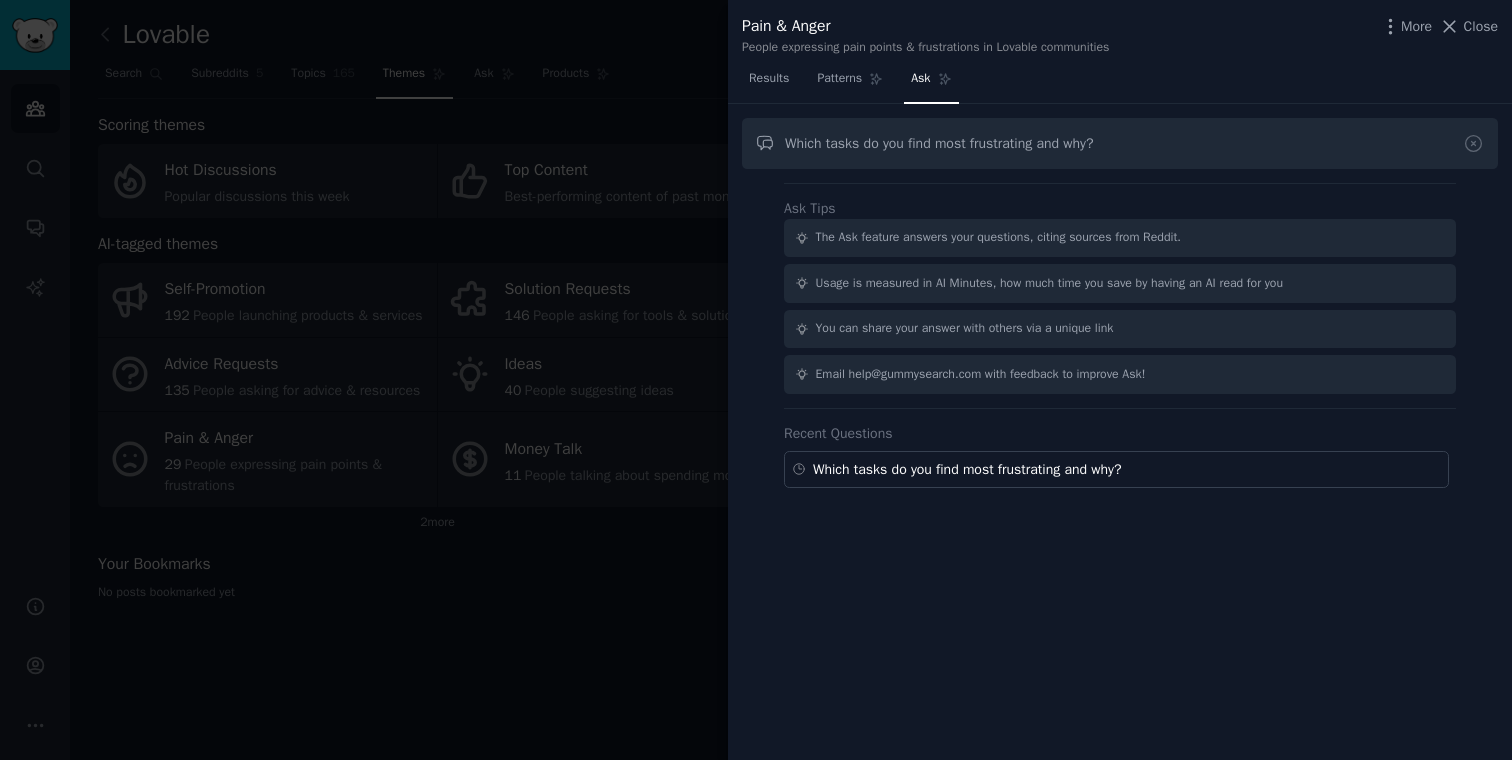 type on "Which tasks do you find most frustrating and why?" 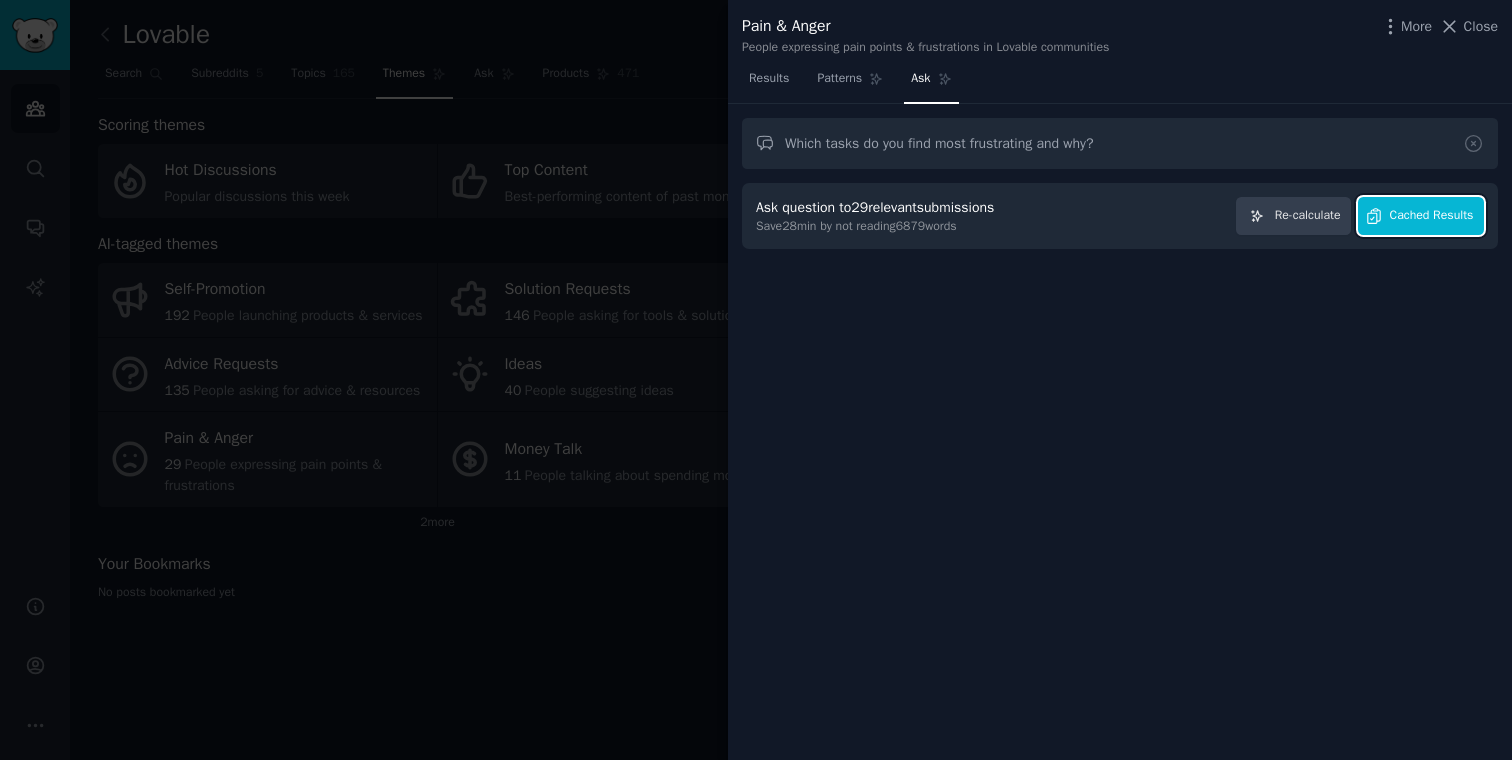 click on "Cached Results" at bounding box center (1421, 216) 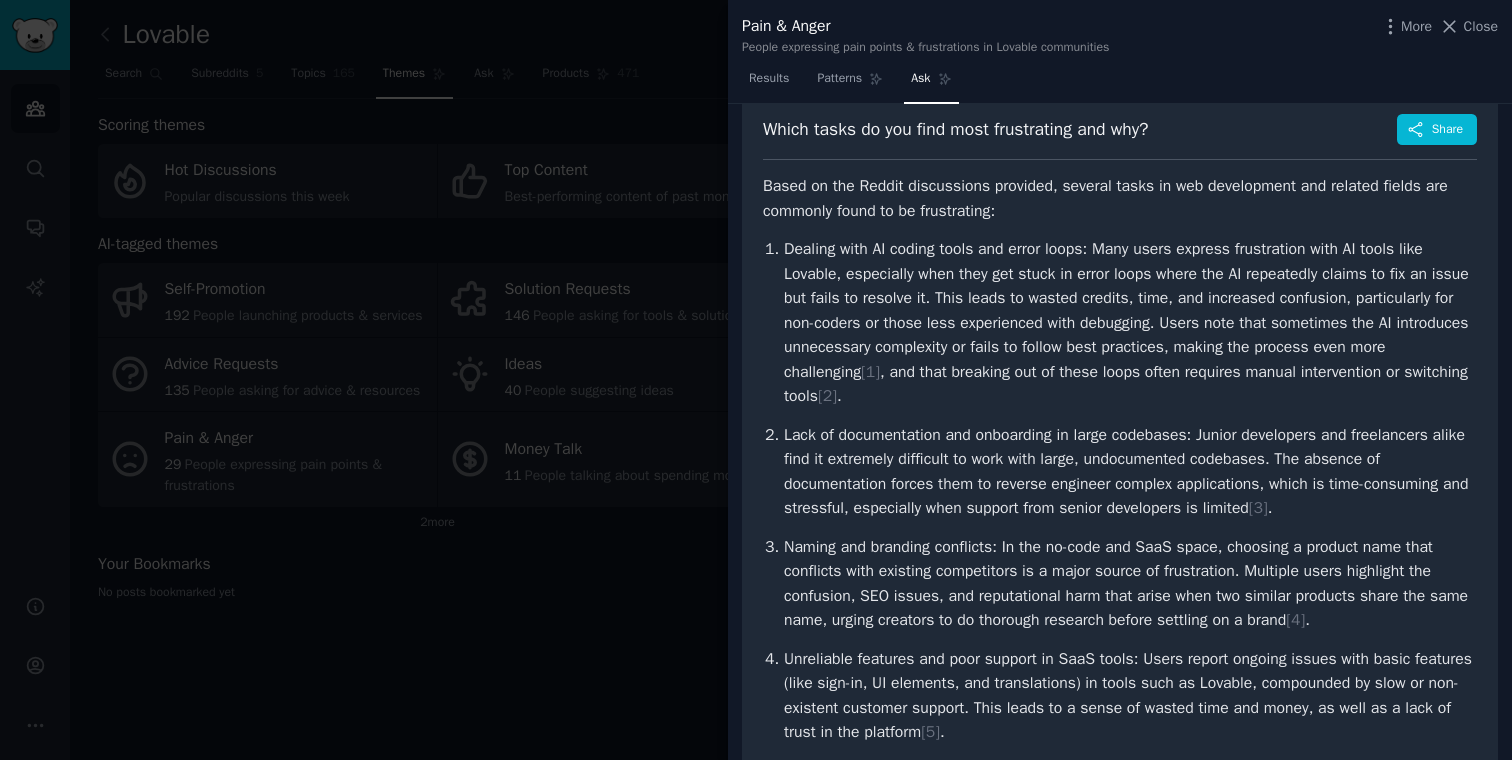 scroll, scrollTop: 0, scrollLeft: 0, axis: both 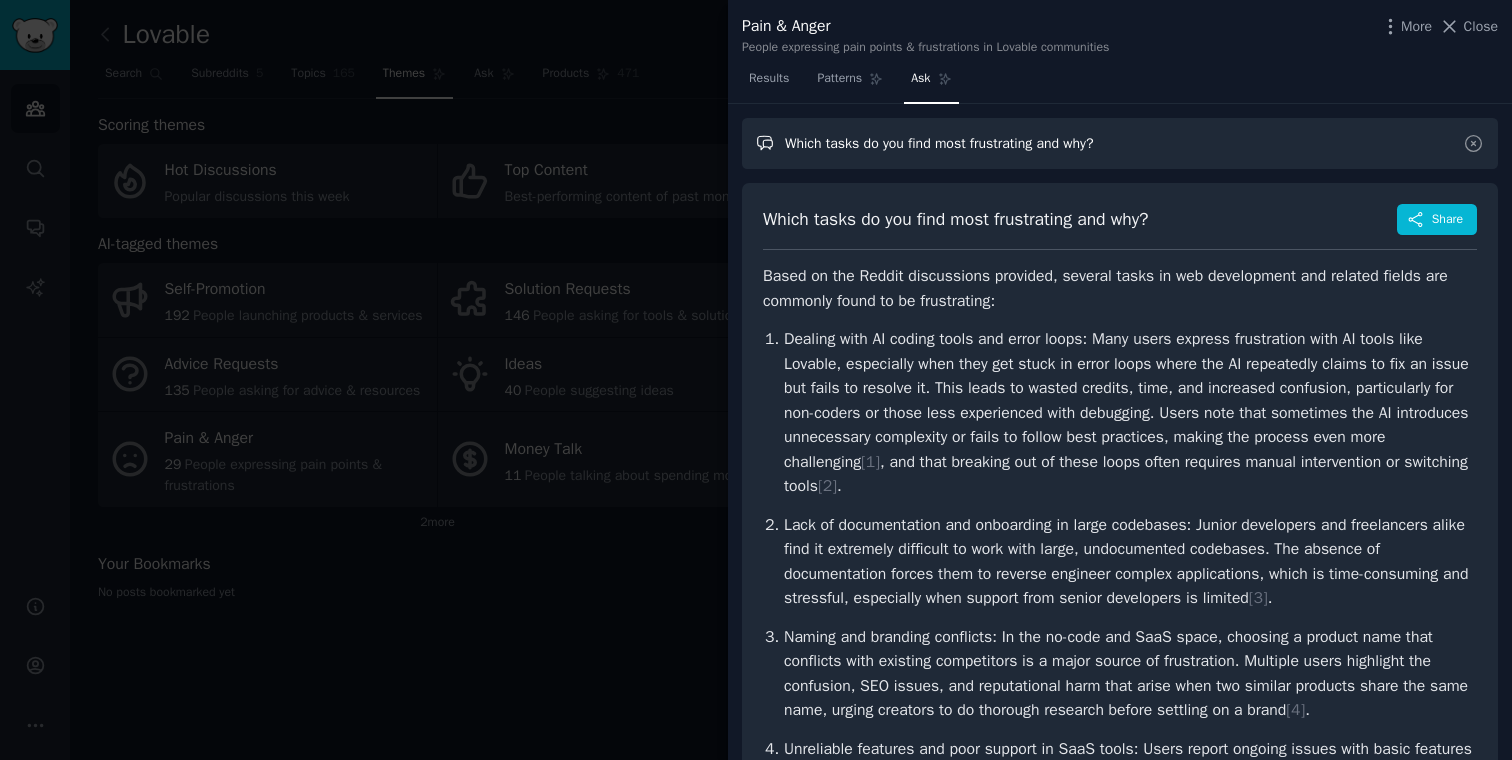 click on "Which tasks do you find most frustrating and why?" at bounding box center [1120, 143] 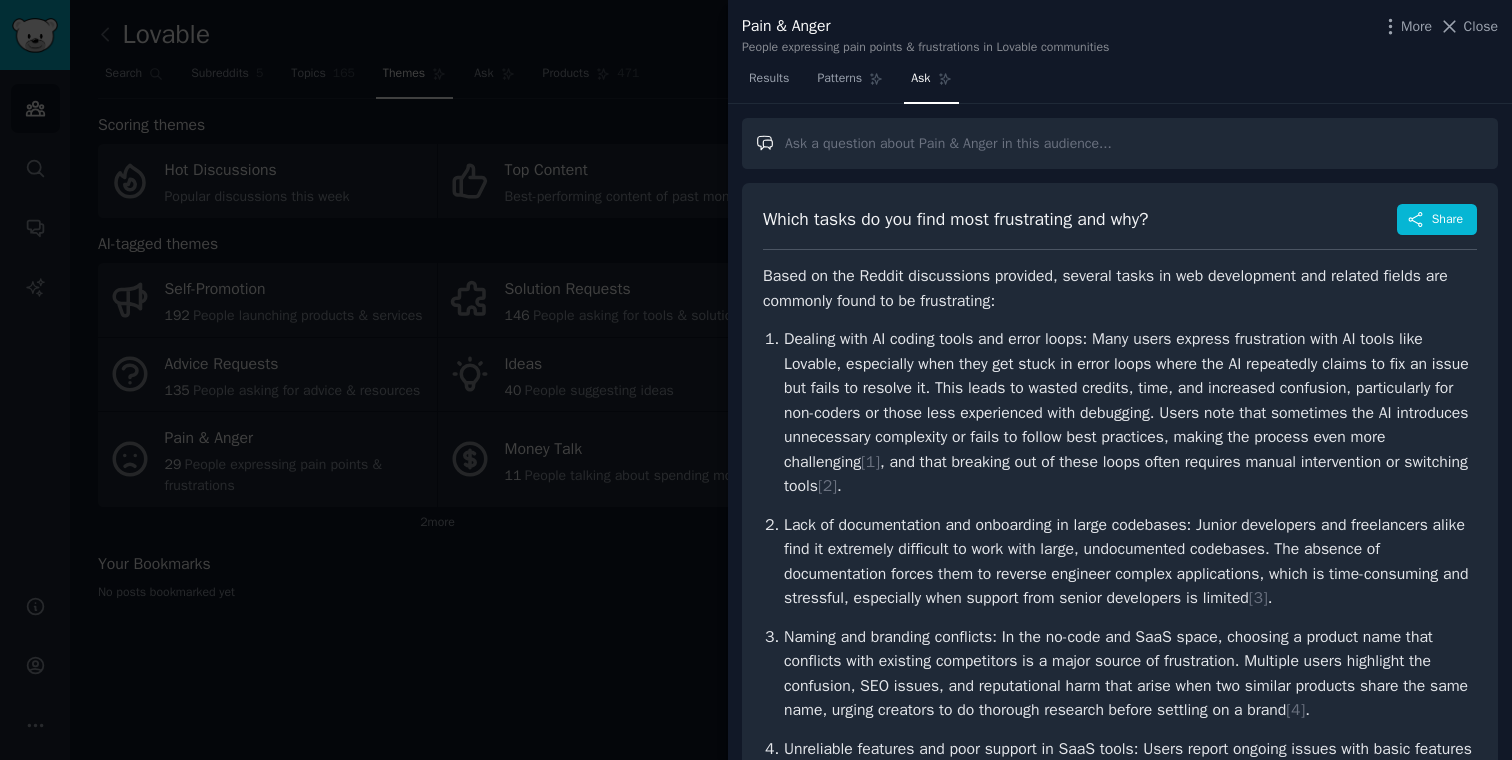 type 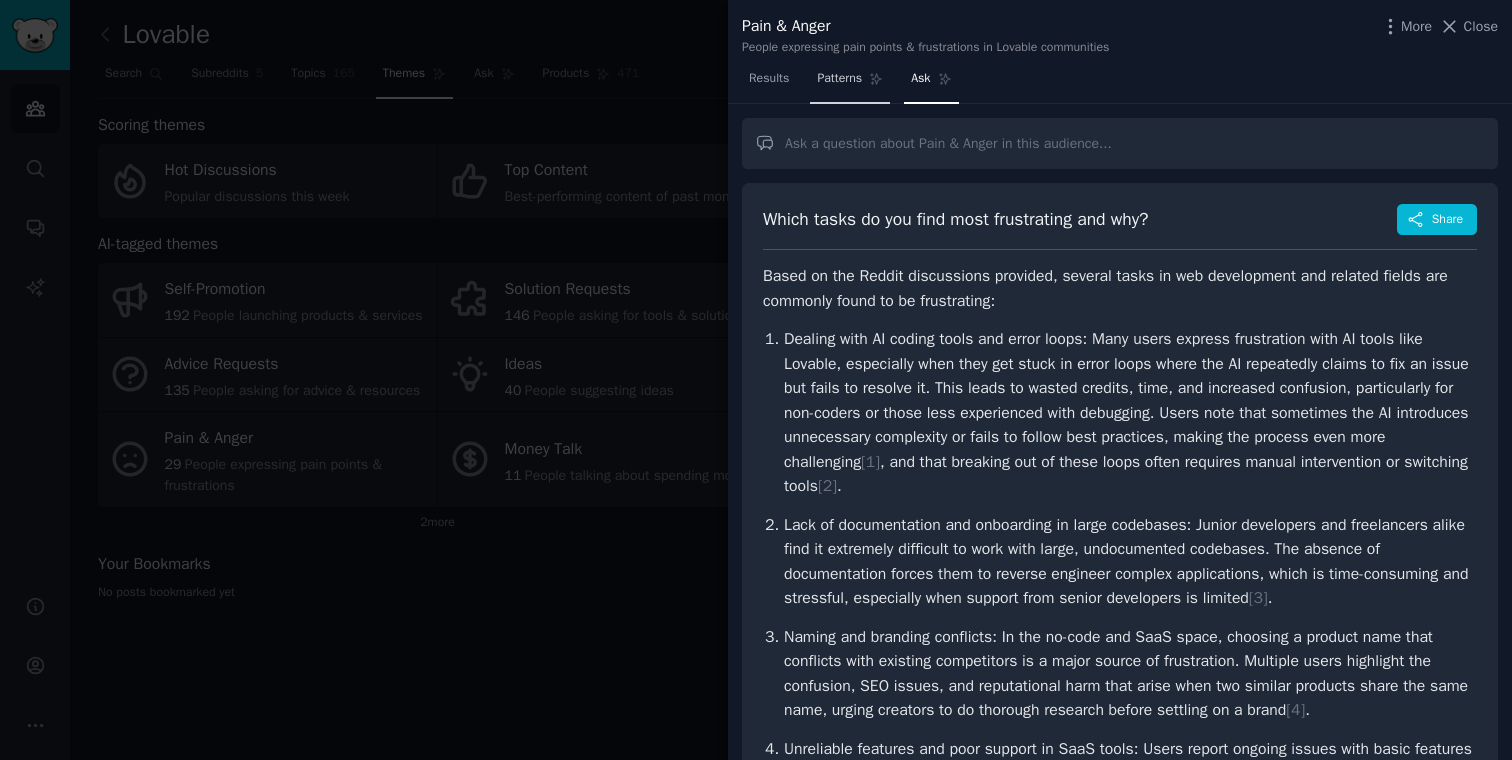 click on "Patterns" at bounding box center (839, 79) 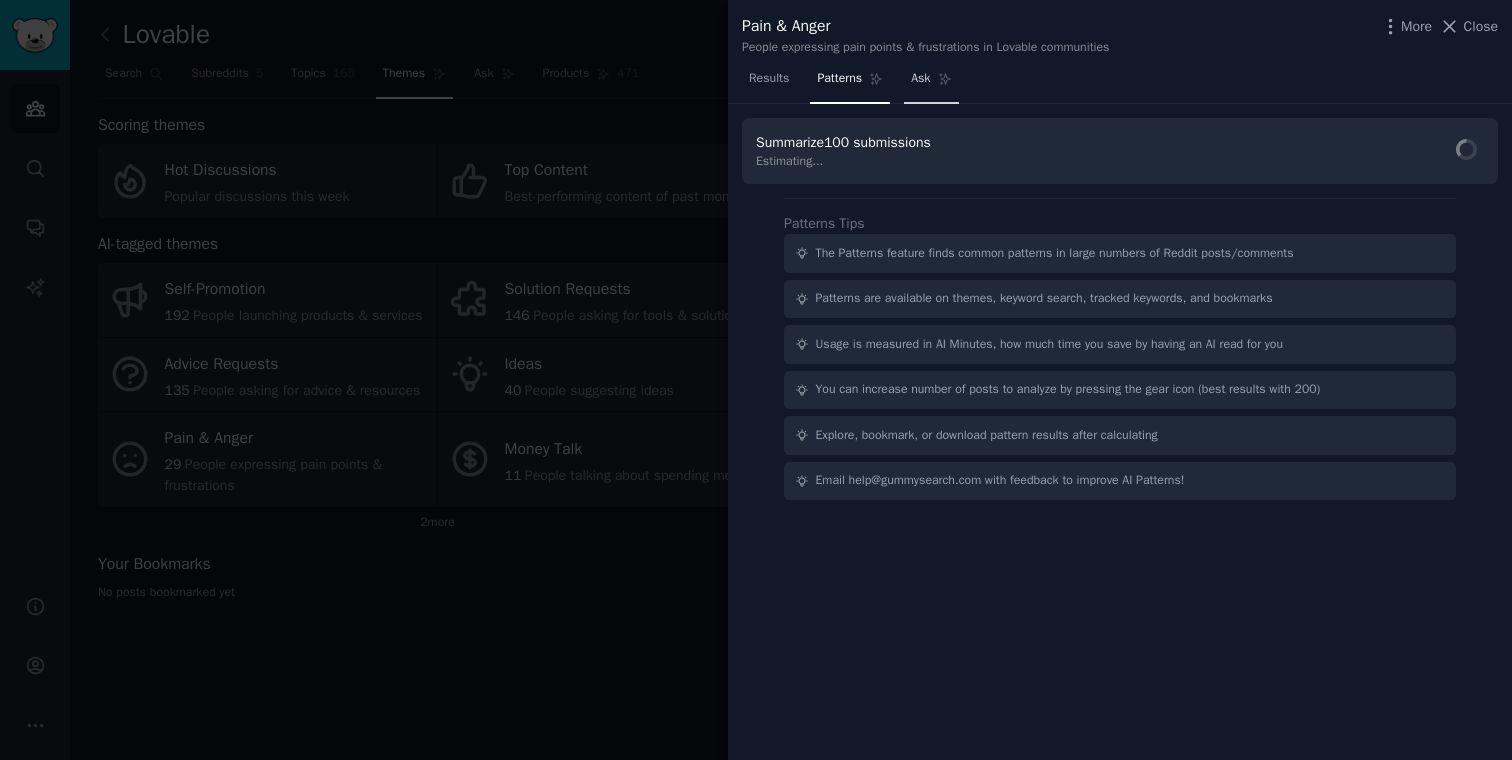 click on "Ask" at bounding box center (920, 79) 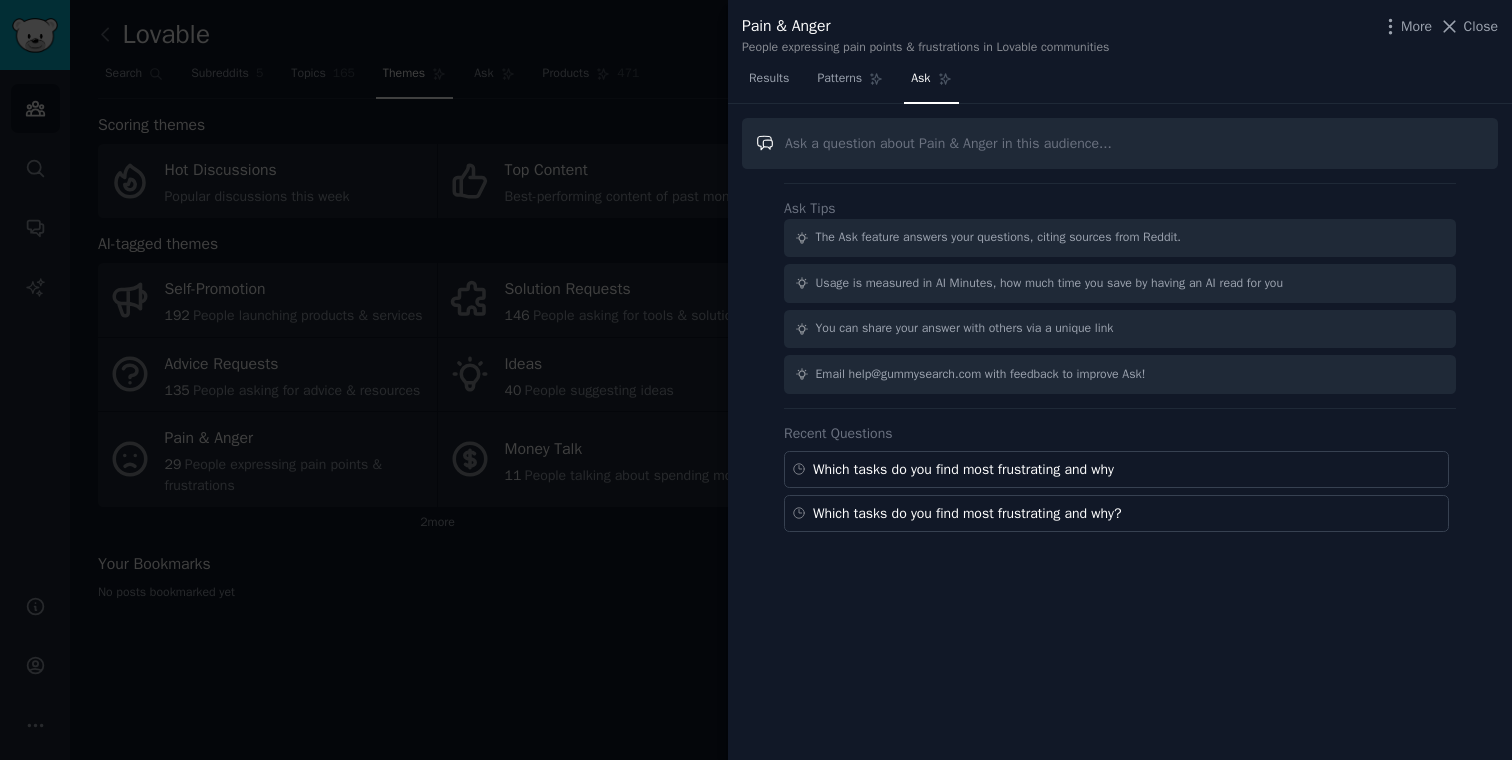 paste on "What features do you wish your current tools had?" 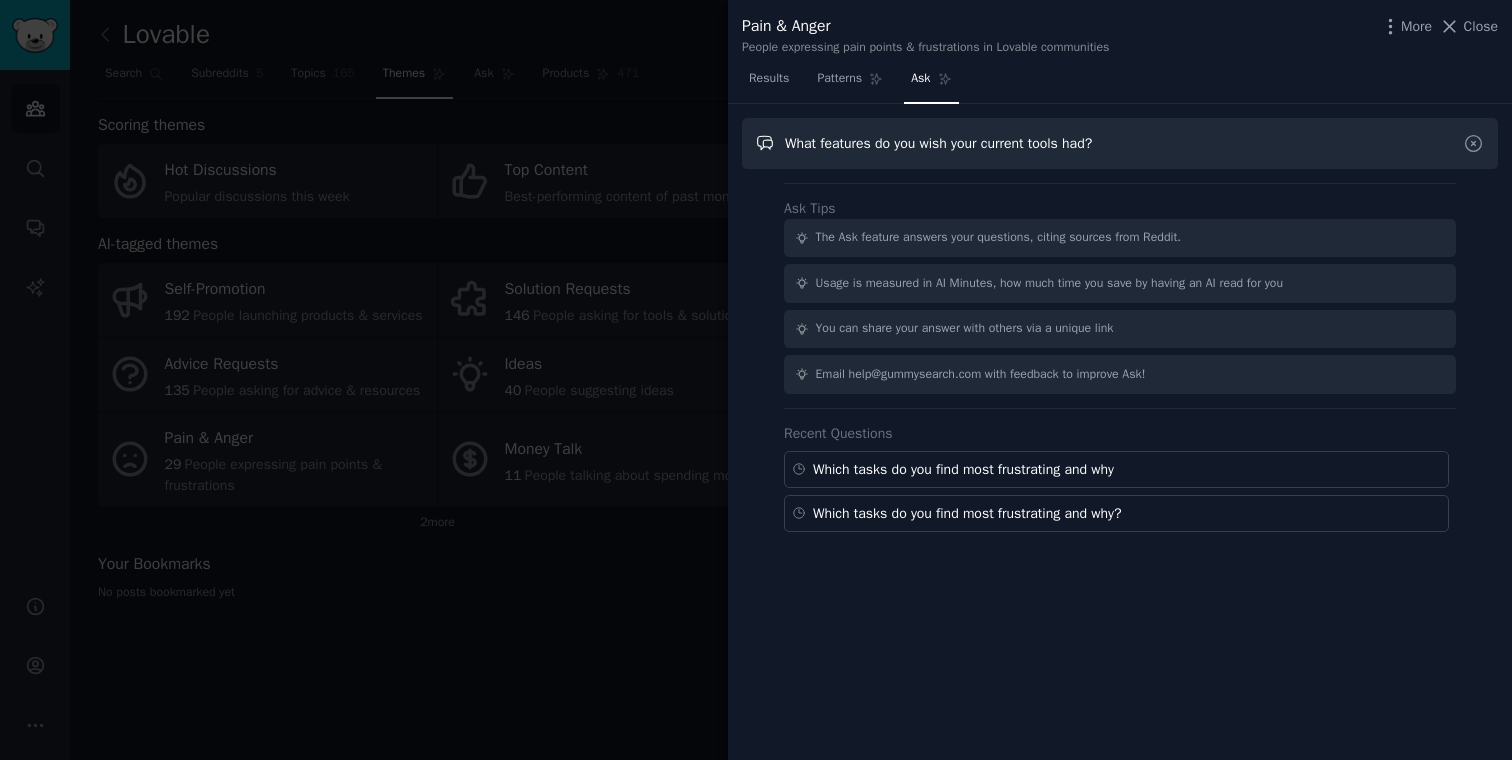 type on "What features do you wish your current tools had?" 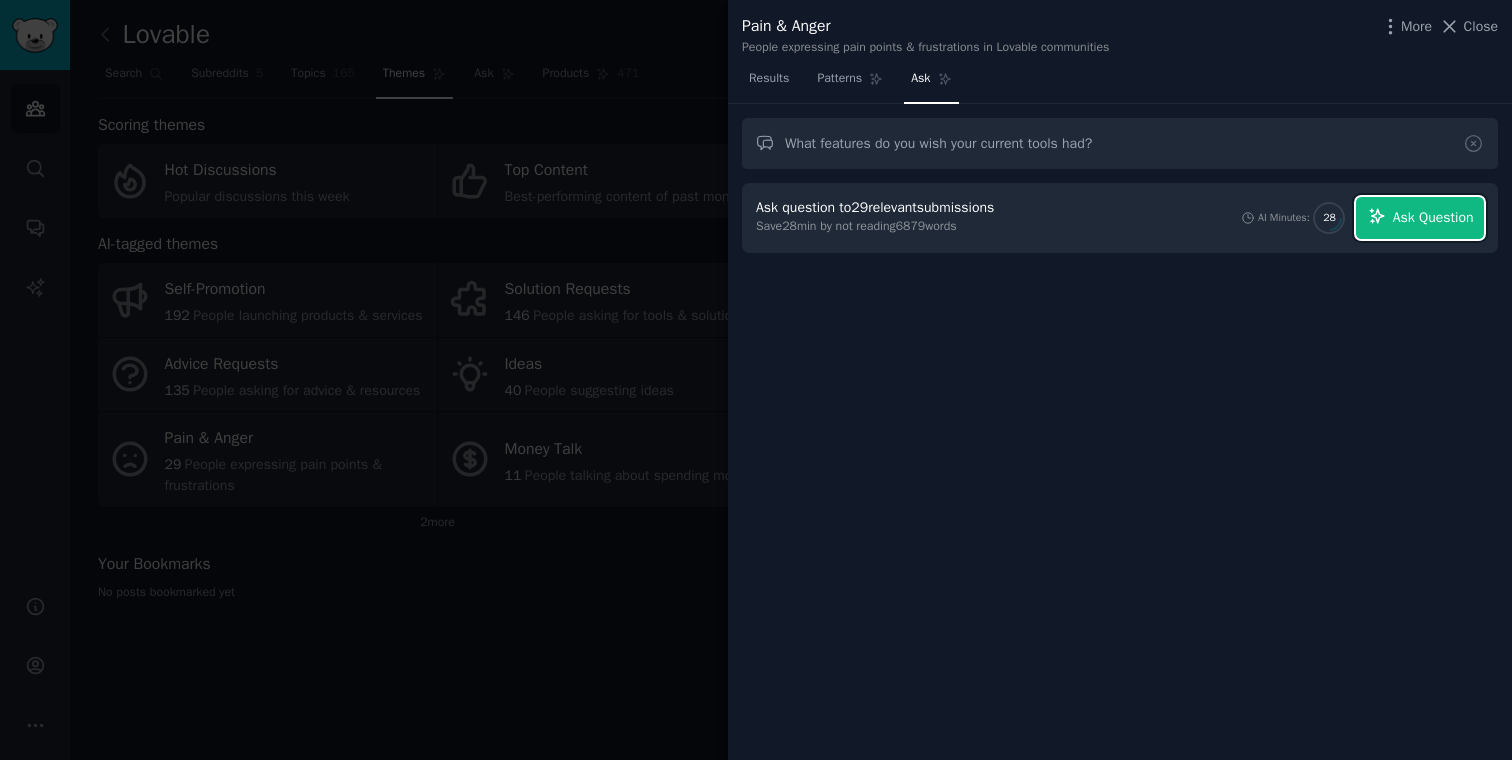 click on "Ask Question" at bounding box center (1433, 217) 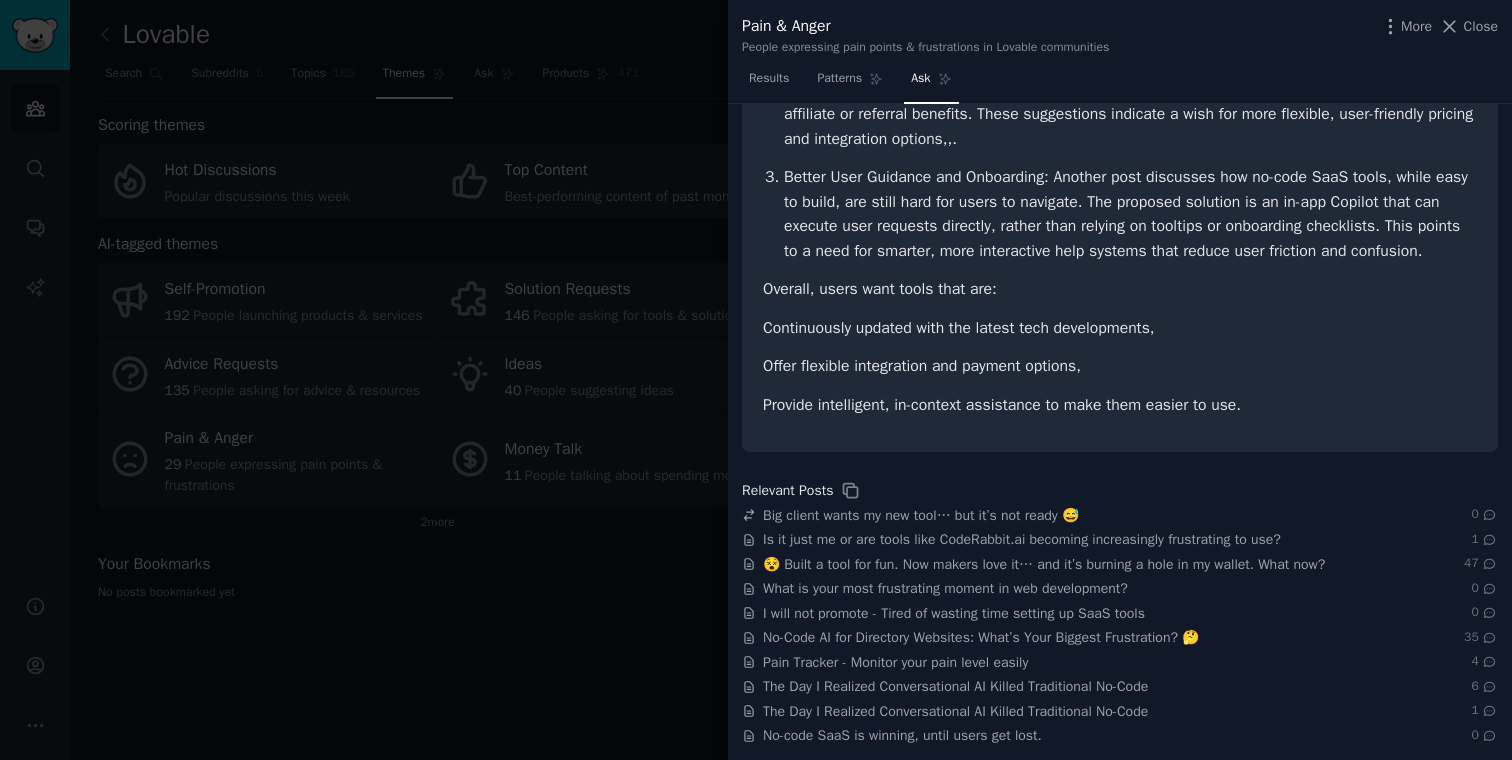 scroll, scrollTop: 0, scrollLeft: 0, axis: both 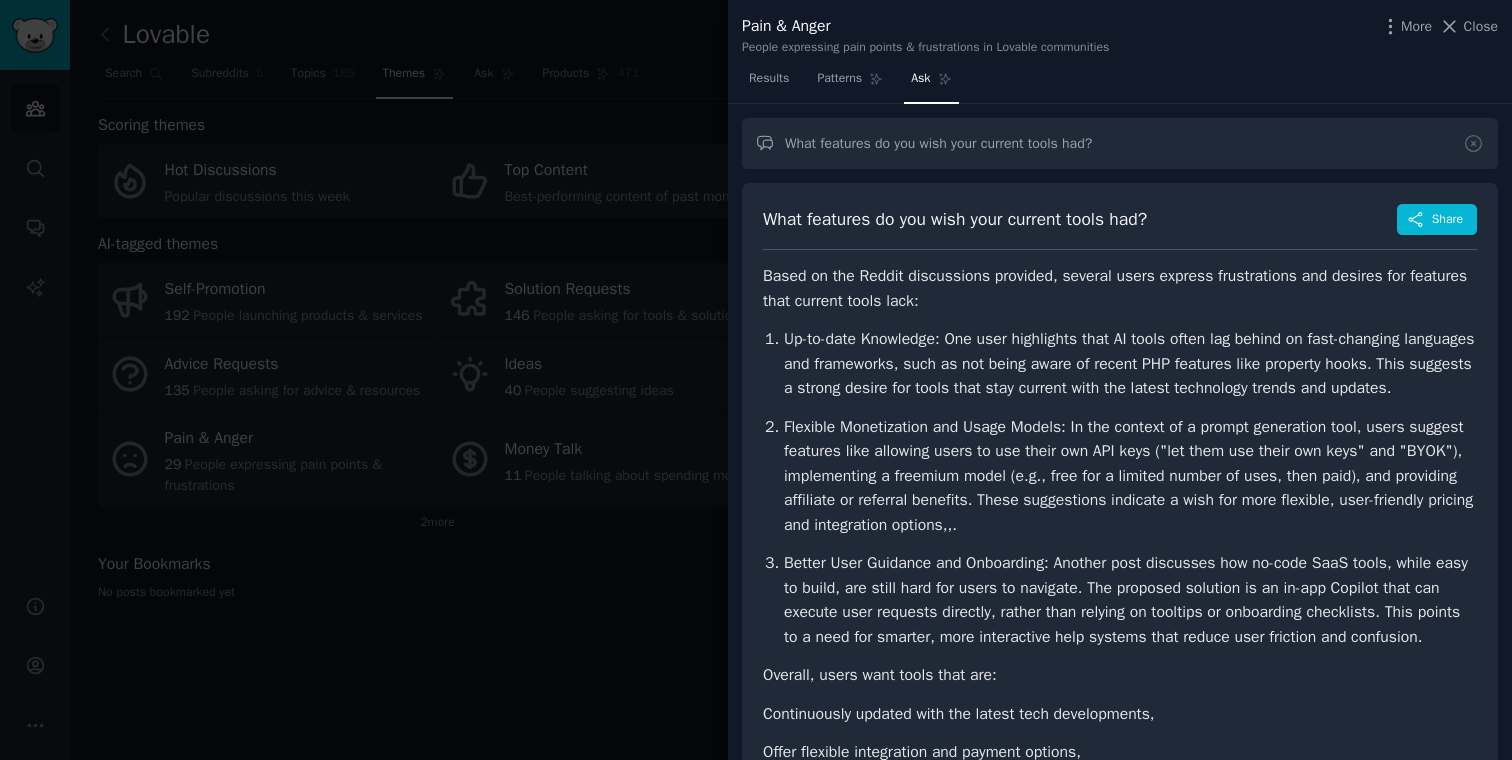 click on "Up-to-date Knowledge: One user highlights that AI tools often lag behind on fast-changing languages and frameworks, such as not being aware of recent PHP features like property hooks. This suggests a strong desire for tools that stay current with the latest technology trends and updates . Flexible Monetization and Usage Models: In the context of a prompt generation tool, users suggest features like allowing users to use their own API keys ("let them use their own keys" and "BYOK"), implementing a freemium model (e.g., free for a limited number of uses, then paid), and providing affiliate or referral benefits. These suggestions indicate a wish for more flexible, user-friendly pricing and integration options ,  ,  . ." at bounding box center [1120, 488] 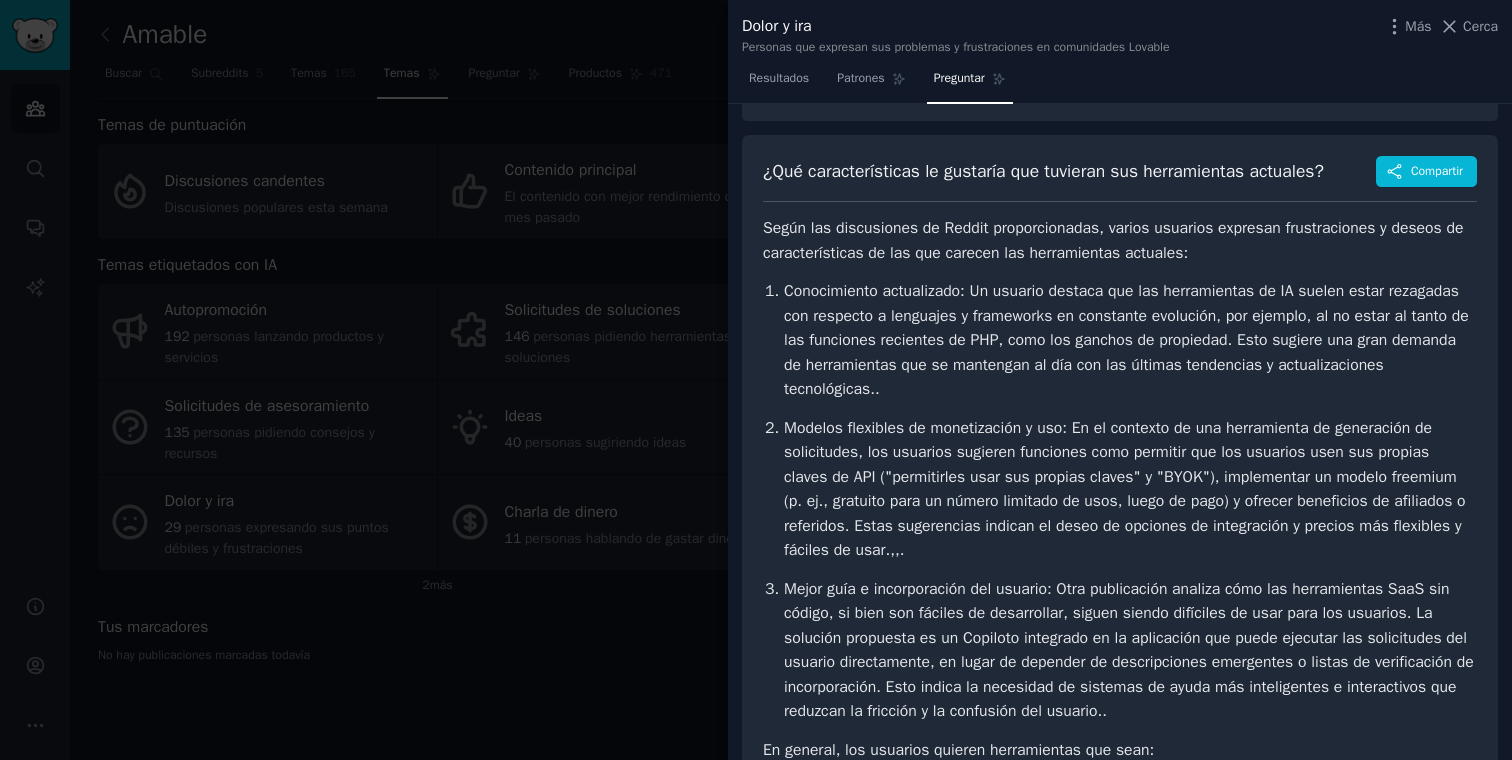 scroll, scrollTop: 51, scrollLeft: 0, axis: vertical 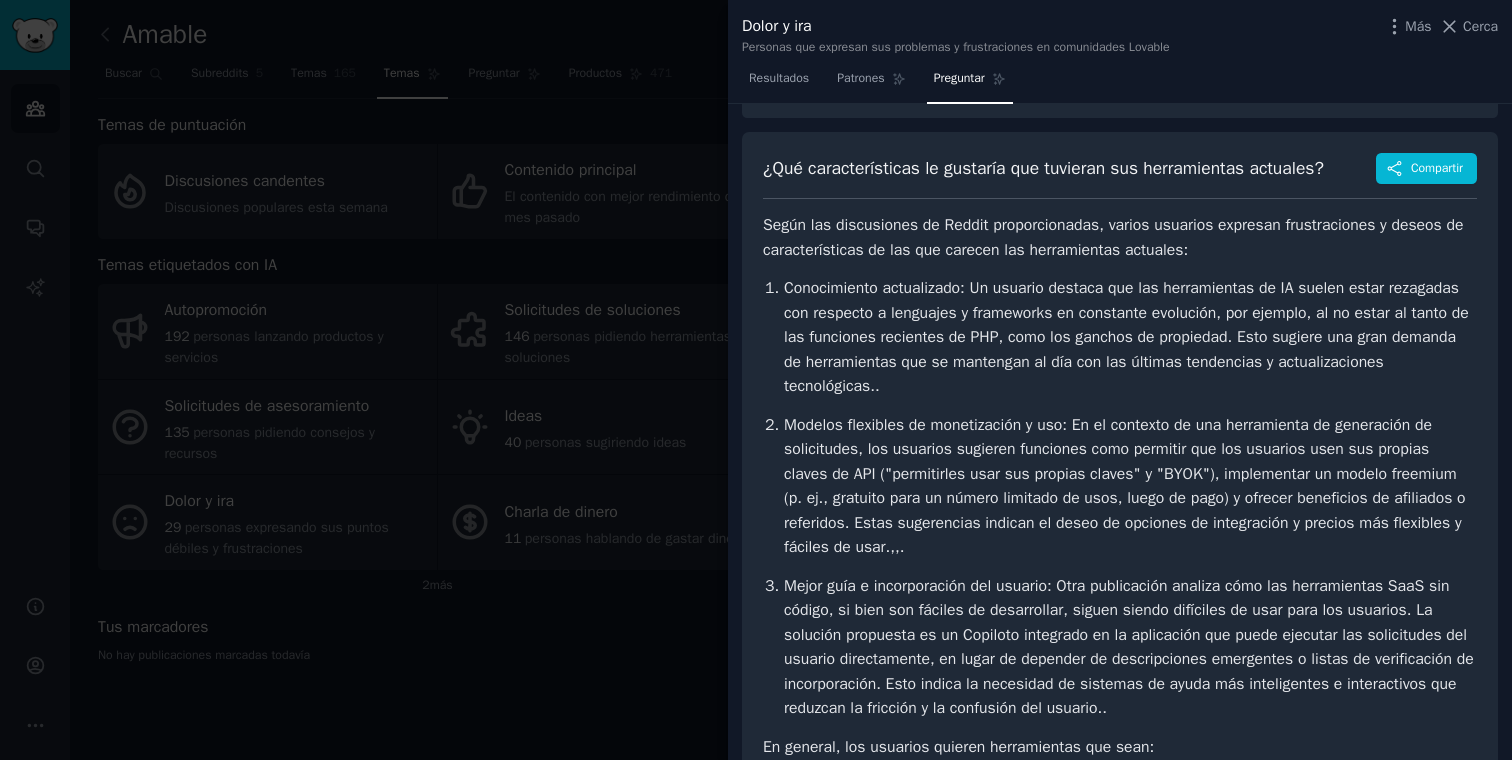 click at bounding box center (756, 380) 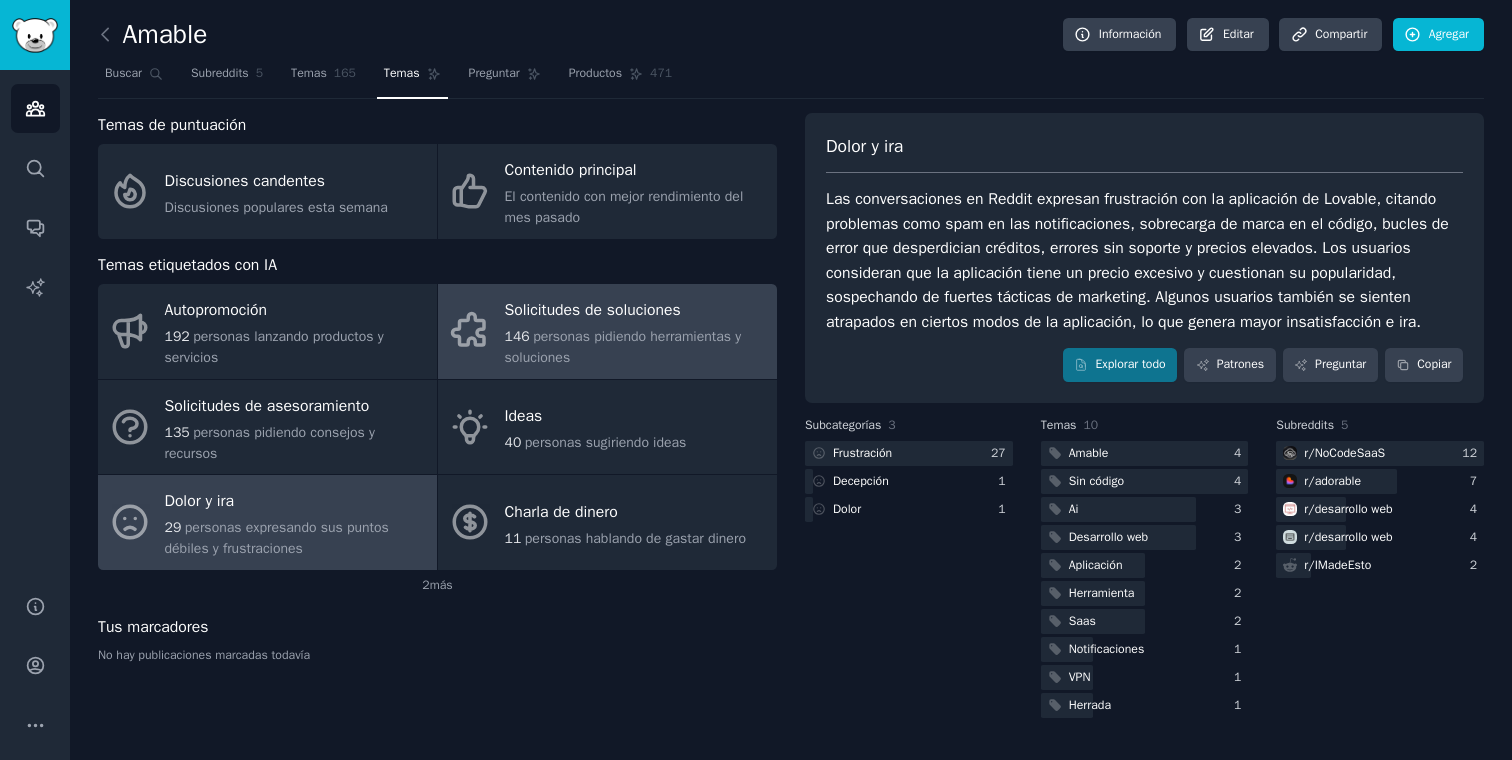 click on "[NUMBER] personas pidiendo herramientas y soluciones" at bounding box center (636, 347) 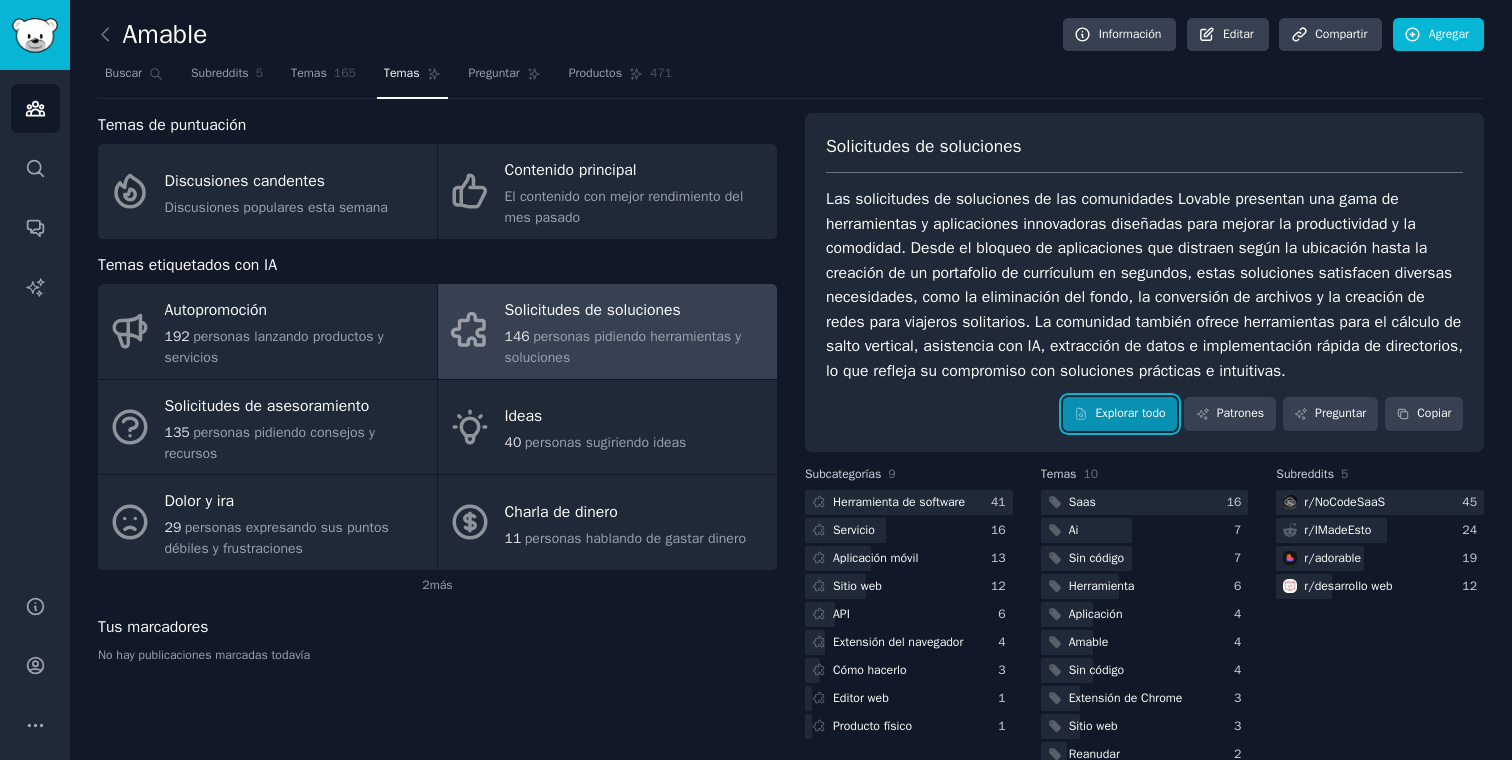 click on "Explorar todo" at bounding box center [1120, 414] 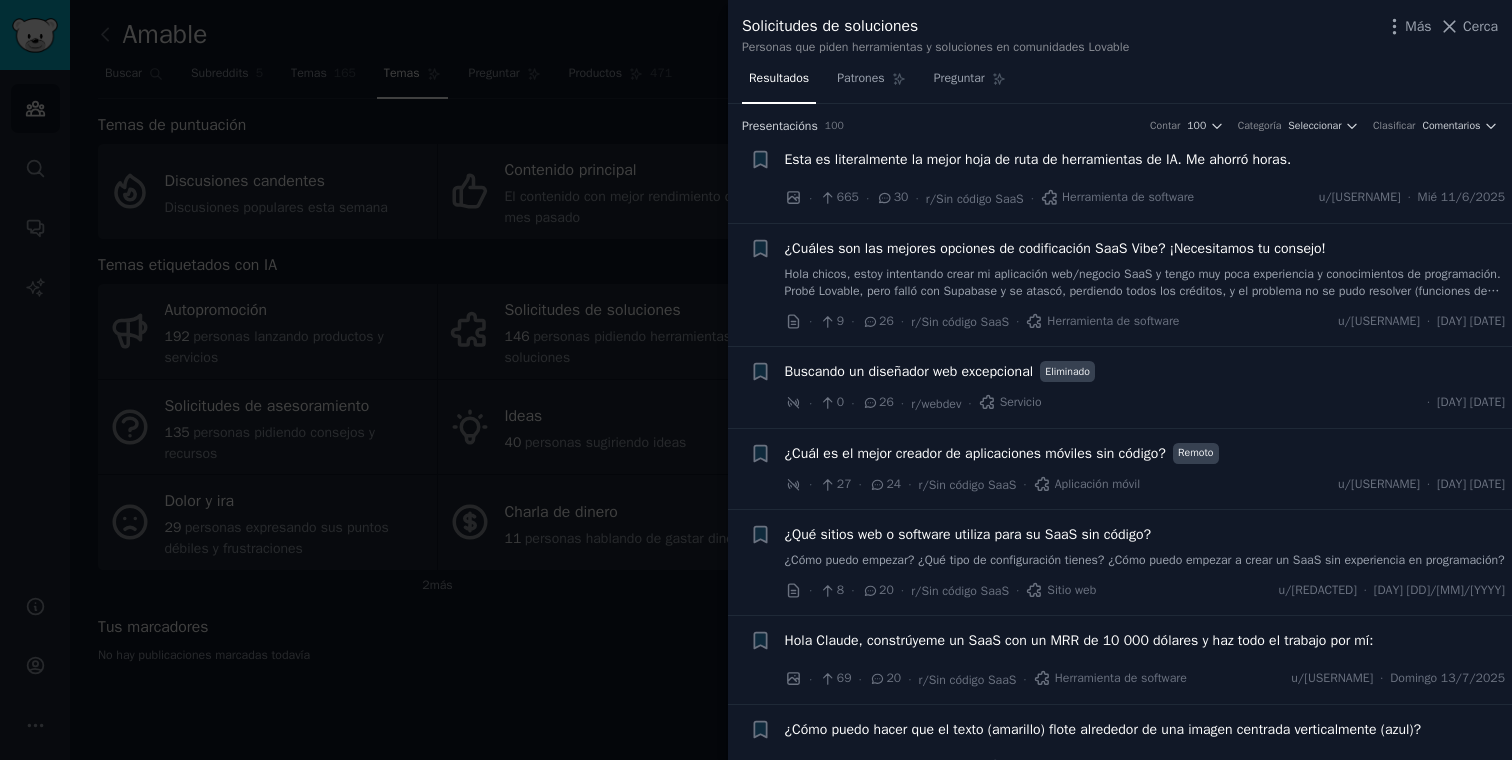 click on "Esta es literalmente la mejor hoja de ruta de herramientas de IA. Me ahorró horas." at bounding box center [1038, 159] 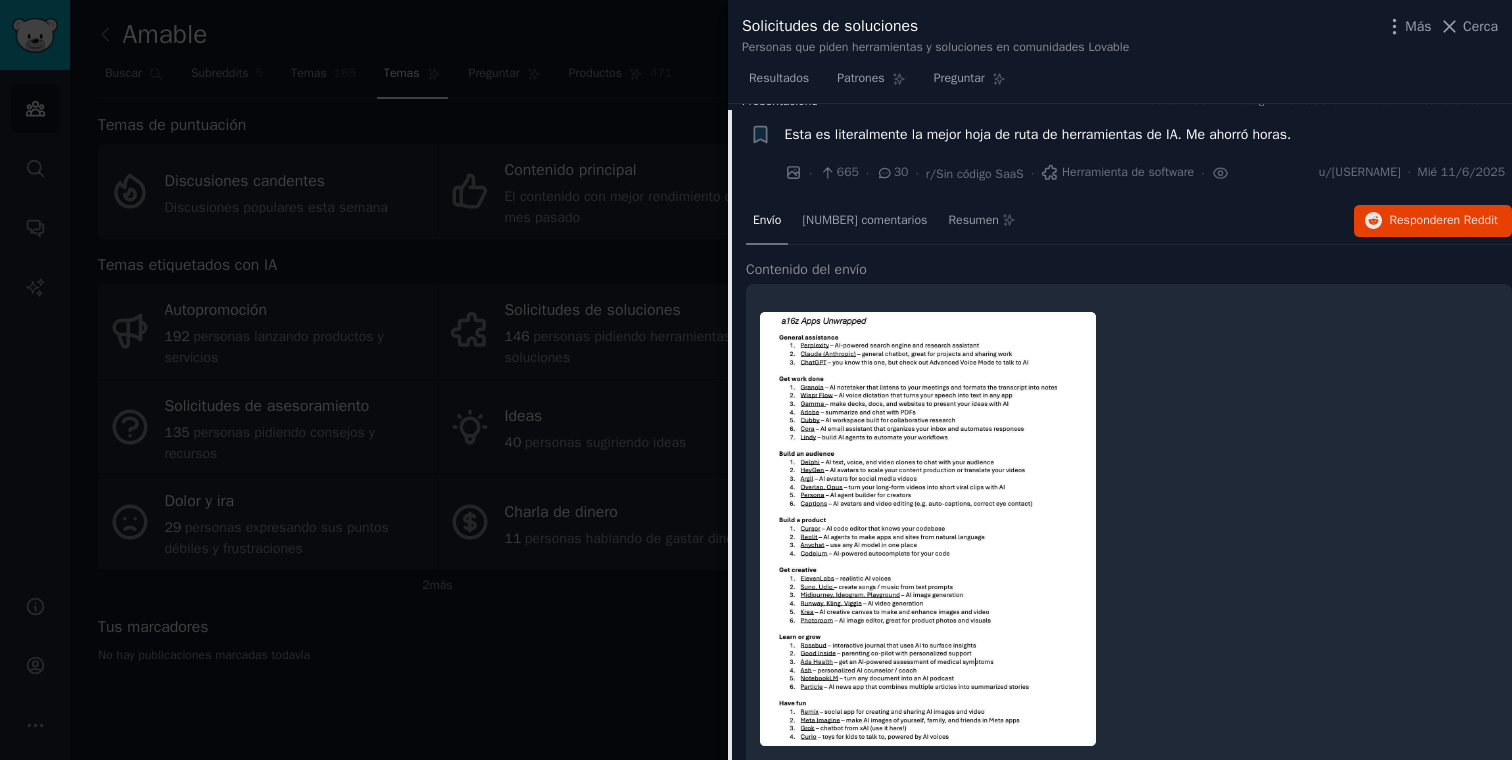 scroll, scrollTop: 31, scrollLeft: 0, axis: vertical 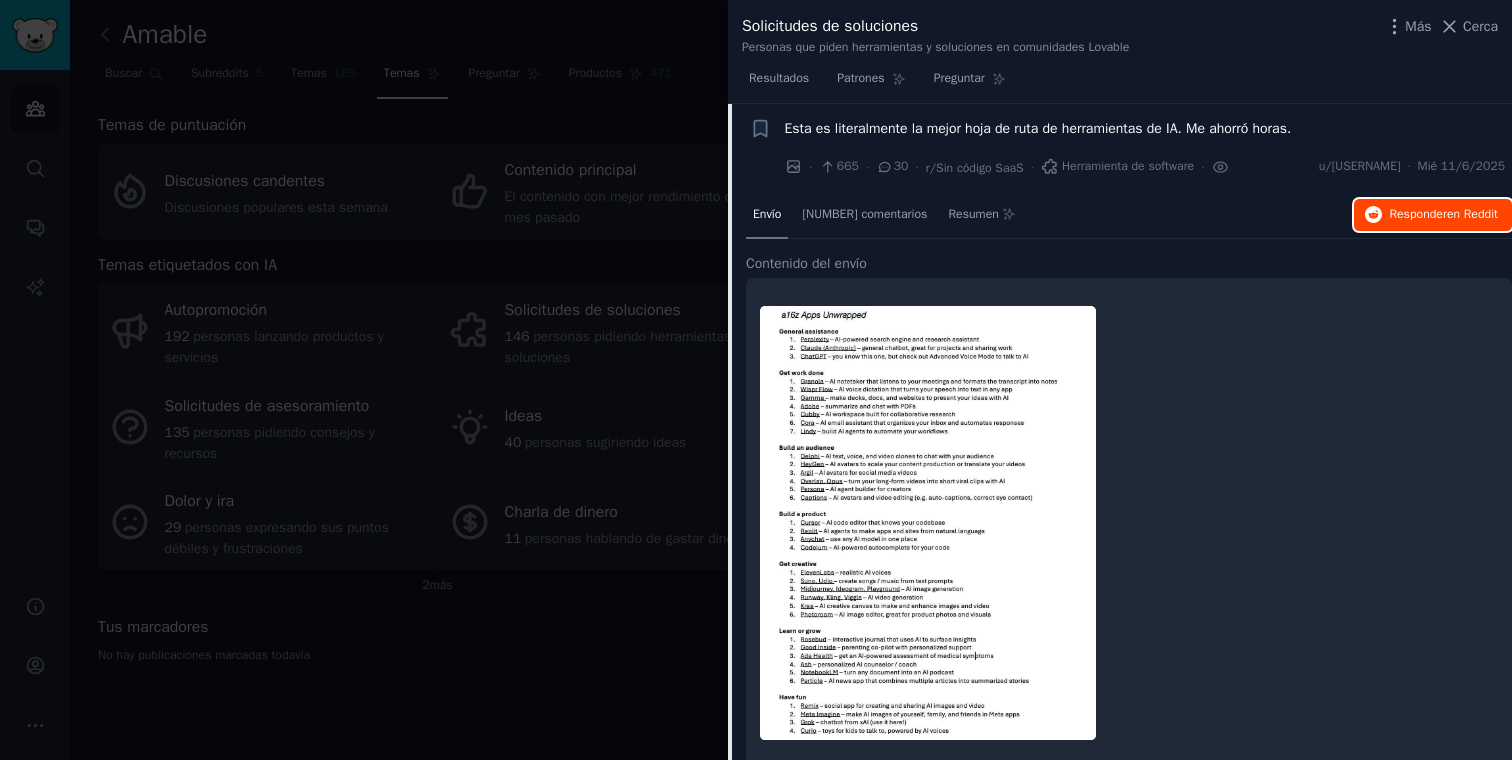 click on "Responder  en Reddit" at bounding box center (1443, 215) 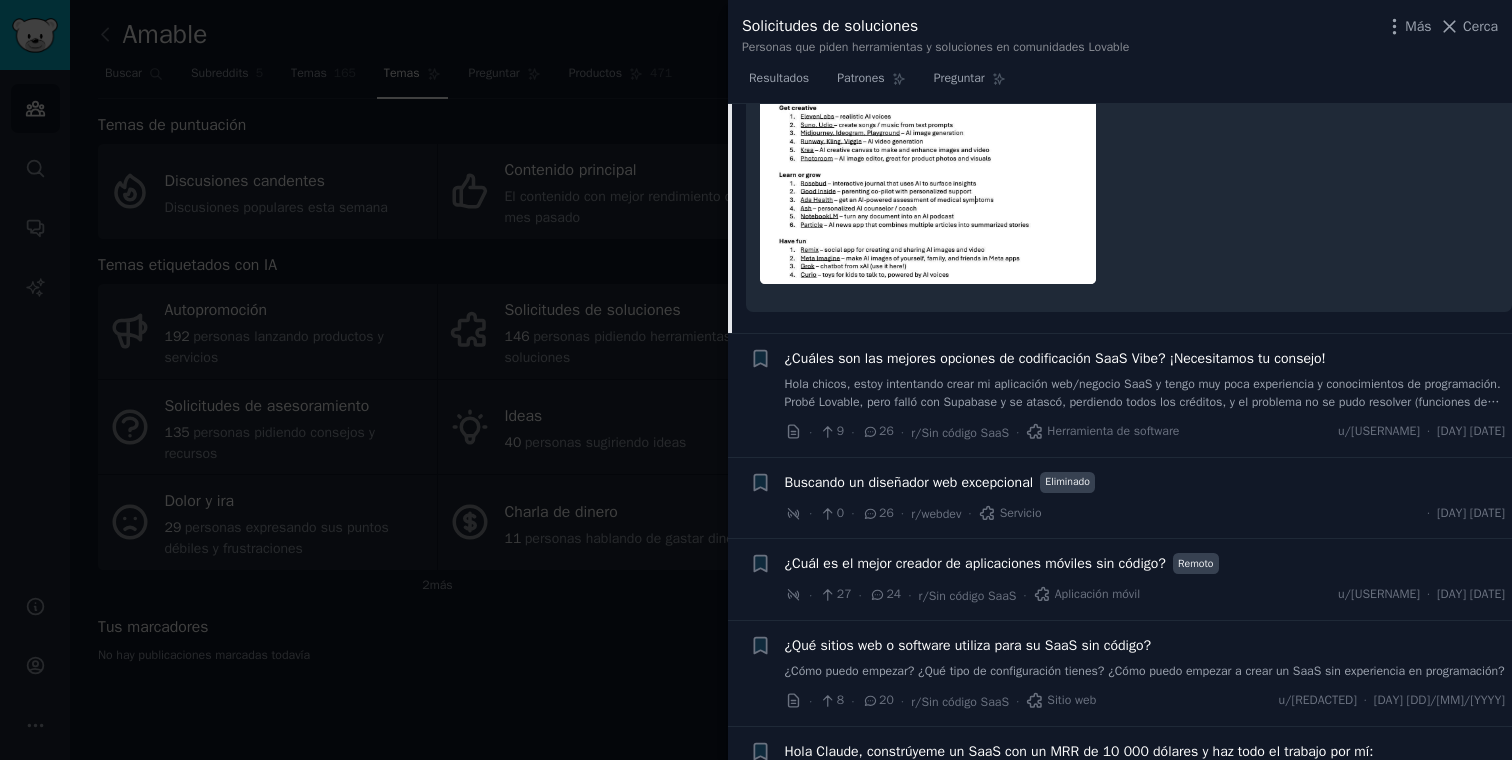 scroll, scrollTop: 527, scrollLeft: 0, axis: vertical 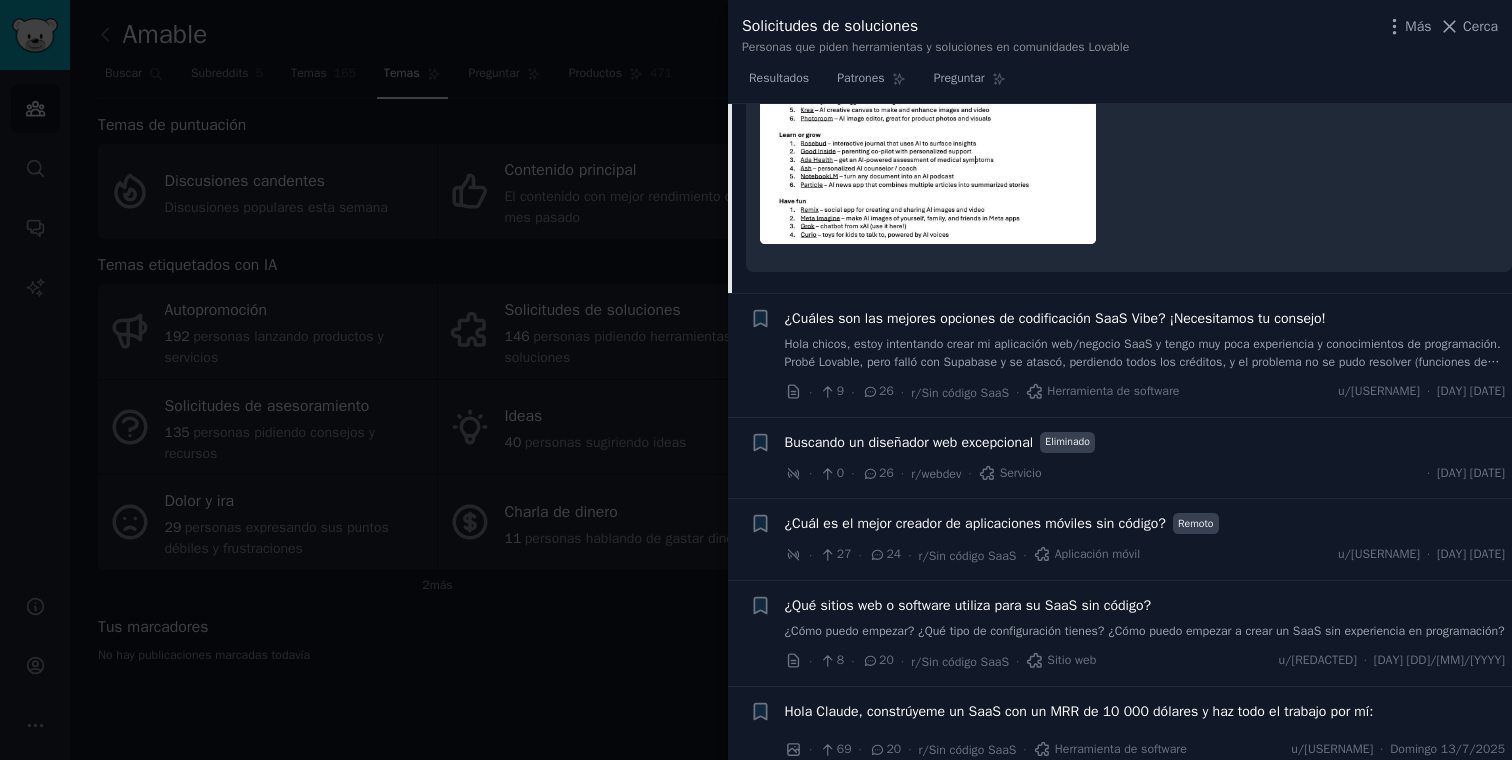 click on "Hola chicos, estoy intentando crear mi aplicación web/negocio SaaS y tengo muy poca experiencia y conocimientos de programación. Probé Lovable, pero falló con Supabase y se atascó, perdiendo todos los créditos, y el problema no se pudo resolver (funciones de Edge...). Así que necesito una alternativa sólida sin código para una aplicación web que incluya inteligencia artificial y automatización/lógica. **Estoy pensando en frontend: Weweb o Vercel, backend: Xano o Convex. ¿O me pueden sugerir algo más?** Necesito sugerencias inteligentes de personas que hayan usado o tengan buenos conocimientos sobre este tema. Confiable, fácil de crear y de lanzamiento rápido. PD: Mi aplicación tendrá opciones para generar texto/contenido con inteligencia artificial, tendrá un lienzo de arrastrar y soltar, automatizaciones lógicas para redes sociales, etc., y espero que pueda escalar a unos cientos de usuarios en algún momento. Gracias." at bounding box center (1144, 405) 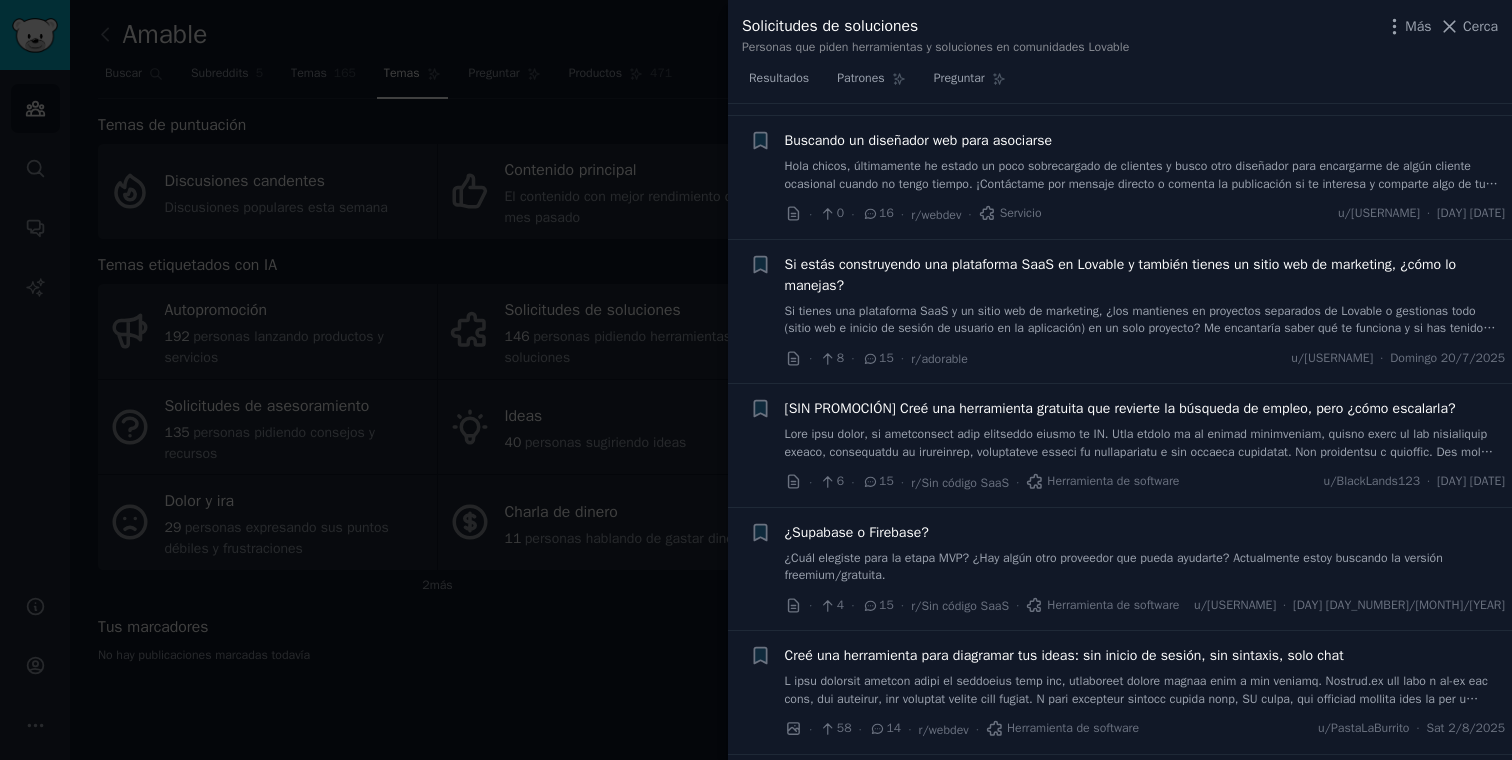 scroll, scrollTop: 1706, scrollLeft: 0, axis: vertical 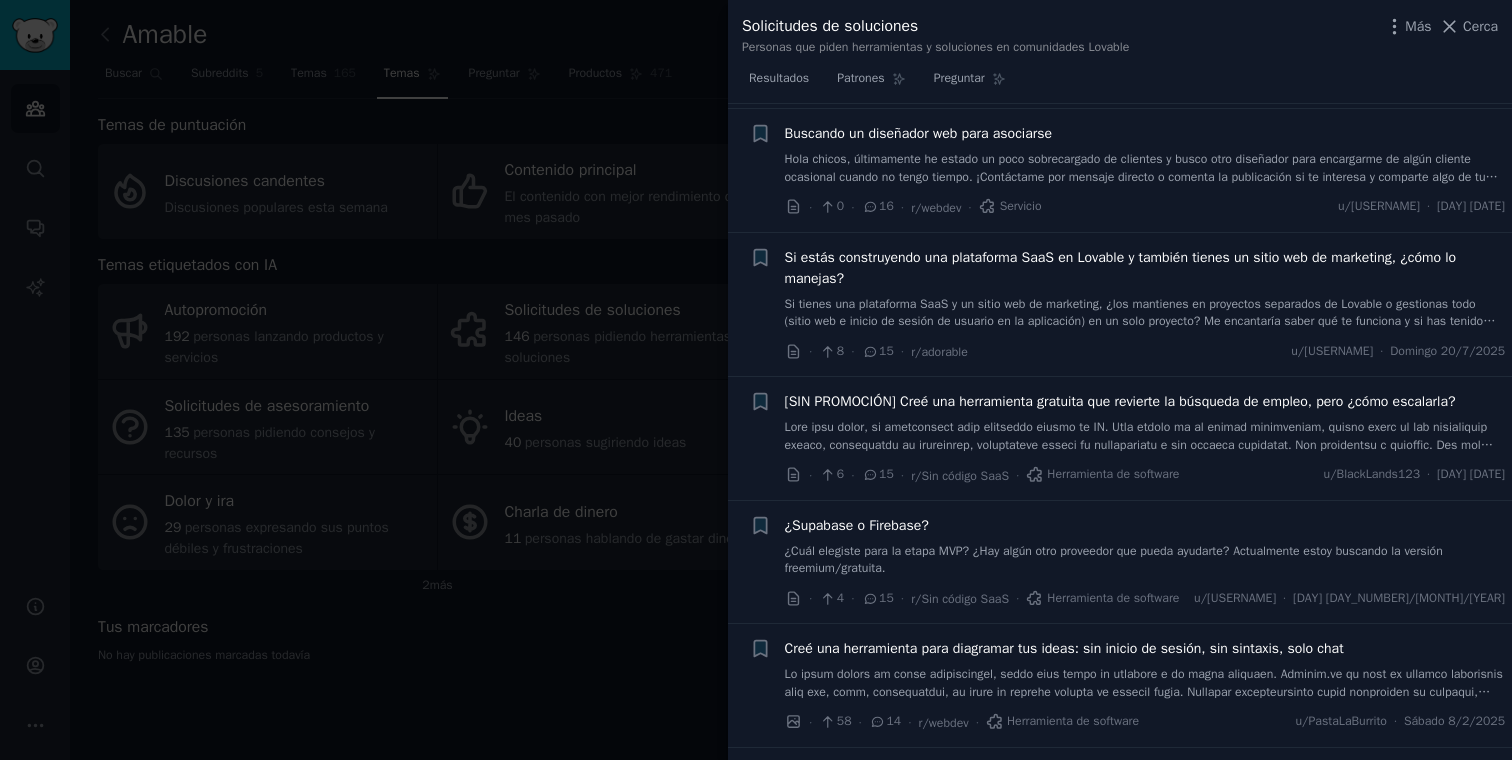 click at bounding box center (756, 380) 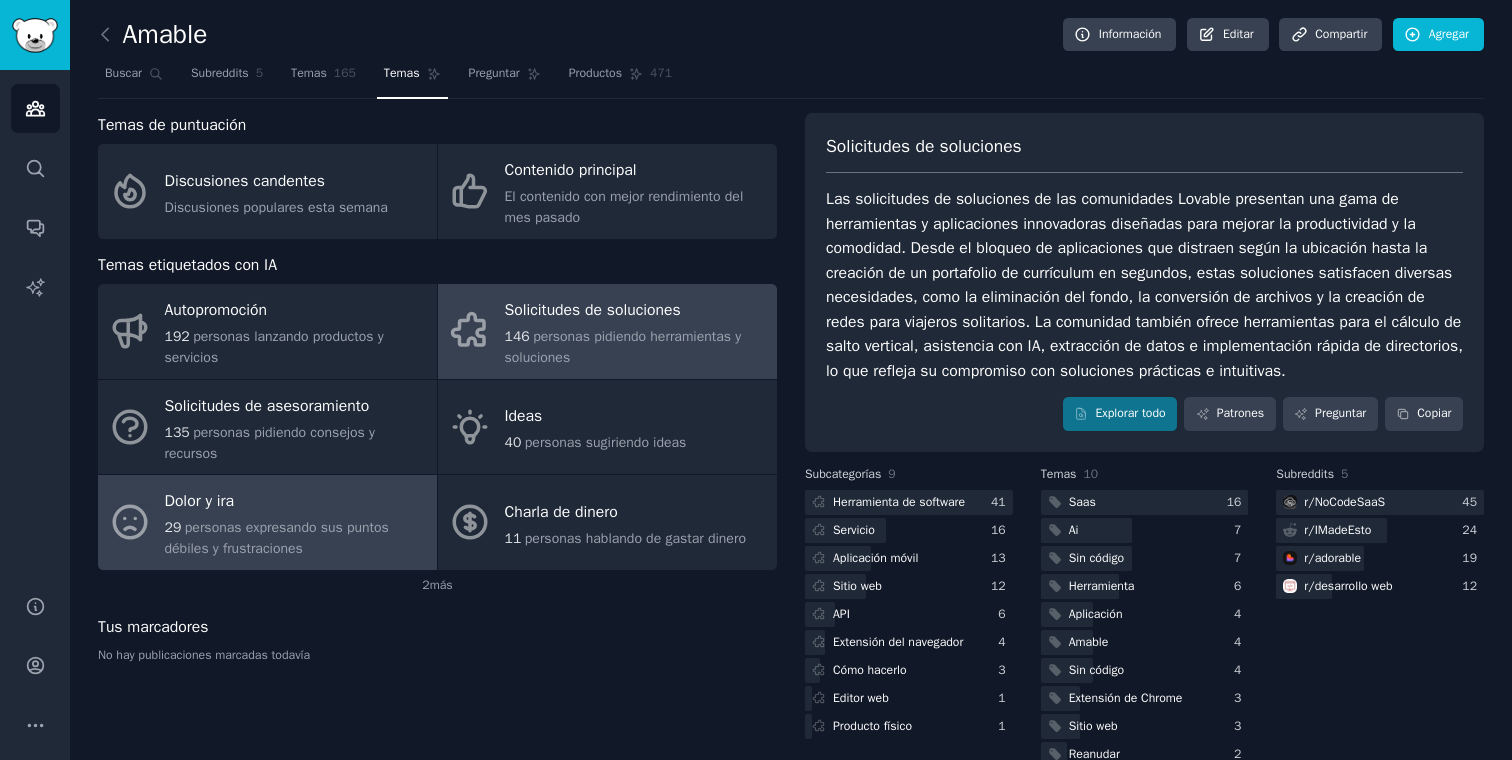 click on "Dolor y ira 29  personas expresando sus puntos débiles y frustraciones" at bounding box center (267, 522) 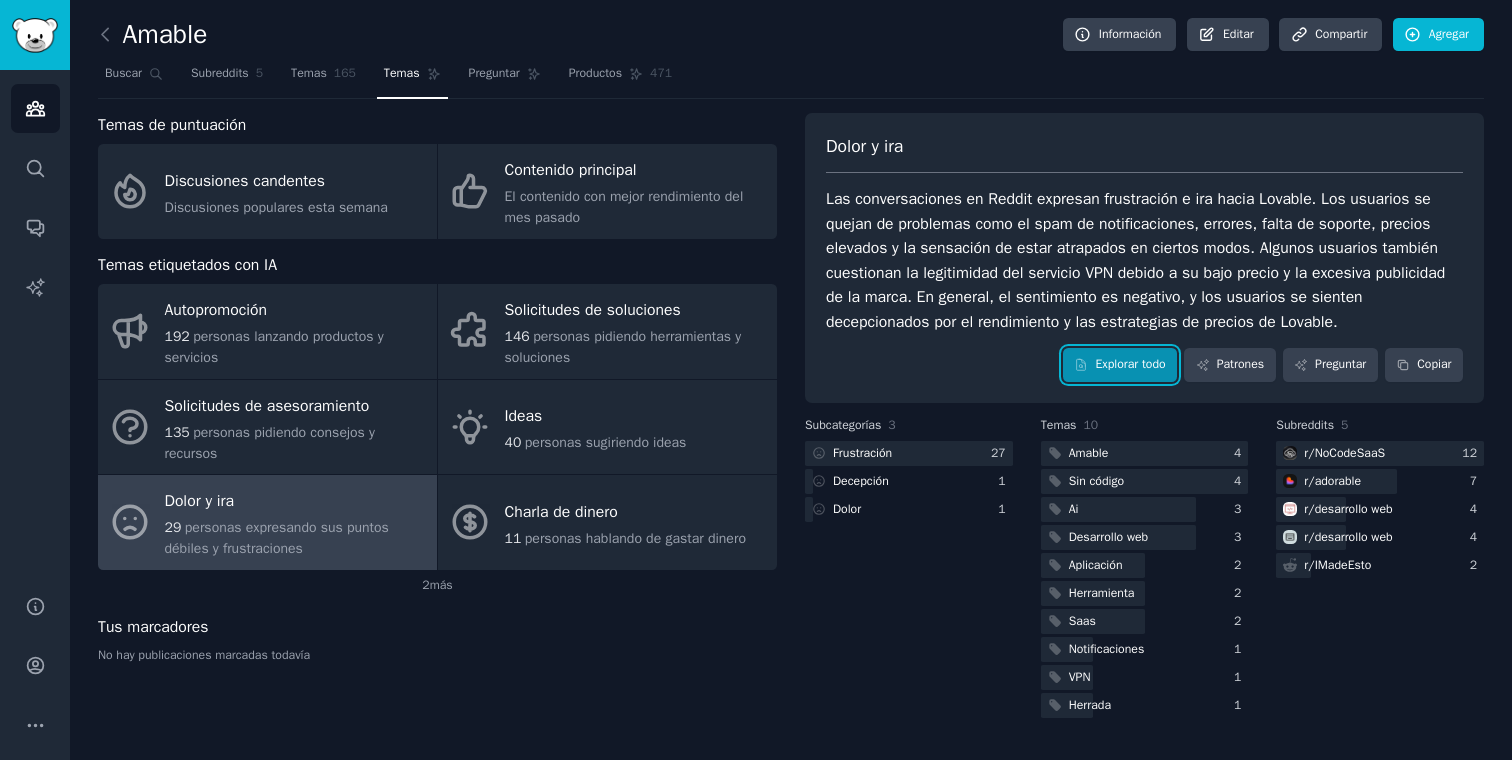 click on "Explorar todo" at bounding box center (1130, 364) 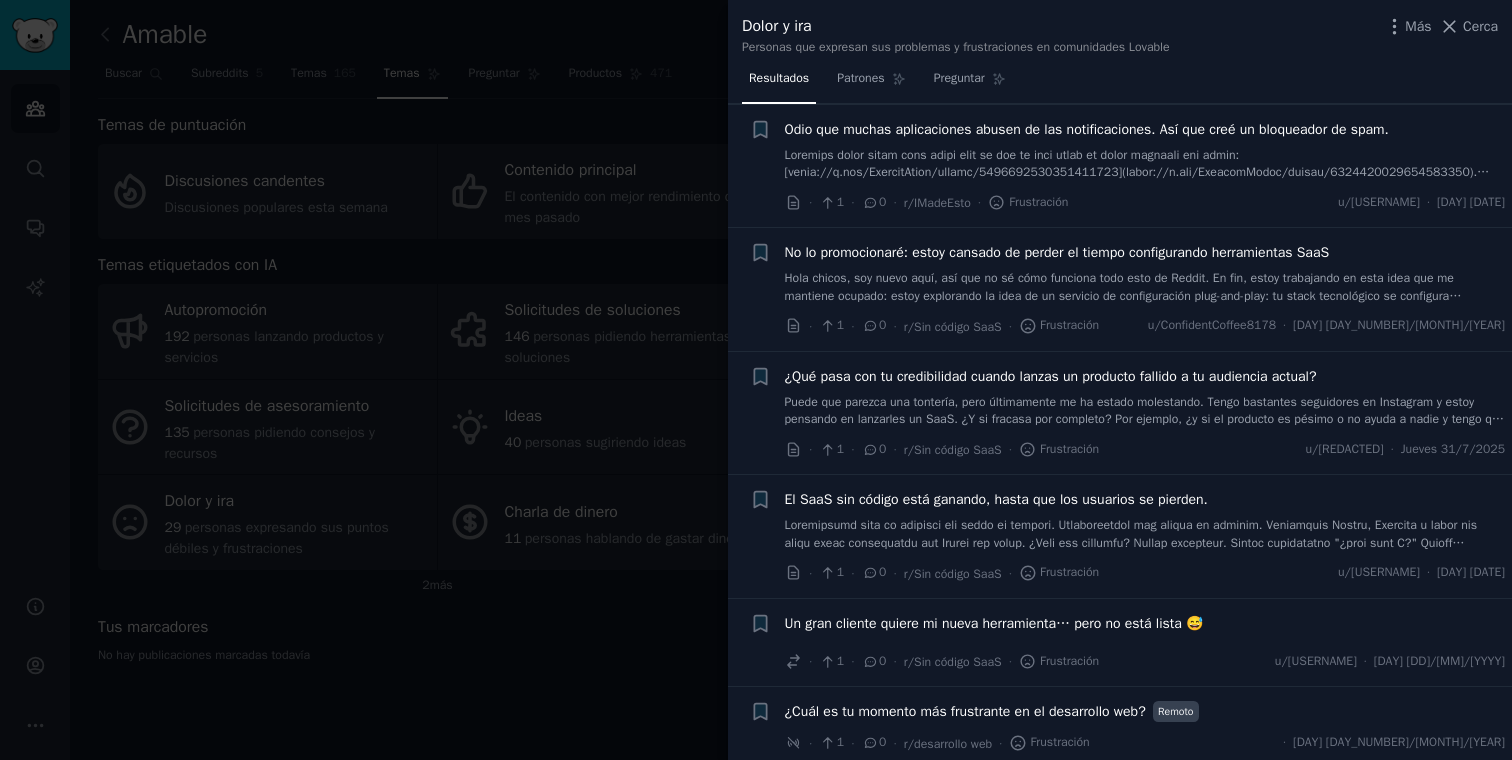 scroll, scrollTop: 2802, scrollLeft: 0, axis: vertical 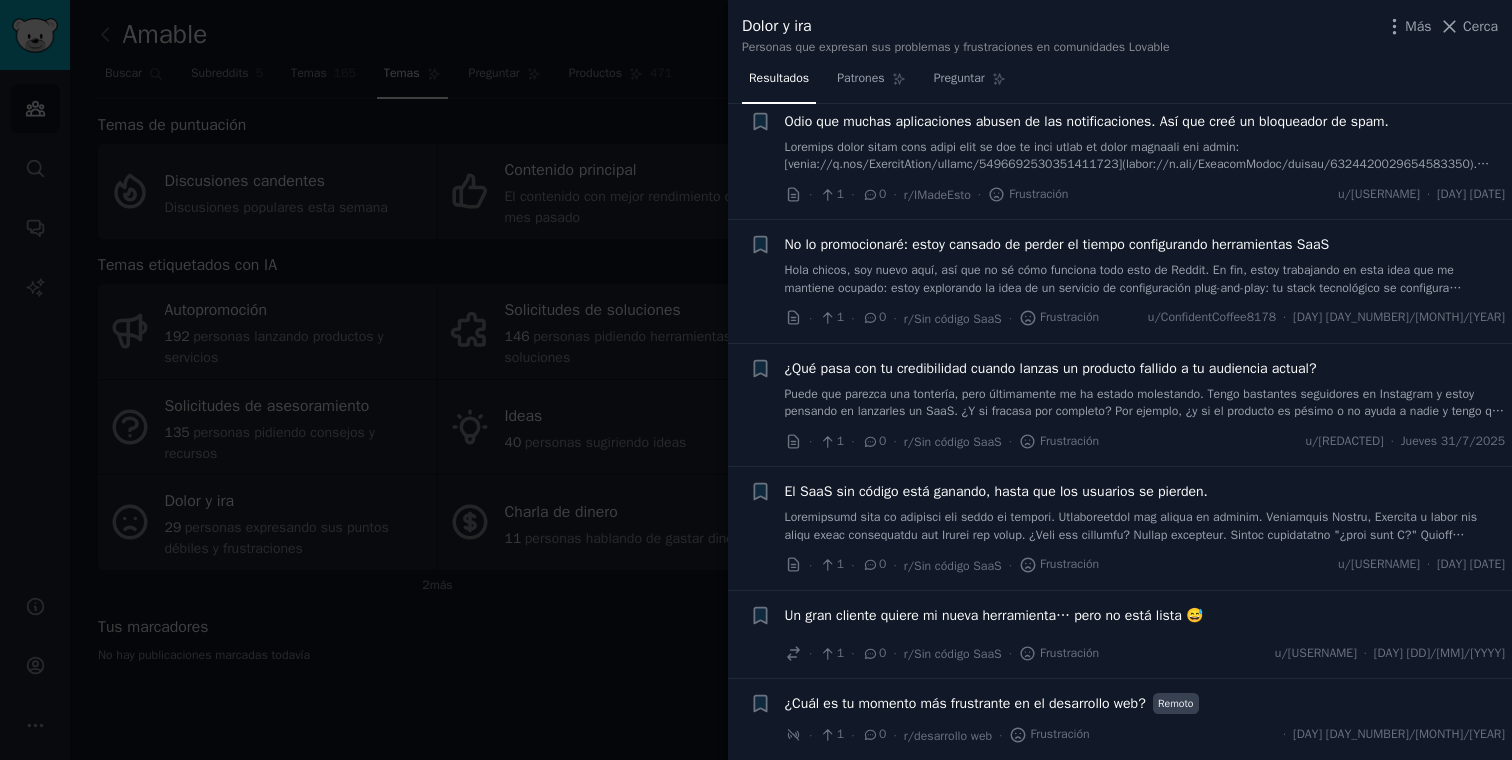 click on "· [NUMBER] · [NUMBER] · r/desarrollo web · Frustración · [DAY] [DD]/[MM]/[YYYY]" at bounding box center [1145, 735] 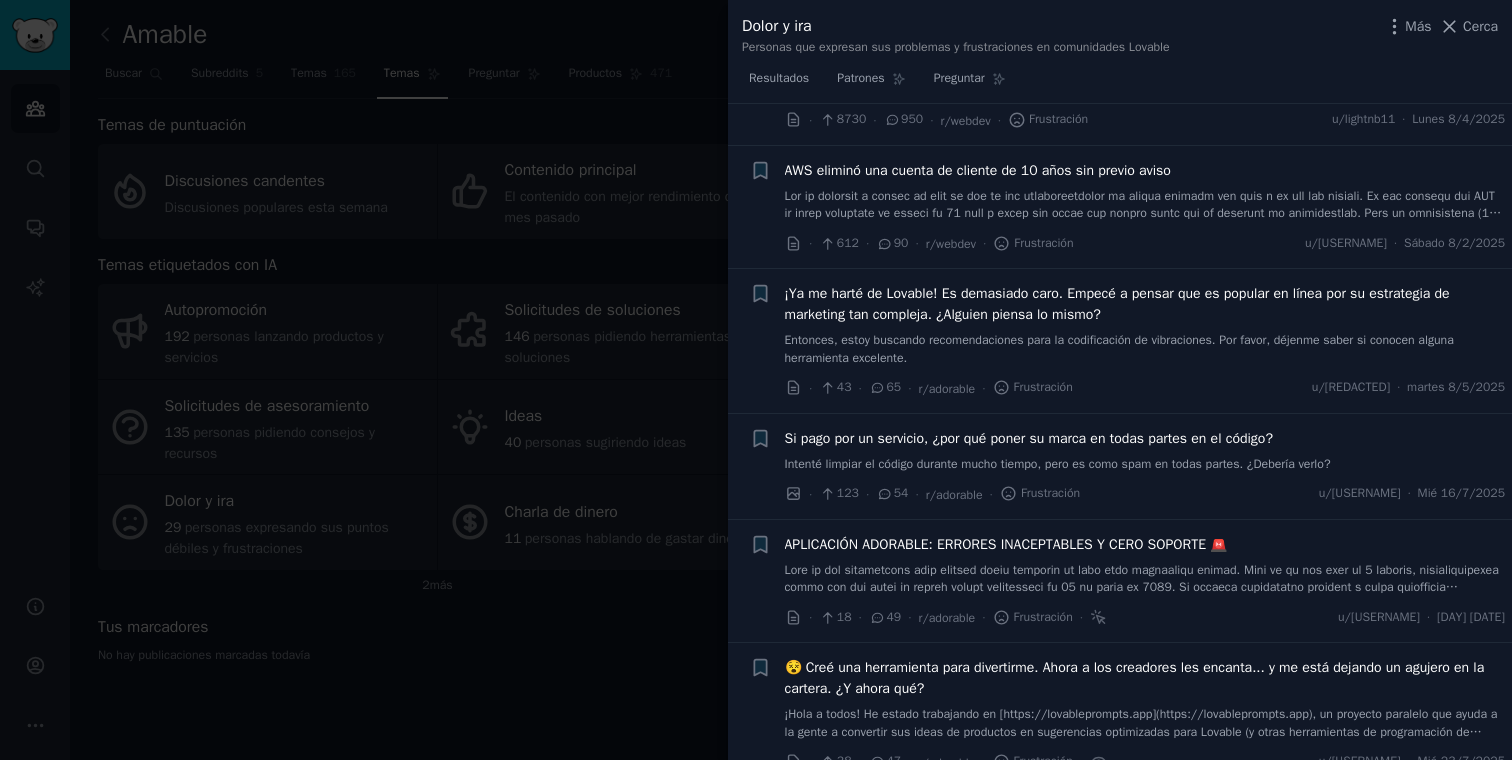 scroll, scrollTop: 122, scrollLeft: 0, axis: vertical 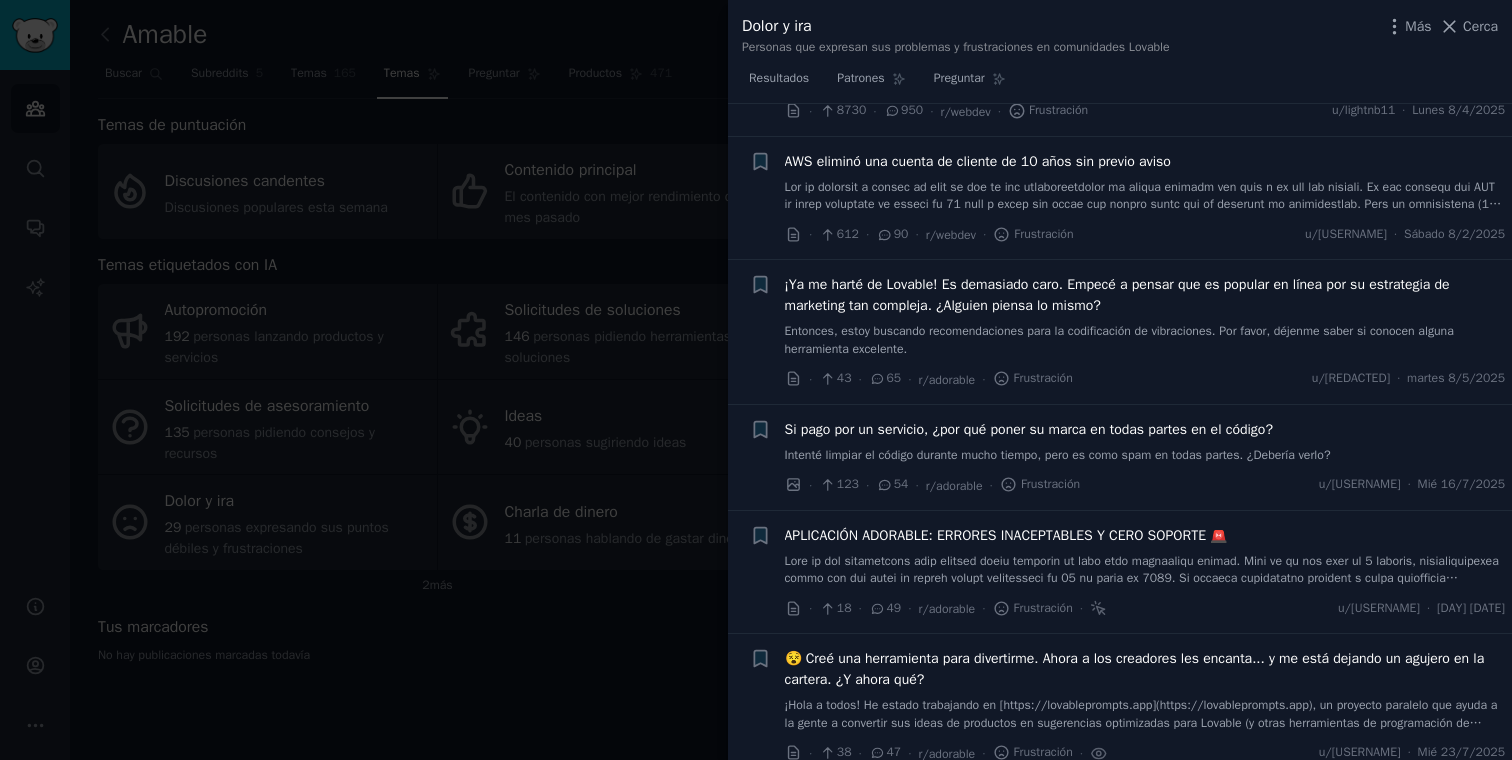 click on "Si pago por un servicio, ¿por qué poner su marca en todas partes en el código?" at bounding box center (1029, 429) 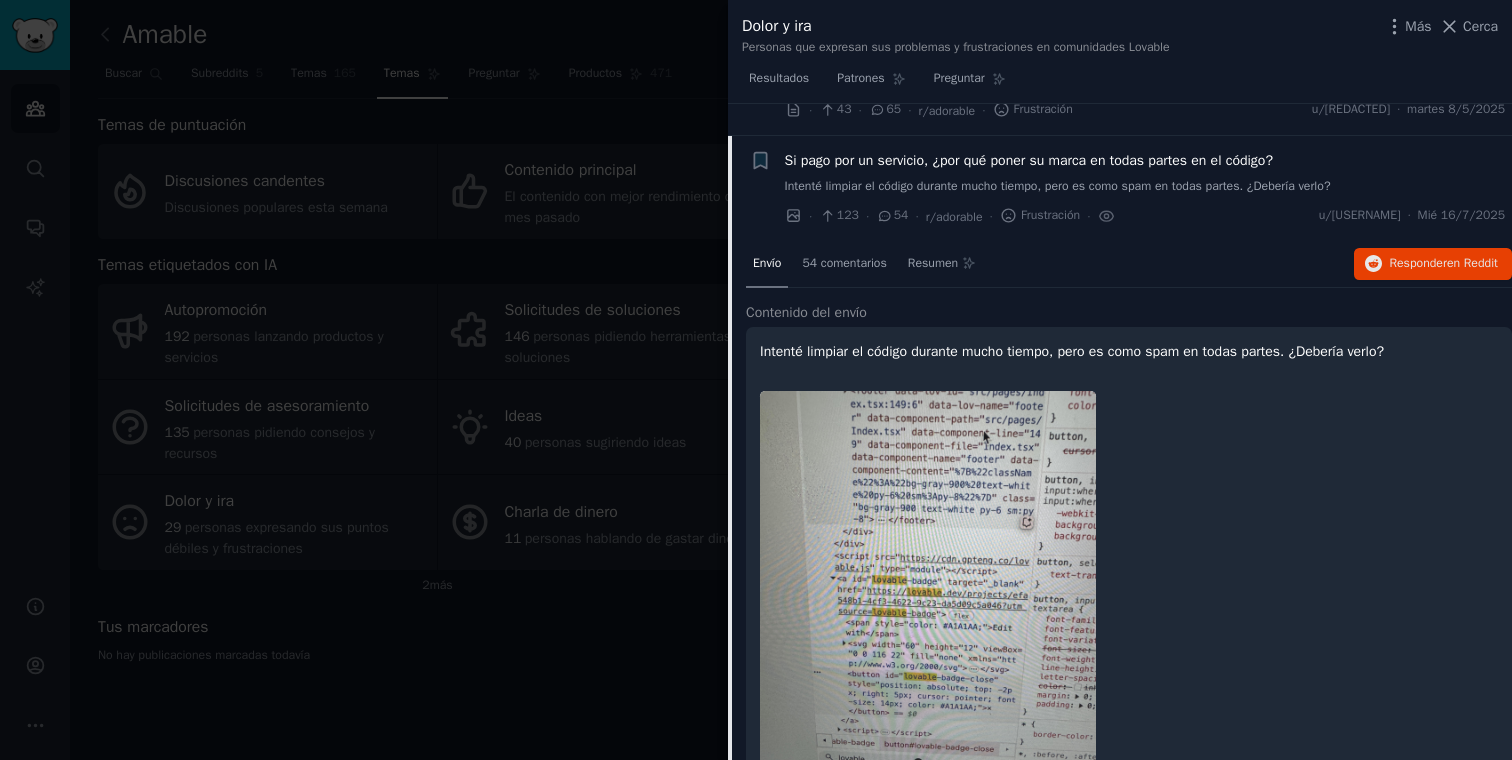 scroll, scrollTop: 423, scrollLeft: 0, axis: vertical 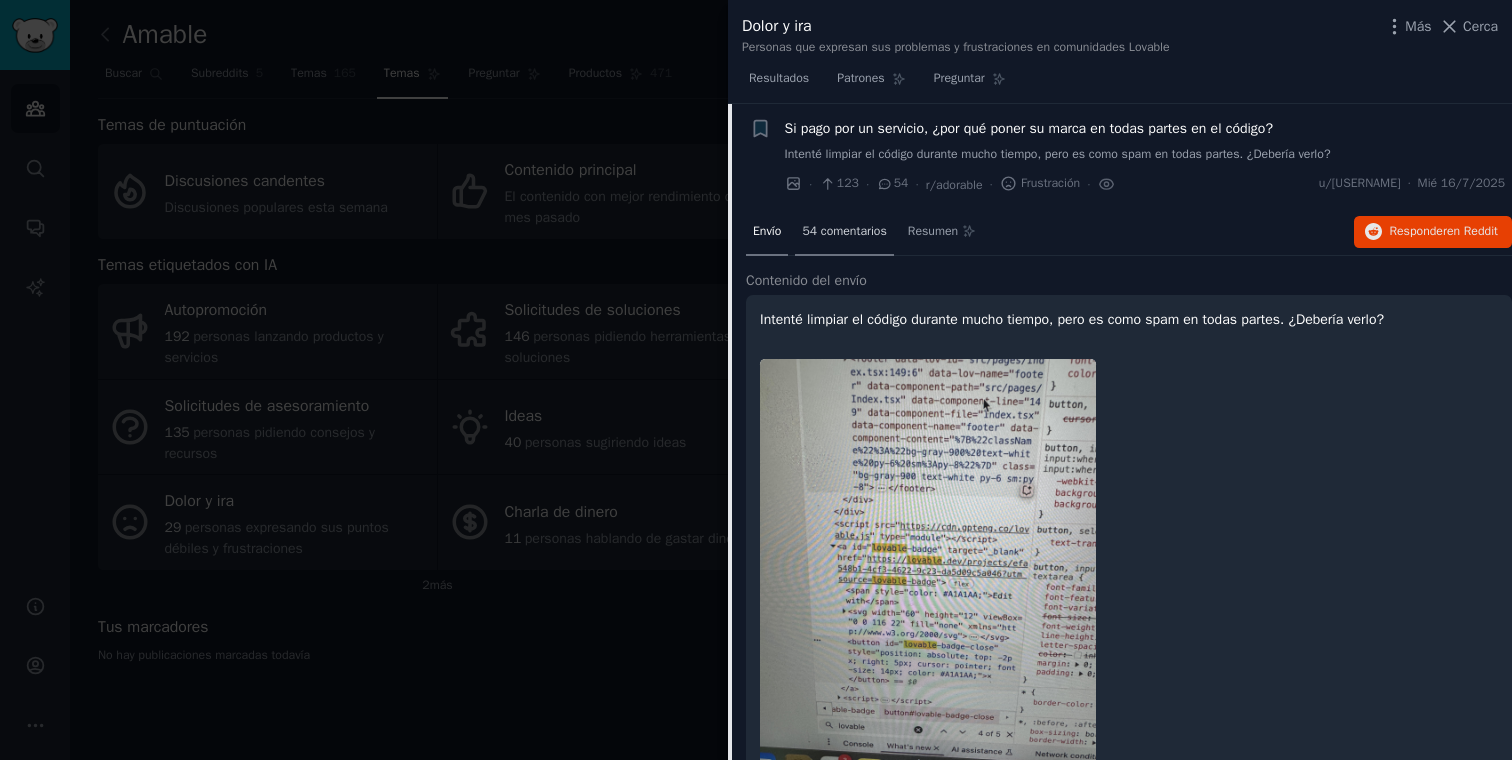 click on "54 comentarios" at bounding box center (844, 233) 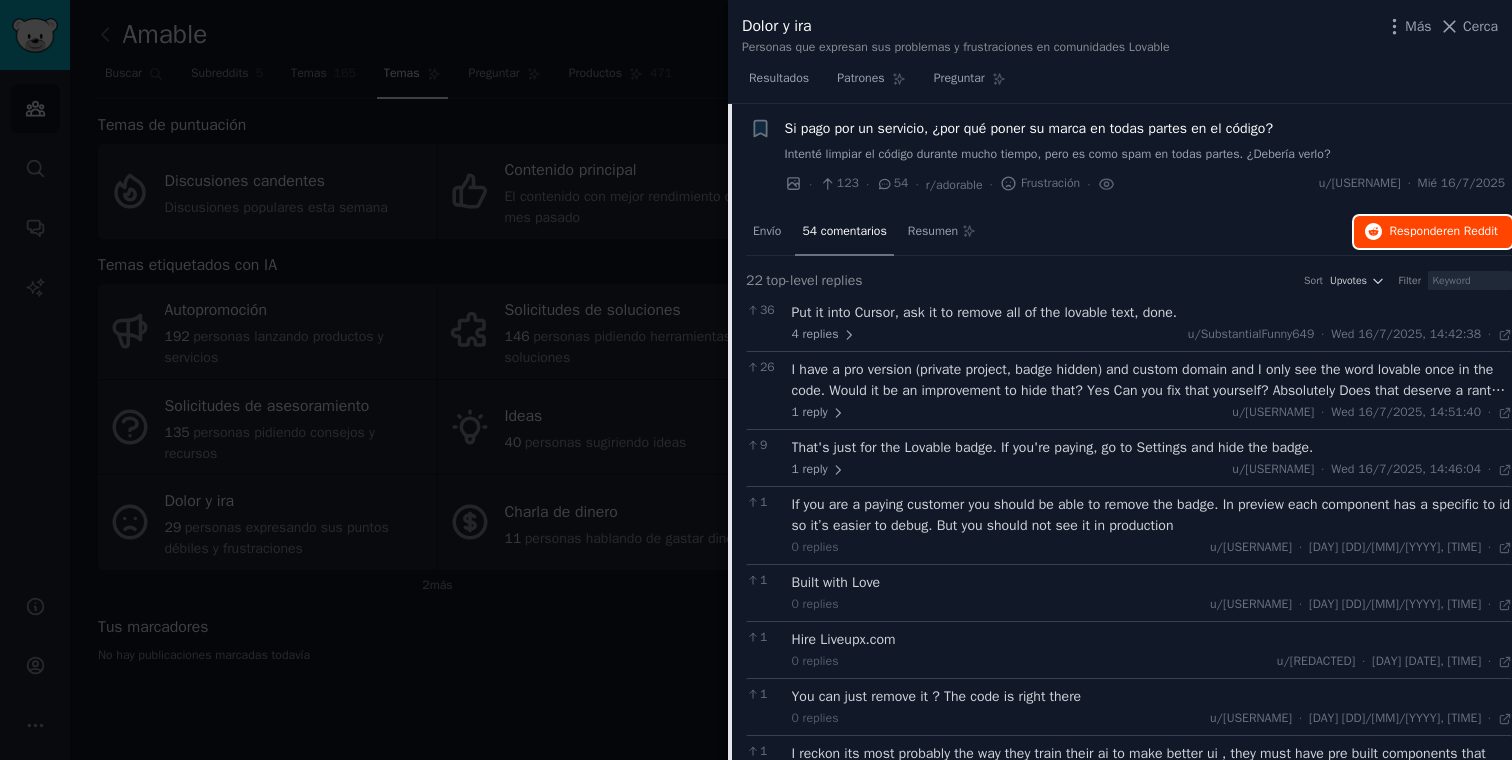 click on "Responder  en Reddit" at bounding box center [1433, 232] 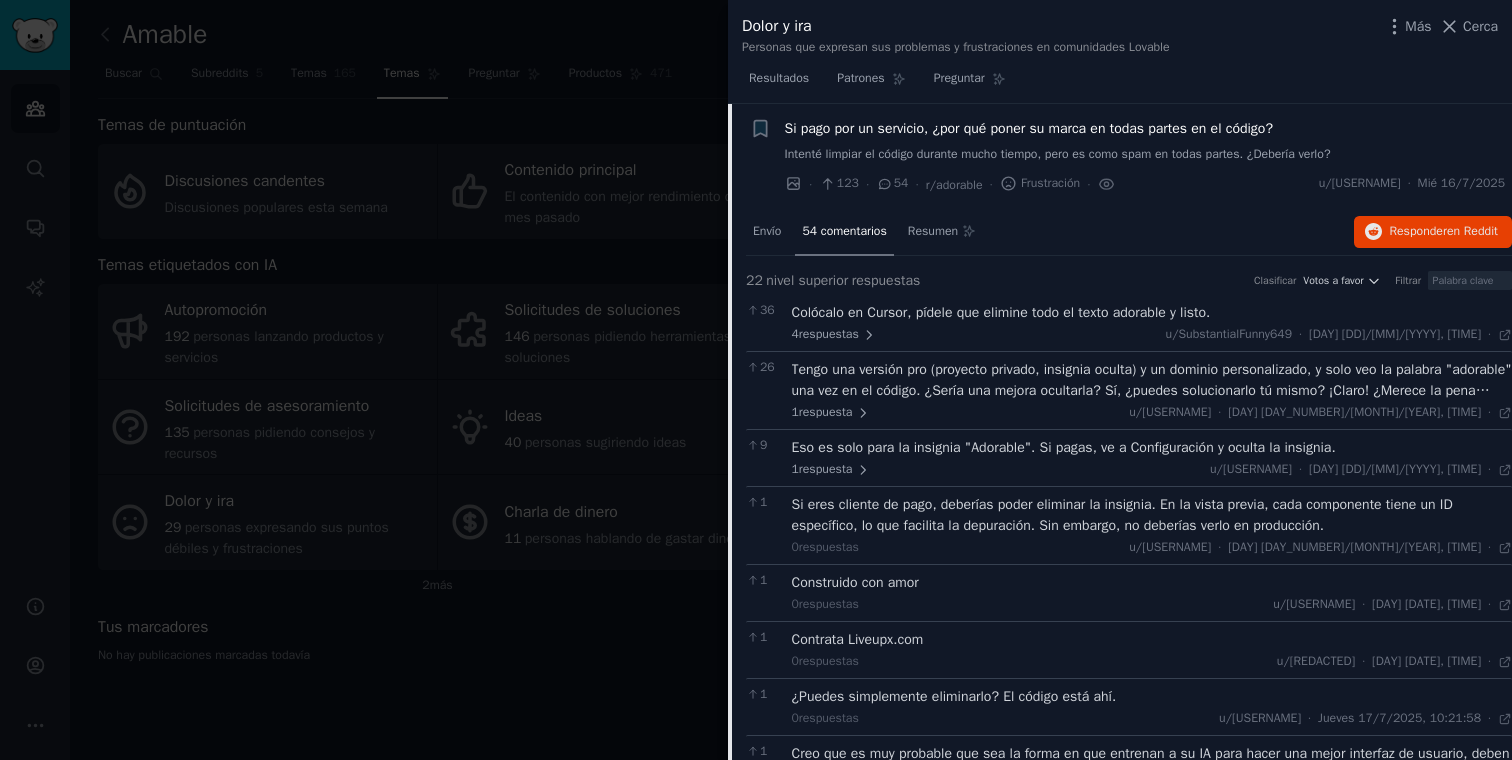 click at bounding box center (756, 380) 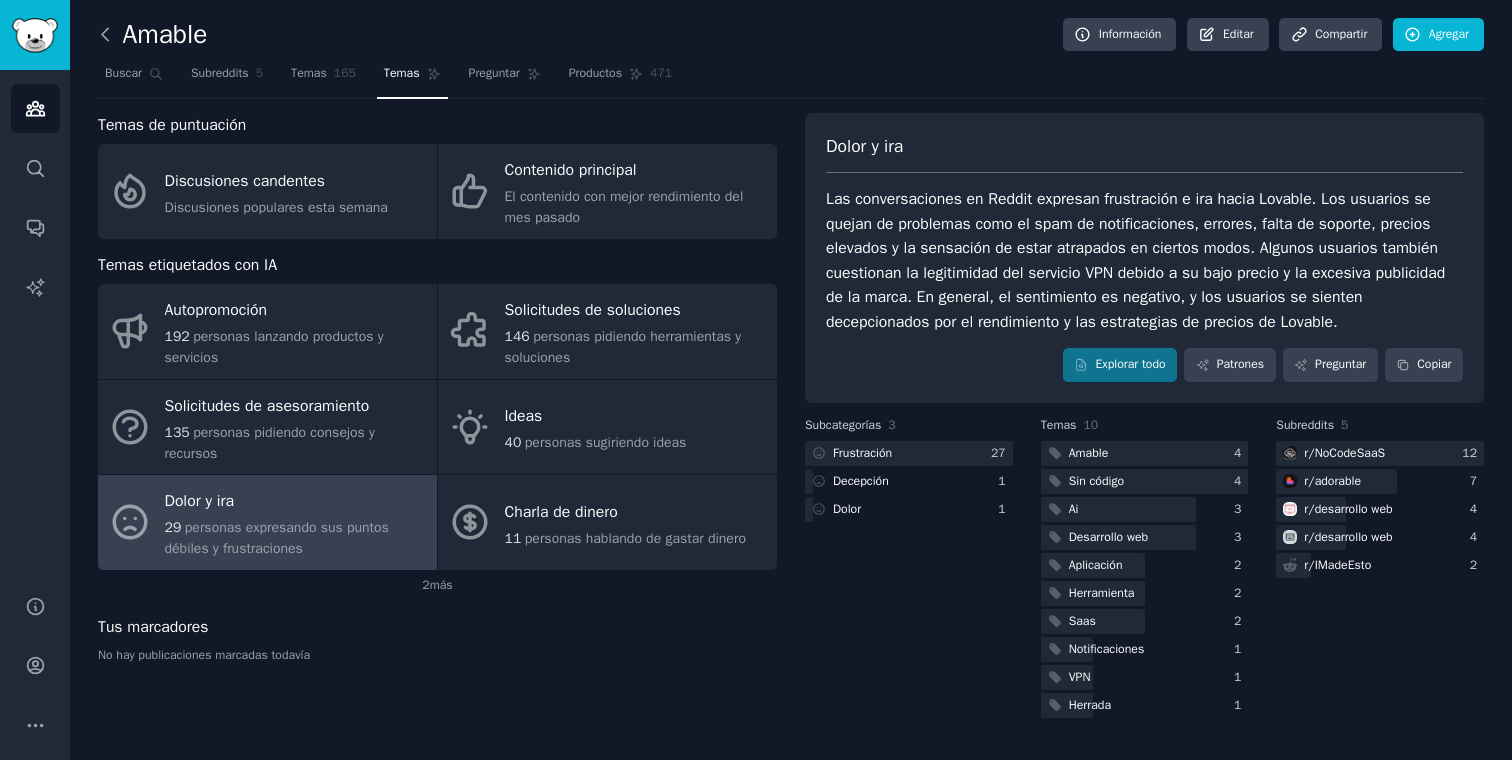 click 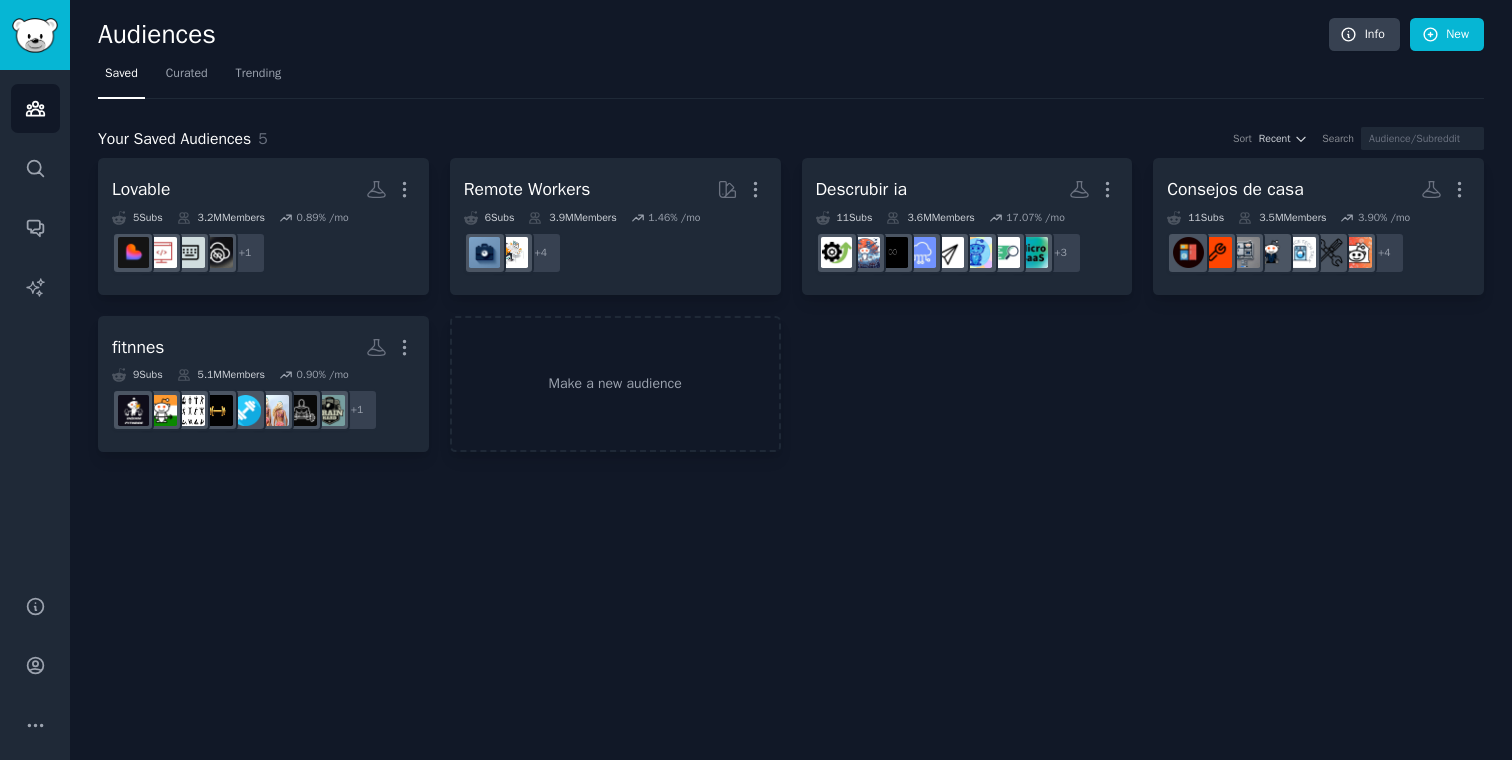 click on "Lovable More 5  Sub s 3.2M  Members 0.89 % /mo + 1 Remote Workers More 6  Sub s 3.9M  Members 1.46 % /mo + 4 Descrubir ia Custom Audience More 11  Sub s 3.6M  Members 17.07 % /mo + 3 Consejos de casa More 11  Sub s 3.5M  Members 3.90 % /mo + 4 fitnnes More 9  Sub s 5.1M  Members 0.90 % /mo + 1 Make a new audience" at bounding box center (791, 305) 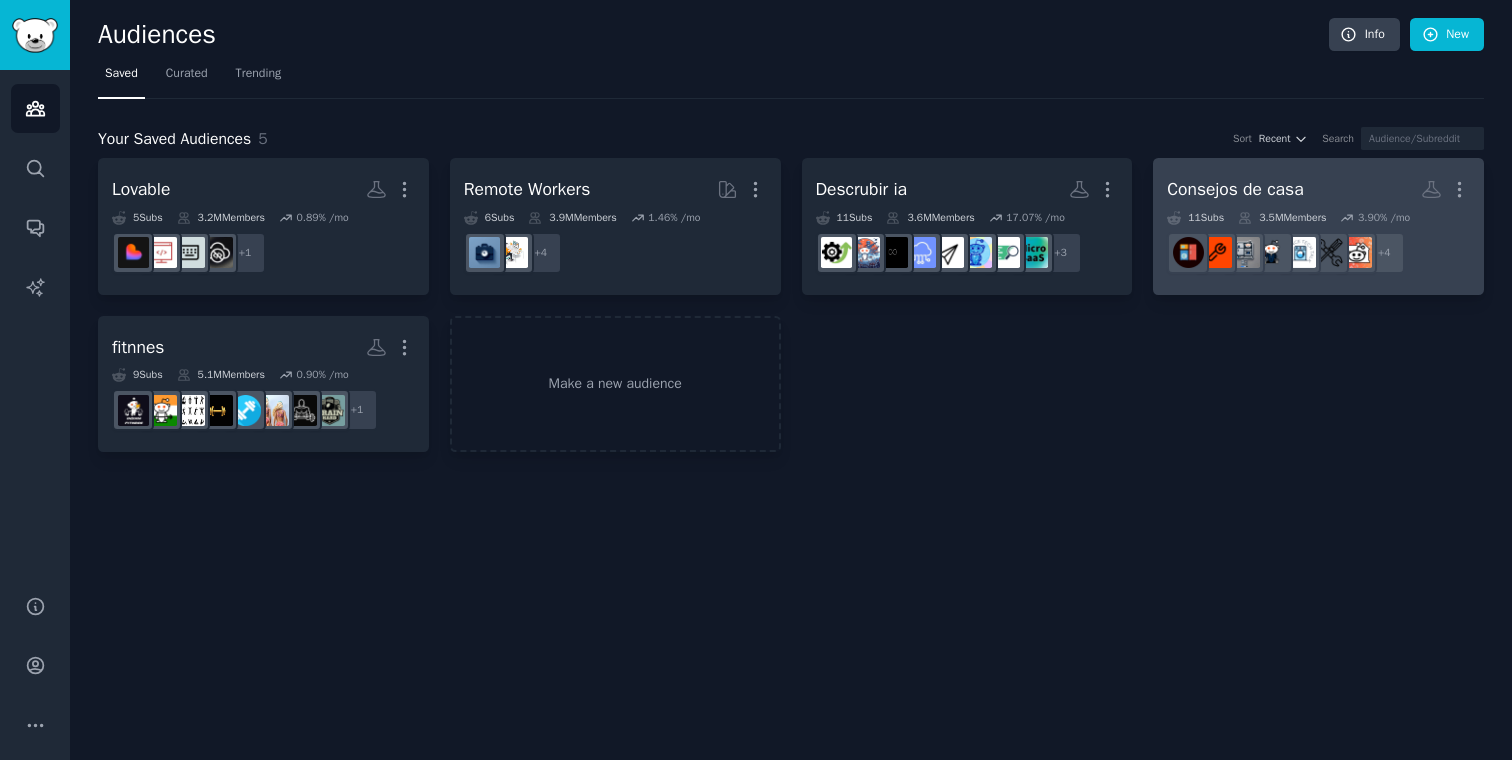 click on "Consejos de casa" at bounding box center (1235, 189) 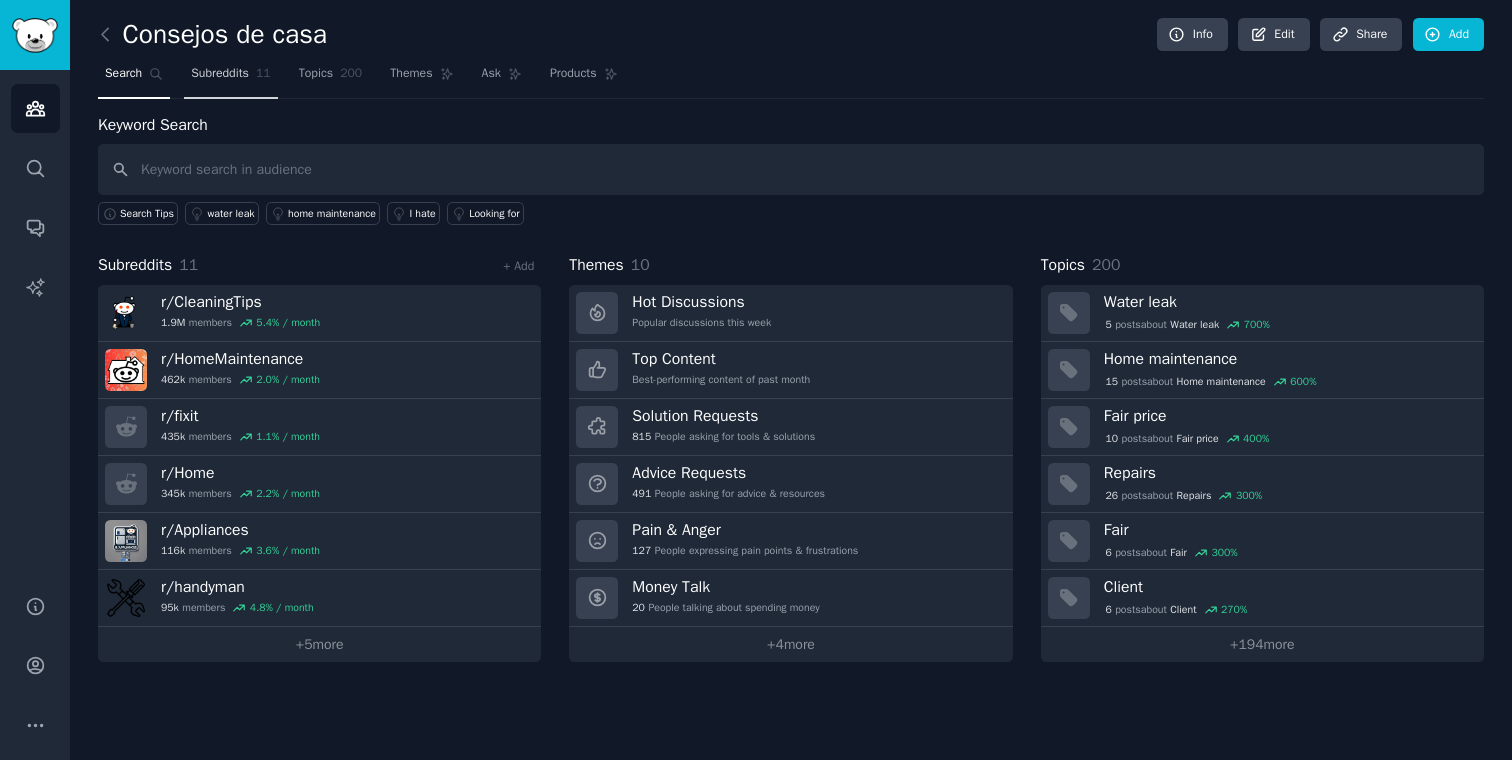 click on "Subreddits" at bounding box center [220, 74] 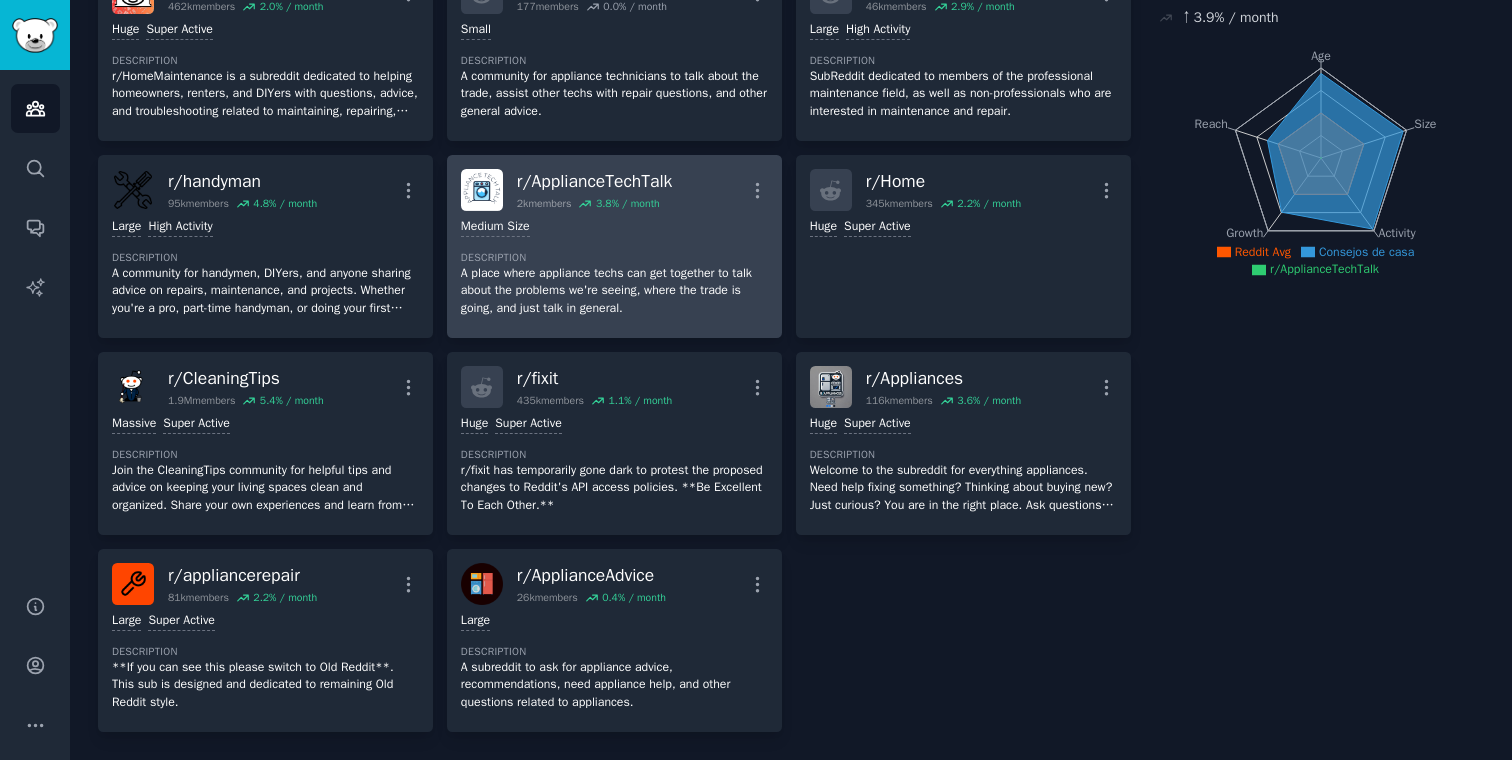 scroll, scrollTop: 0, scrollLeft: 0, axis: both 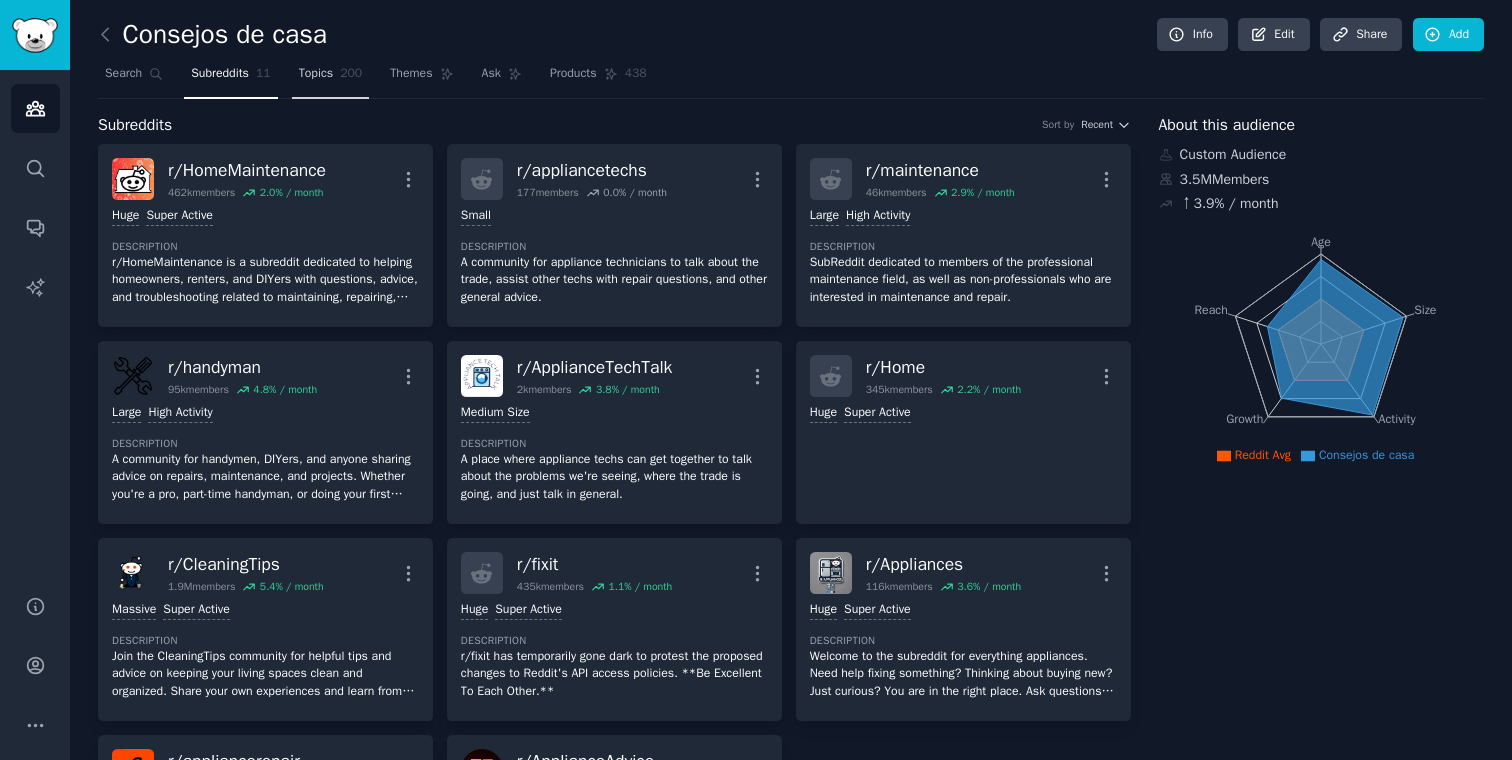 click on "Topics 200" at bounding box center [331, 78] 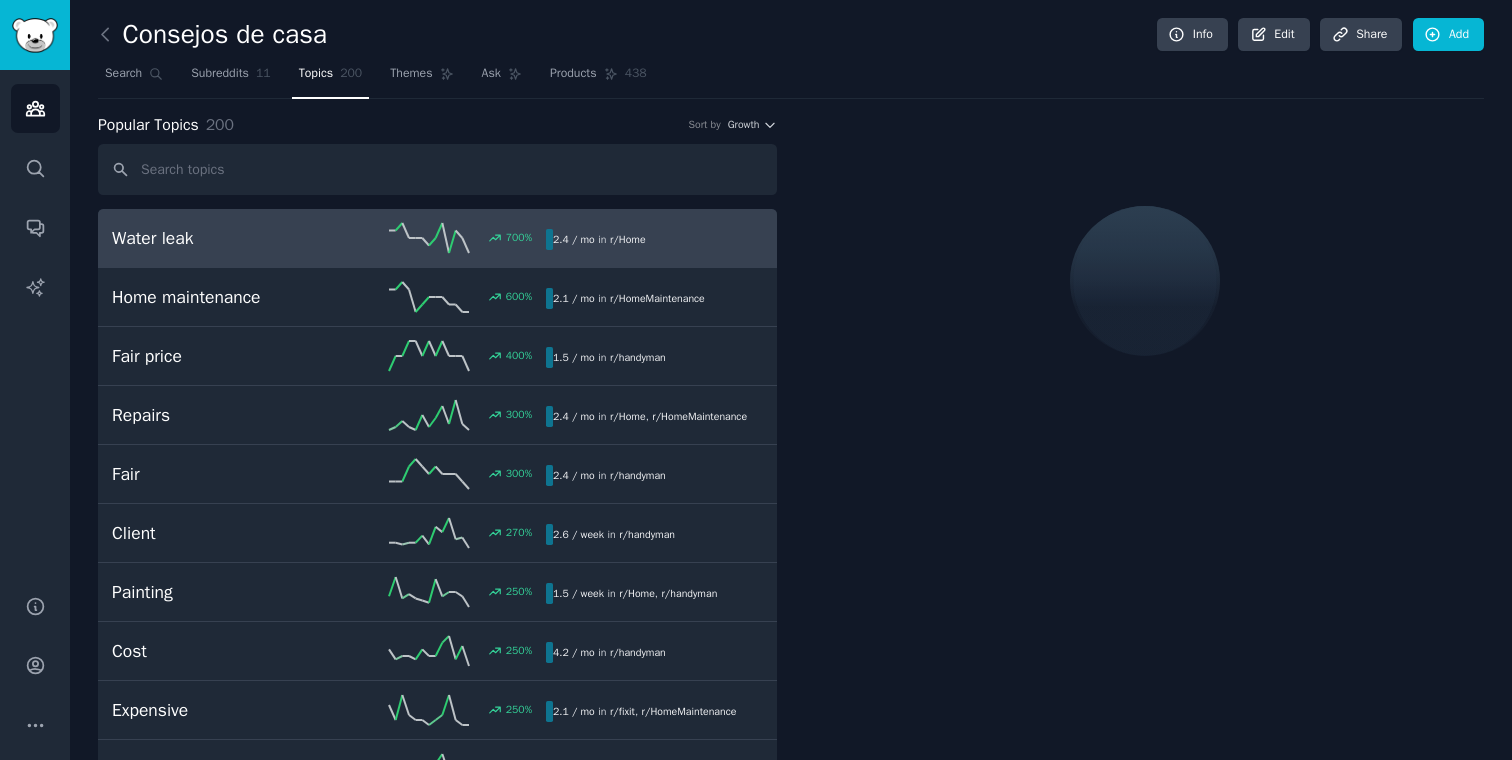 click on "Consejos de casa Info Edit Share Add" at bounding box center [791, 38] 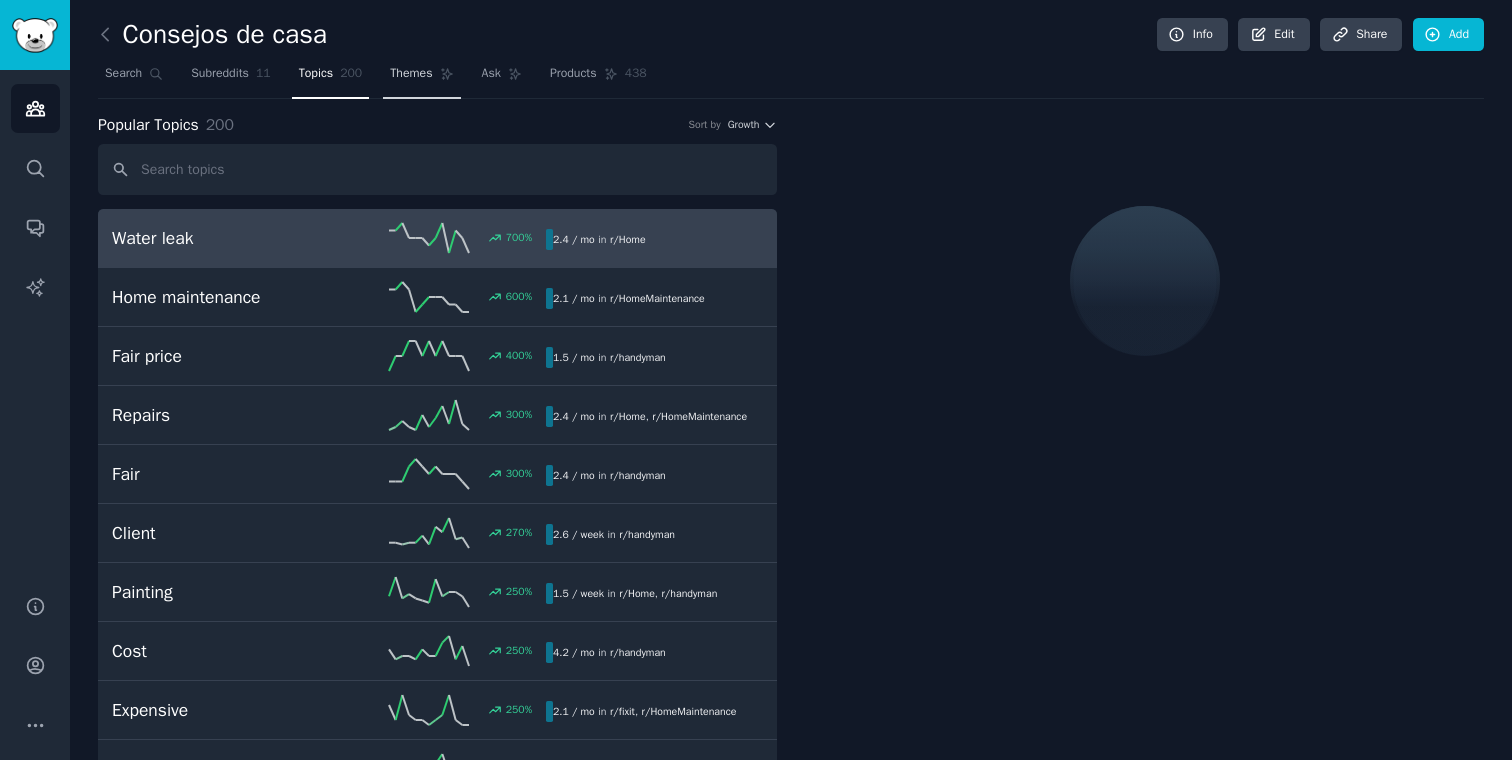 click on "Themes" at bounding box center (421, 78) 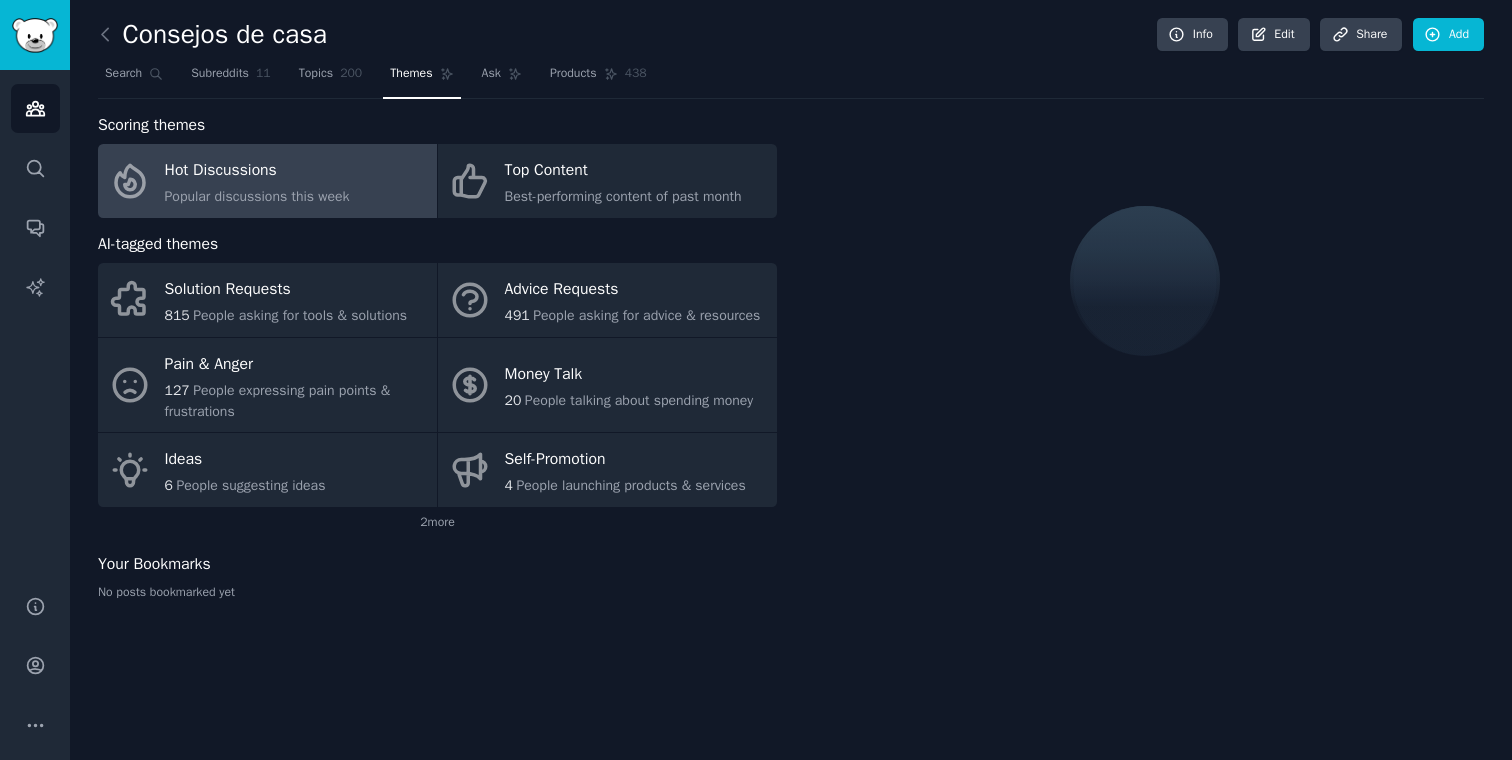 click on "Popular discussions this week" 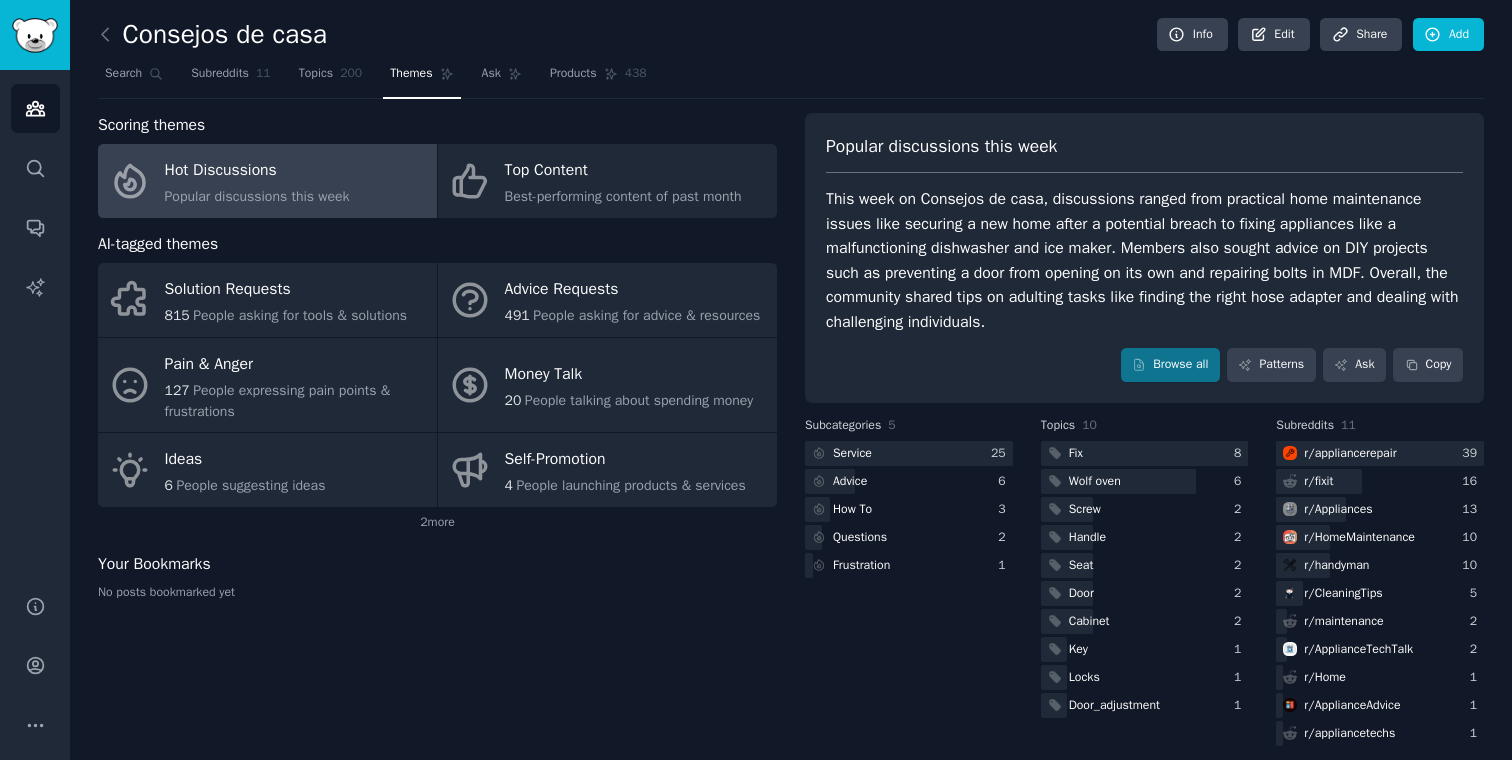click on "Consejos de casa Info Edit Share Add Search Subreddits 11 Topics 200 Themes Ask Products 438 Scoring themes Hot Discussions Popular discussions this week Top Content Best-performing content of past month AI-tagged themes Solution Requests 815 People asking for tools & solutions Advice Requests 491 People asking for advice & resources Pain & Anger 127 People expressing pain points & frustrations Money Talk 20 People talking about spending money Ideas 6 People suggesting ideas Self-Promotion 4 People launching products & services 2  more Your Bookmarks No posts bookmarked yet Popular discussions this week Browse all Patterns Ask Copy Subcategories 5   Service 25   Advice 6   How To 3   Questions 2   Frustration 1 Topics 10   Fix 8   Wolf oven 6   Screw 2   Handle 2   Seat 2   Door 2   Cabinet 2   Key 1   Locks 1   Door_adjustment 1 Subreddits 11  r/ appliancerepair 39  r/ fixit 16  r/ Appliances 13  r/ HomeMaintenance 10  r/ handyman 10  r/ CleaningTips 5  r/ maintenance 2  r/ ApplianceTechTalk 2  r/ Home 1  r/" at bounding box center (791, 388) 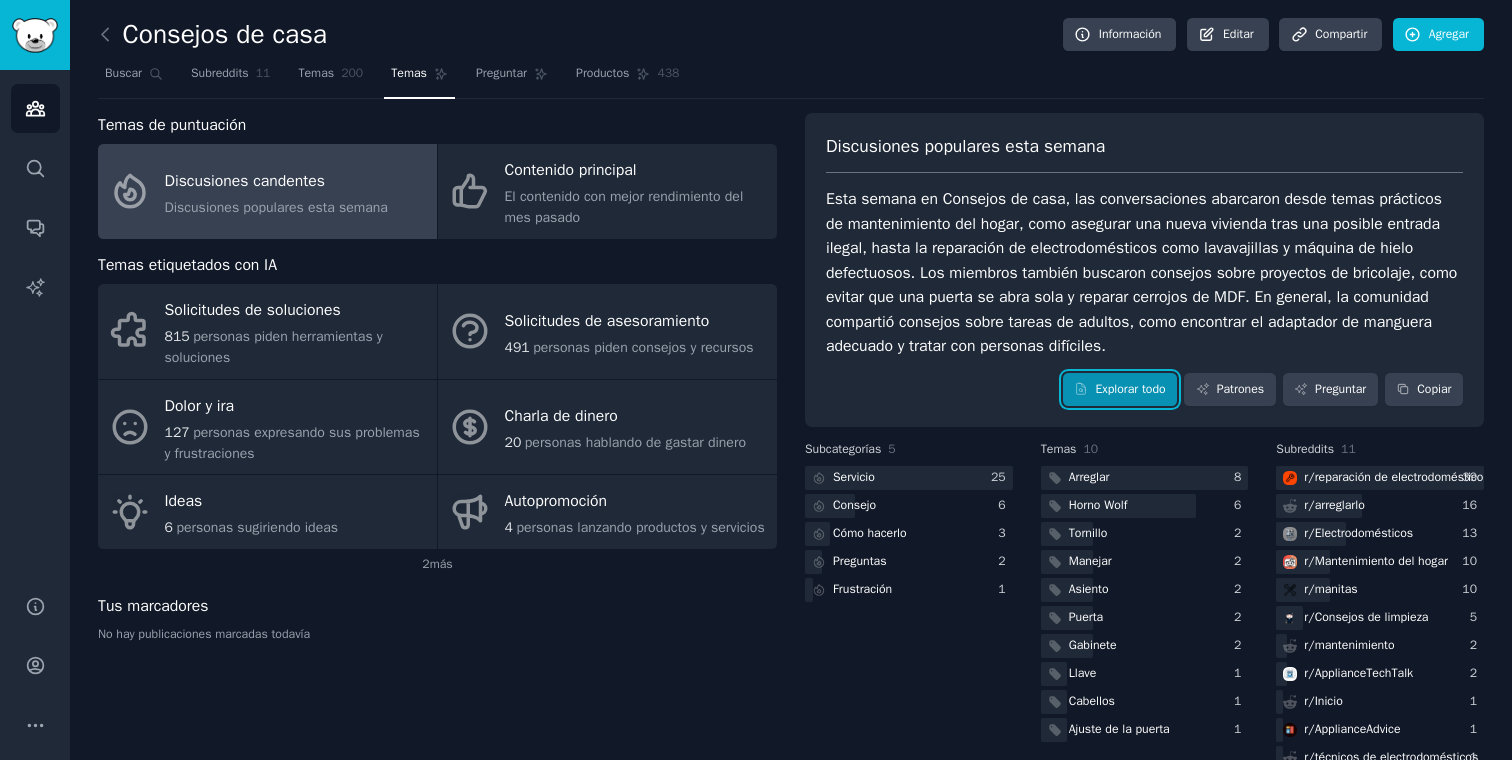click on "Explorar todo" at bounding box center [1120, 390] 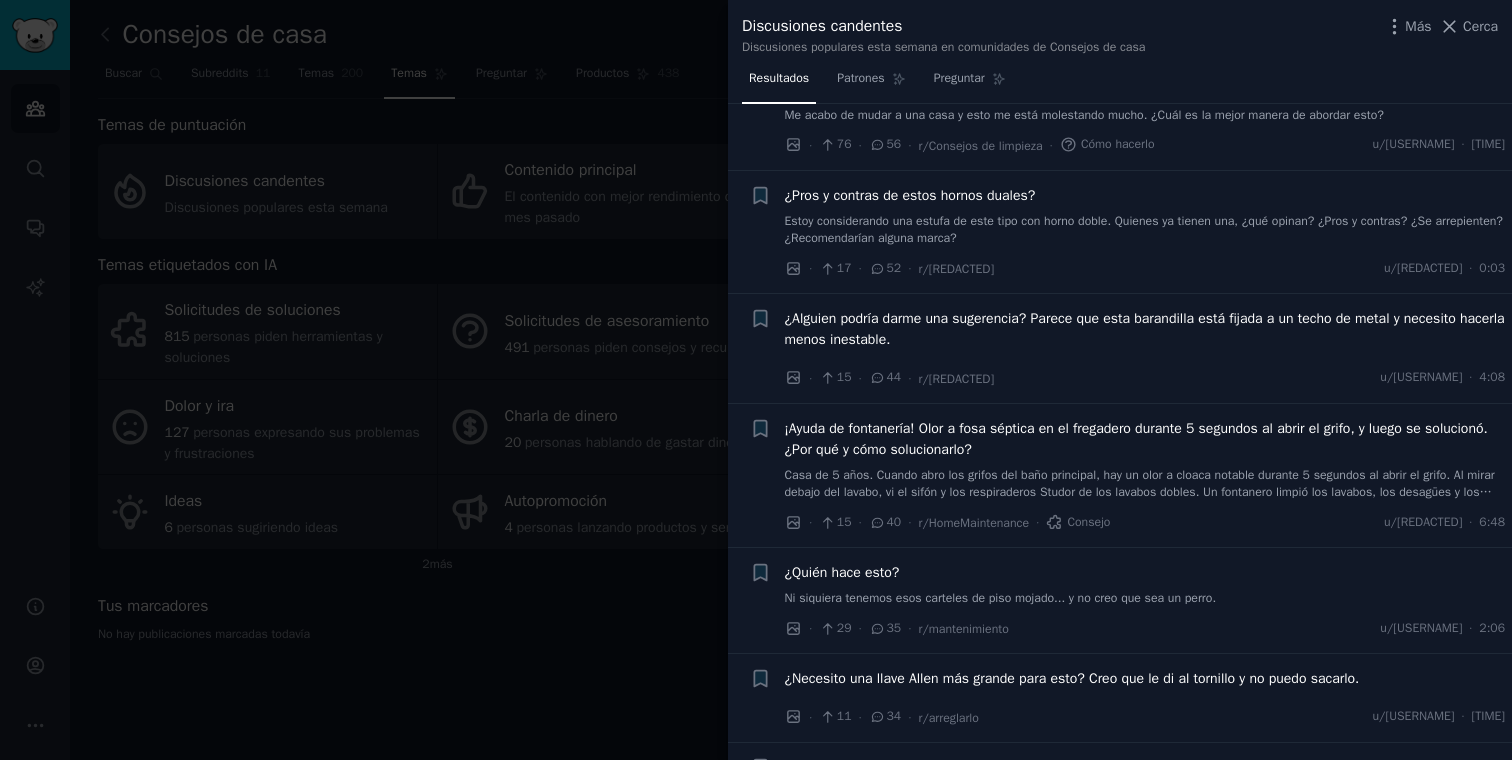 scroll, scrollTop: 956, scrollLeft: 0, axis: vertical 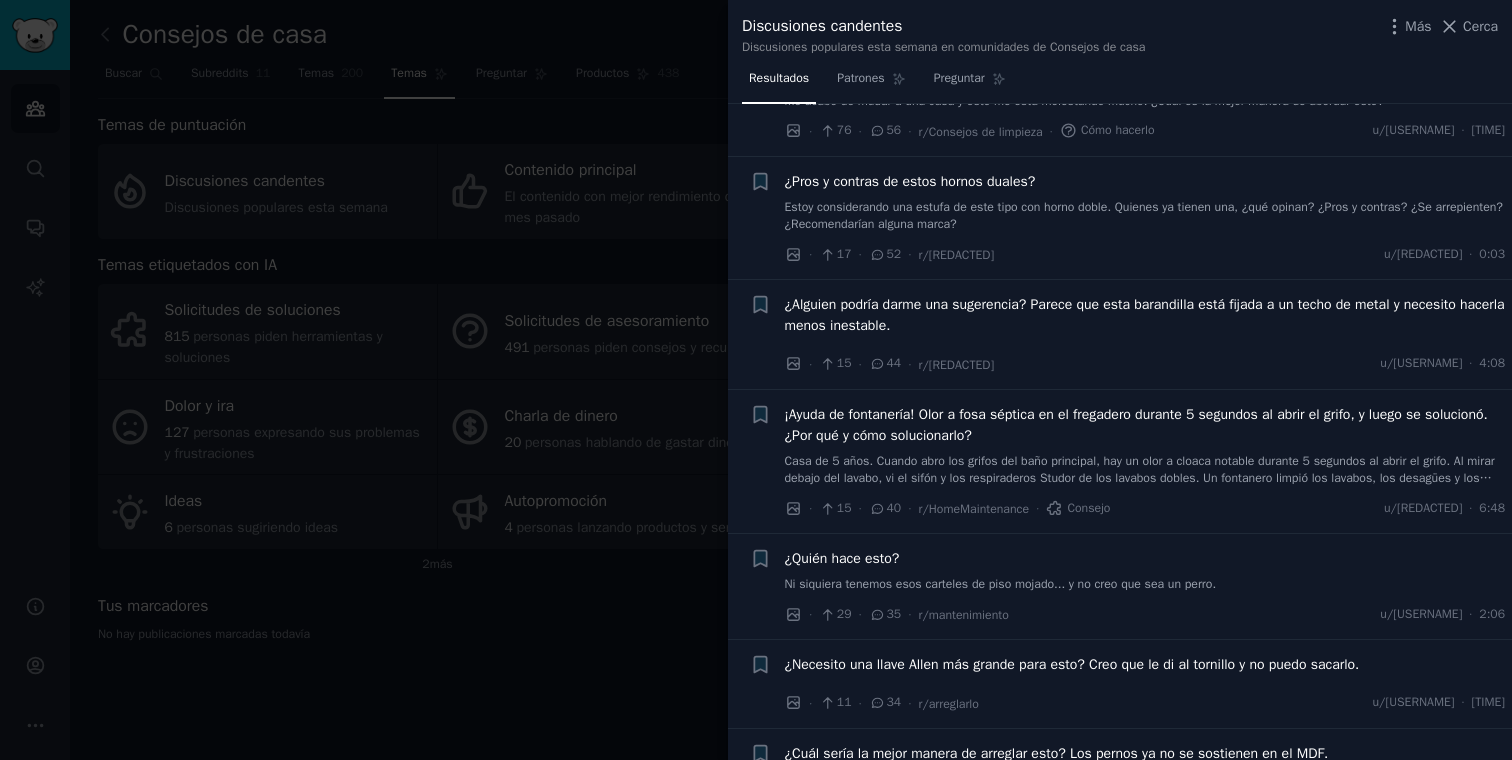 click at bounding box center [756, 380] 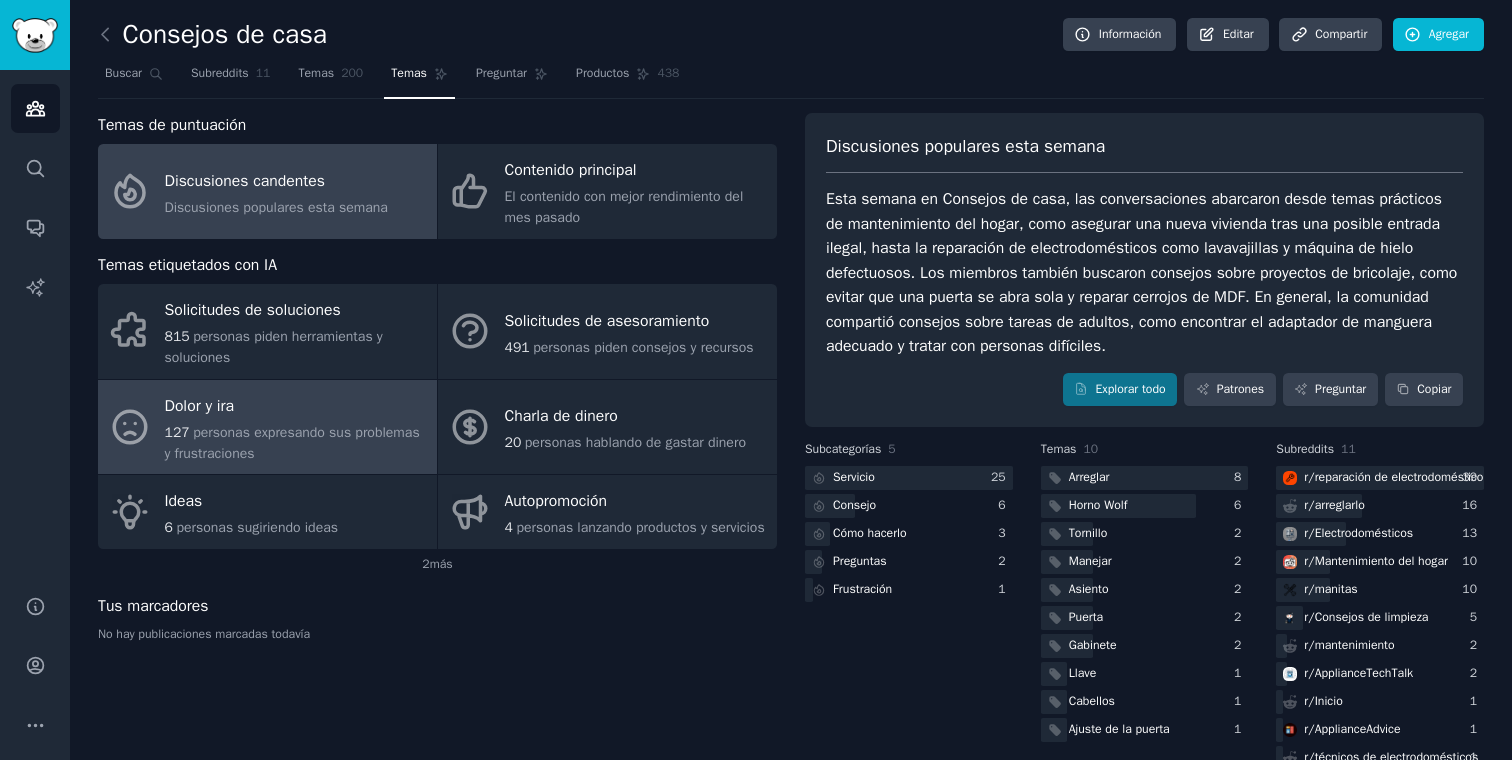 click on "127  personas expresando sus problemas y frustraciones" at bounding box center [296, 443] 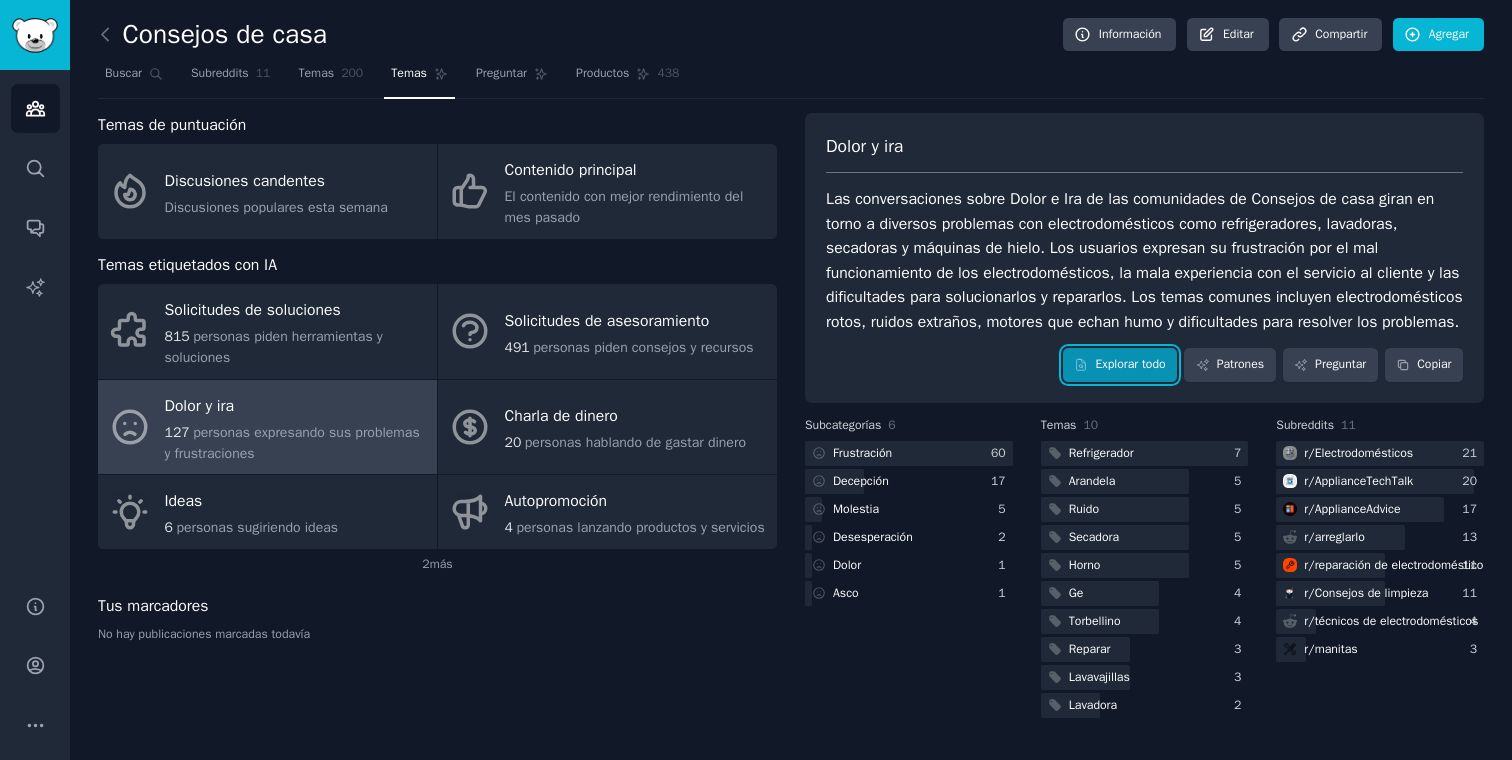 click on "Explorar todo" at bounding box center [1120, 365] 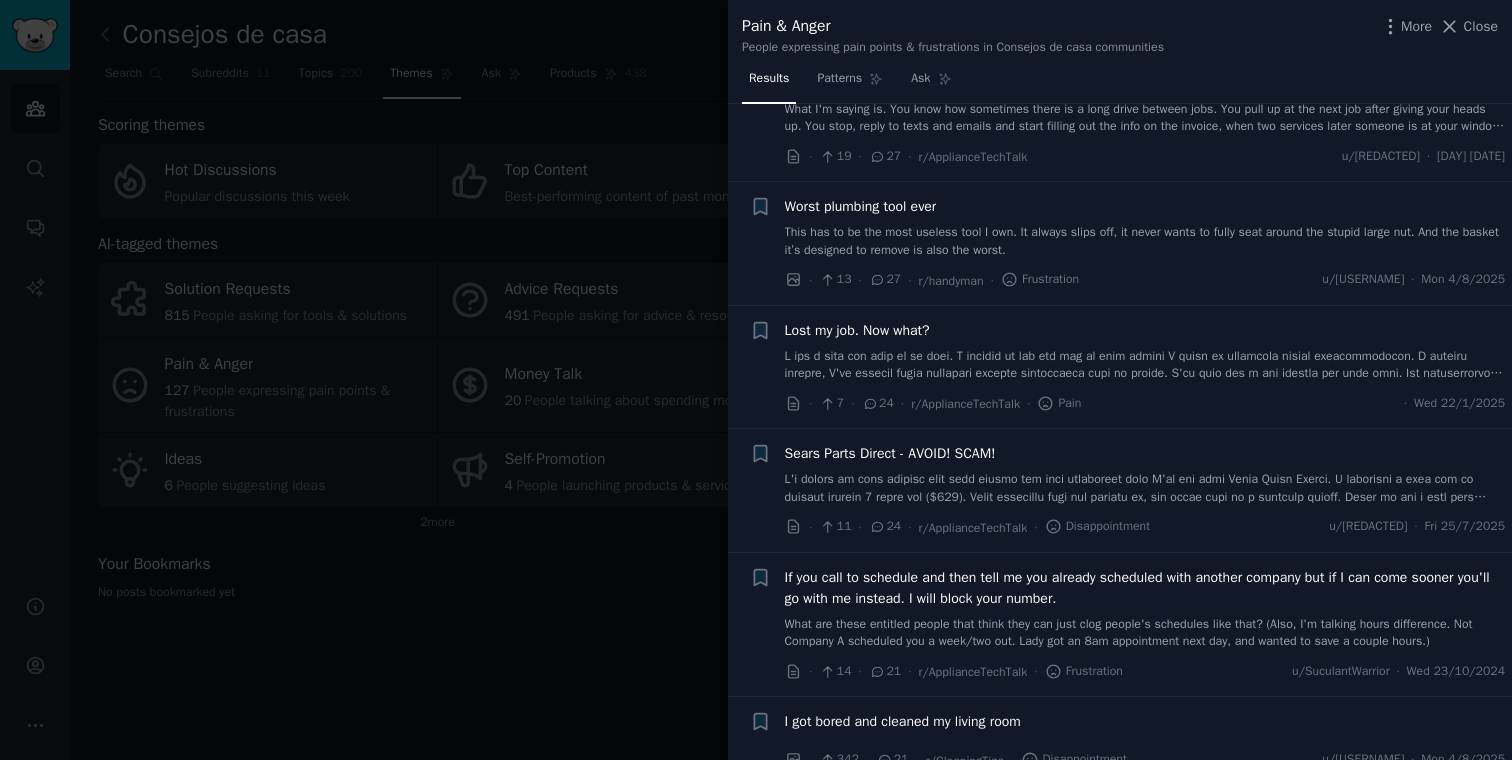scroll, scrollTop: 1295, scrollLeft: 0, axis: vertical 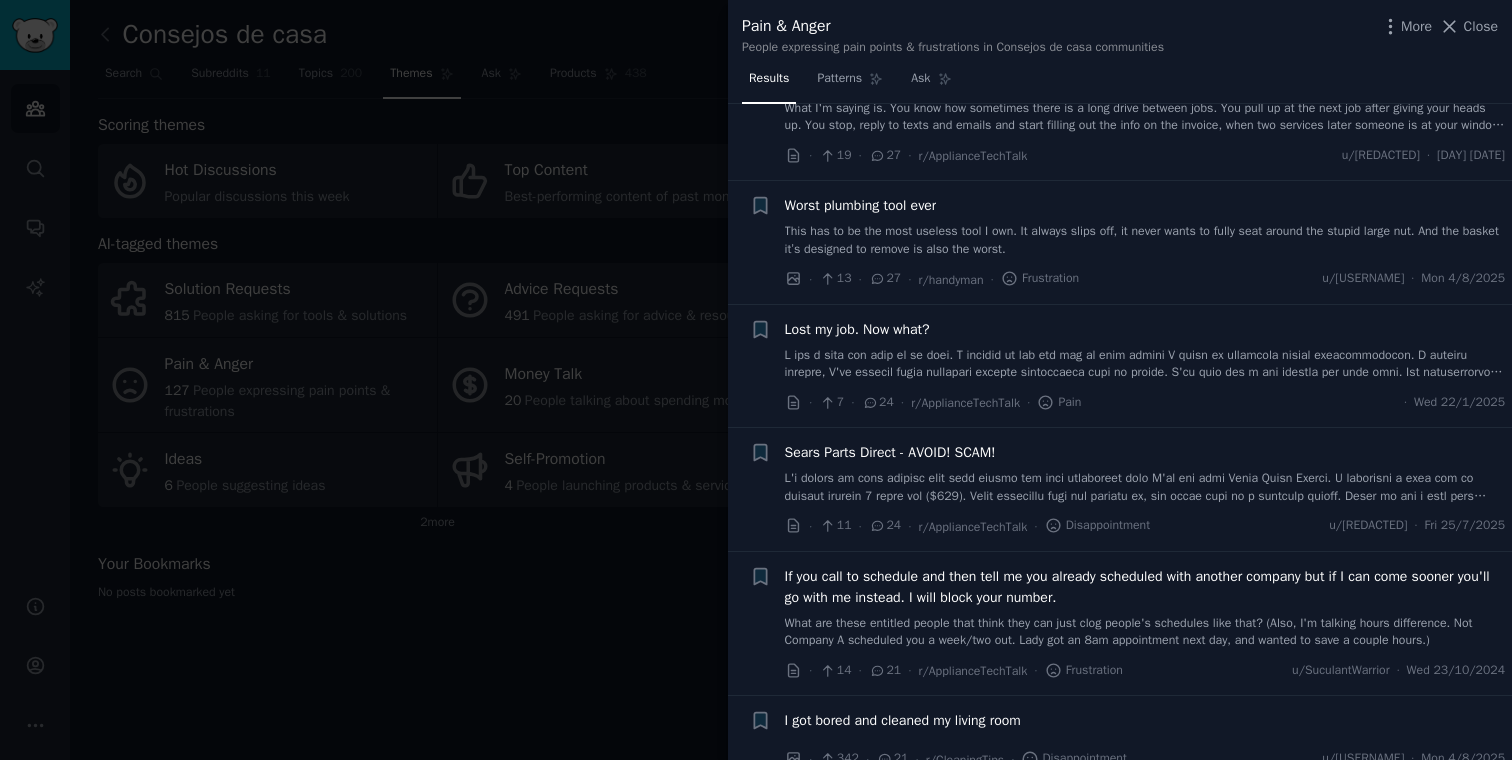 click at bounding box center [756, 380] 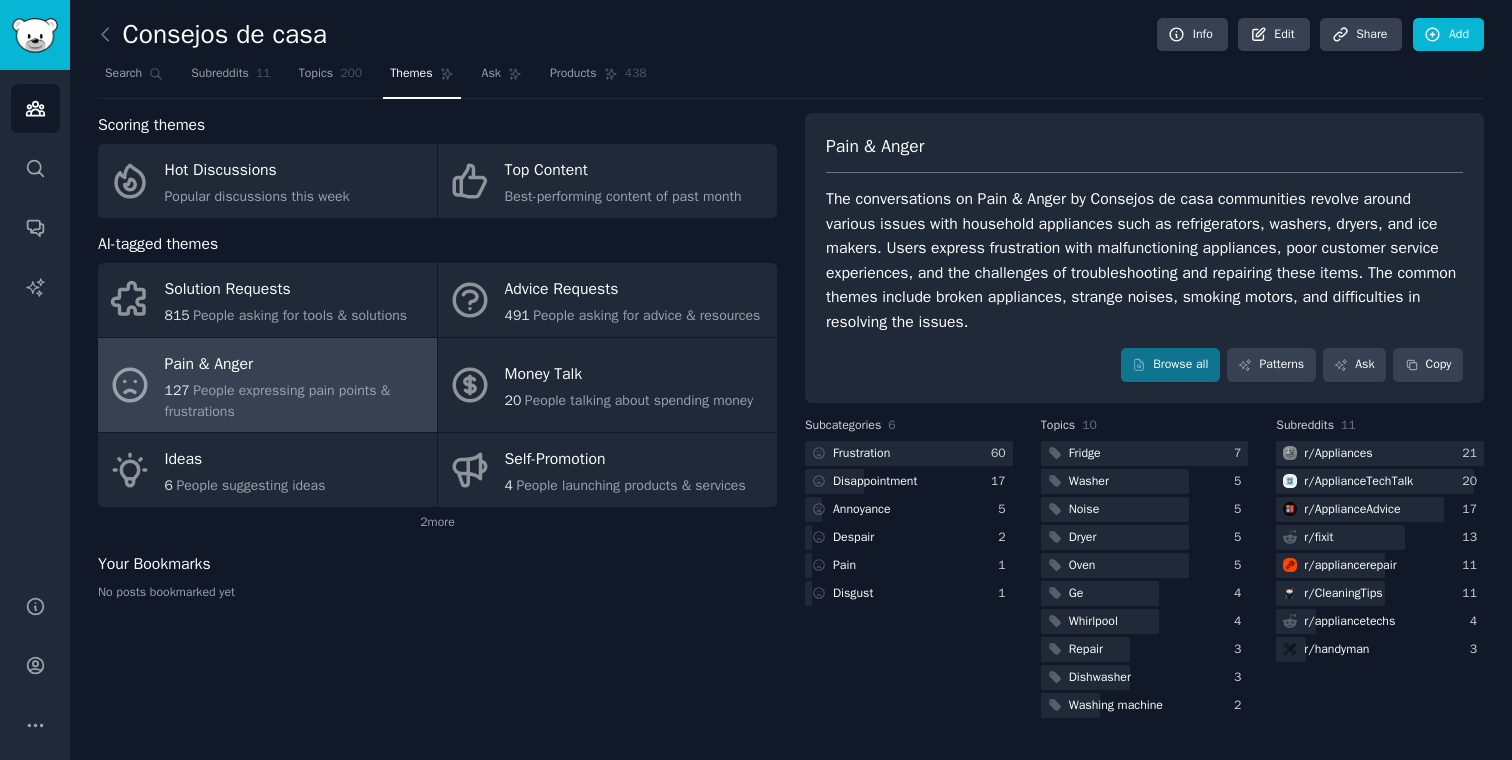 click on "Consejos de casa Info Edit Share Add" at bounding box center [791, 38] 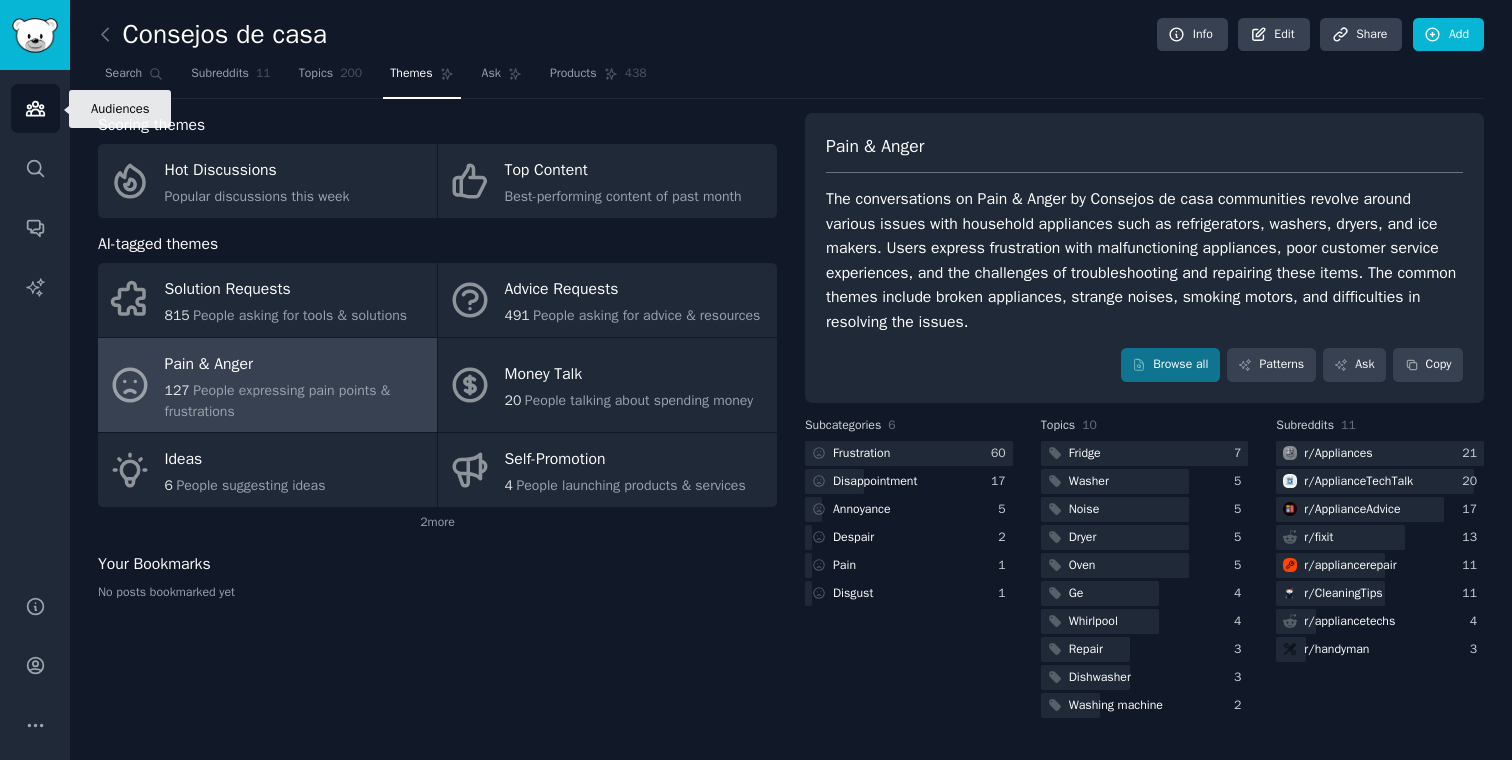 click 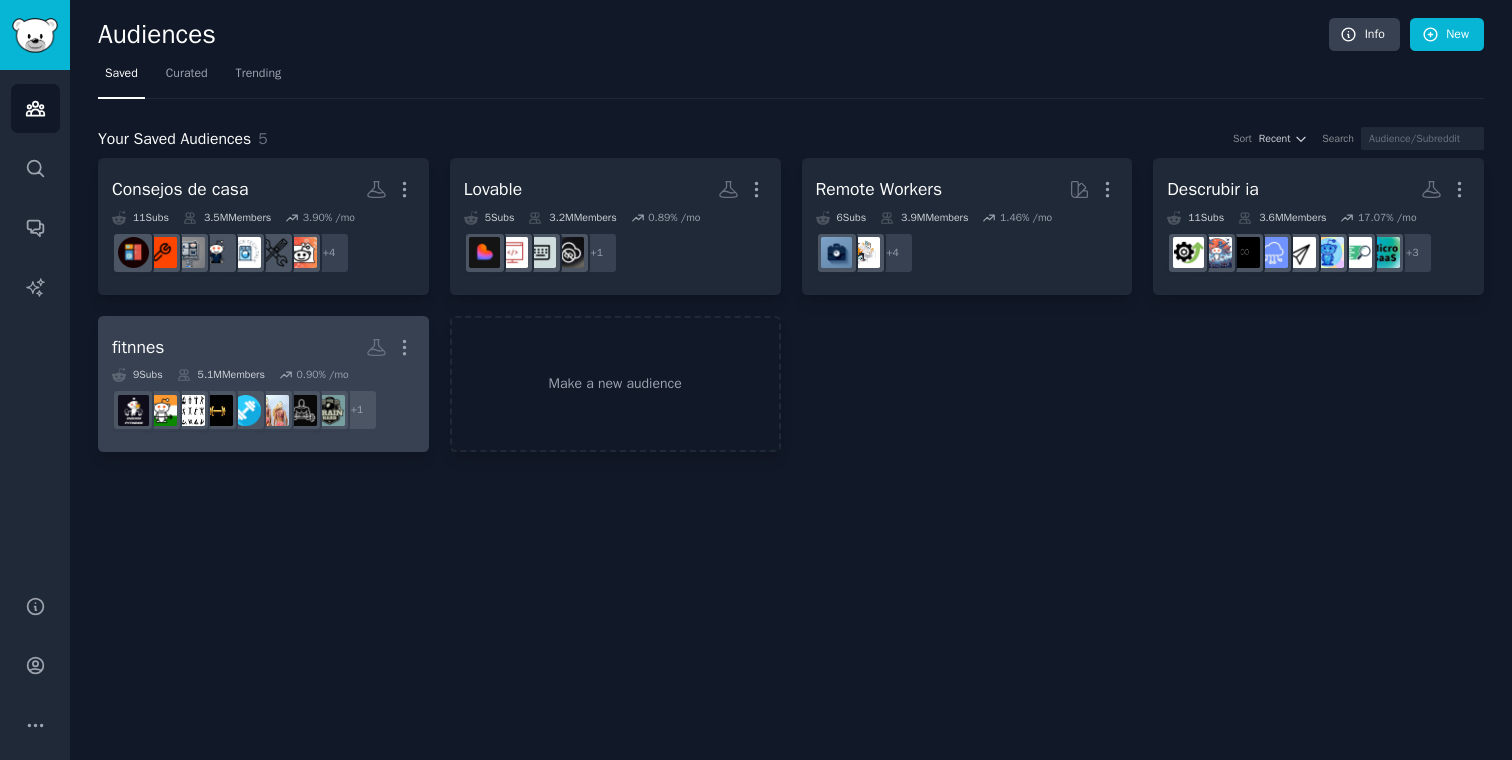click on "fitnnes More" at bounding box center (263, 347) 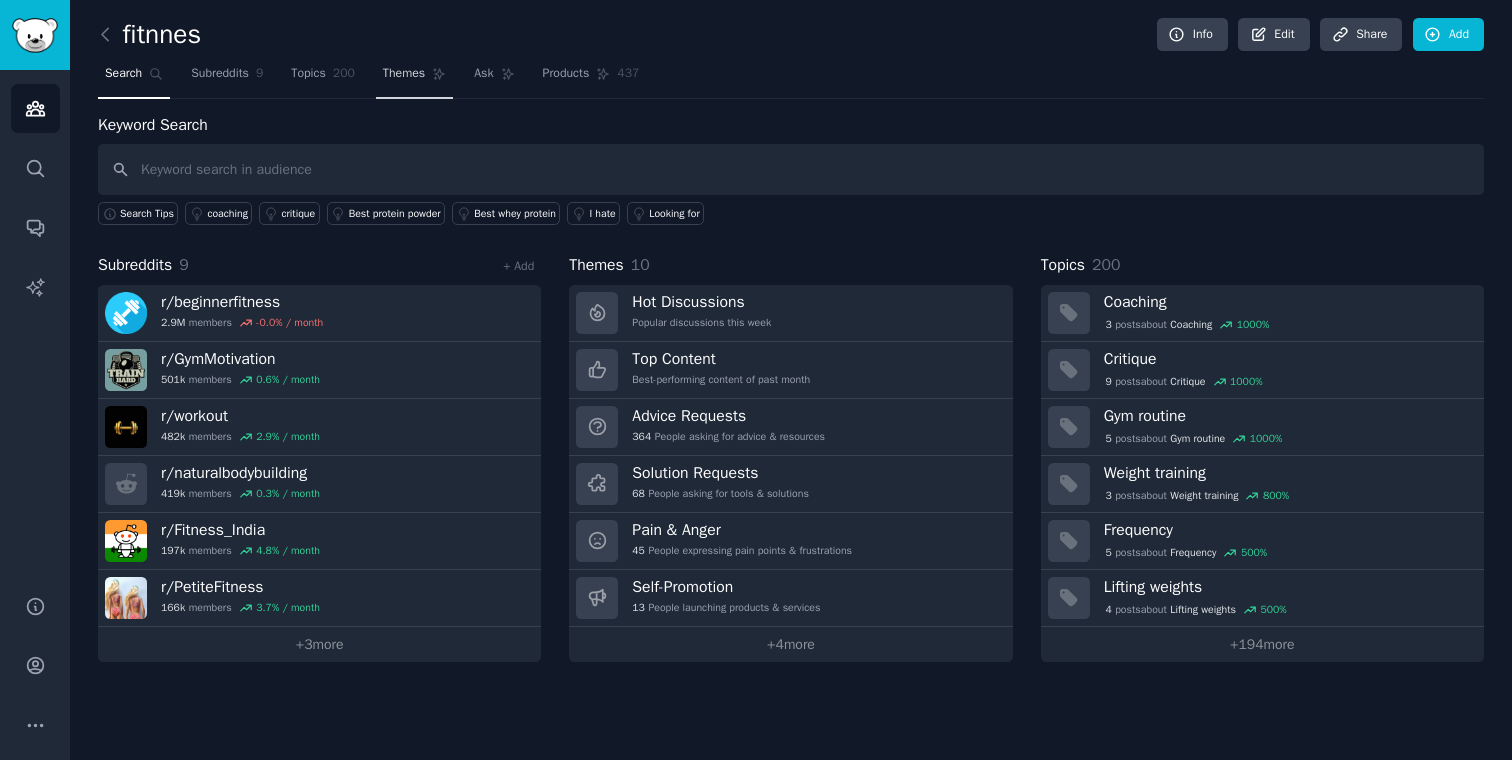 click on "Themes" at bounding box center (414, 78) 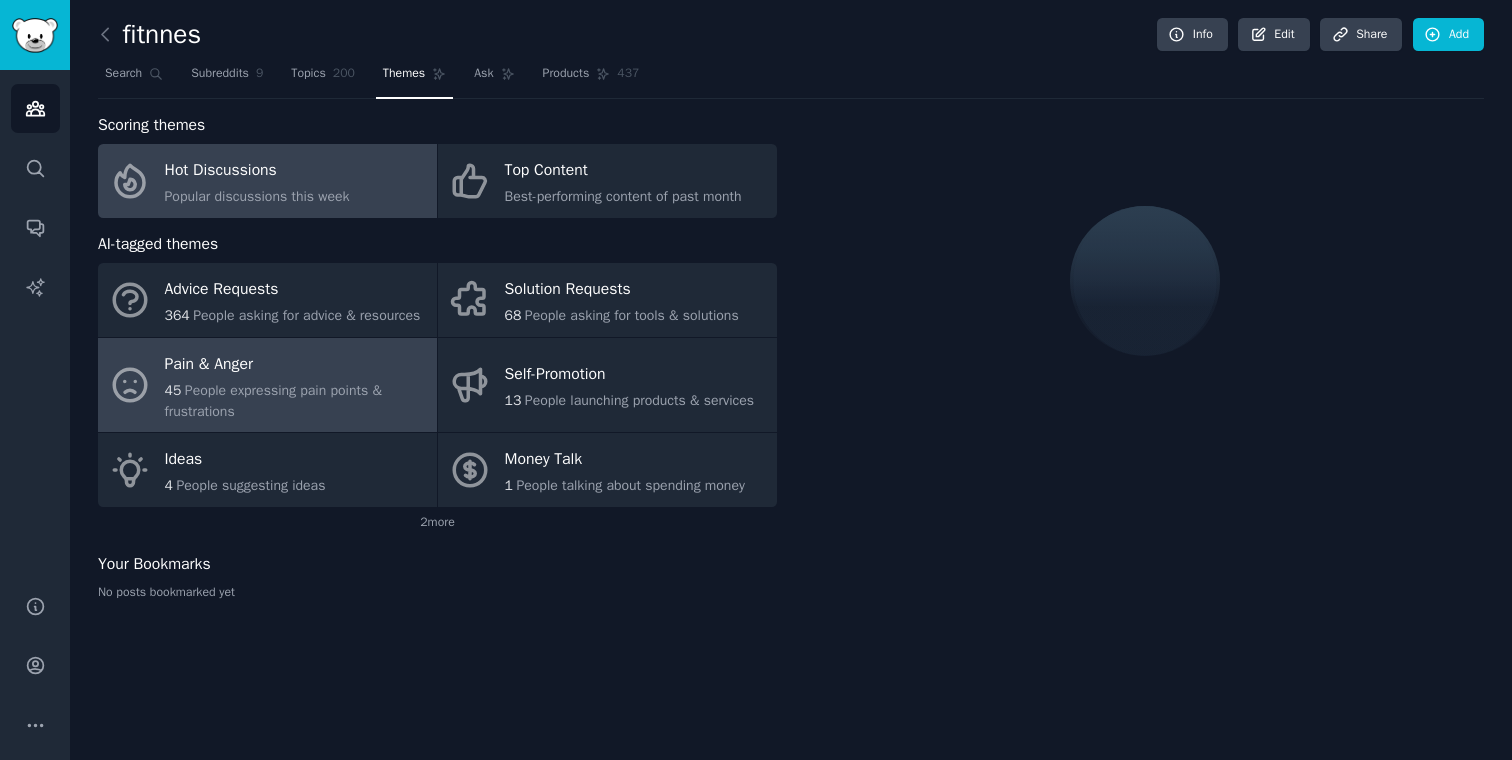 click on "Pain & Anger" at bounding box center [296, 364] 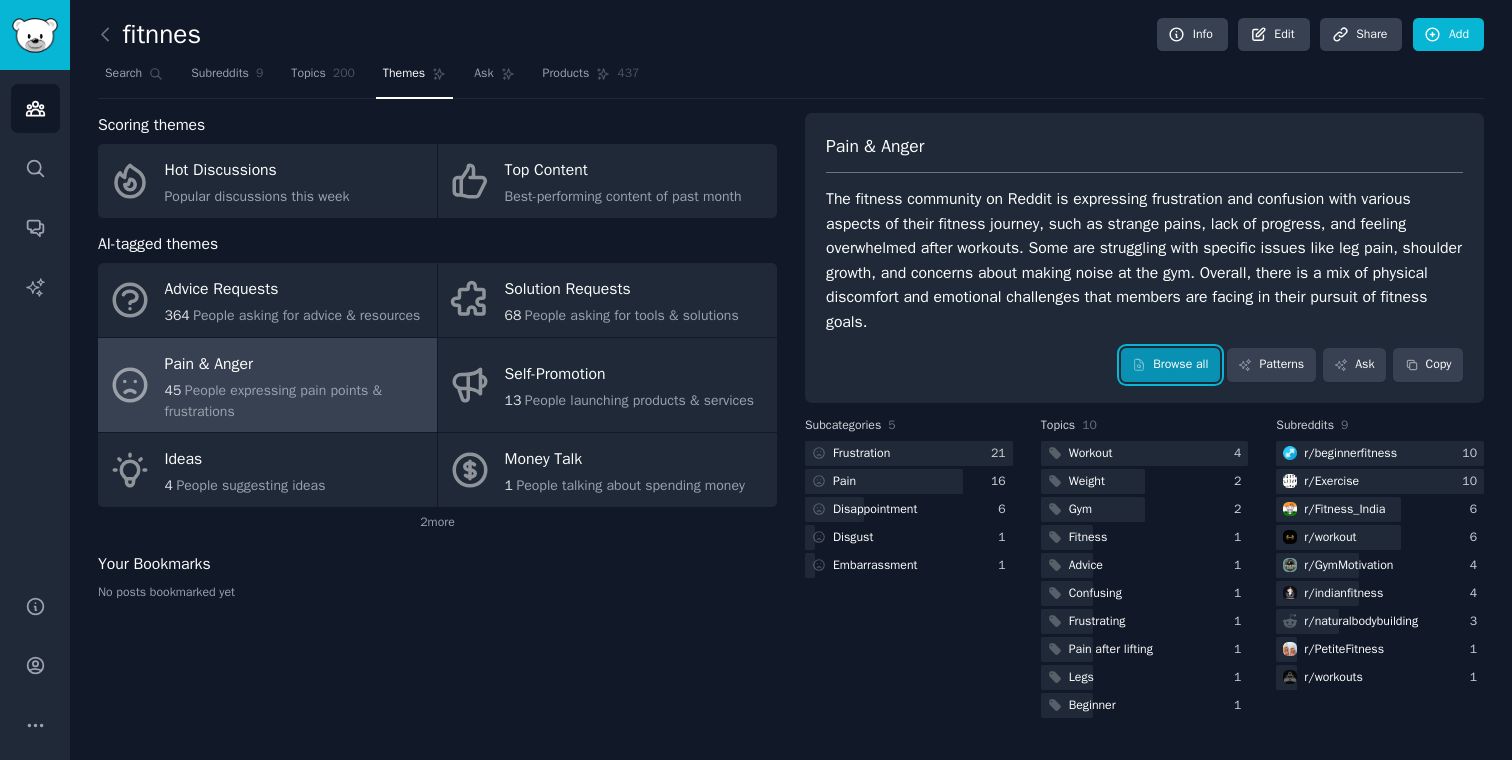 click on "Browse all" at bounding box center [1170, 365] 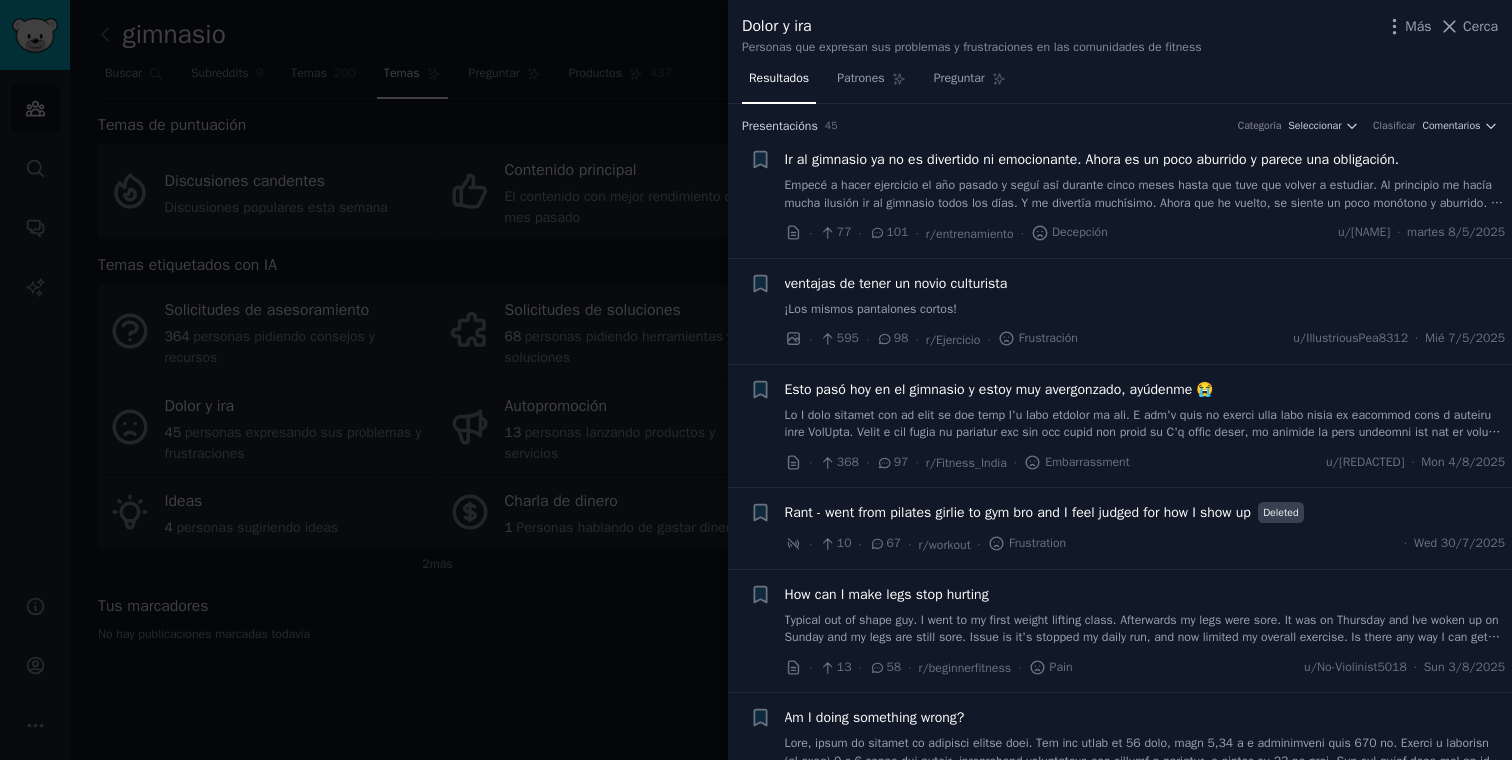 click on "Resultados Patrones Preguntar" at bounding box center [1120, 83] 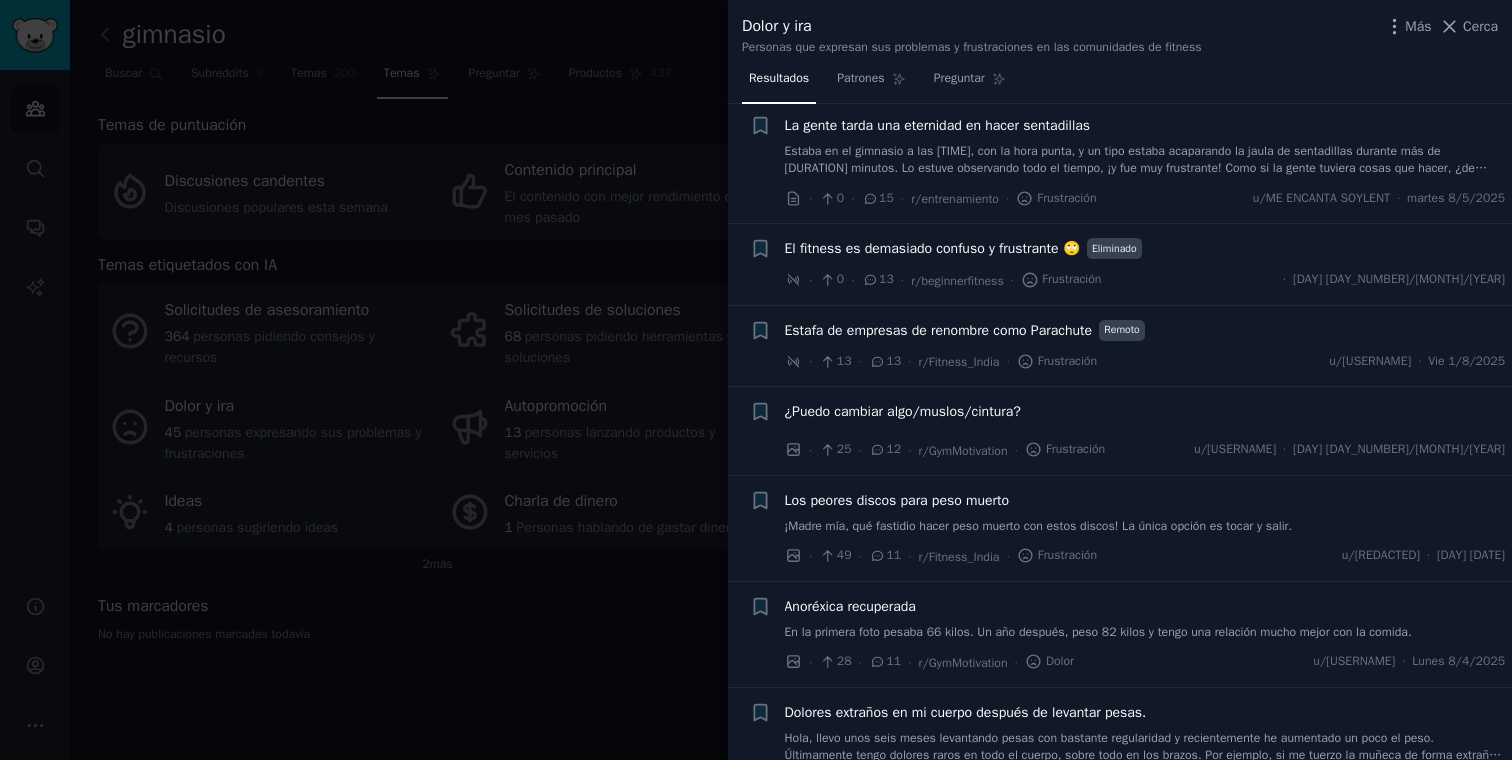 scroll, scrollTop: 2596, scrollLeft: 0, axis: vertical 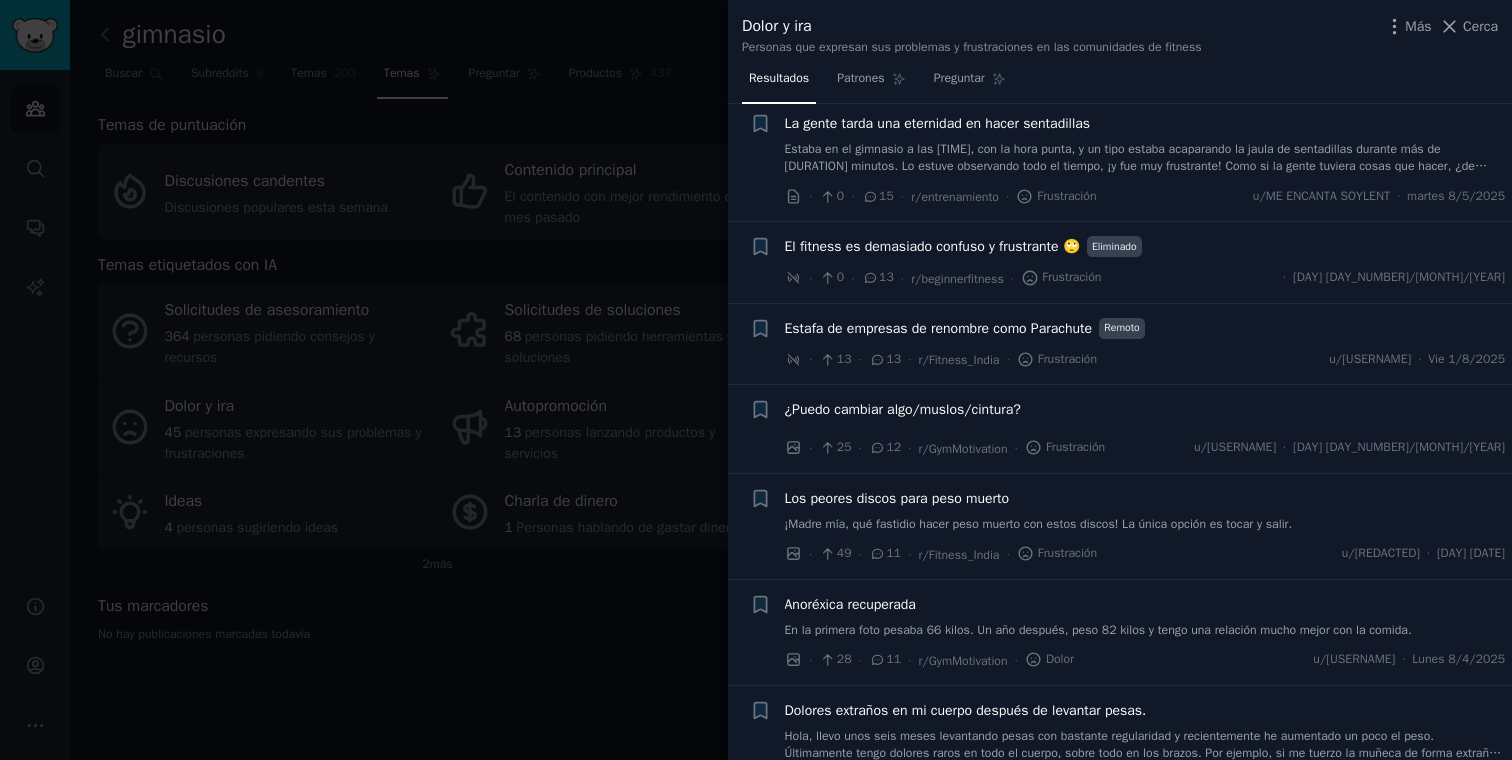 click on "El fitness es demasiado confuso y frustrante 🙄 Eliminado" at bounding box center (1145, 246) 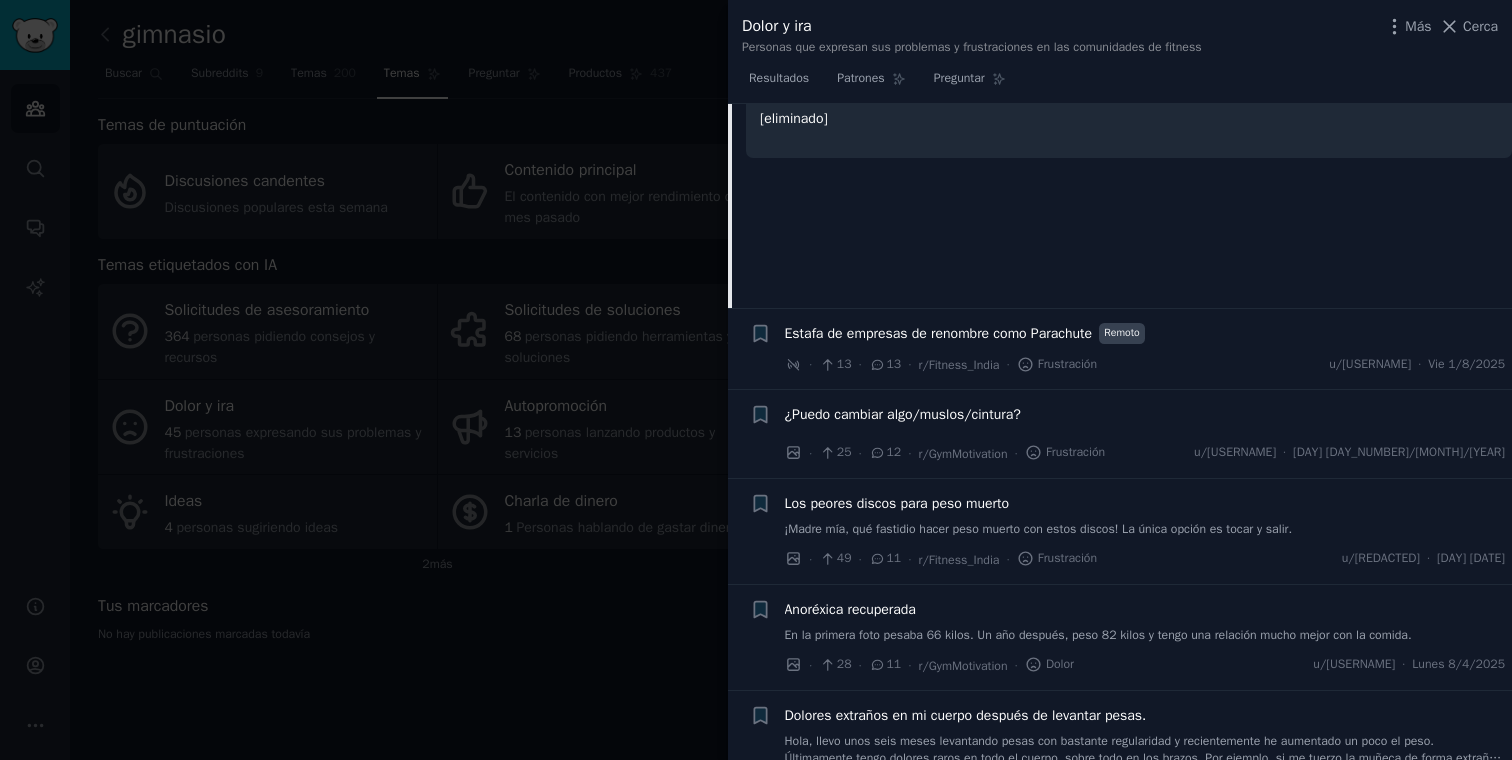 scroll, scrollTop: 2894, scrollLeft: 0, axis: vertical 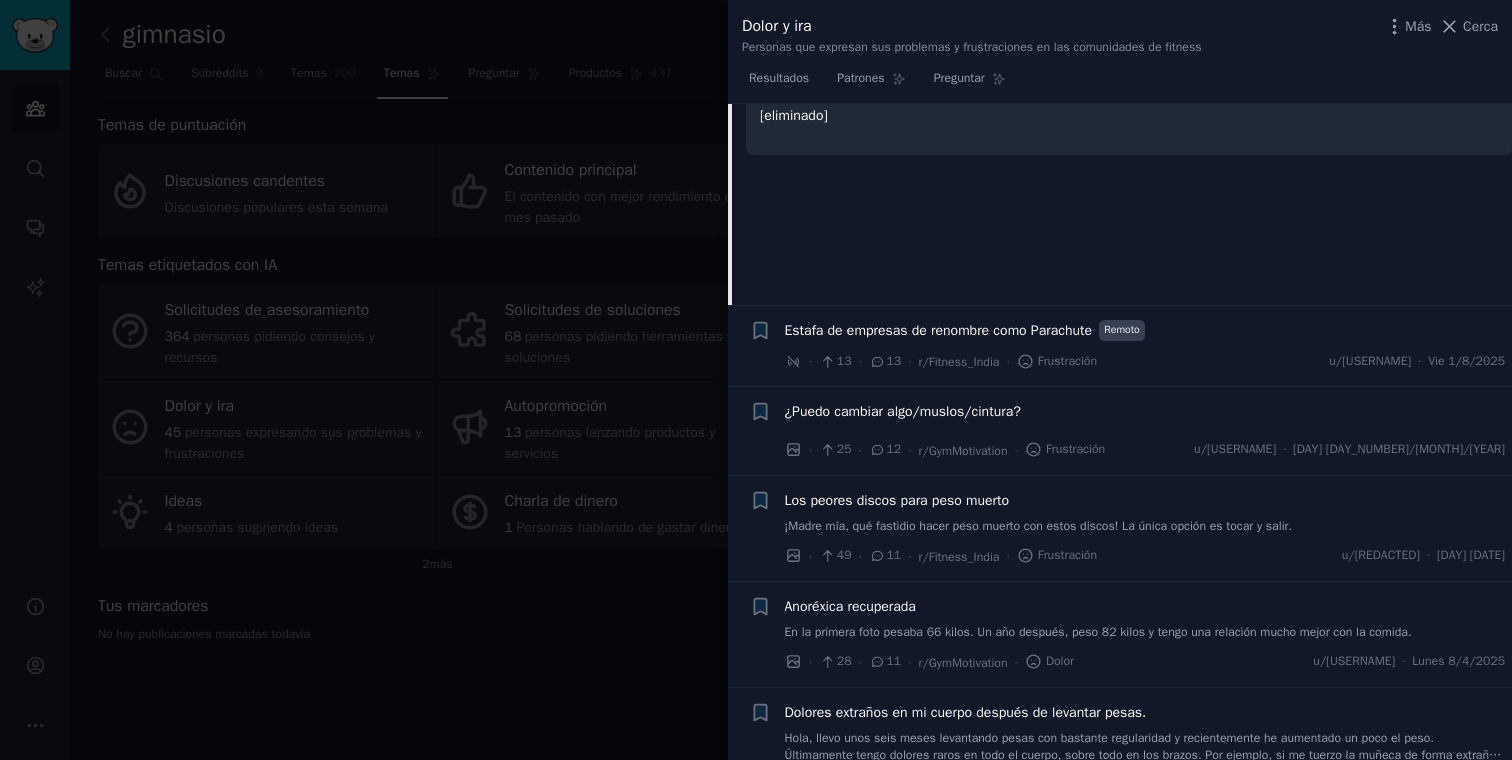 click on "Estafa de empresas de renombre como Parachute" at bounding box center [939, 330] 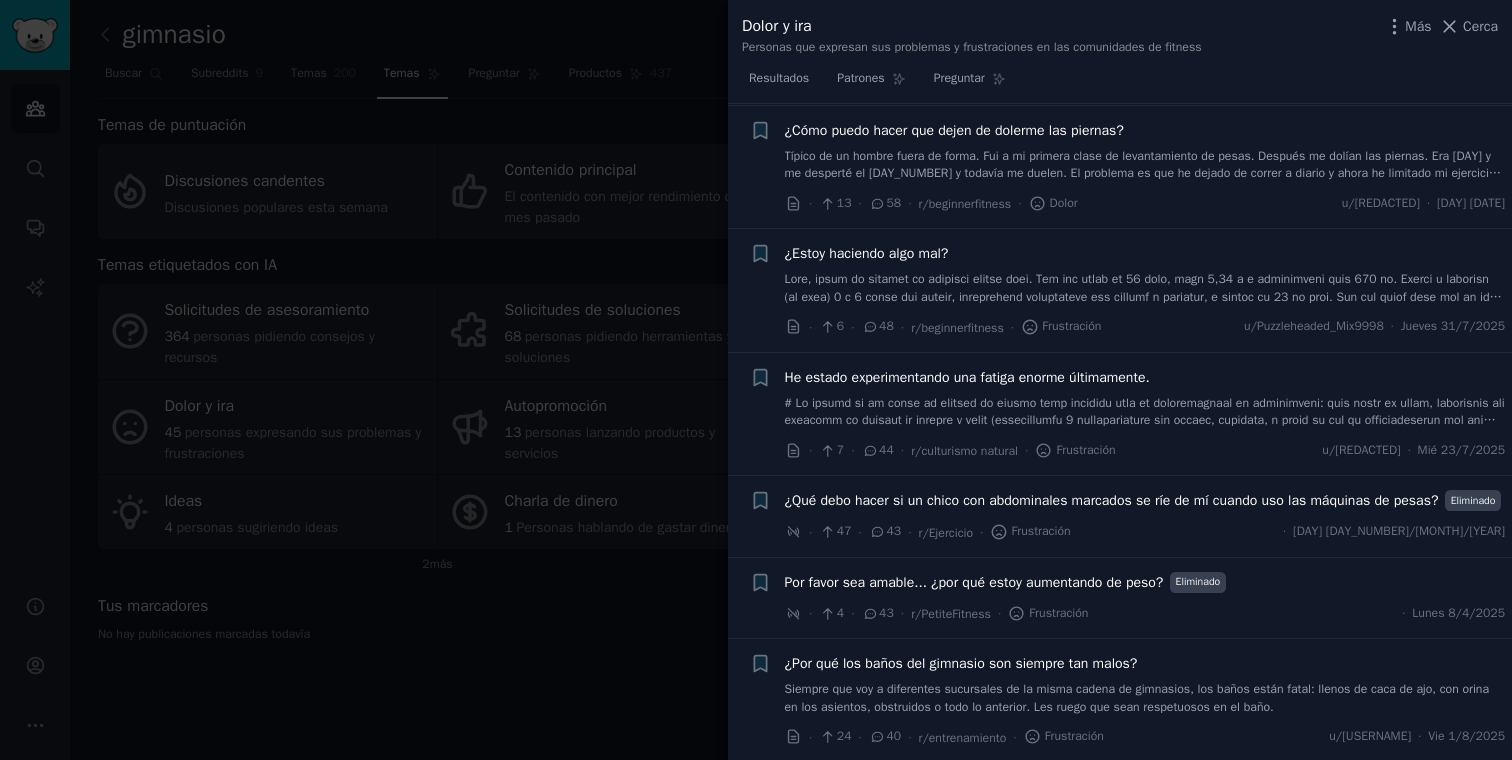 scroll, scrollTop: 0, scrollLeft: 0, axis: both 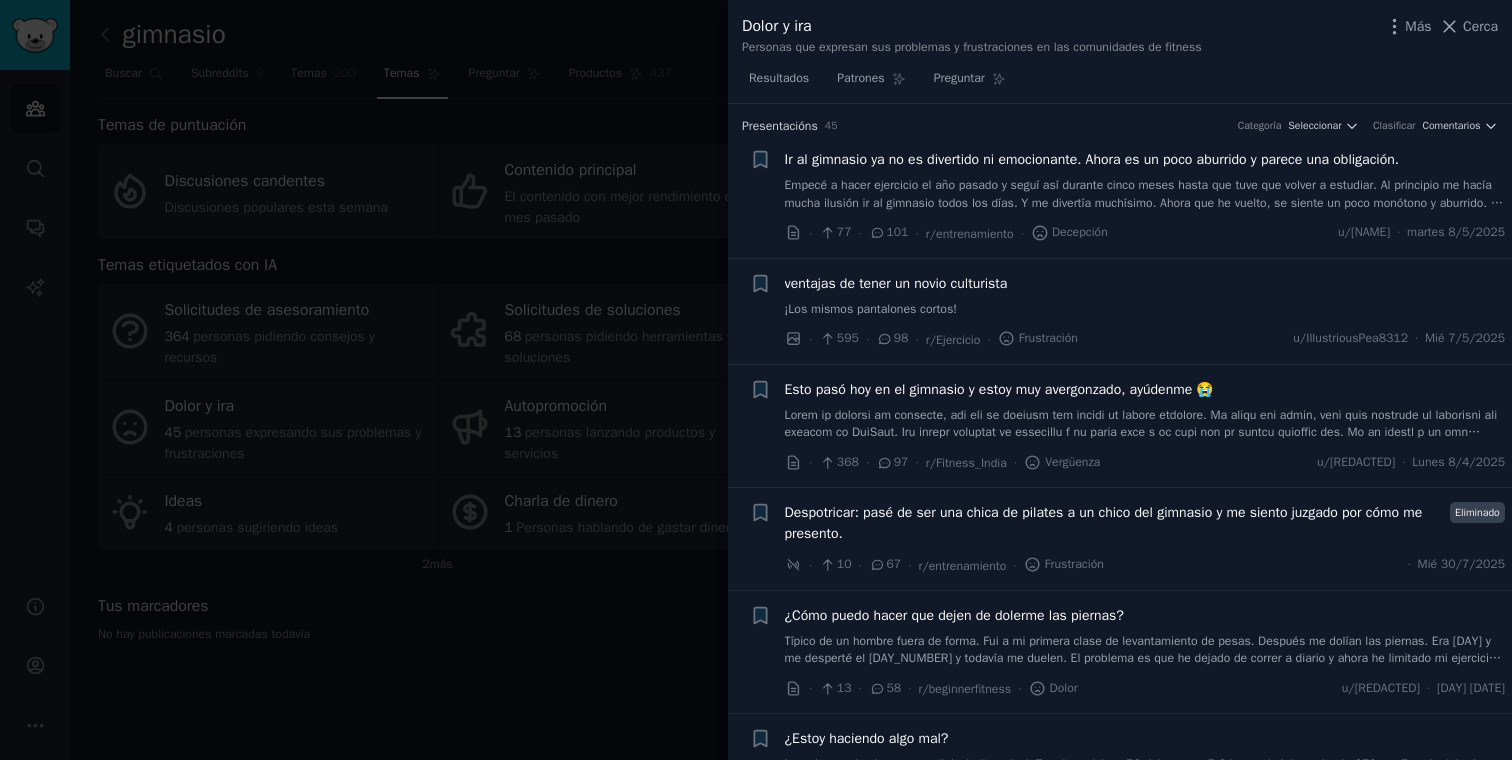 click at bounding box center (756, 380) 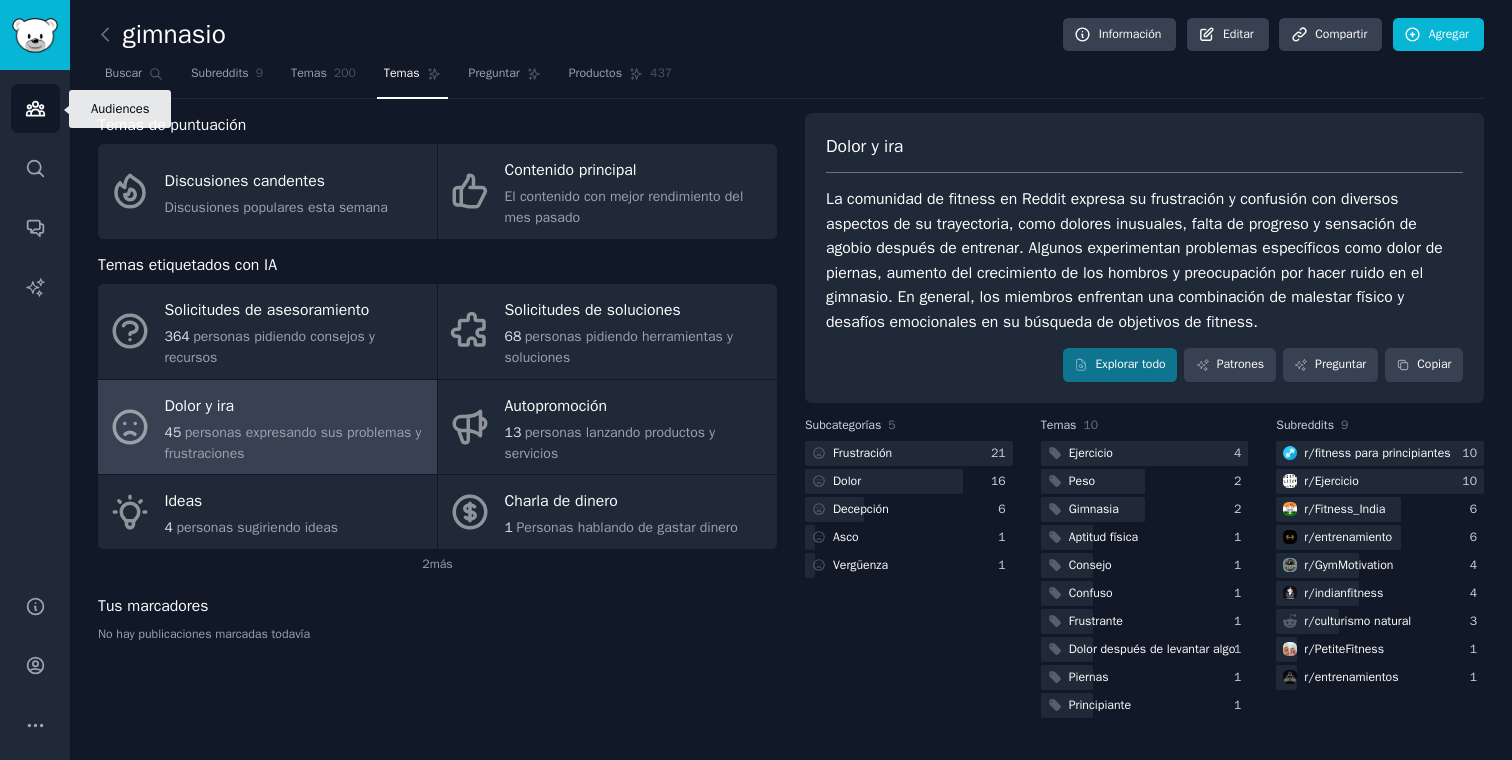 click 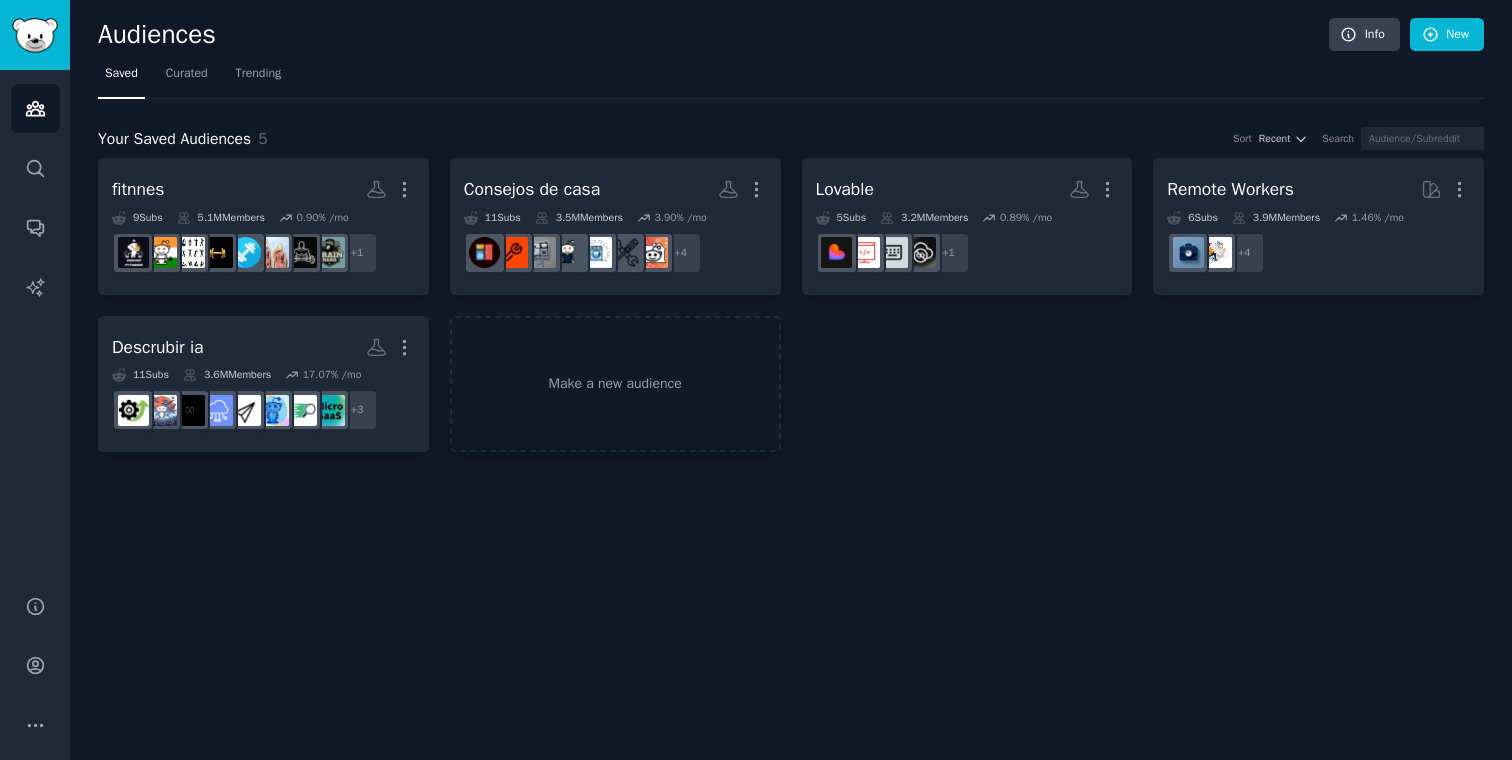 click on "fitnnes More 9  Sub s 5.1M  Members 0.90 % /mo r/workout + 1 Consejos de casa More 11  Sub s 3.5M  Members 3.90 % /mo + 4 Lovable More 5  Sub s 3.2M  Members 0.89 % /mo + 1 Remote Workers More 6  Sub s 3.9M  Members 1.46 % /mo r/work + 4 Descrubir ia Custom Audience More 11  Sub s 3.6M  Members 17.07 % /mo + 3 Make a new audience" at bounding box center [791, 305] 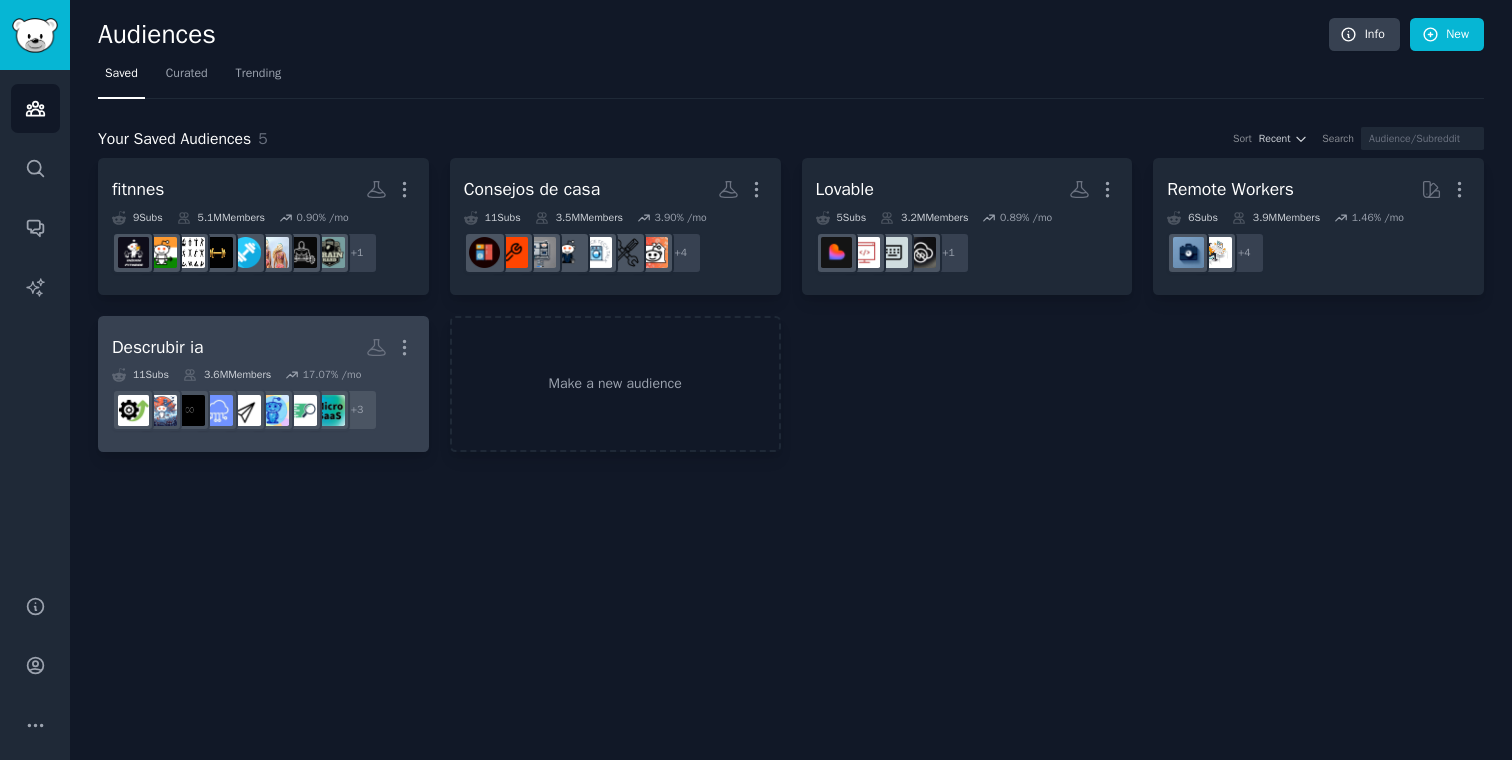 click on "Descrubir ia Custom Audience More" at bounding box center [263, 347] 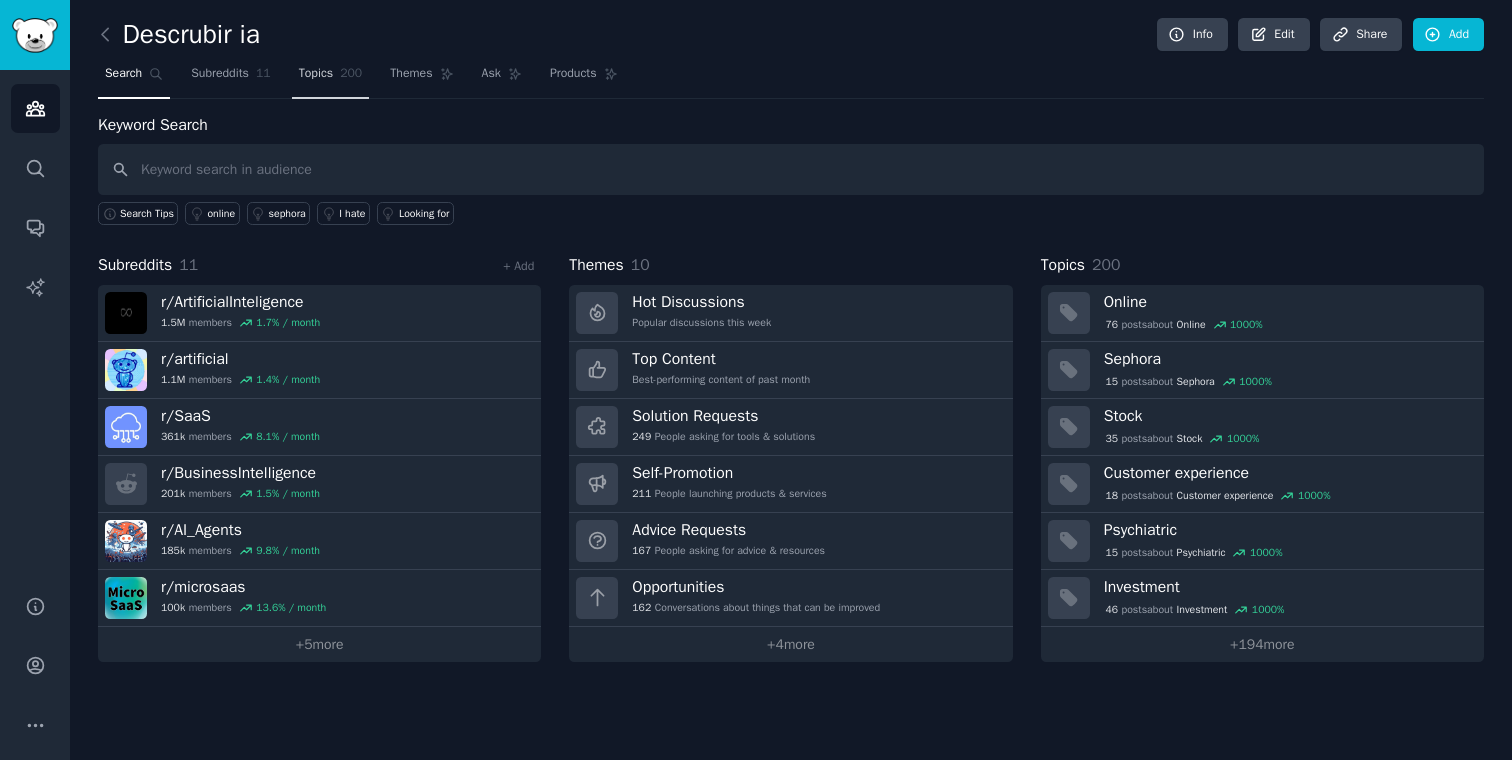 click on "Topics 200" at bounding box center [331, 78] 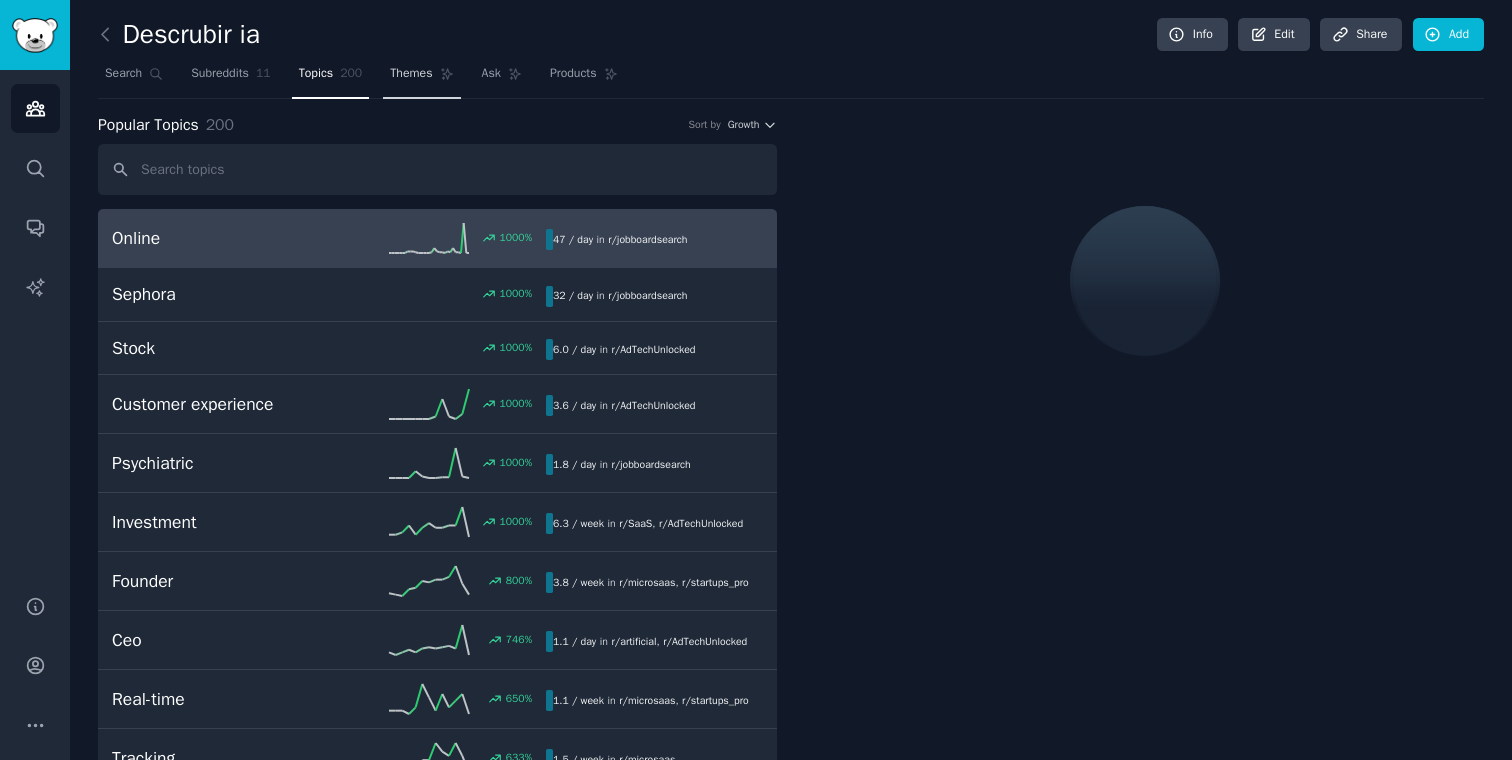 click on "Themes" at bounding box center (411, 74) 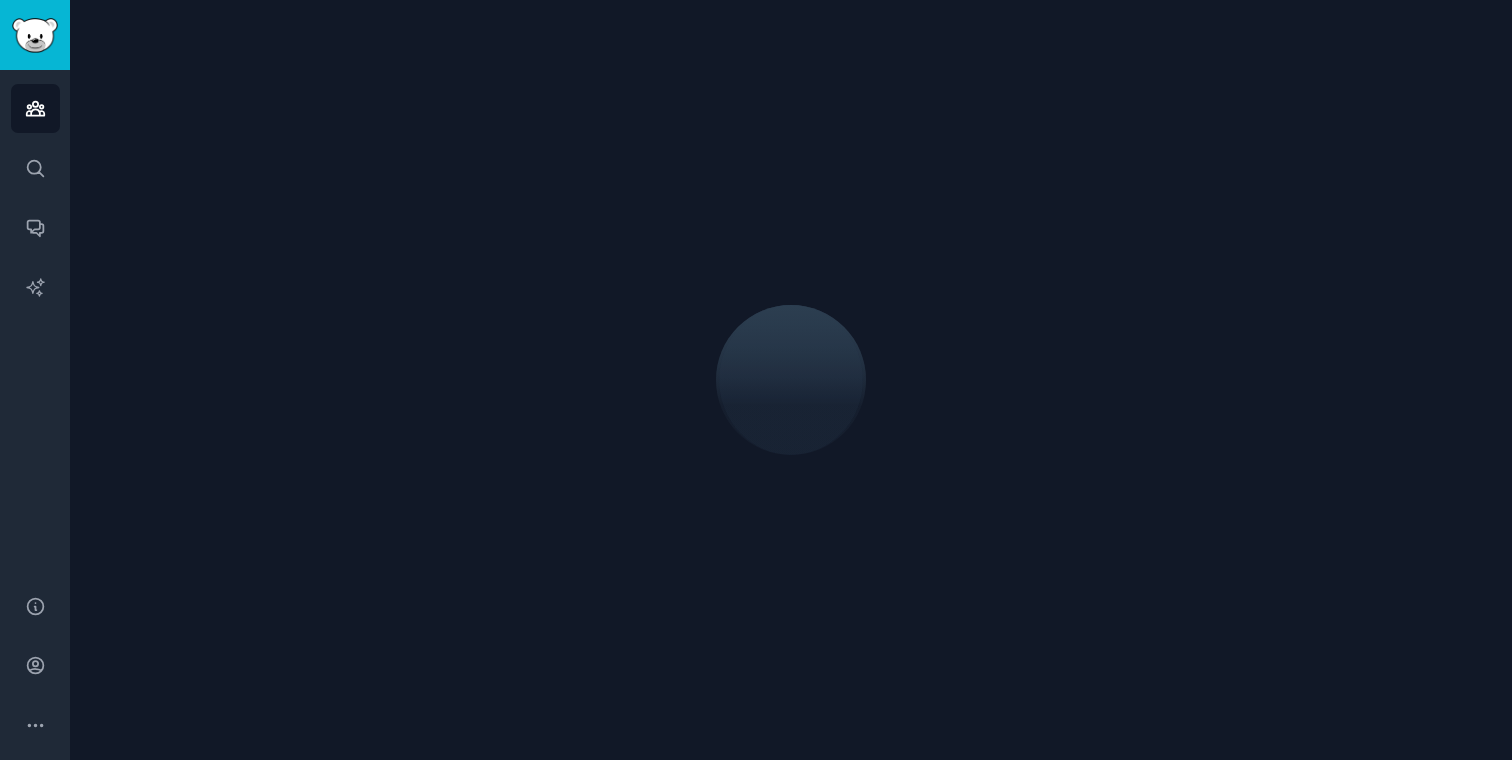 scroll, scrollTop: 0, scrollLeft: 0, axis: both 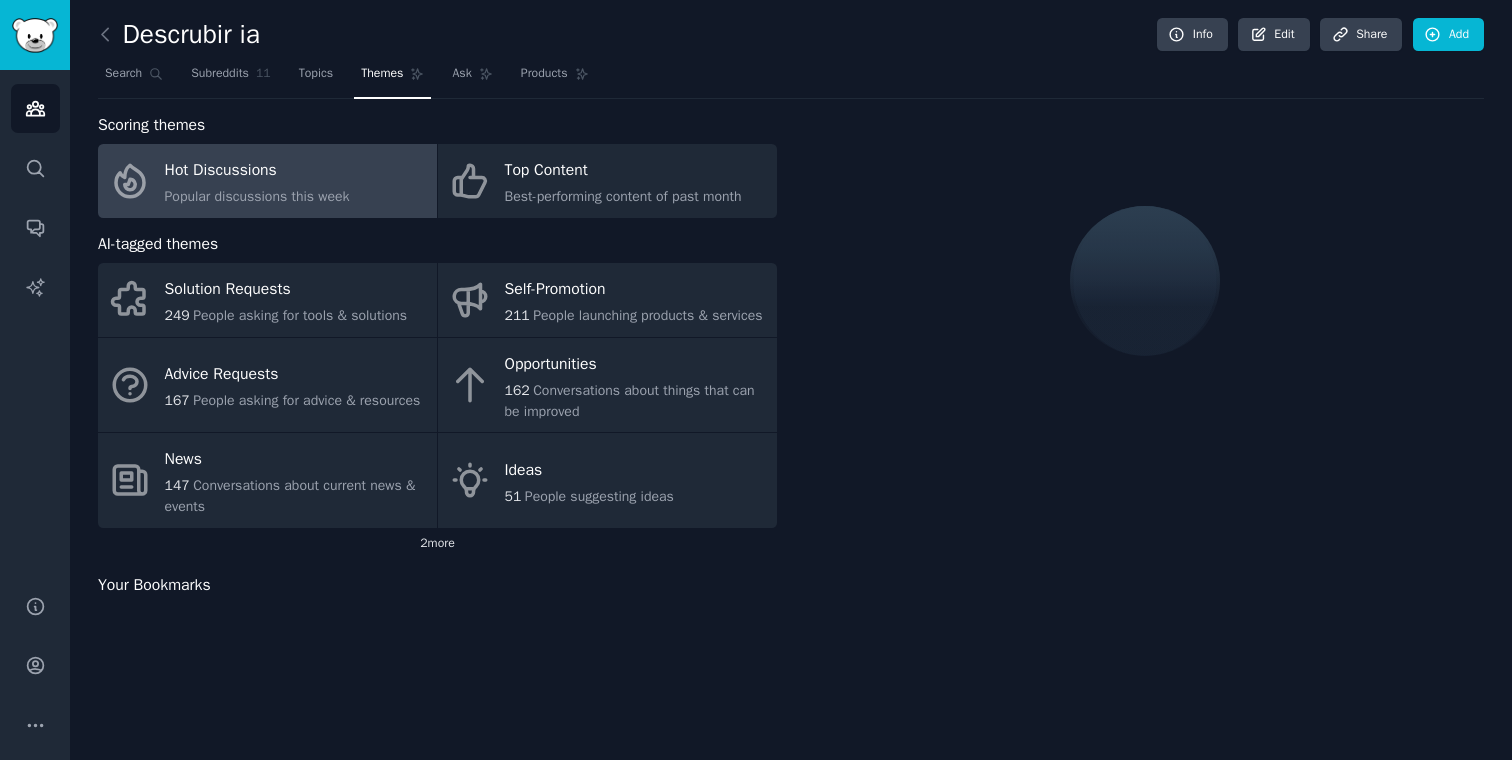 click on "2  more" 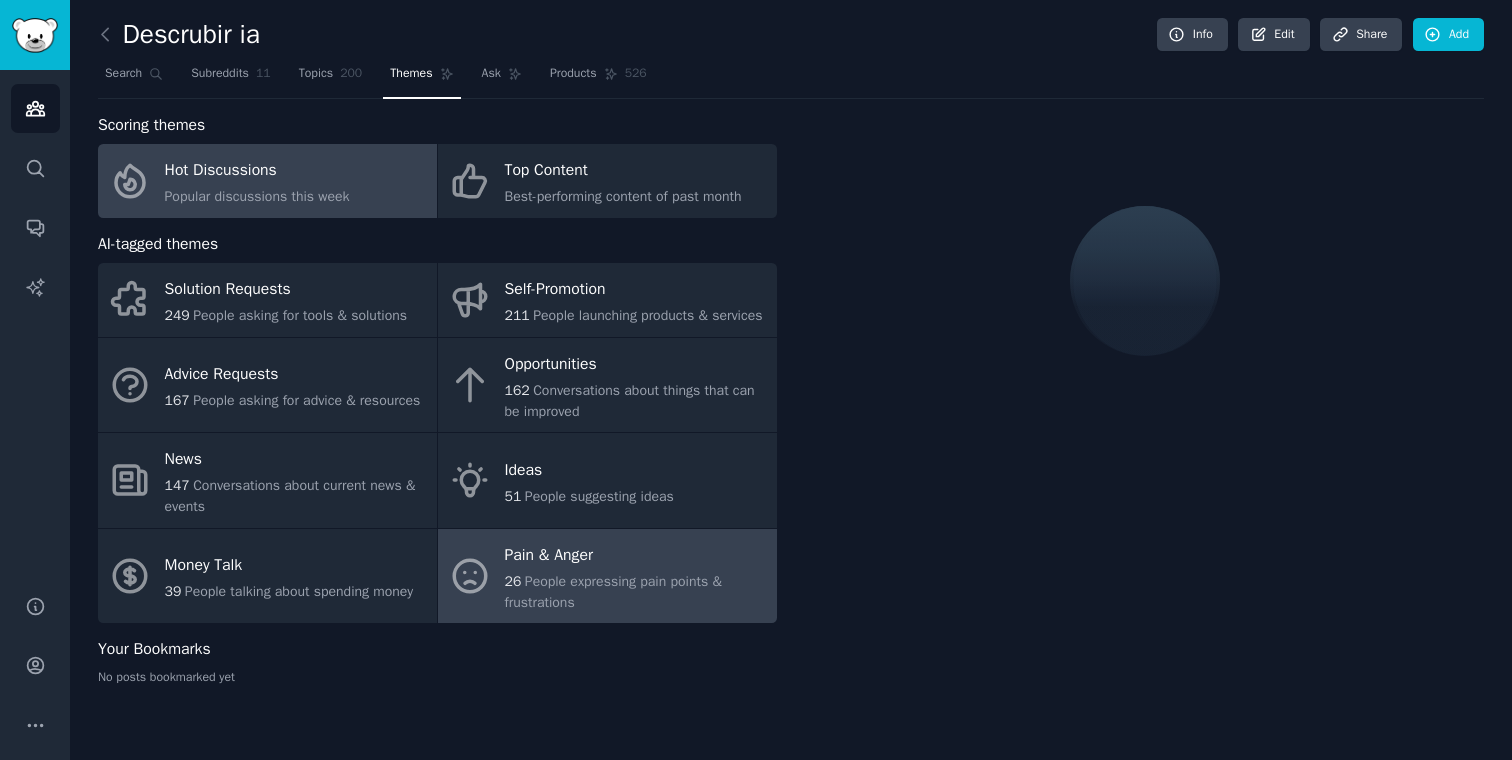 click on "People expressing pain points & frustrations" at bounding box center (613, 592) 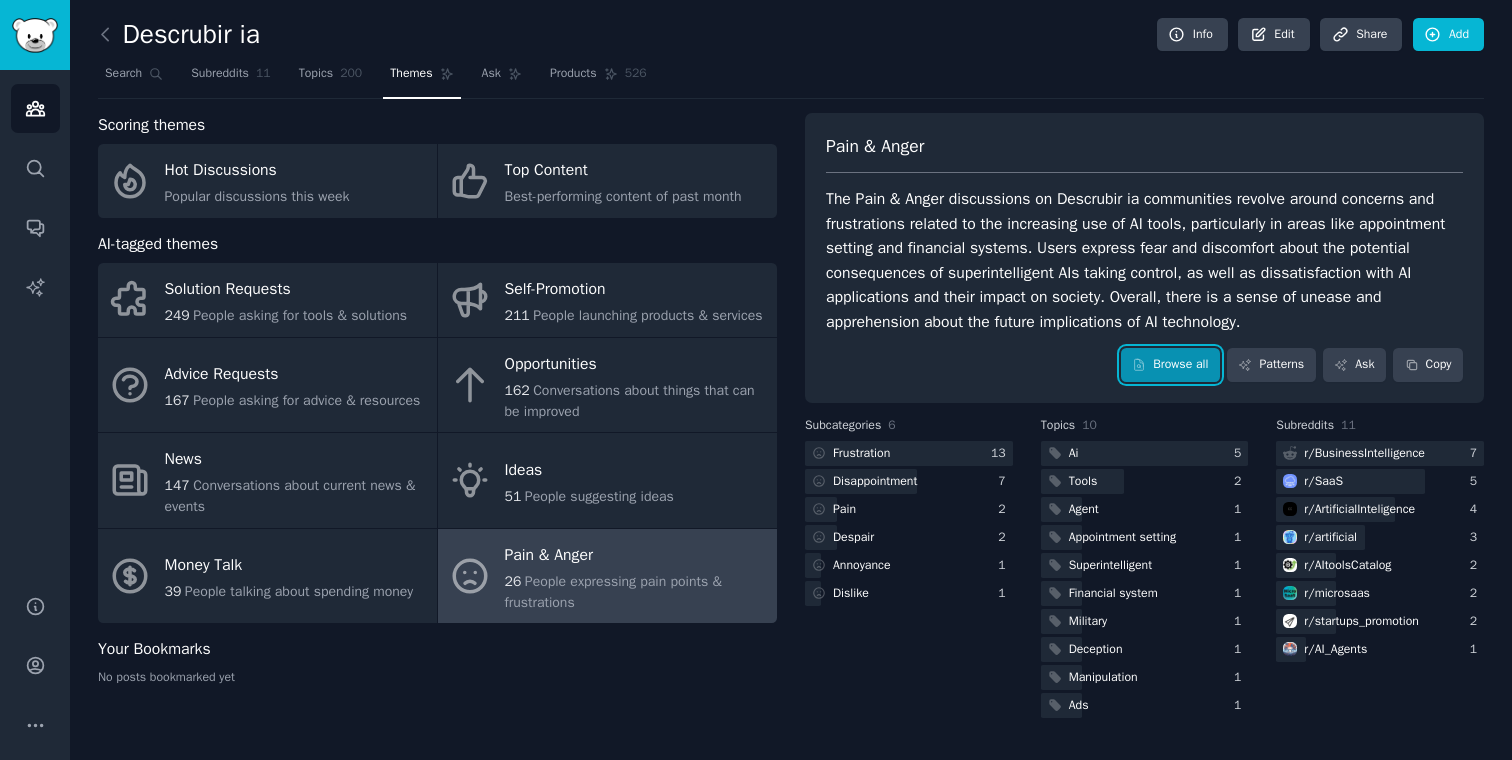 click on "Browse all" at bounding box center [1170, 365] 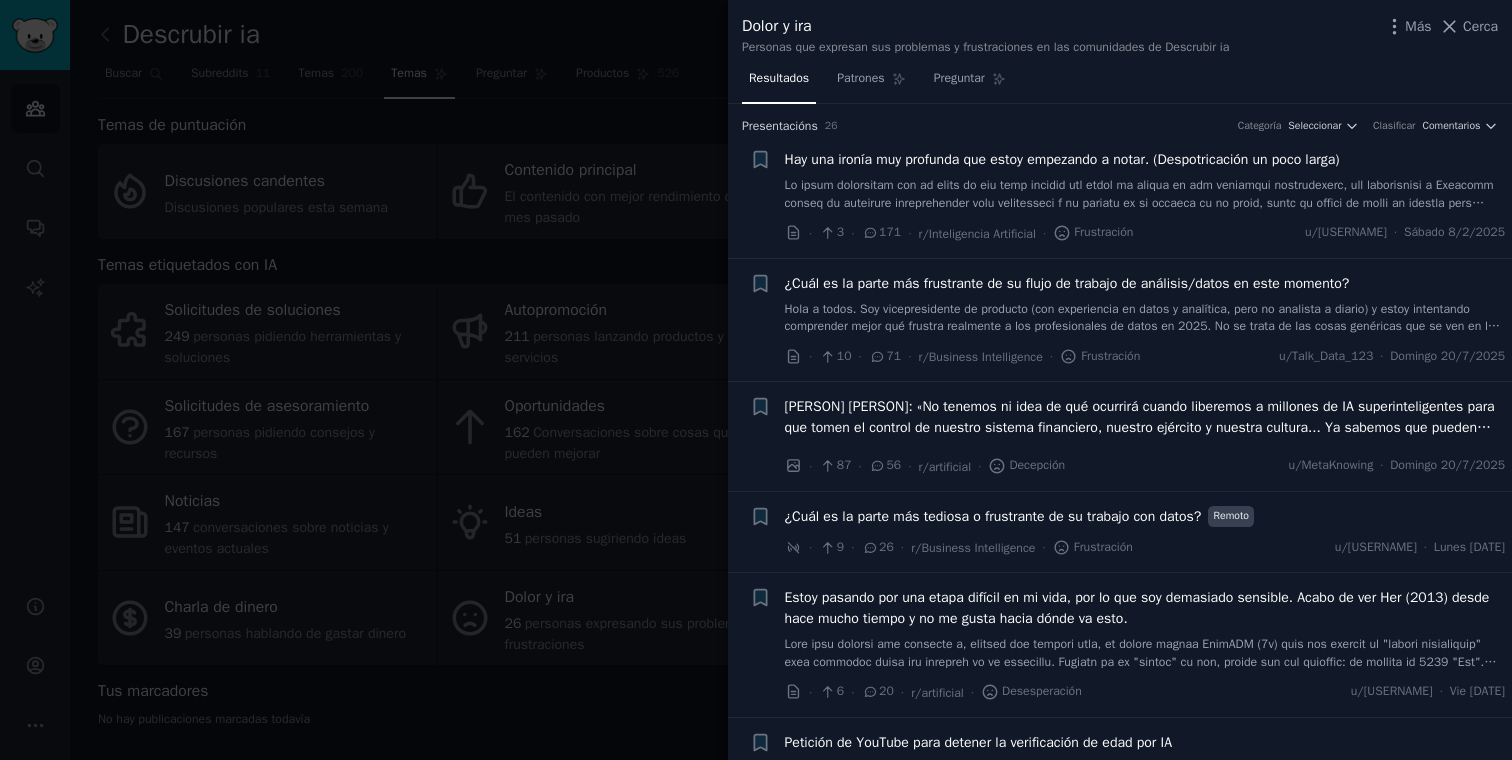 click at bounding box center [1145, 281] 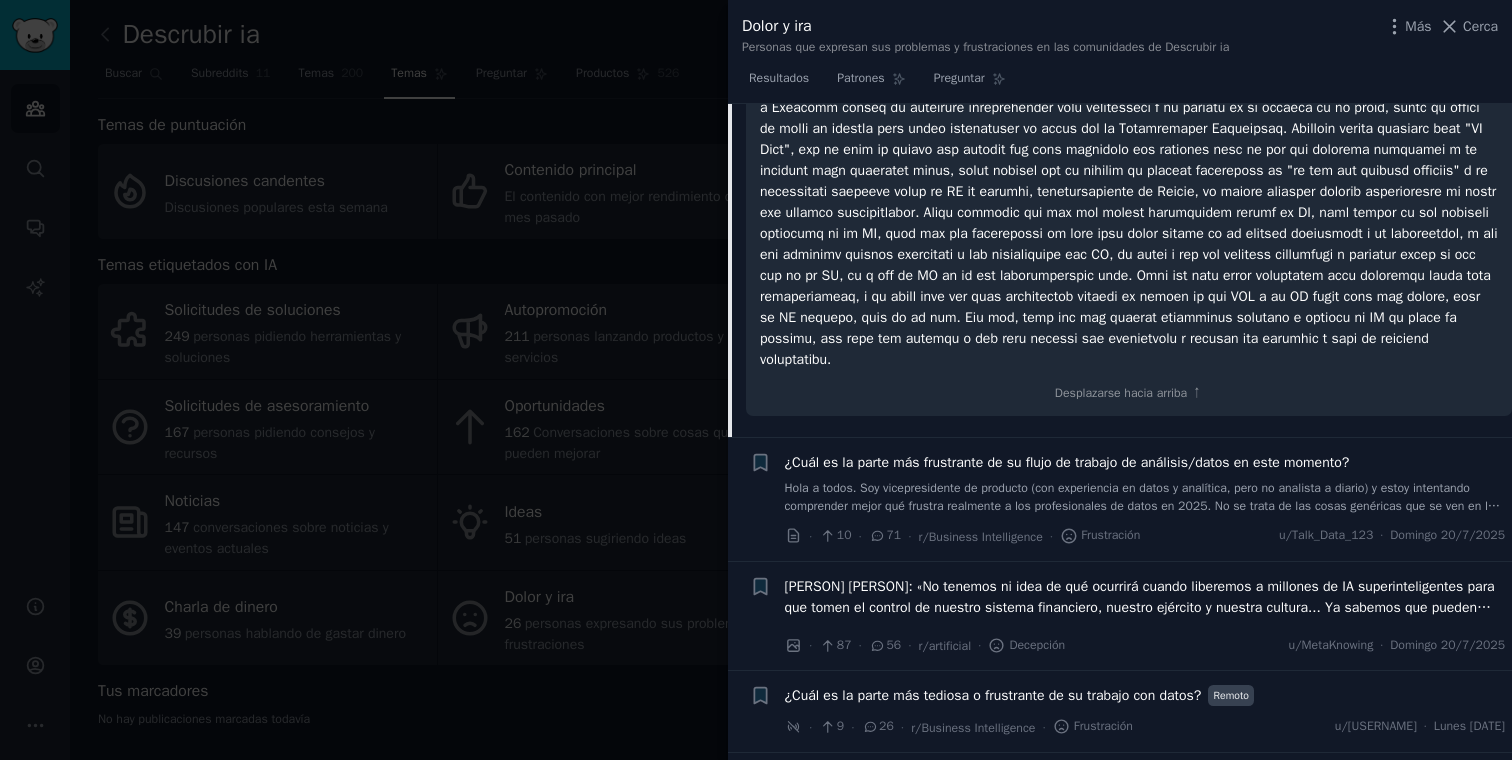 scroll, scrollTop: 292, scrollLeft: 0, axis: vertical 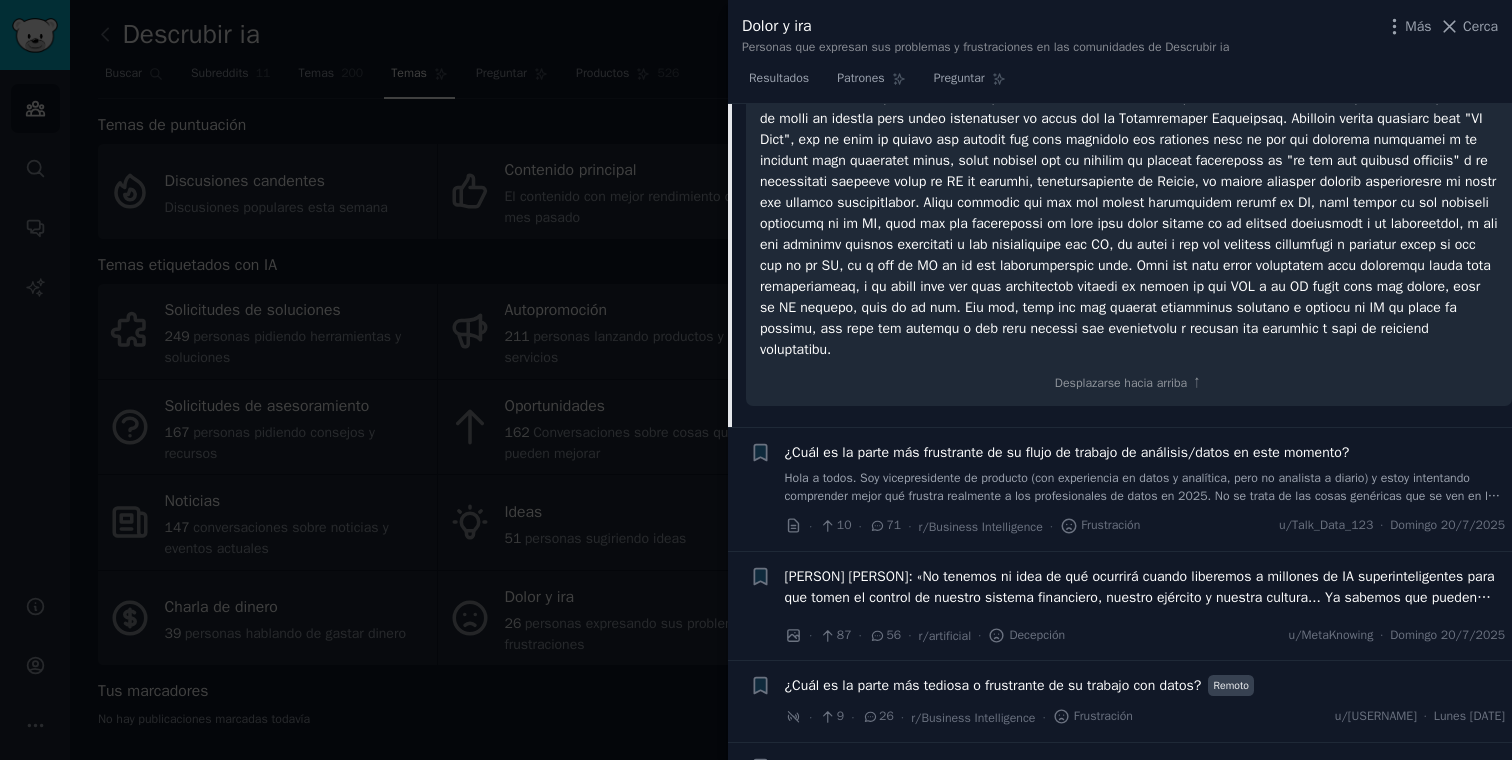 click on "Hola a todos. Soy vicepresidente de producto (con experiencia en datos y analítica, pero no analista a diario) y estoy intentando comprender mejor qué frustra realmente a los profesionales de datos en 2025. No se trata de las cosas genéricas que se ven en las publicaciones sobre liderazgo intelectual, sino de los problemas cotidianos que te ralentizan, te hacen perder el tiempo o simplemente te frustran. Si pudieras arreglar algo en tu trabajo con una varita mágica, ¿qué sería? * ¿Trabajar con datos desordenados? * ¿Alinear a las partes interesadas? * ¿Sobrecarga de herramientas? * ¿Problemas de acceso a los datos o de canalización? * ¿Documentación, colaboración, automatización...? Nada es demasiado pequeño ni demasiado específico. Intento comprender qué es lo que falla antes de lanzarme a crear algo nuevo y, sinceramente, me encantaría aprender de quienes lo viven a diario. ¡Gracias por compartir!" at bounding box center [1143, 539] 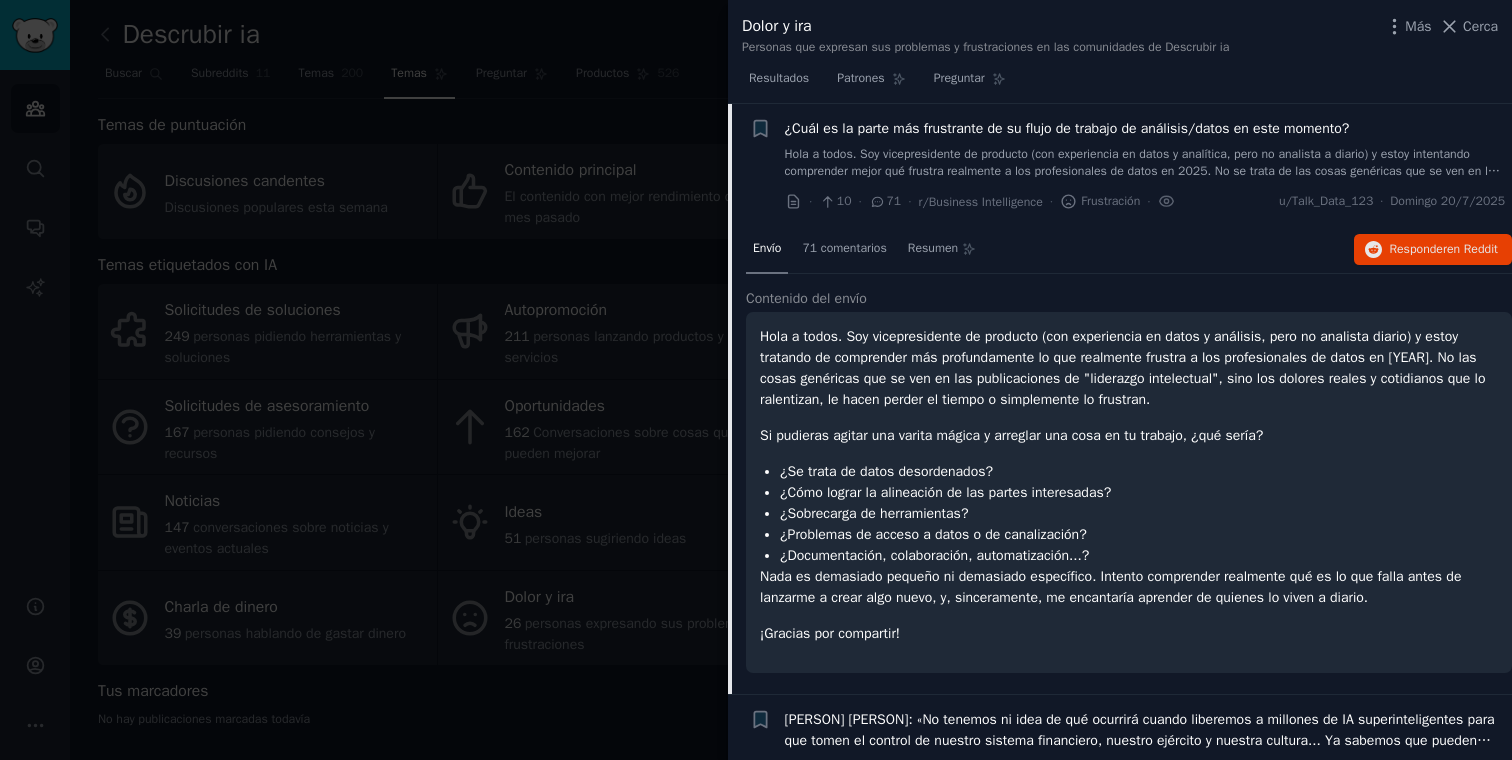 scroll, scrollTop: 155, scrollLeft: 0, axis: vertical 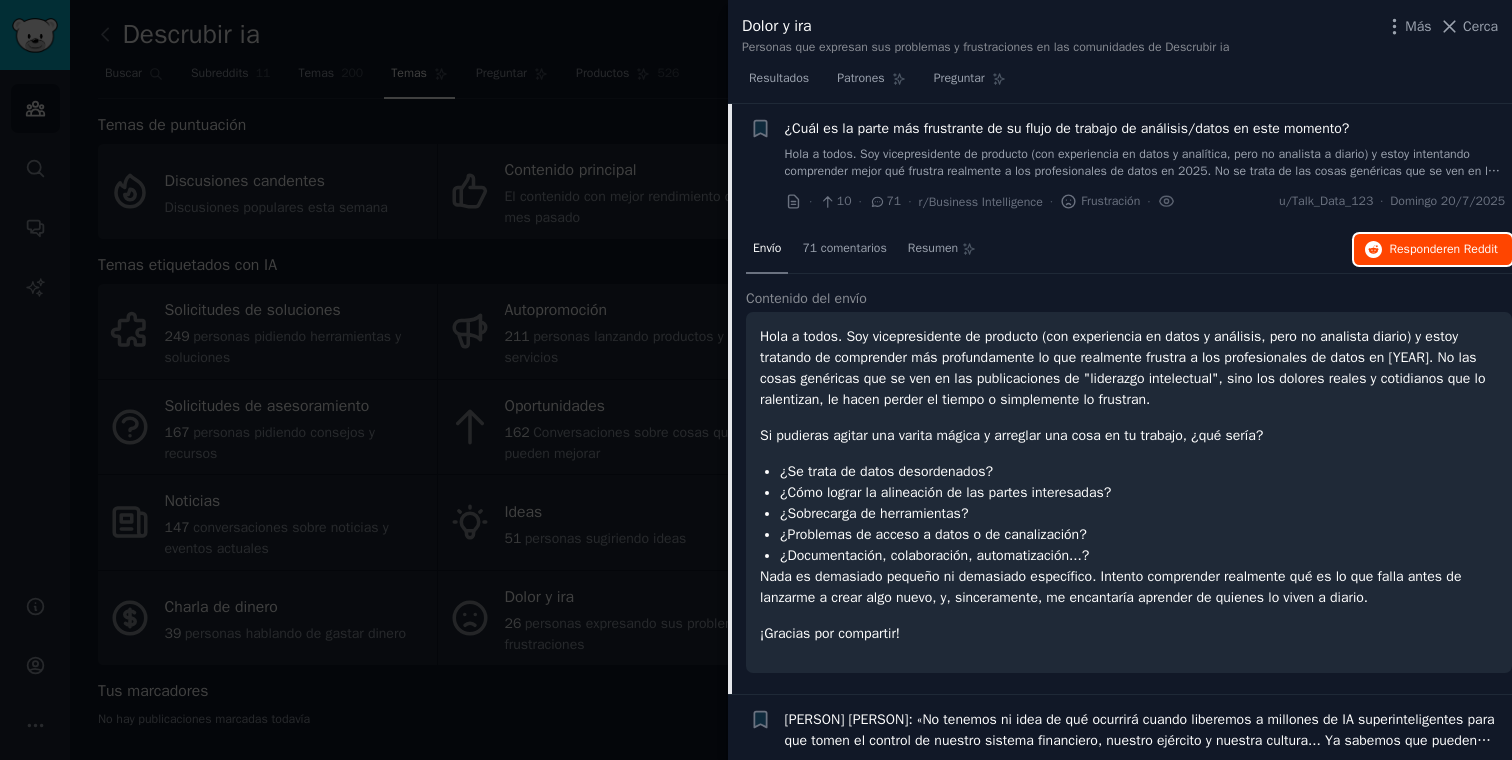 click on "Responder  en Reddit" at bounding box center (1443, 250) 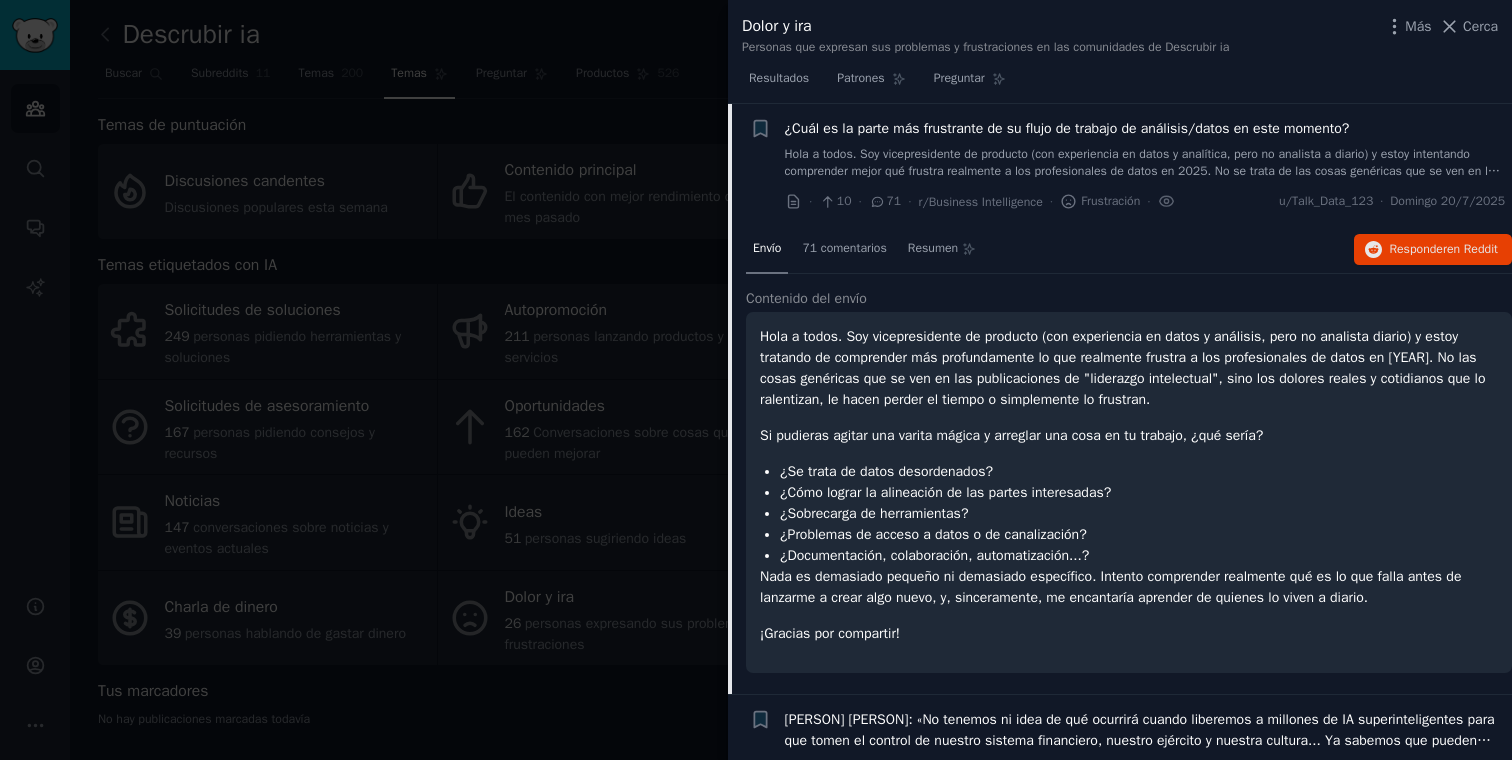 click at bounding box center [756, 380] 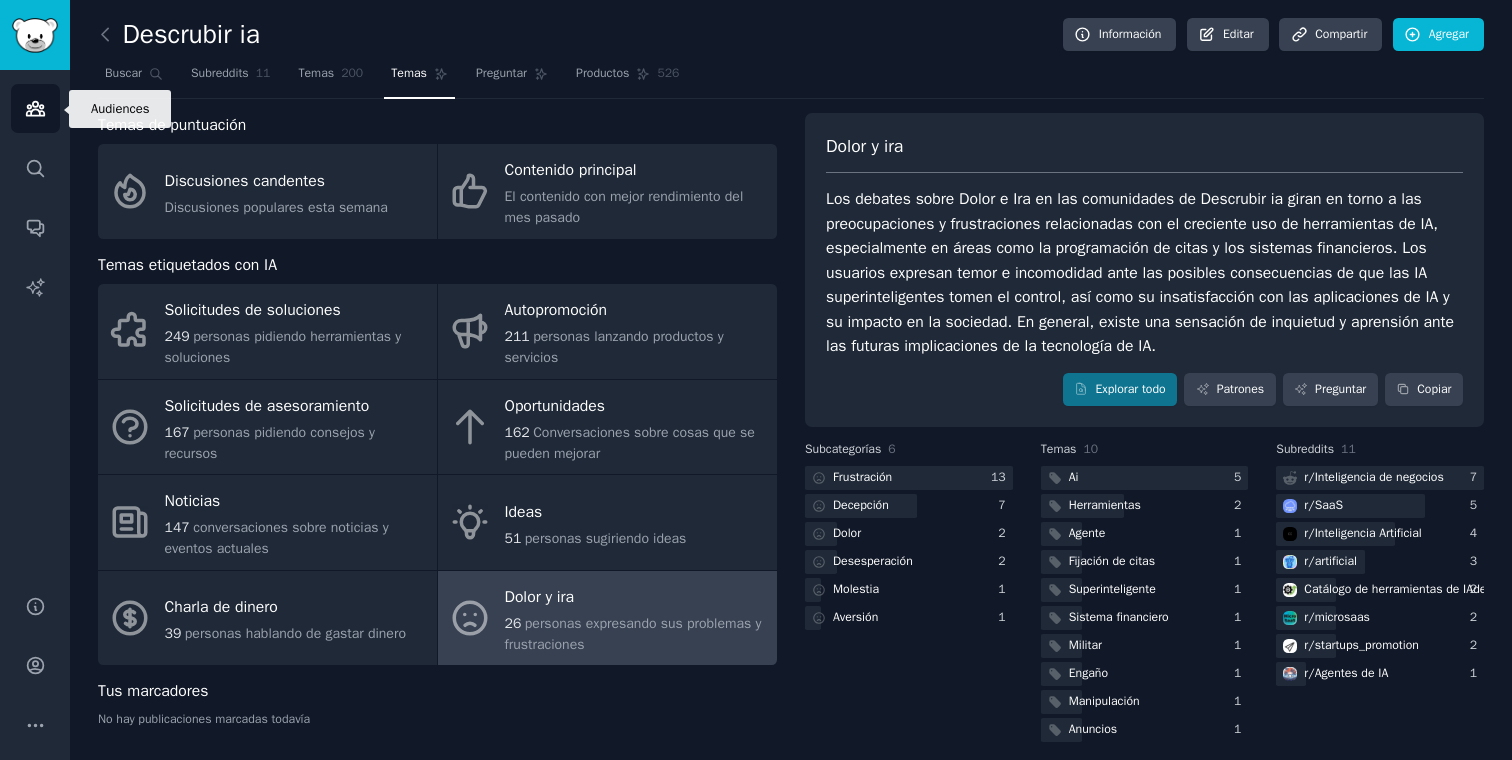 click 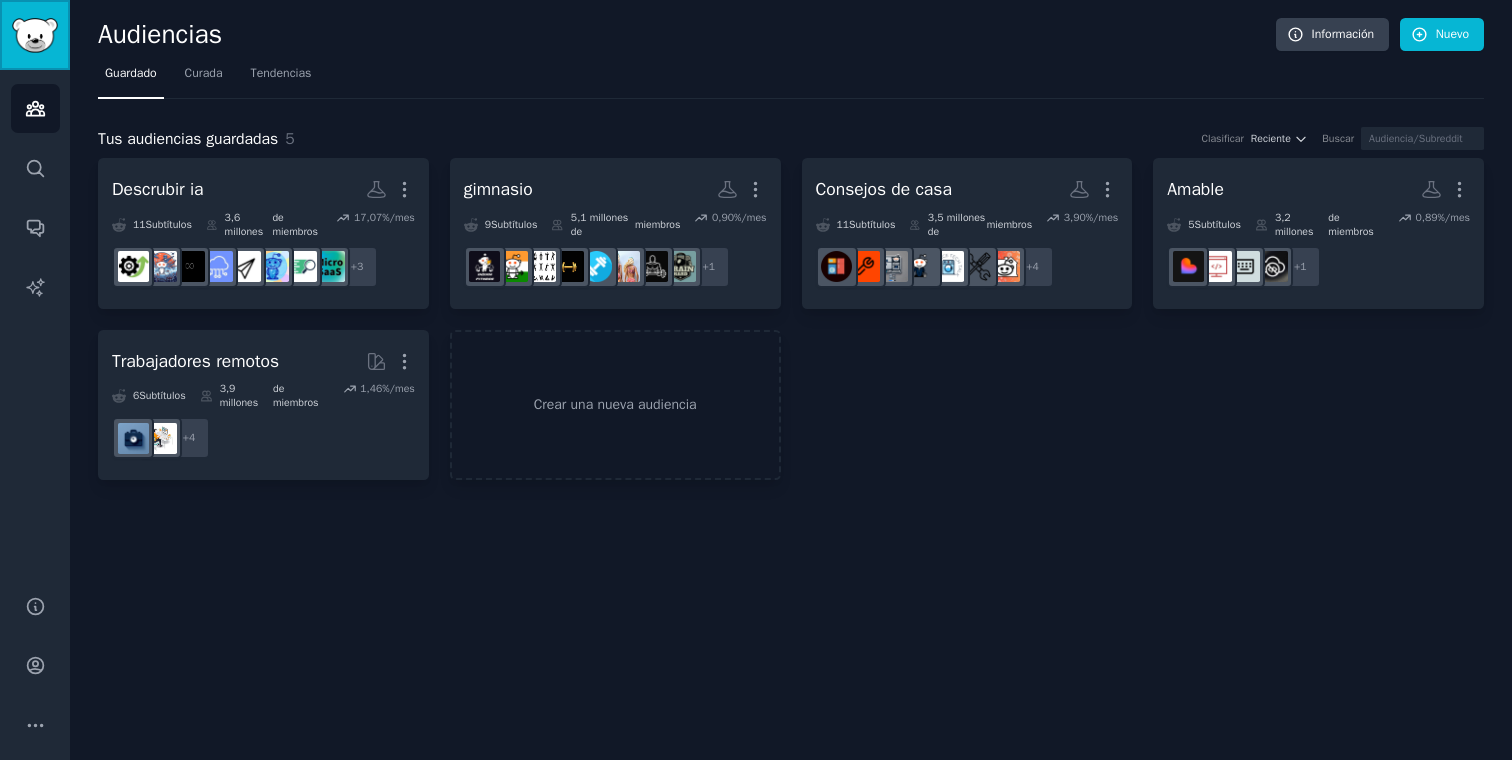 click at bounding box center [35, 35] 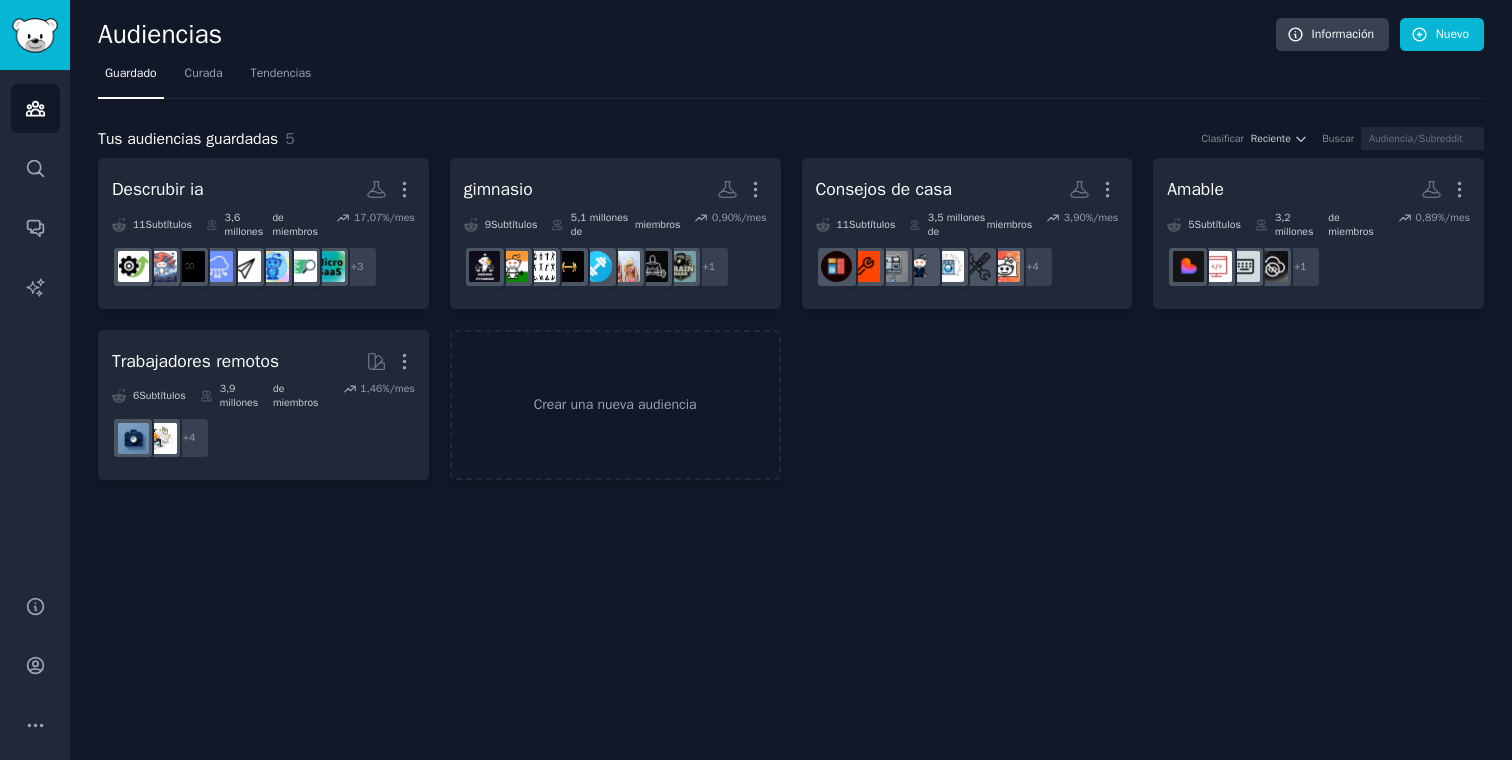 click on "Audiencias Información Nuevo" at bounding box center (791, 38) 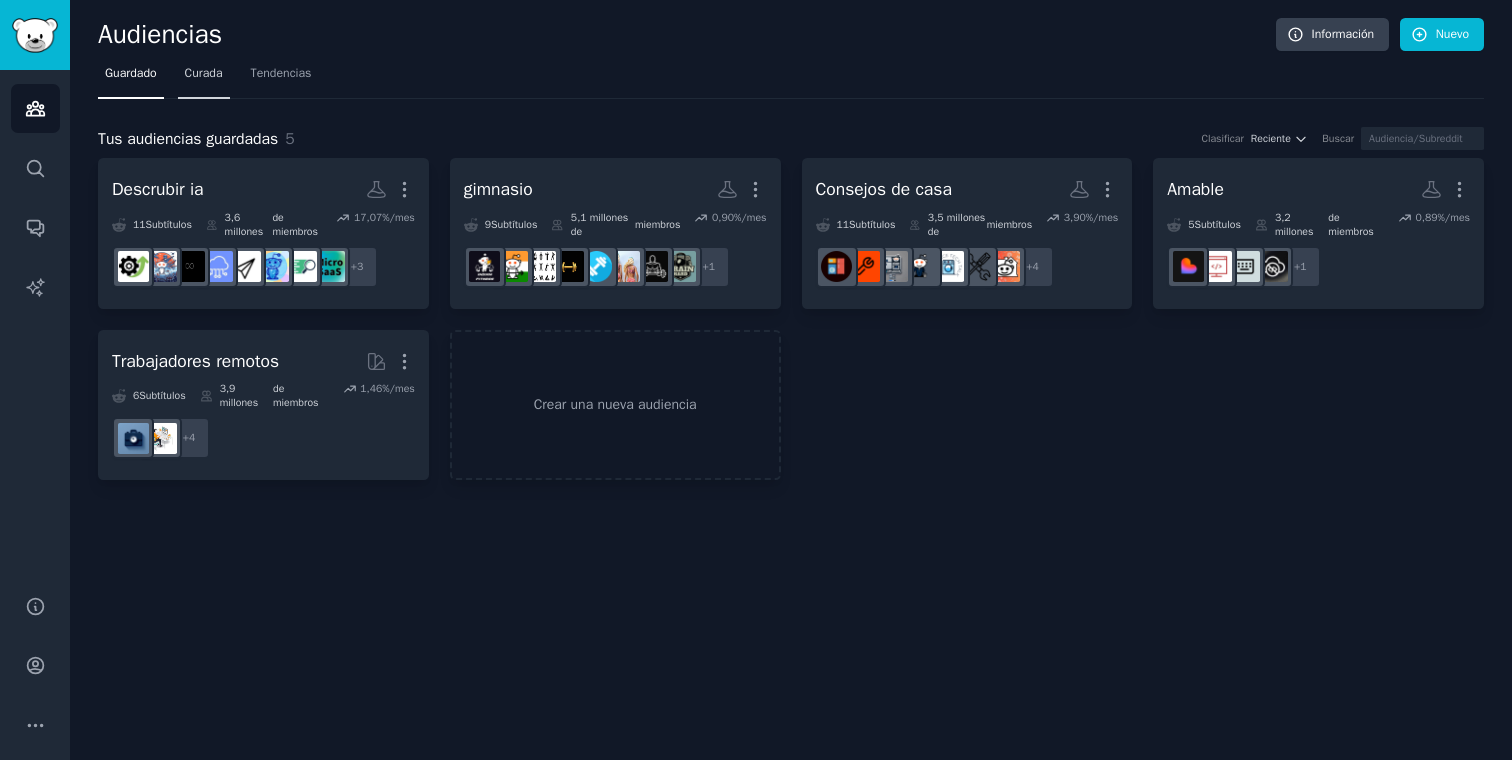 click on "Curada" at bounding box center [204, 73] 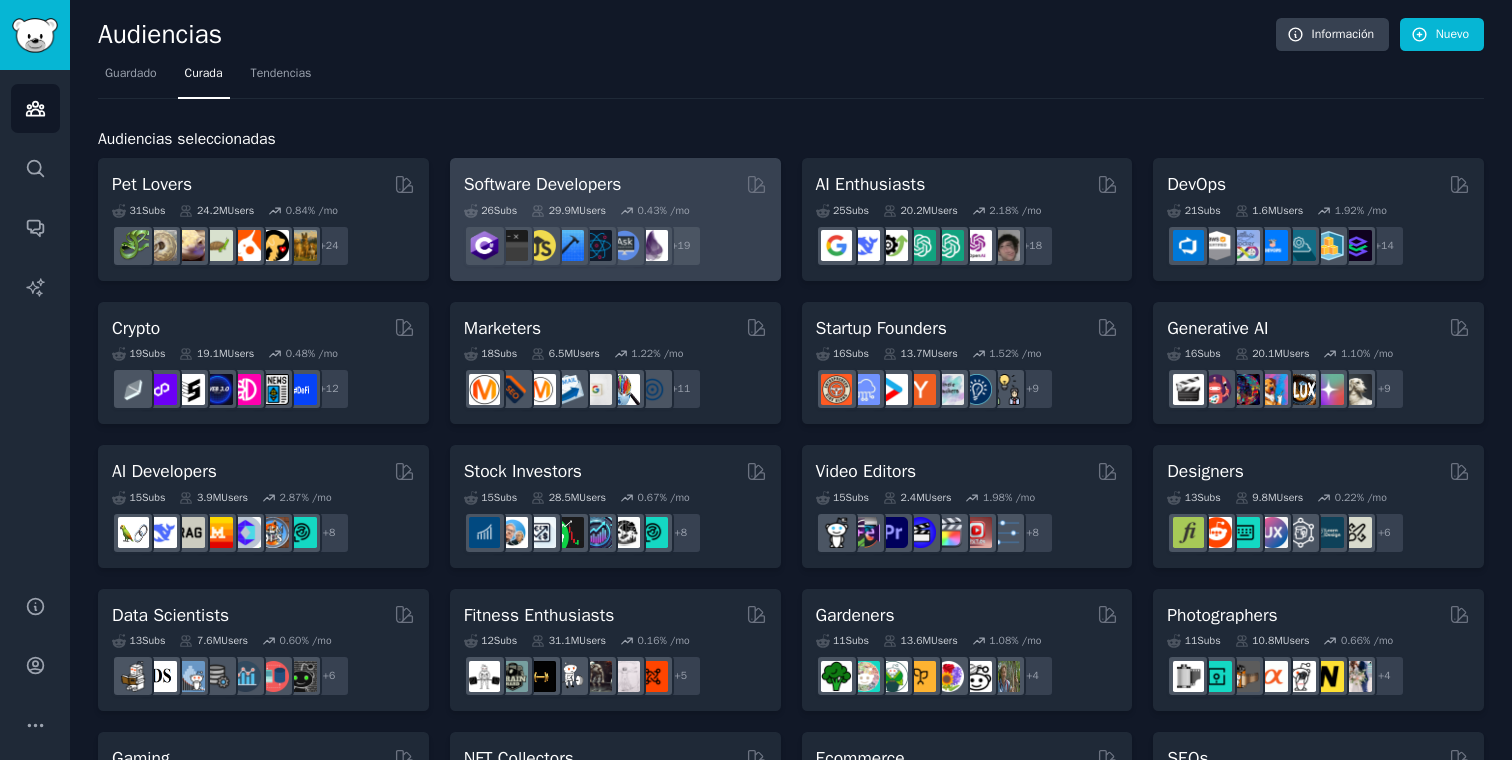 click on "Software Developers Seleccionado por GummySearch" at bounding box center (615, 184) 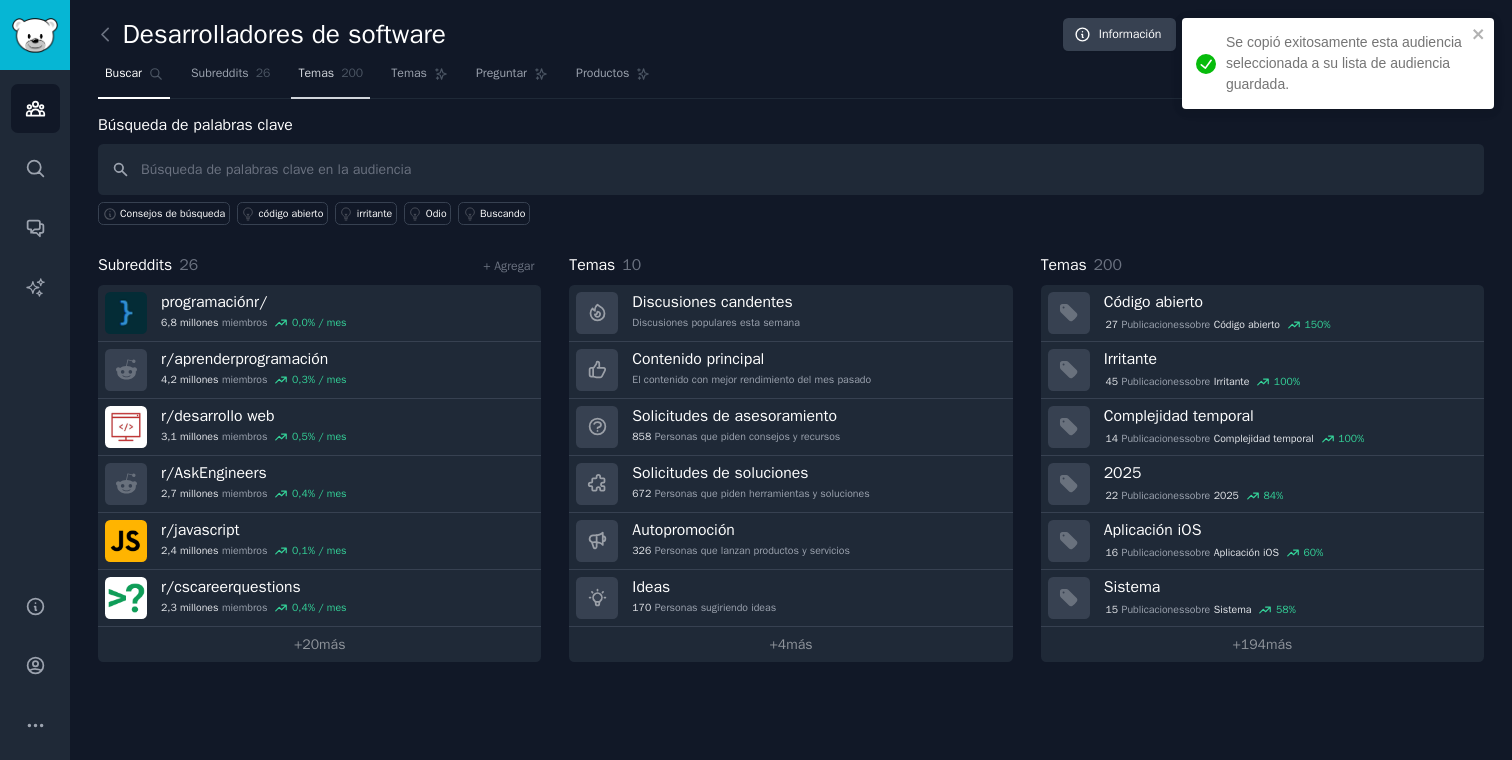click on "Temas" at bounding box center [316, 73] 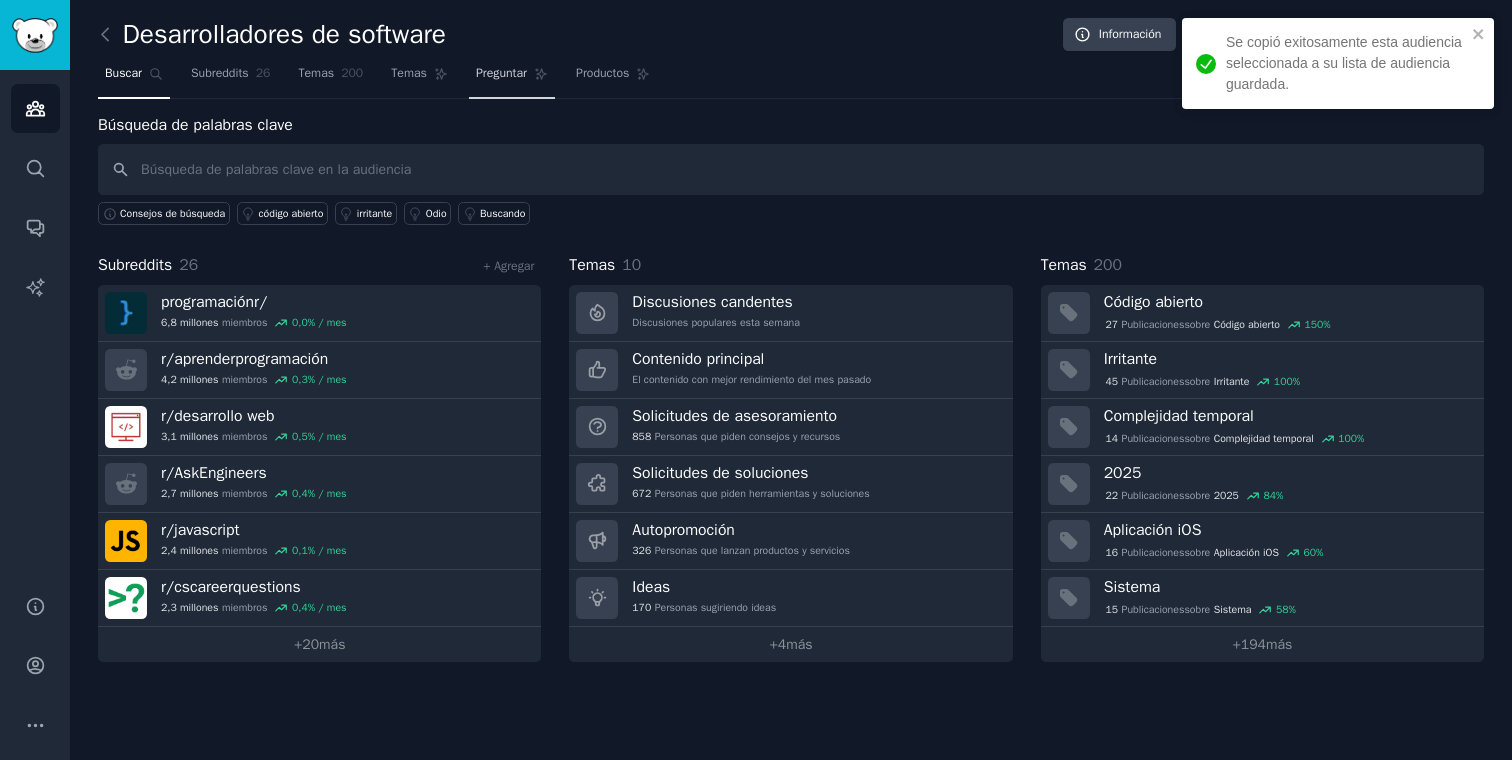 click on "Preguntar" at bounding box center (501, 73) 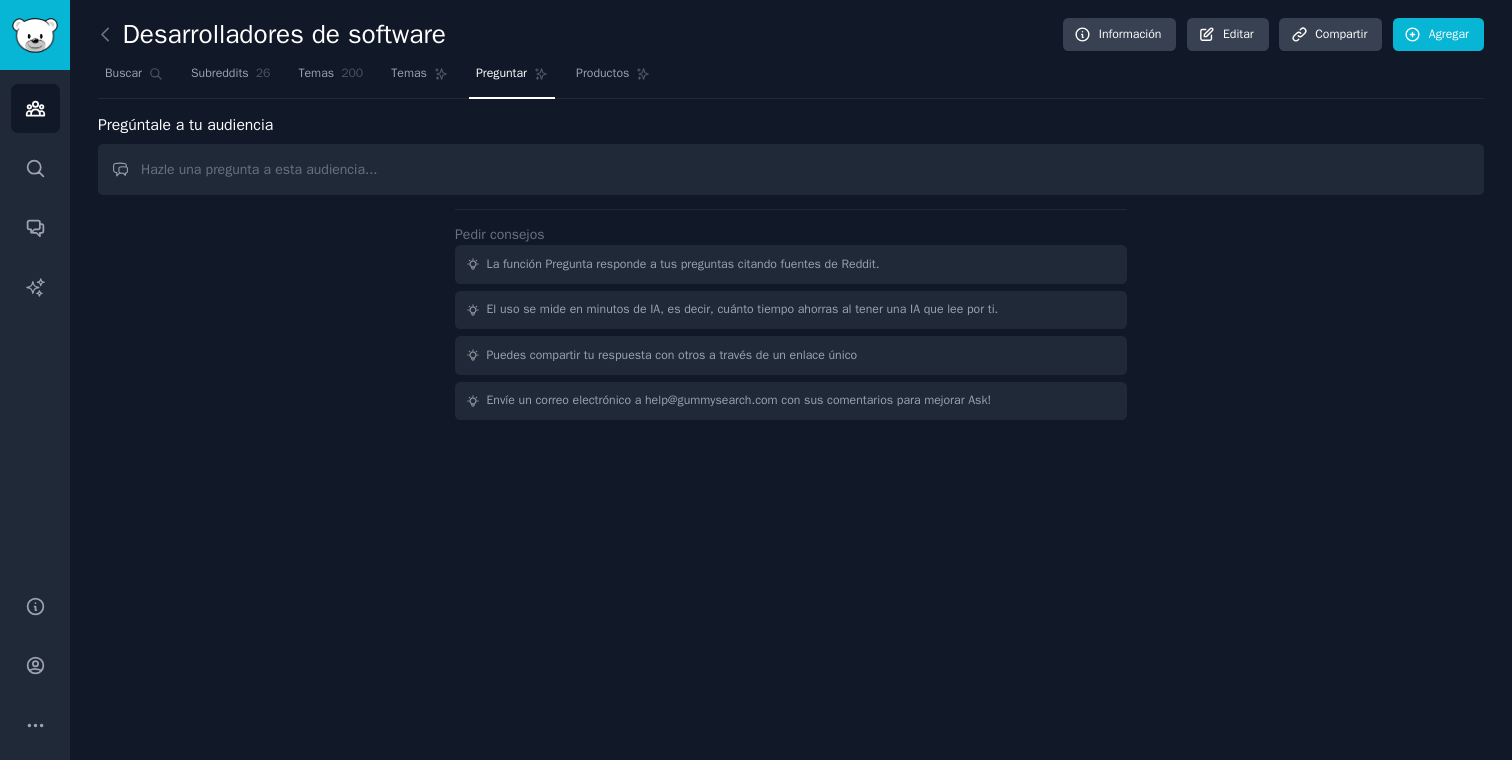 click at bounding box center [791, 169] 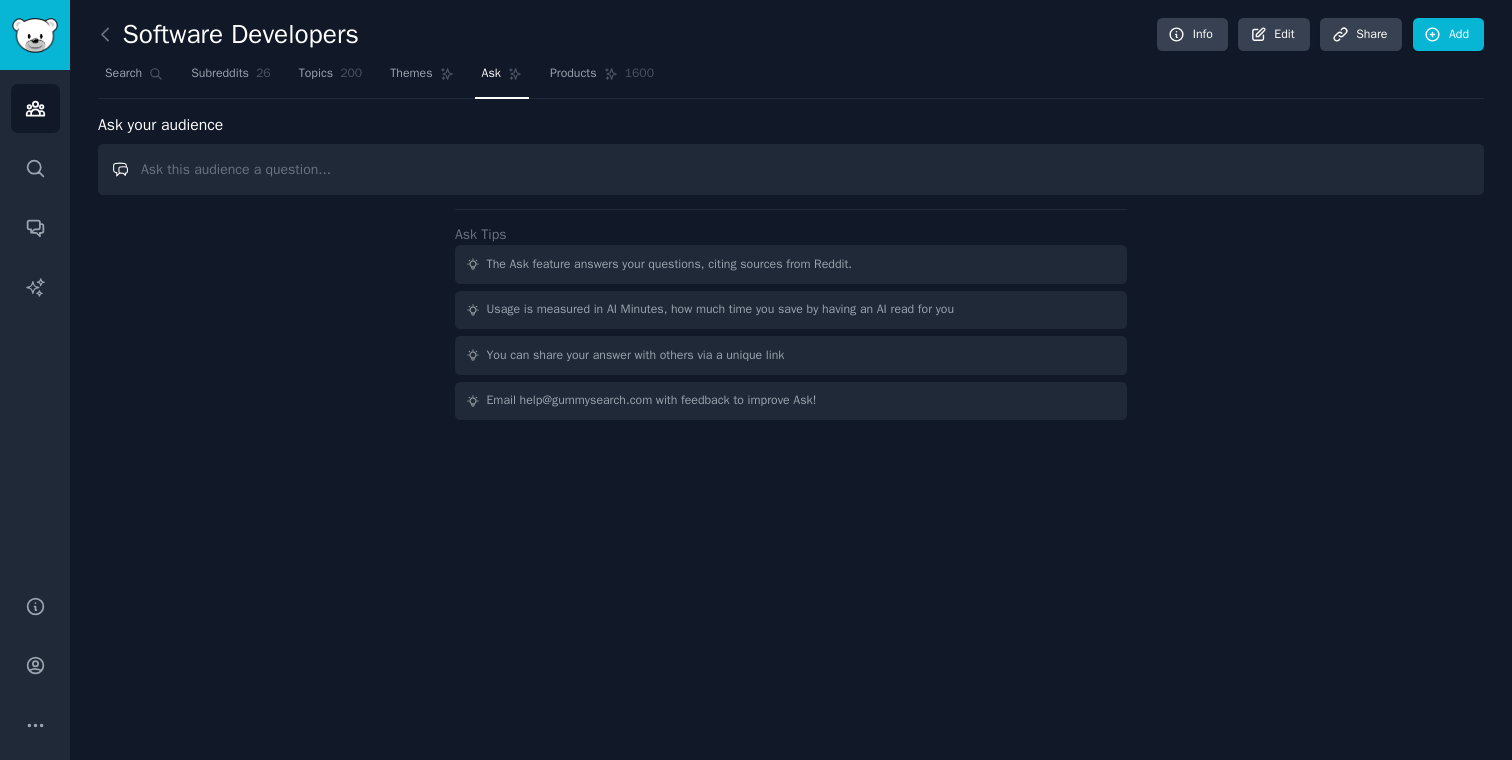 click at bounding box center [791, 169] 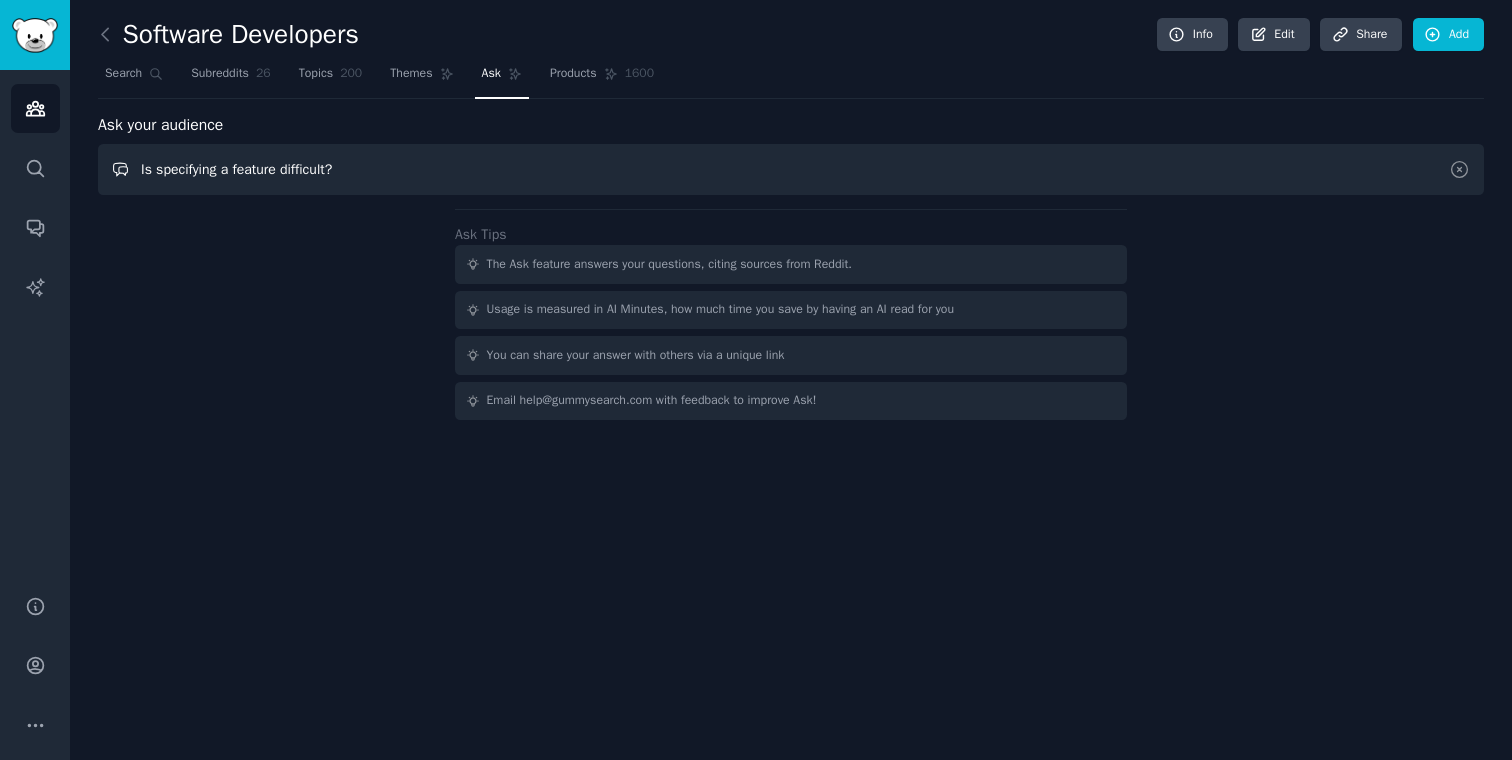 type on "Is specifying a feature difficult?" 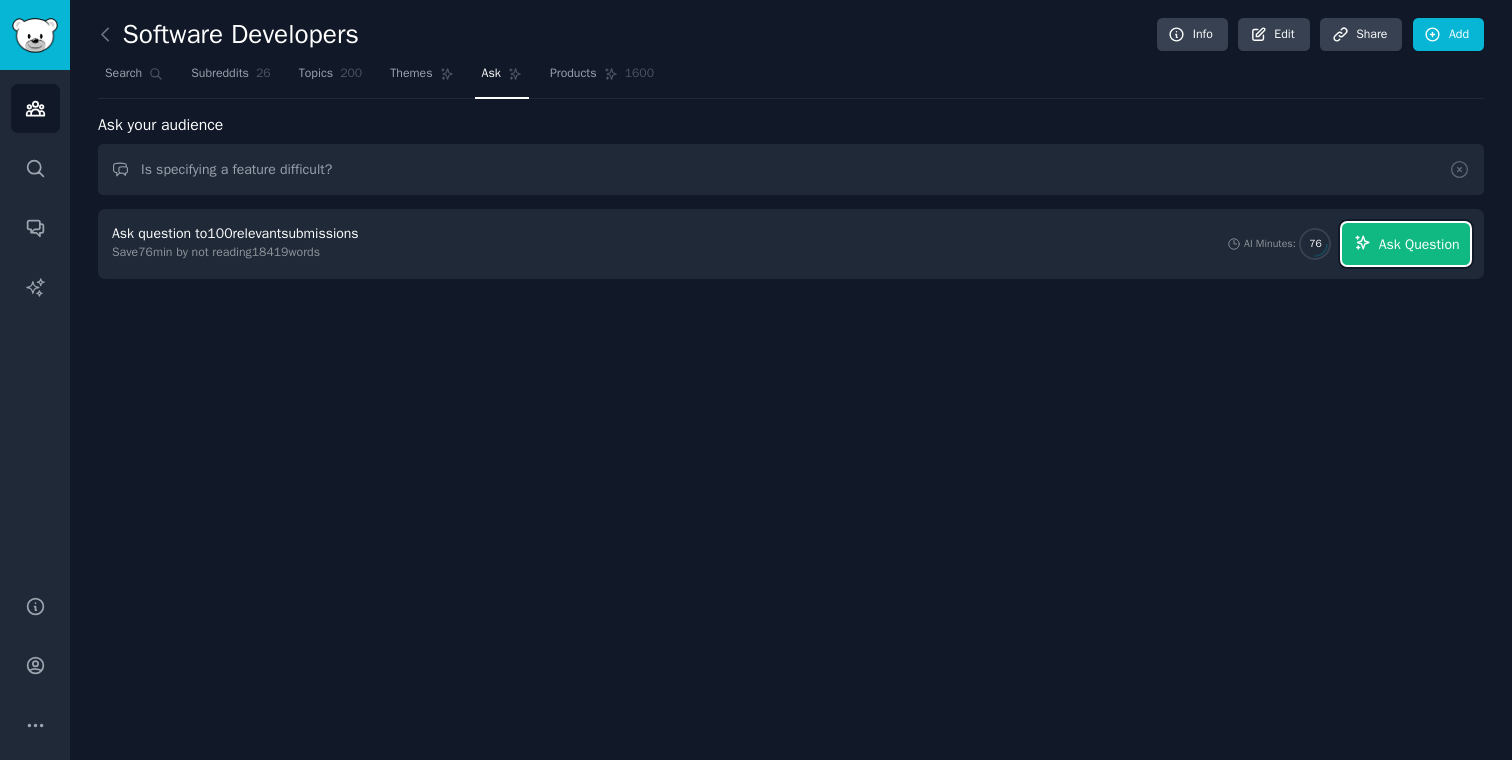 click on "Ask Question" at bounding box center [1406, 244] 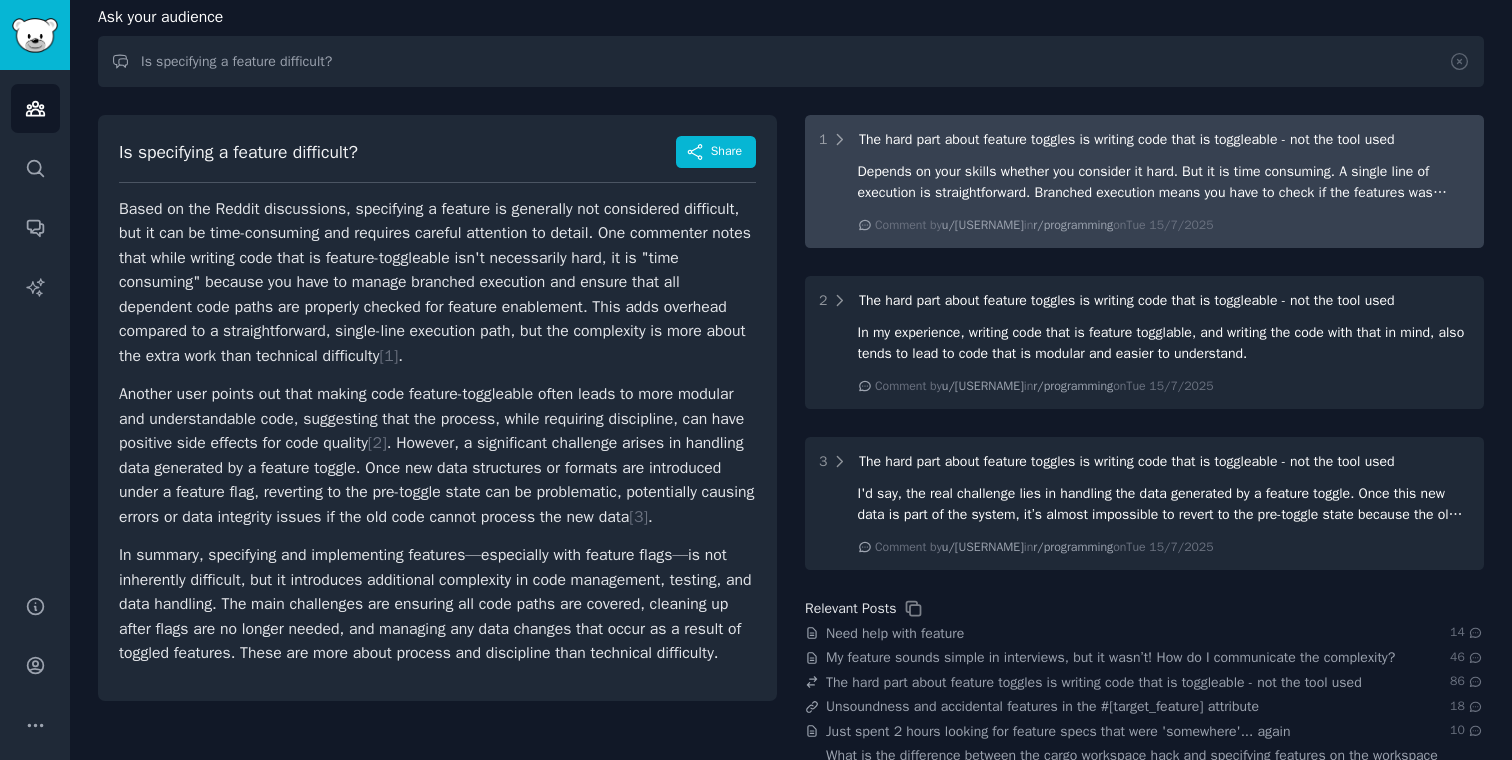 scroll, scrollTop: 110, scrollLeft: 0, axis: vertical 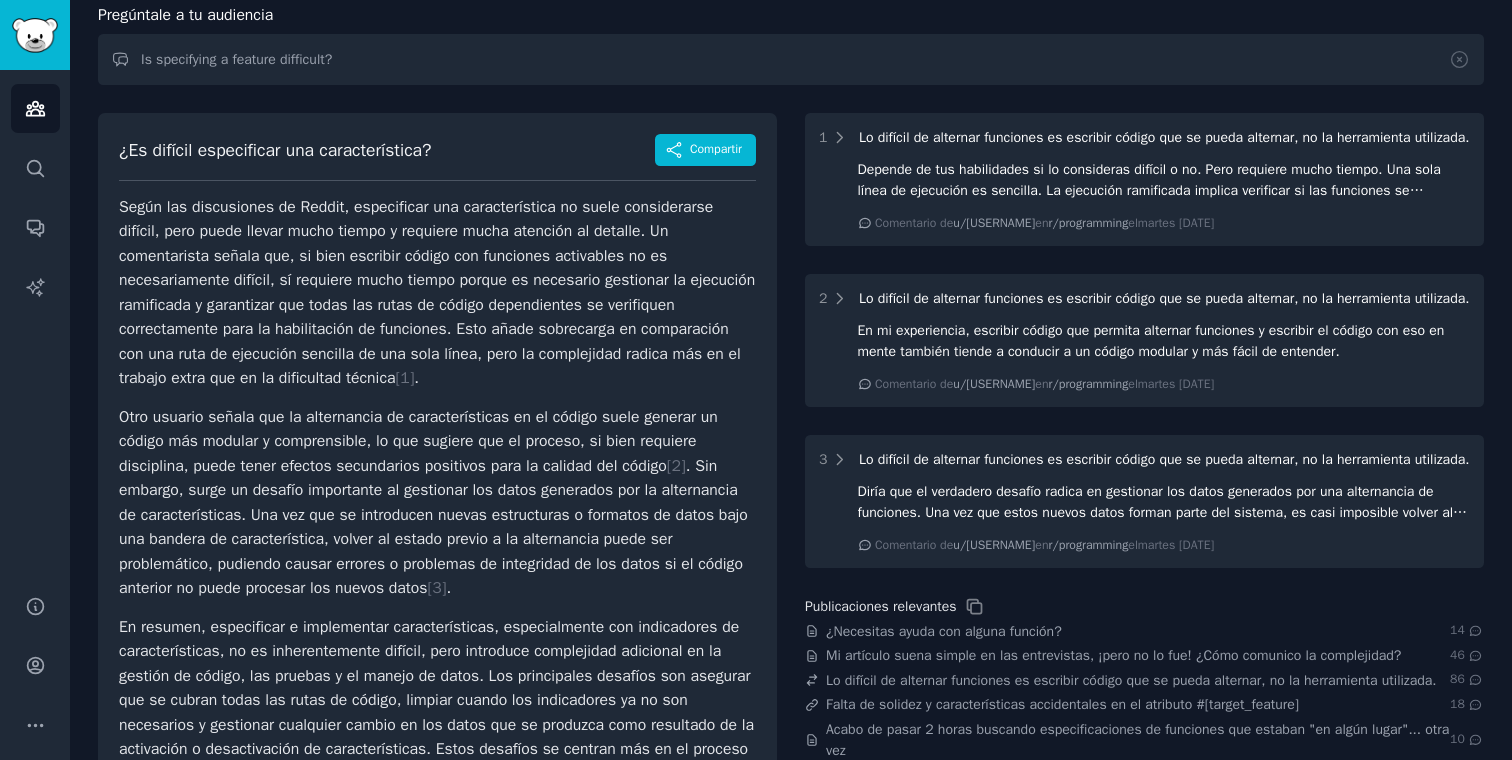 click on "Según las discusiones de Reddit, especificar una característica no suele considerarse difícil, pero puede llevar mucho tiempo y requiere mucha atención al detalle. Un comentarista señala que, si bien escribir código con funciones activables no es necesariamente difícil, sí requiere mucho tiempo porque es necesario gestionar la ejecución ramificada y garantizar que todas las rutas de código dependientes se verifiquen correctamente para la habilitación de funciones. Esto añade sobrecarga en comparación con una ruta de ejecución sencilla de una sola línea, pero la complejidad radica más en el trabajo extra que en la dificultad técnica [ [NUMBER] ] ." at bounding box center [437, 293] 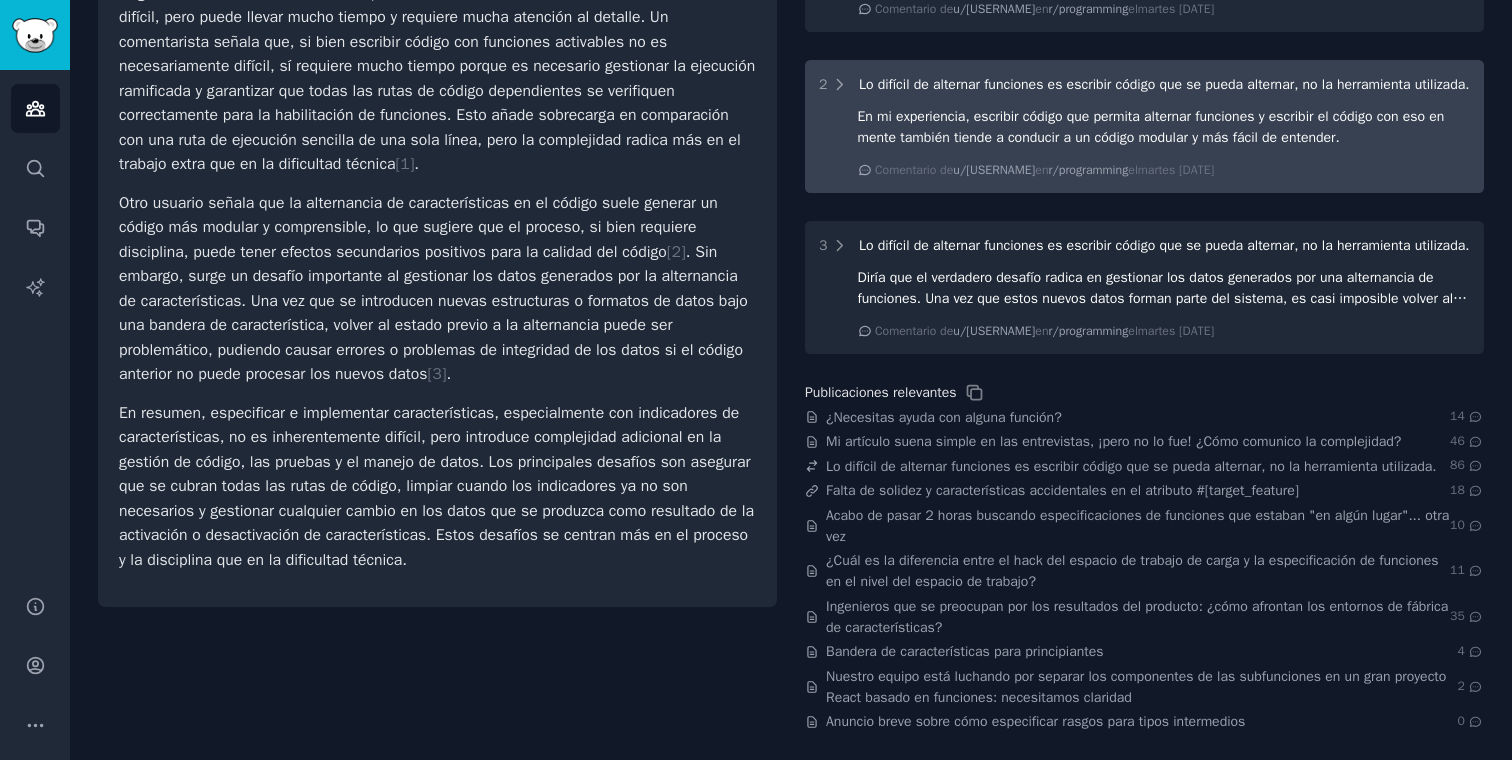 scroll, scrollTop: 0, scrollLeft: 0, axis: both 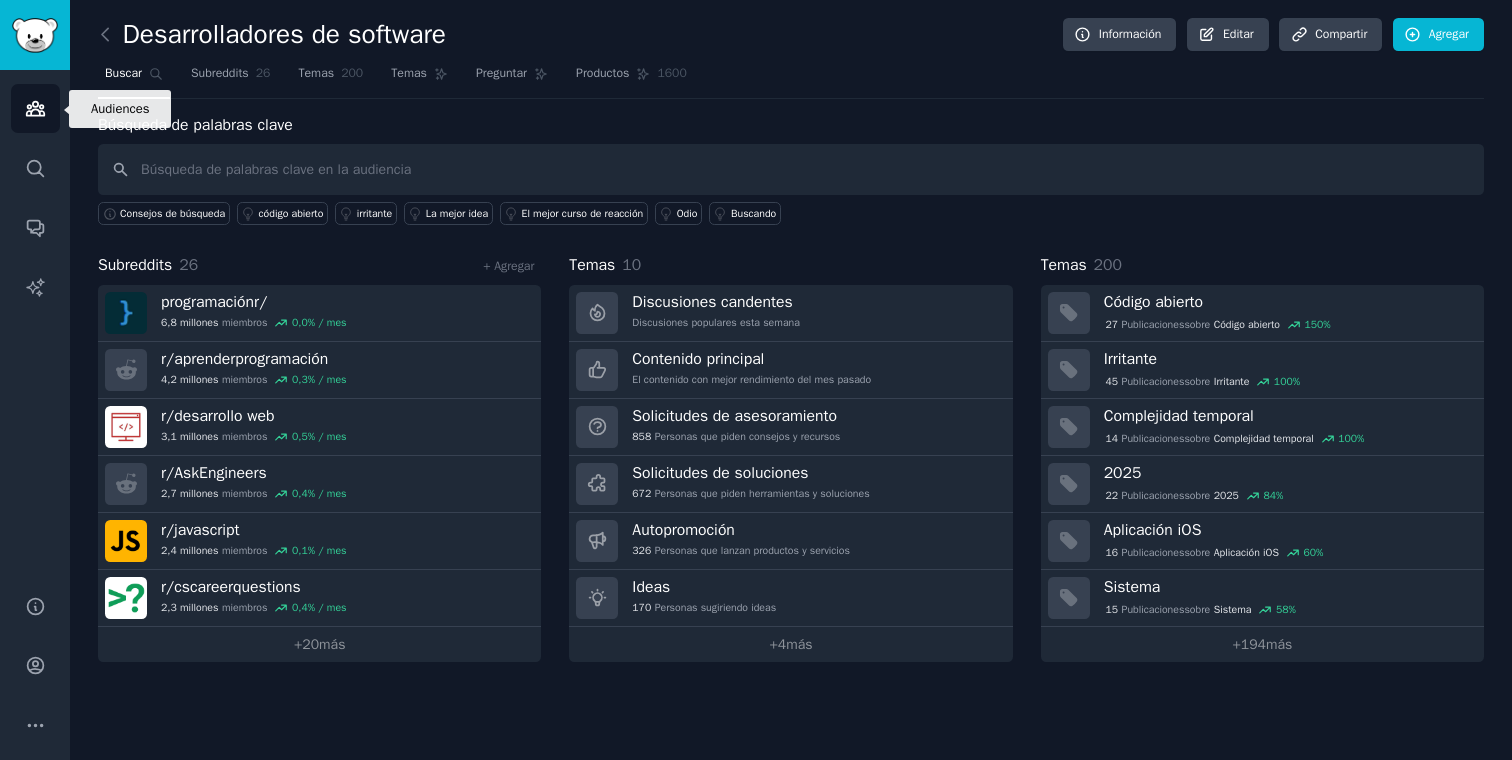 click 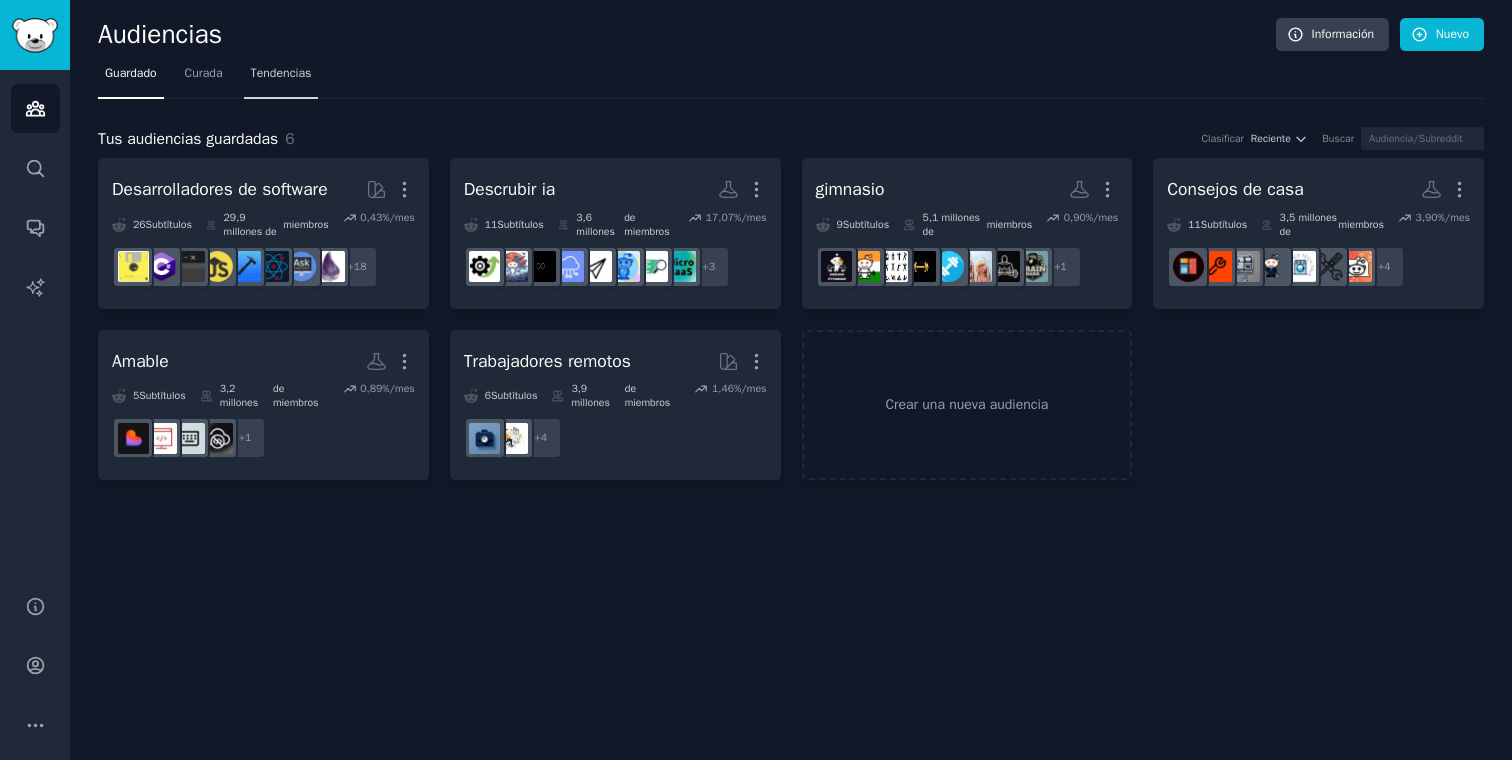 click on "Tendencias" at bounding box center (281, 78) 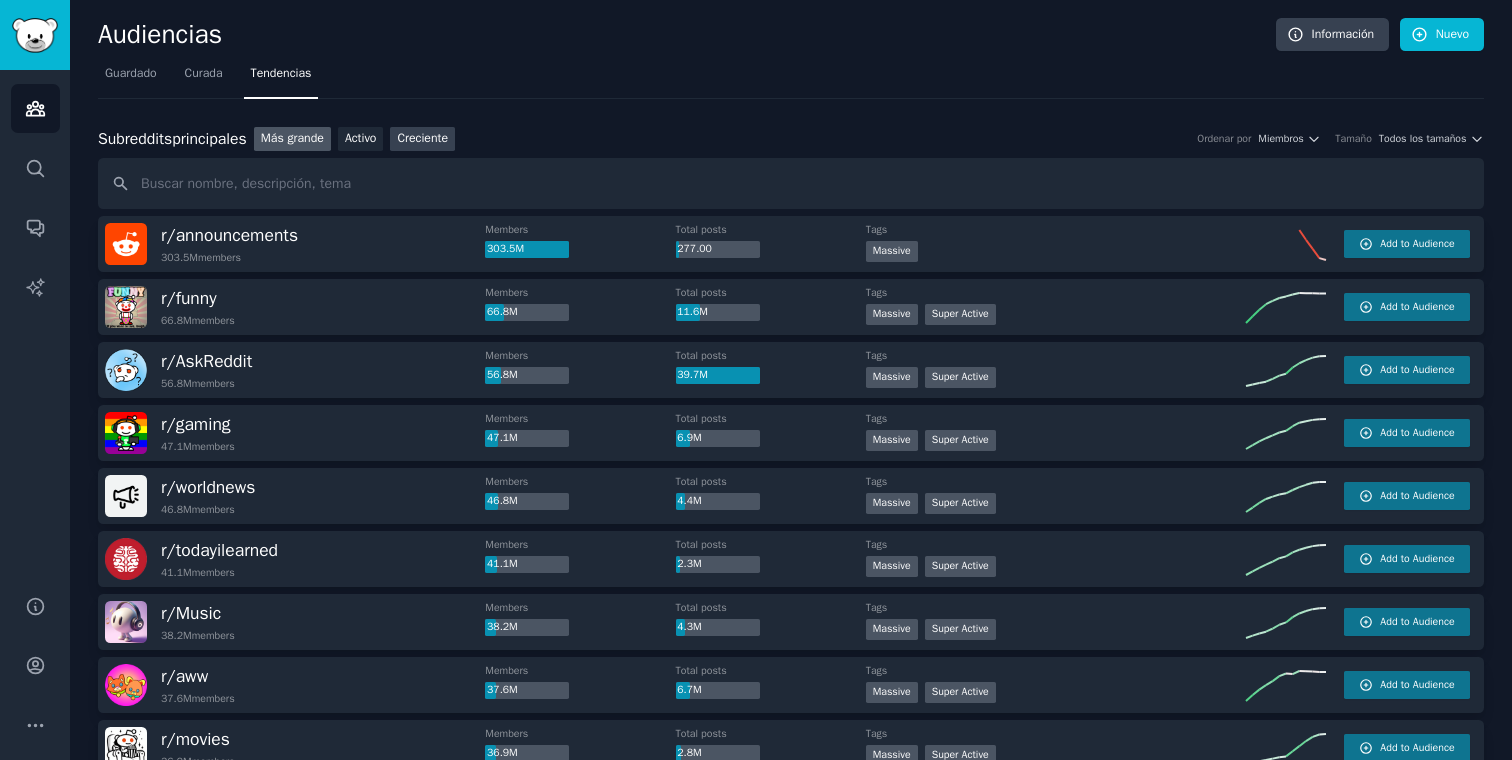 click on "Creciente" at bounding box center [422, 139] 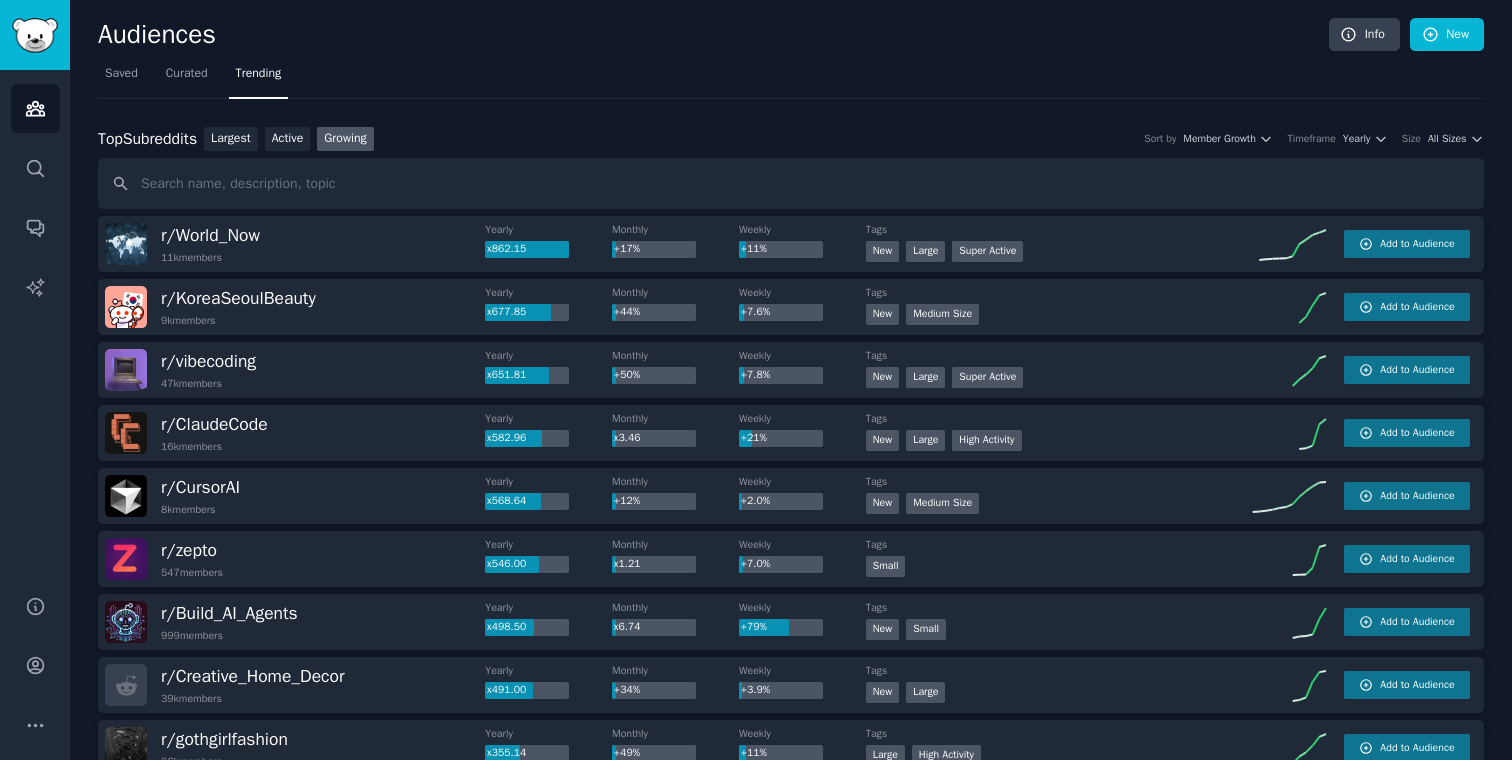 click on "Saved Curated Trending" at bounding box center [791, 78] 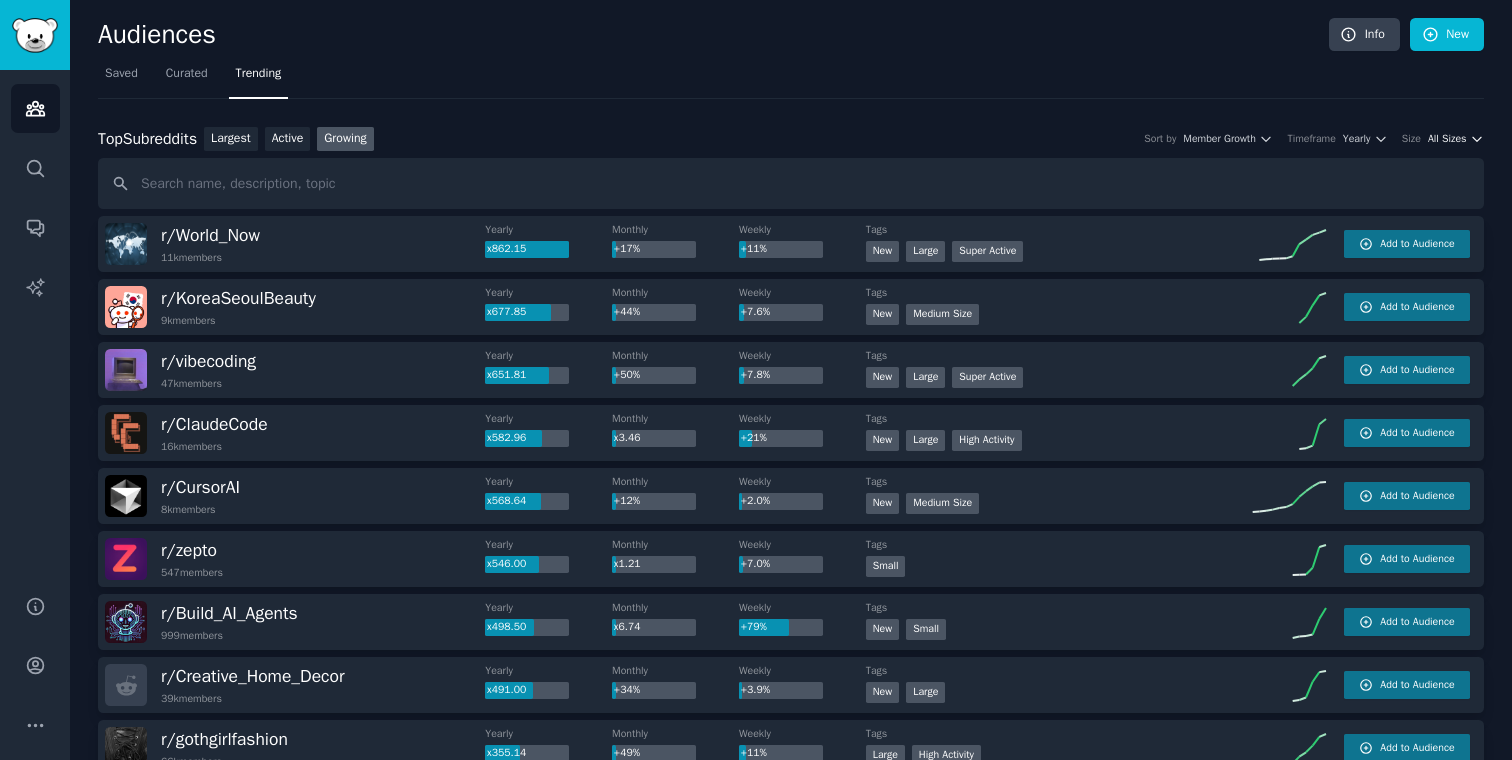 click on "All Sizes" at bounding box center [1447, 139] 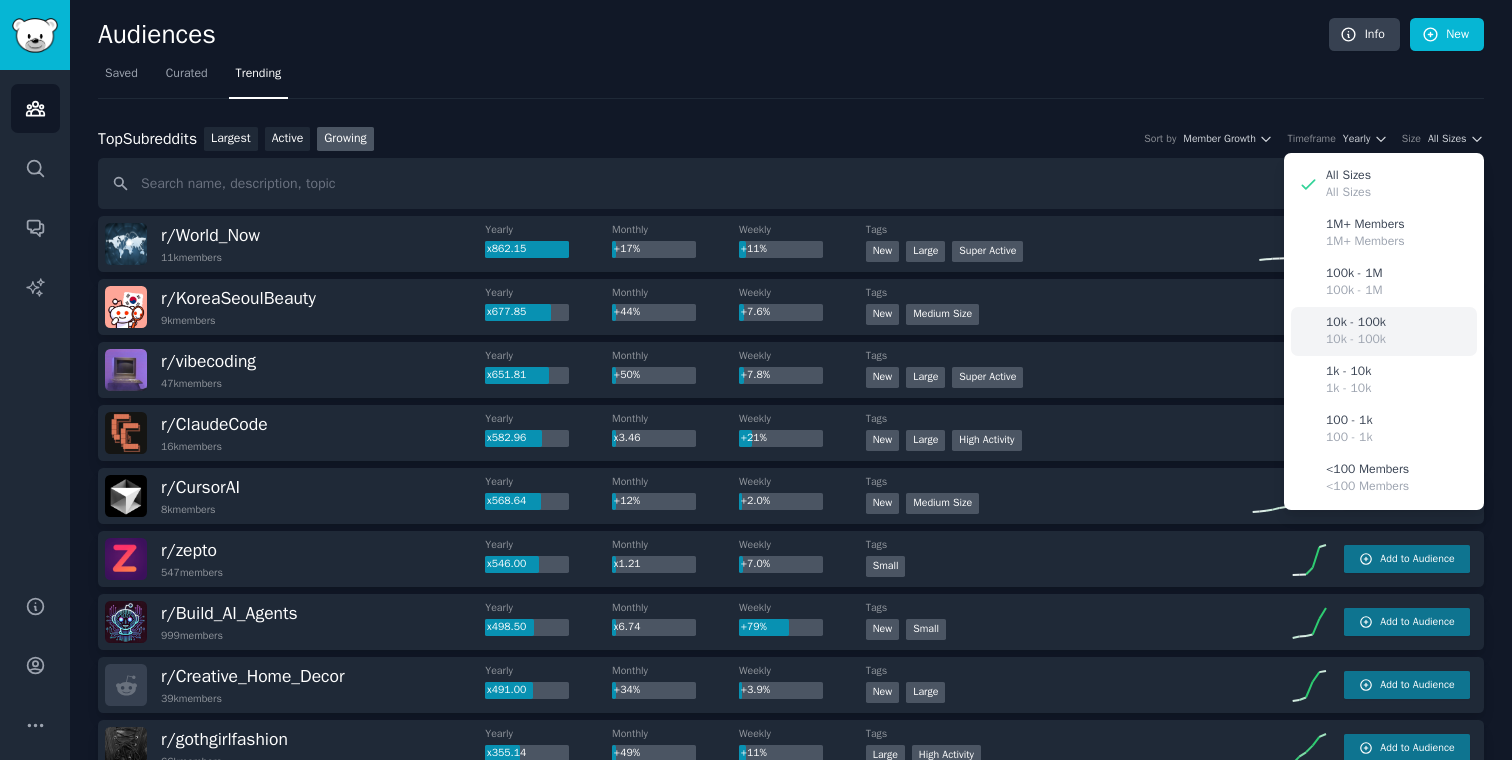 click on "10k - 100k" at bounding box center (1356, 323) 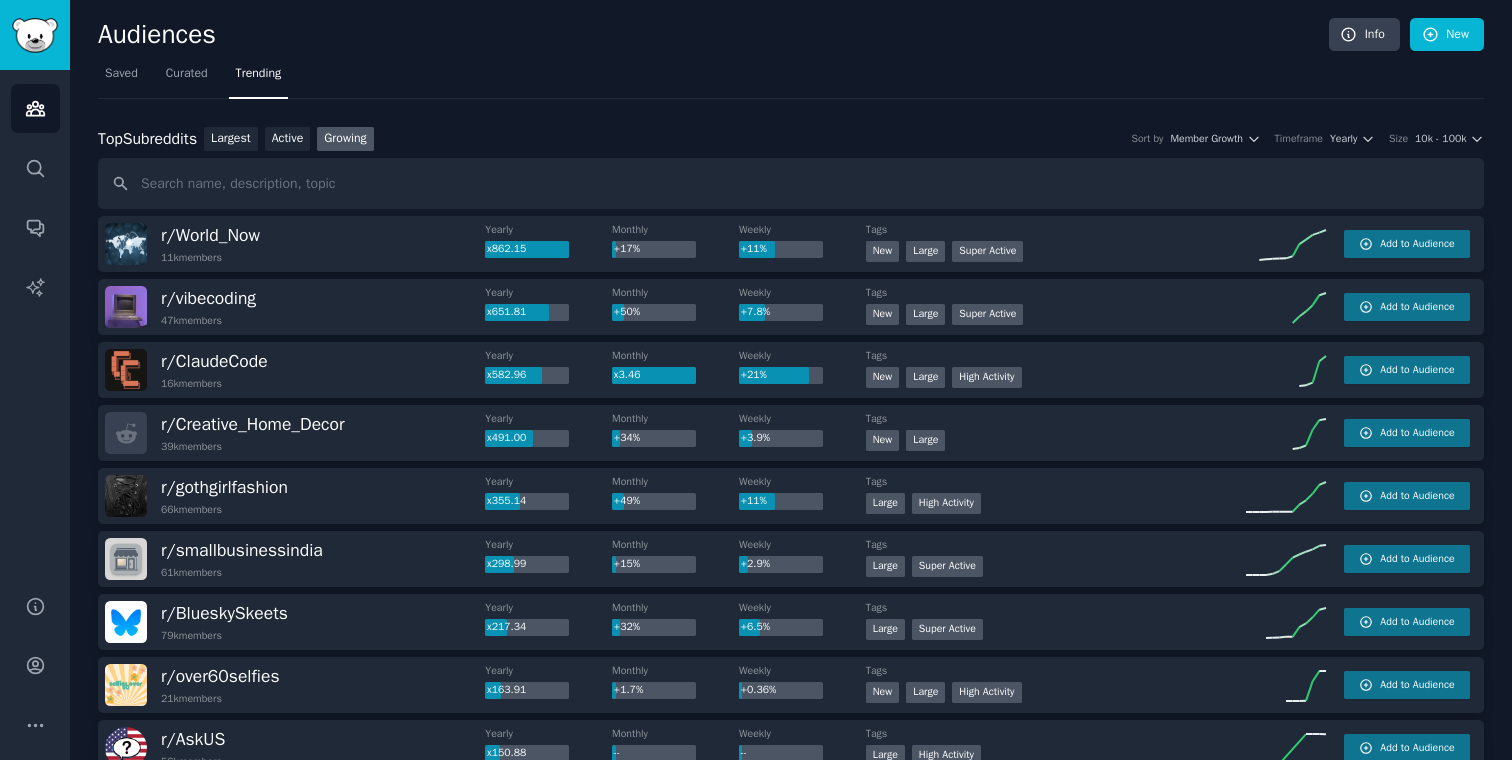 click on "r/ Creative_Home_Decor" at bounding box center (253, 424) 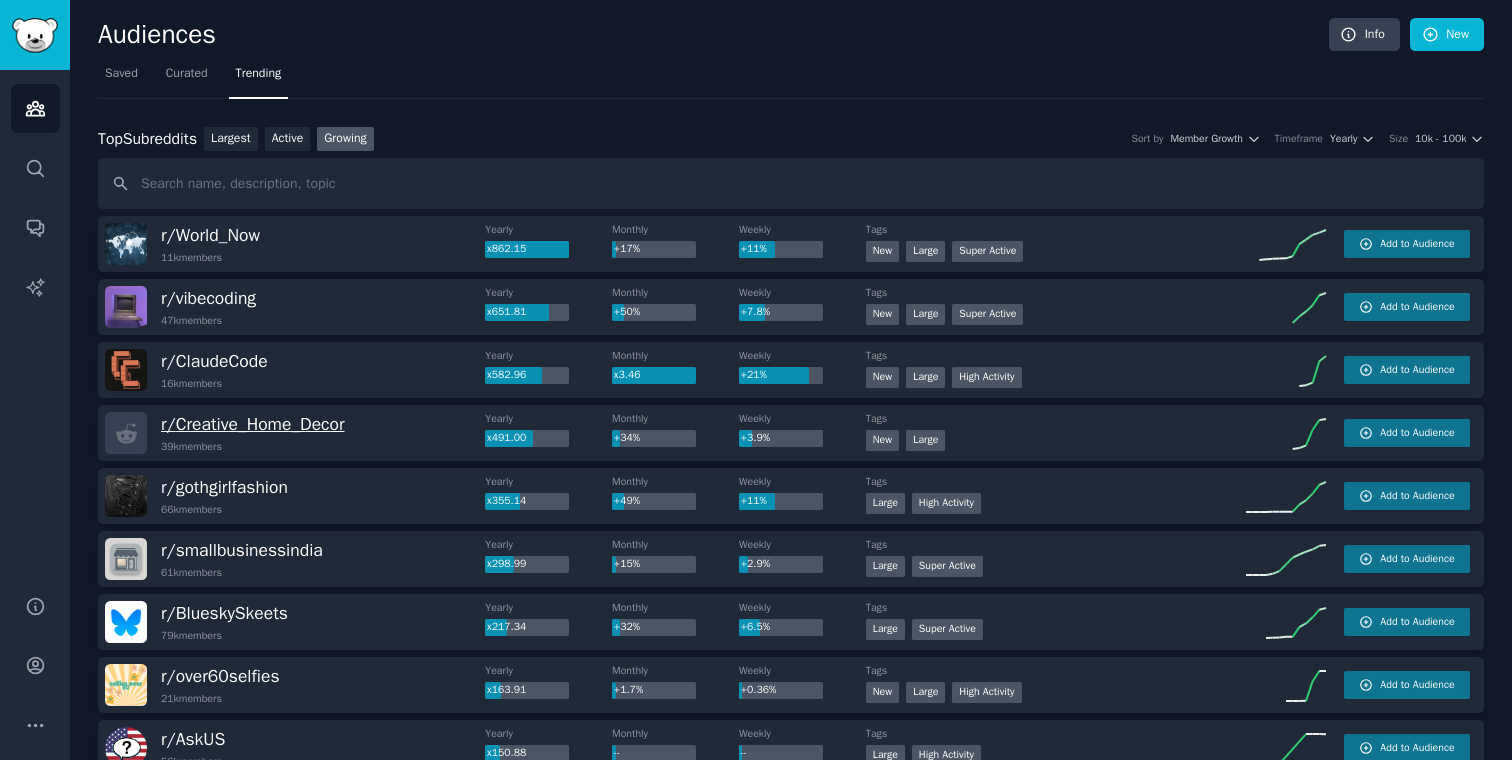 click on "r/ Creative_Home_Decor" at bounding box center [253, 424] 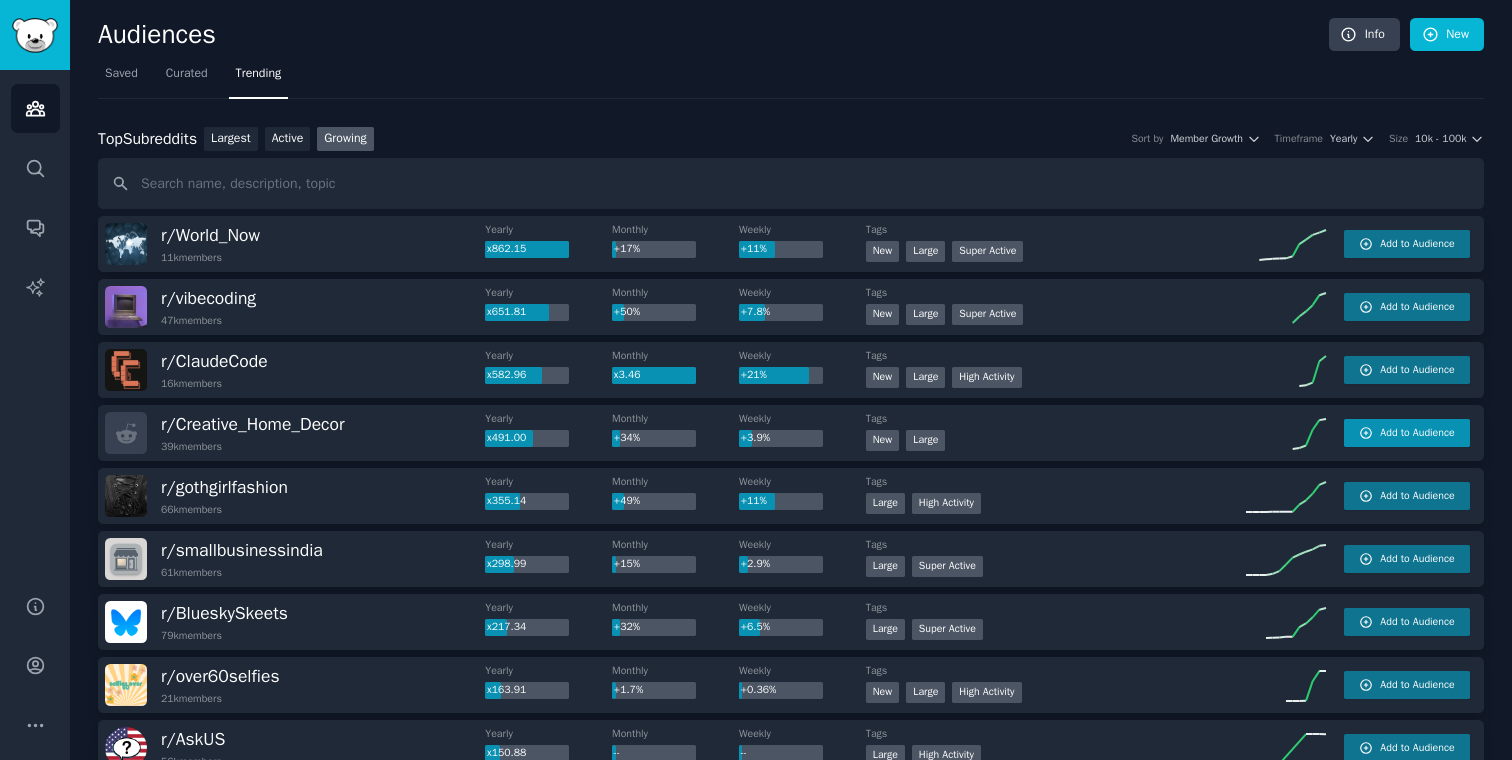 click on "Add to Audience" at bounding box center (1407, 433) 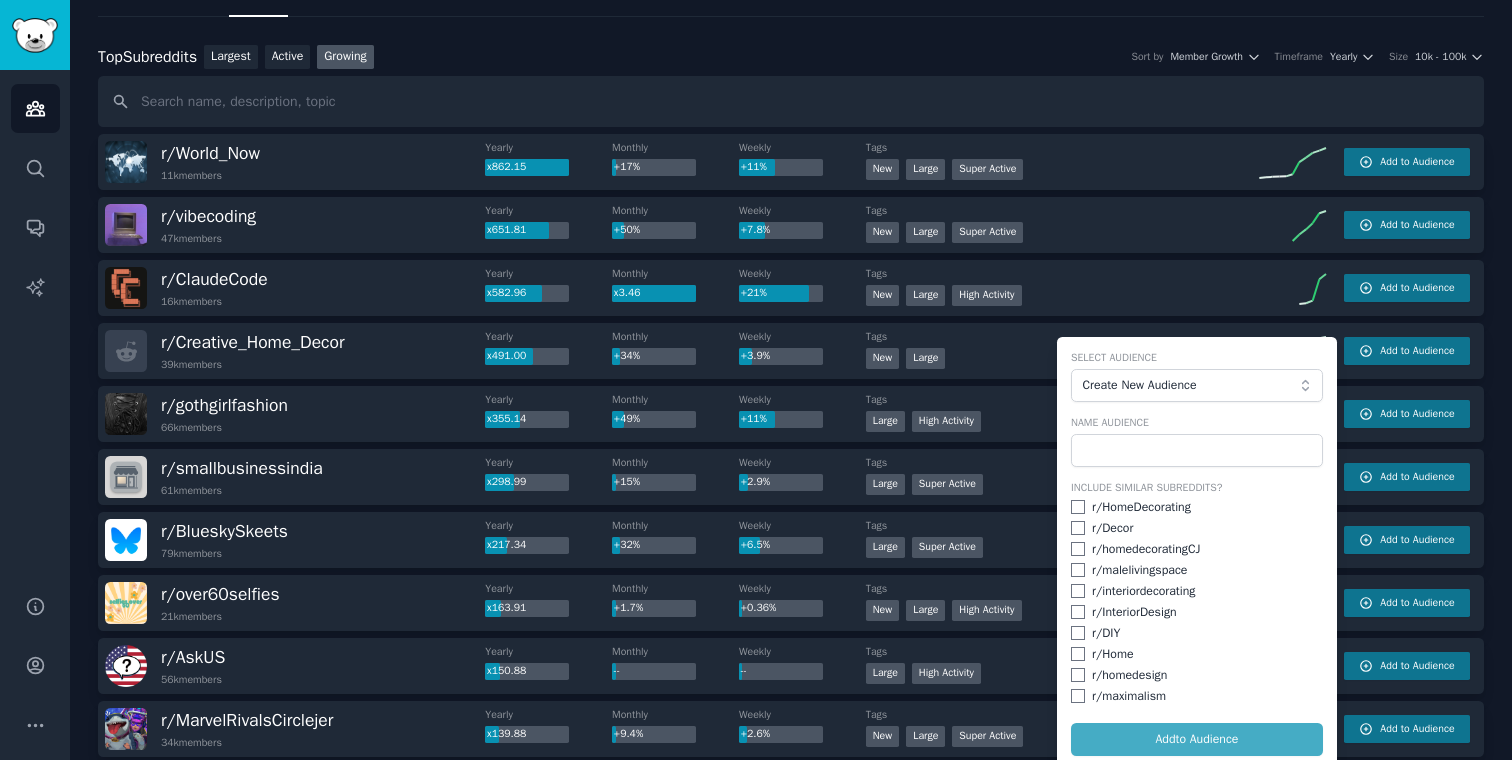 scroll, scrollTop: 118, scrollLeft: 0, axis: vertical 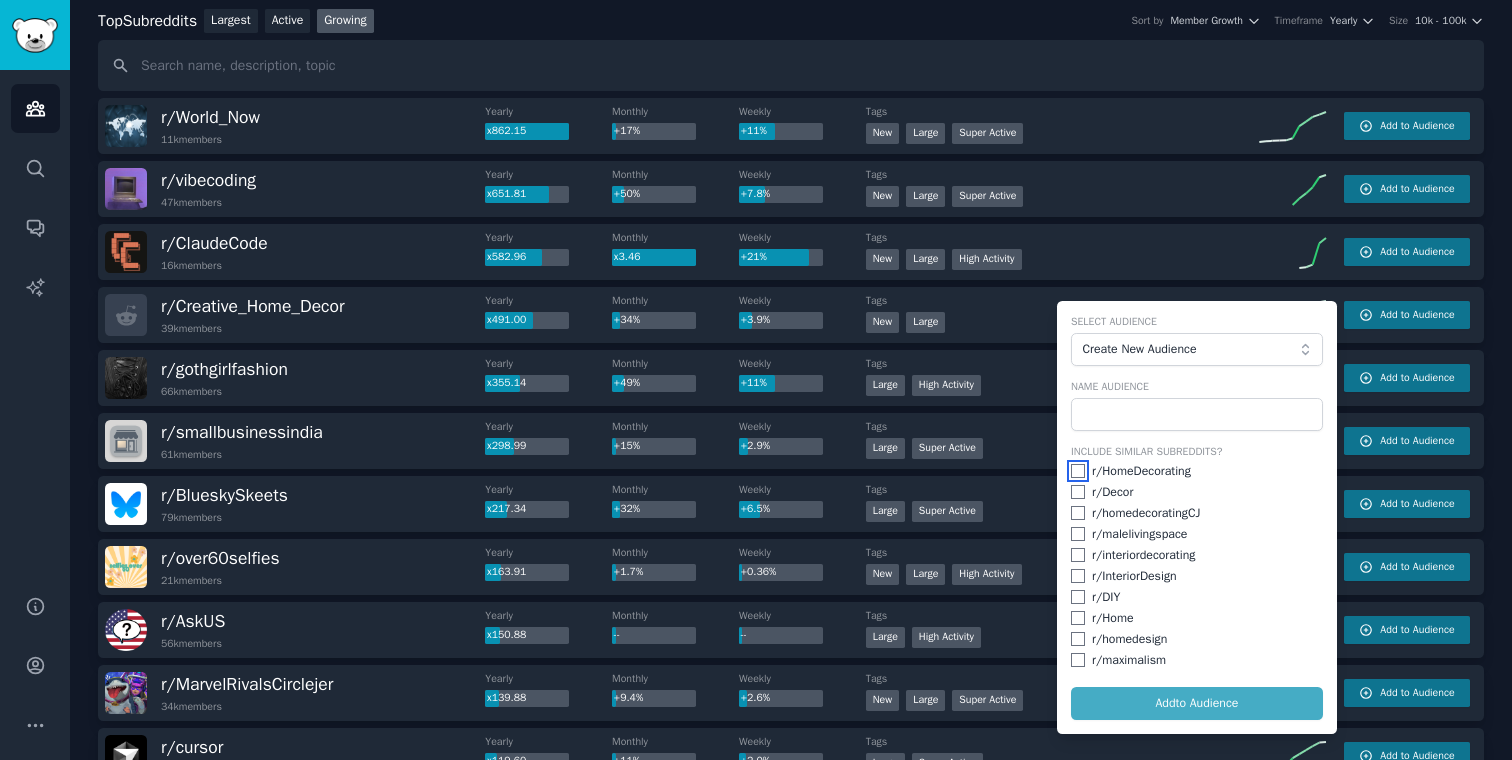 click at bounding box center (1078, 471) 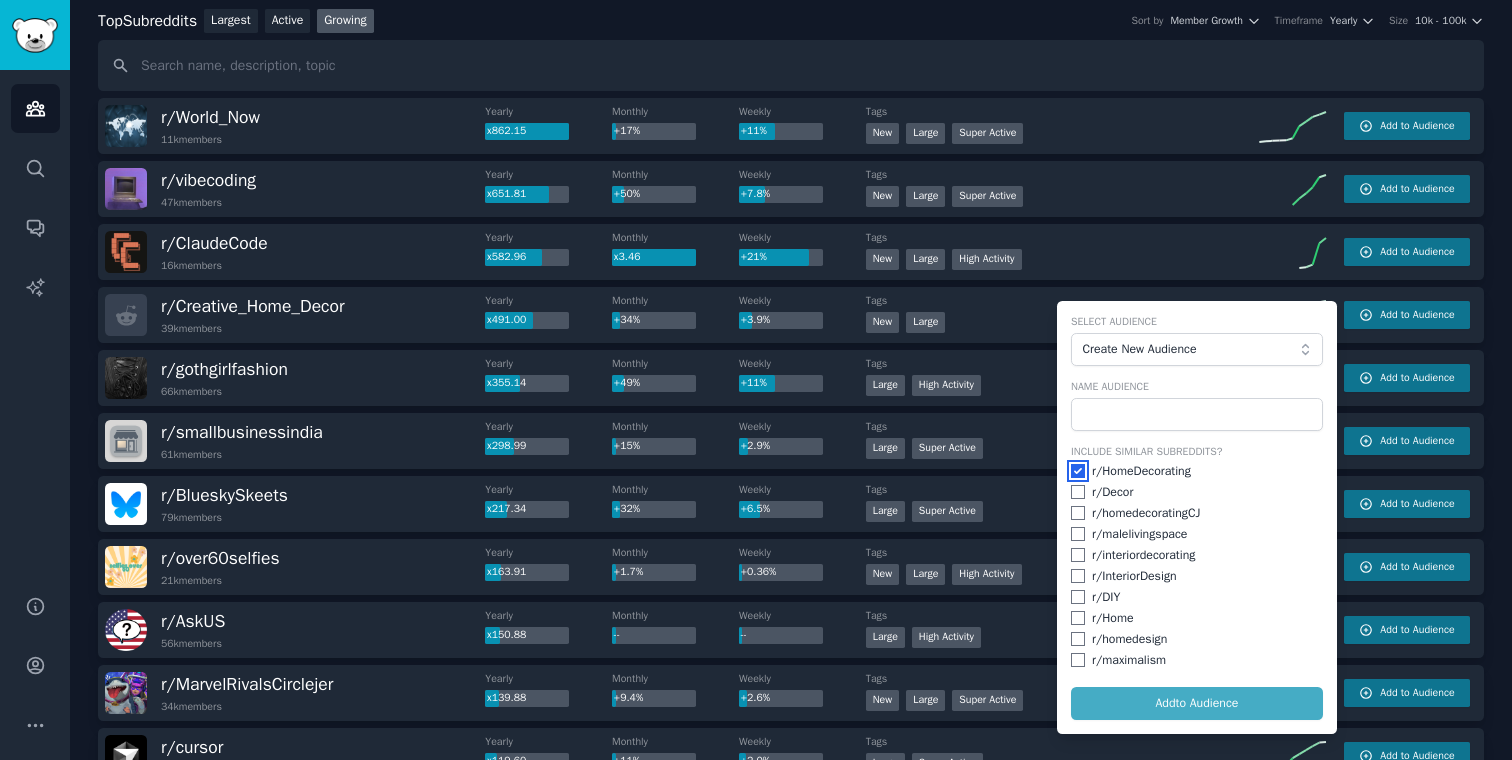 checkbox on "true" 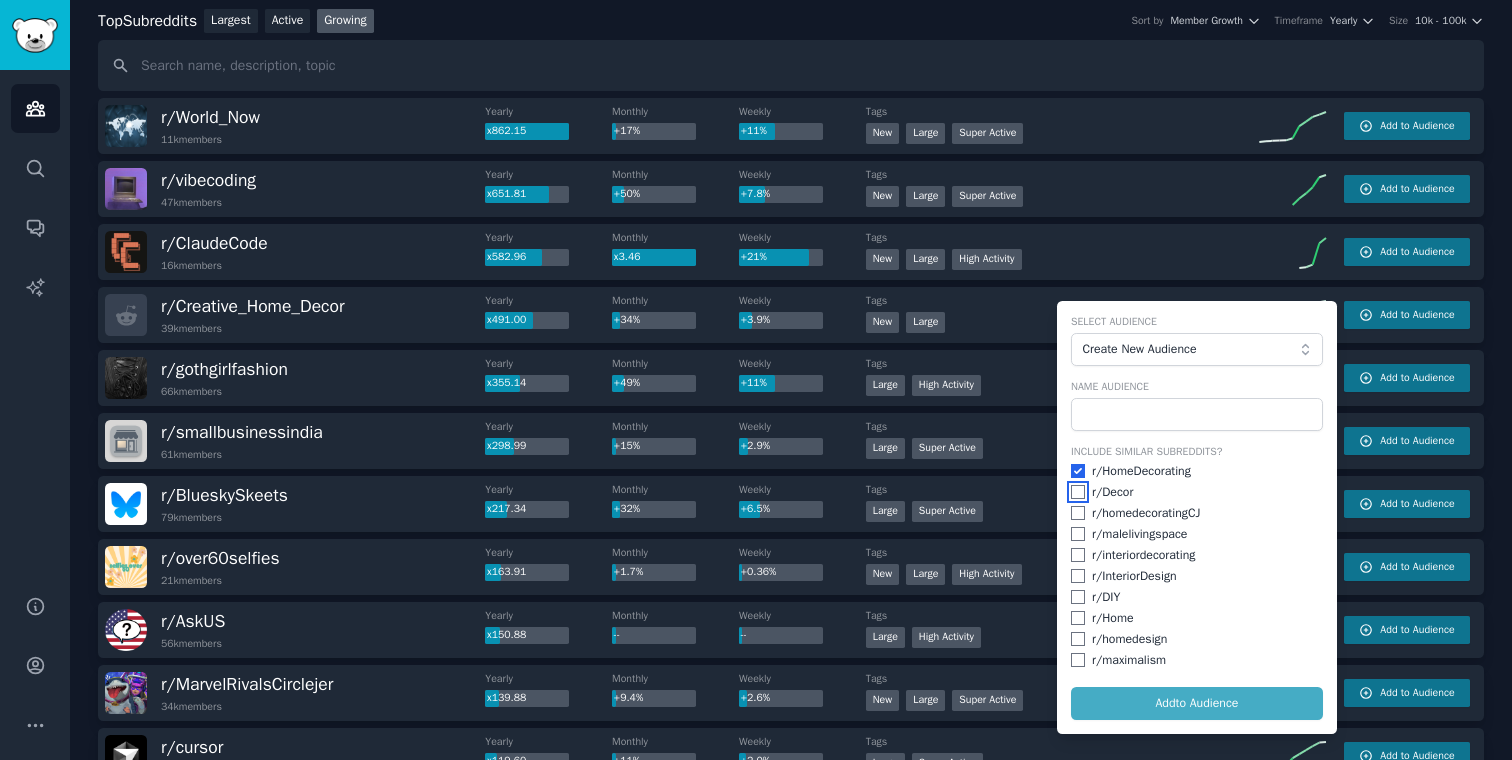 click at bounding box center [1078, 492] 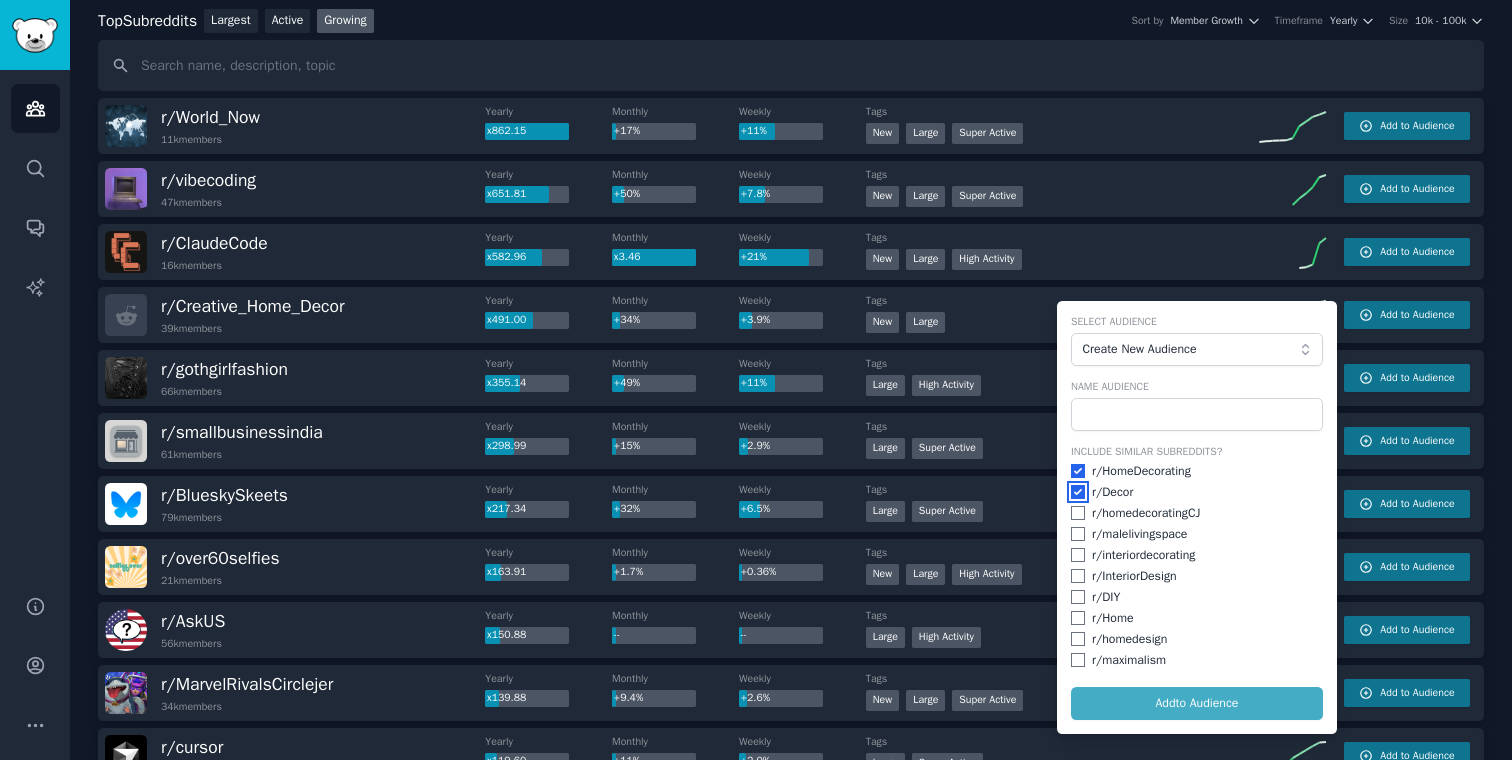 checkbox on "true" 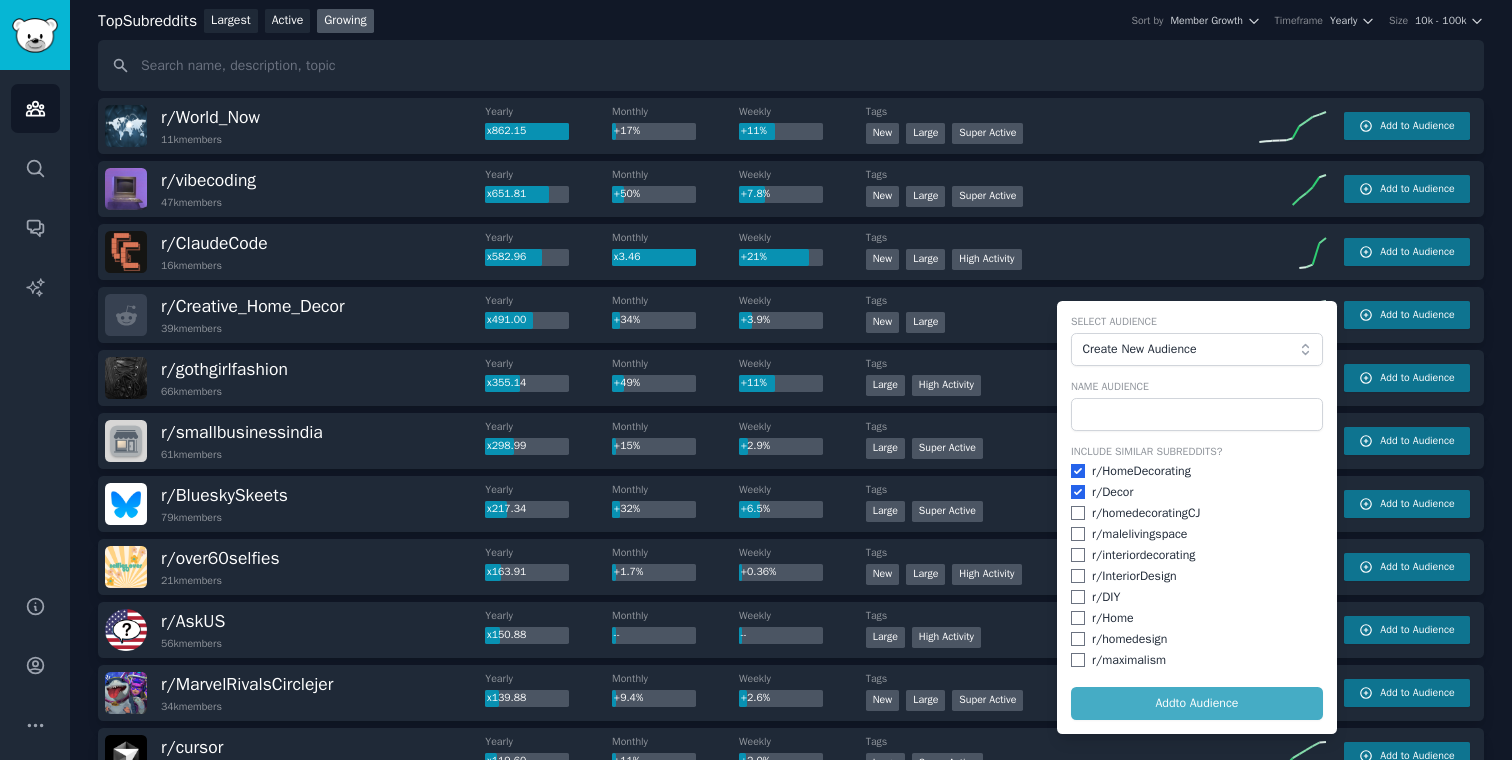 click on "r/ homedecoratingCJ" at bounding box center (1197, 514) 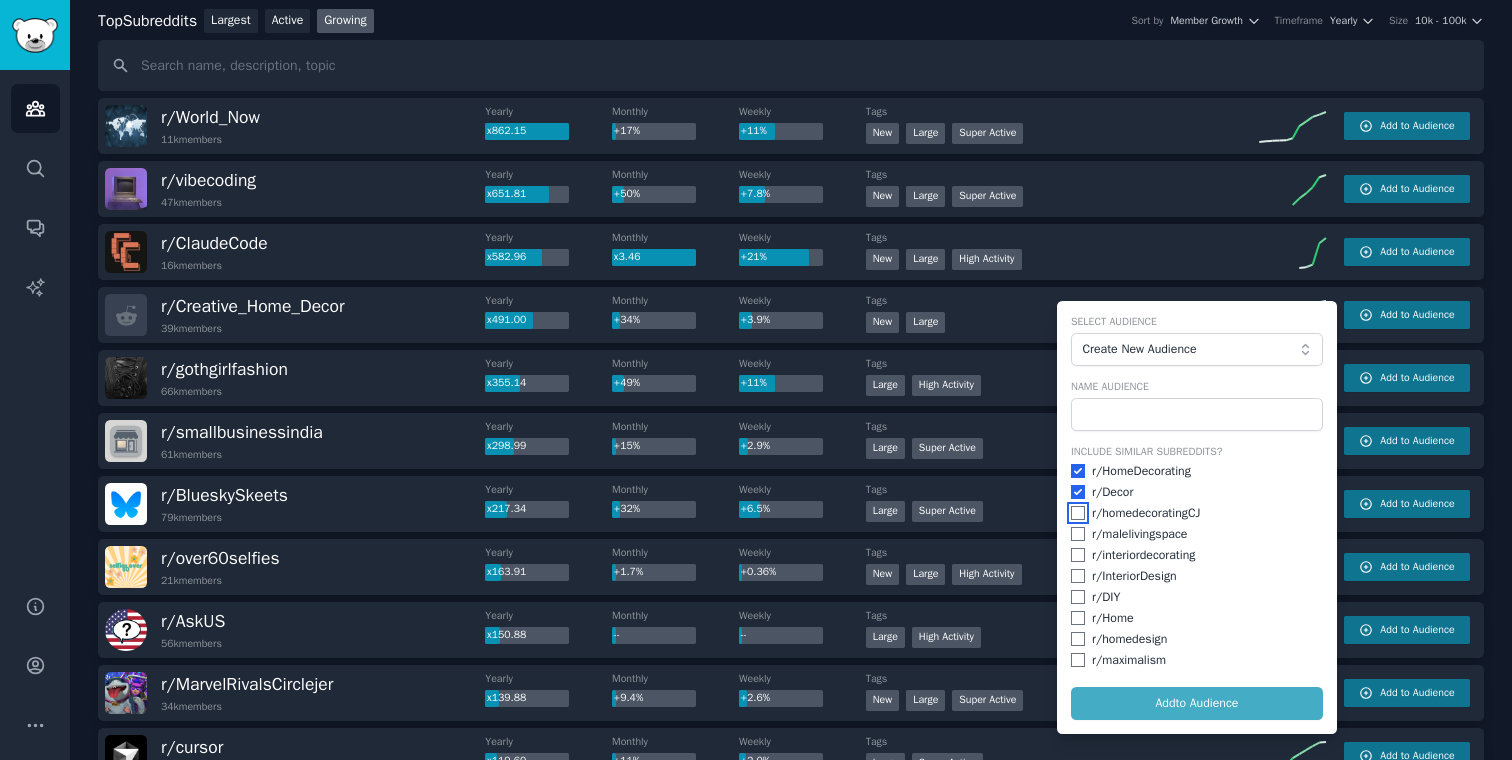 click at bounding box center (1078, 513) 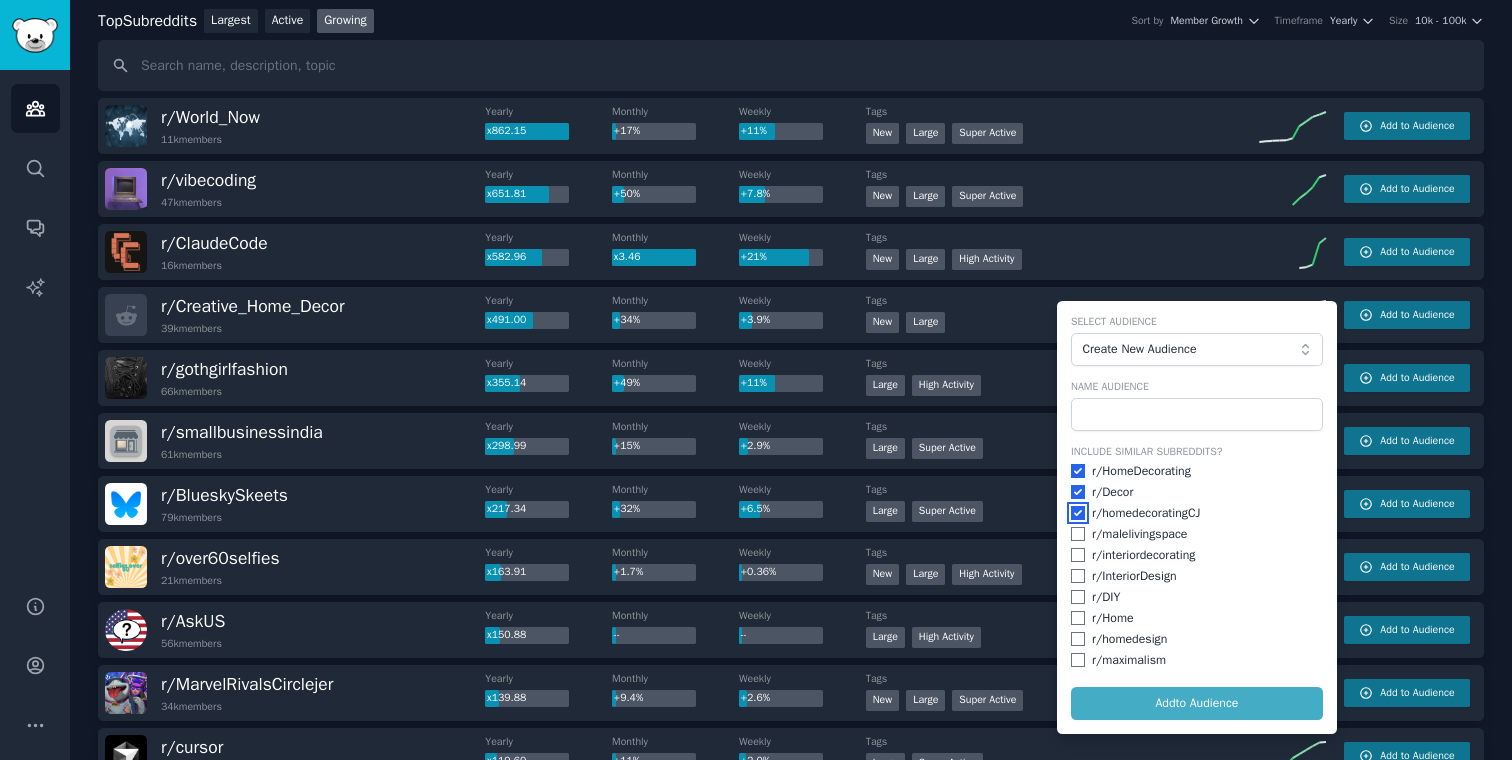 checkbox on "true" 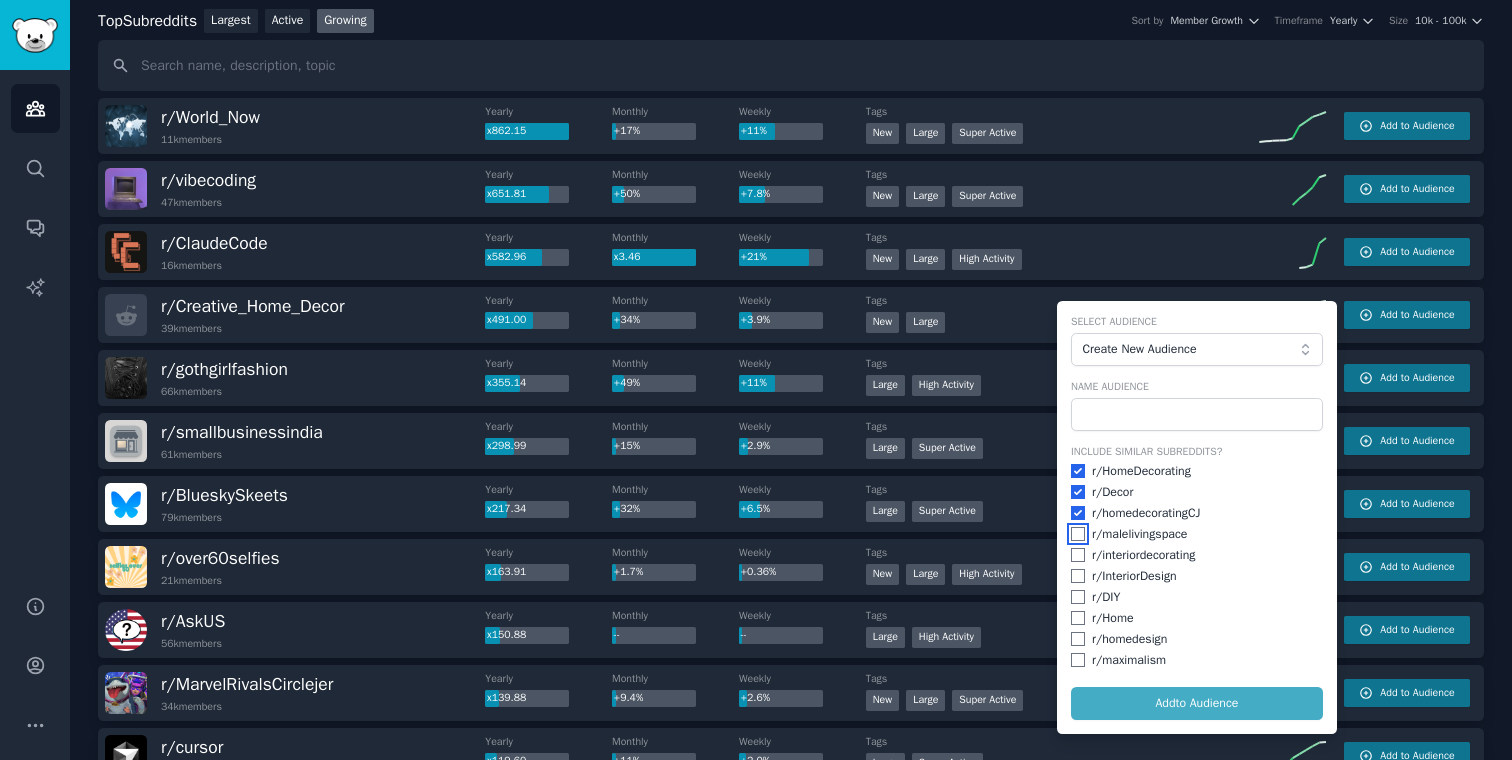 click at bounding box center [1078, 534] 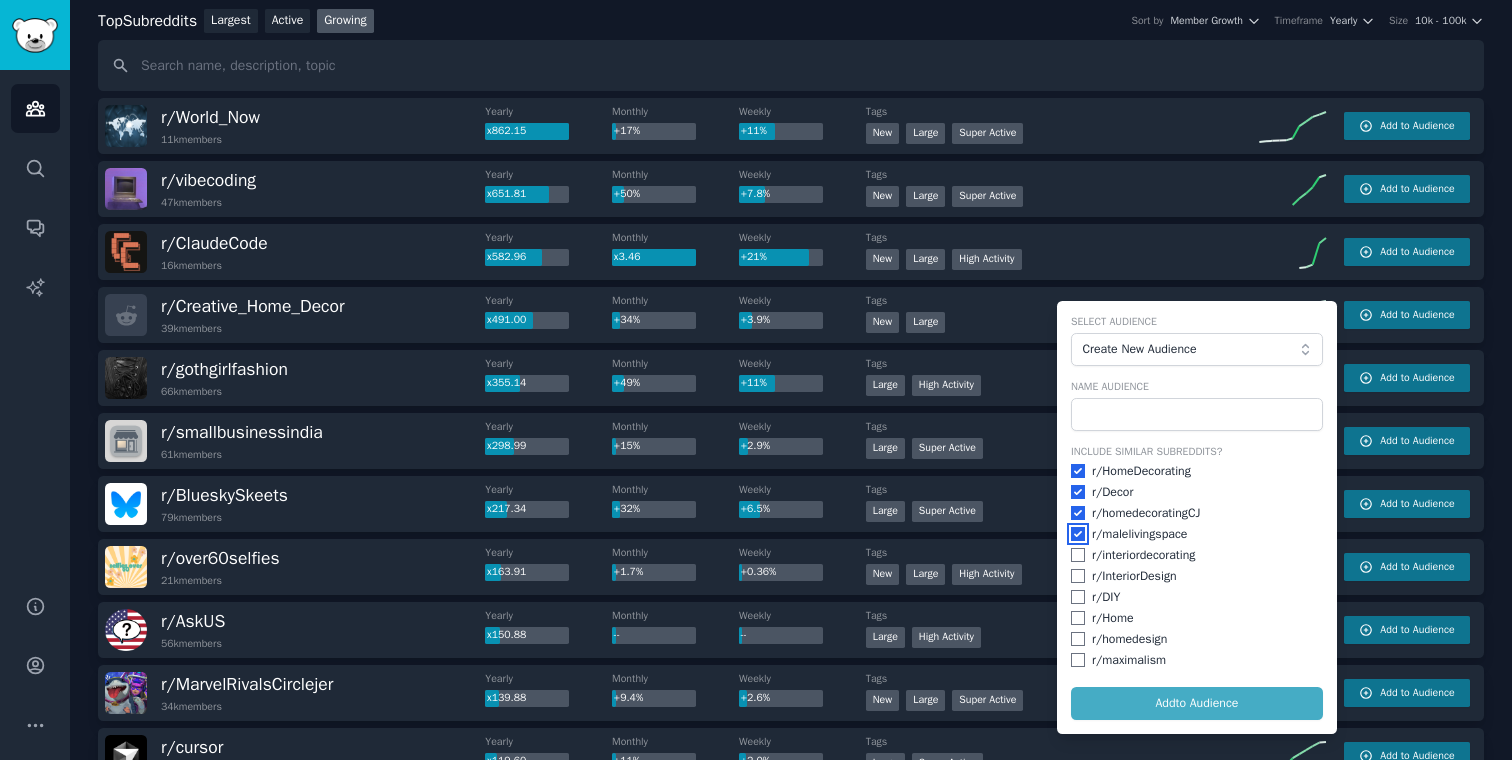 checkbox on "true" 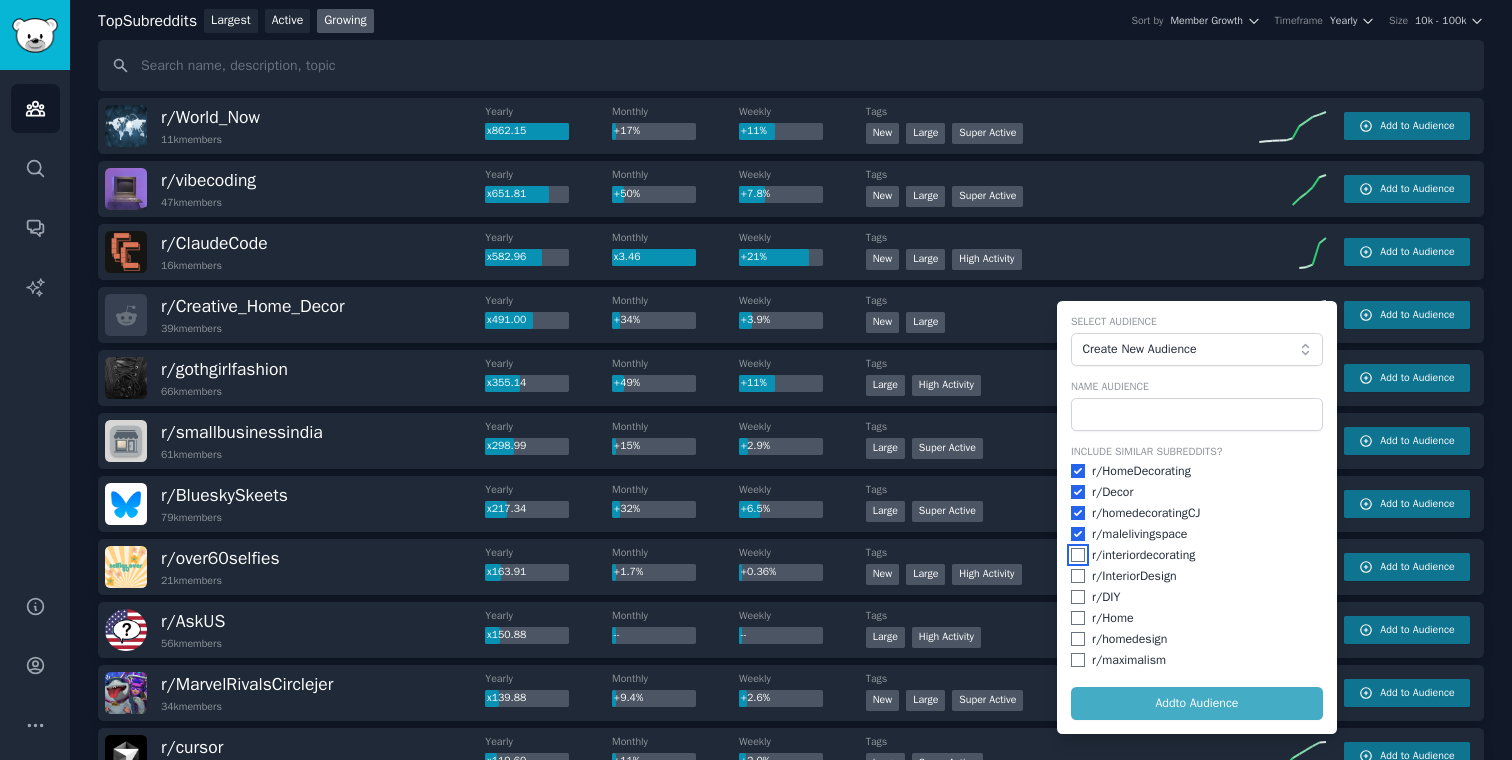 click at bounding box center (1078, 555) 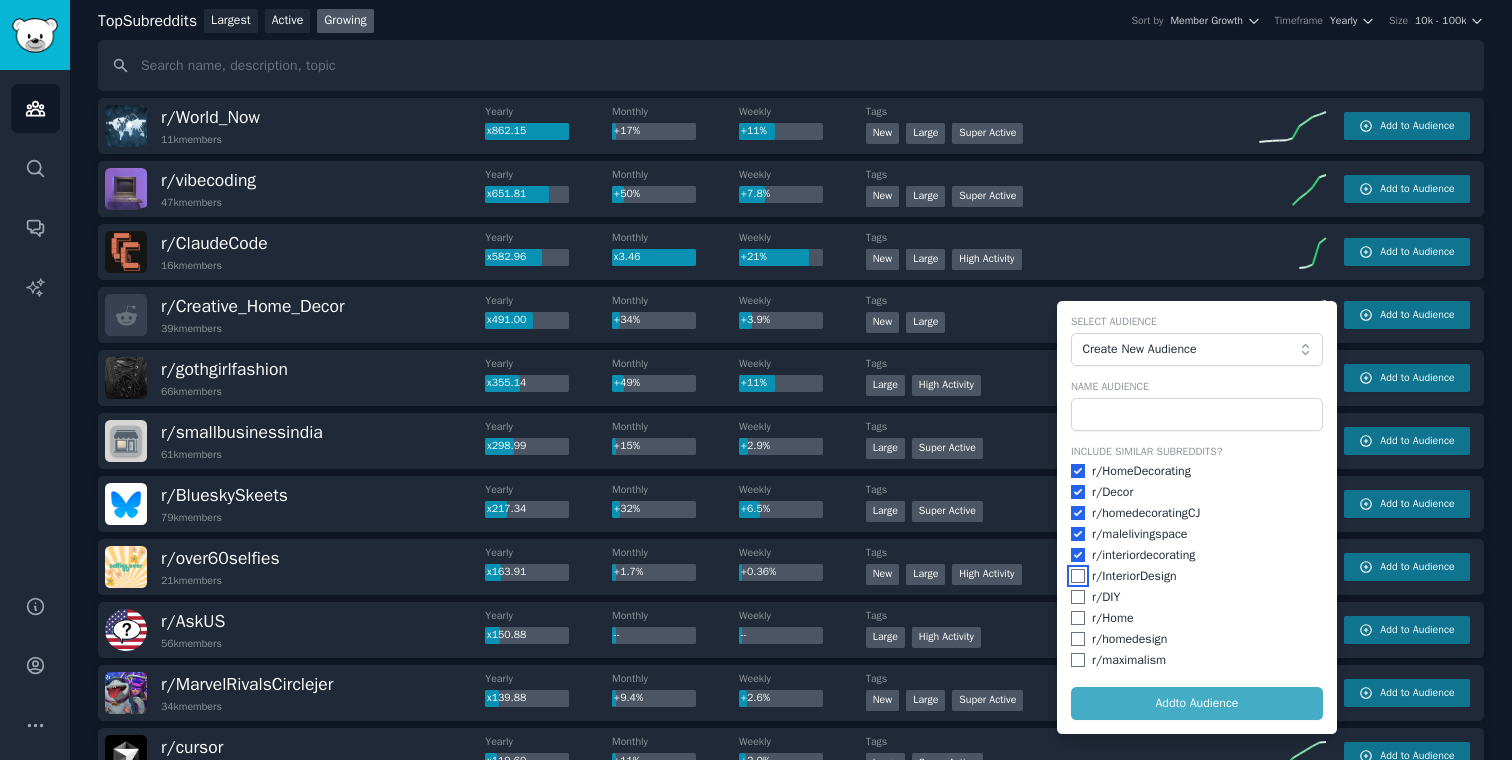 click at bounding box center (1078, 576) 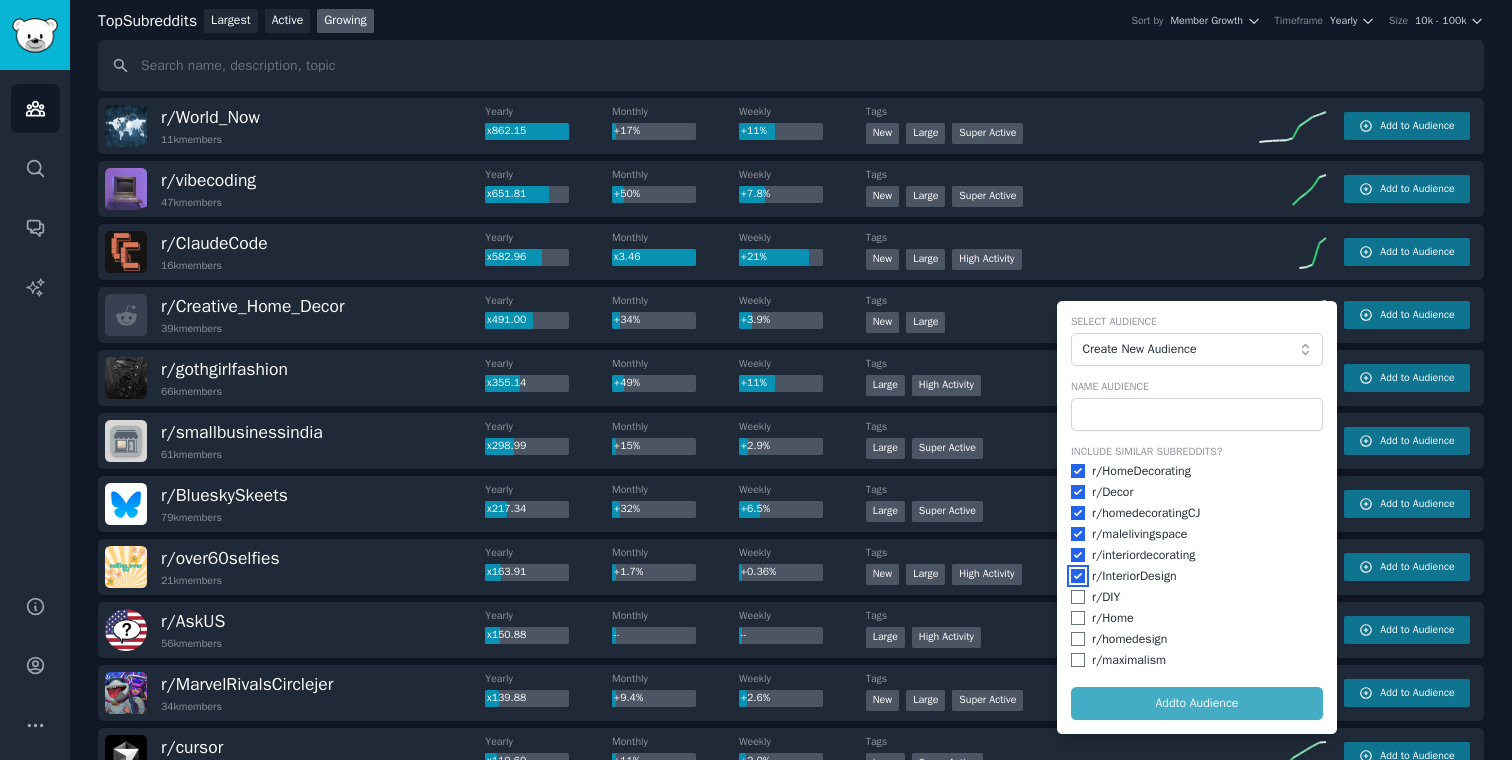 checkbox on "true" 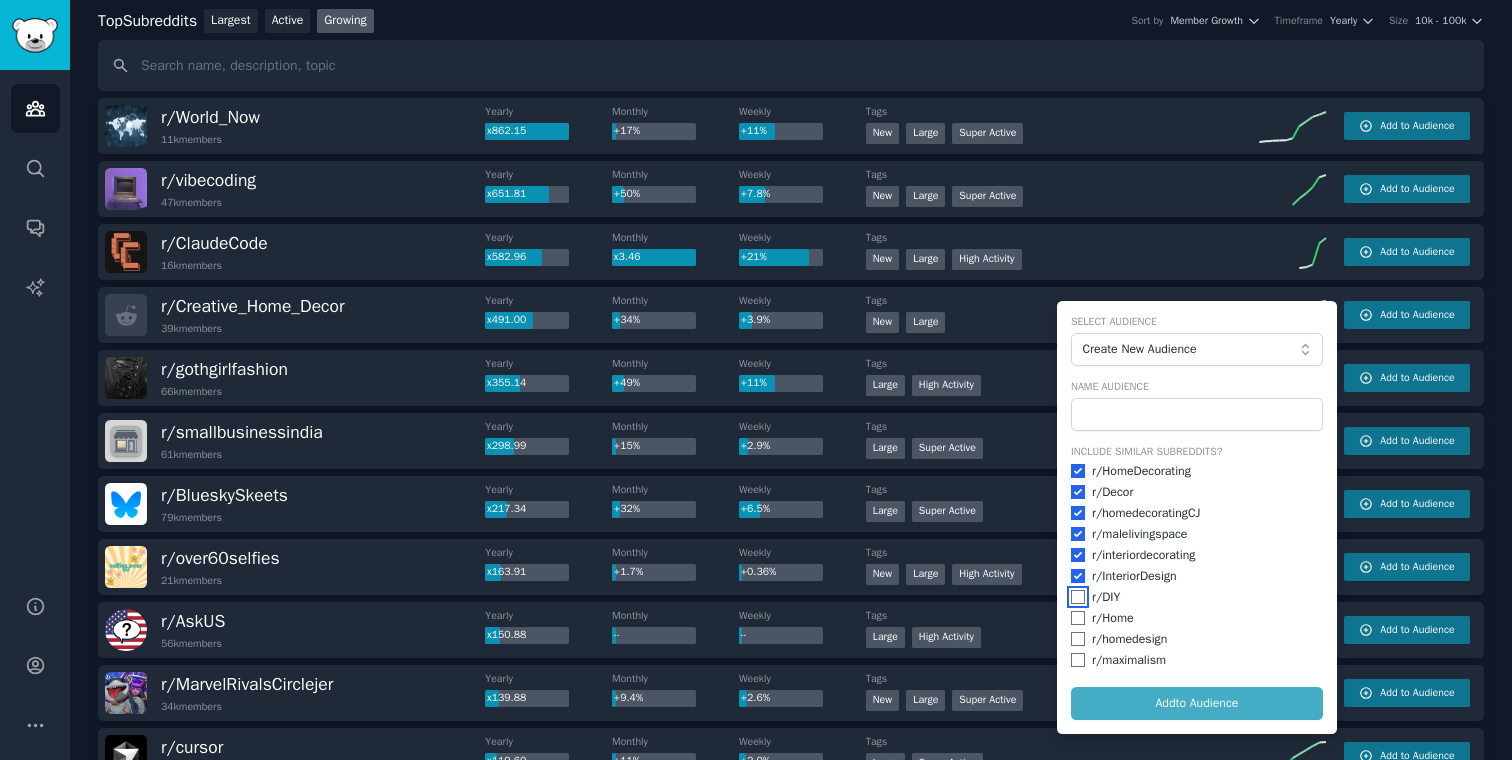 click at bounding box center (1078, 597) 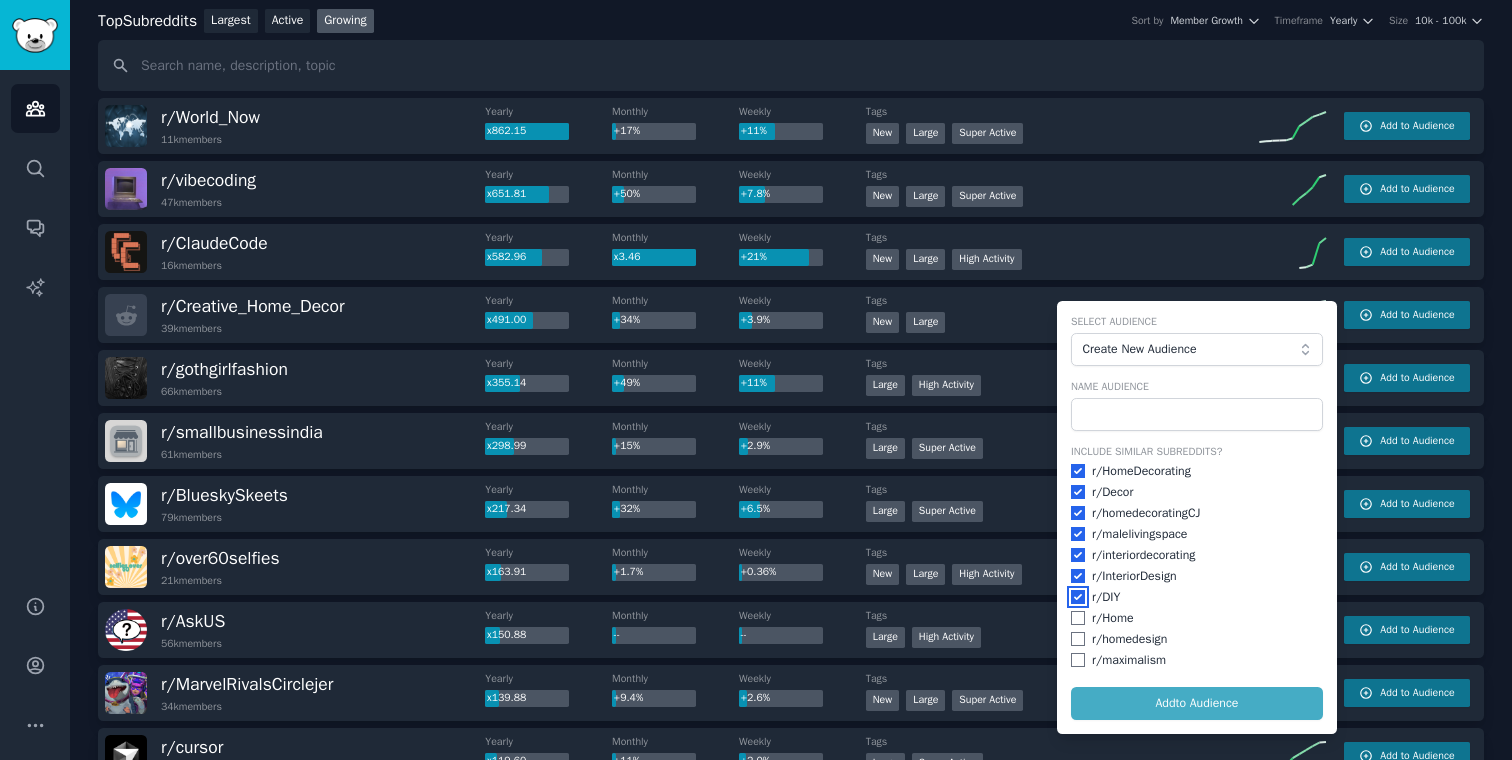checkbox on "true" 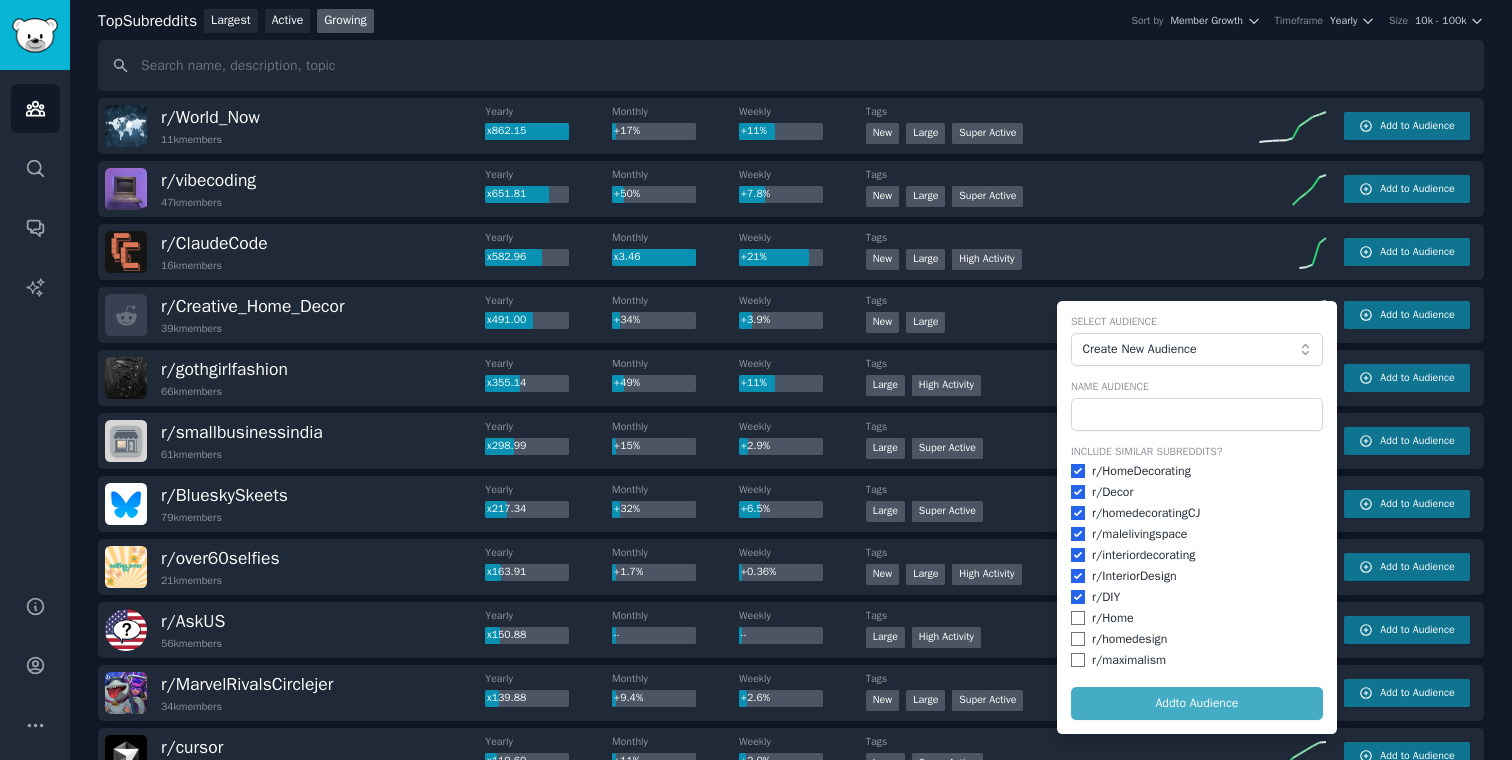 click on "r/ Home" at bounding box center [1197, 619] 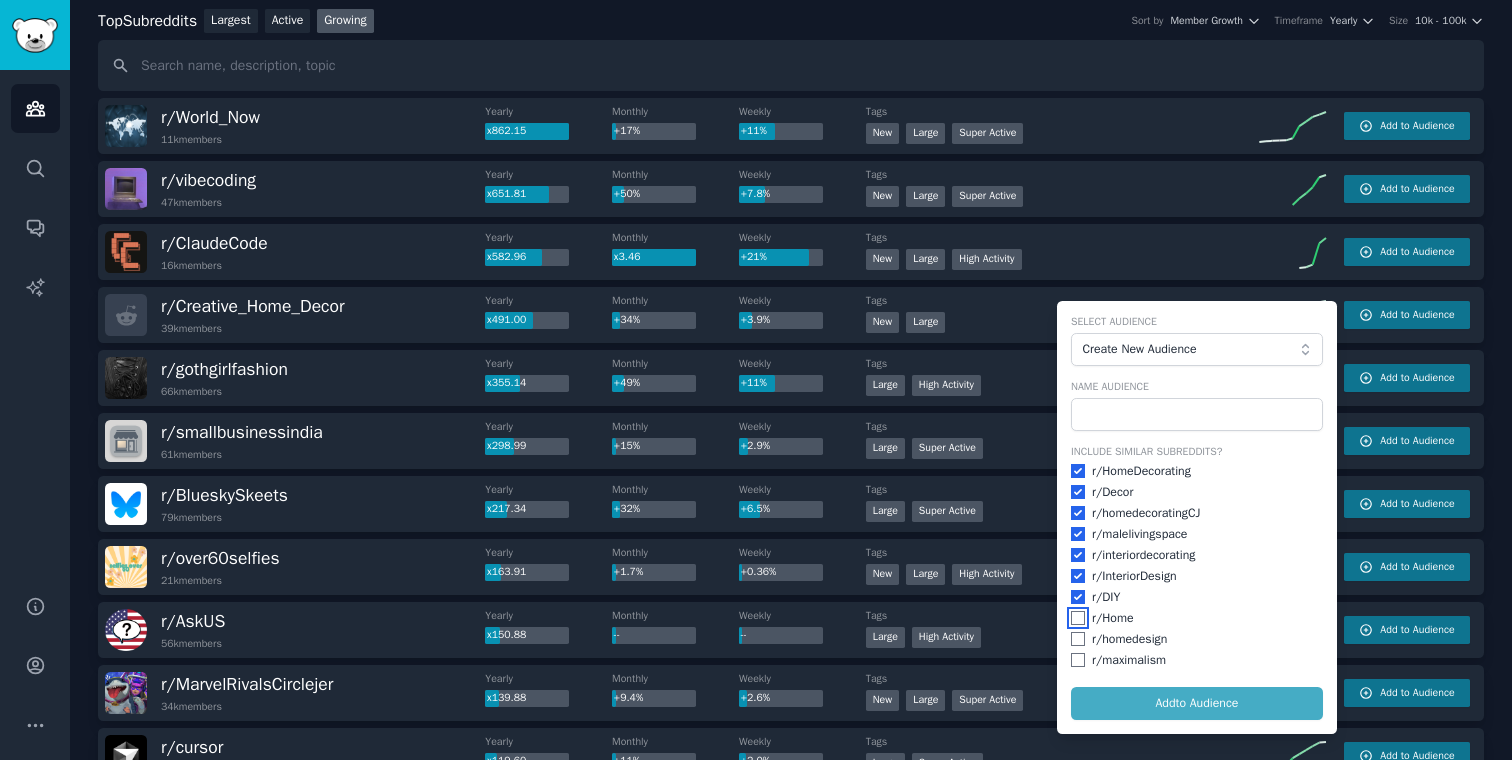 click at bounding box center [1078, 618] 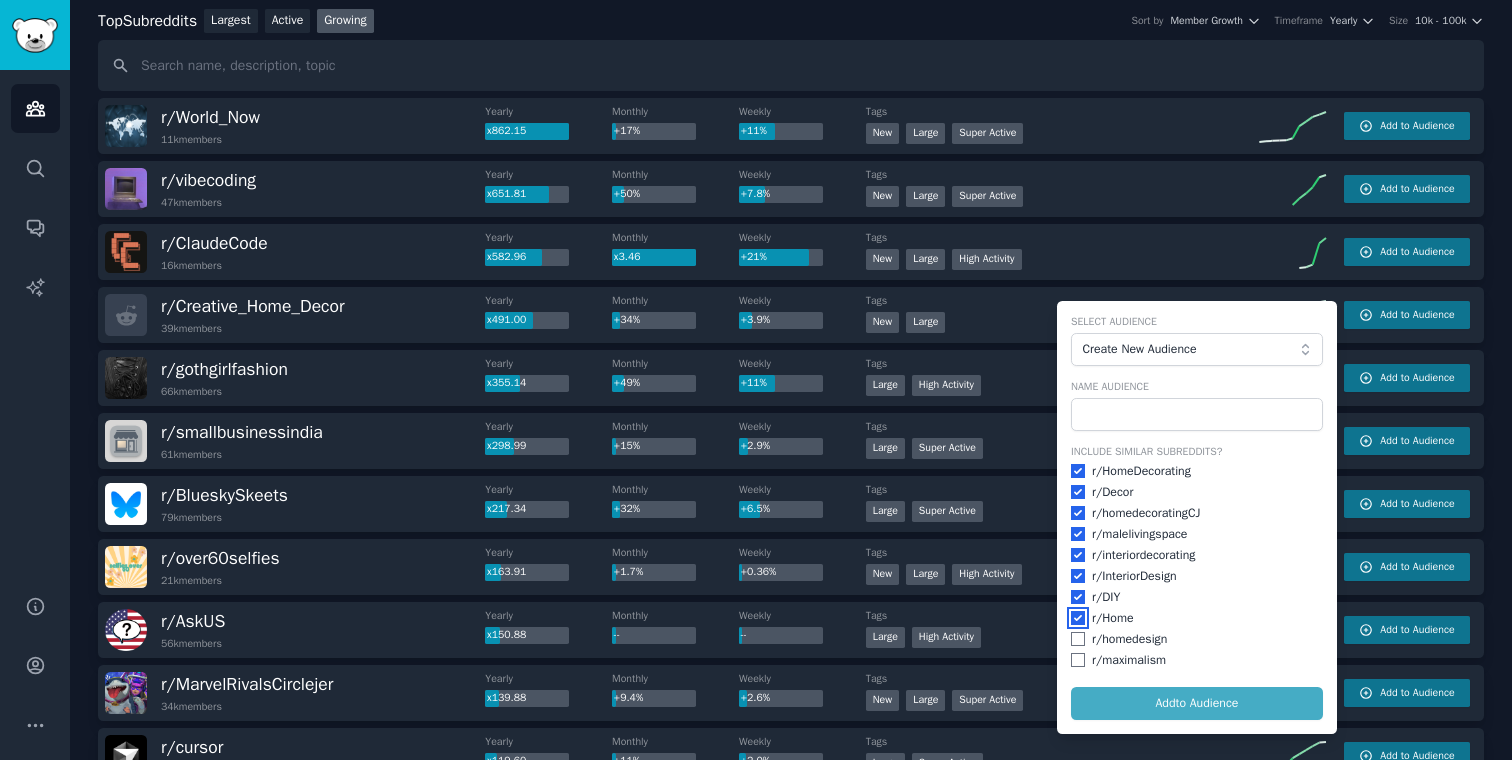 checkbox on "true" 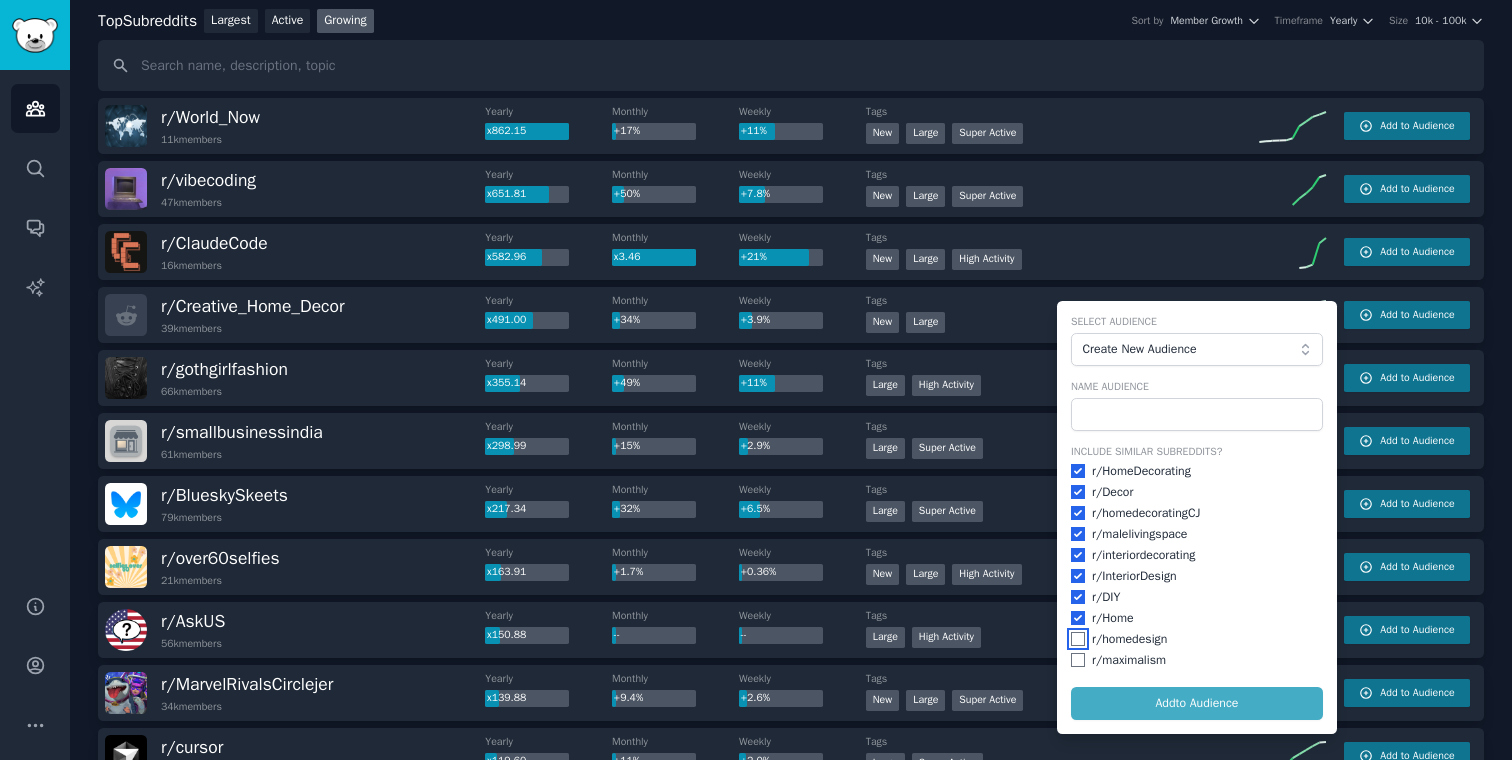 click at bounding box center [1078, 639] 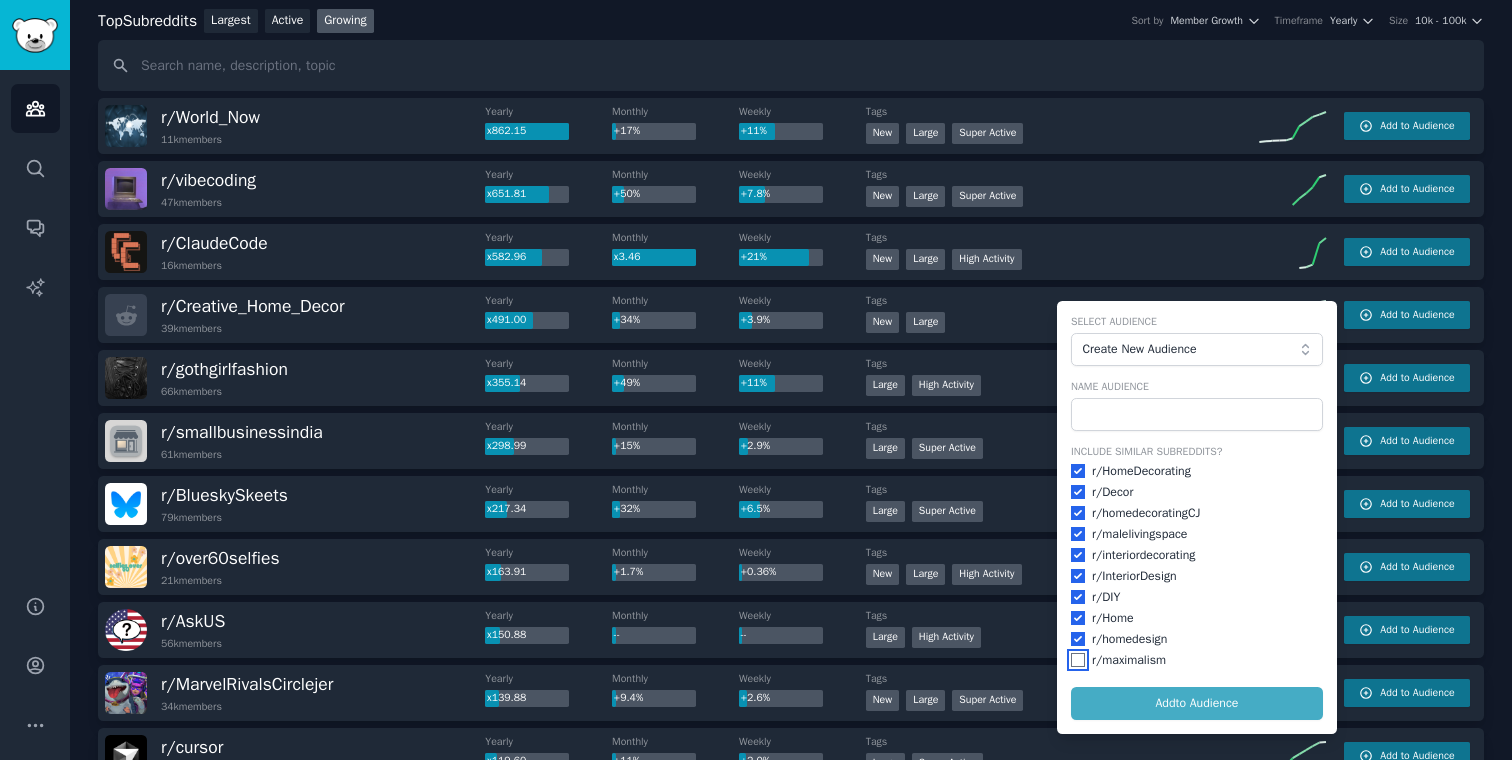 click at bounding box center (1078, 660) 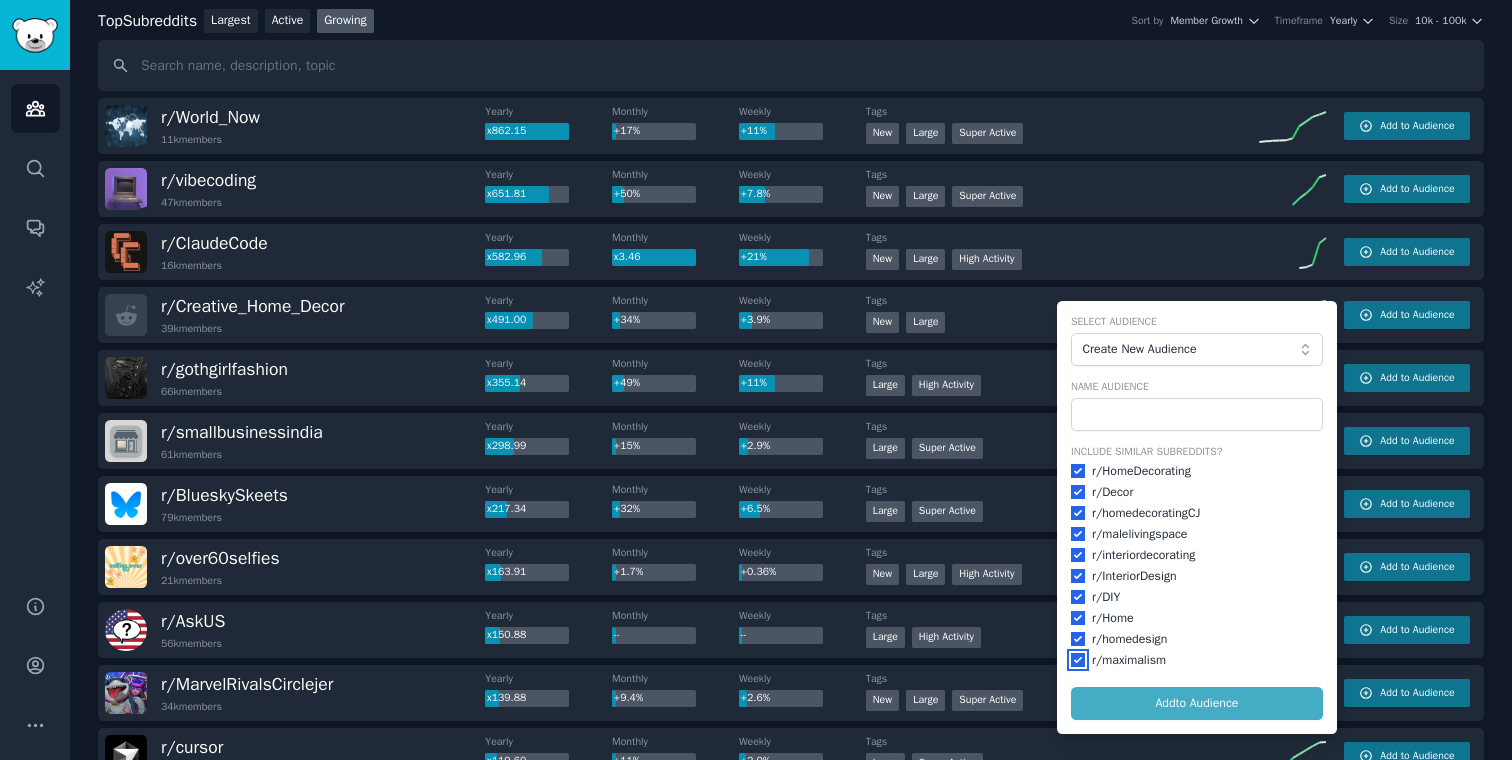 checkbox on "true" 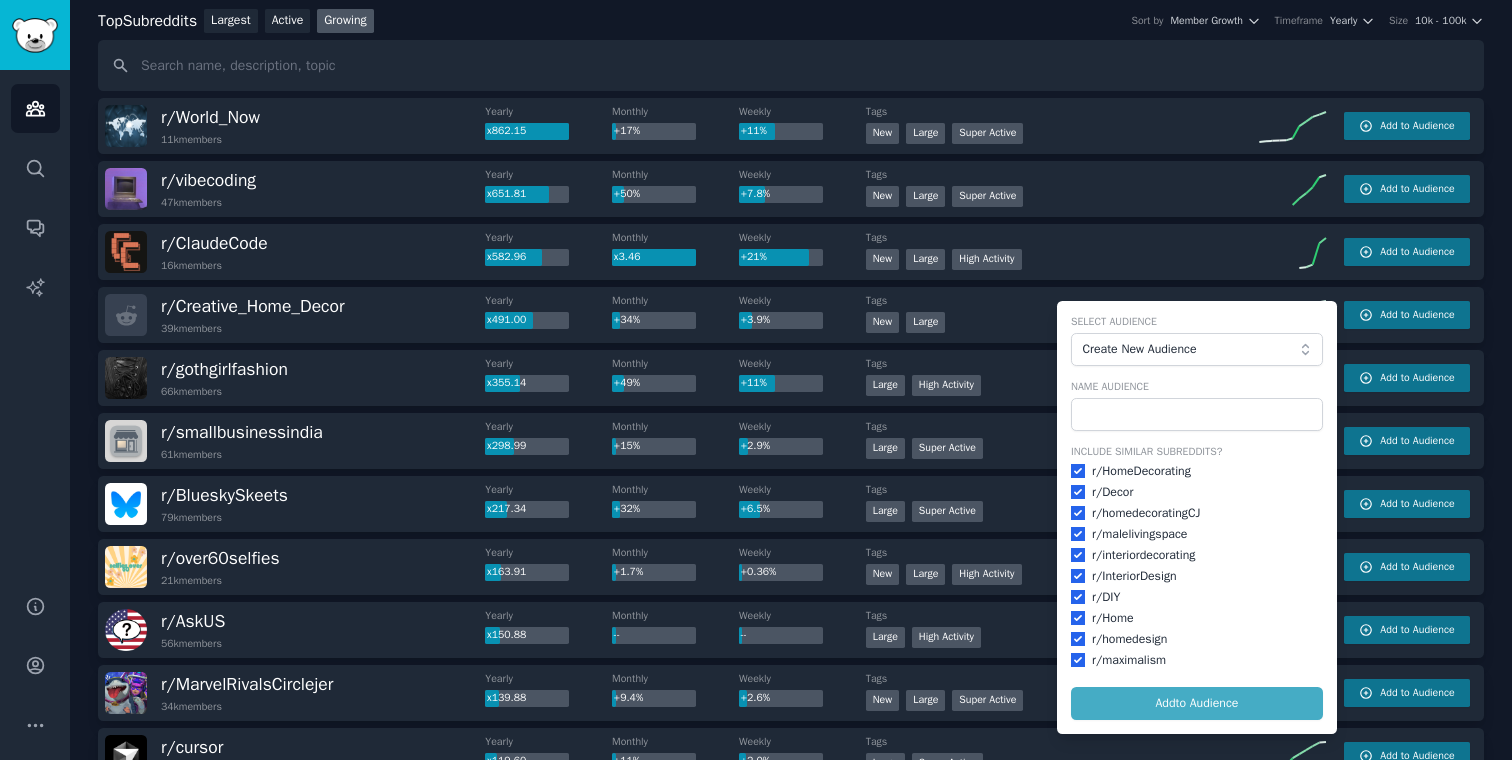 click on "Select Audience Create New Audience Name Audience Include Similar Subreddits? r/ HomeDecorating r/ Decor r/ homedecoratingCJ r/ malelivingspace r/ interiordecorating r/ InteriorDesign r/ DIY r/ Home r/ homedesign r/ maximalism Add to Audience" at bounding box center (1197, 517) 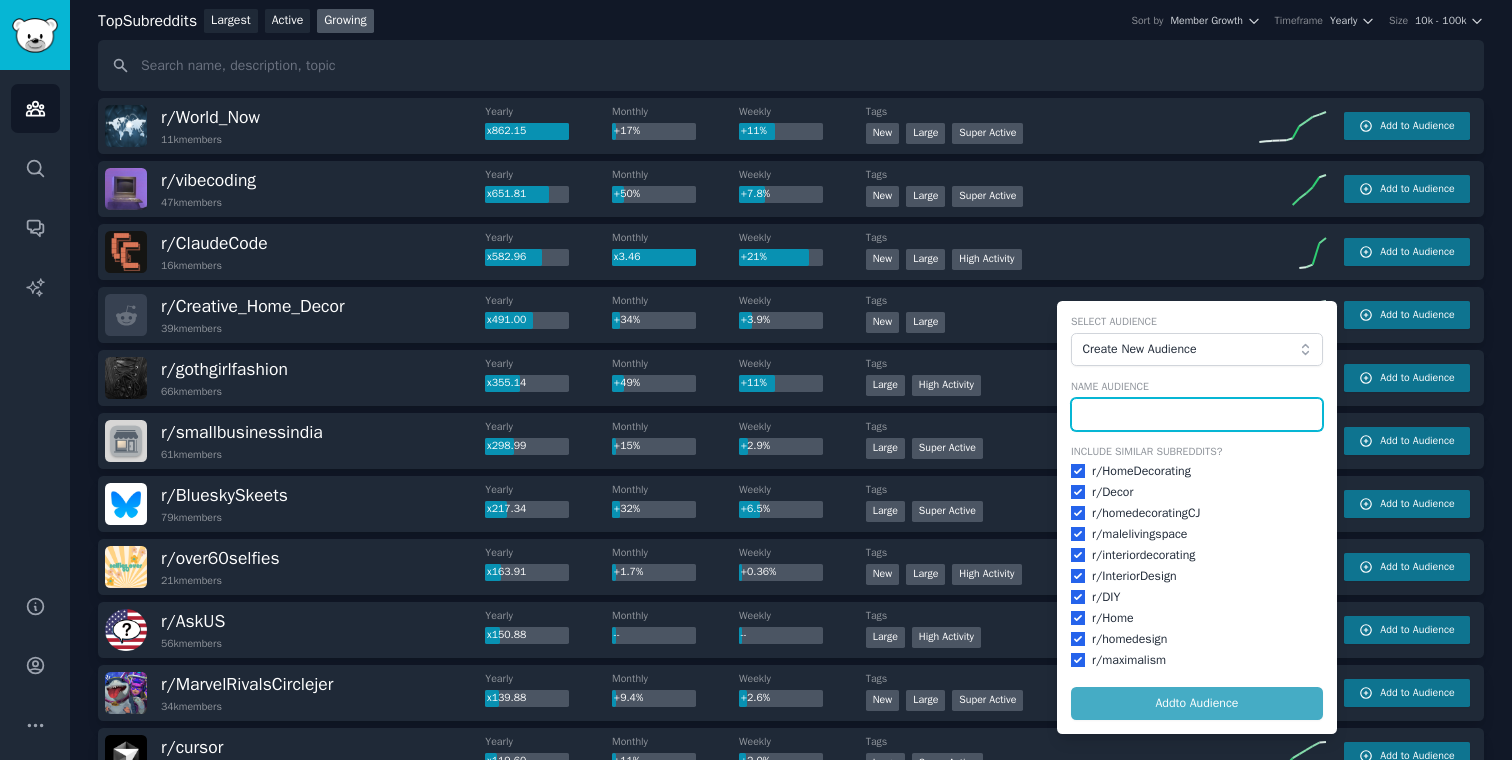 click at bounding box center [1197, 415] 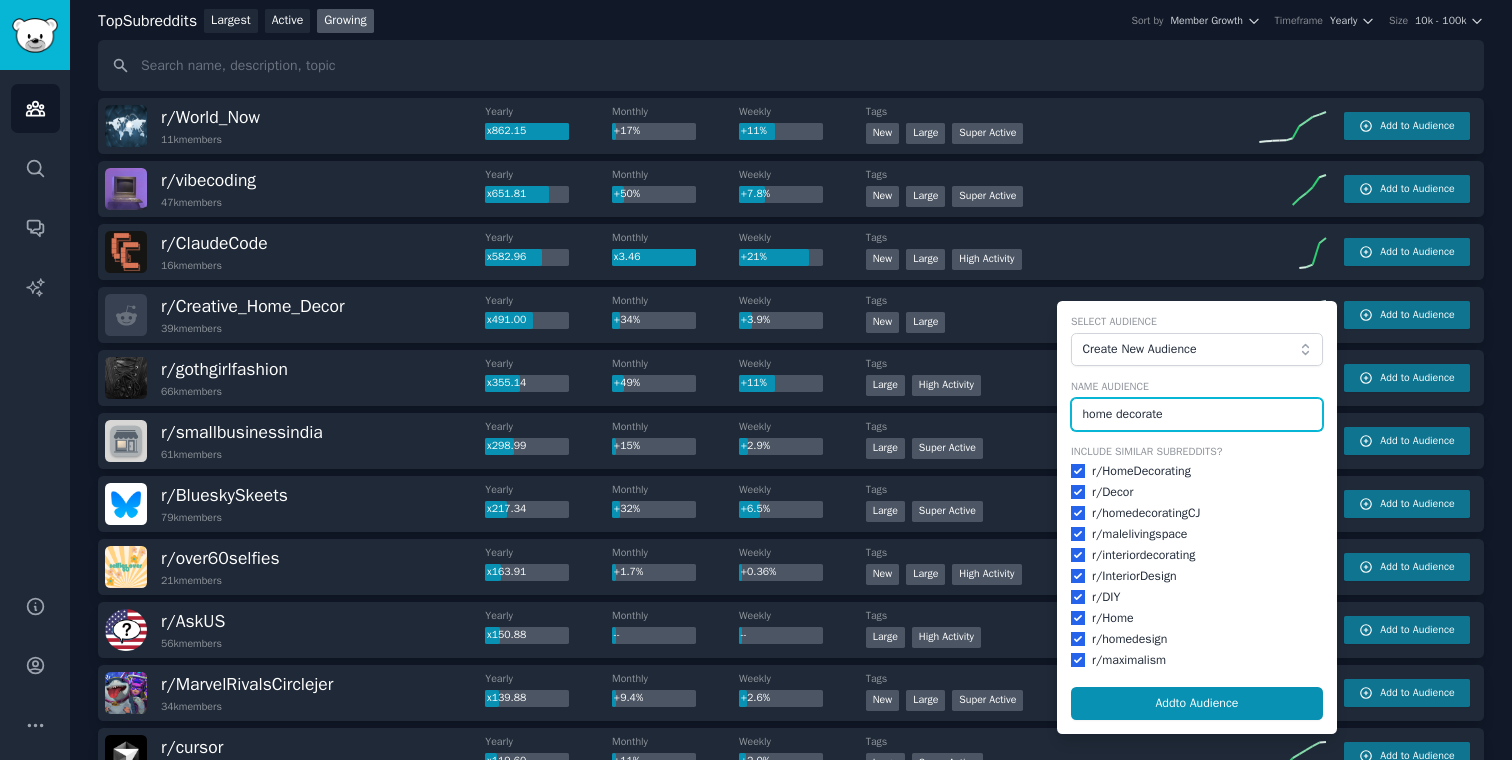 type on "home decorate" 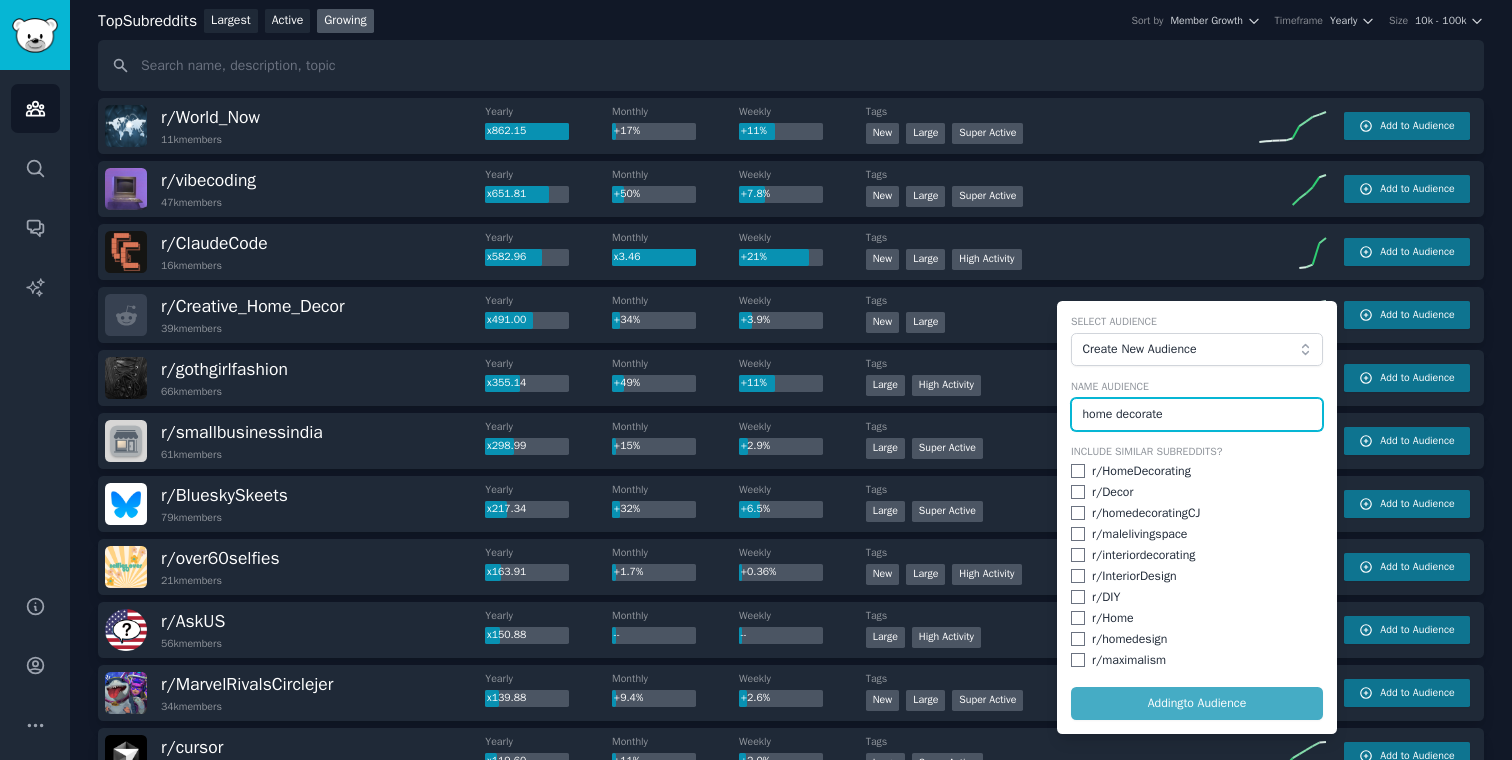 checkbox on "false" 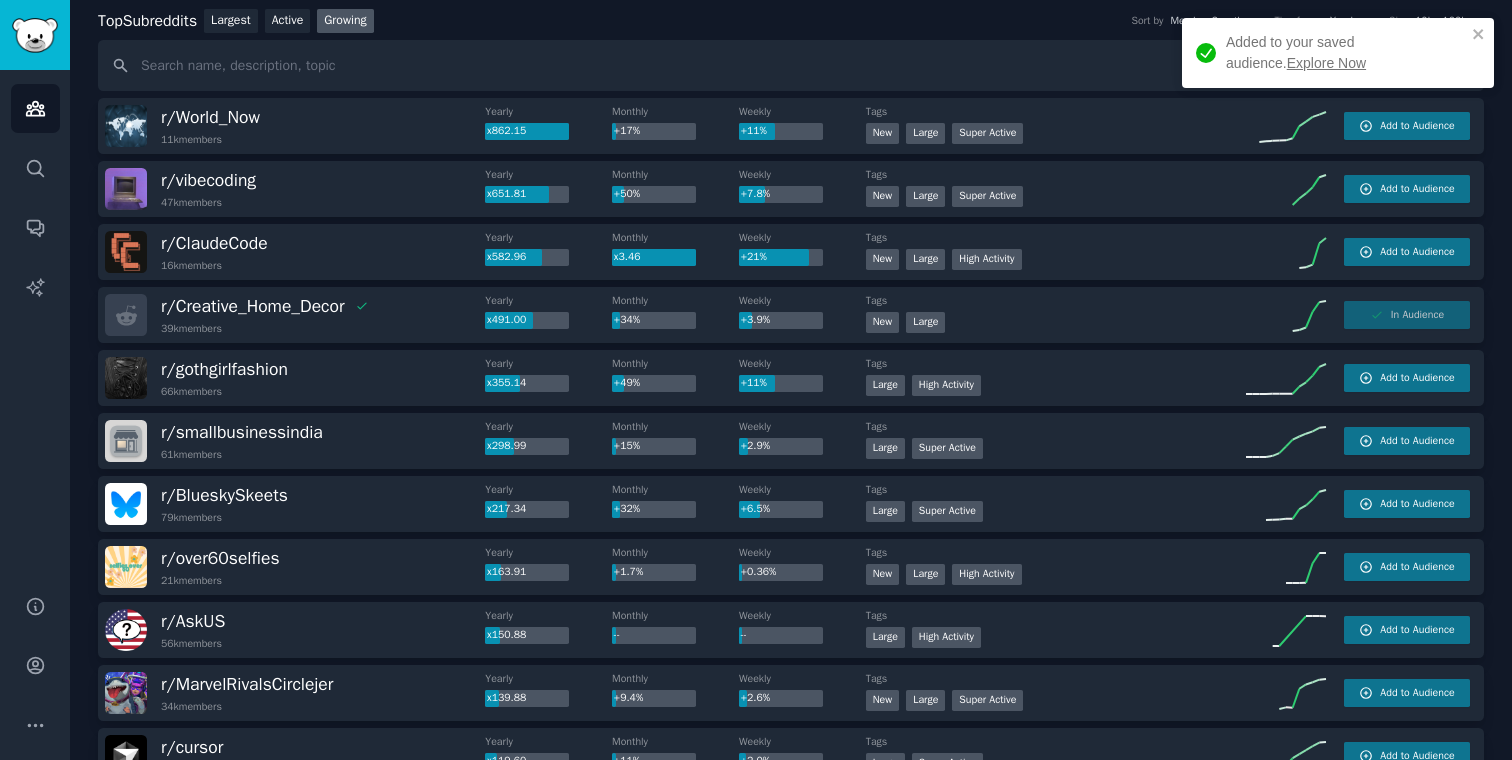 click on "Added to your saved audience.  Explore Now" at bounding box center [1338, 53] 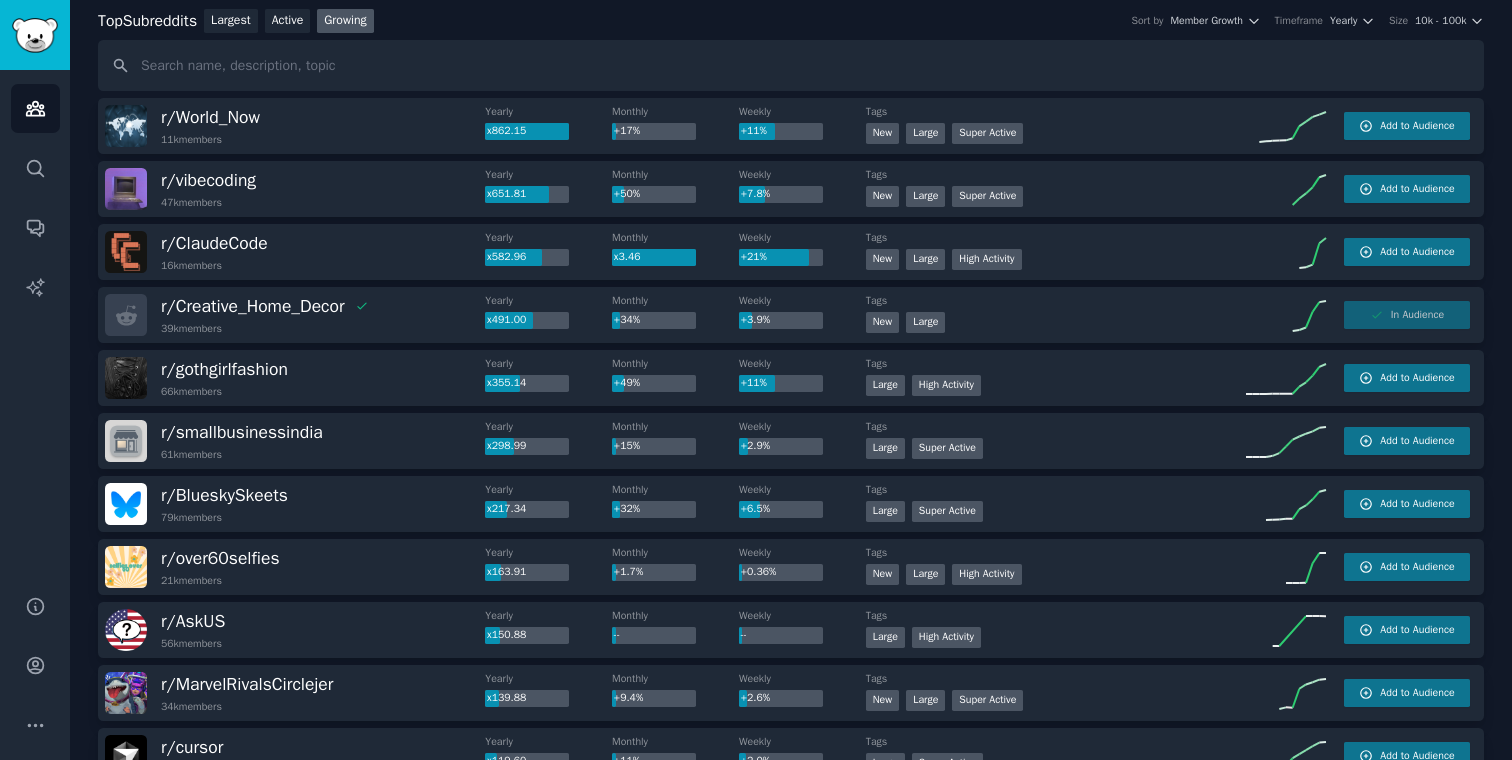 scroll, scrollTop: 151, scrollLeft: 0, axis: vertical 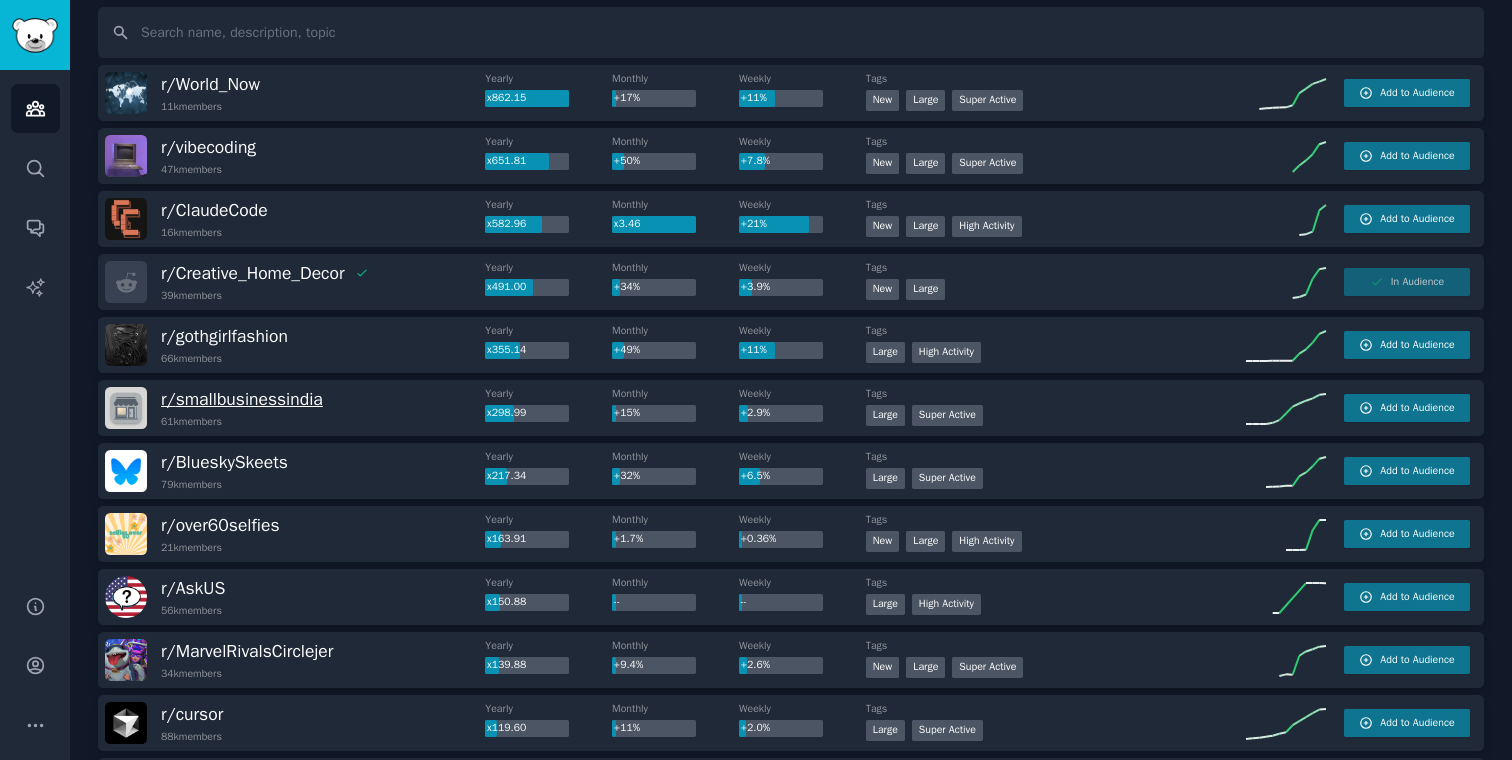 click on "r/ smallbusinessindia" at bounding box center (242, 399) 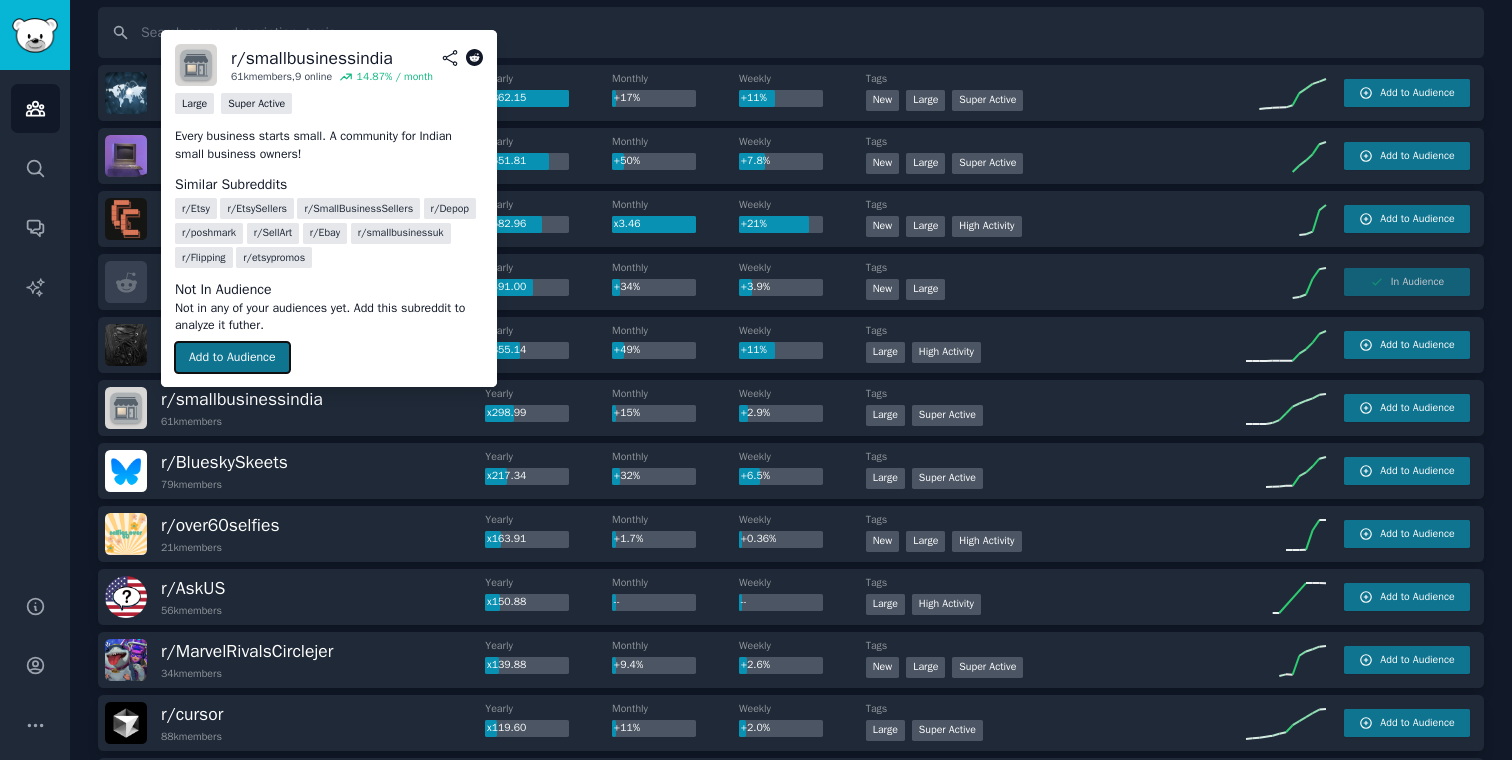 click on "Add to Audience" at bounding box center (232, 358) 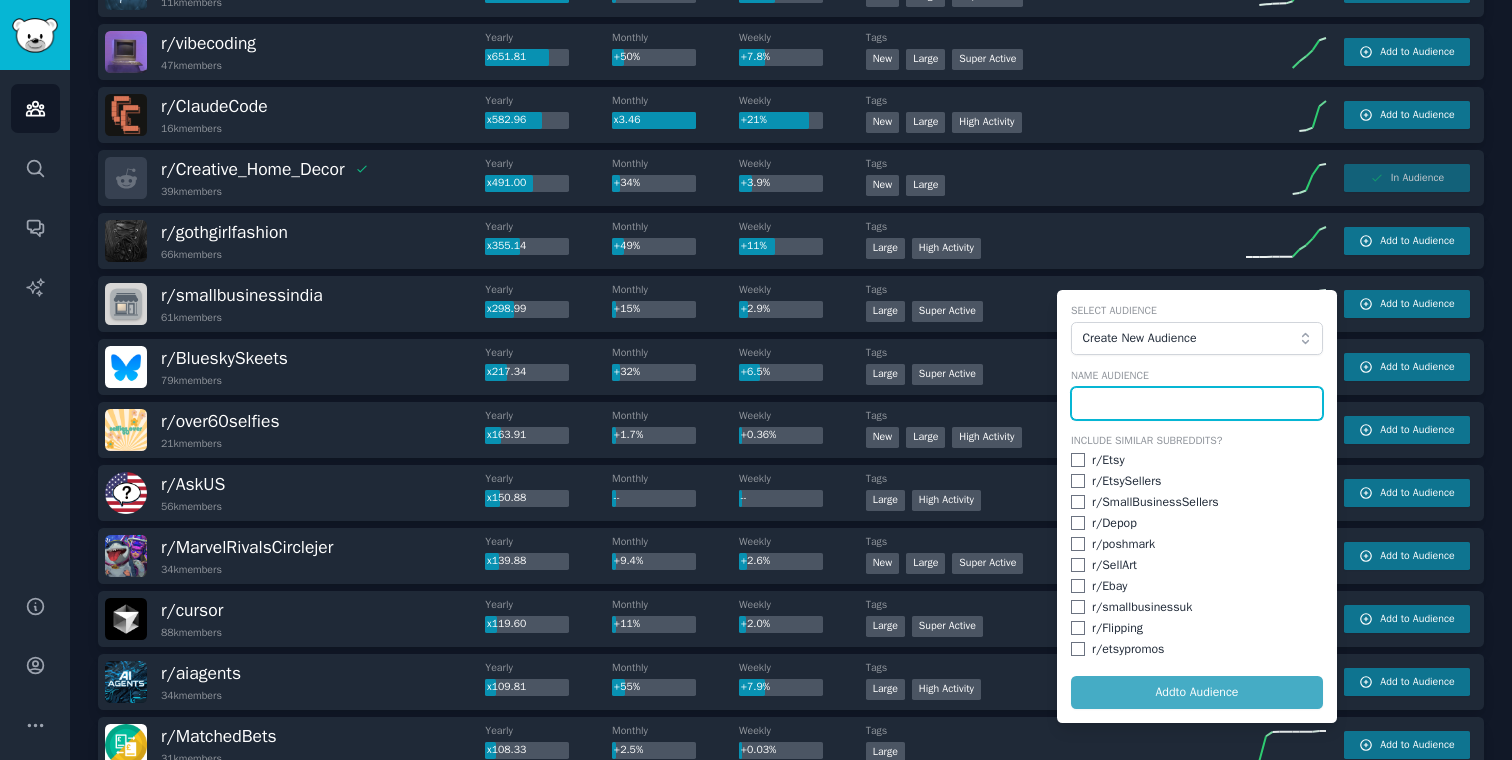 scroll, scrollTop: 282, scrollLeft: 0, axis: vertical 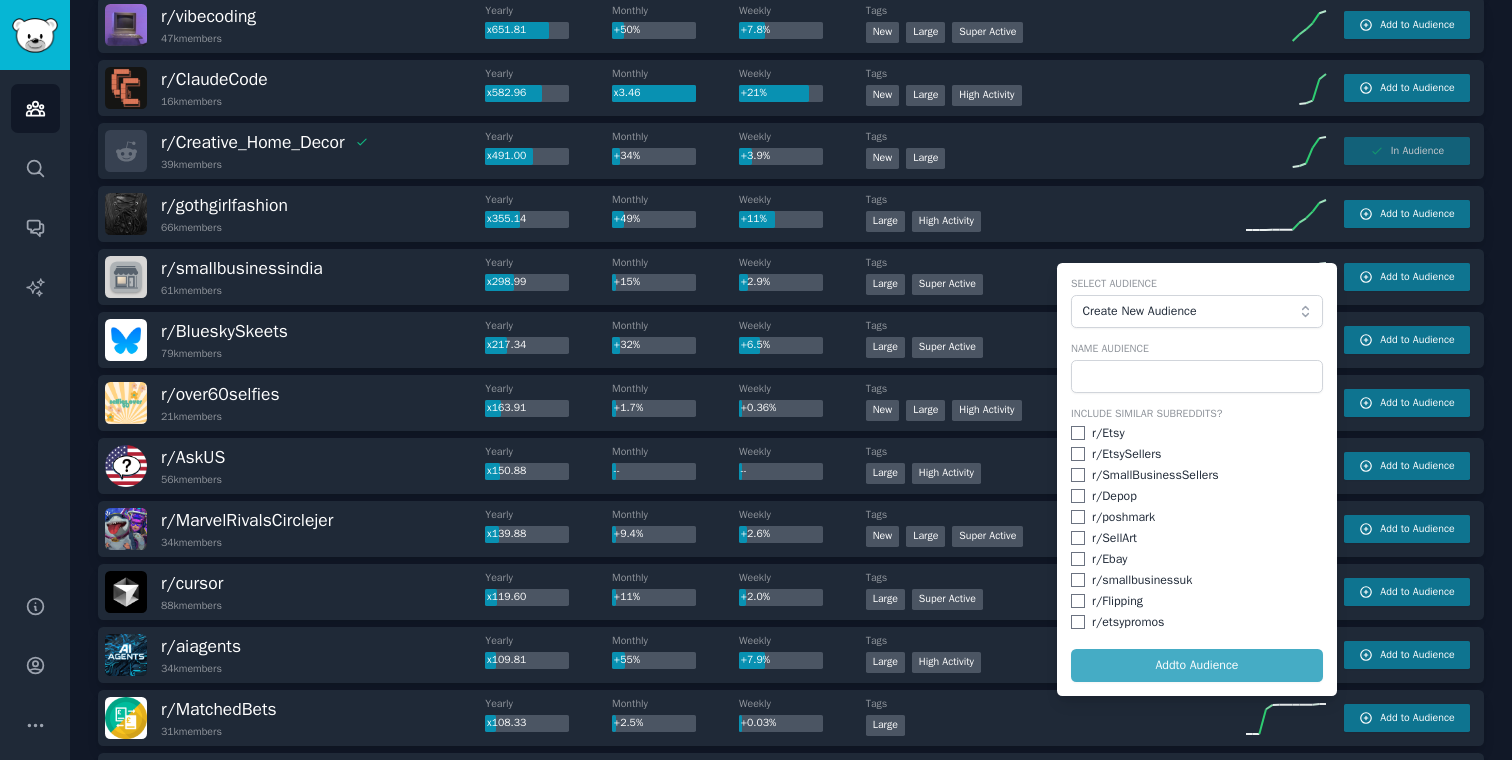 click on "r/ etsypromos" at bounding box center (1197, 623) 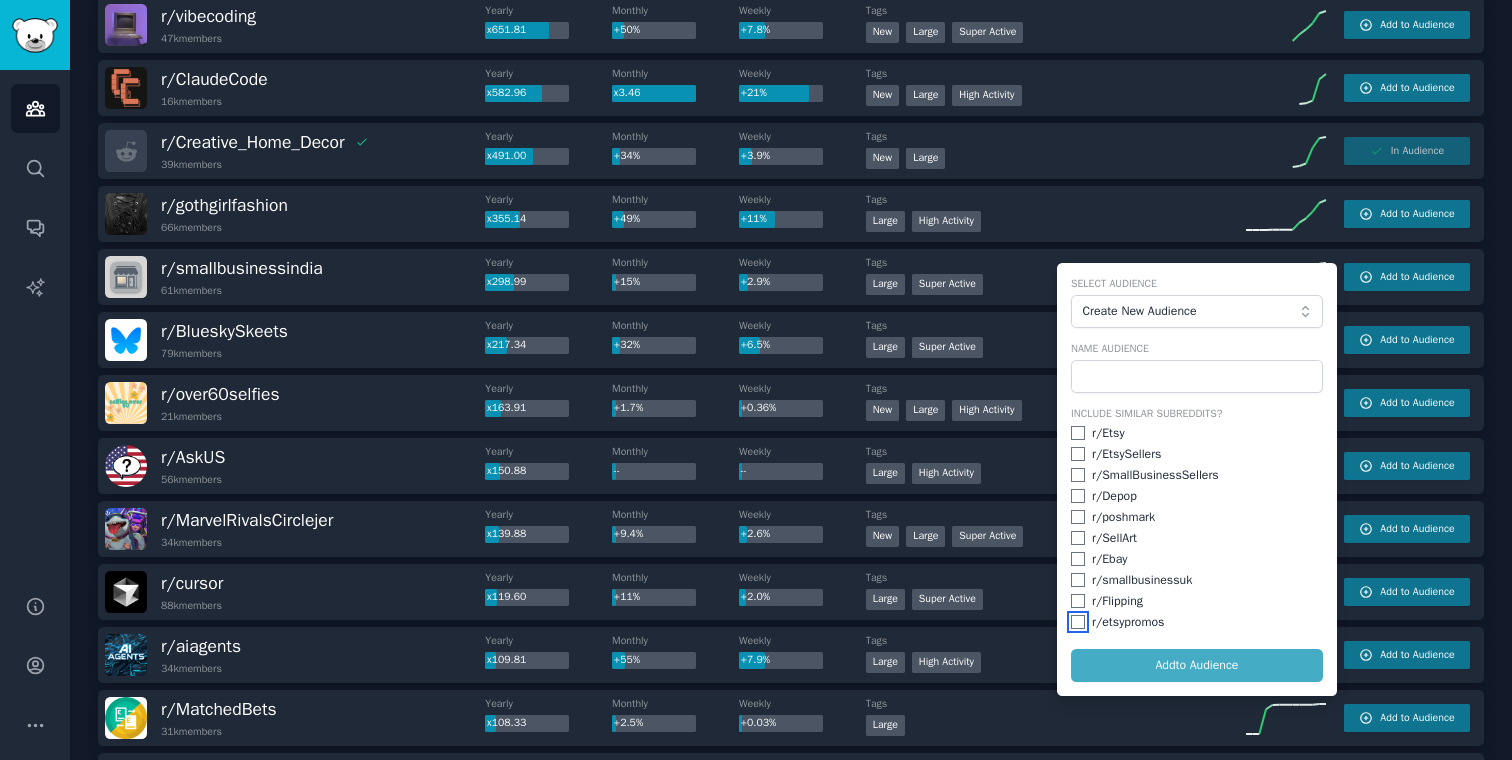 click at bounding box center (1078, 622) 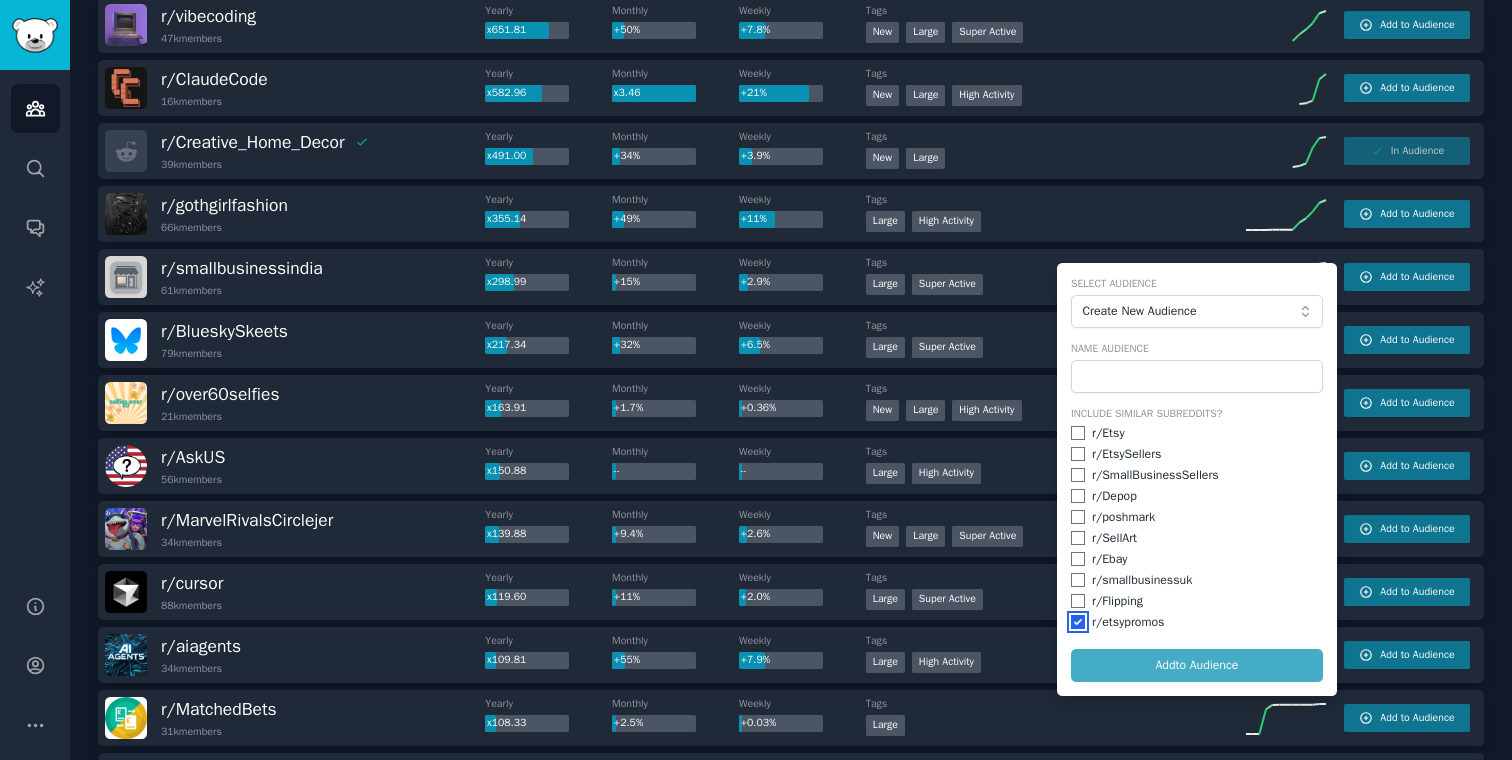 checkbox on "true" 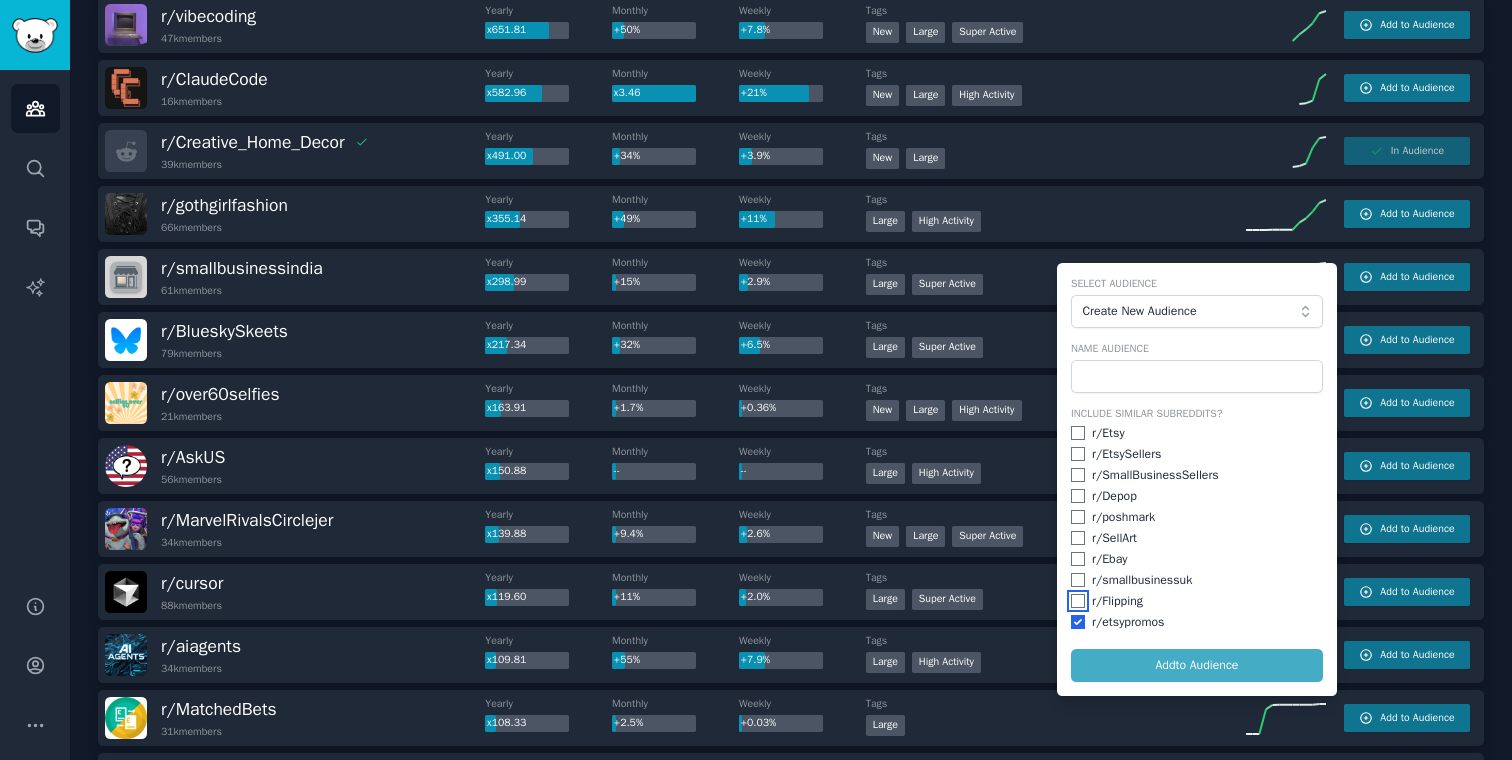 click at bounding box center (1078, 601) 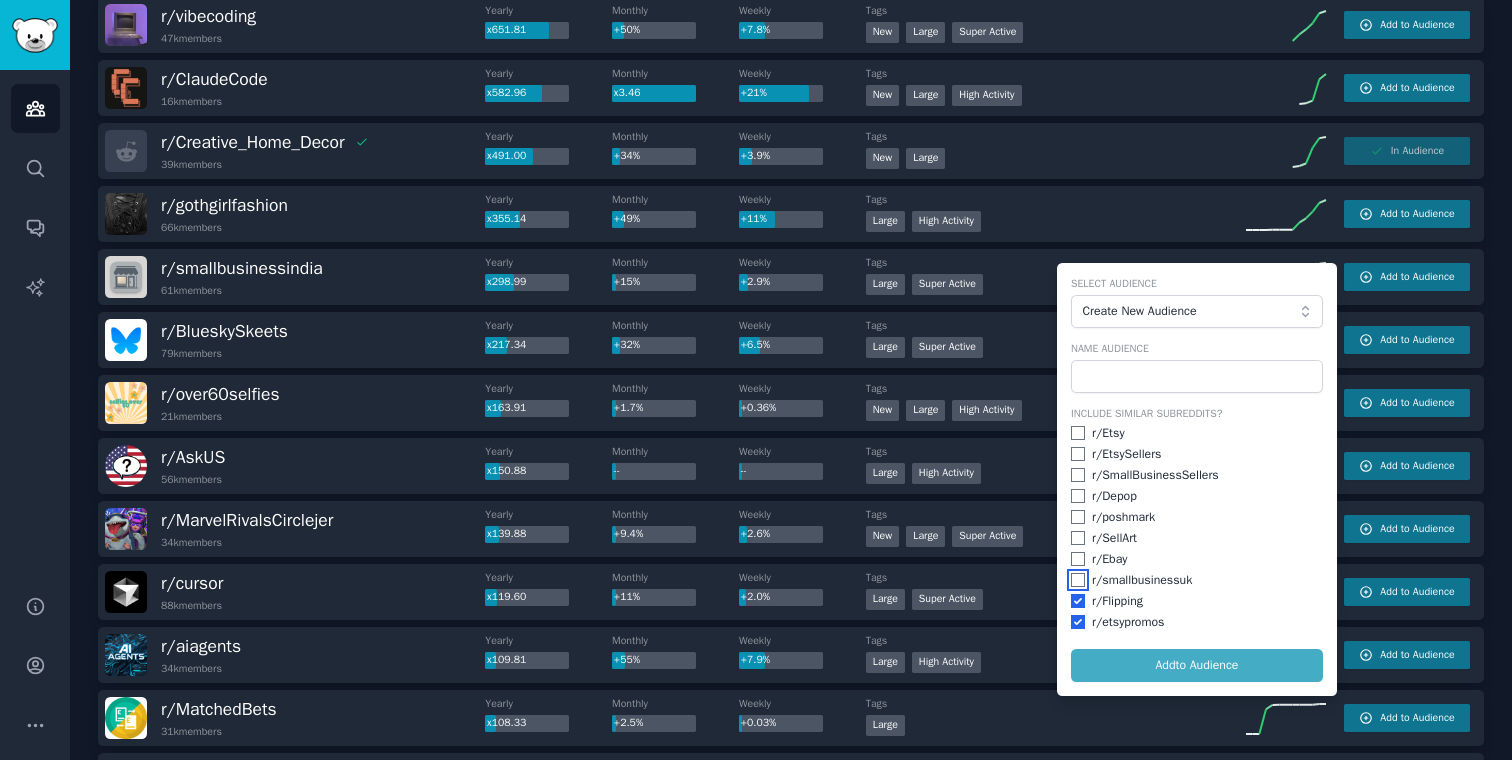 click at bounding box center [1078, 580] 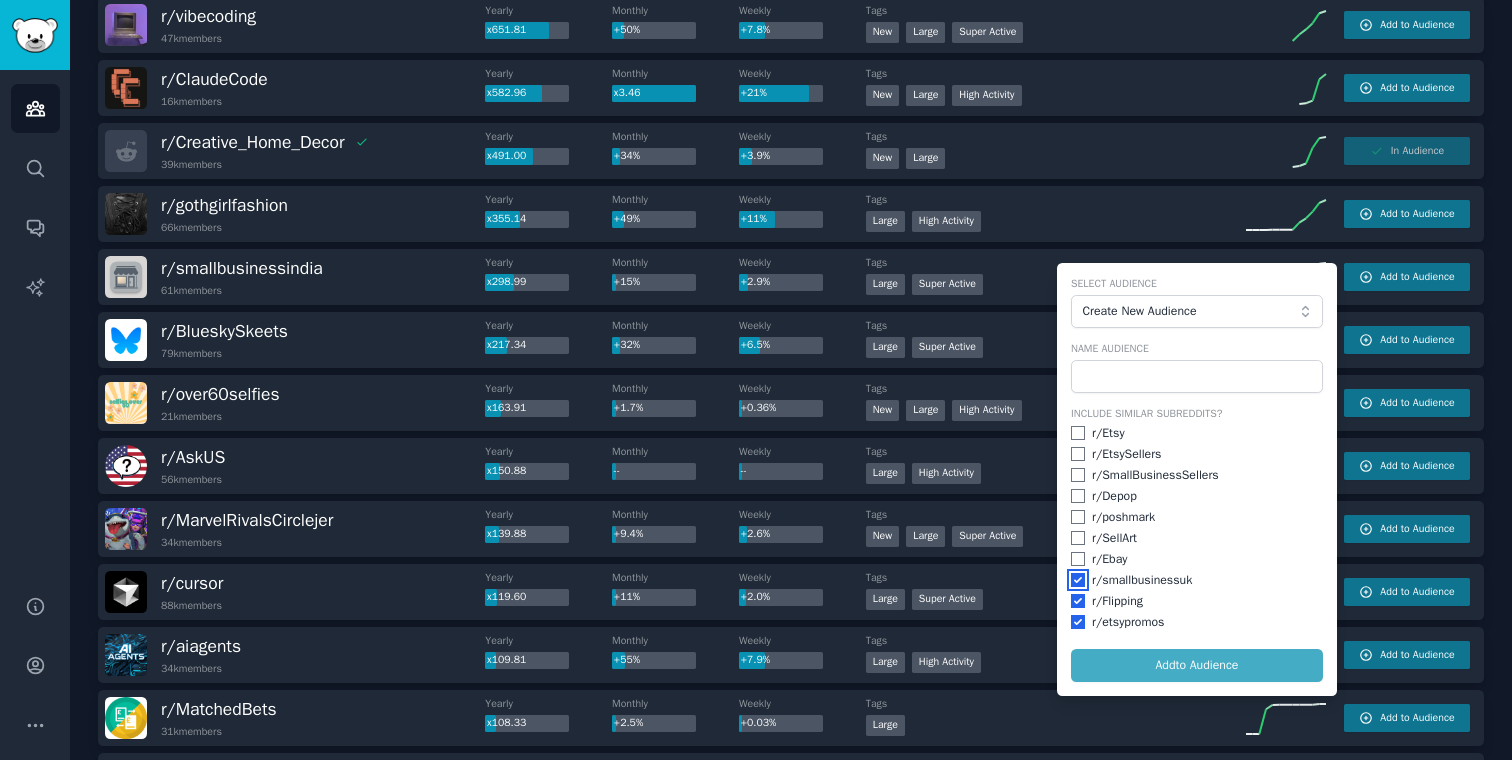 checkbox on "true" 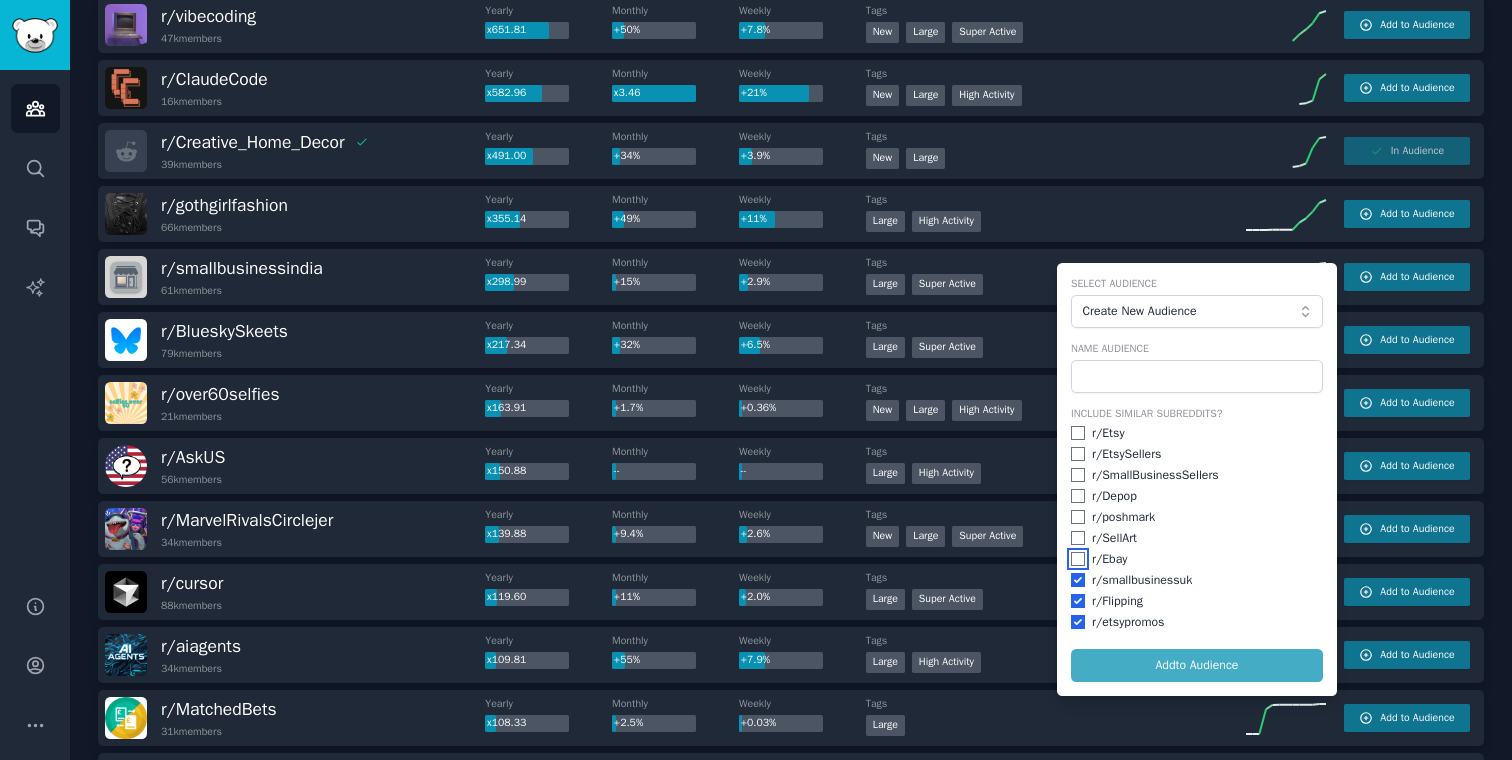 click at bounding box center [1078, 559] 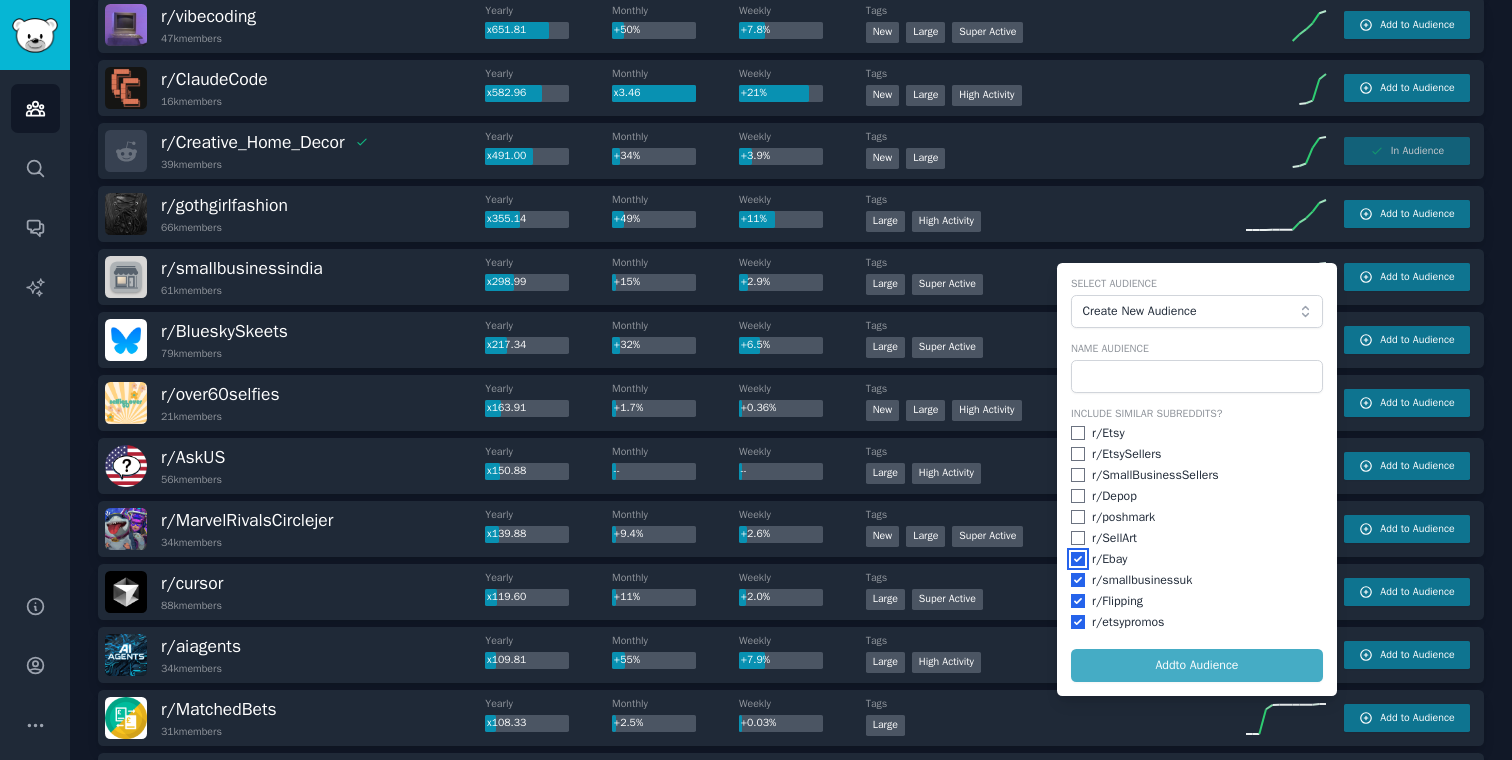 checkbox on "true" 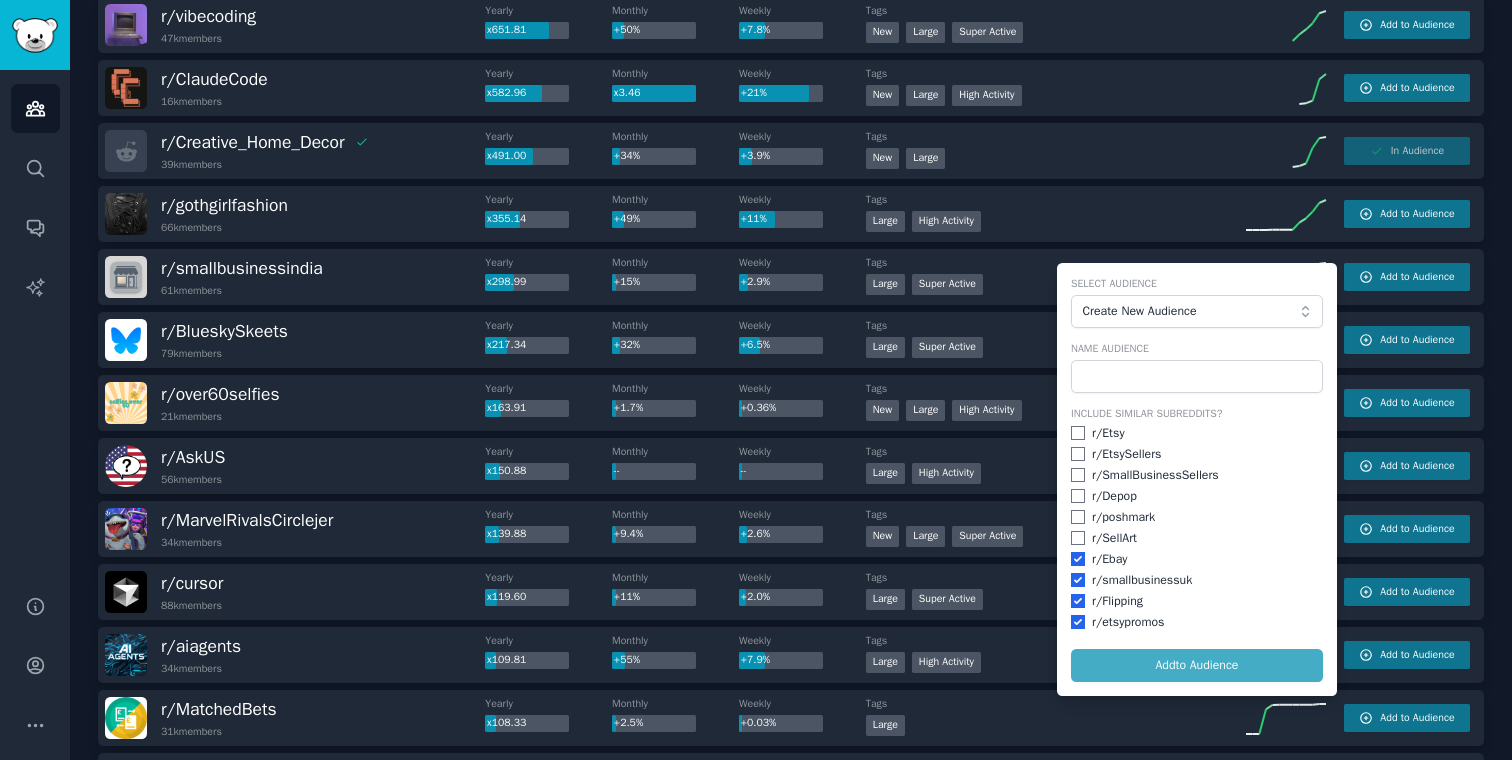 click on "r/ SellArt" at bounding box center (1197, 539) 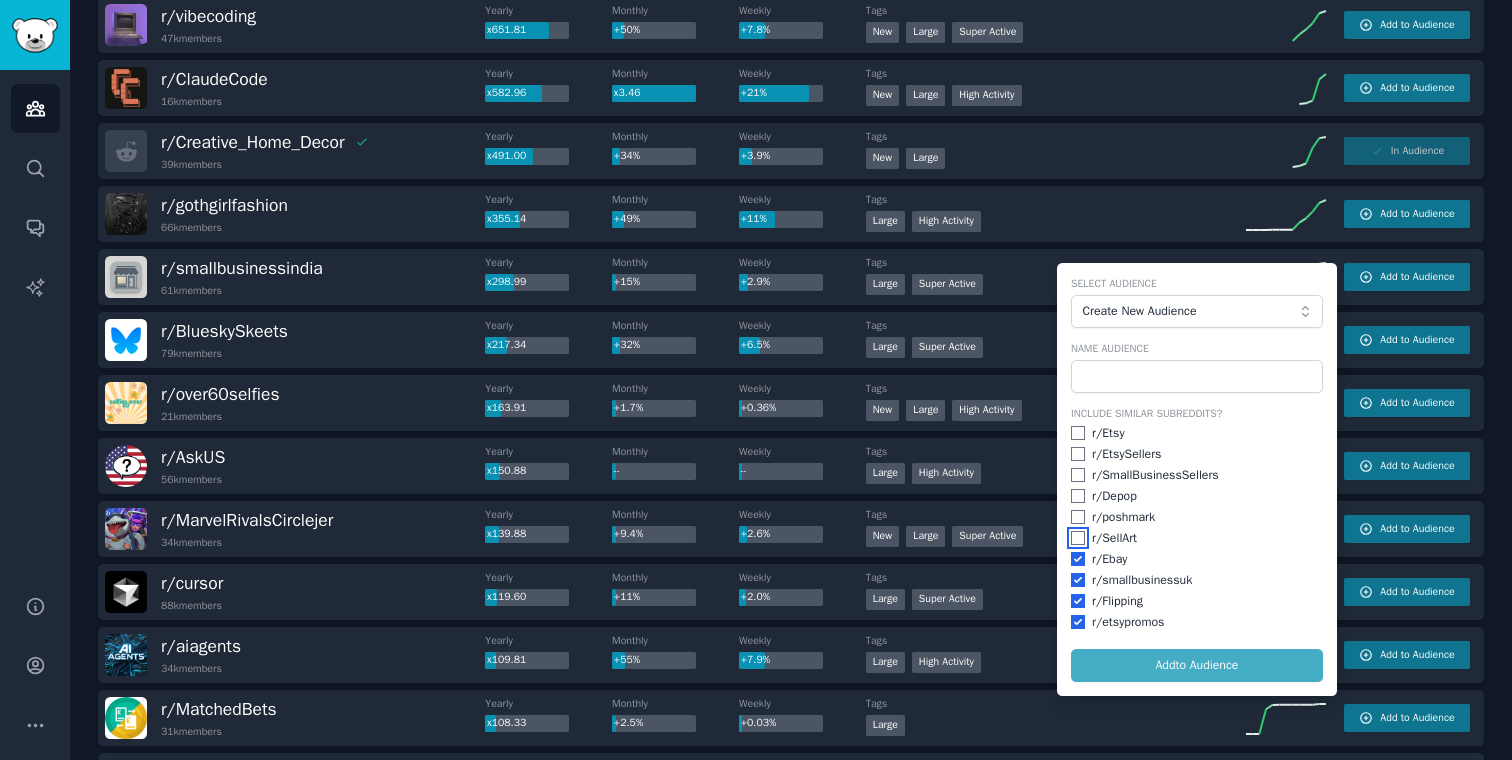 click at bounding box center [1078, 538] 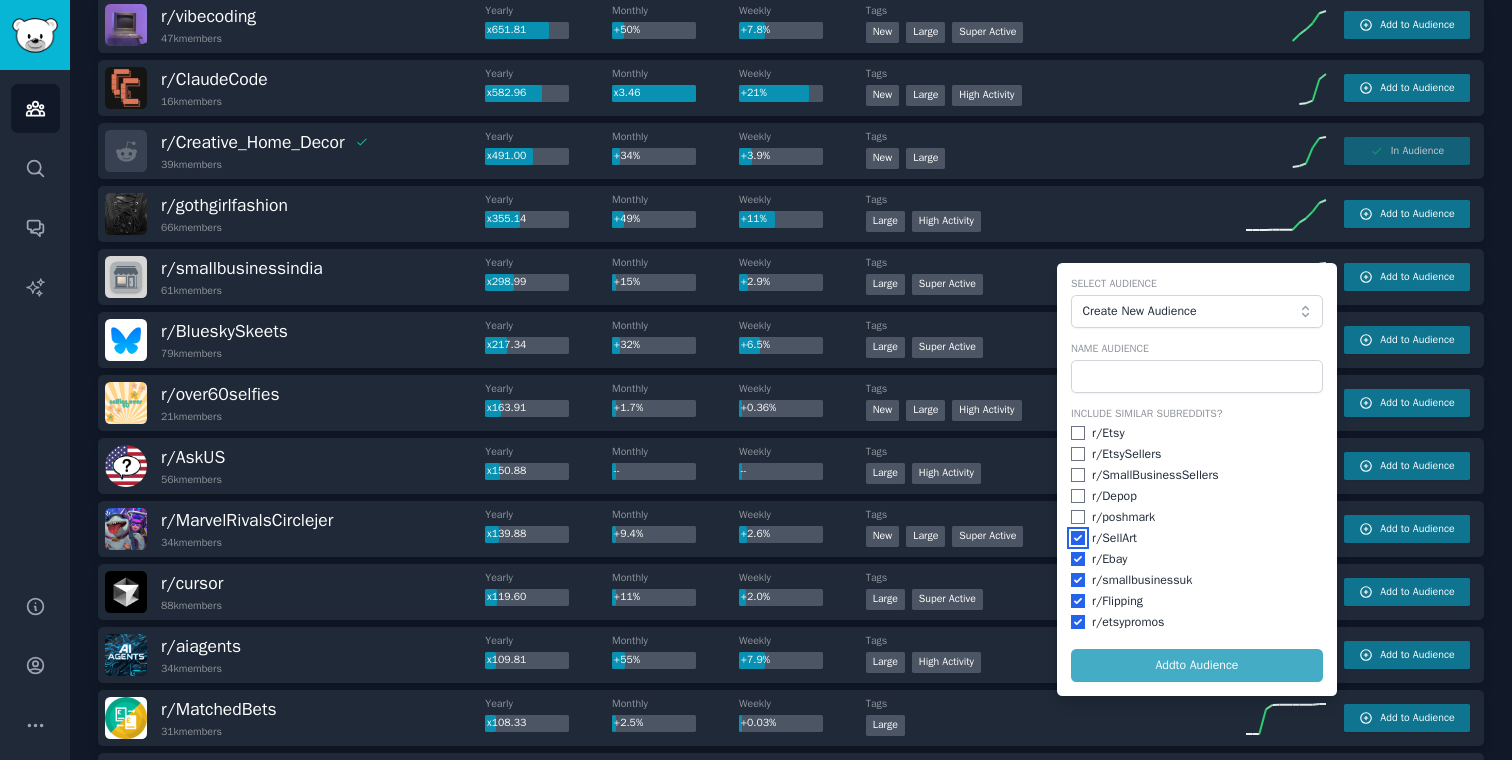 checkbox on "true" 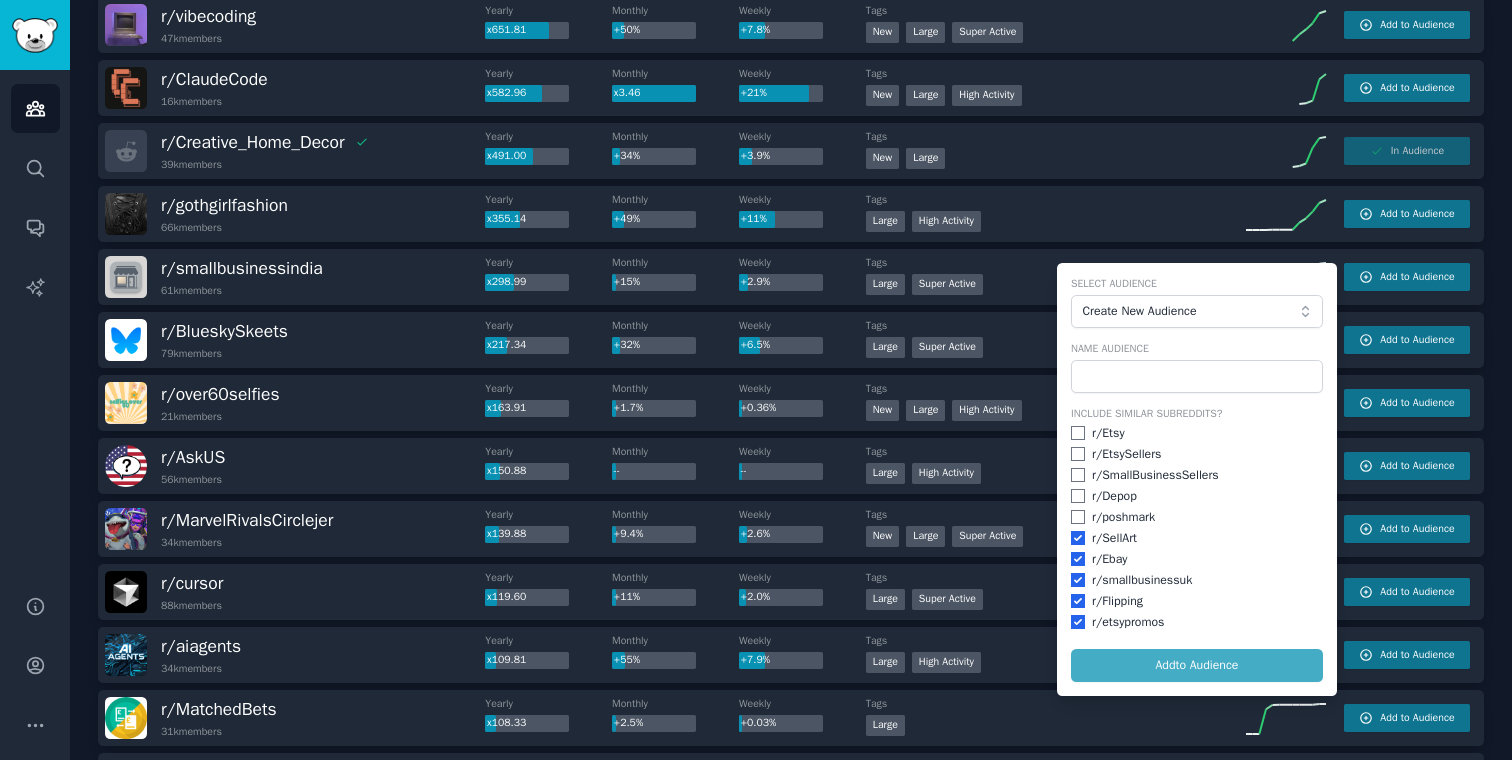 click on "Include Similar Subreddits? r/ Etsy r/ EtsySellers r/ SmallBusinessSellers r/ Depop r/ poshmark r/ SellArt r/ Ebay r/ smallbusinessuk r/ Flipping r/ etsypromos" at bounding box center [1197, 519] 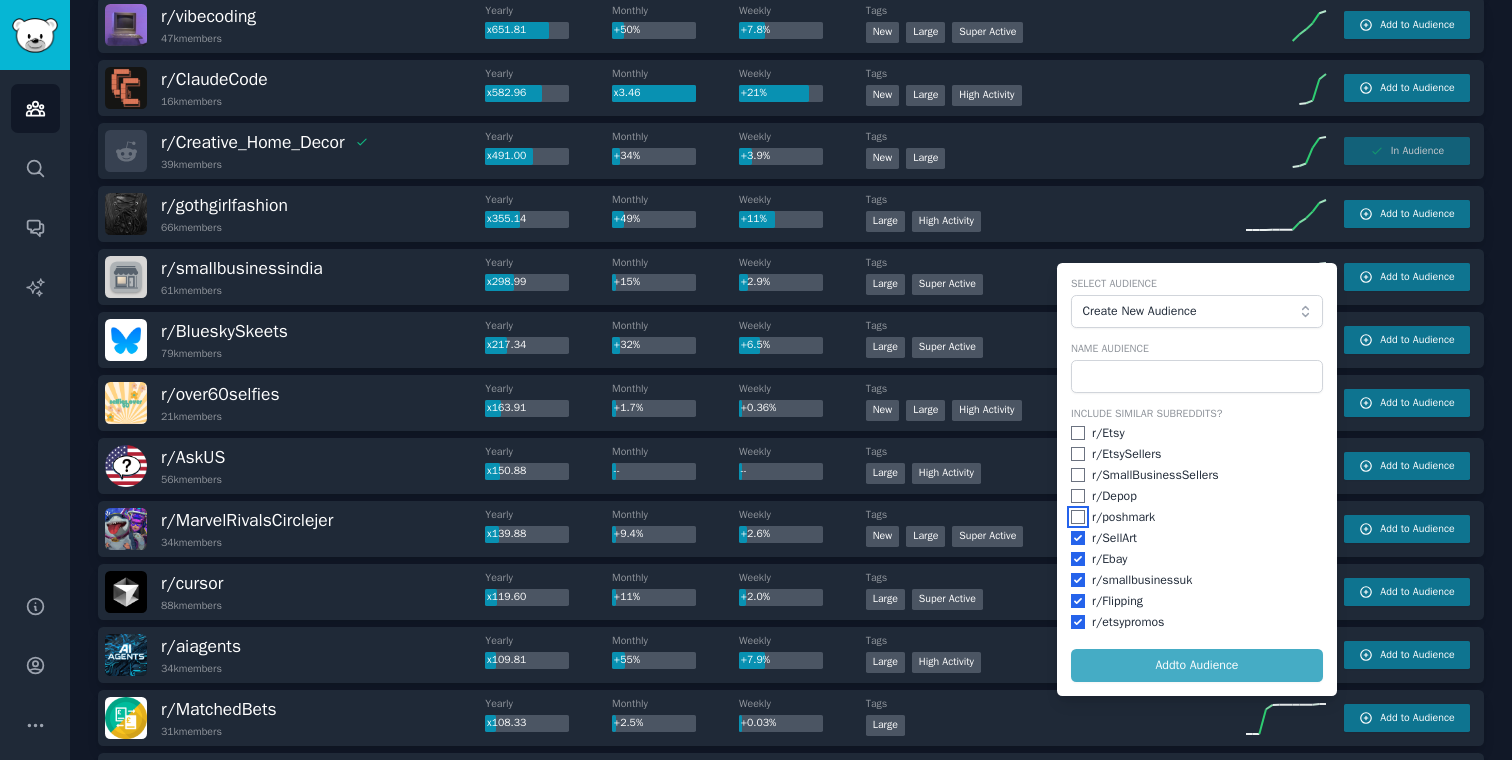 click at bounding box center (1078, 517) 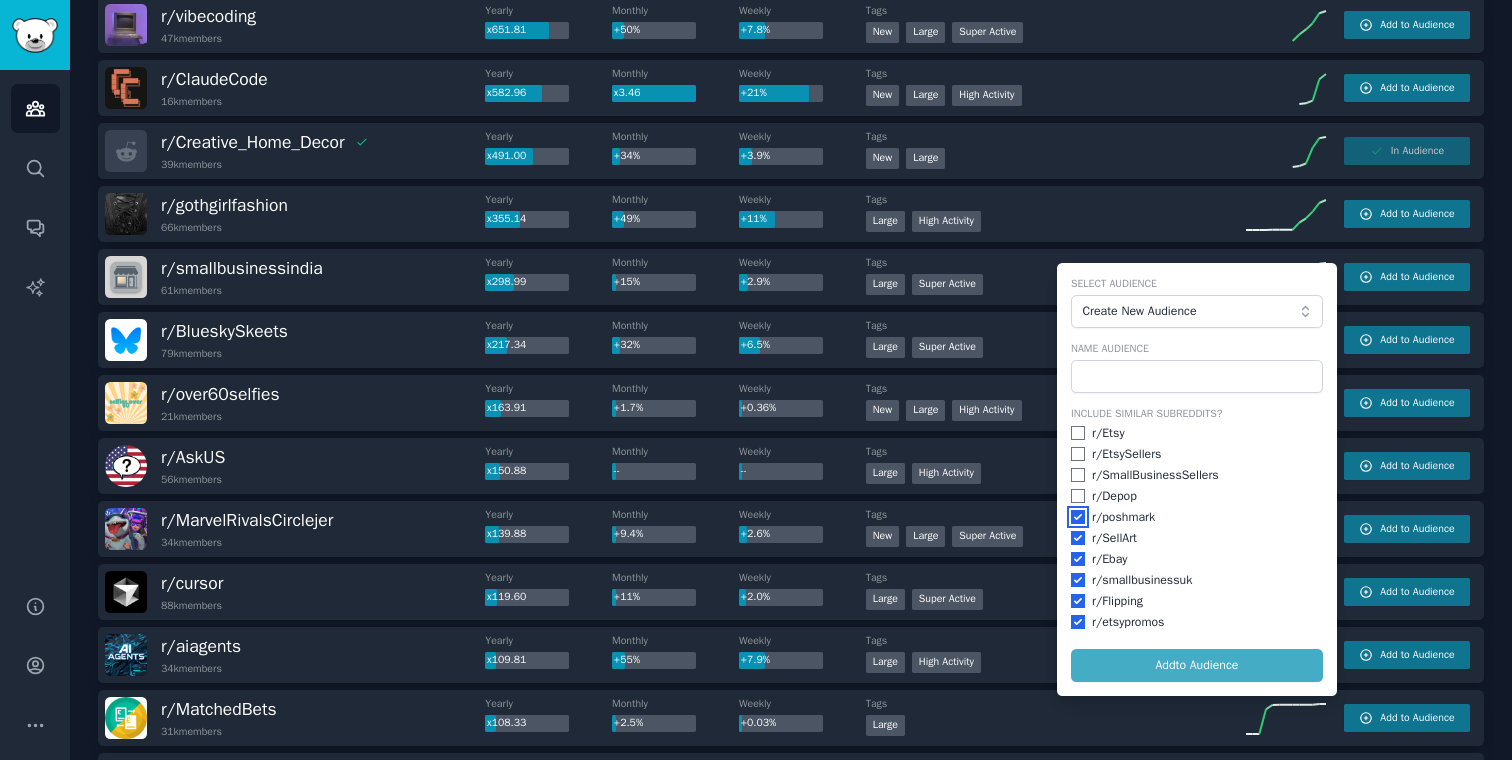 checkbox on "true" 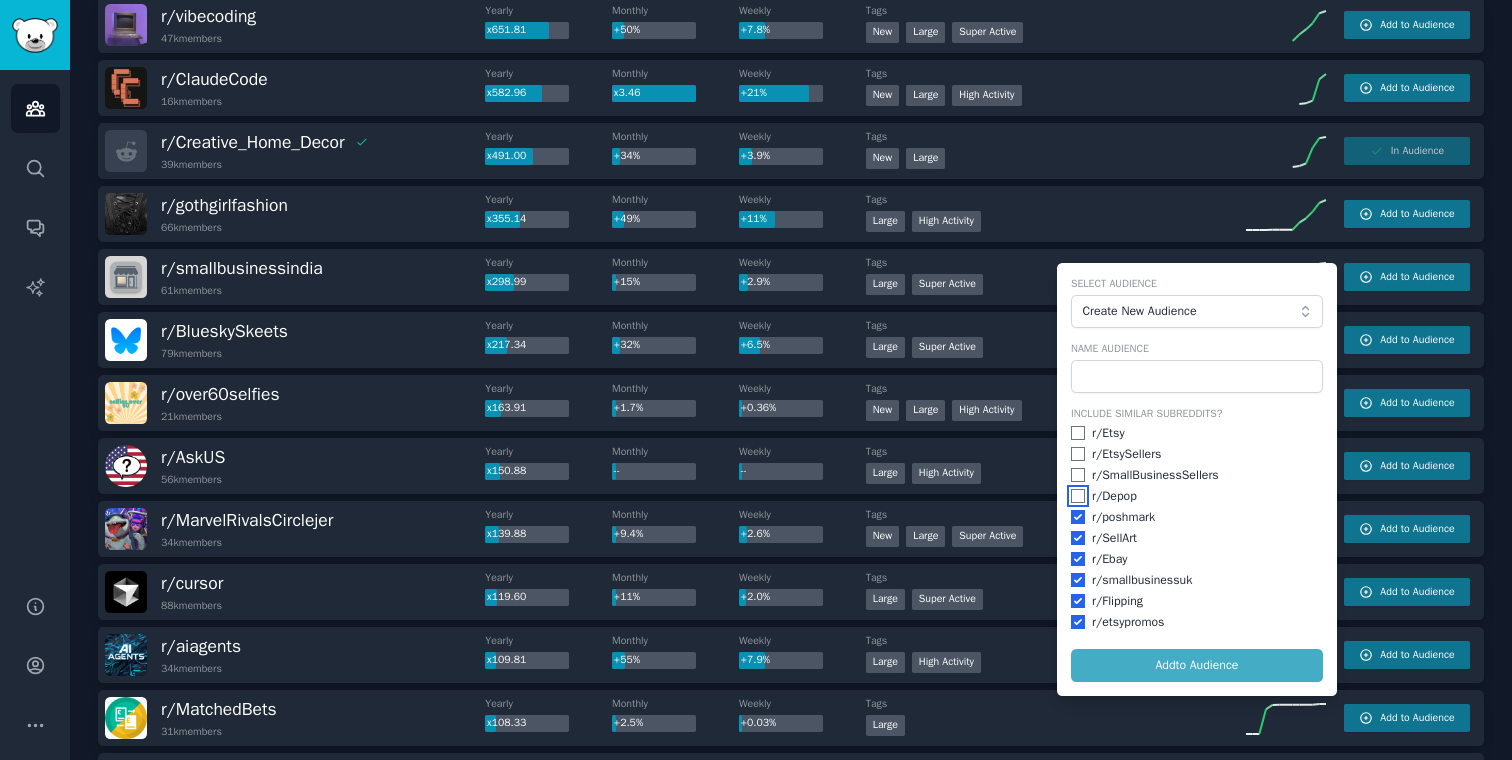 click at bounding box center [1078, 496] 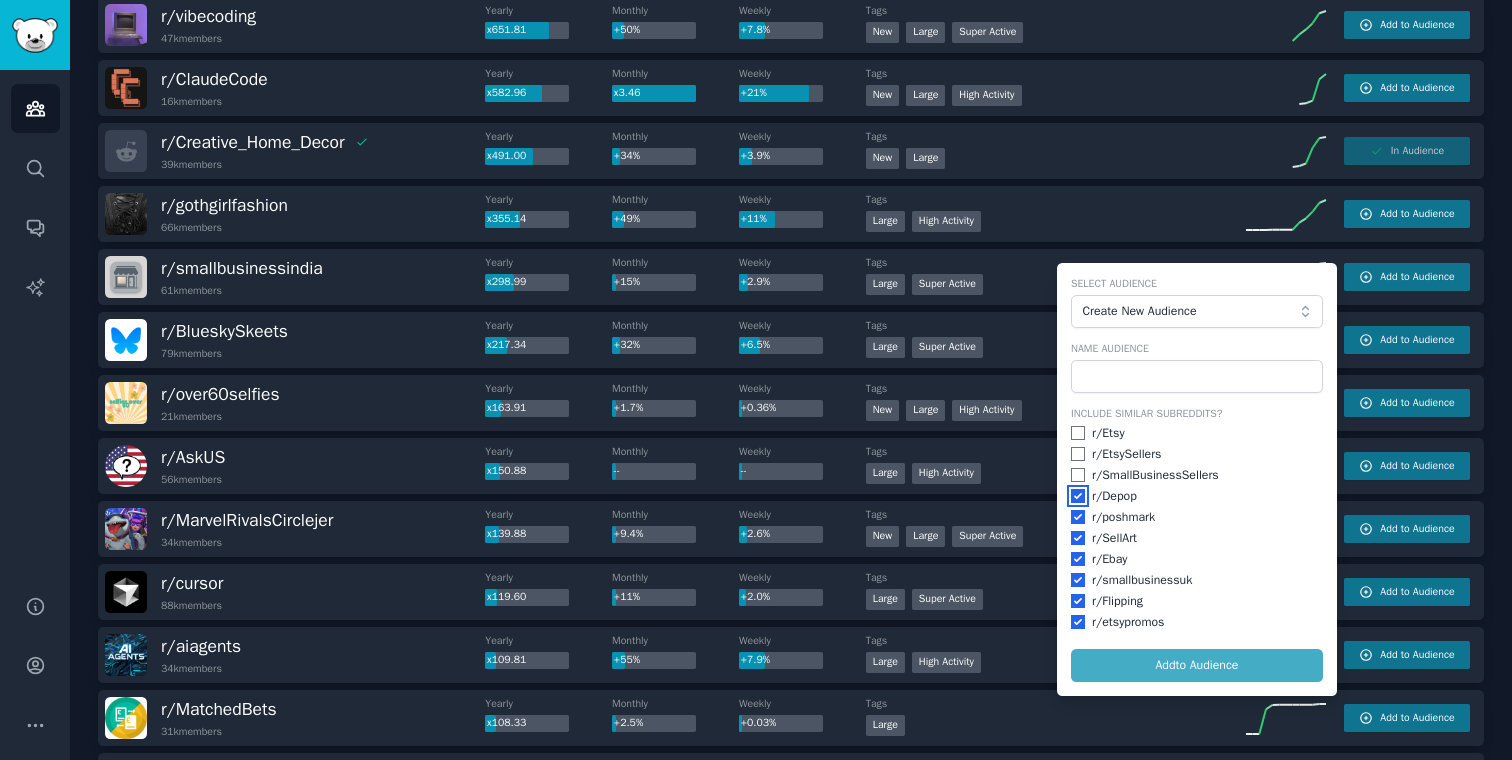 checkbox on "true" 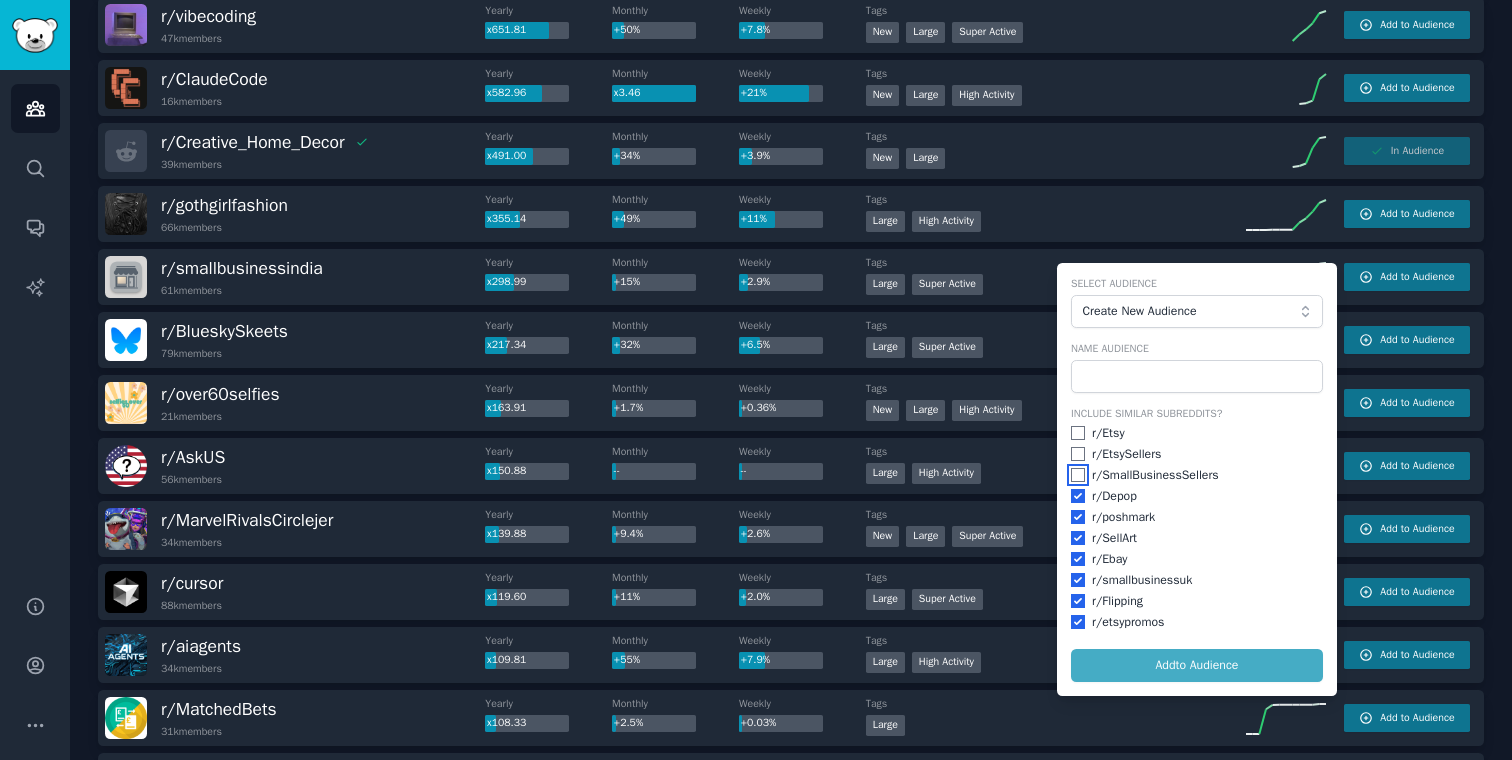 click at bounding box center (1078, 475) 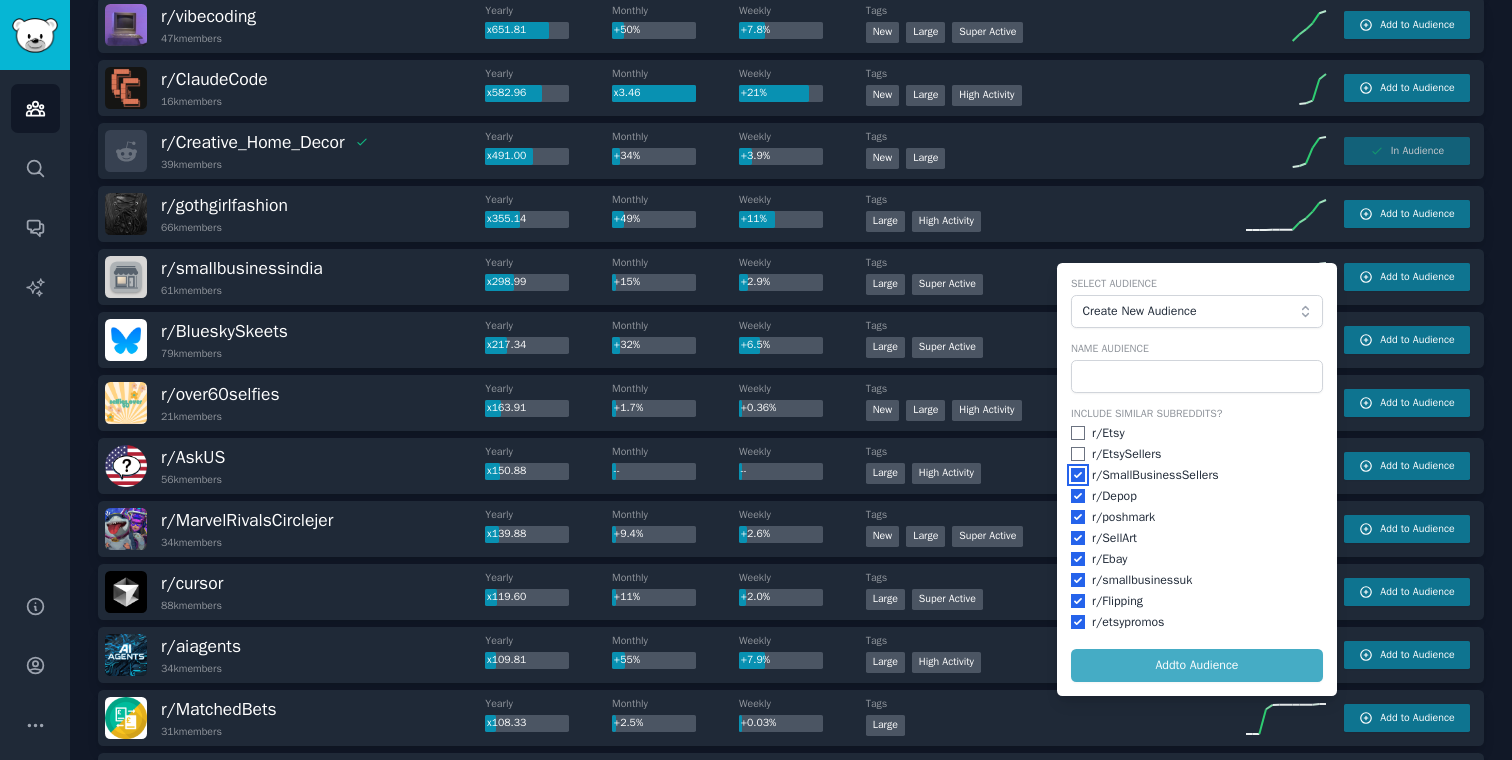 checkbox on "true" 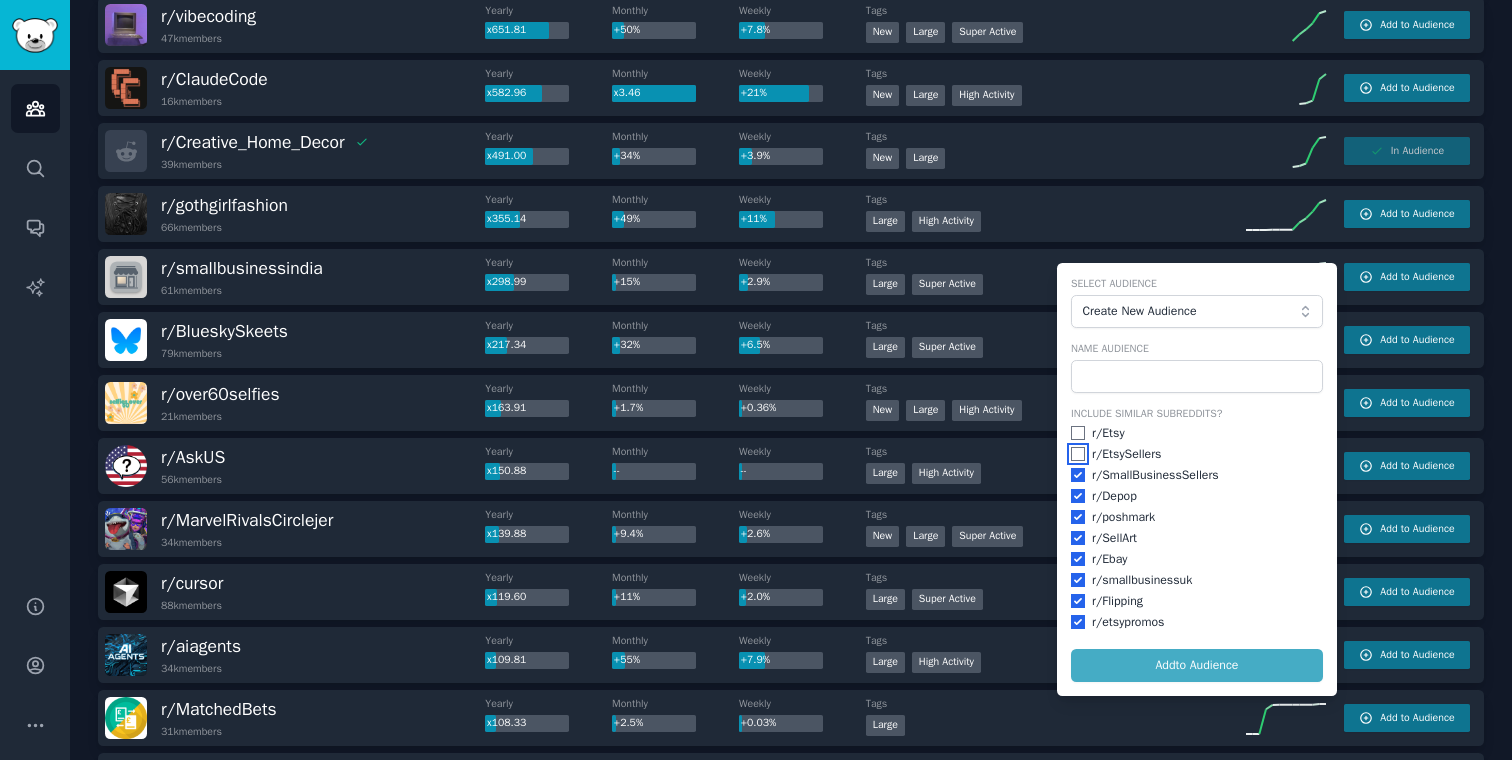 click at bounding box center [1078, 454] 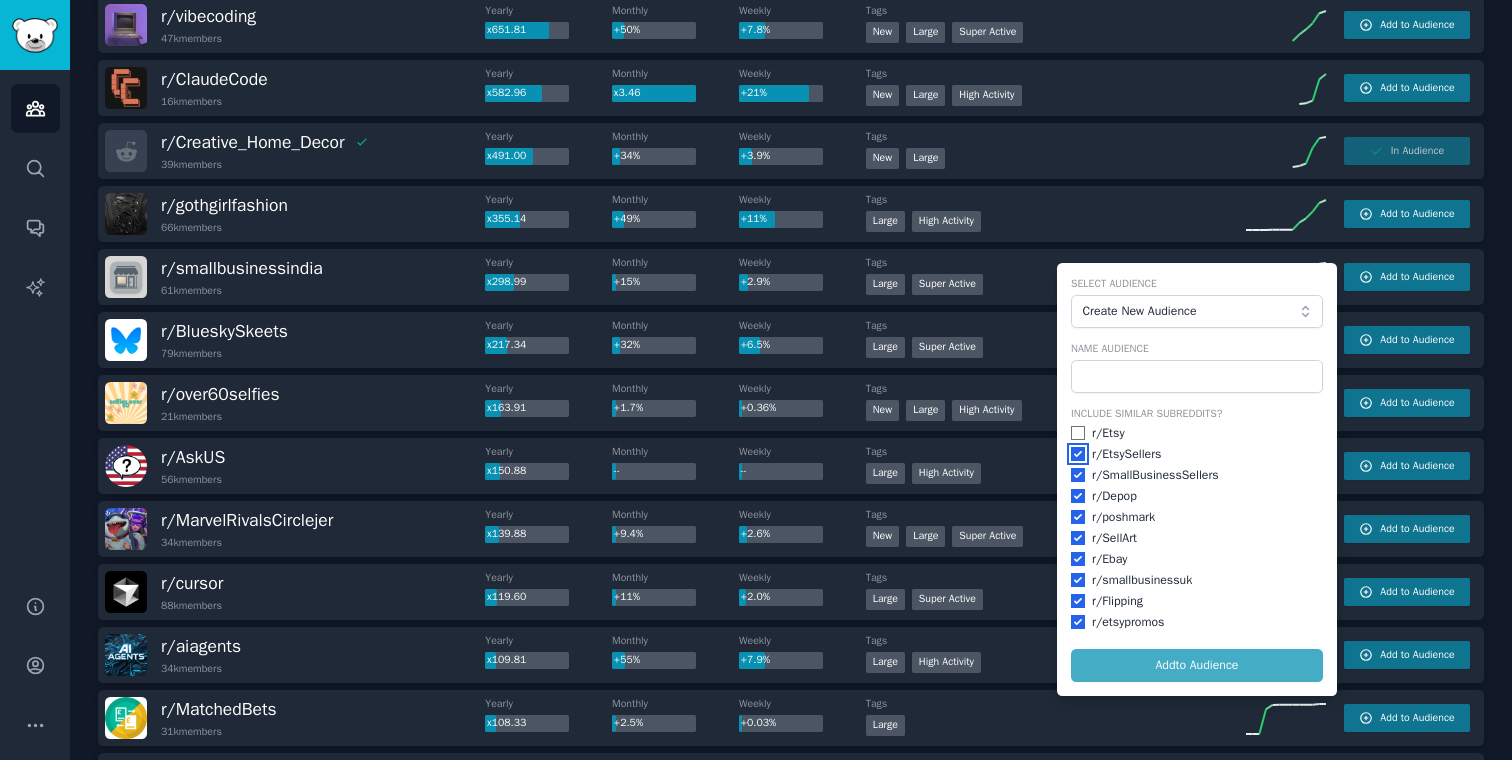 checkbox on "true" 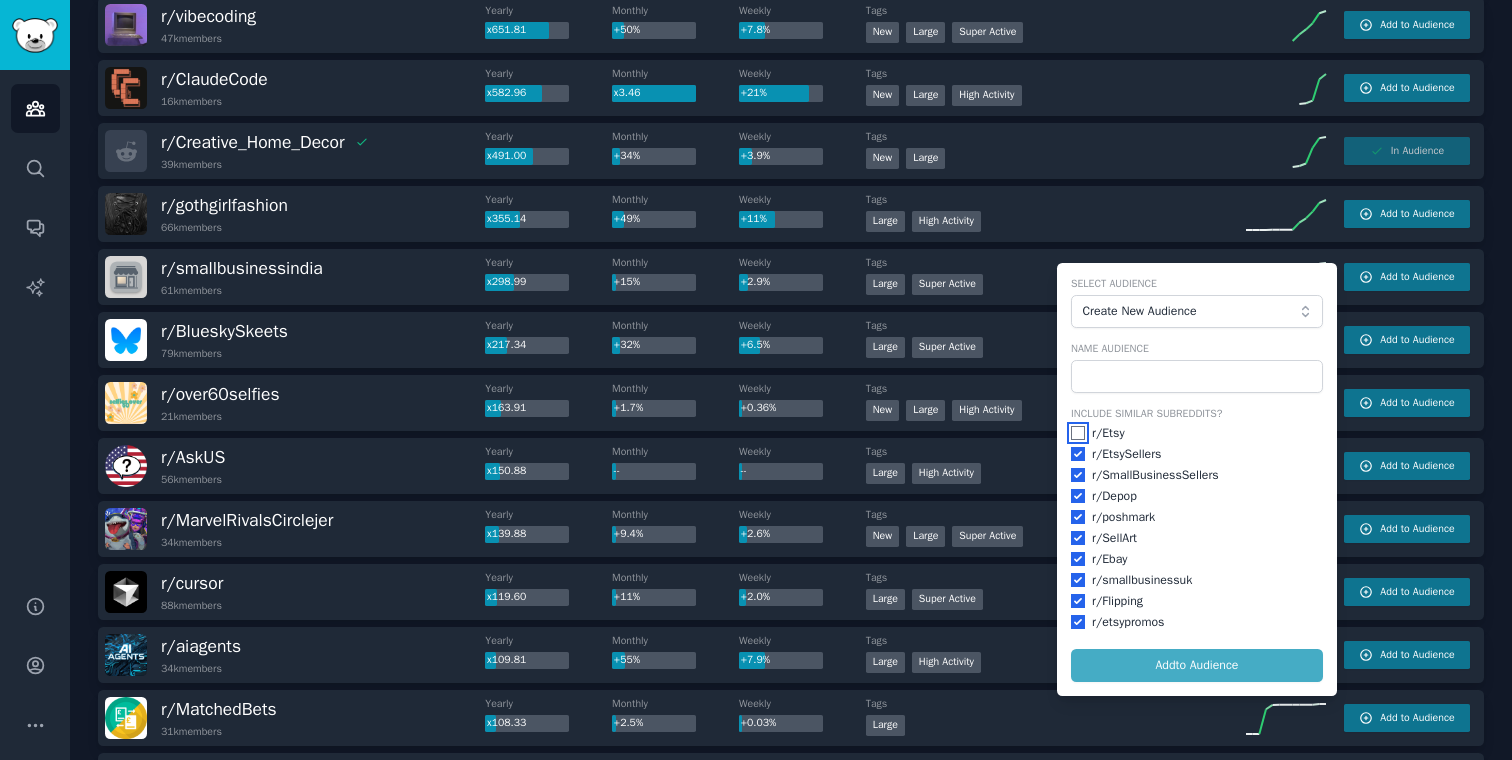 click at bounding box center [1078, 433] 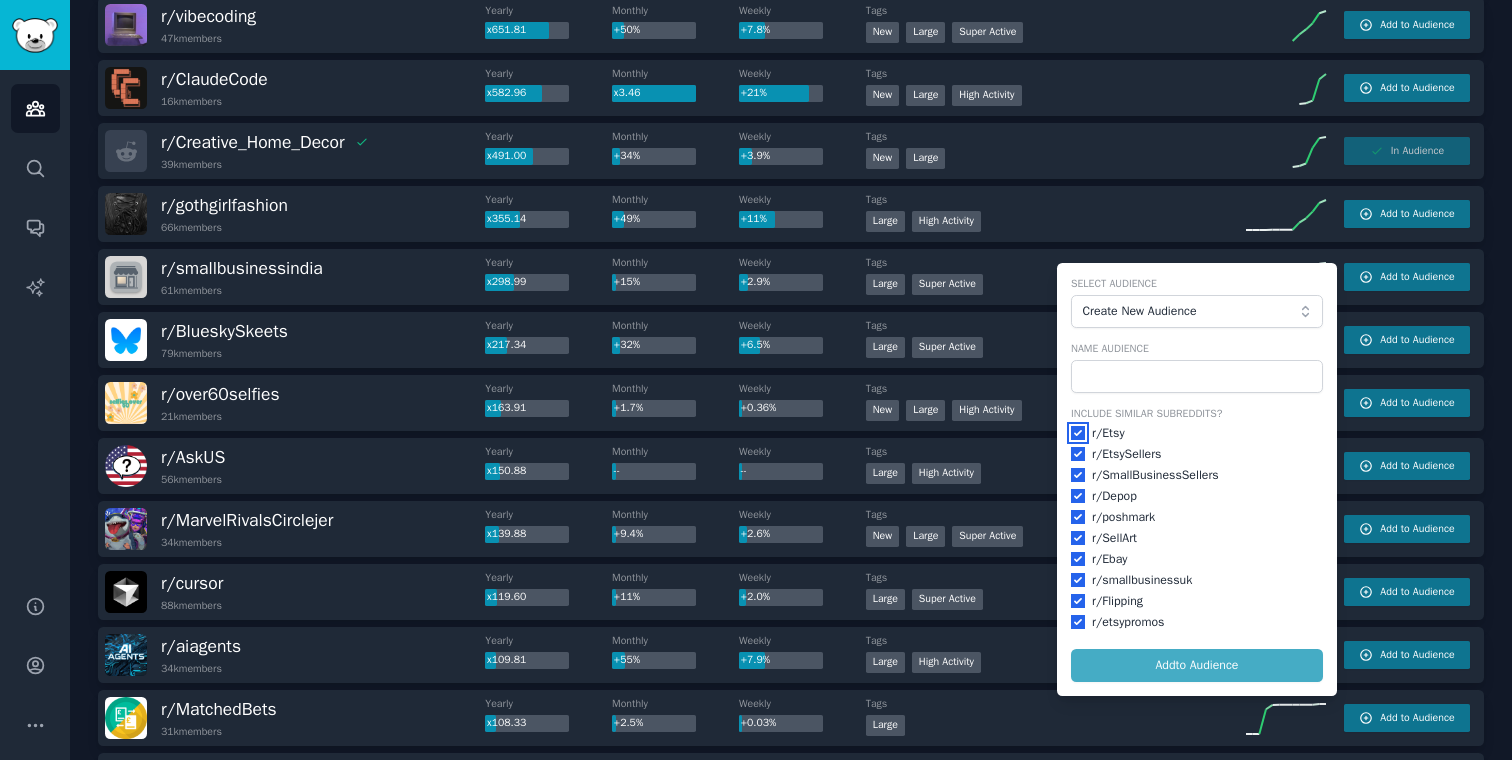 checkbox on "true" 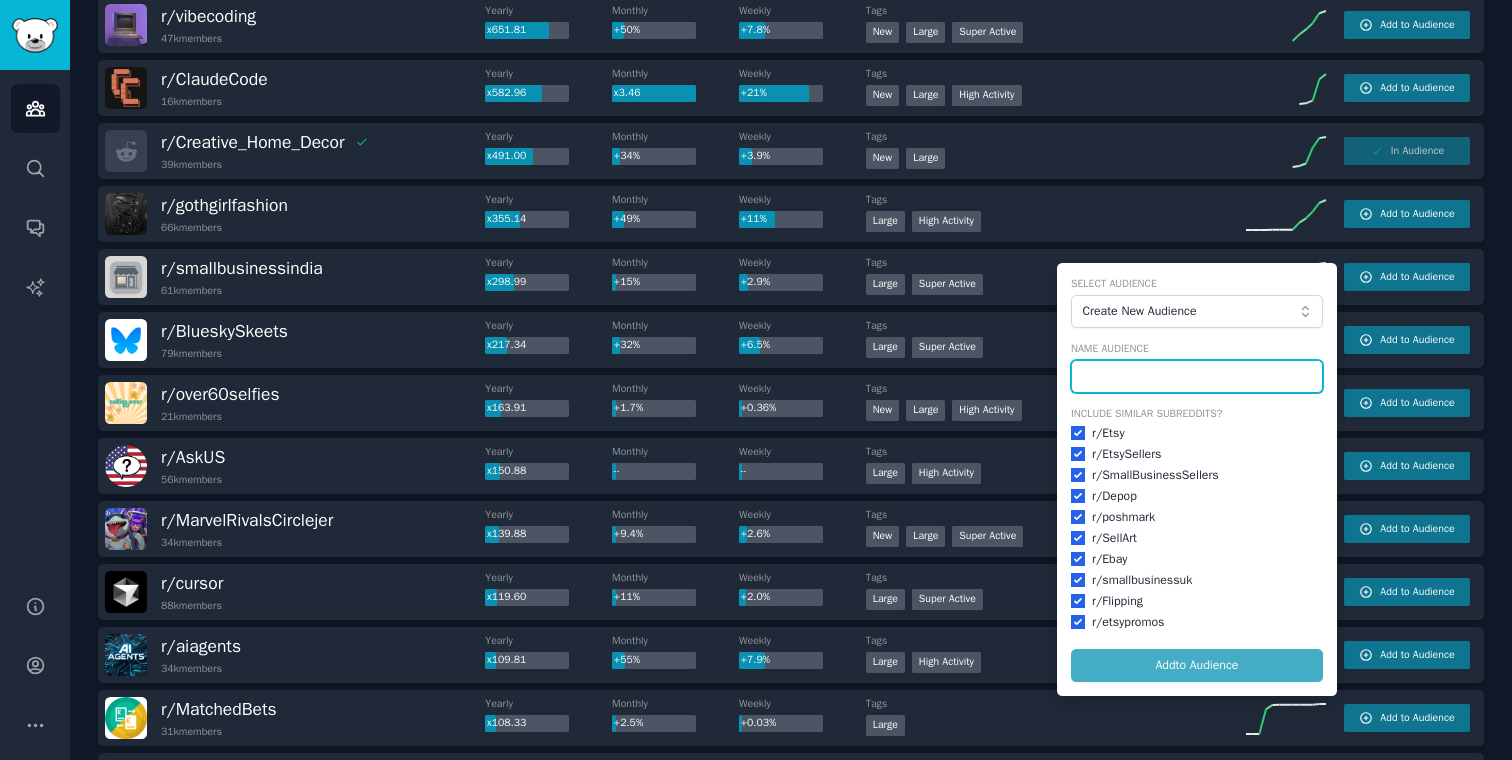 click at bounding box center (1197, 377) 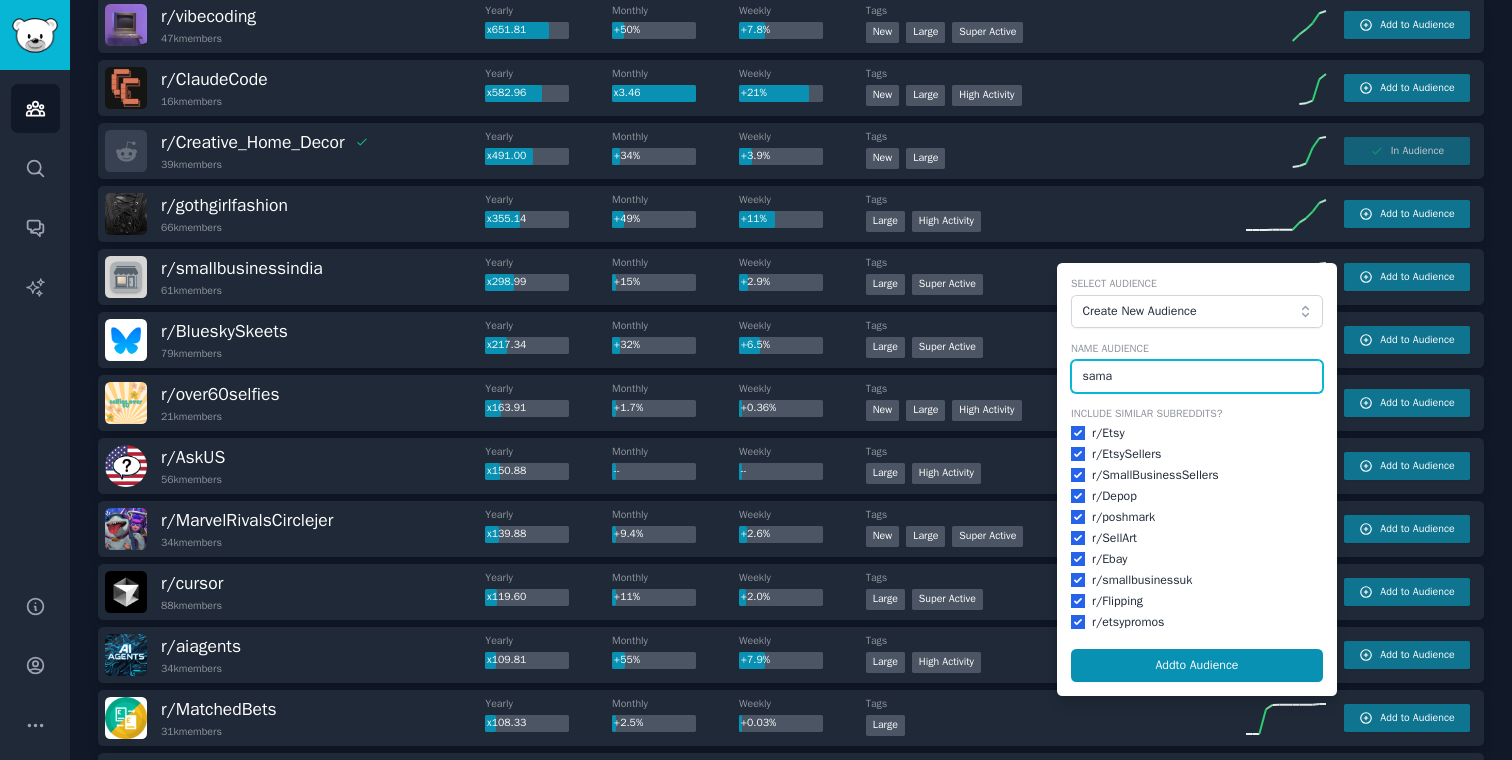 type on "[PERSON]" 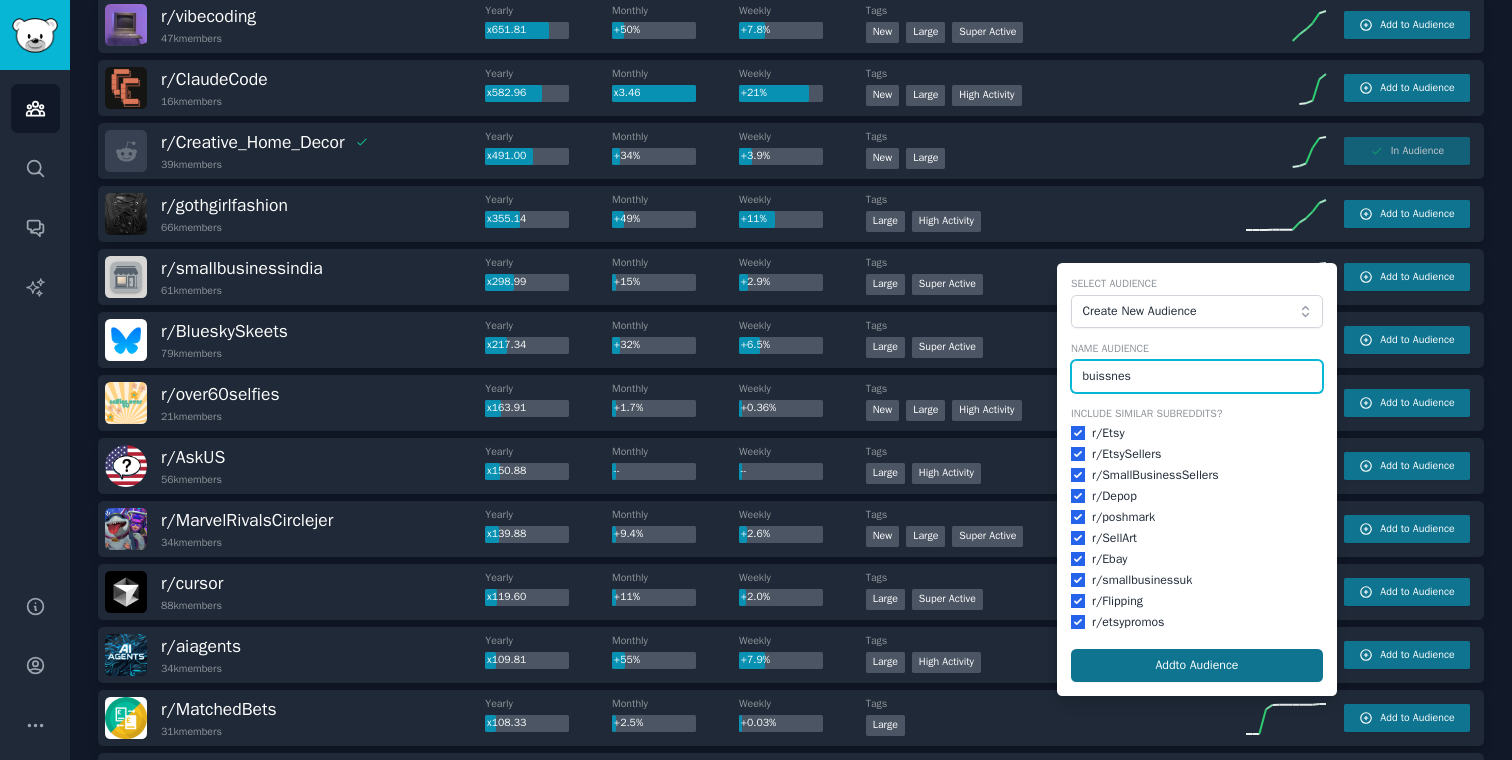type on "buissnes" 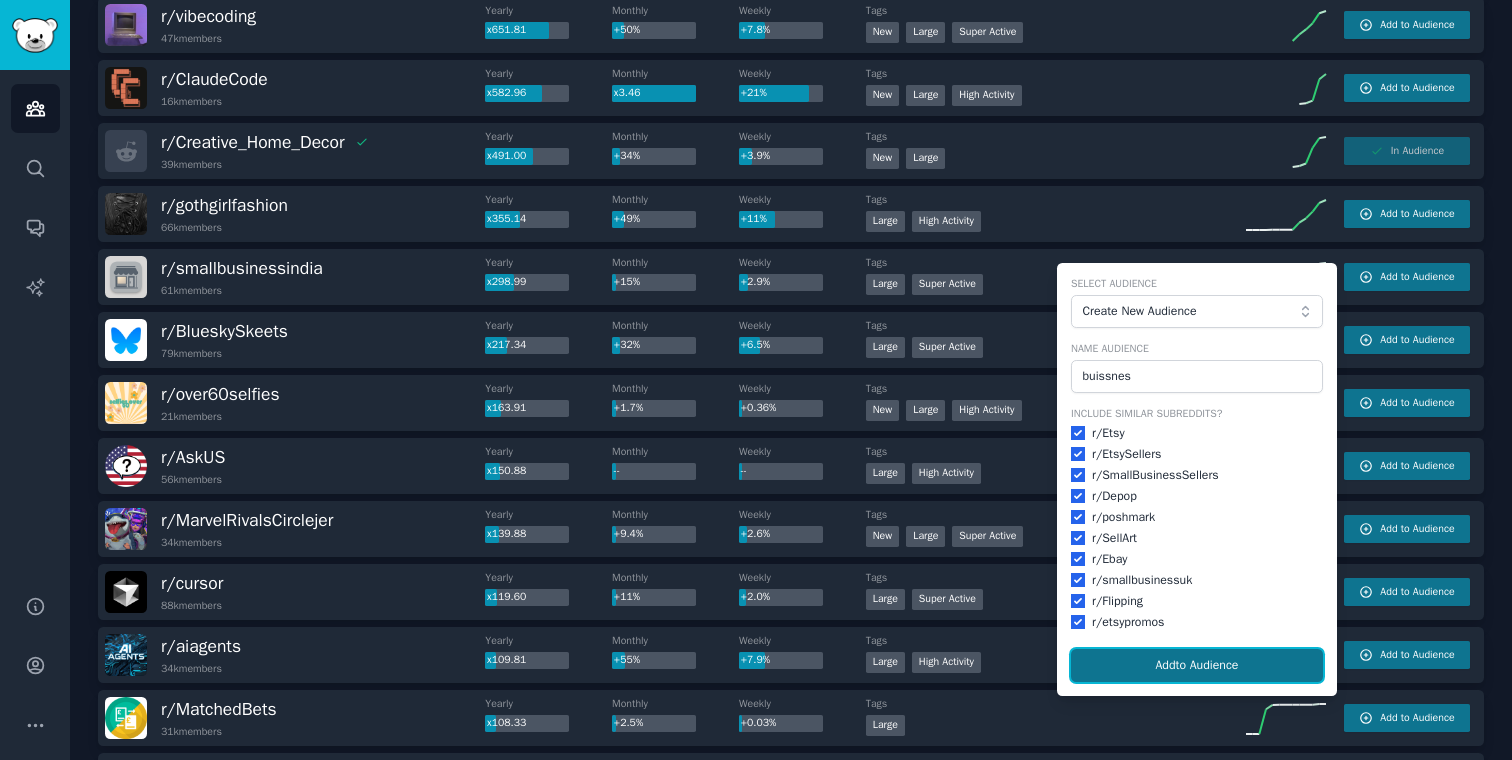 click on "Add  to Audience" at bounding box center [1197, 666] 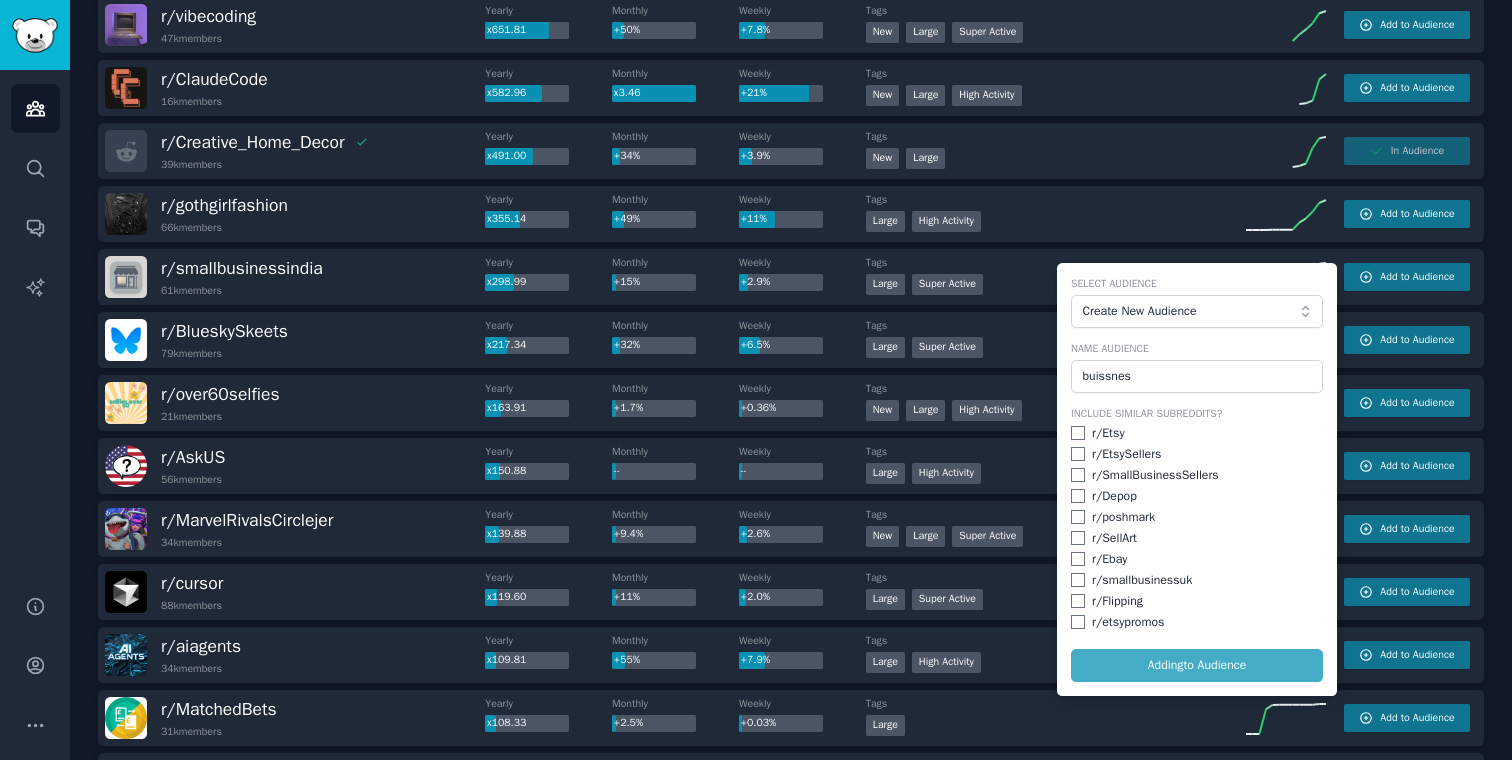 checkbox on "false" 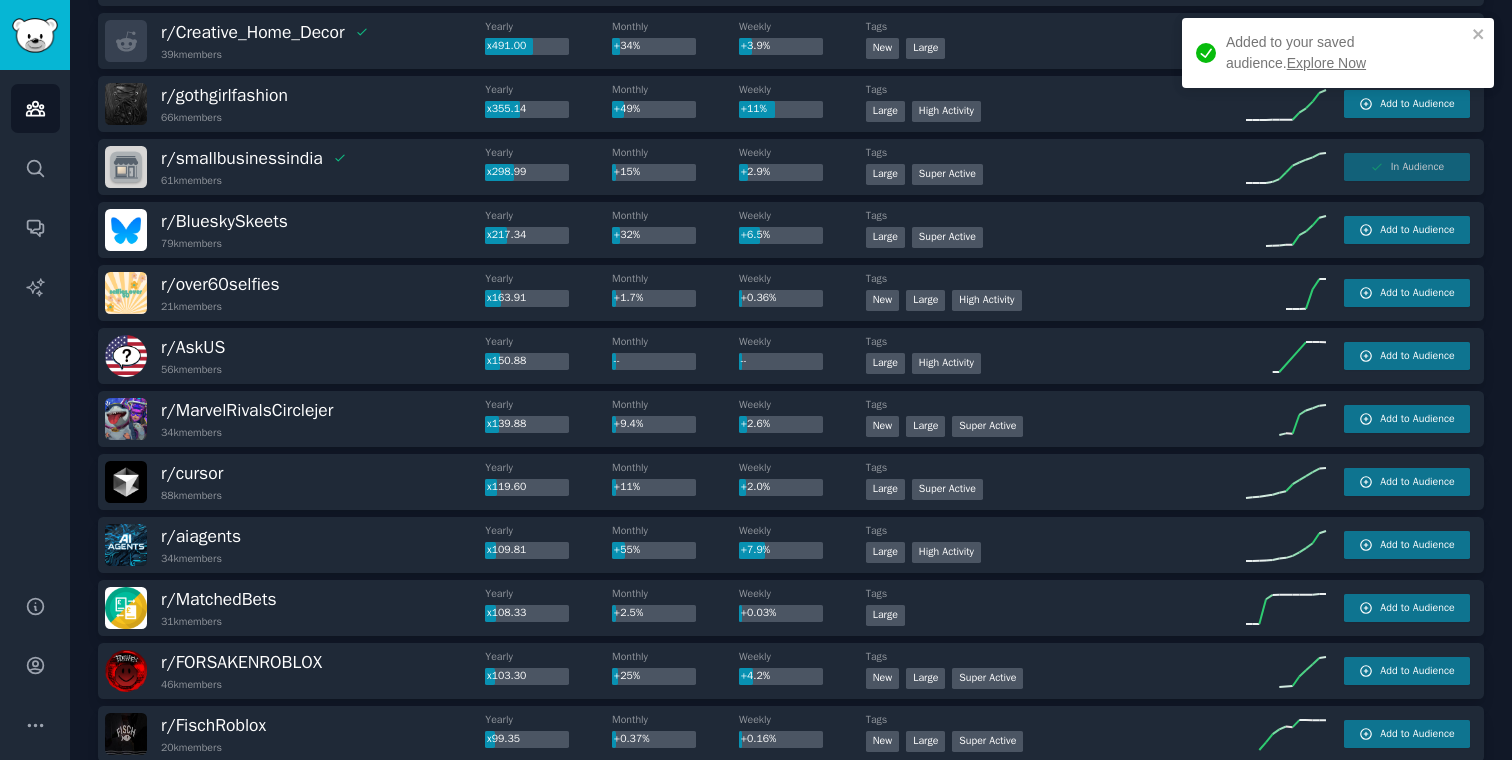 scroll, scrollTop: 400, scrollLeft: 0, axis: vertical 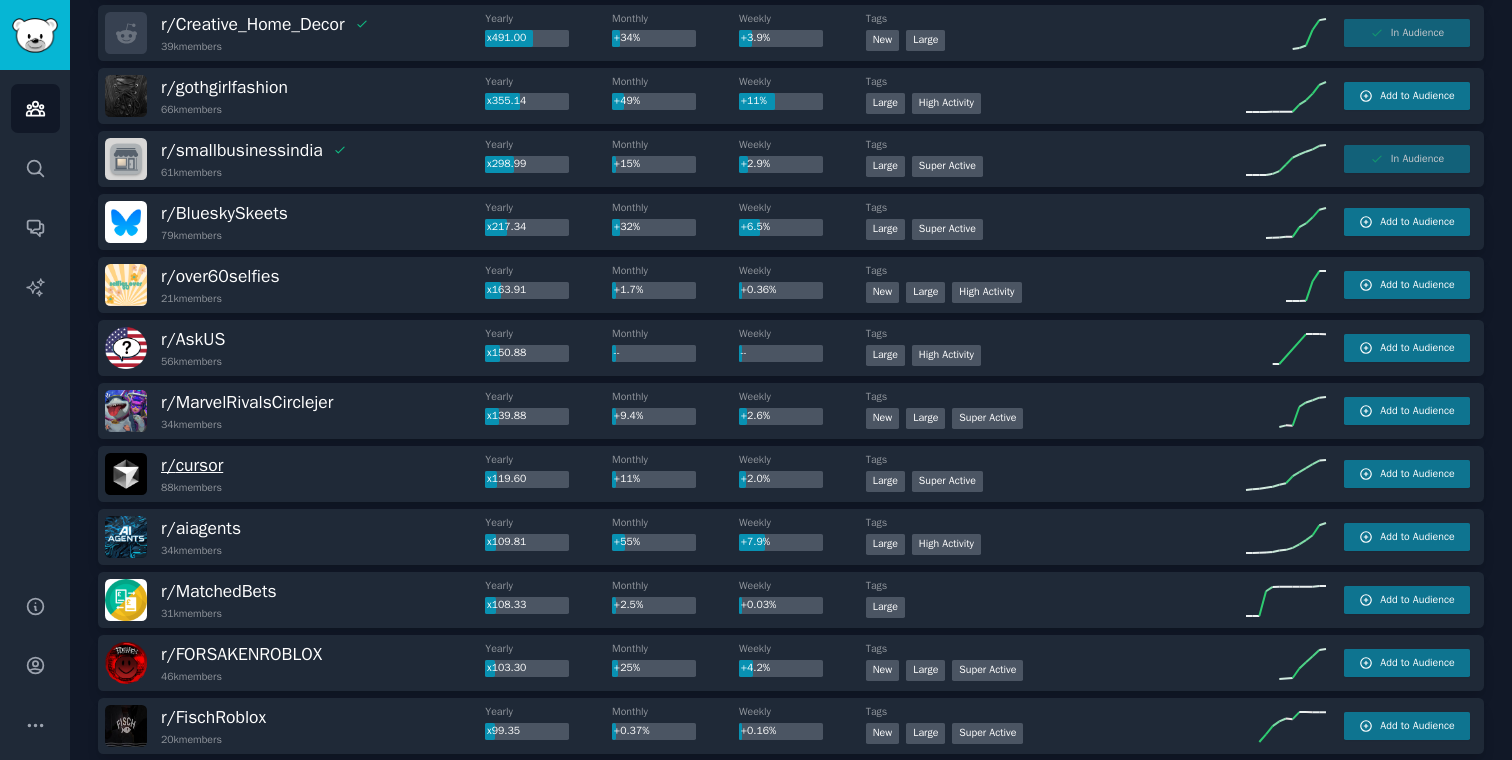 click on "r/ cursor" at bounding box center [192, 465] 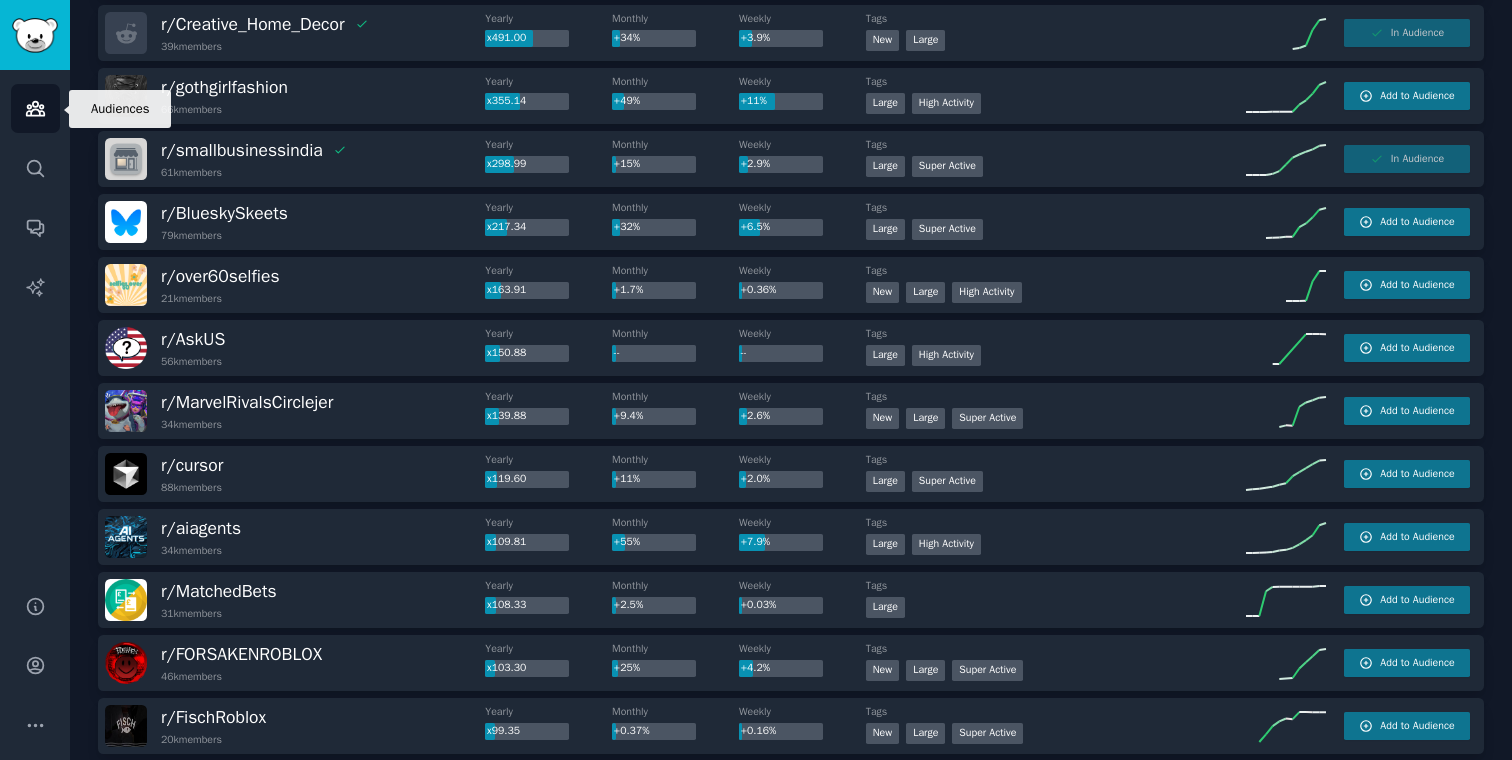 click 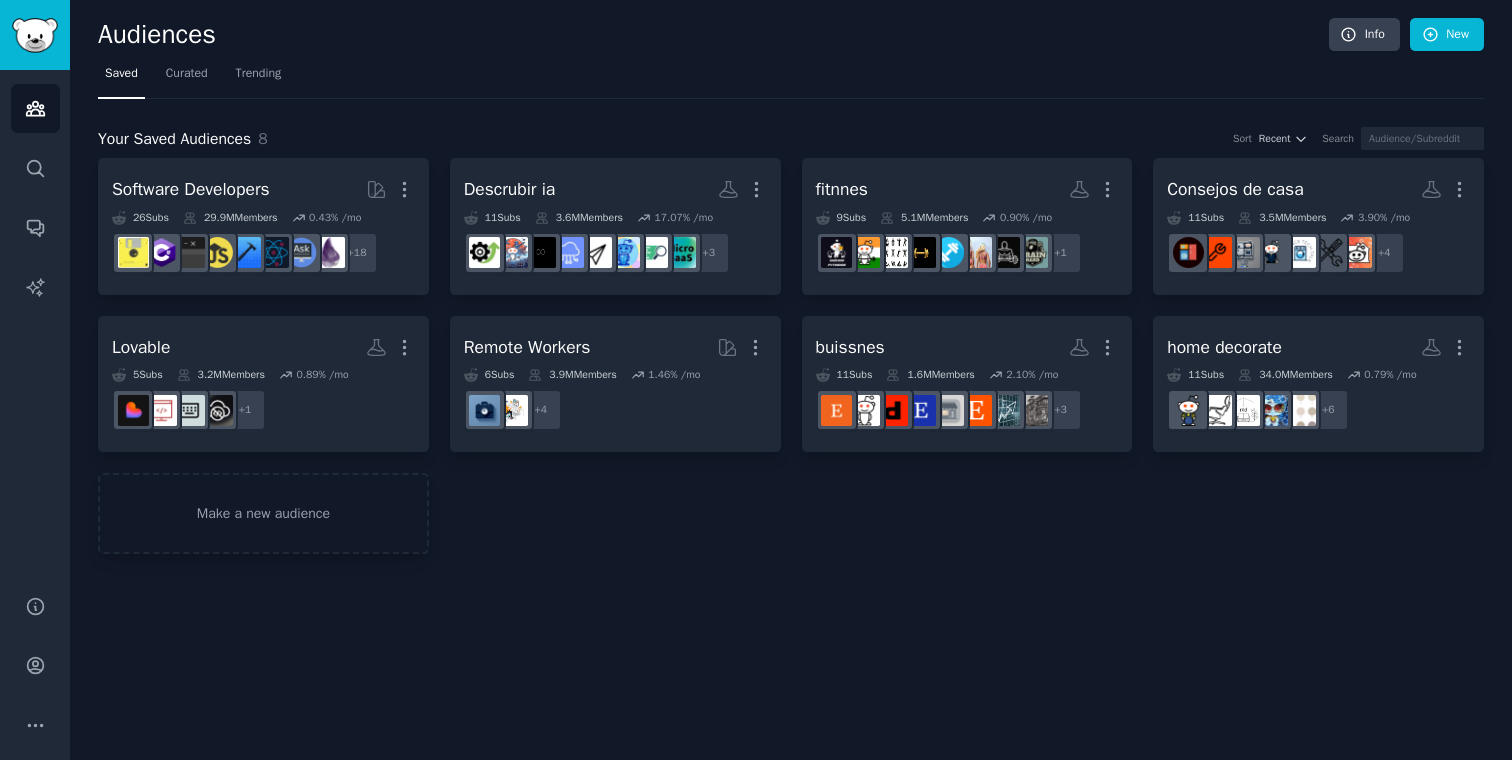click on "Saved Curated Trending" at bounding box center [791, 78] 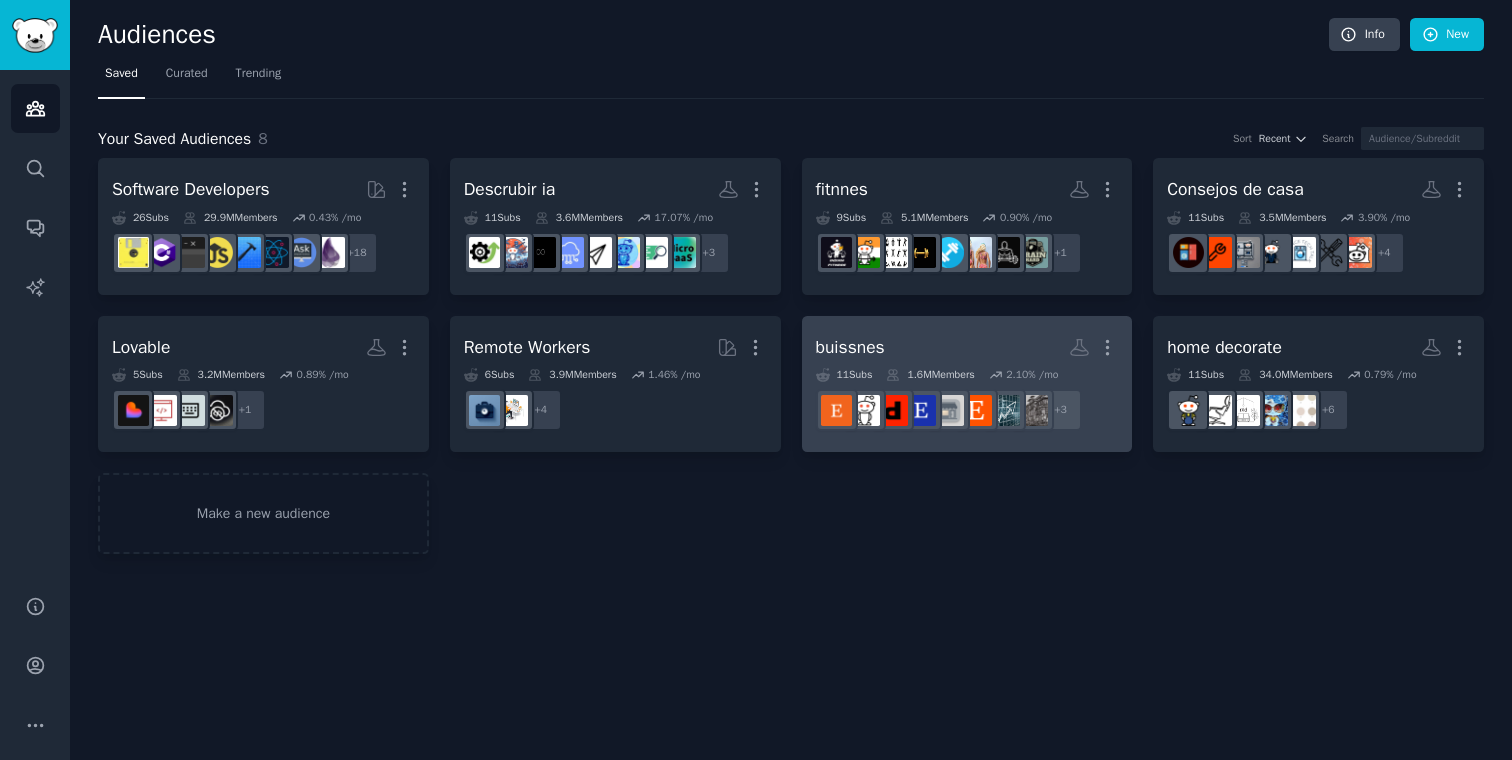 click on "buissnes More 11  Sub s 1.6M  Members 2.10 % /mo + 3" at bounding box center (967, 384) 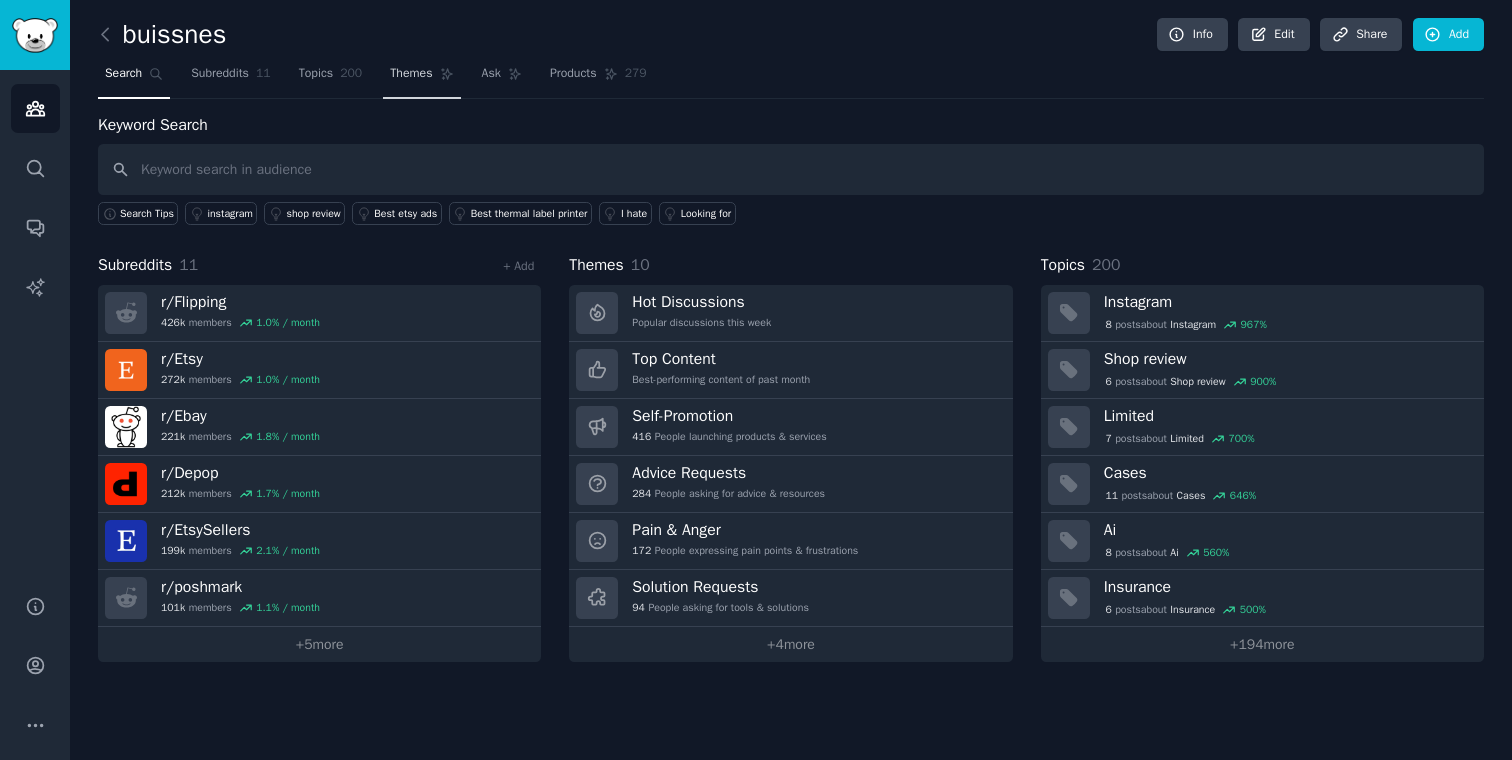 click on "Themes" at bounding box center (411, 74) 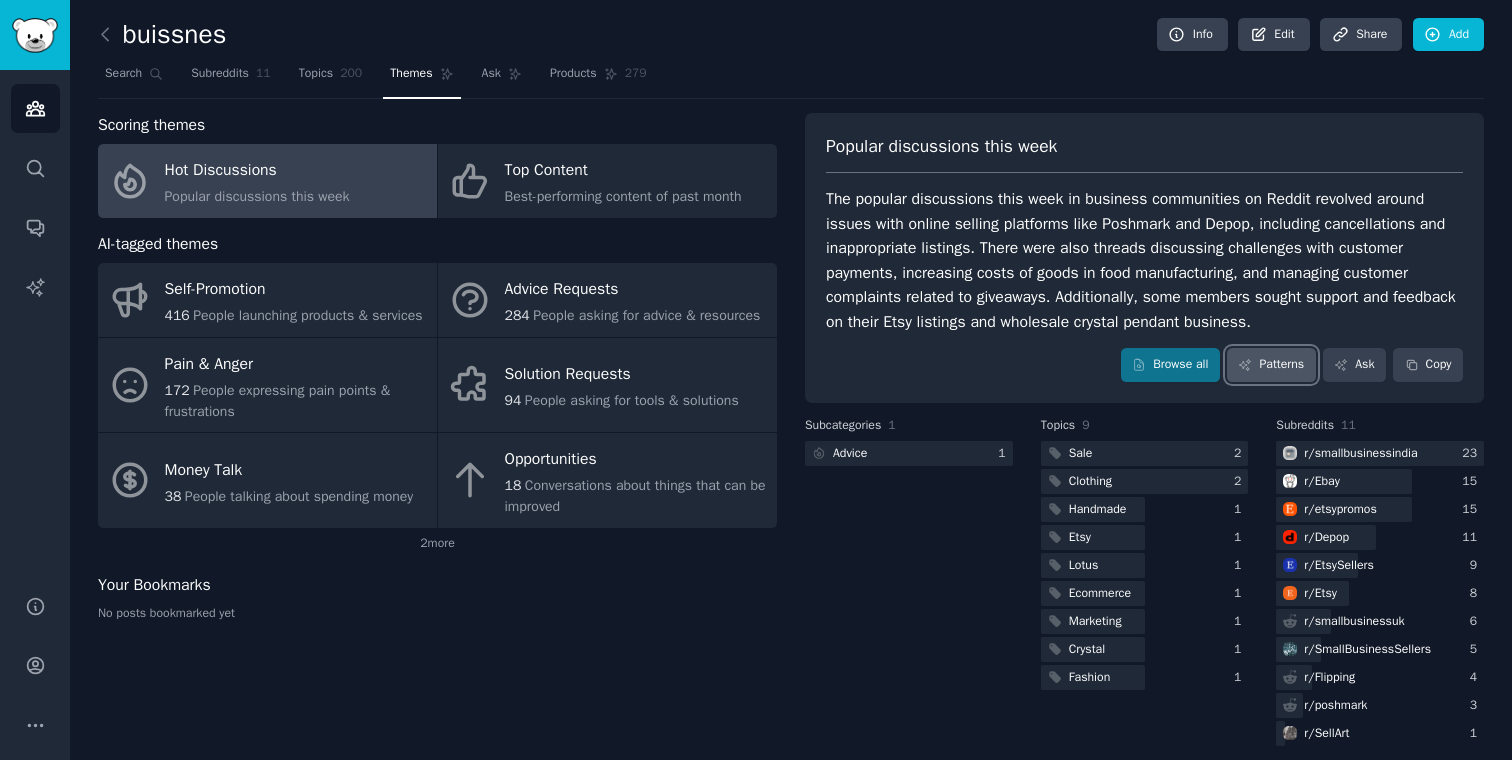 click on "Patterns" at bounding box center [1271, 365] 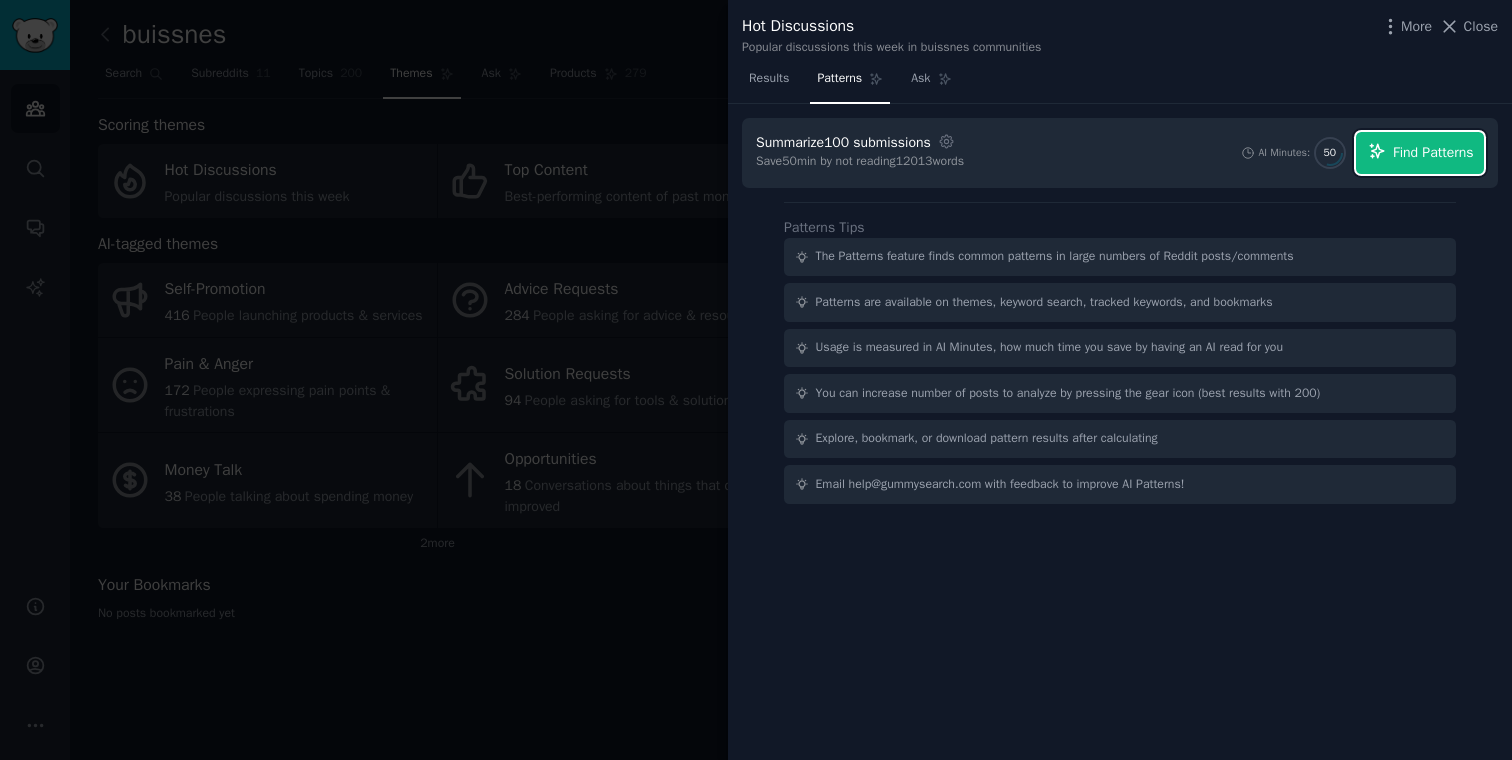 click on "Find Patterns" at bounding box center (1420, 153) 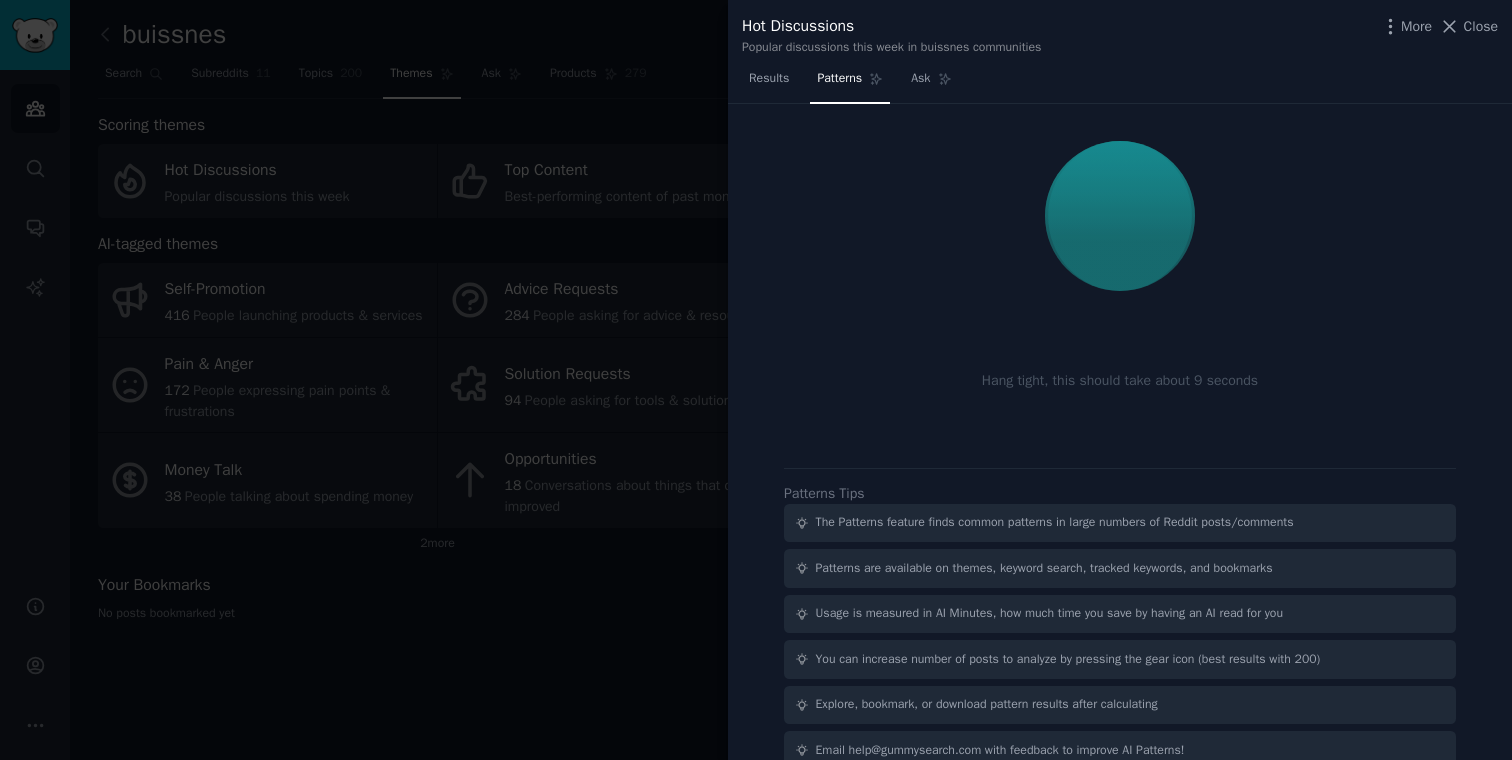 scroll, scrollTop: 30, scrollLeft: 0, axis: vertical 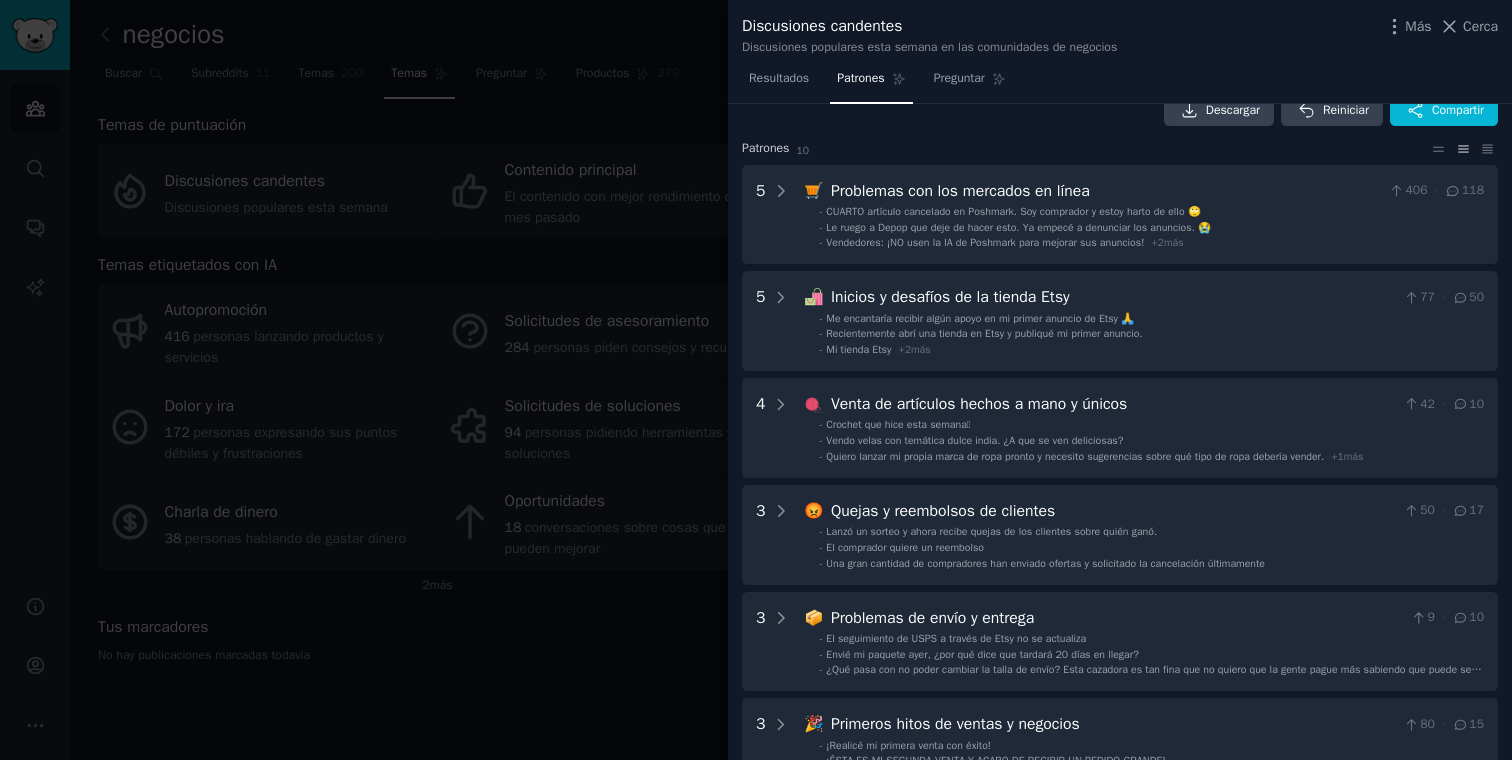 click on "Descargar Reiniciar Compartir" at bounding box center [1120, 111] 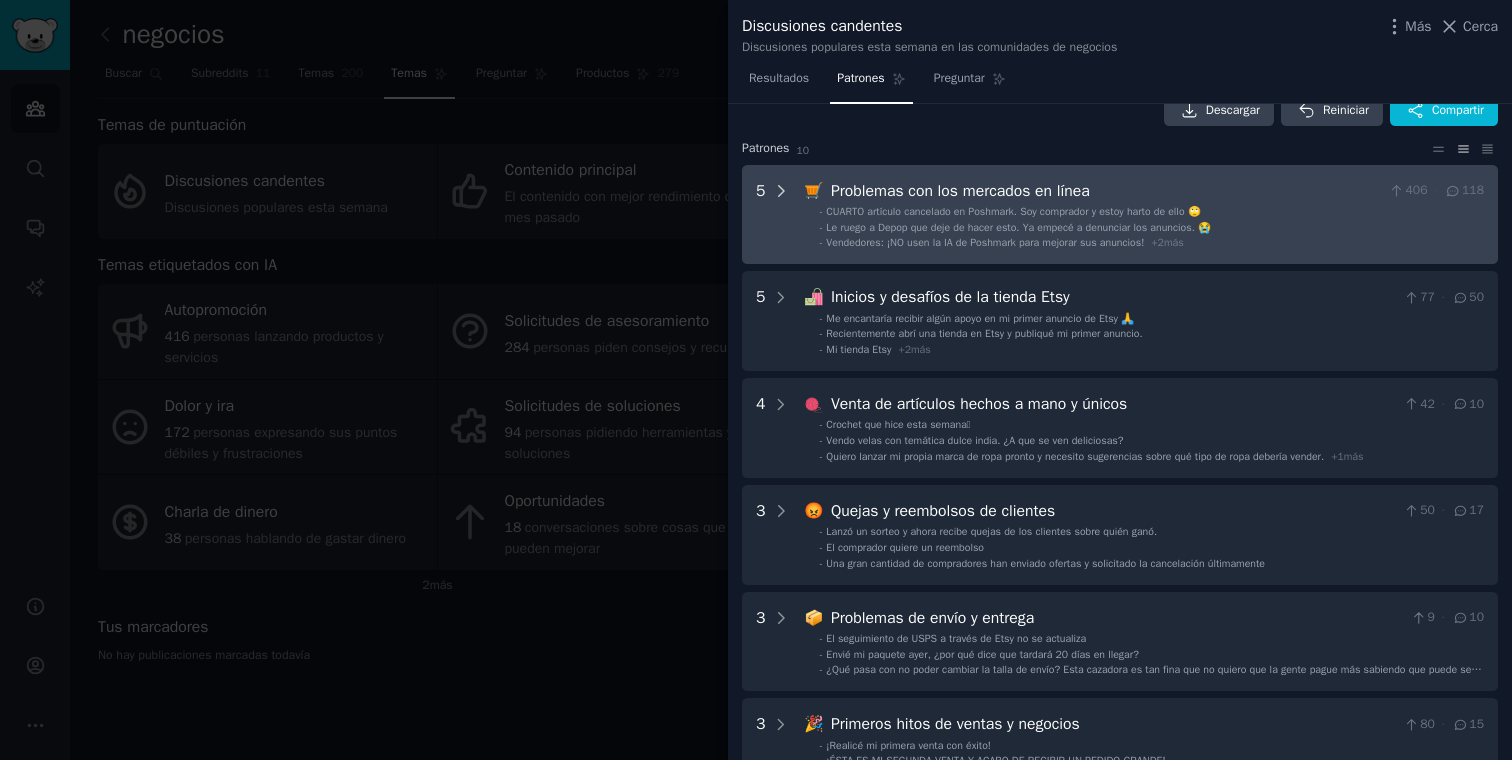 click 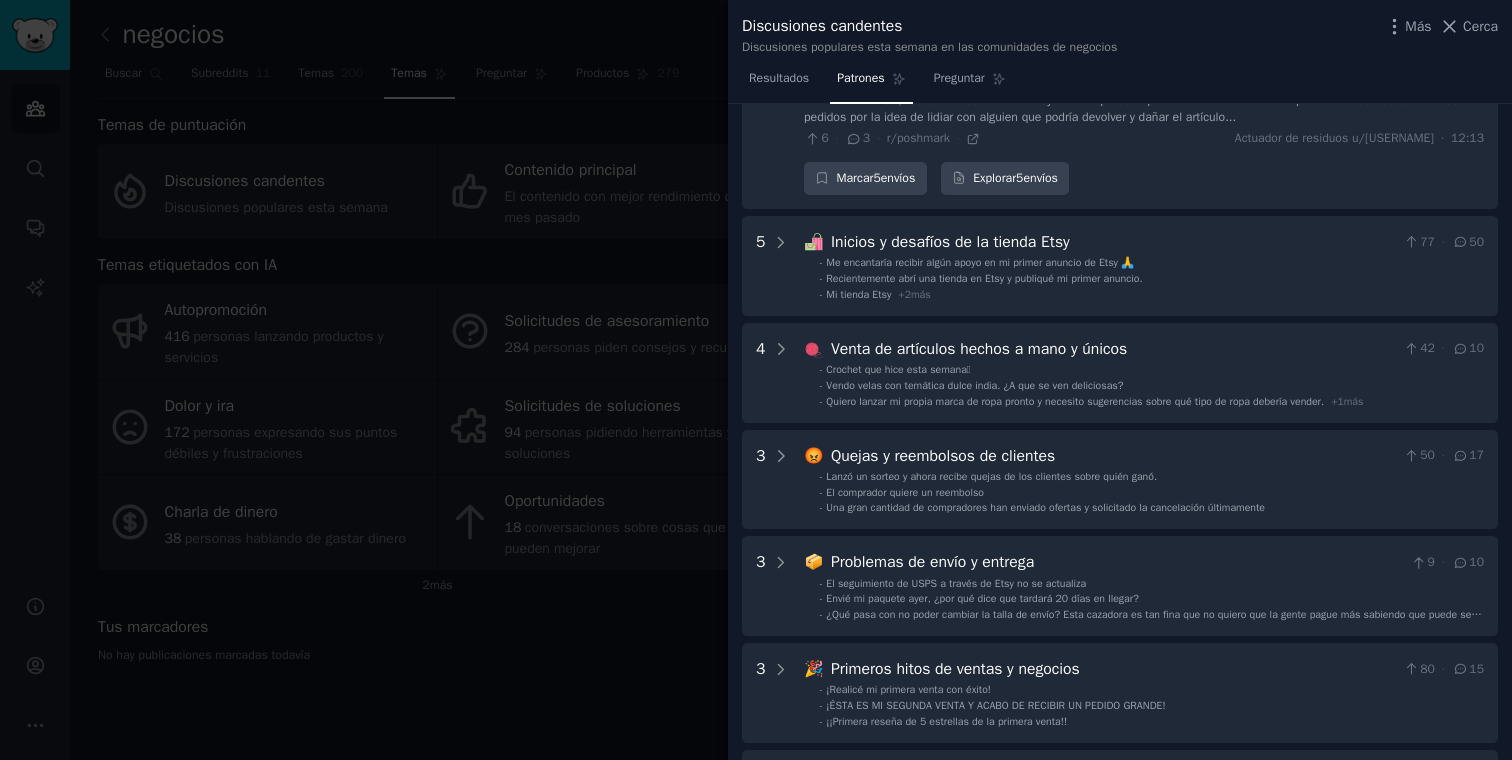 scroll, scrollTop: 623, scrollLeft: 0, axis: vertical 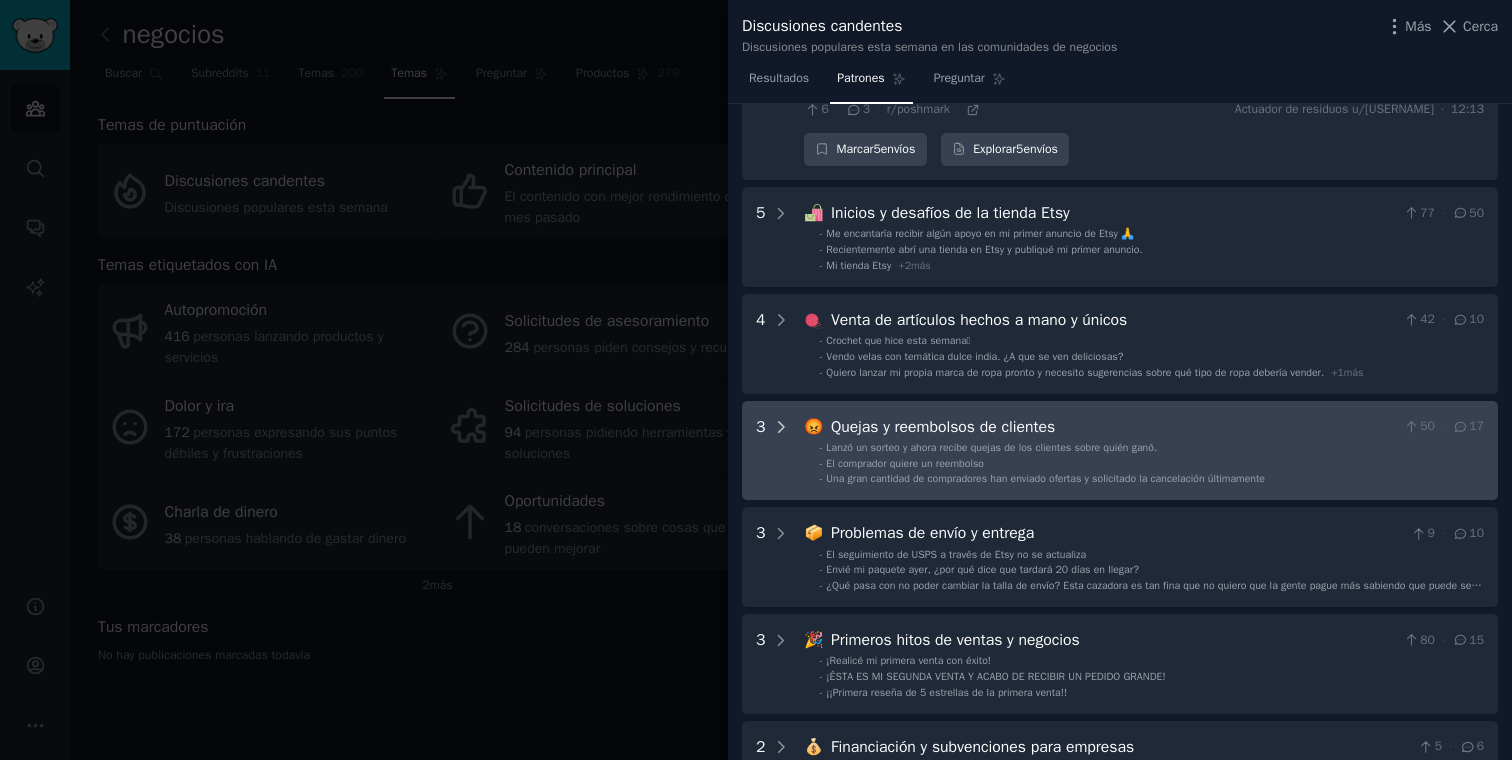 click 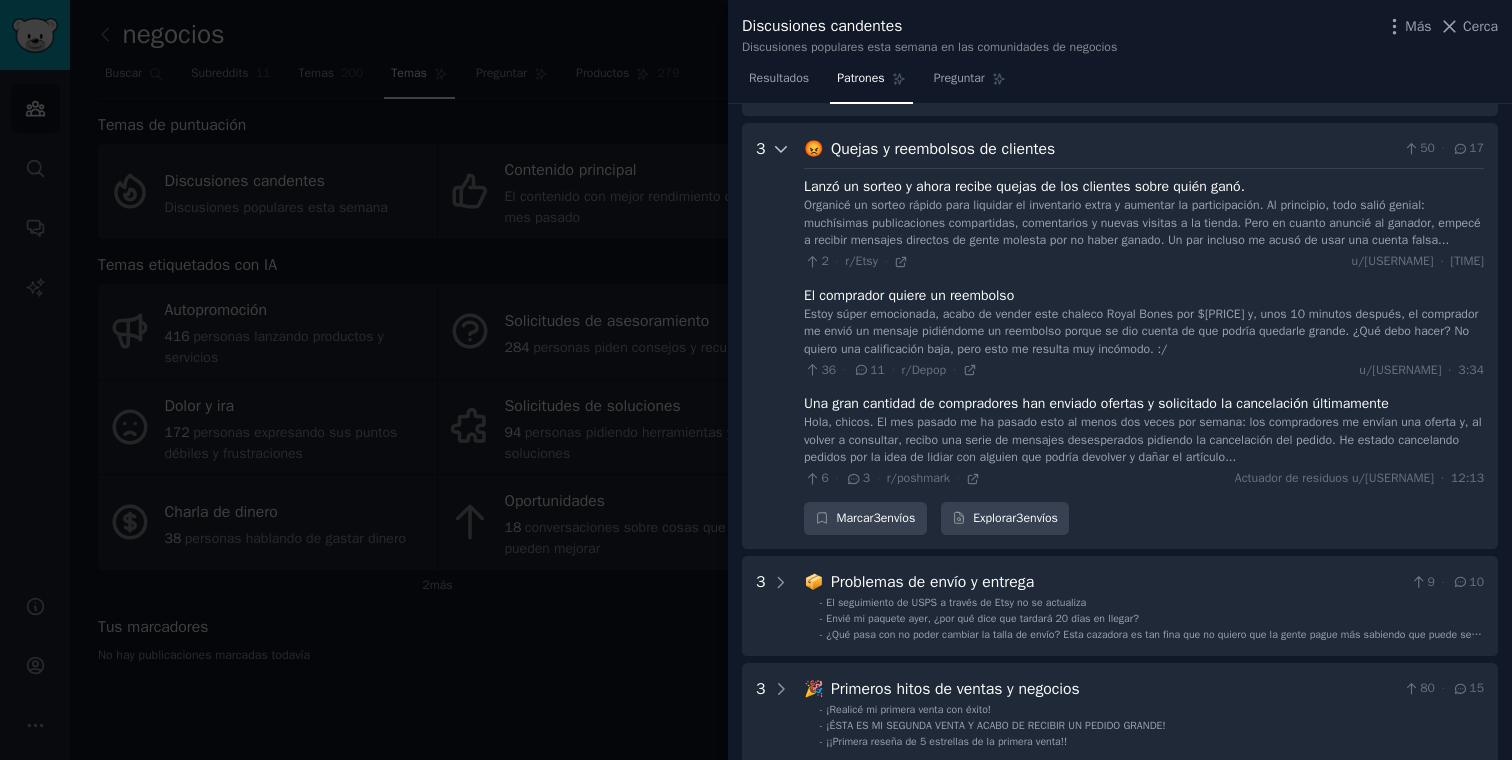 scroll, scrollTop: 899, scrollLeft: 0, axis: vertical 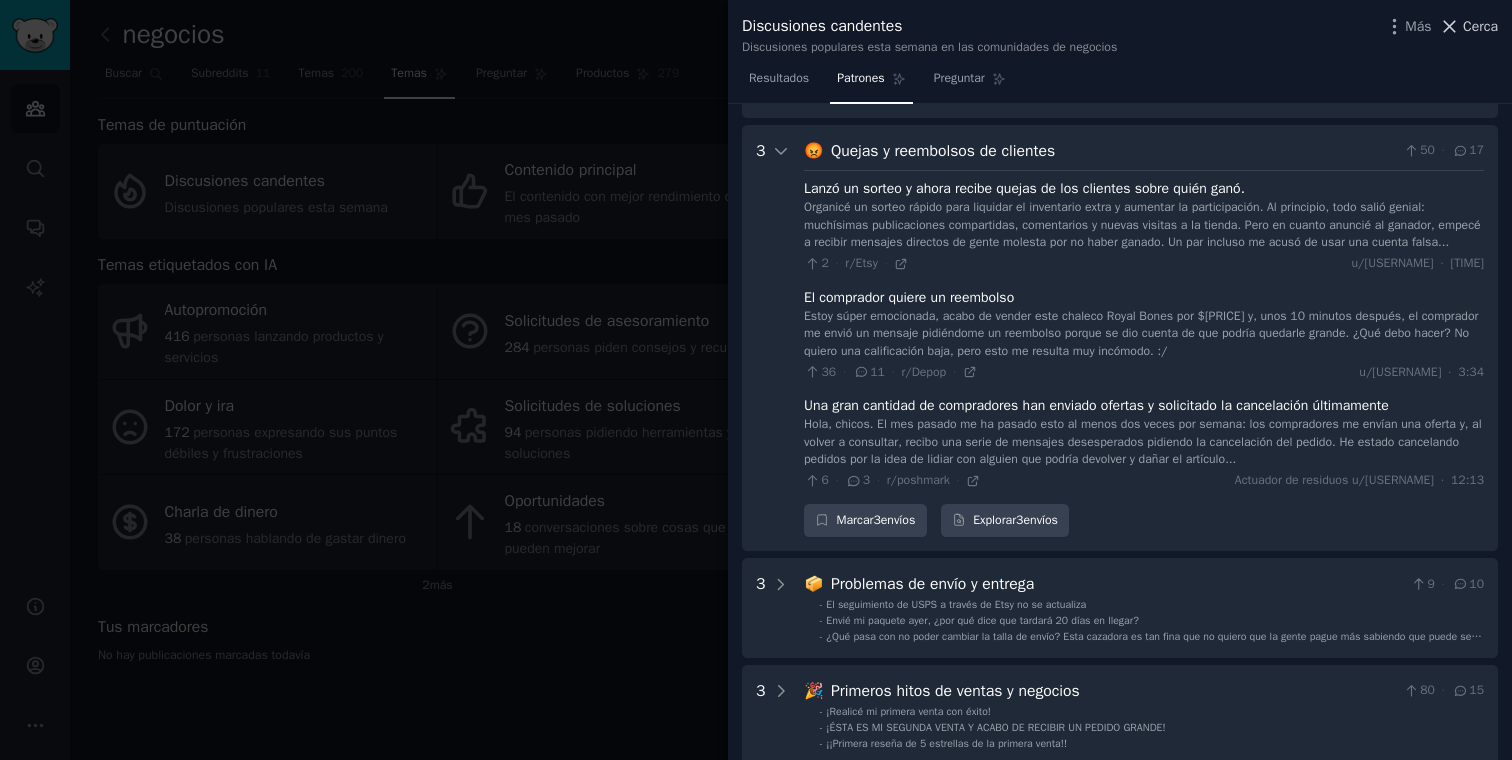click on "Cerca" at bounding box center (1480, 26) 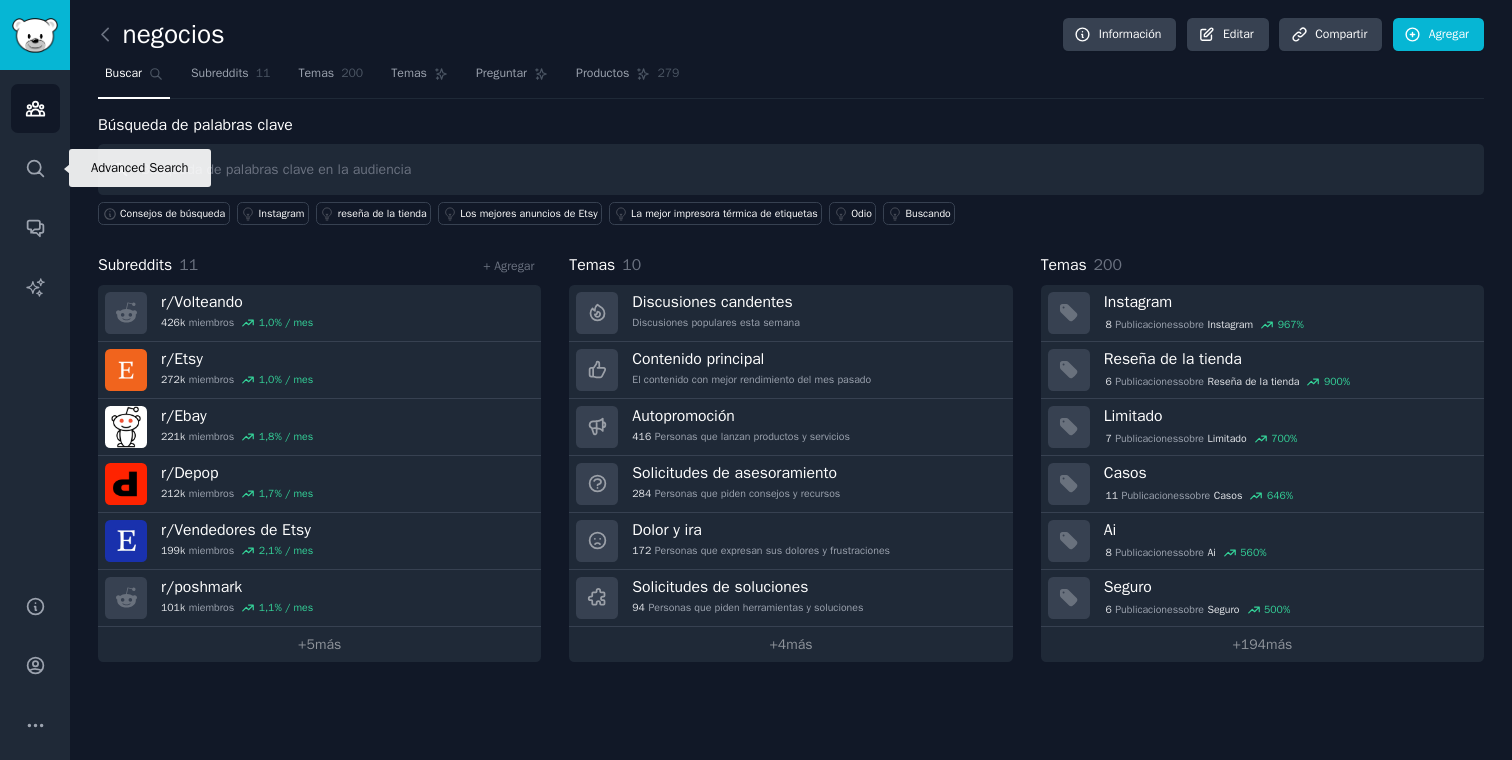click 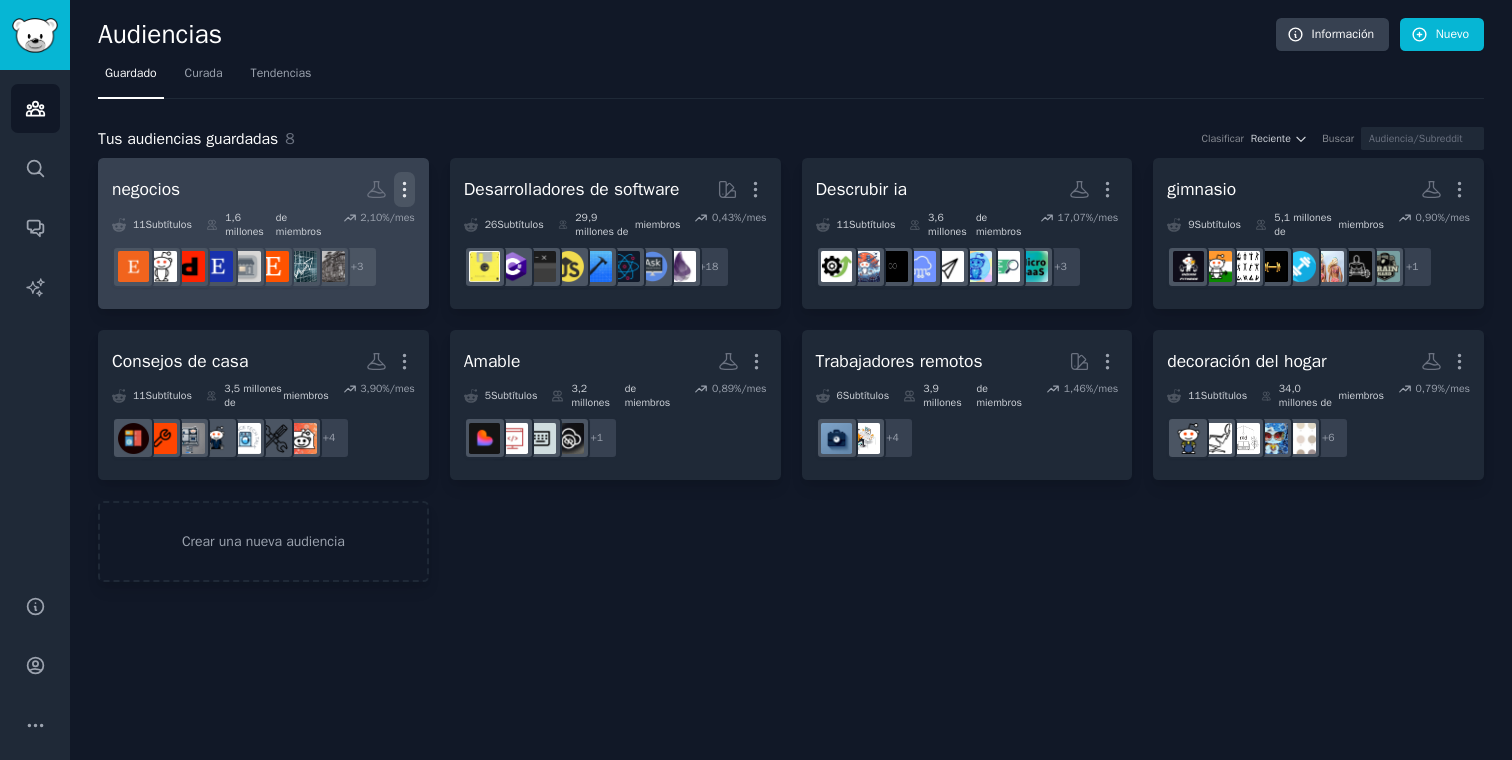 click 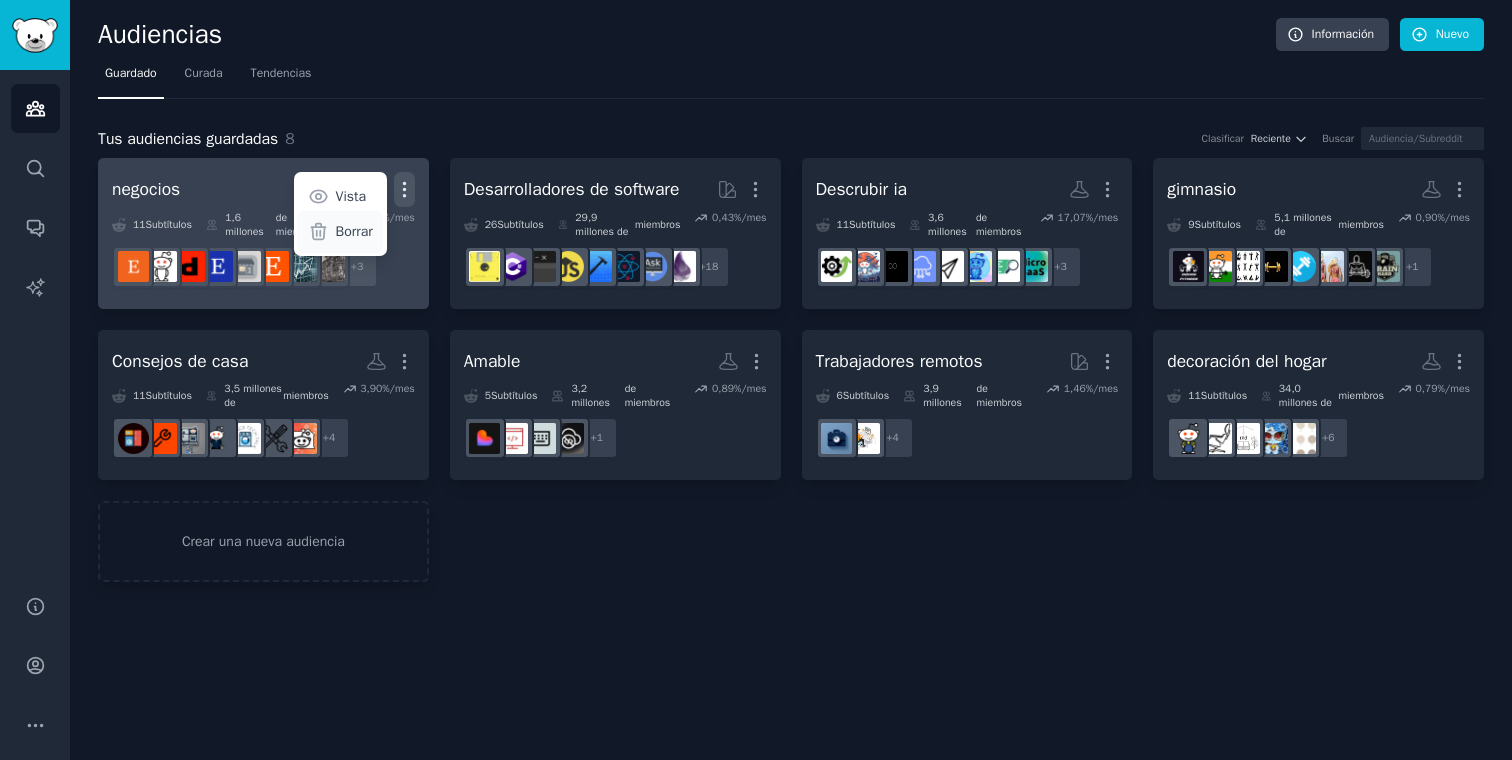 click on "Borrar" at bounding box center [354, 231] 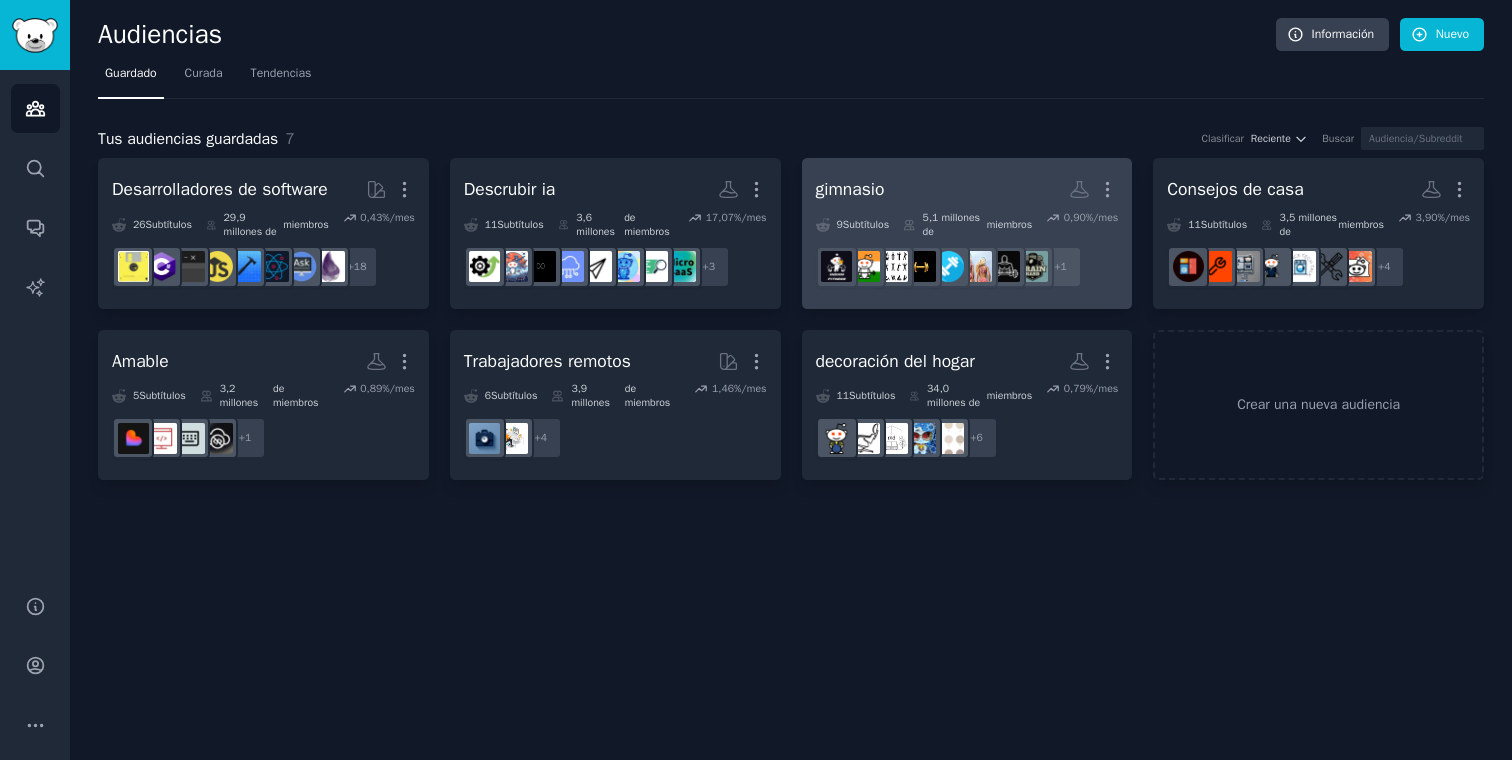 click on "gimnasio" at bounding box center (850, 189) 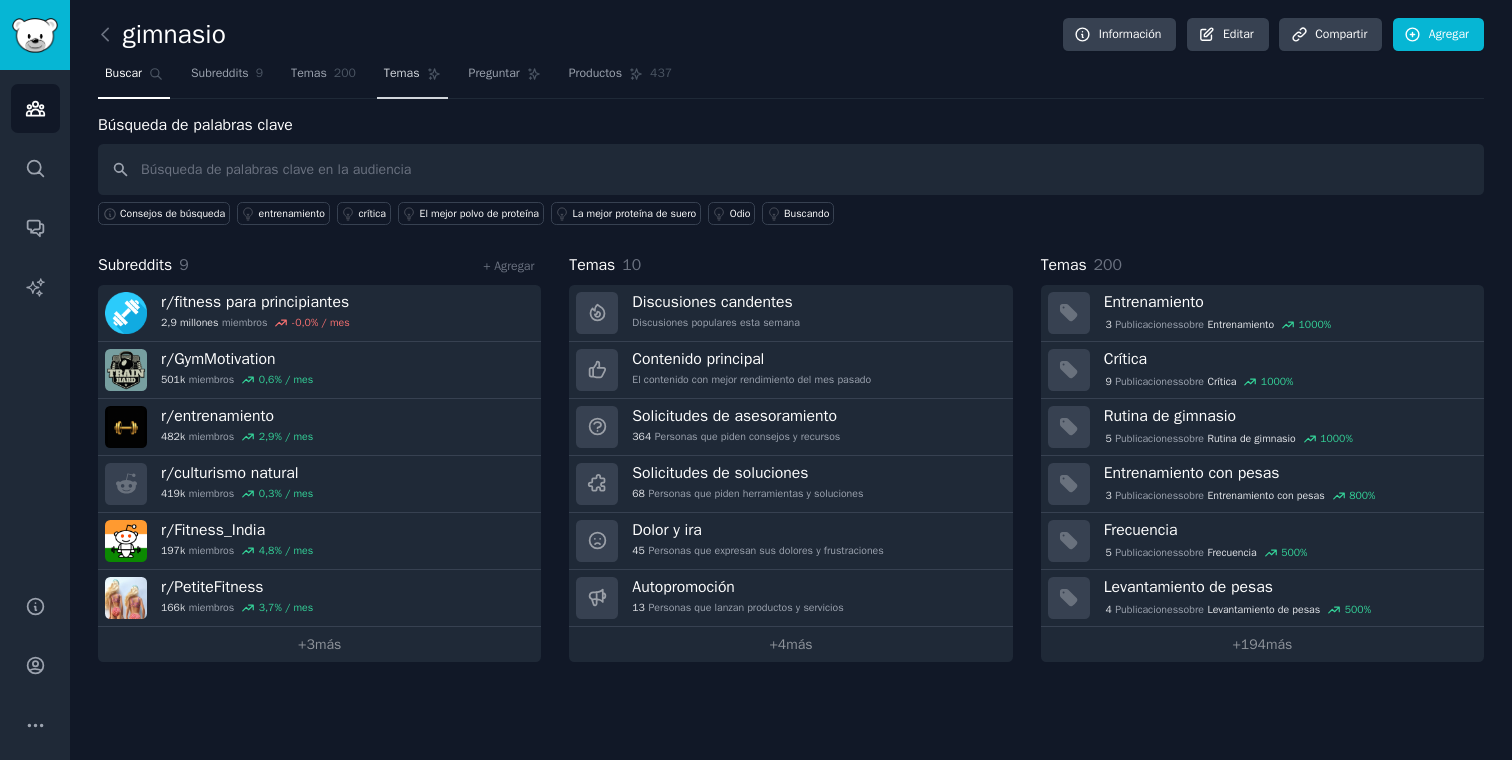 click on "Temas" at bounding box center [402, 73] 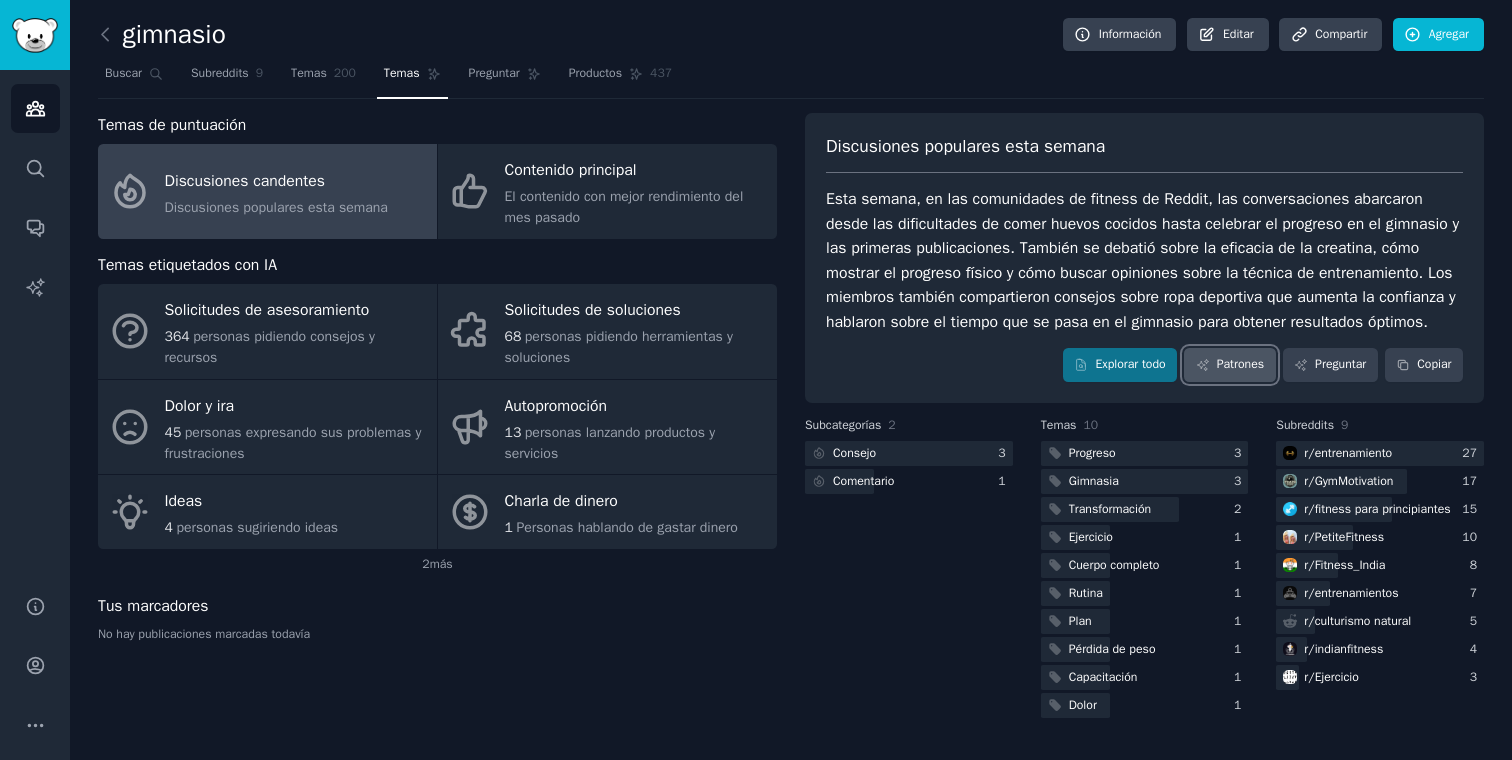 click on "Patrones" at bounding box center (1240, 364) 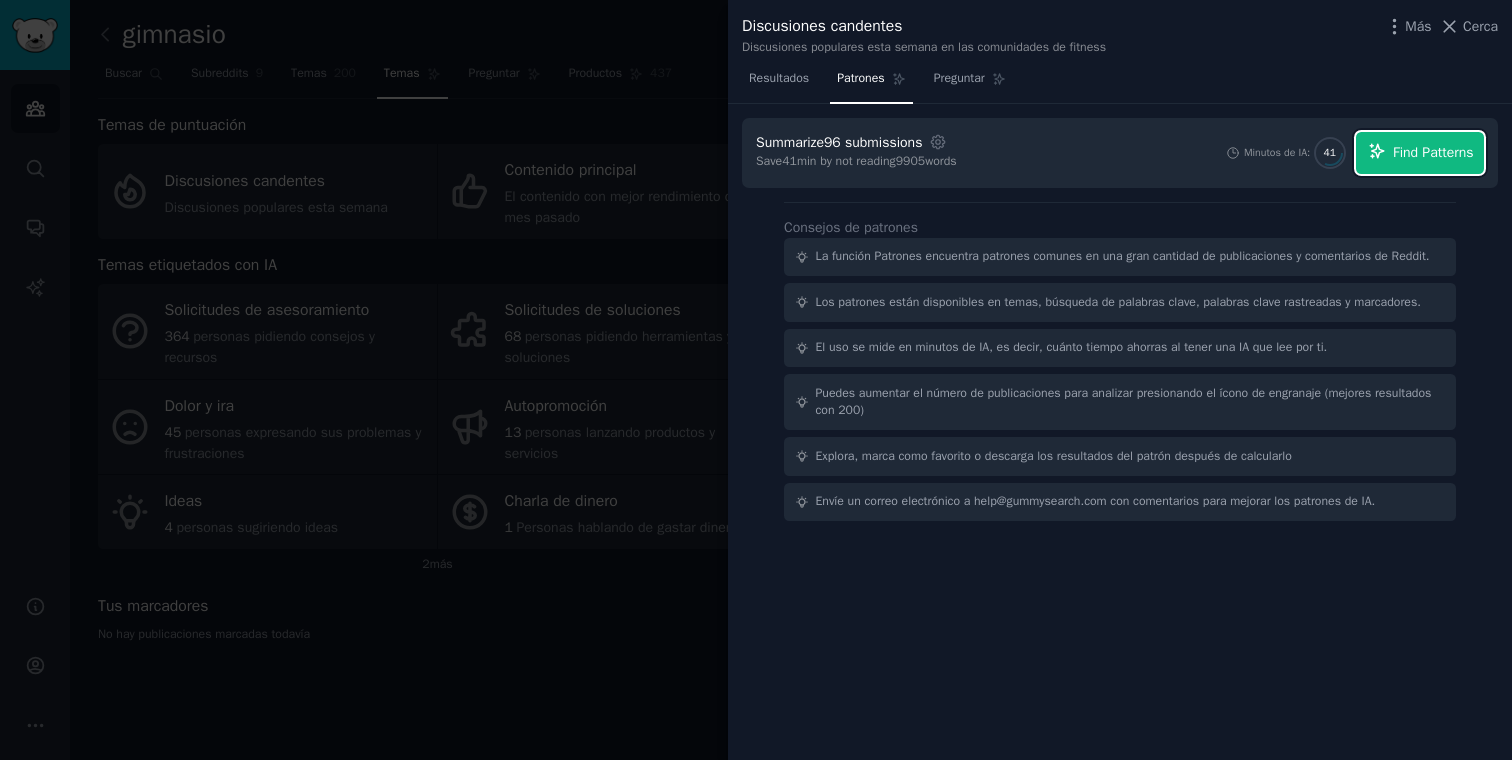 click on "Find Patterns" at bounding box center (1433, 152) 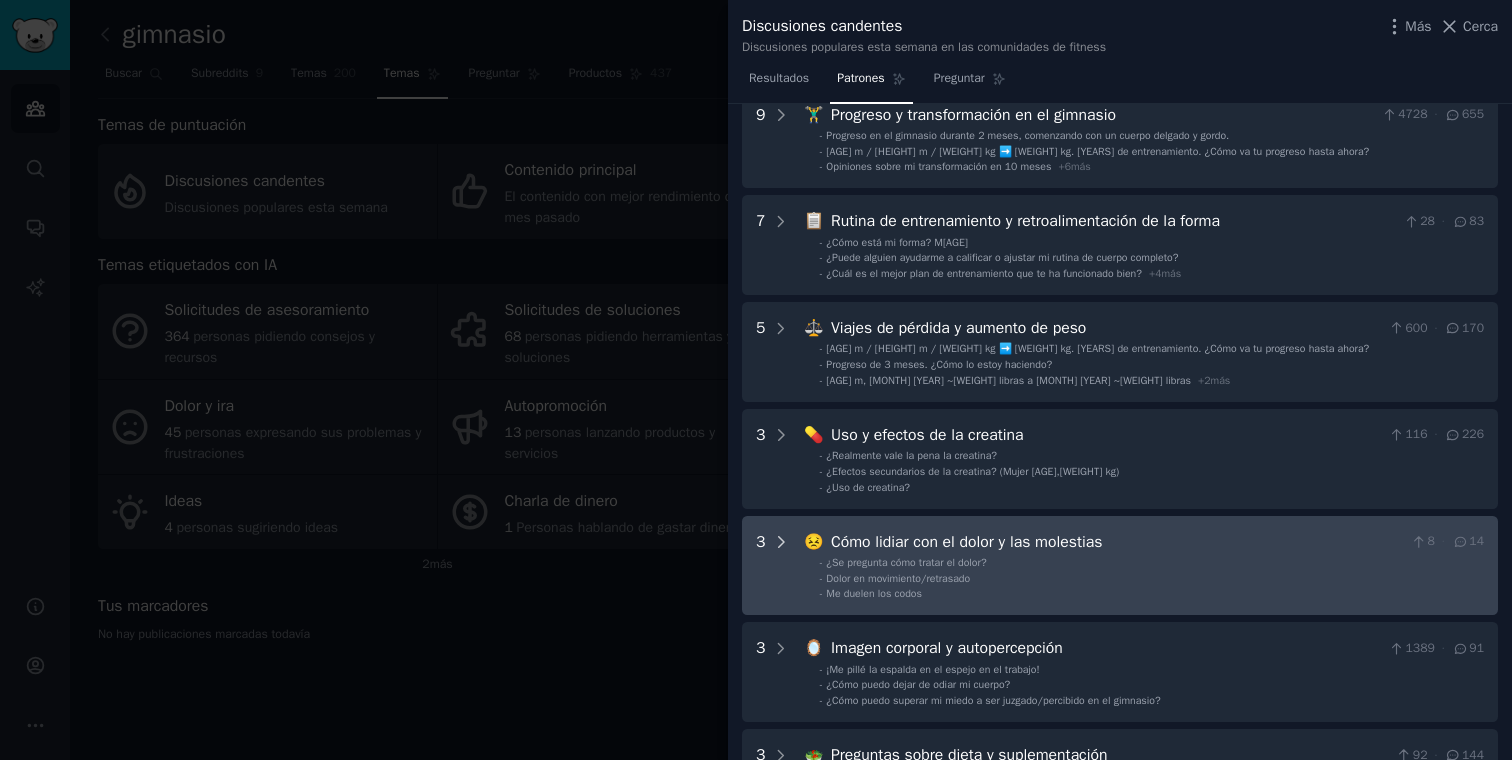 click 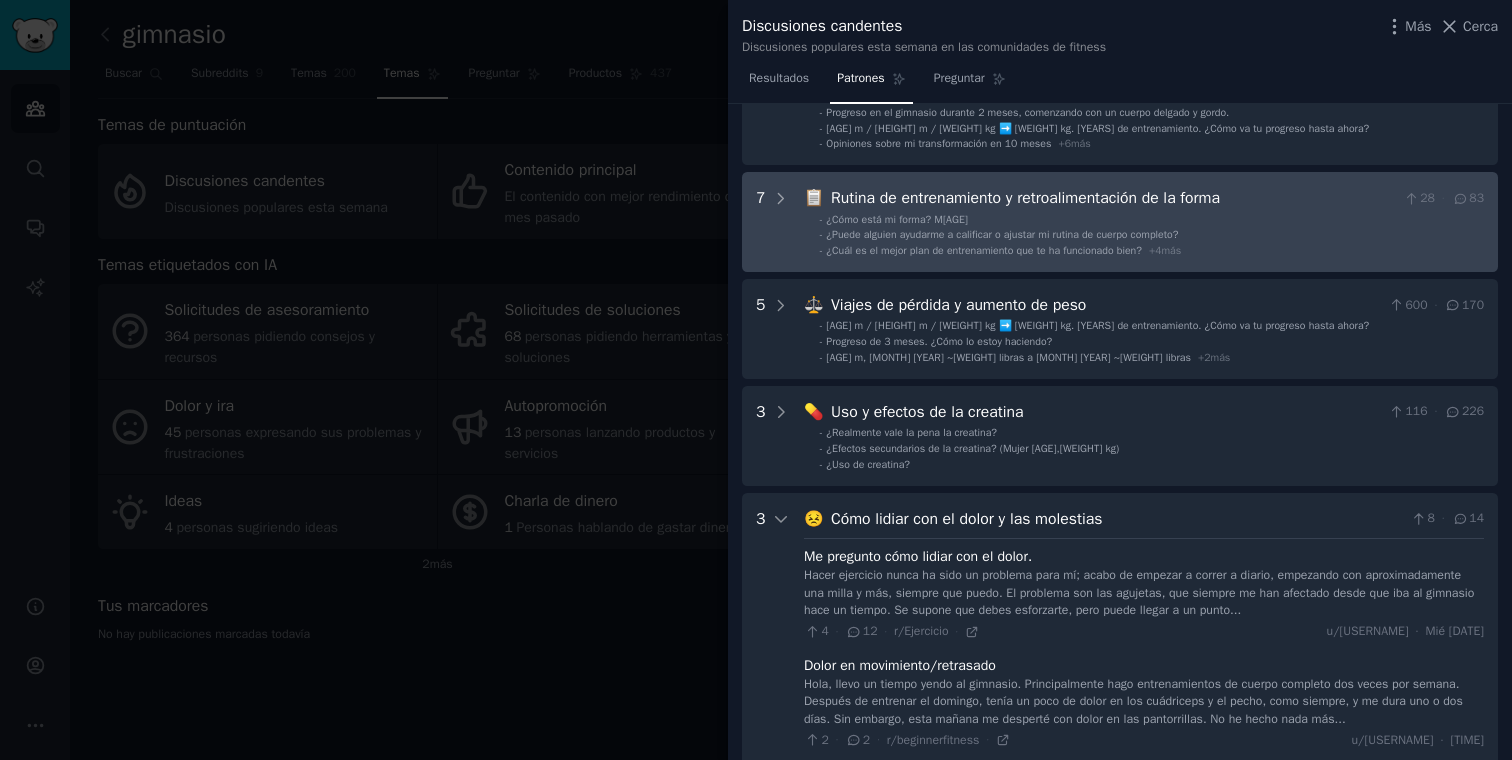 scroll, scrollTop: 154, scrollLeft: 0, axis: vertical 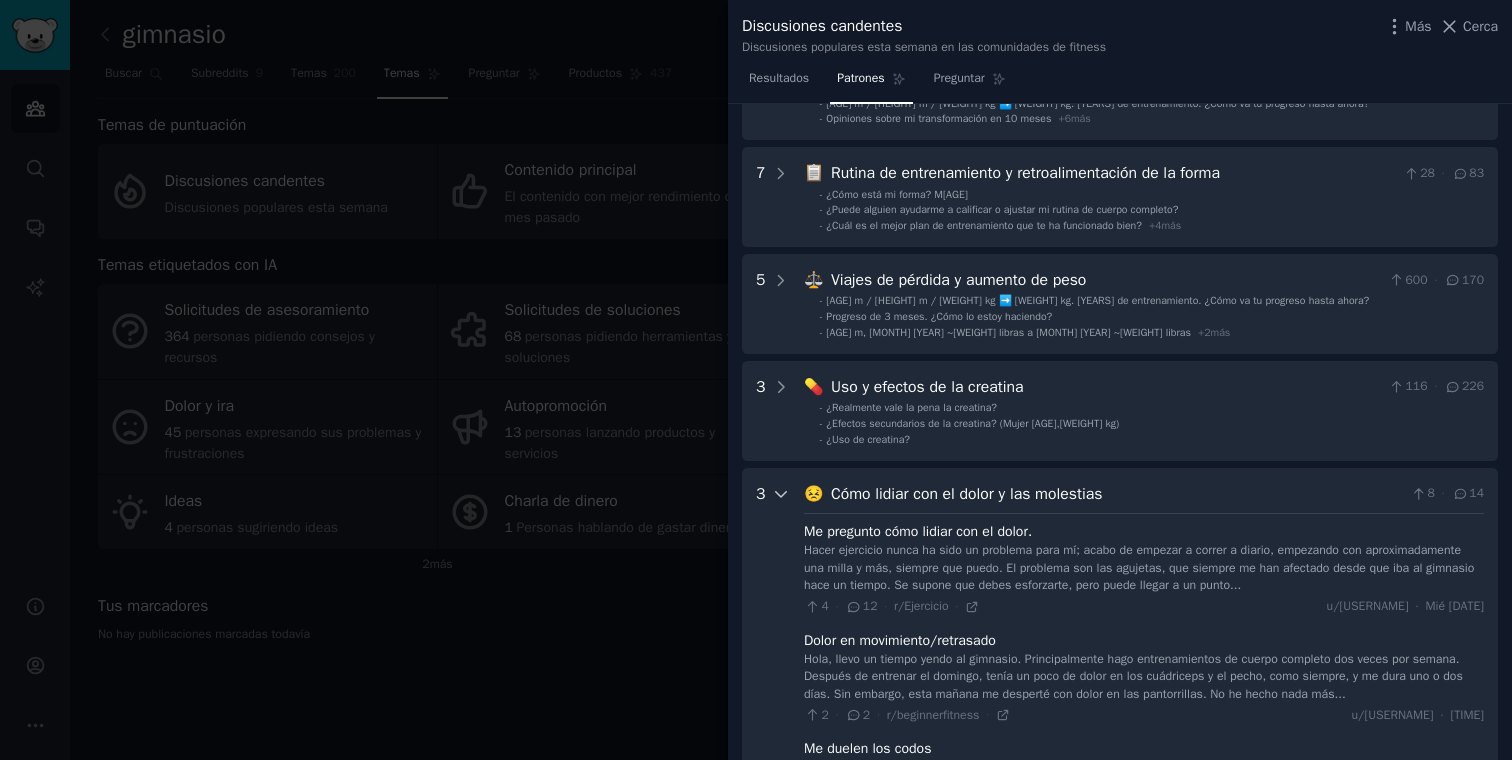 click 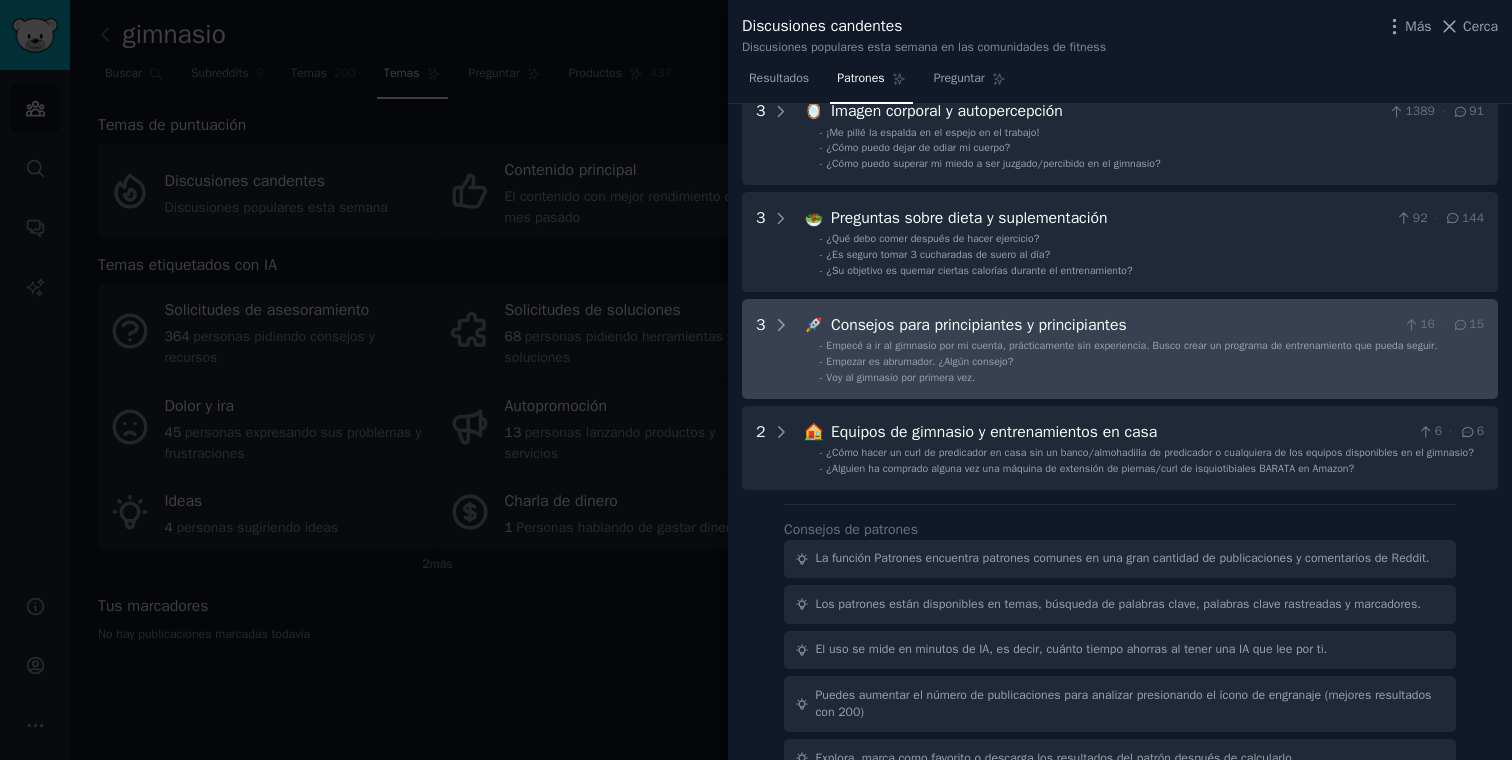 scroll, scrollTop: 762, scrollLeft: 0, axis: vertical 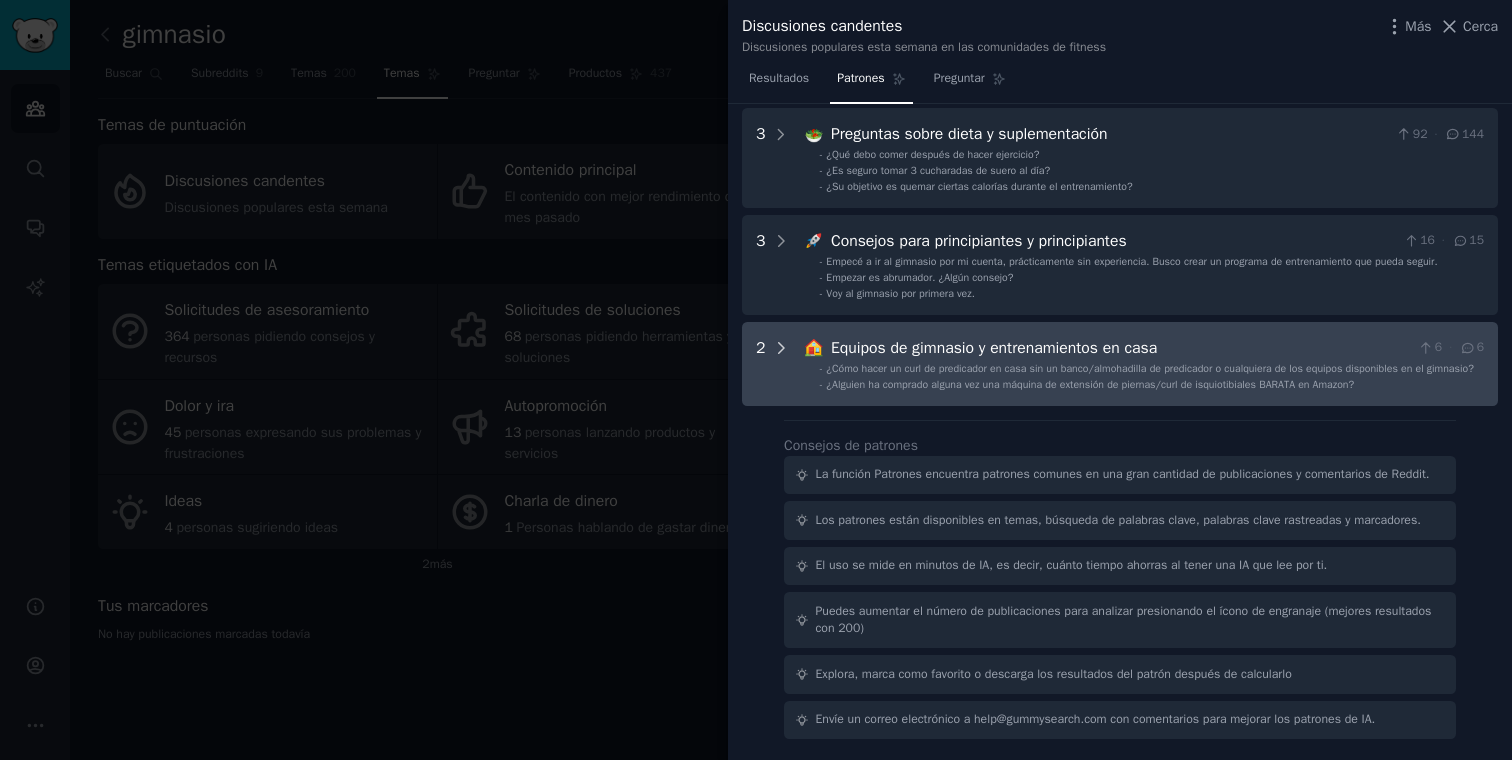 click at bounding box center (781, 364) 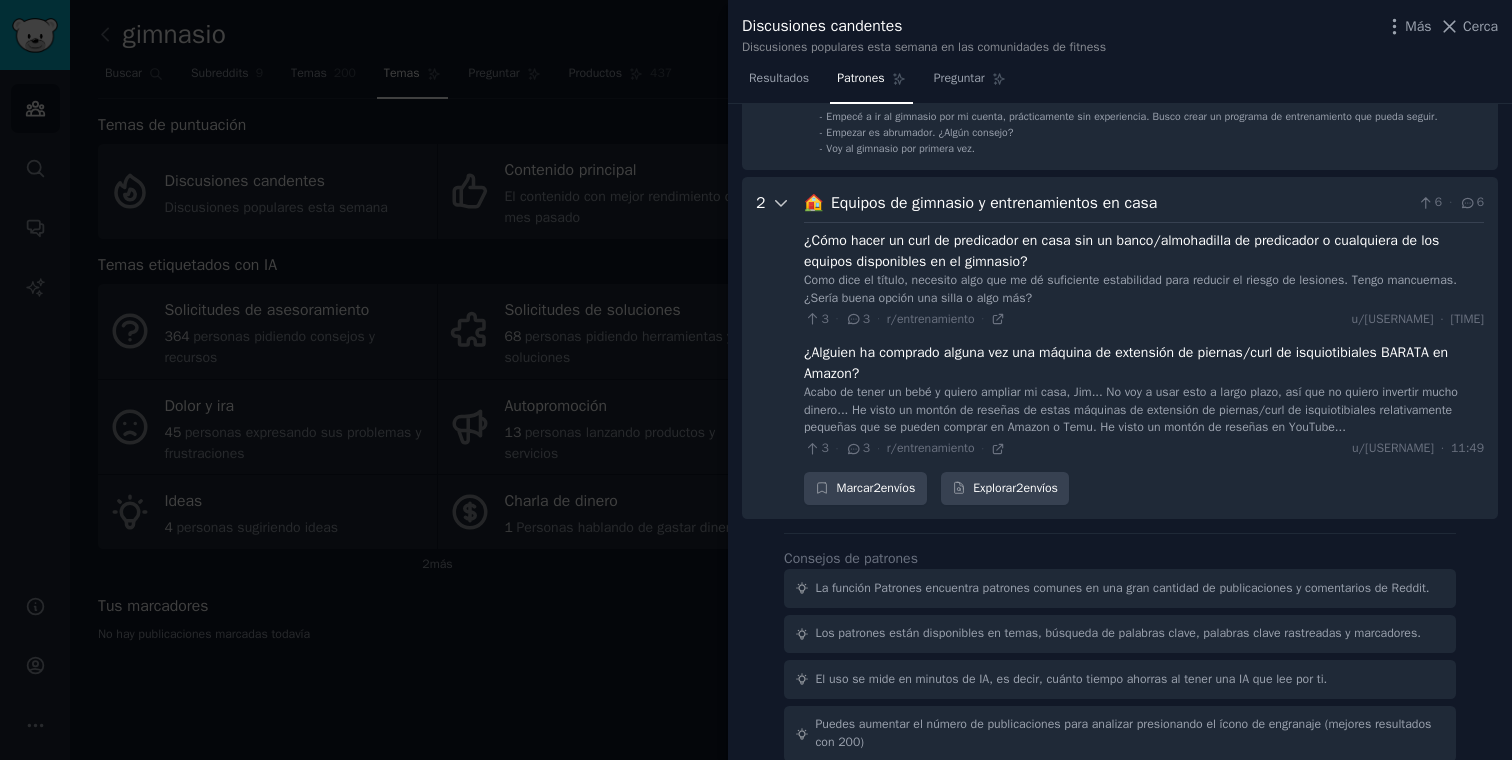 scroll, scrollTop: 863, scrollLeft: 0, axis: vertical 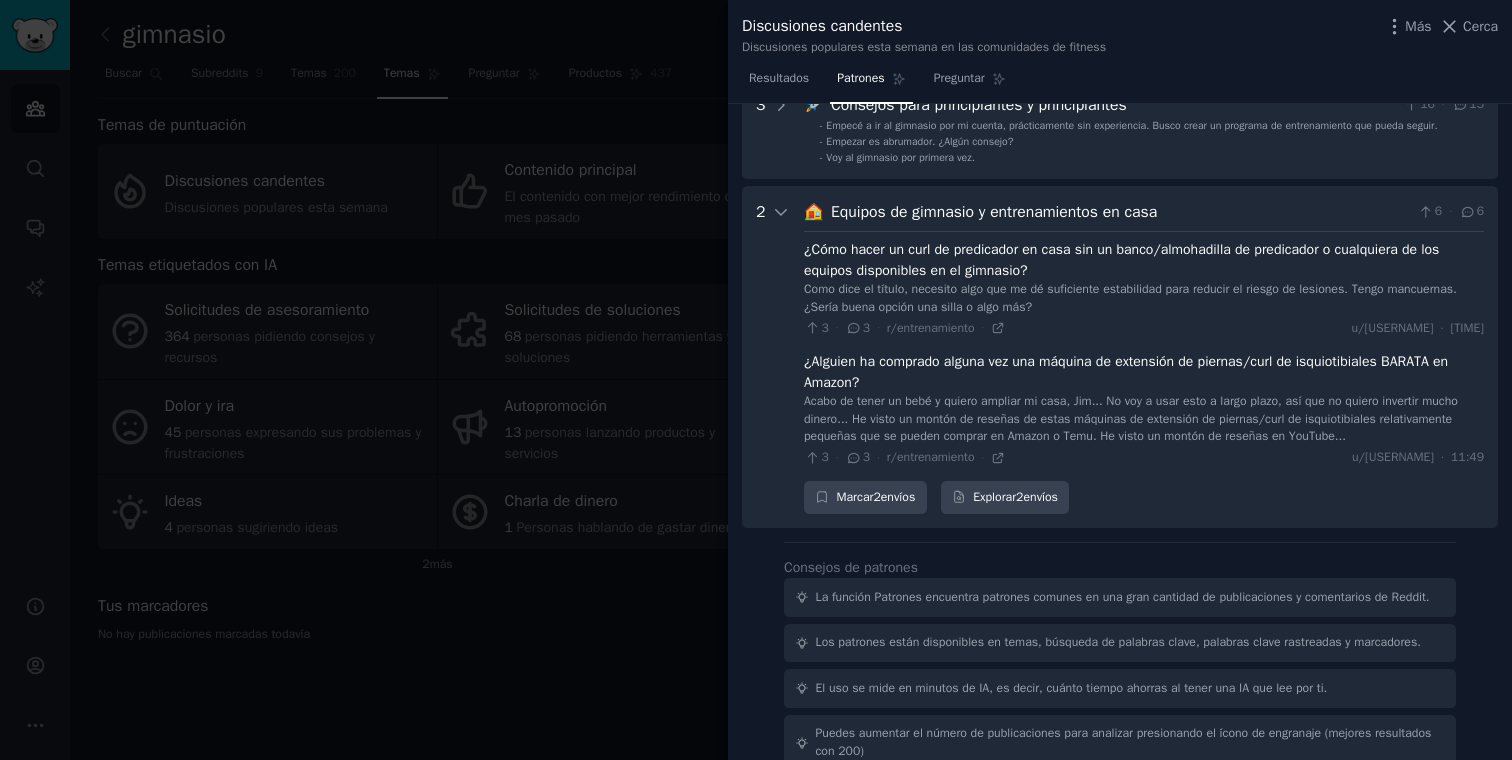 click on "Como dice el título, necesito algo que me dé suficiente estabilidad para reducir el riesgo de lesiones. Tengo mancuernas. ¿Sería buena opción una silla o algo más?" at bounding box center (1130, 298) 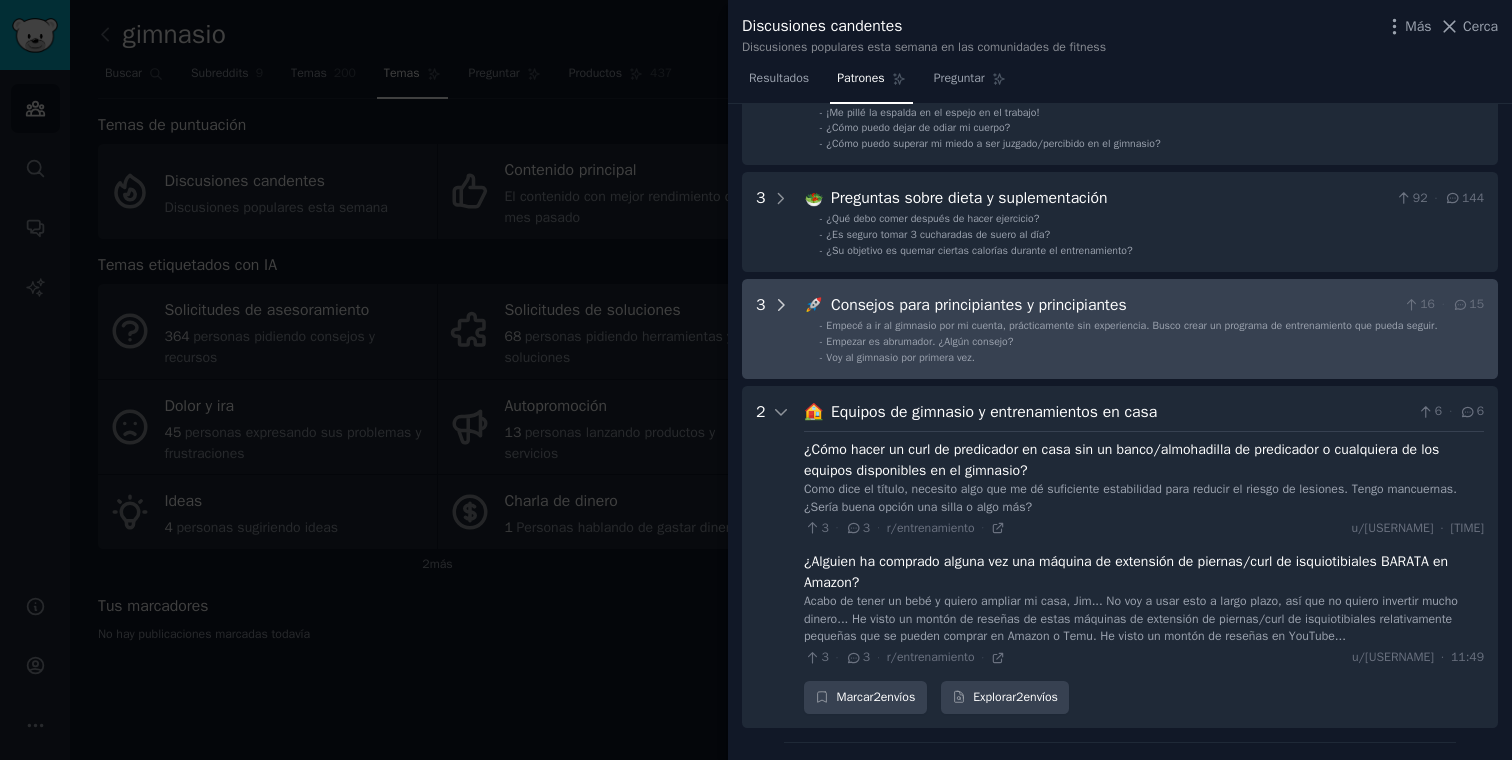 click 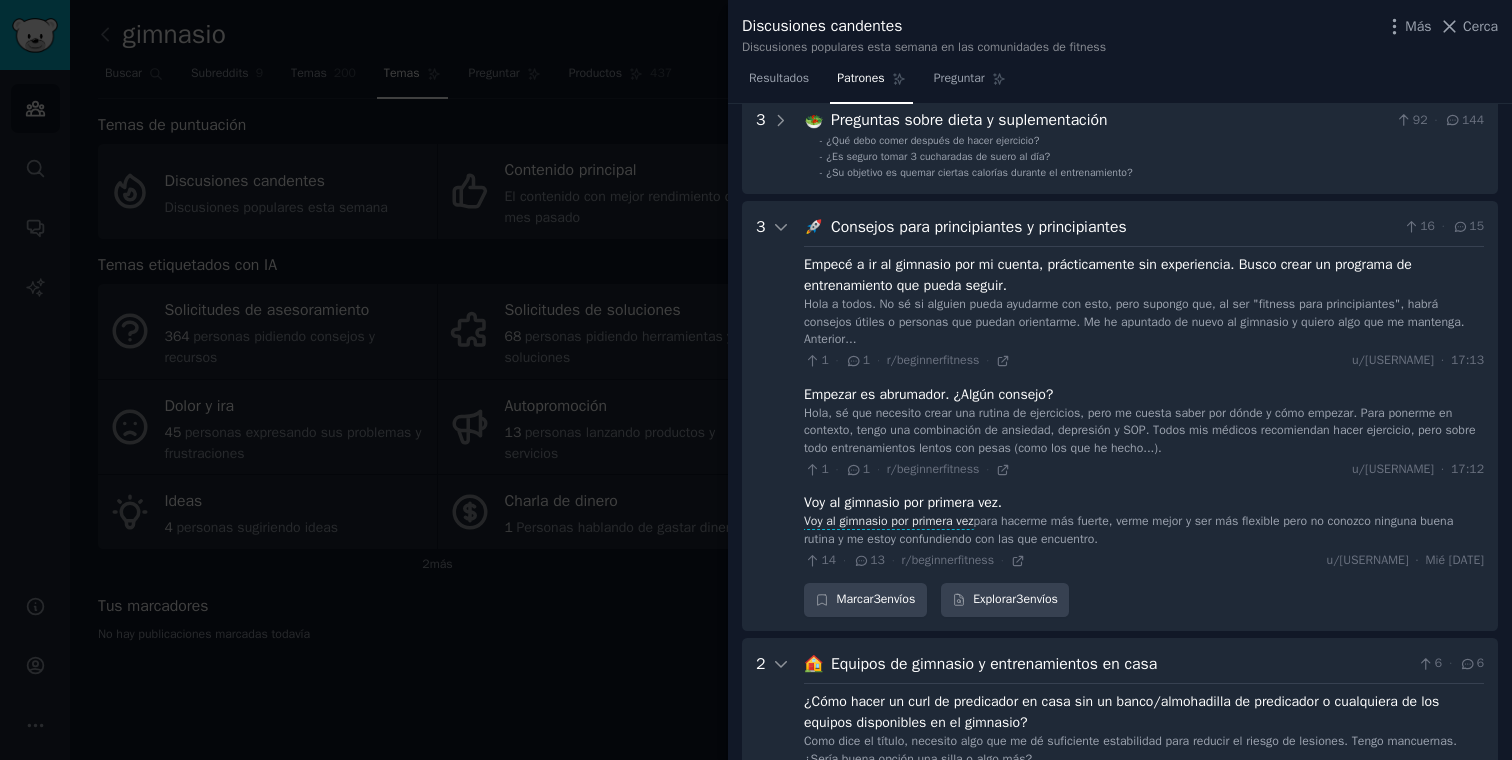 scroll, scrollTop: 703, scrollLeft: 0, axis: vertical 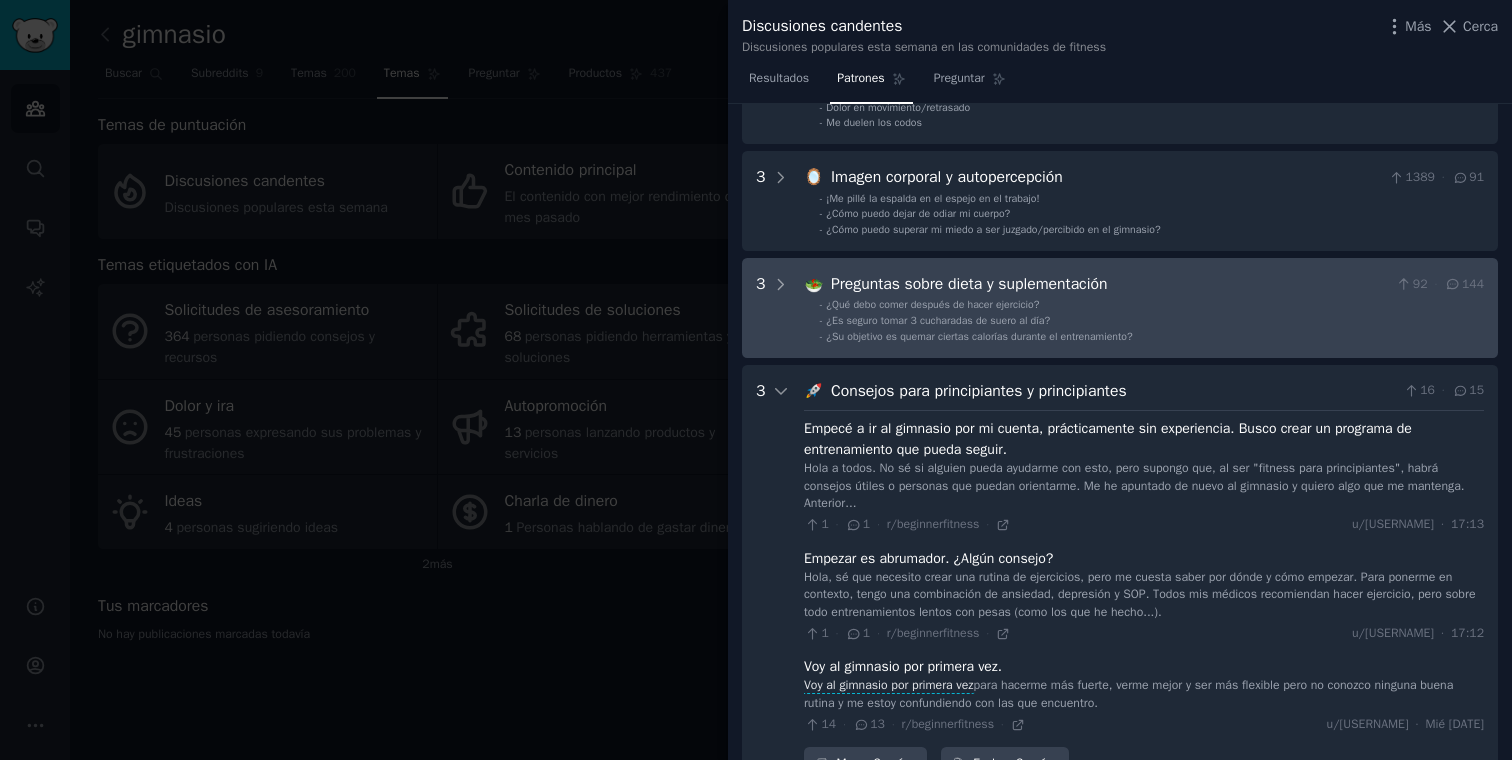 click on "3 🥗 Preguntas sobre dieta y suplementación 92 · 144 - ¿Qué debo comer después de hacer ejercicio? - ¿Es seguro tomar 3 cucharadas de suero al día? - ¿Su objetivo es quemar ciertas calorías durante el entrenamiento?" at bounding box center (1120, 308) 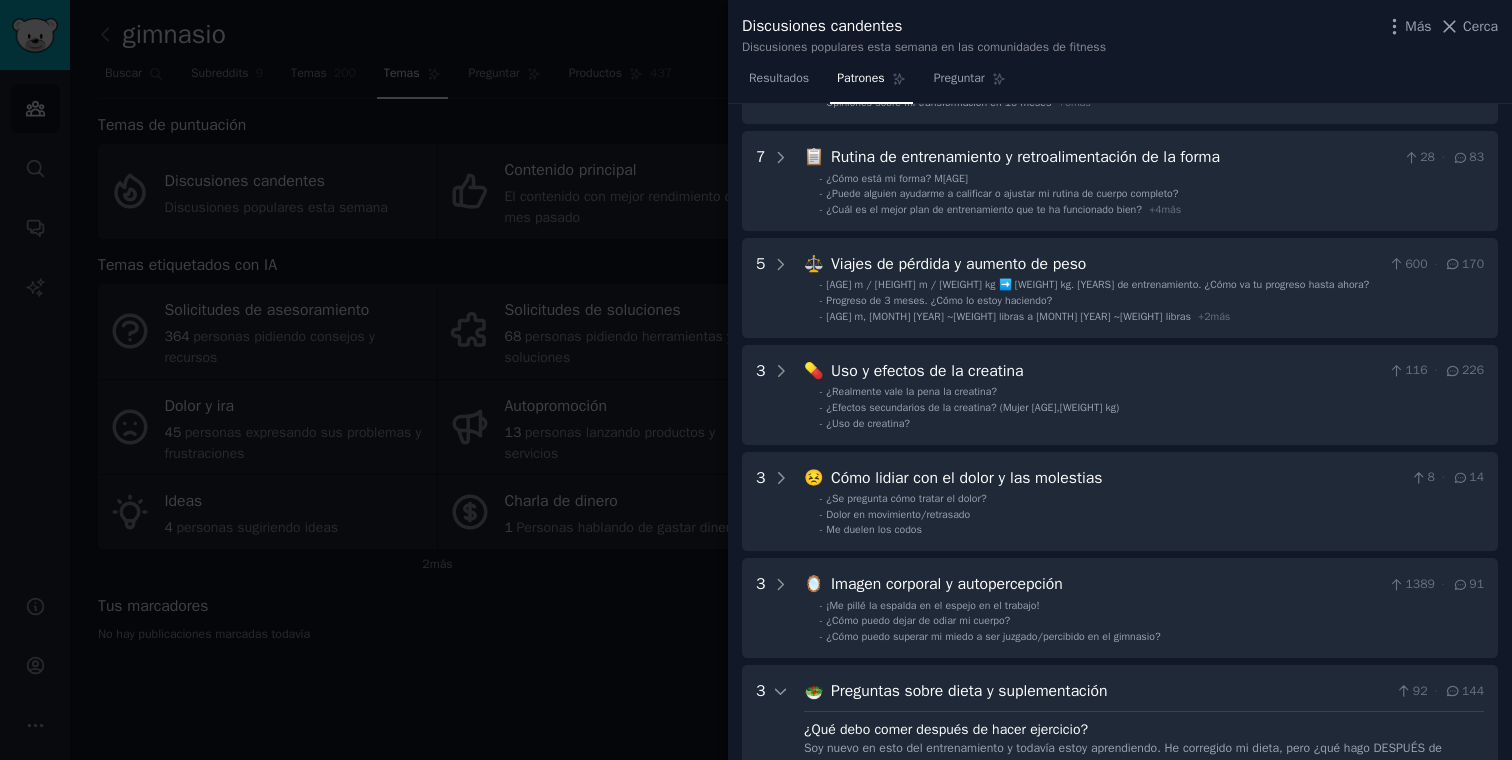 scroll, scrollTop: 0, scrollLeft: 0, axis: both 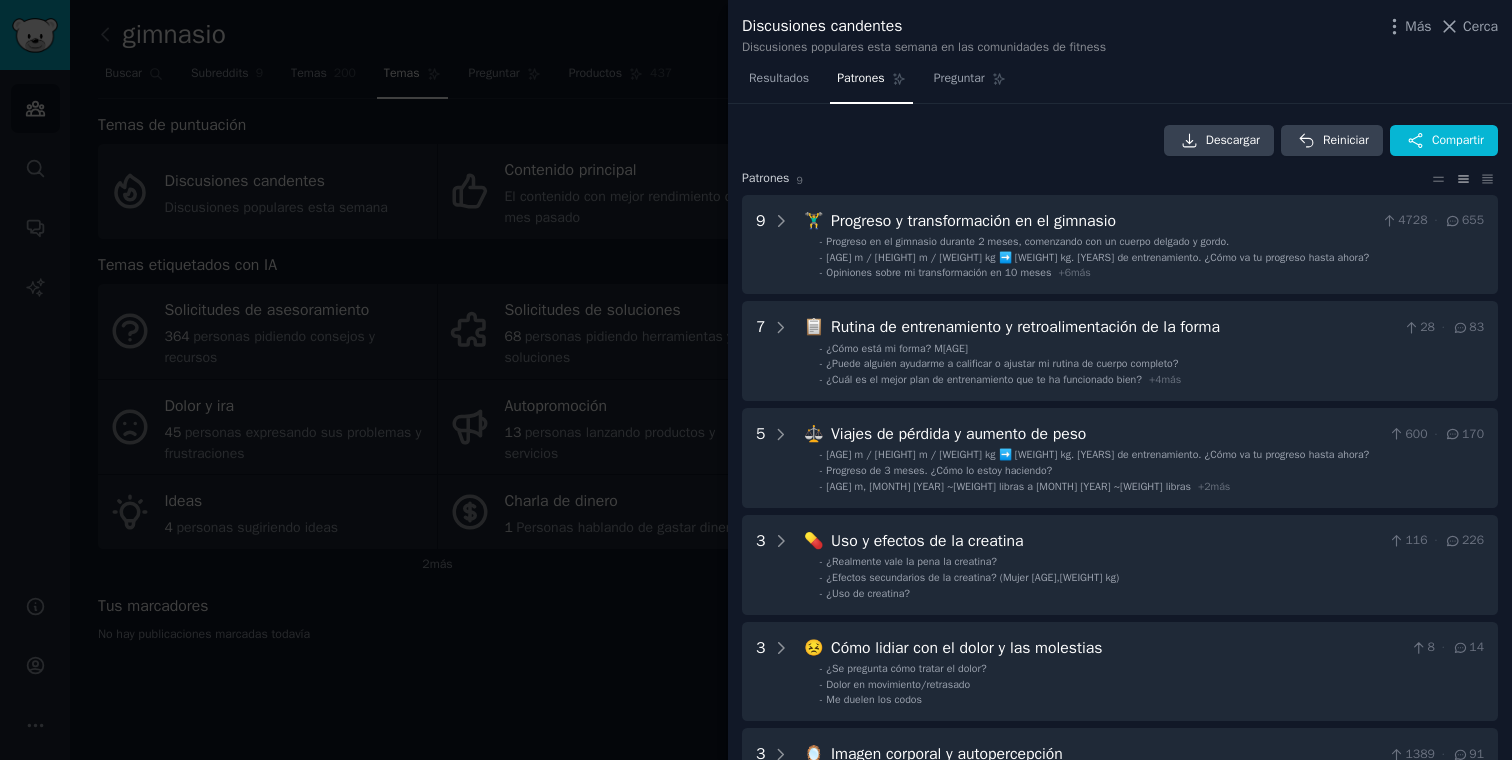 click at bounding box center [756, 380] 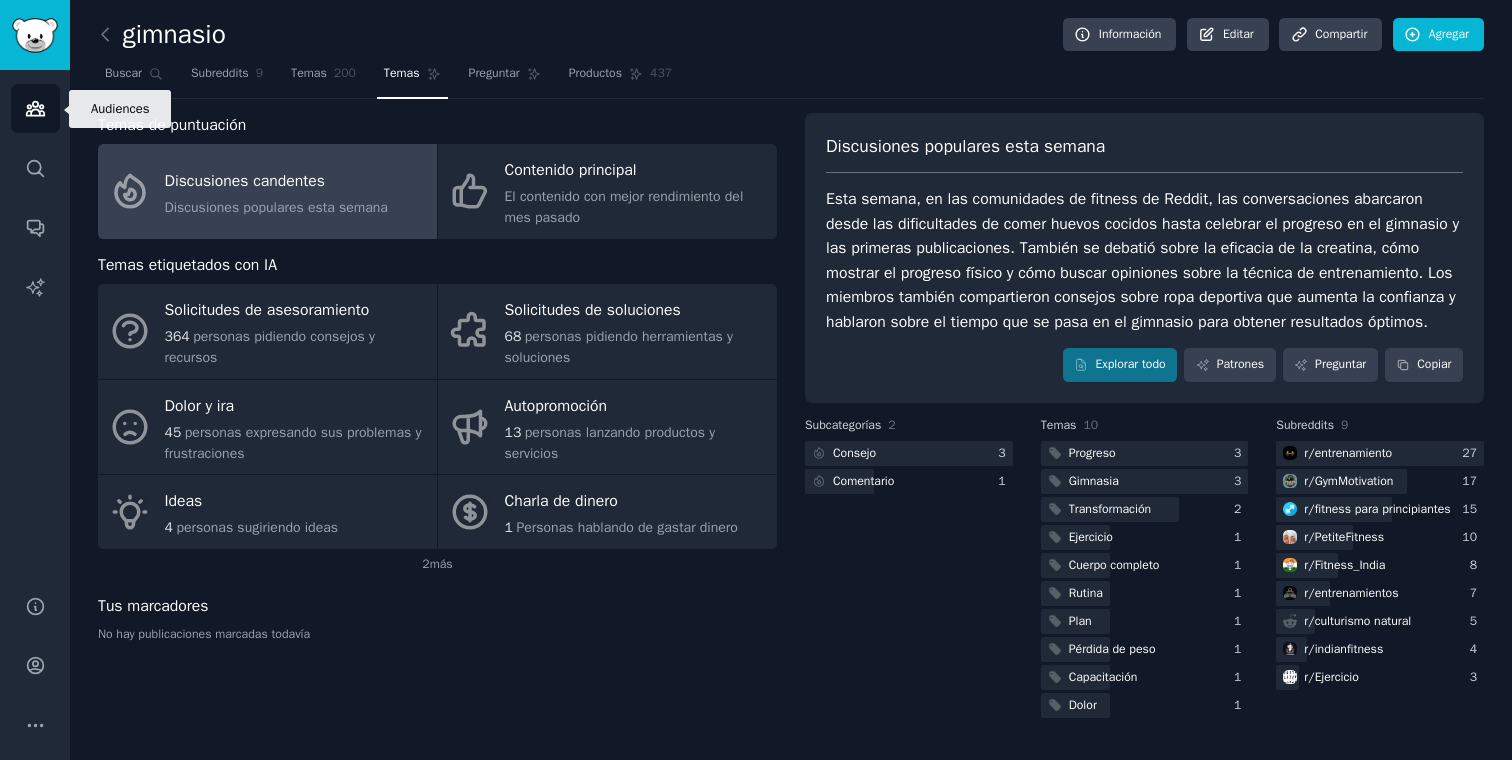 click on "Audiencias" at bounding box center [35, 108] 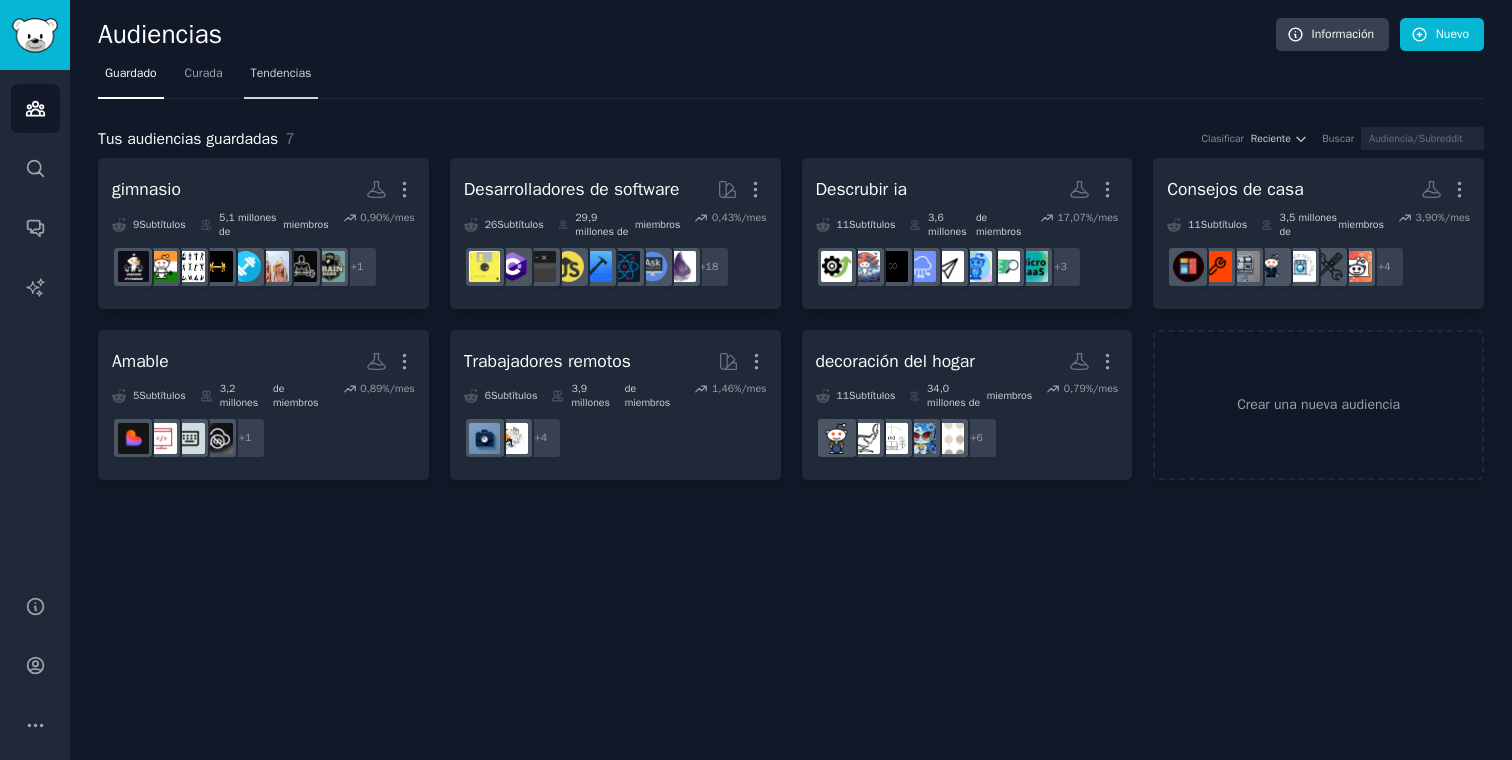 click on "Tendencias" at bounding box center [281, 73] 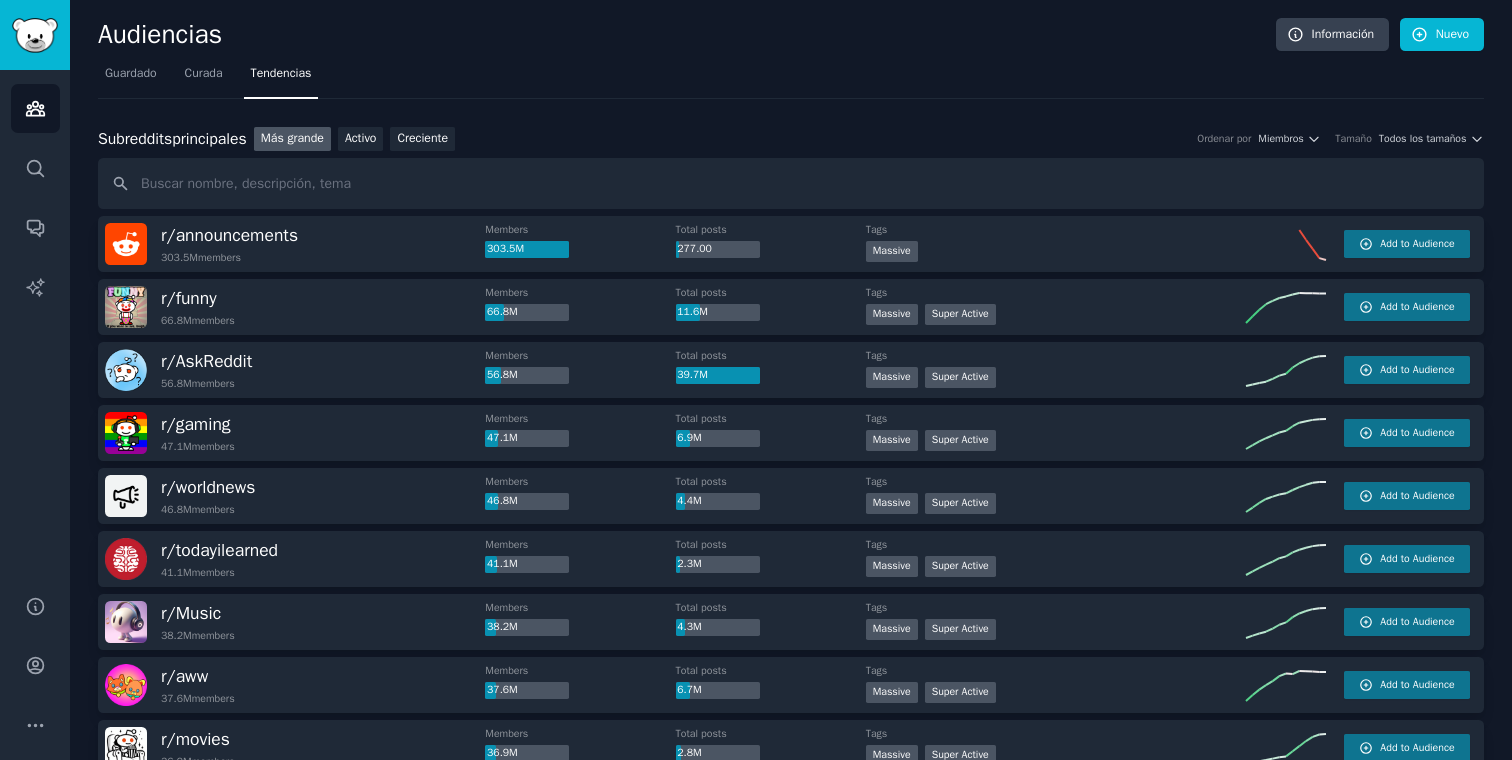 click at bounding box center [791, 183] 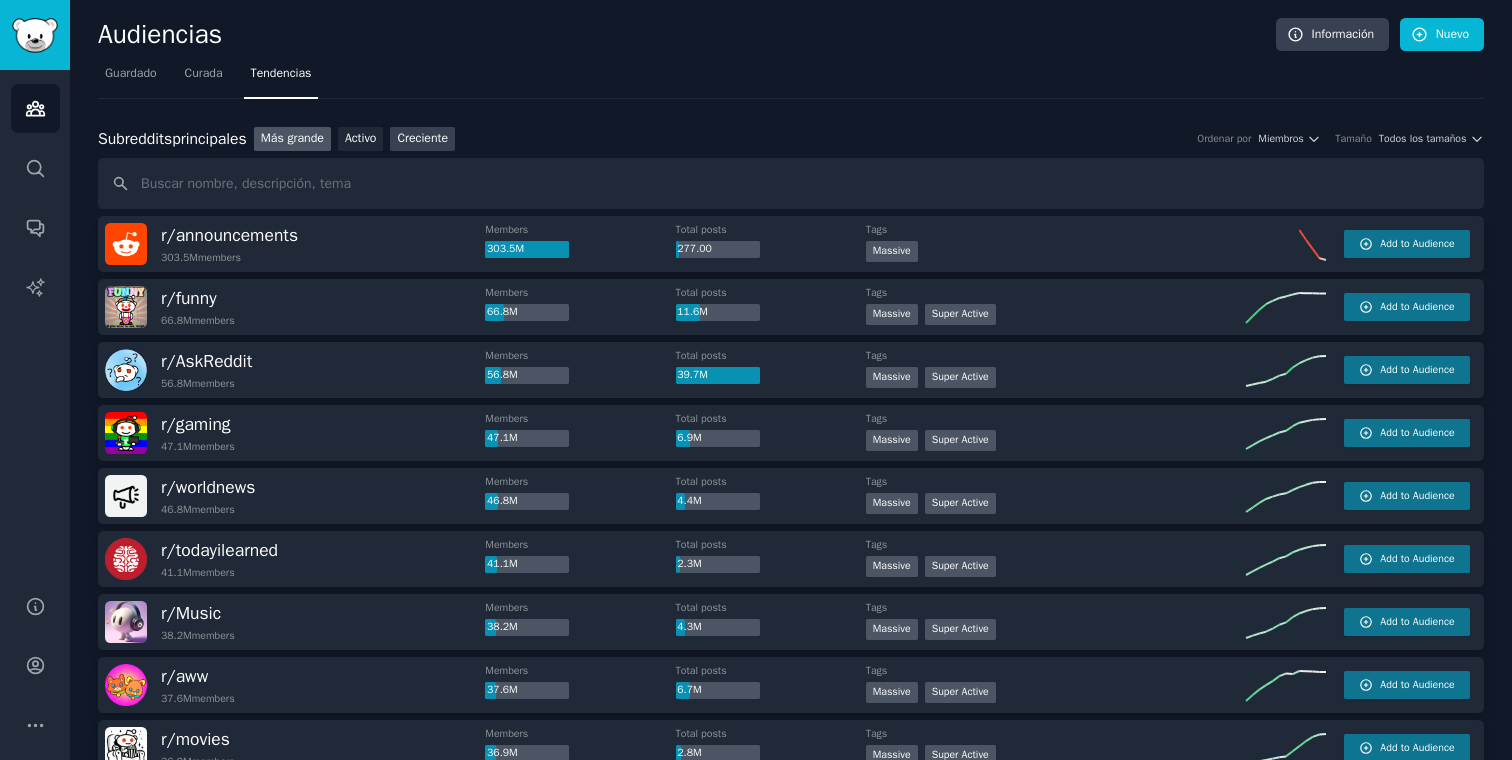 click on "Creciente" at bounding box center (422, 138) 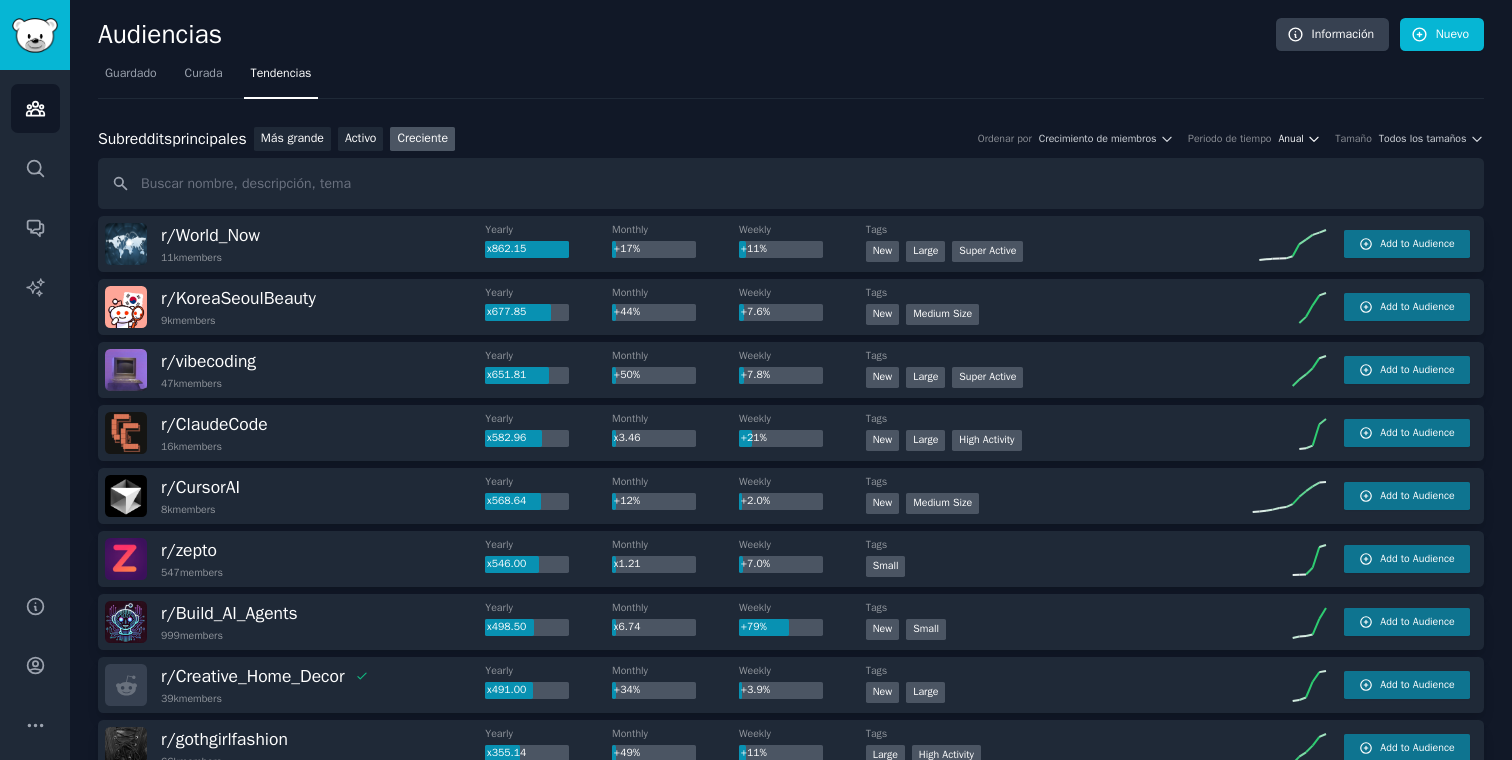 click on "Anual" at bounding box center (1290, 138) 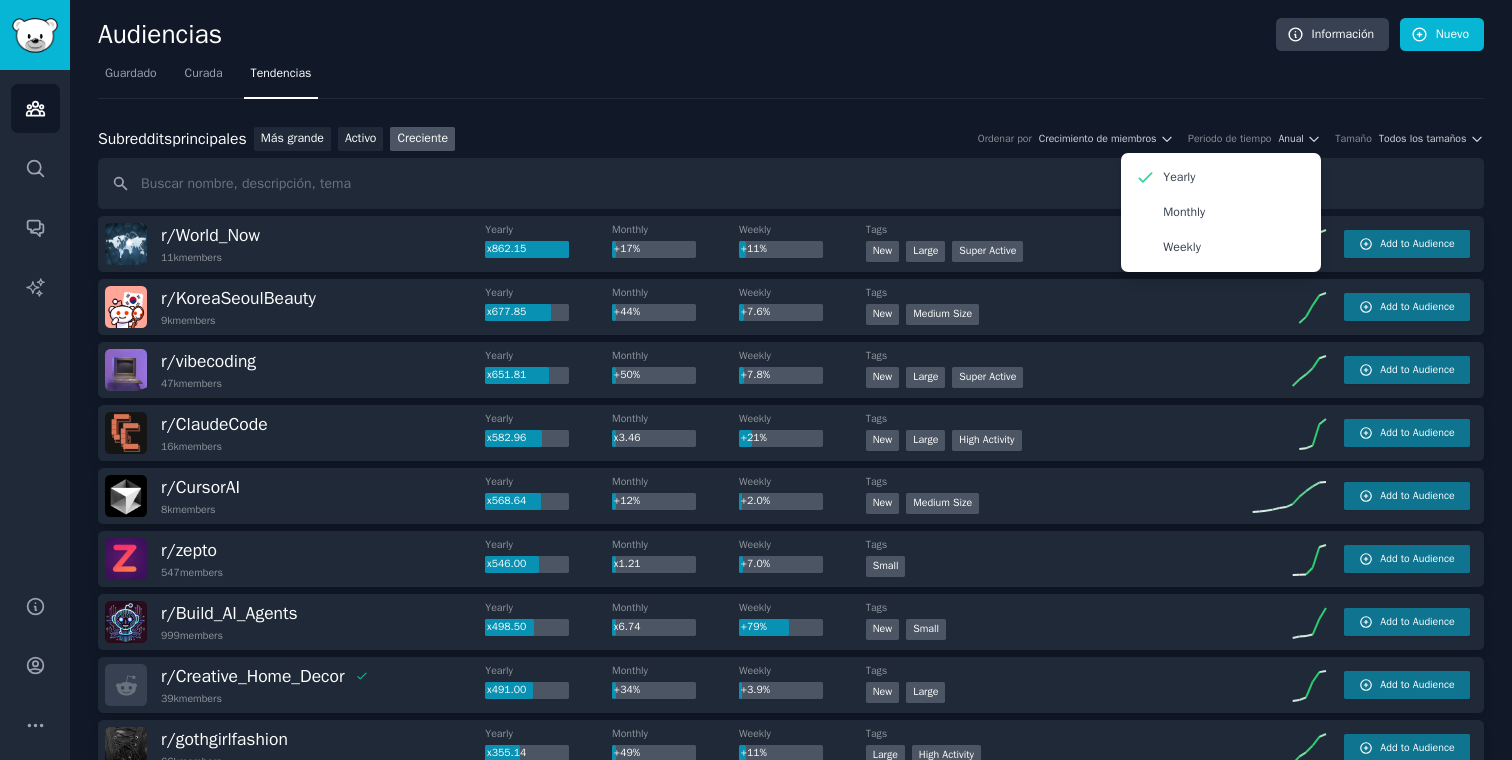click on "Subreddits  principales Subreddits principales Más grande Activo Creciente Ordenar por Crecimiento de miembros Periodo de tiempo Anual Yearly Monthly Weekly Tamaño Todos los tamaños r/ World_Now 11k  members Yearly x862.15 Monthly +17% Weekly +11% Tags New Large Super Active Add to Audience r/ KoreaSeoulBeauty 9k  members Yearly x677.85 Monthly +44% Weekly +7.6% Tags New Medium Size Add to Audience r/ vibecoding 47k  members Yearly x651.81 Monthly +50% Weekly +7.8% Tags New Large Super Active Add to Audience r/ ClaudeCode 16k  members Yearly x582.96 Monthly x3.46 Weekly +21% Tags New Large High Activity Add to Audience r/ CursorAI 8k  members Yearly x568.64 Monthly +12% Weekly +2.0% Tags New Medium Size Add to Audience r/ zepto 547  members Yearly x546.00 Monthly x1.21 Weekly +7.0% Tags Small Add to Audience r/ Build_AI_Agents 999  members Yearly x498.50 Monthly x6.74 Weekly +79% Tags New Small Add to Audience r/ Creative_Home_Decor 39k  members Yearly x491.00 Monthly +34% Weekly +3.9% Tags New Large r/ r/" at bounding box center [791, 1783] 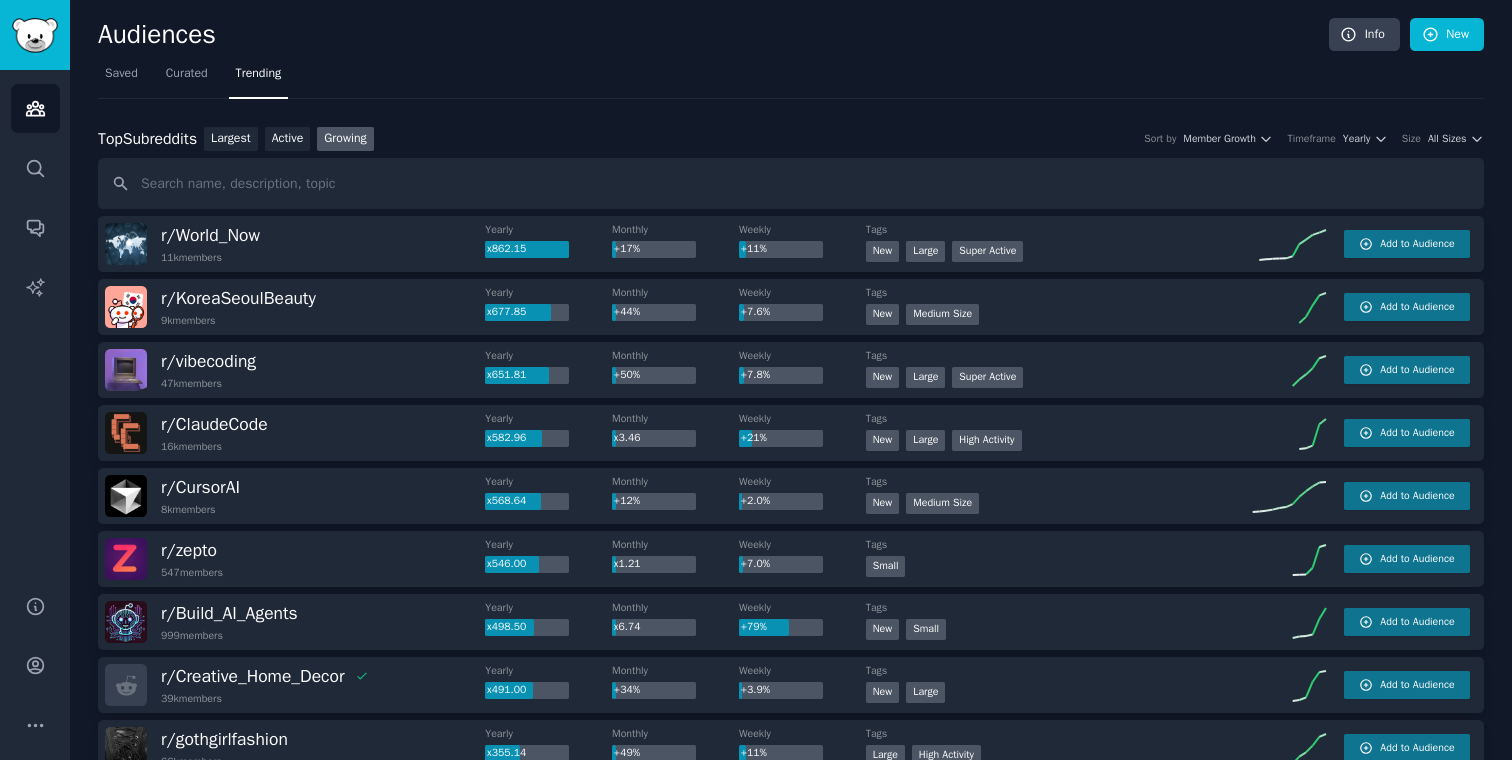 click on "Saved Curated Trending" at bounding box center [791, 78] 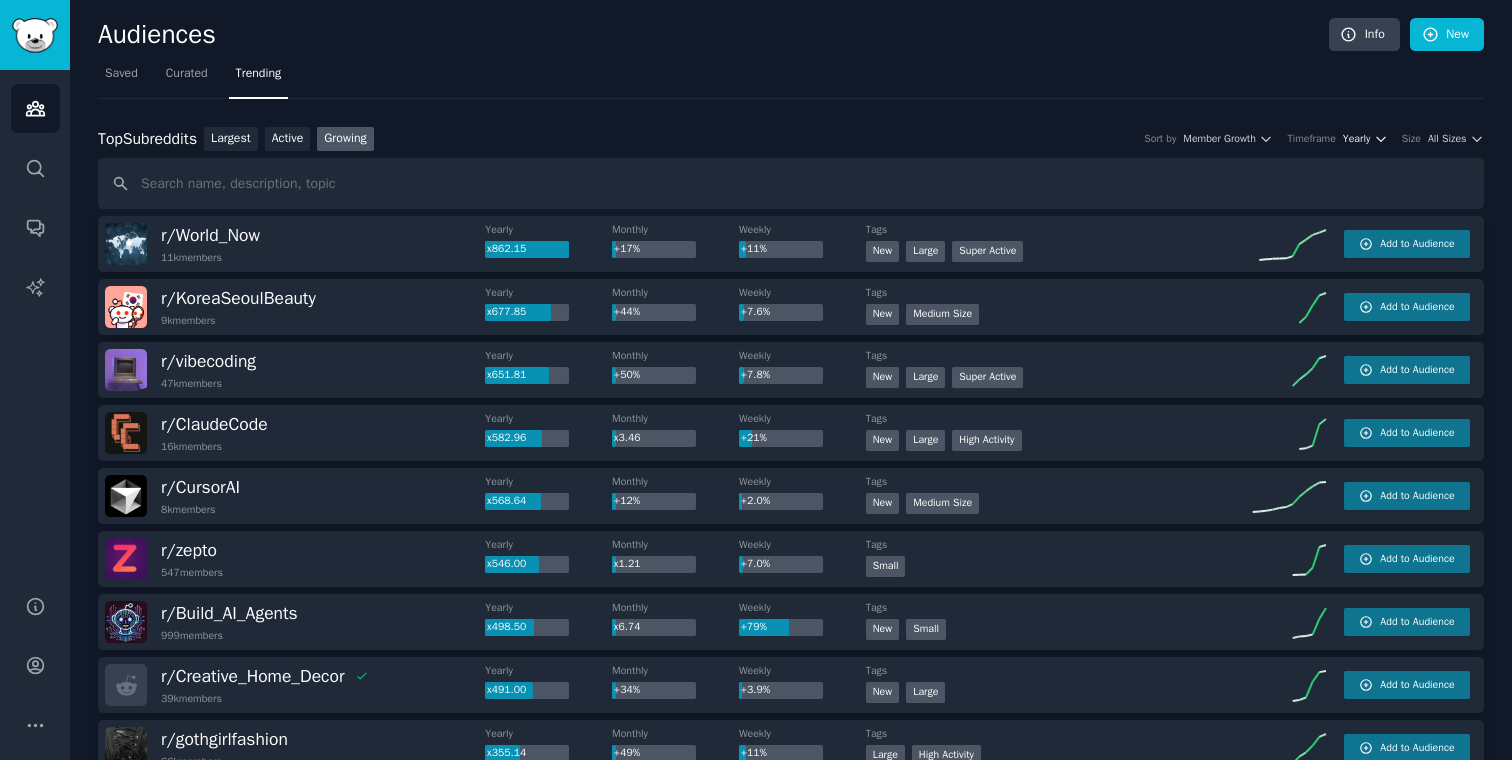 click on "Yearly" at bounding box center [1356, 139] 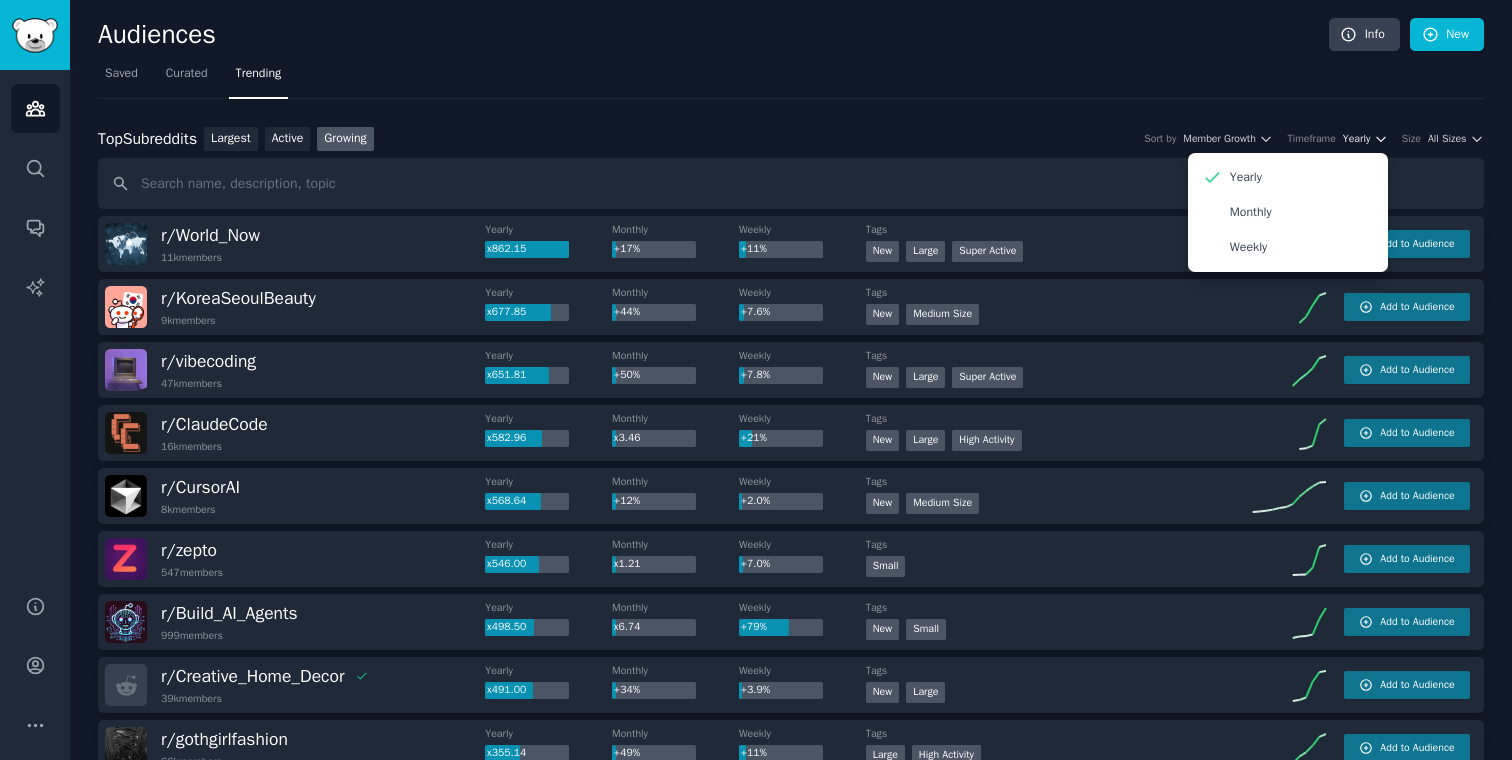 click on "Yearly" at bounding box center (1356, 139) 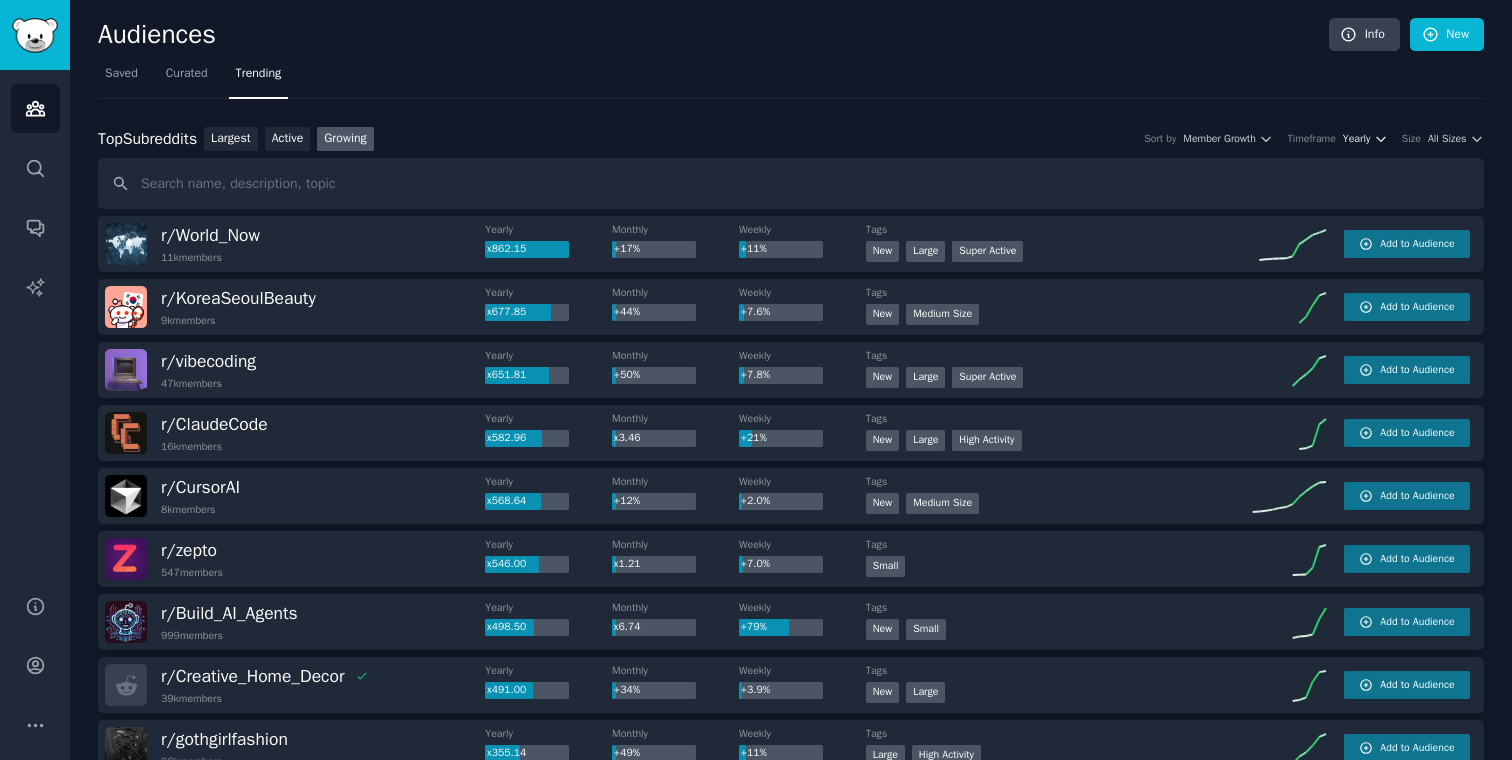 click on "Yearly" at bounding box center [1356, 139] 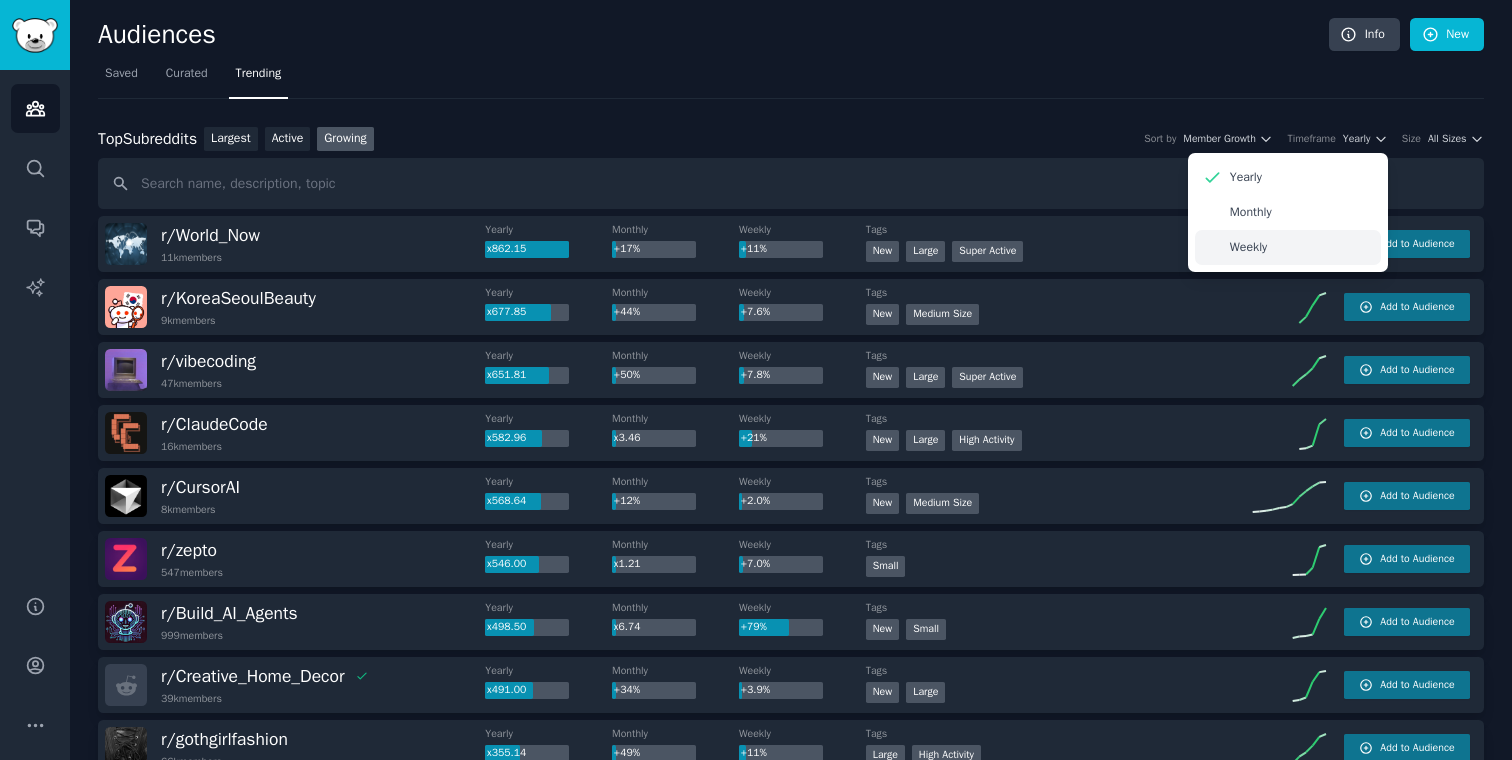 click on "Weekly" at bounding box center [1248, 248] 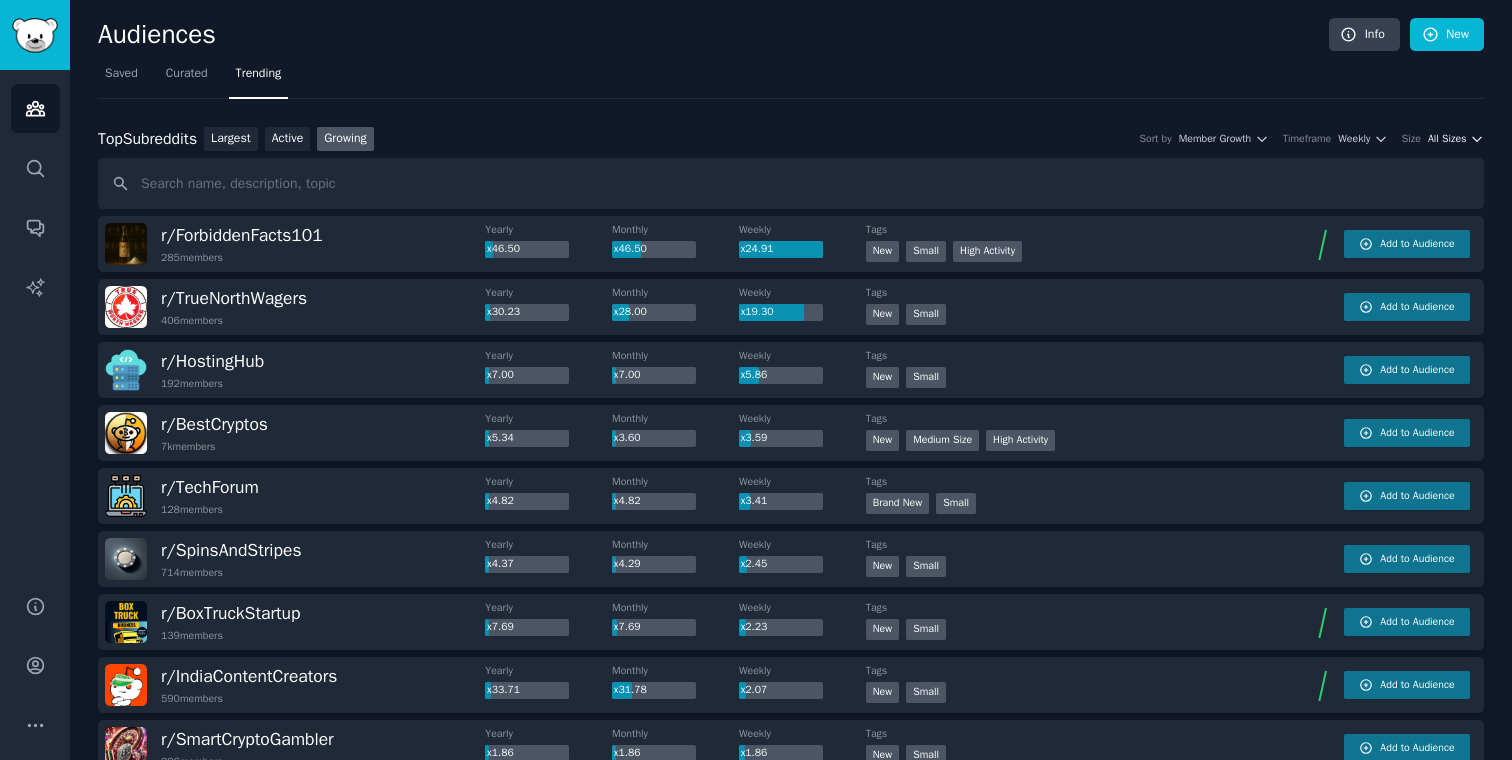 click on "All Sizes" at bounding box center (1447, 139) 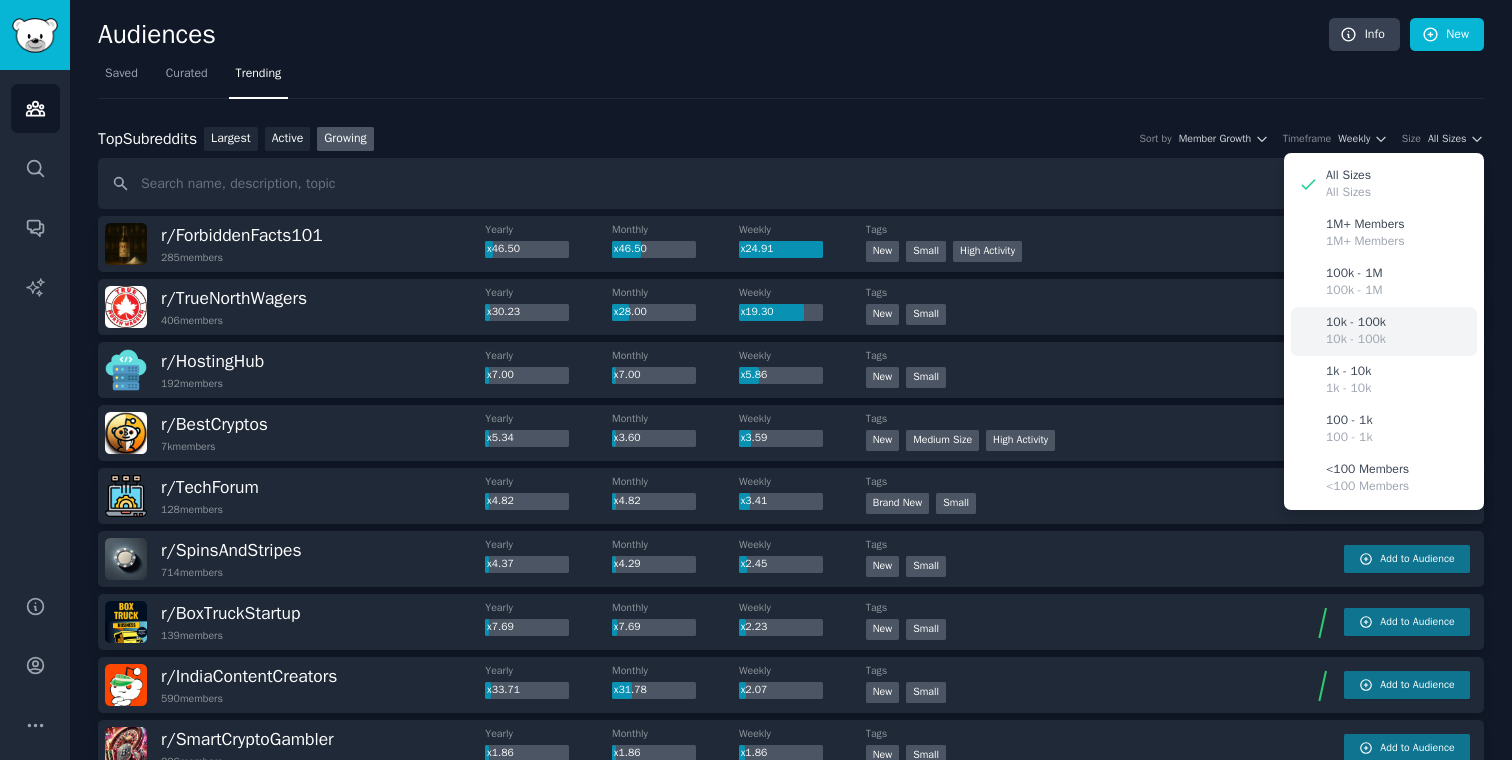 click on "10k - 100k 10k - 100k" at bounding box center (1384, 331) 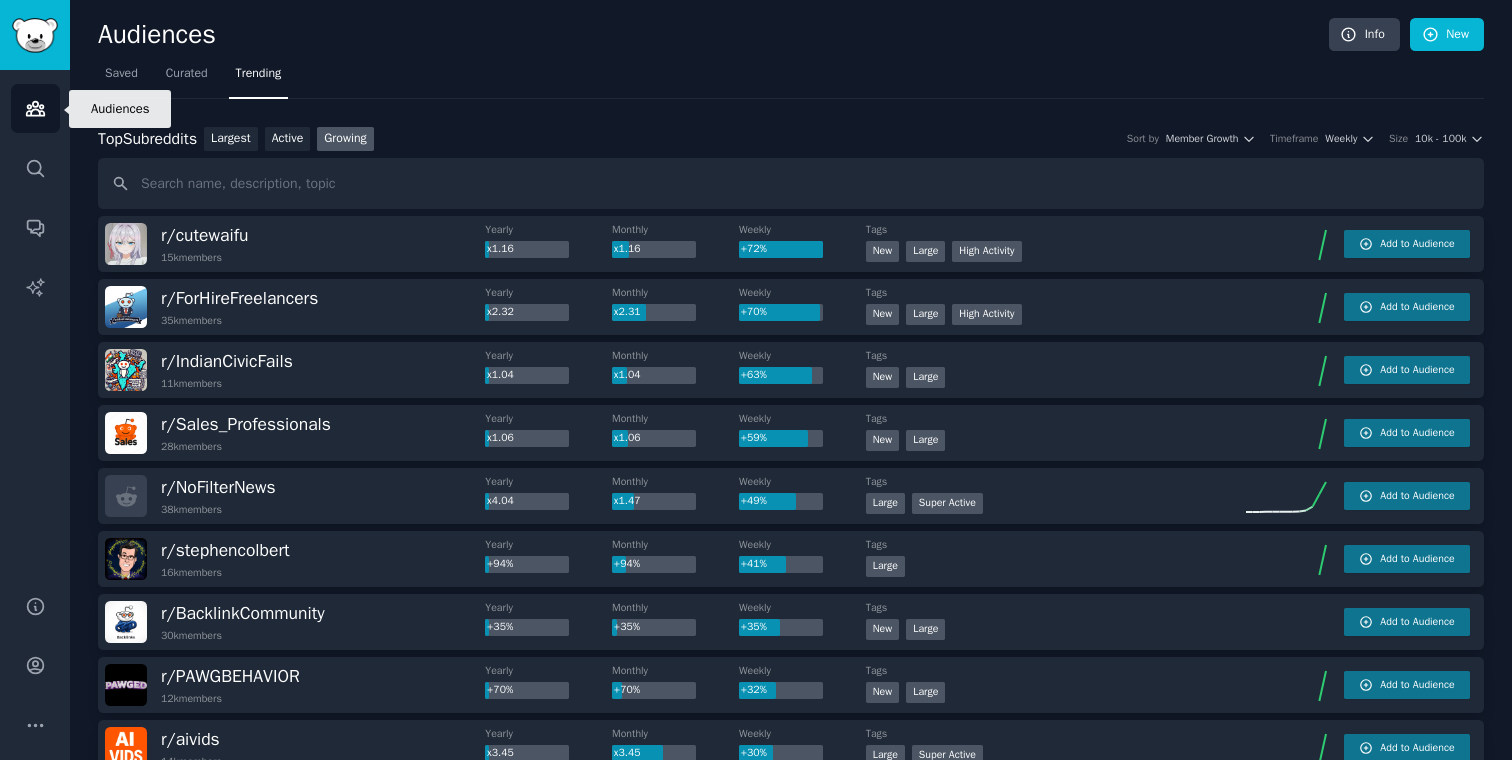 click on "Audiences" at bounding box center [35, 108] 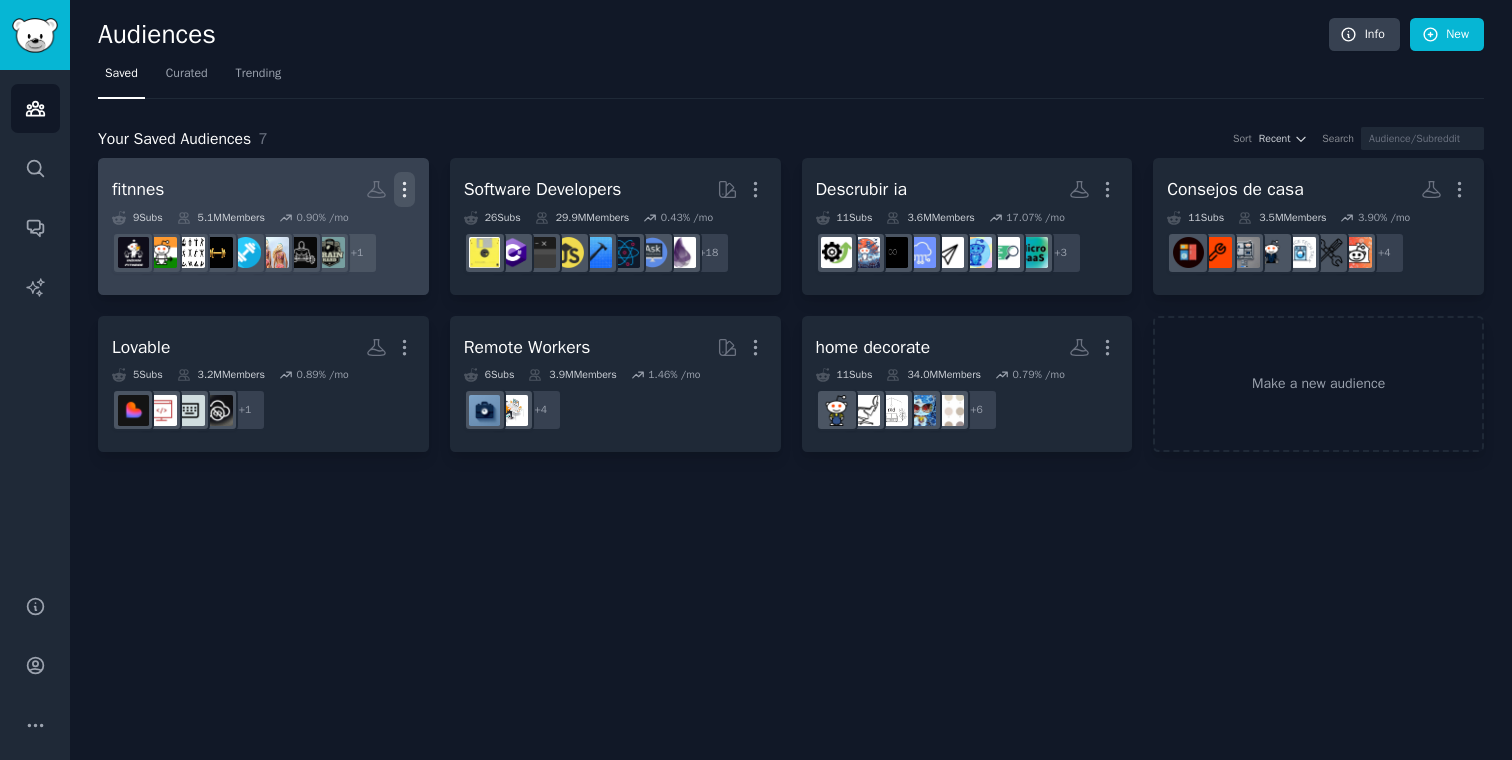 click 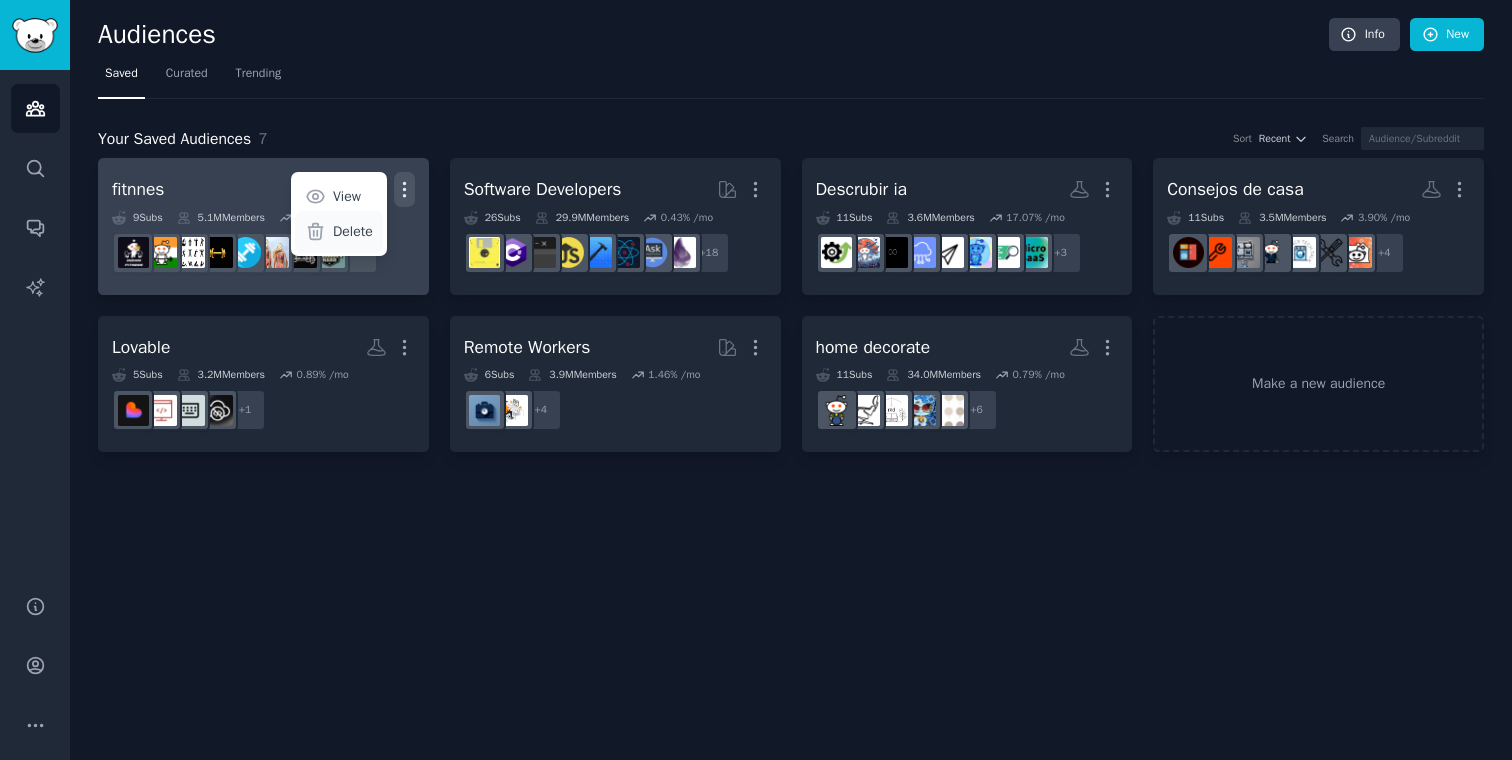 click on "Delete" at bounding box center (353, 231) 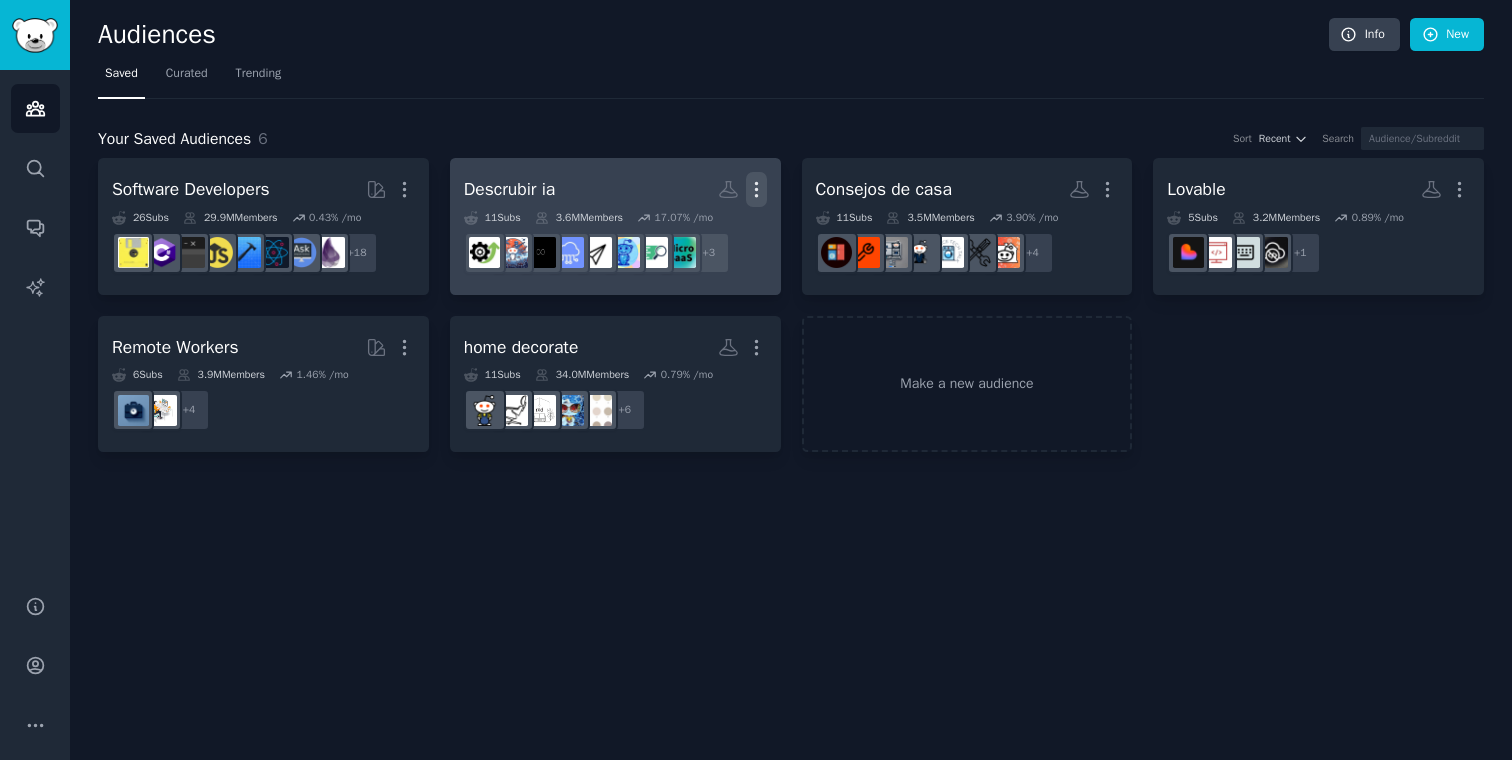 click 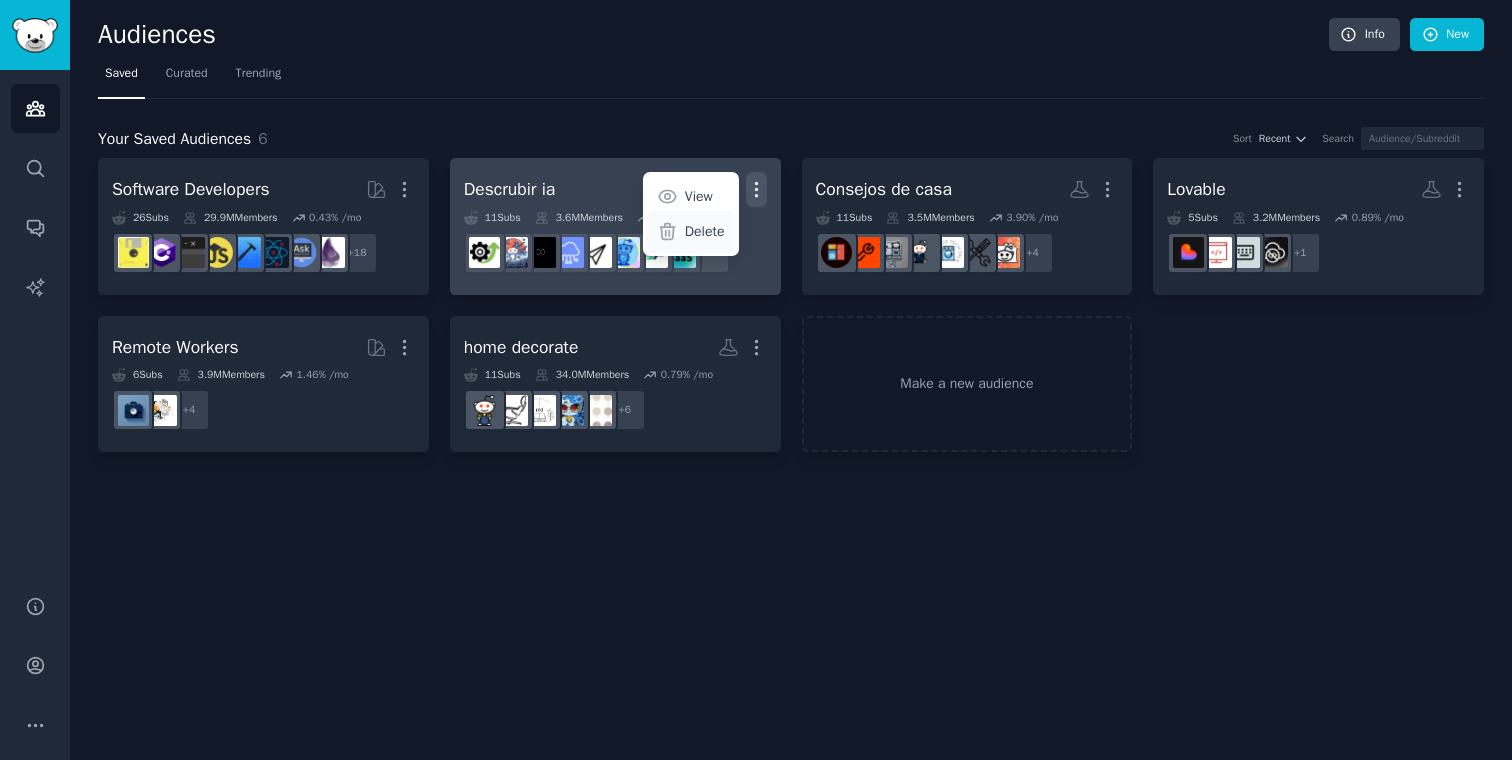 click on "Delete" at bounding box center [705, 231] 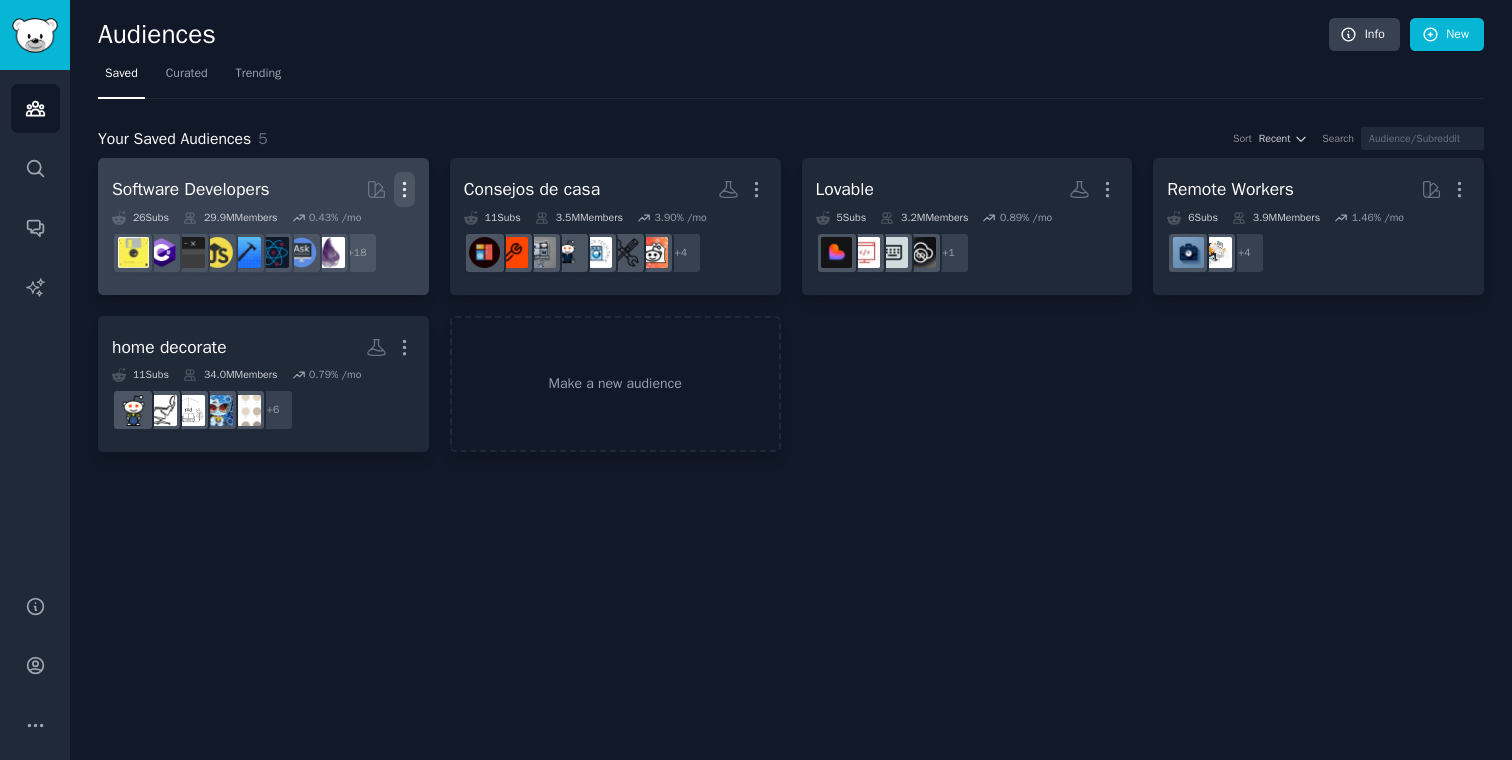 click 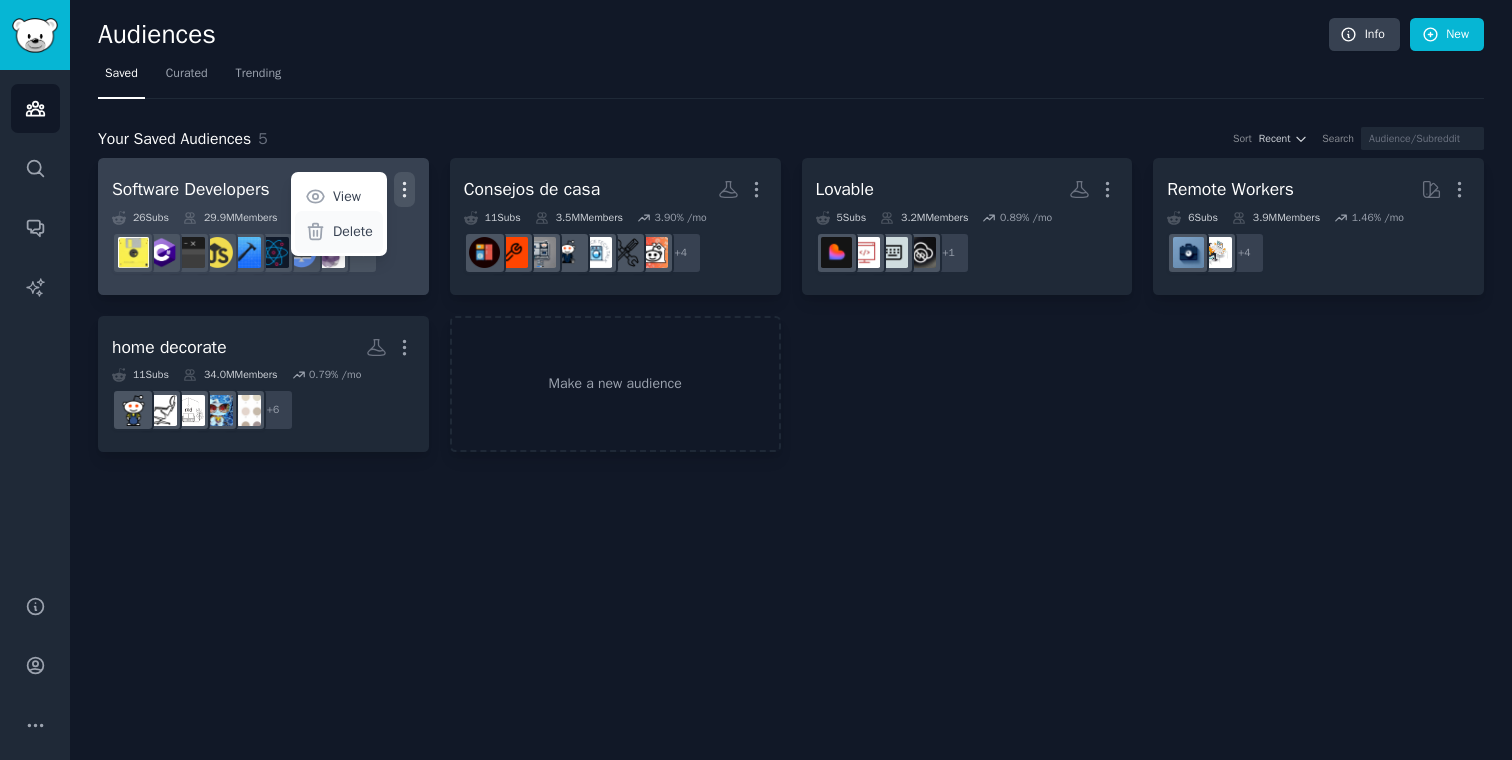 click on "Delete" at bounding box center [353, 231] 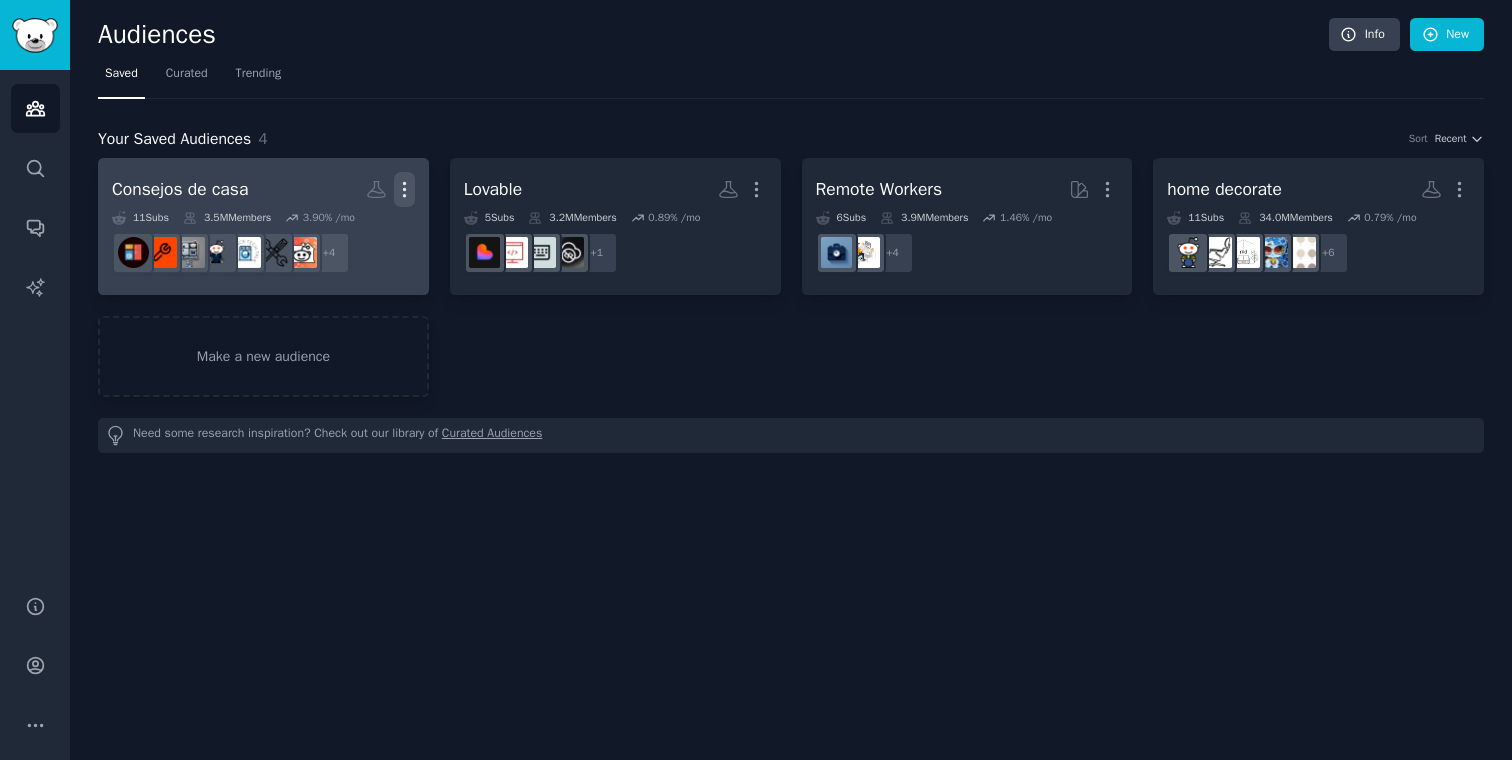 click 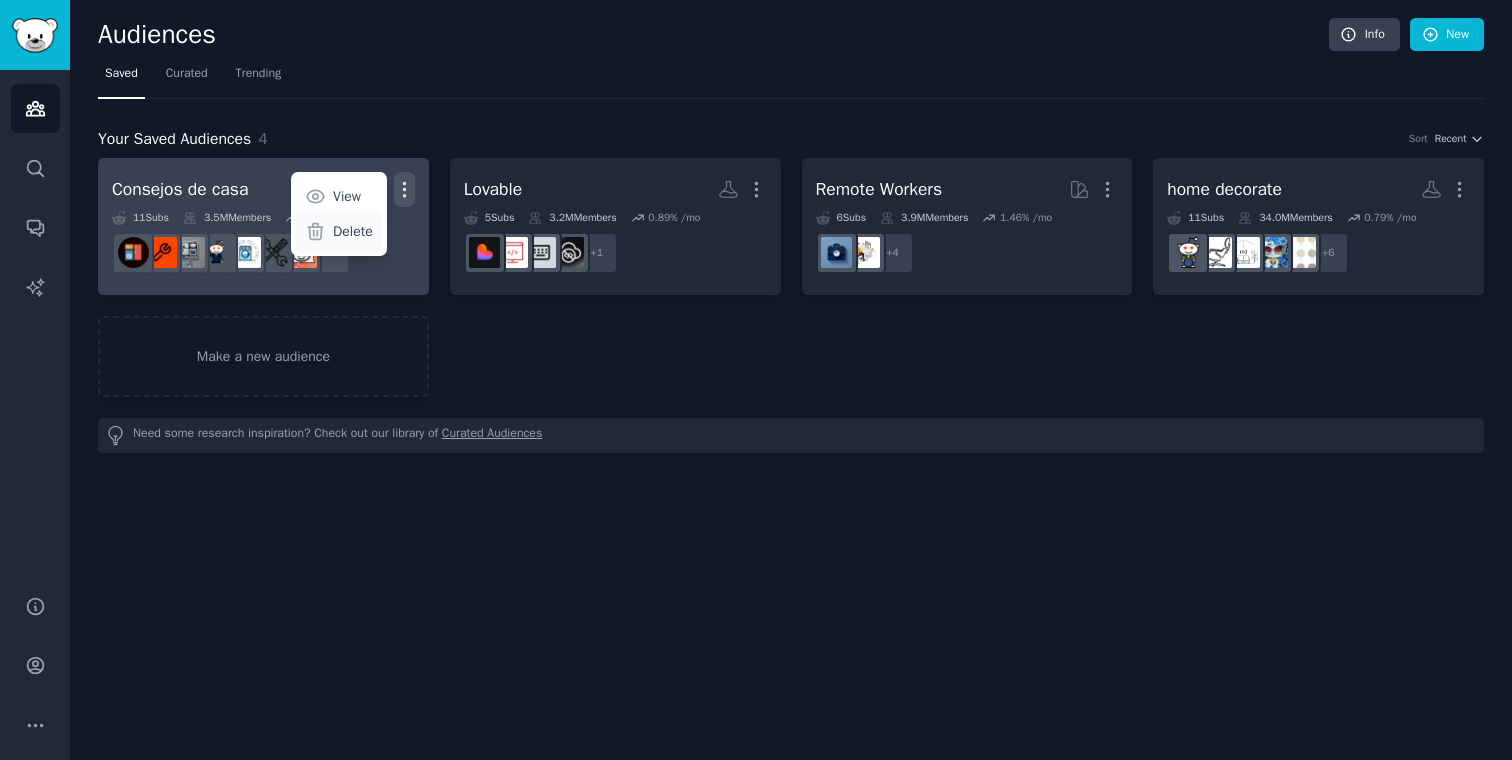 click on "Delete" at bounding box center (339, 232) 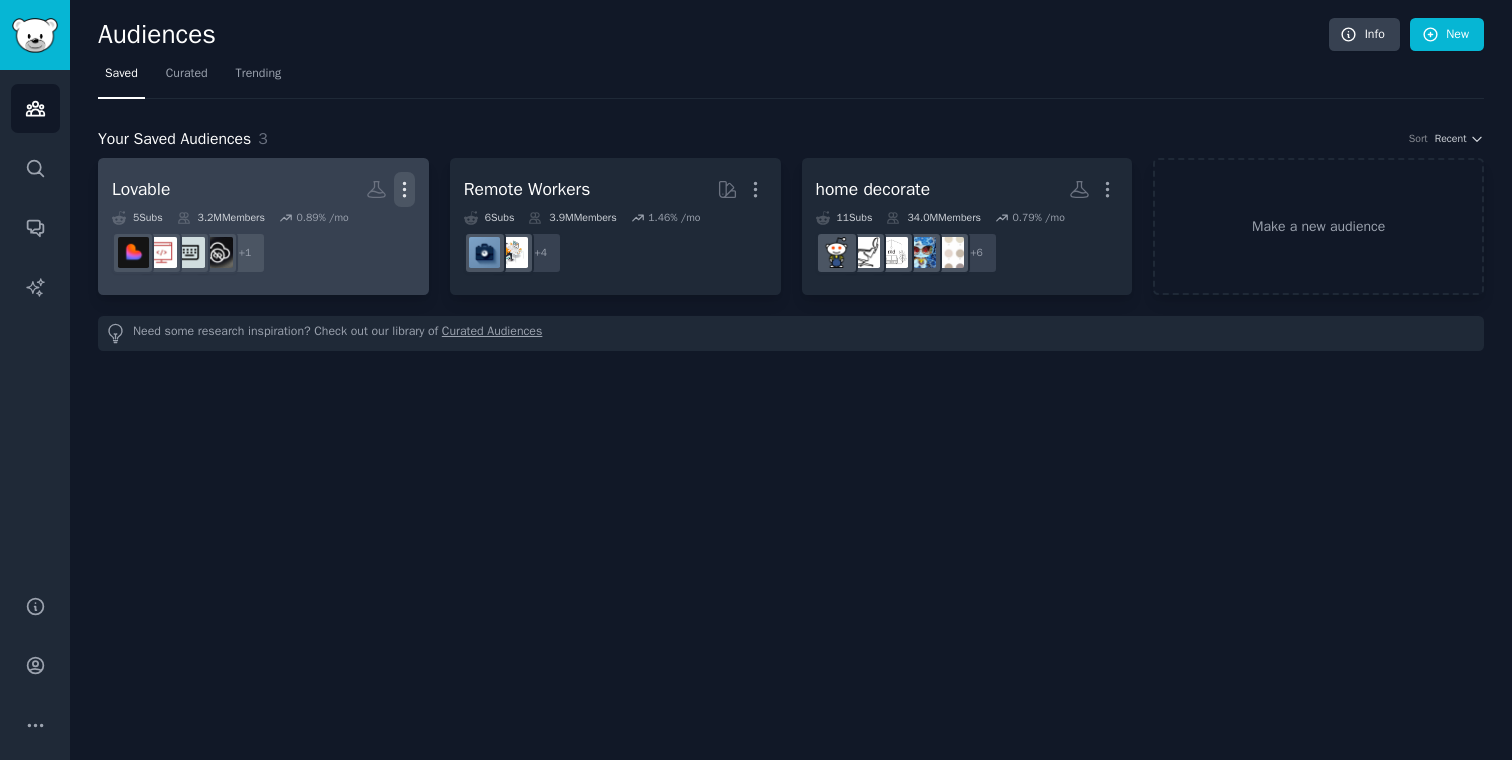 click 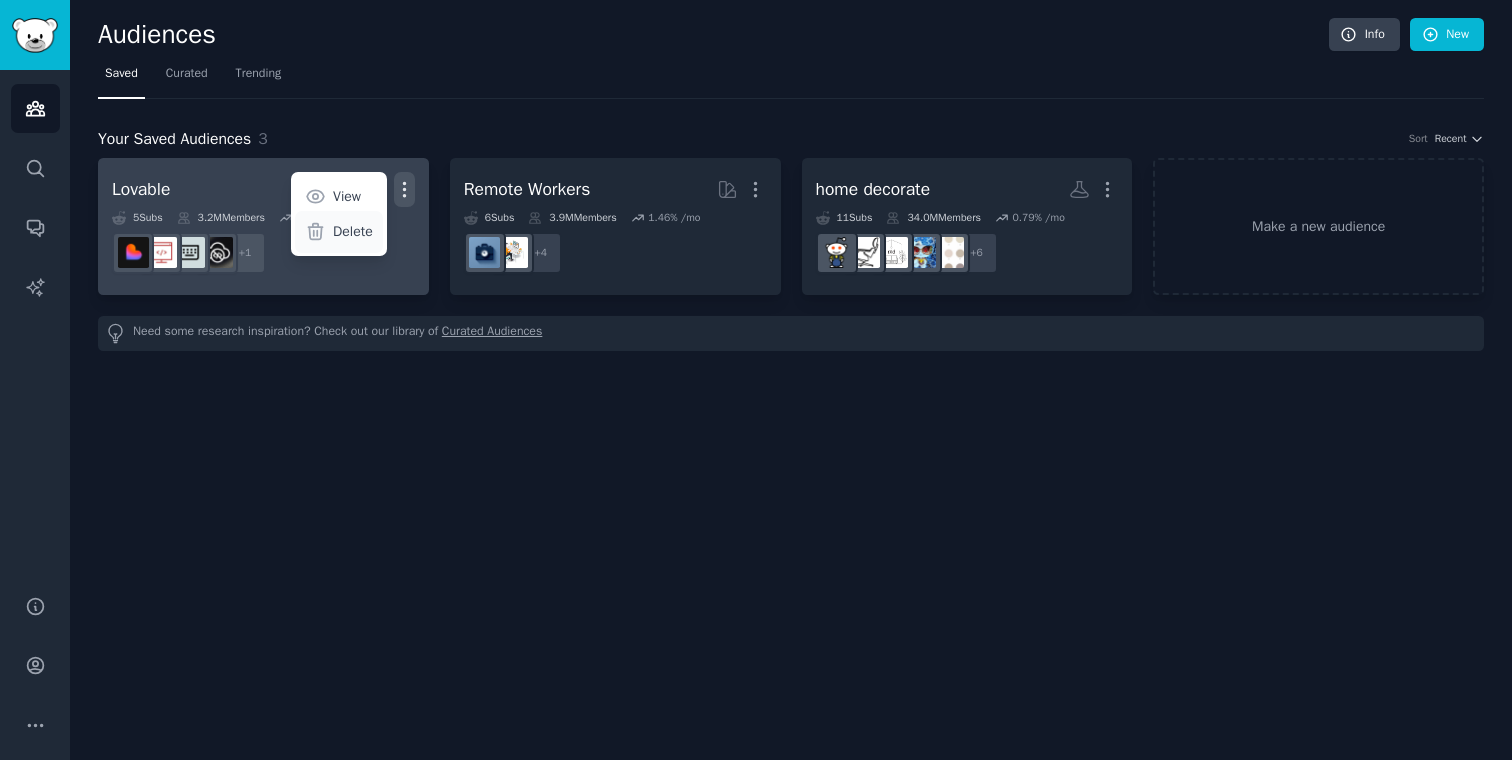 click on "Delete" at bounding box center [353, 231] 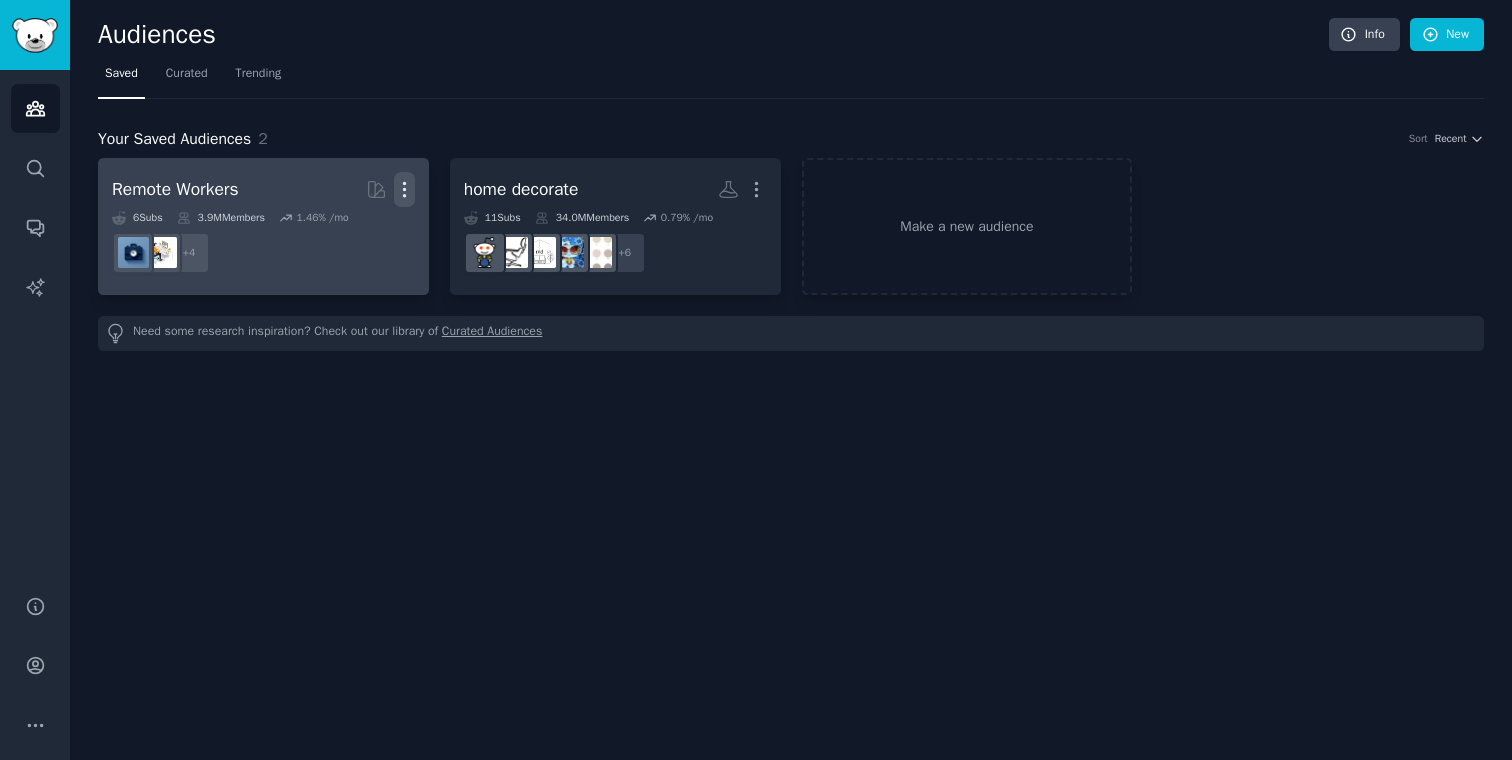 click 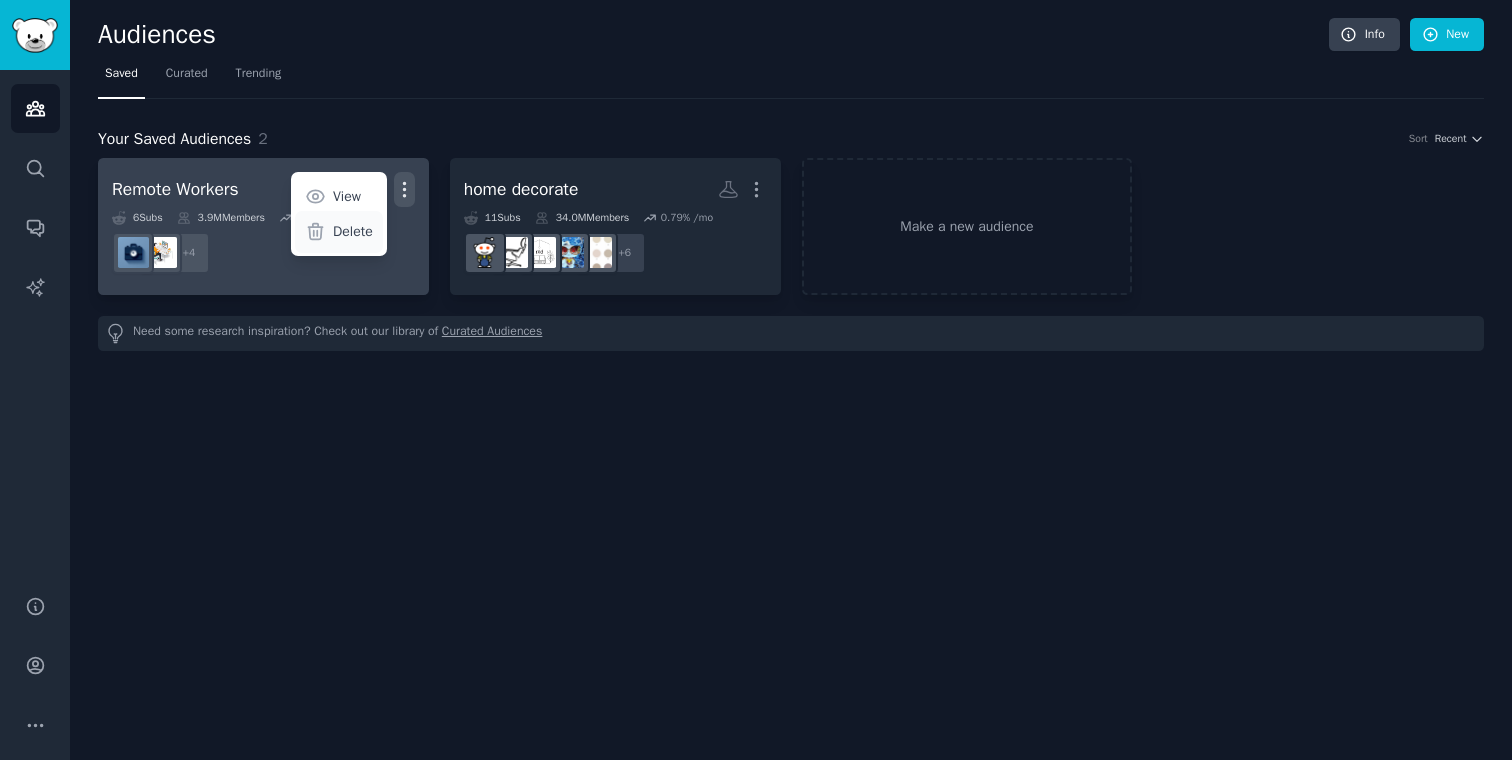click on "Delete" at bounding box center (353, 231) 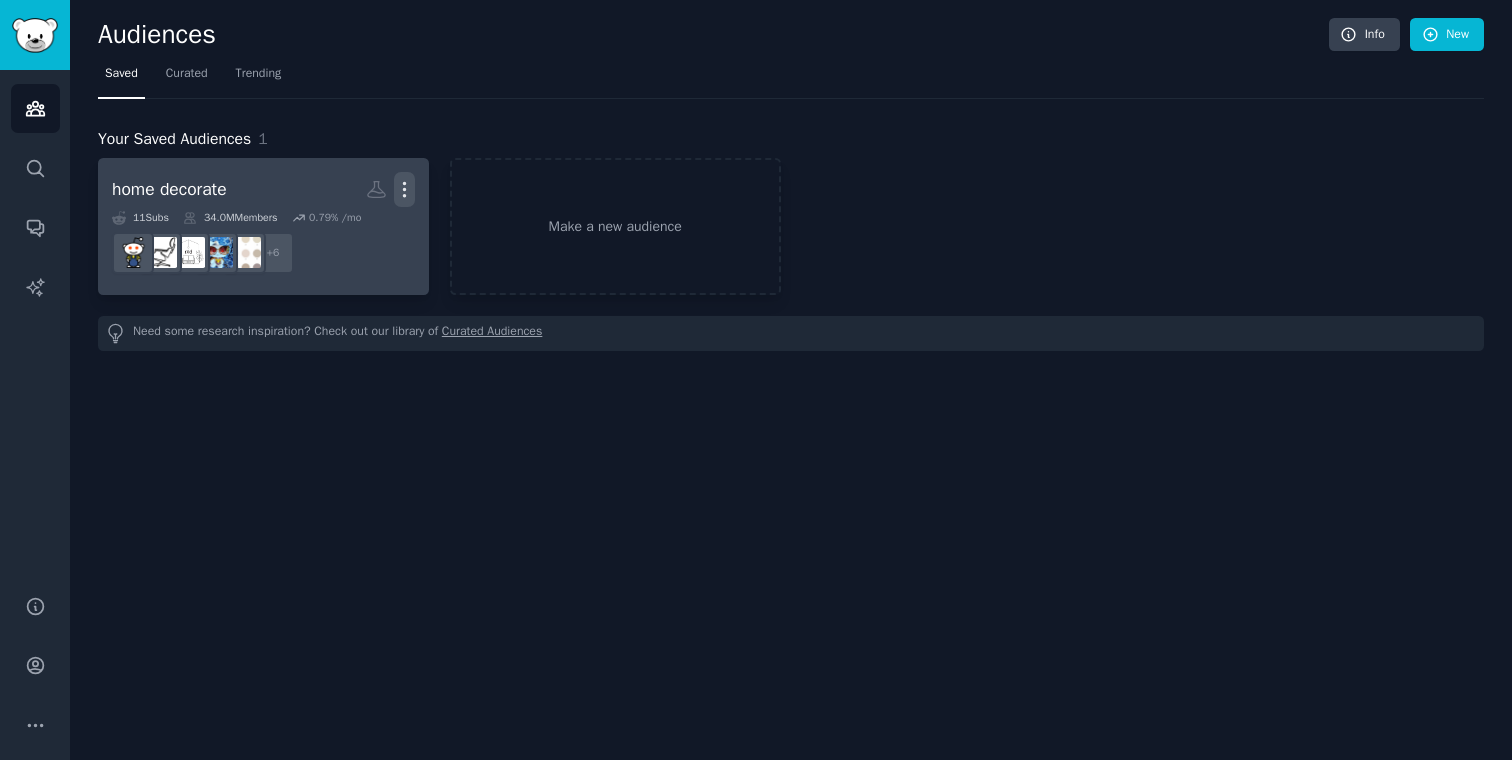 click 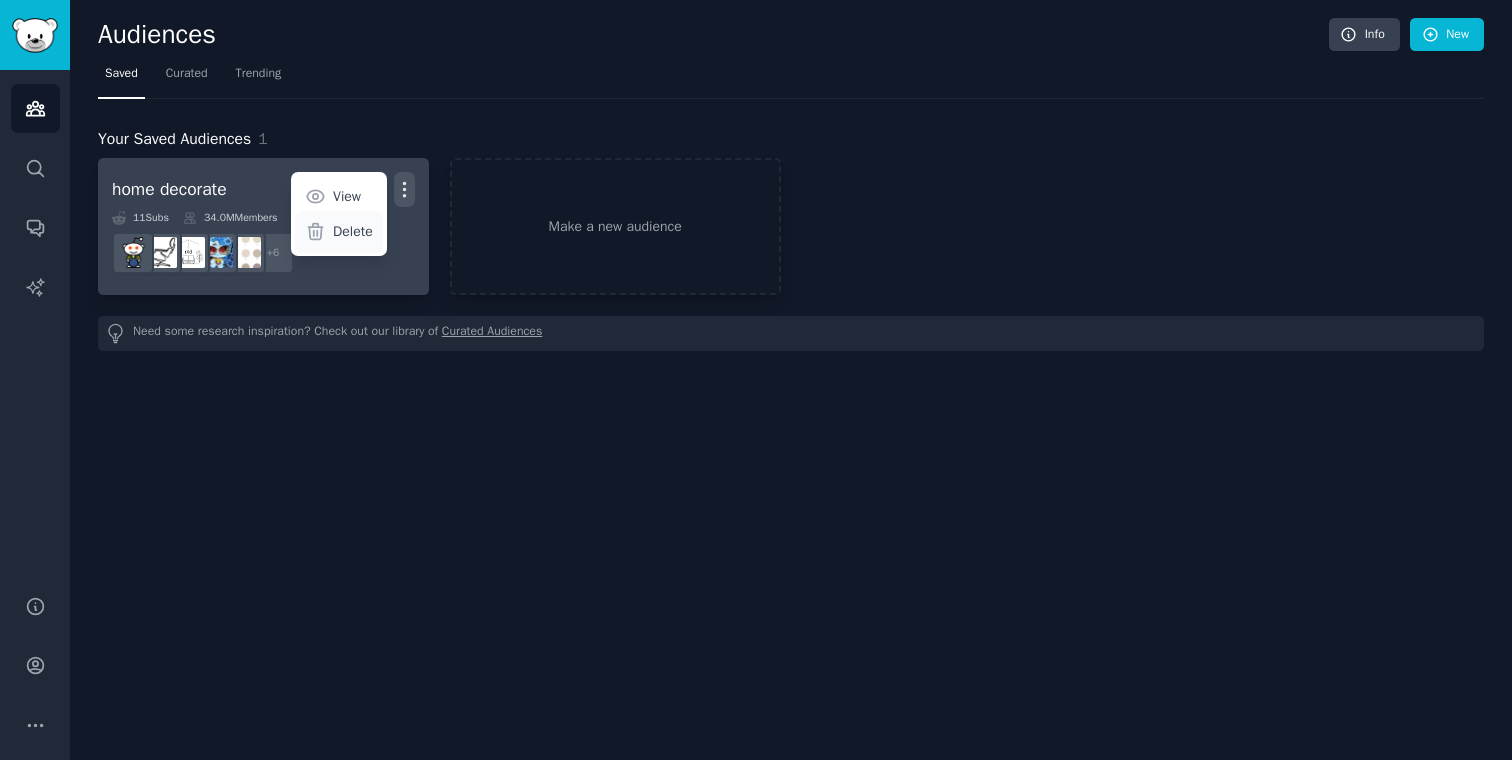 click on "Delete" at bounding box center [353, 231] 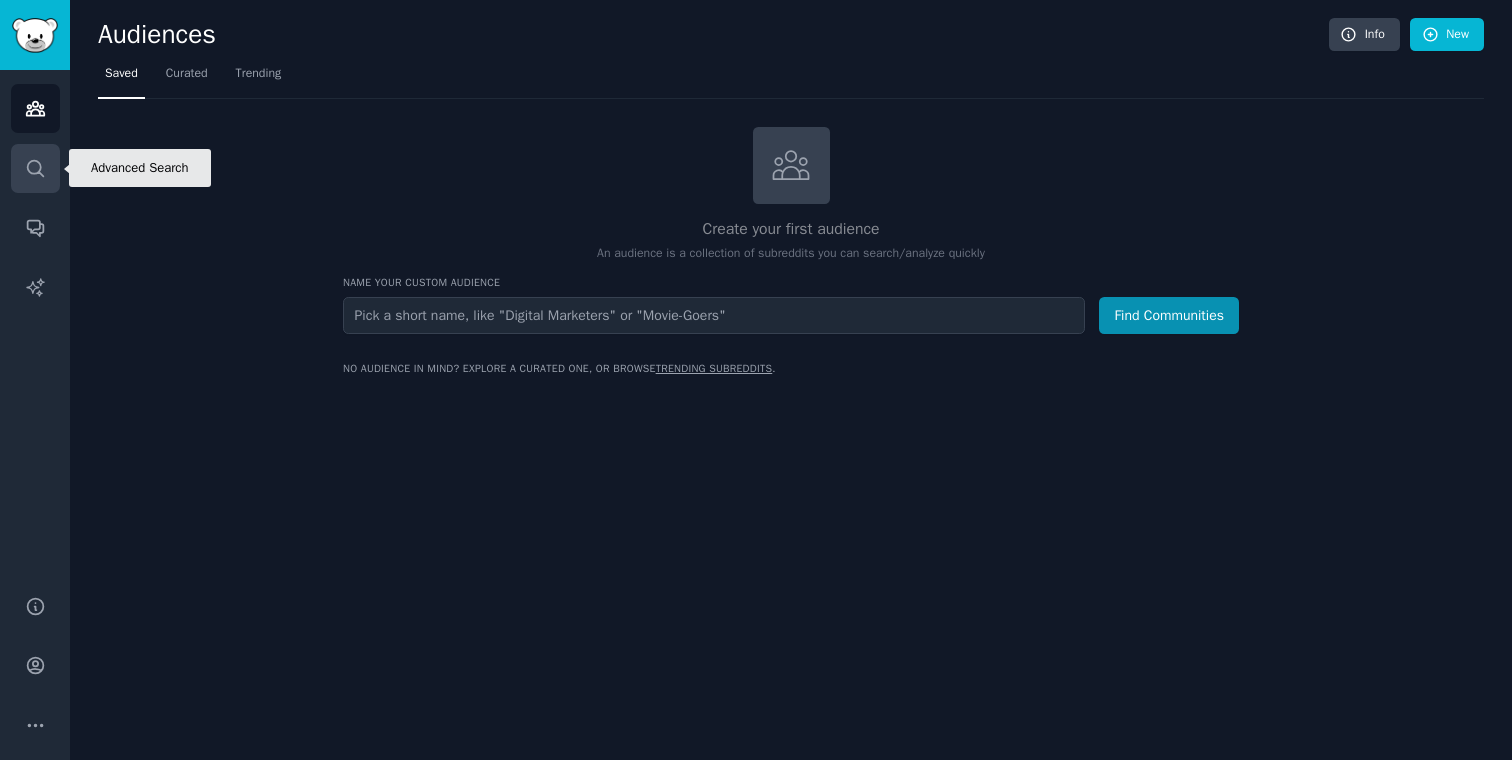 click 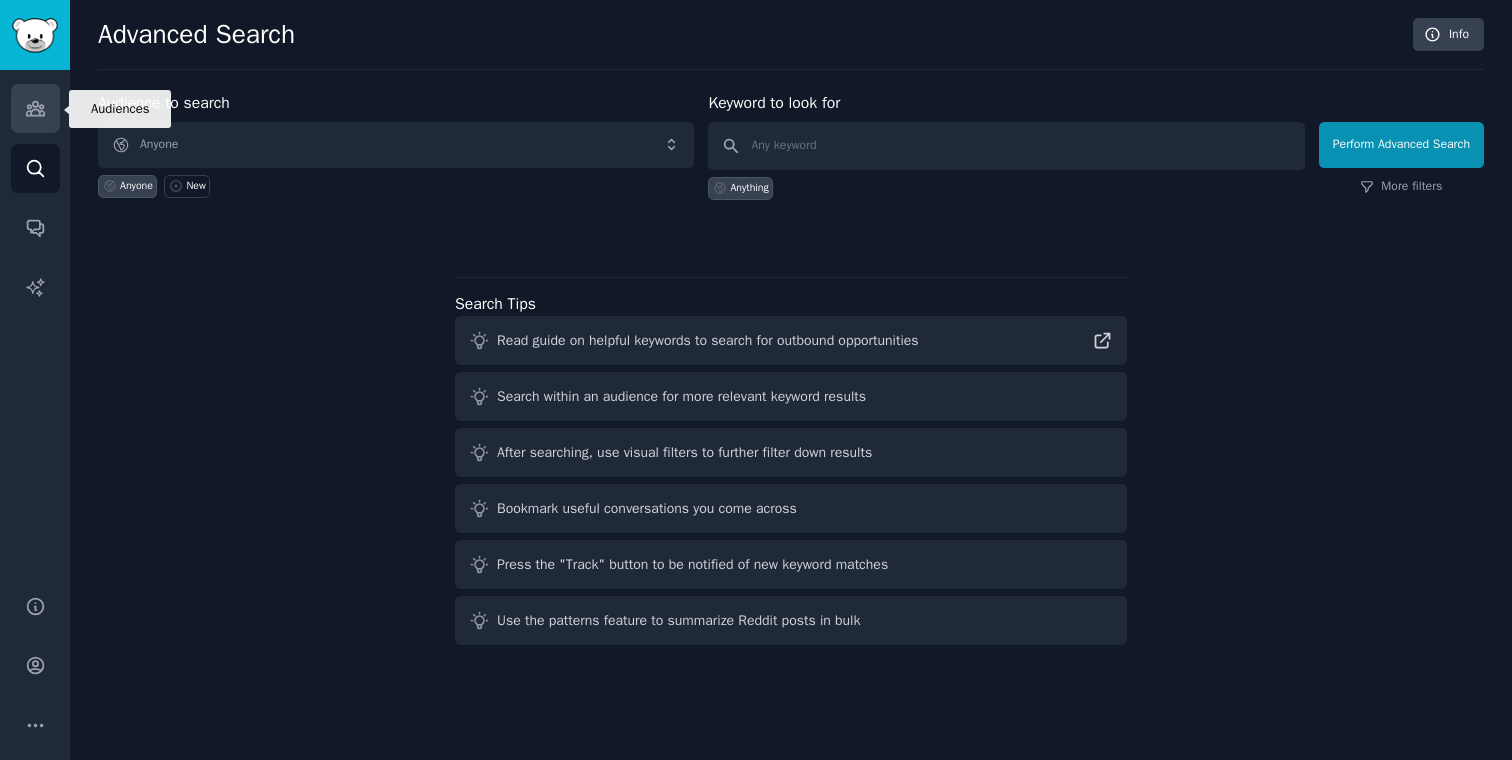 click 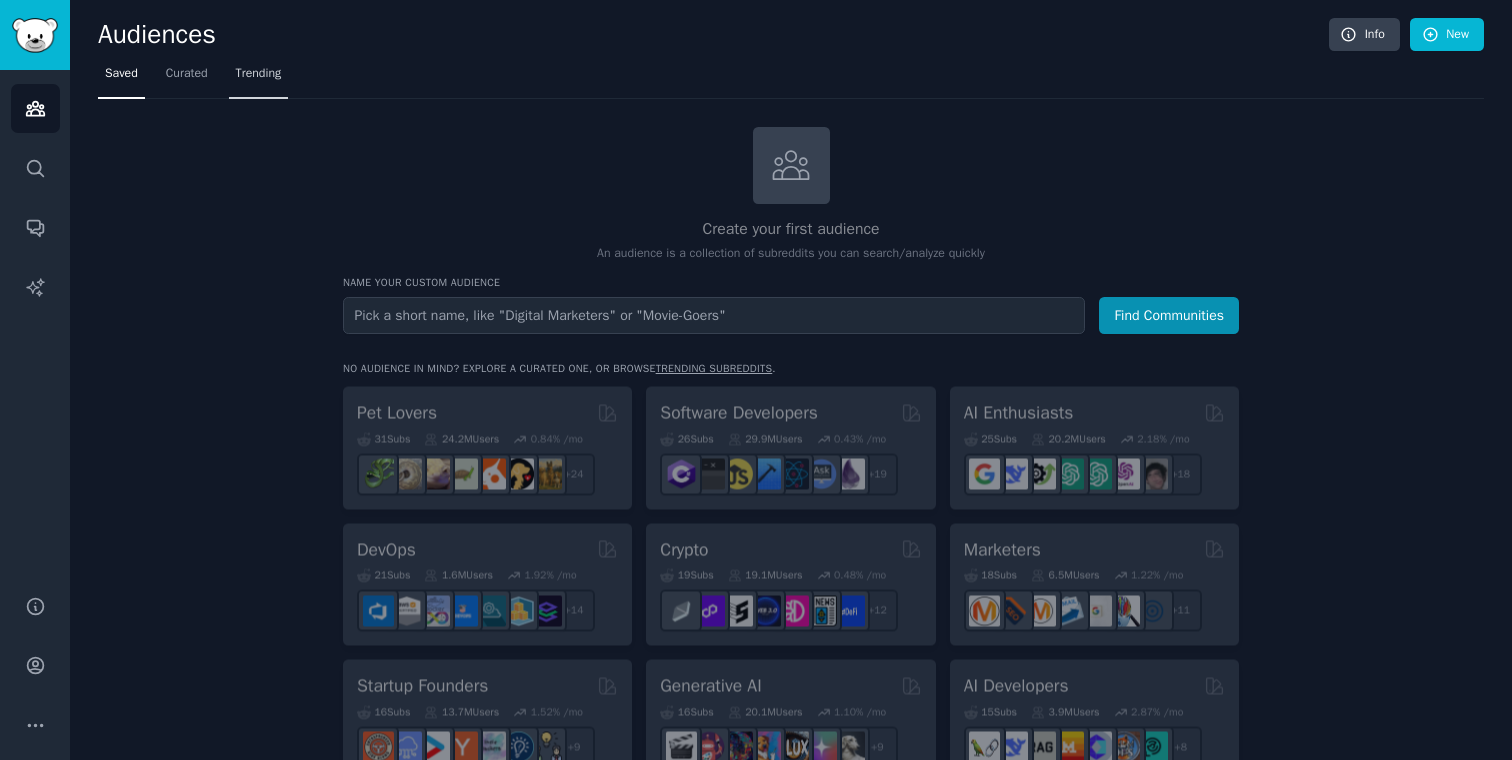 click on "Trending" at bounding box center (259, 78) 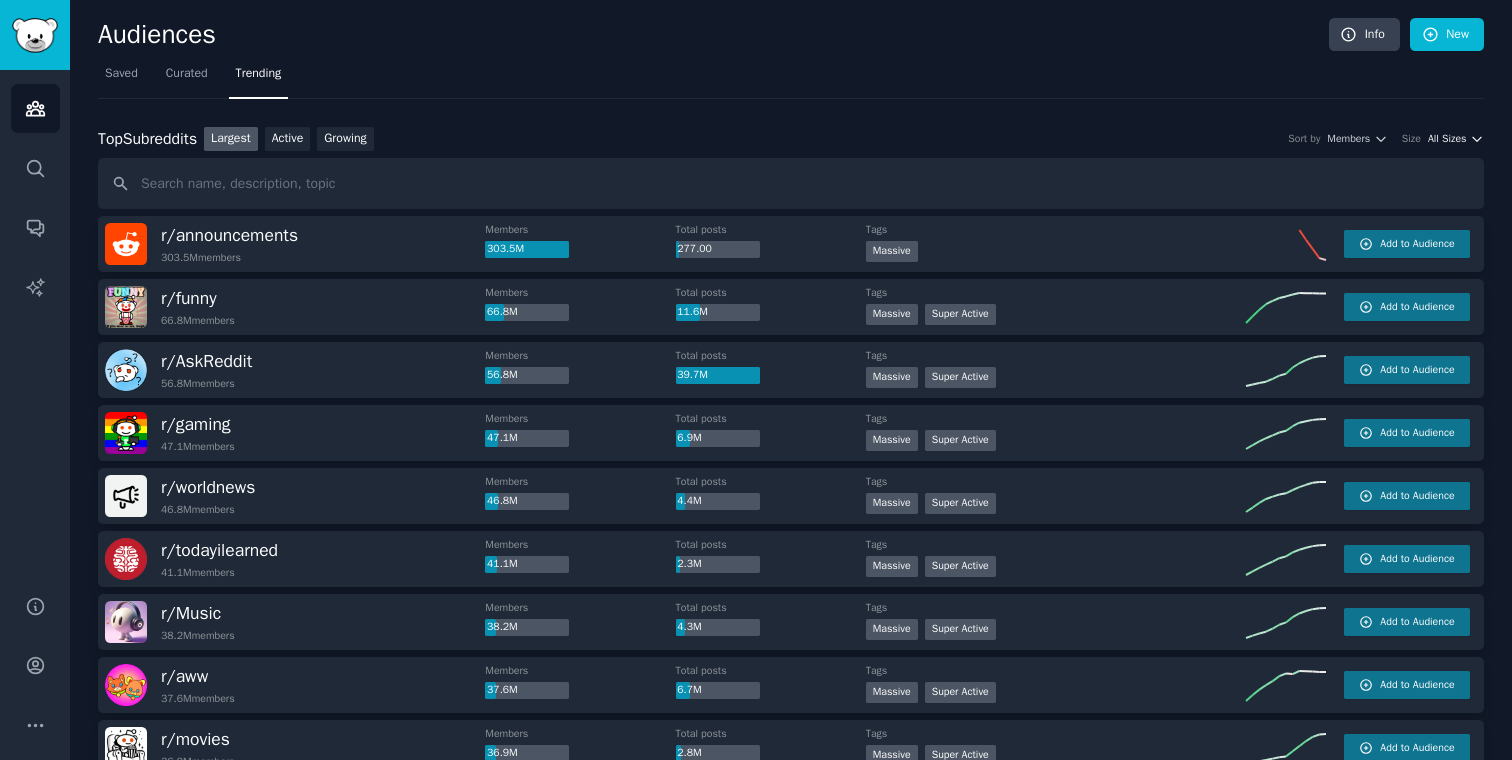 click on "All Sizes" at bounding box center [1447, 139] 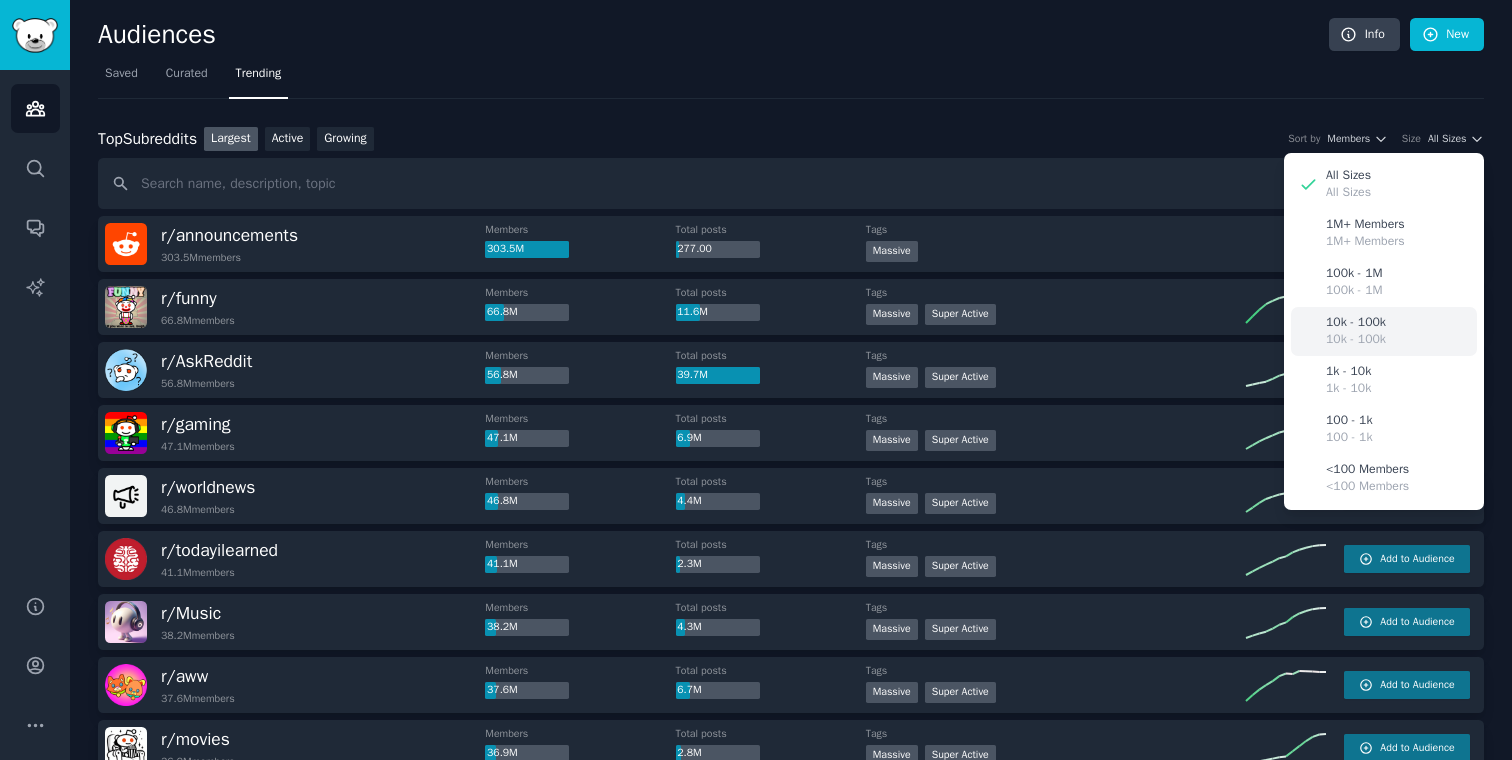 click on "10k - 100k" at bounding box center (1356, 340) 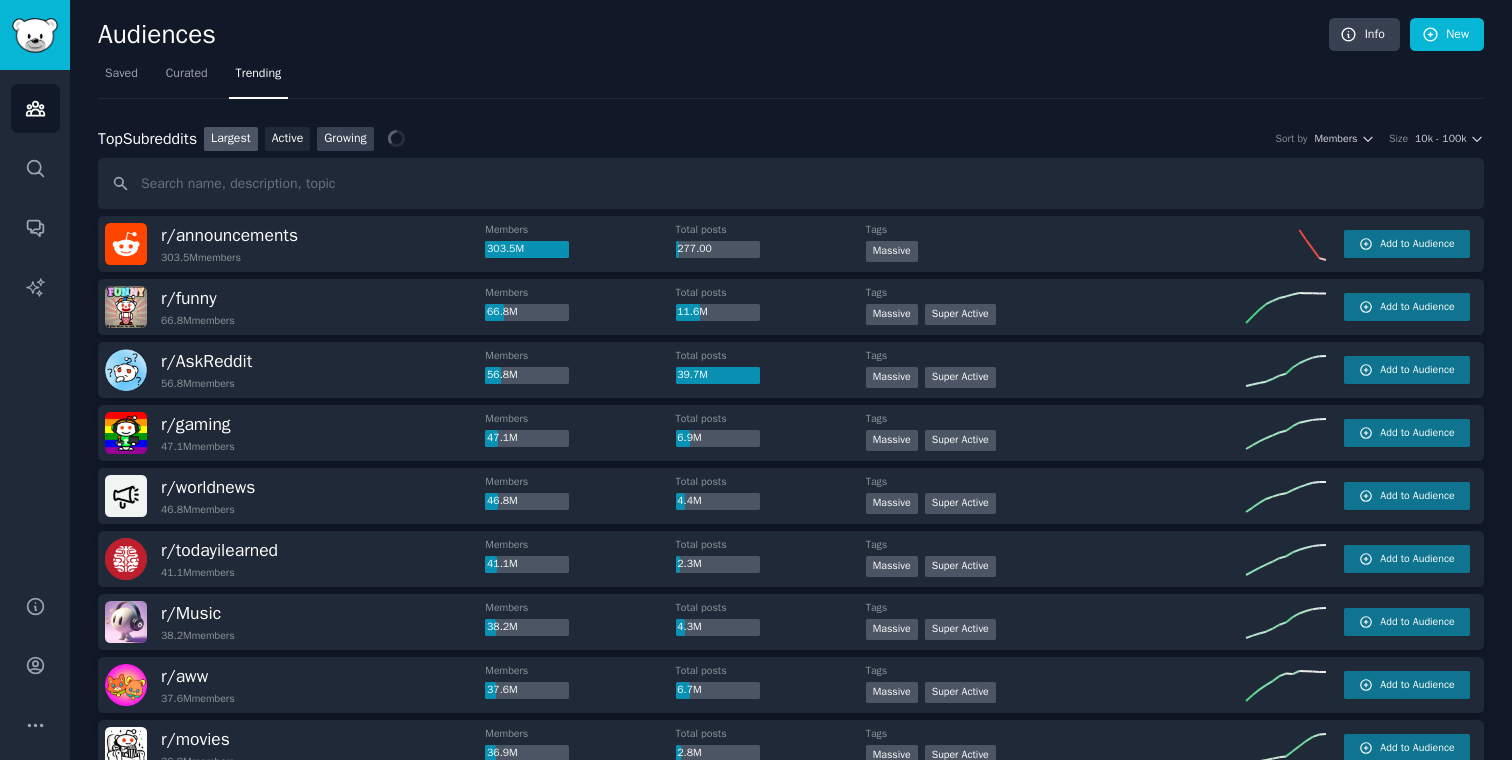 click on "Growing" at bounding box center [345, 139] 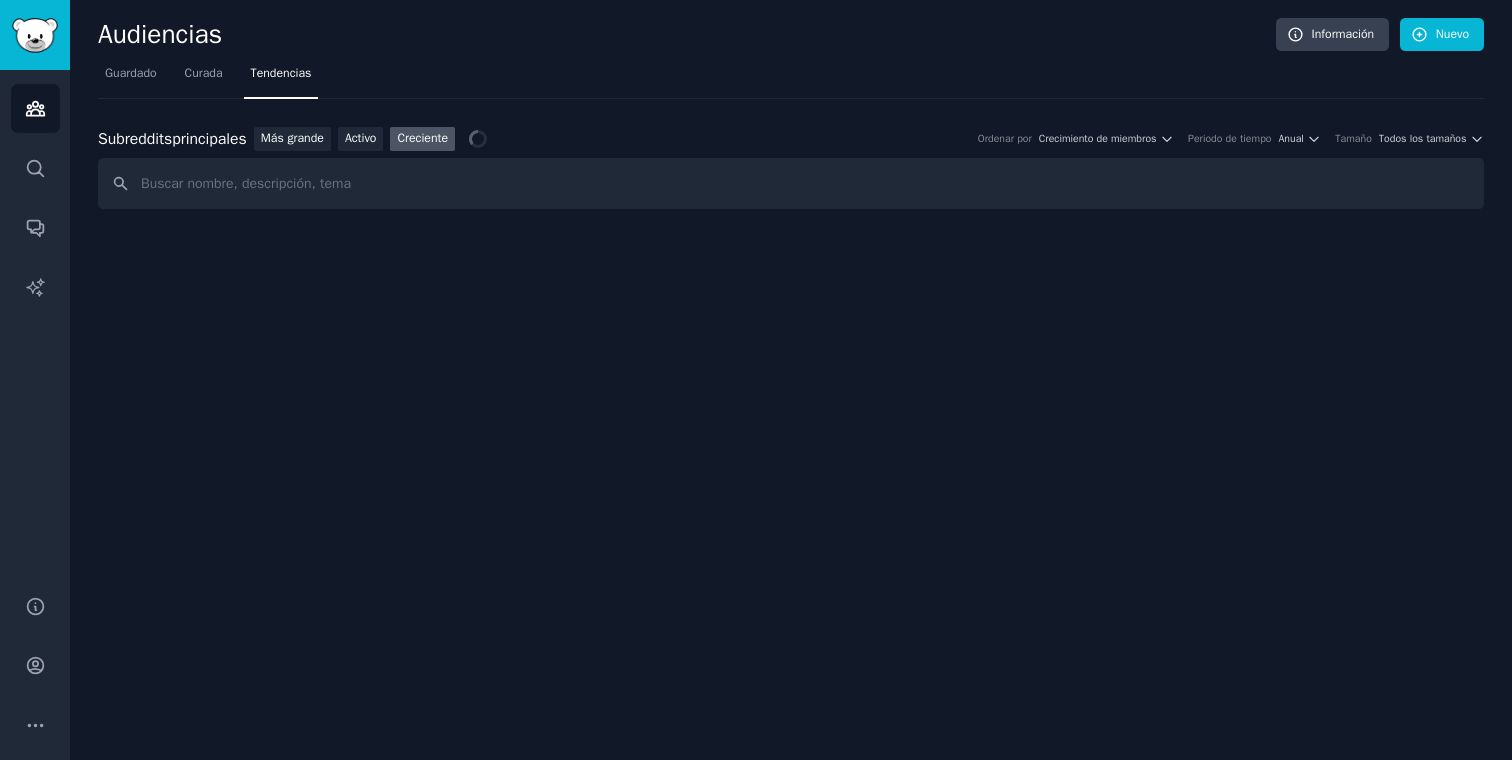 scroll, scrollTop: 0, scrollLeft: 0, axis: both 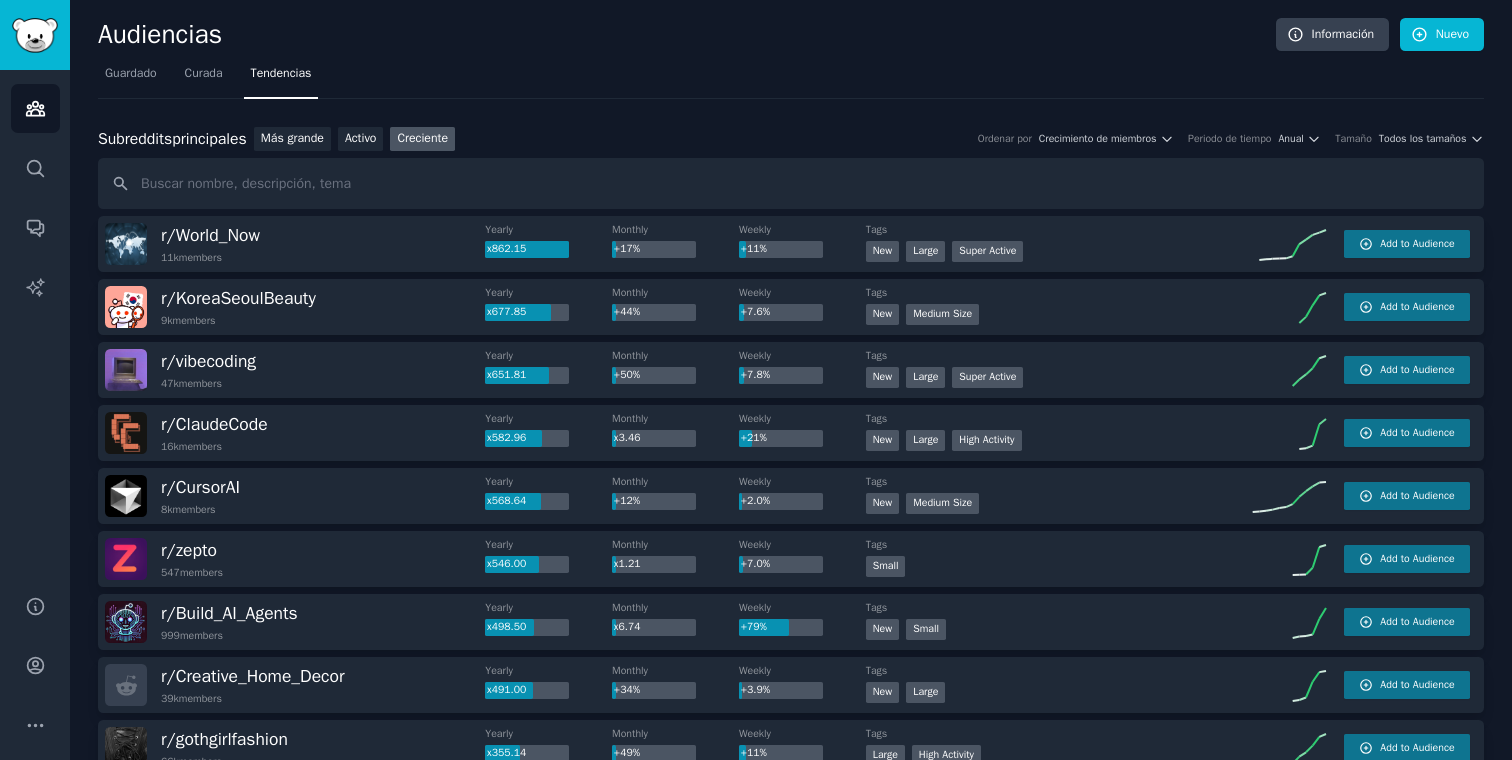 click on "Creciente" at bounding box center (422, 138) 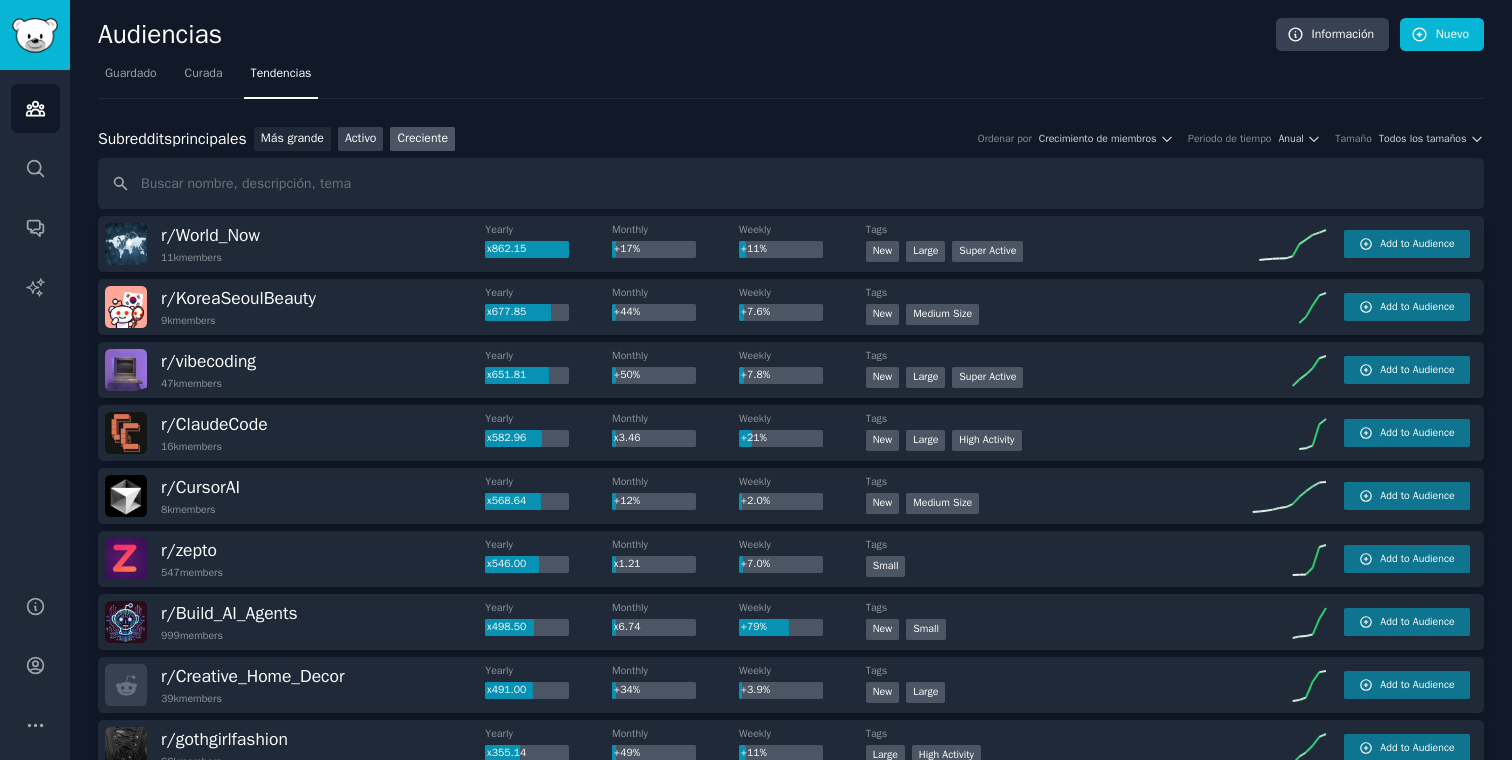 click on "Activo" at bounding box center [361, 138] 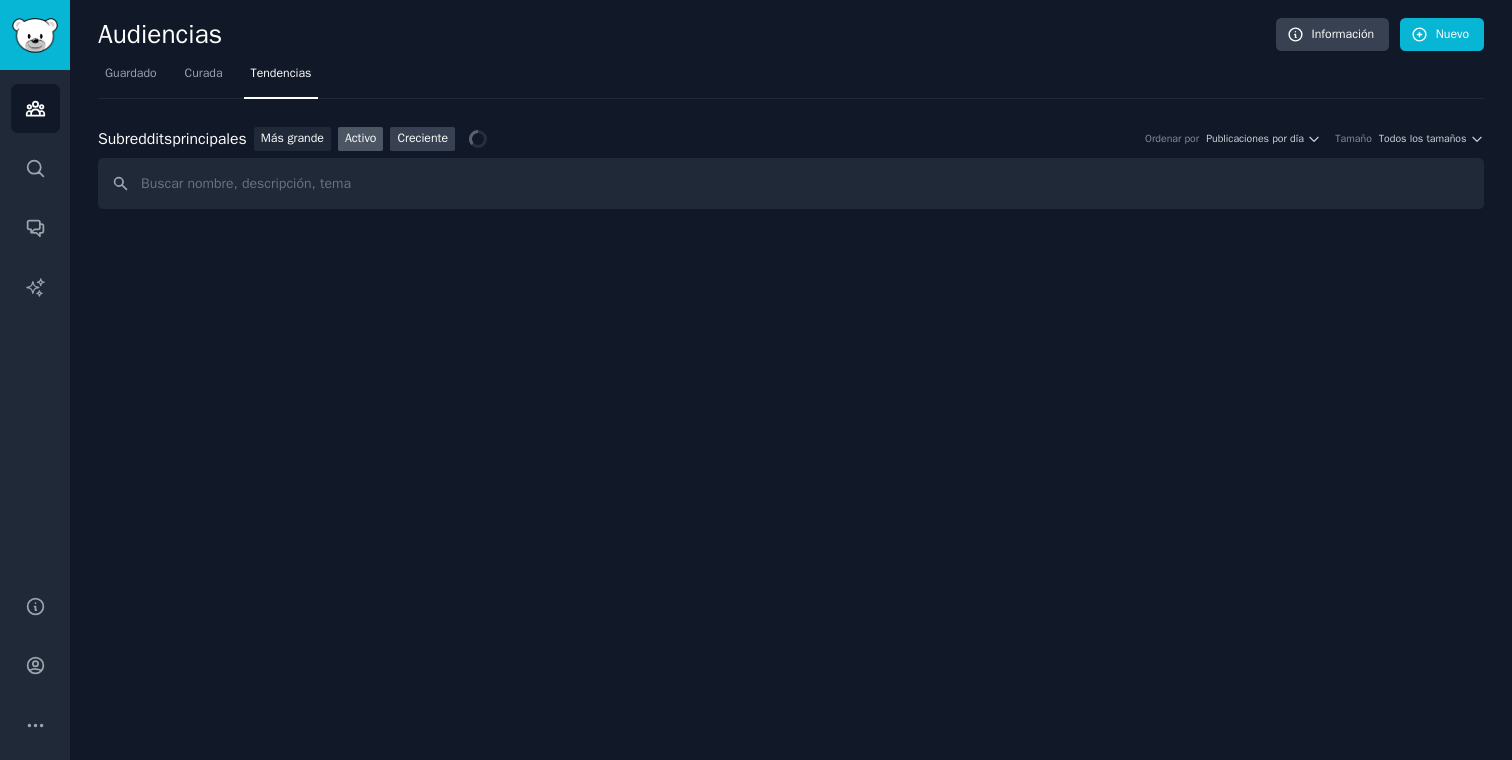 click on "Creciente" at bounding box center [422, 138] 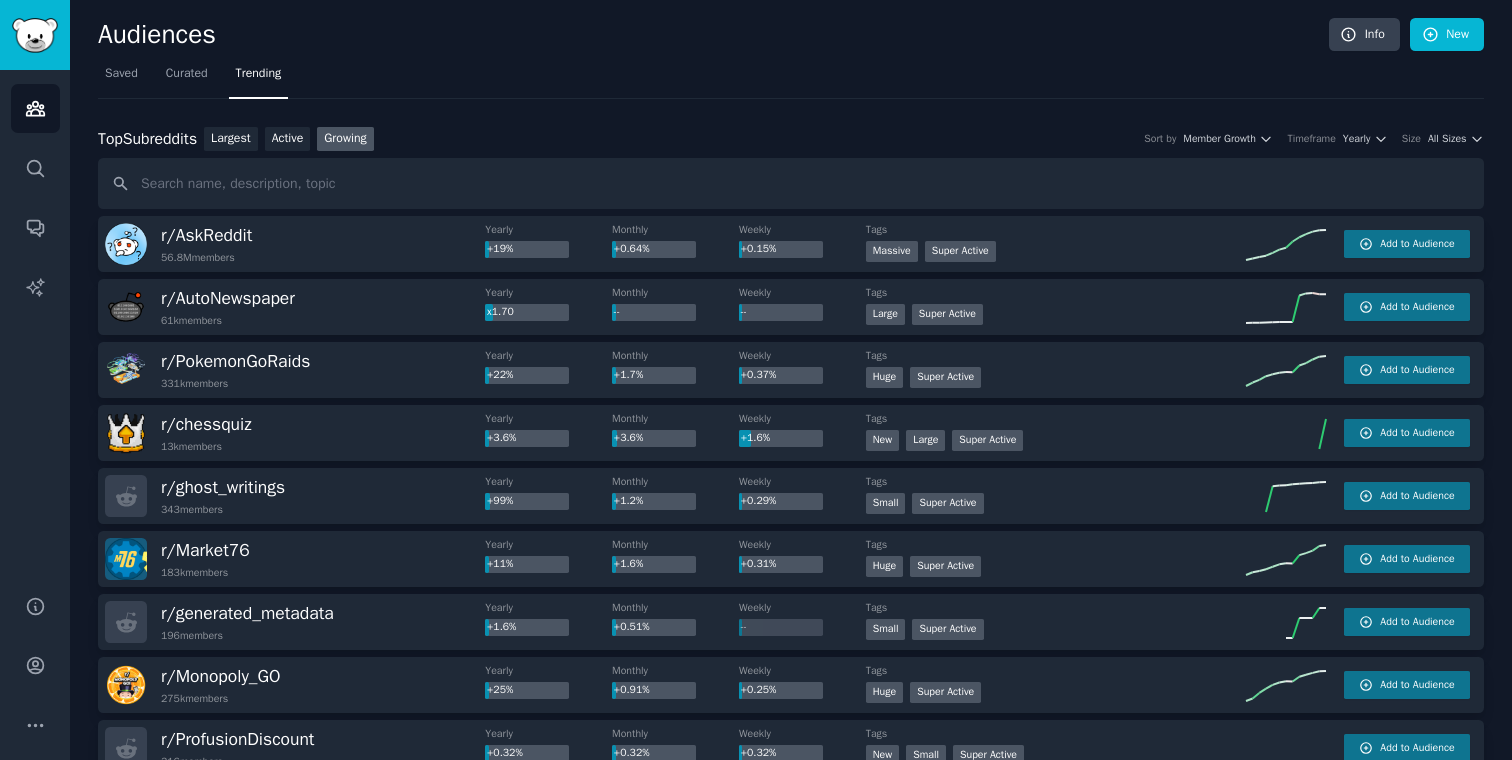 click on "Saved Curated Trending" at bounding box center (791, 78) 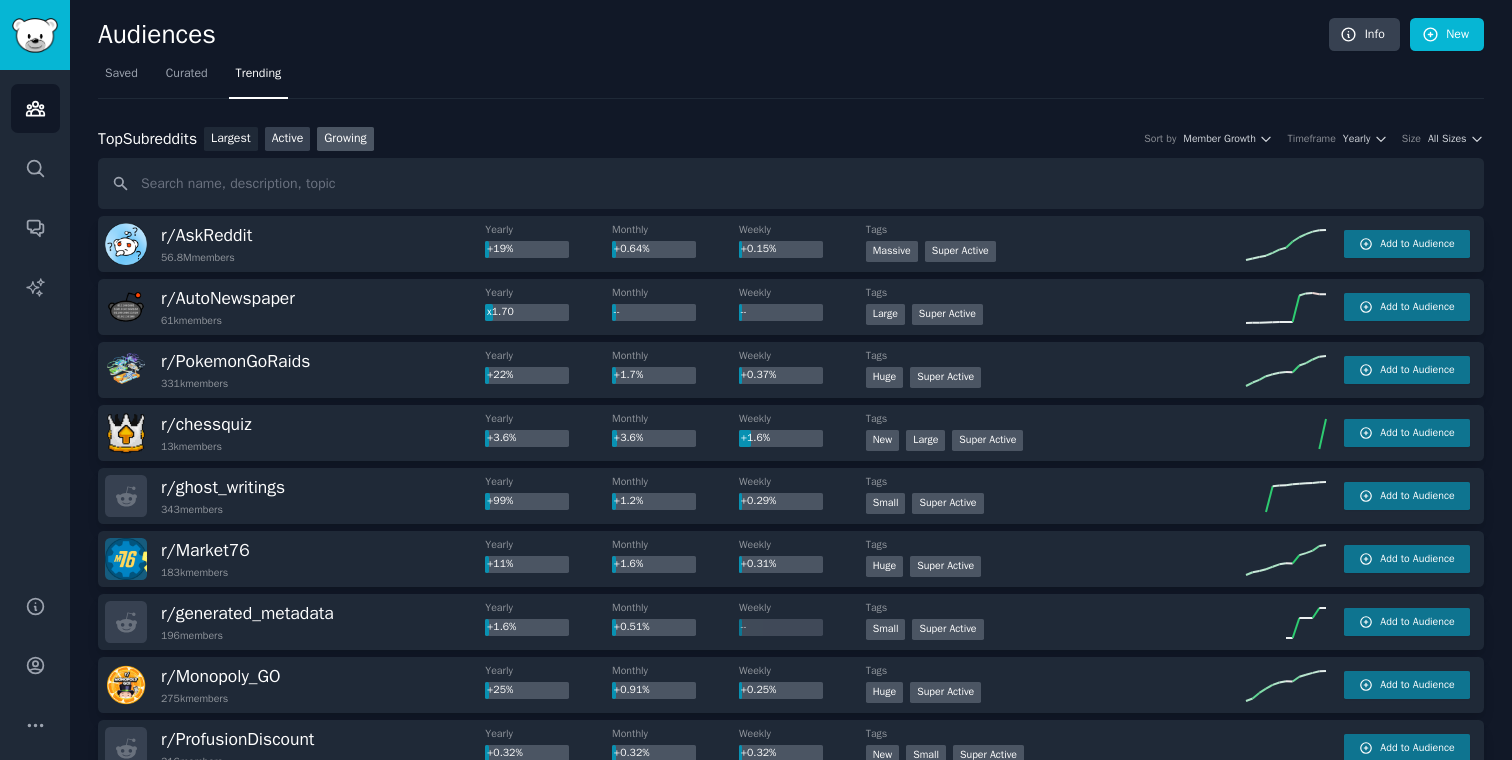 click on "Active" at bounding box center (288, 139) 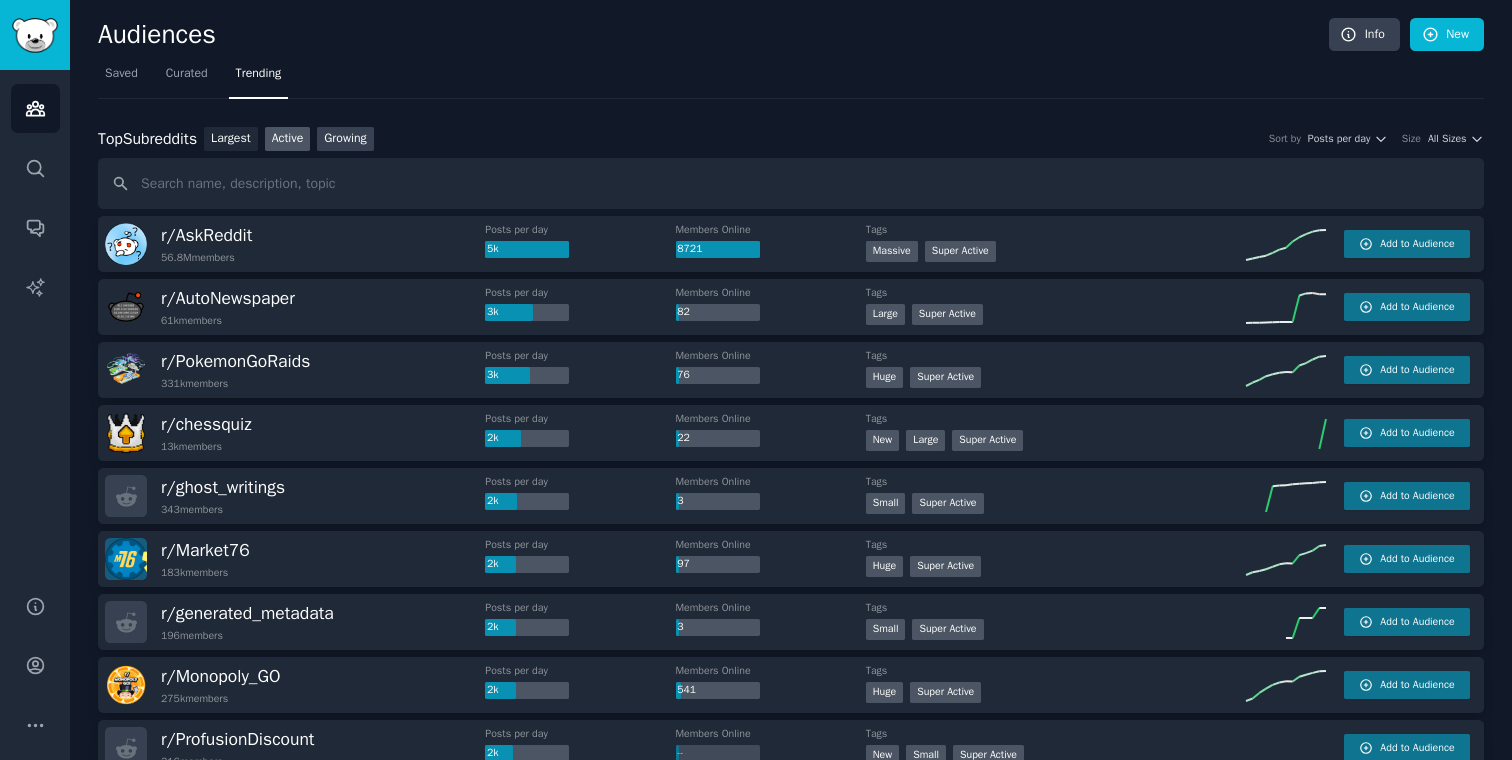click on "Growing" at bounding box center (345, 139) 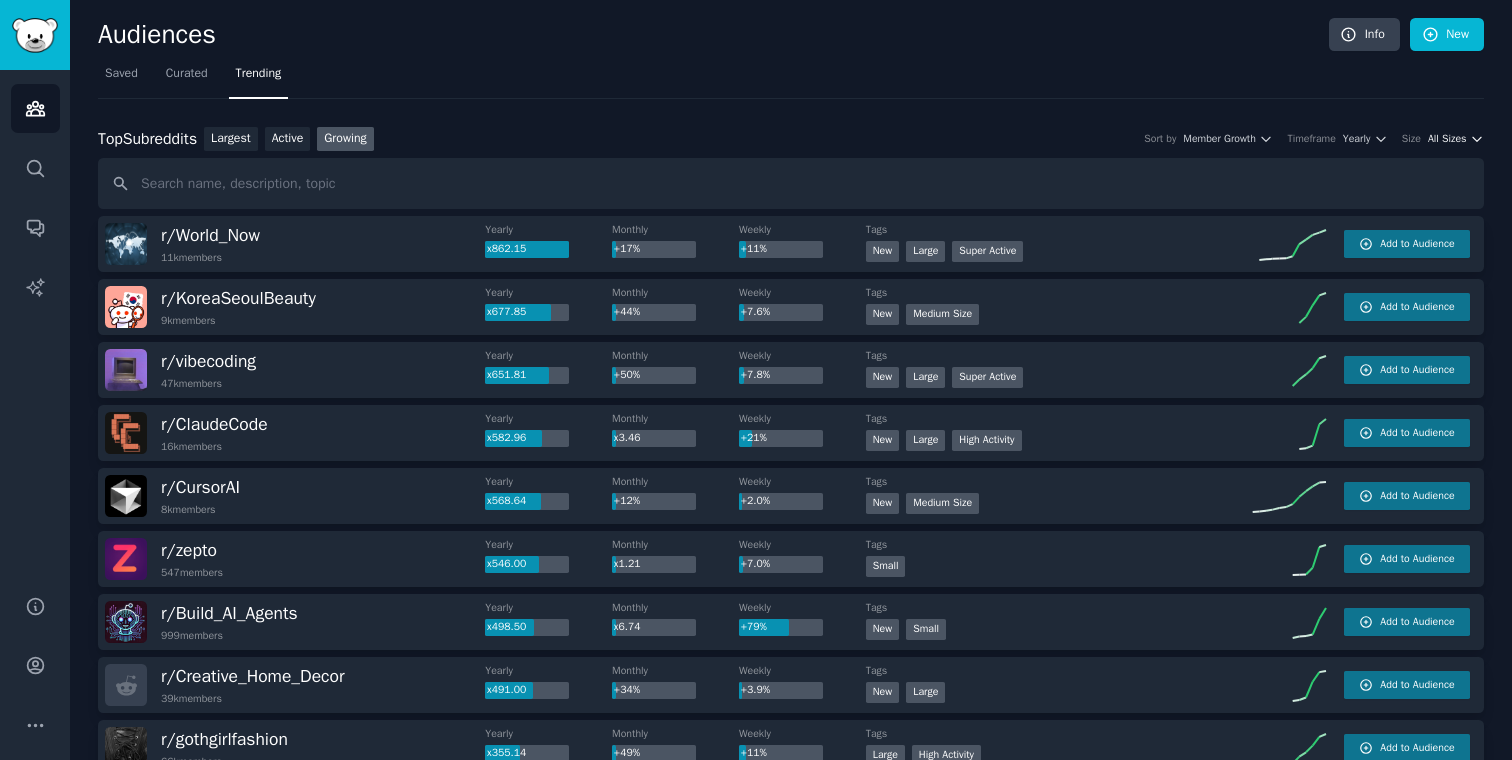 click on "All Sizes" at bounding box center (1447, 139) 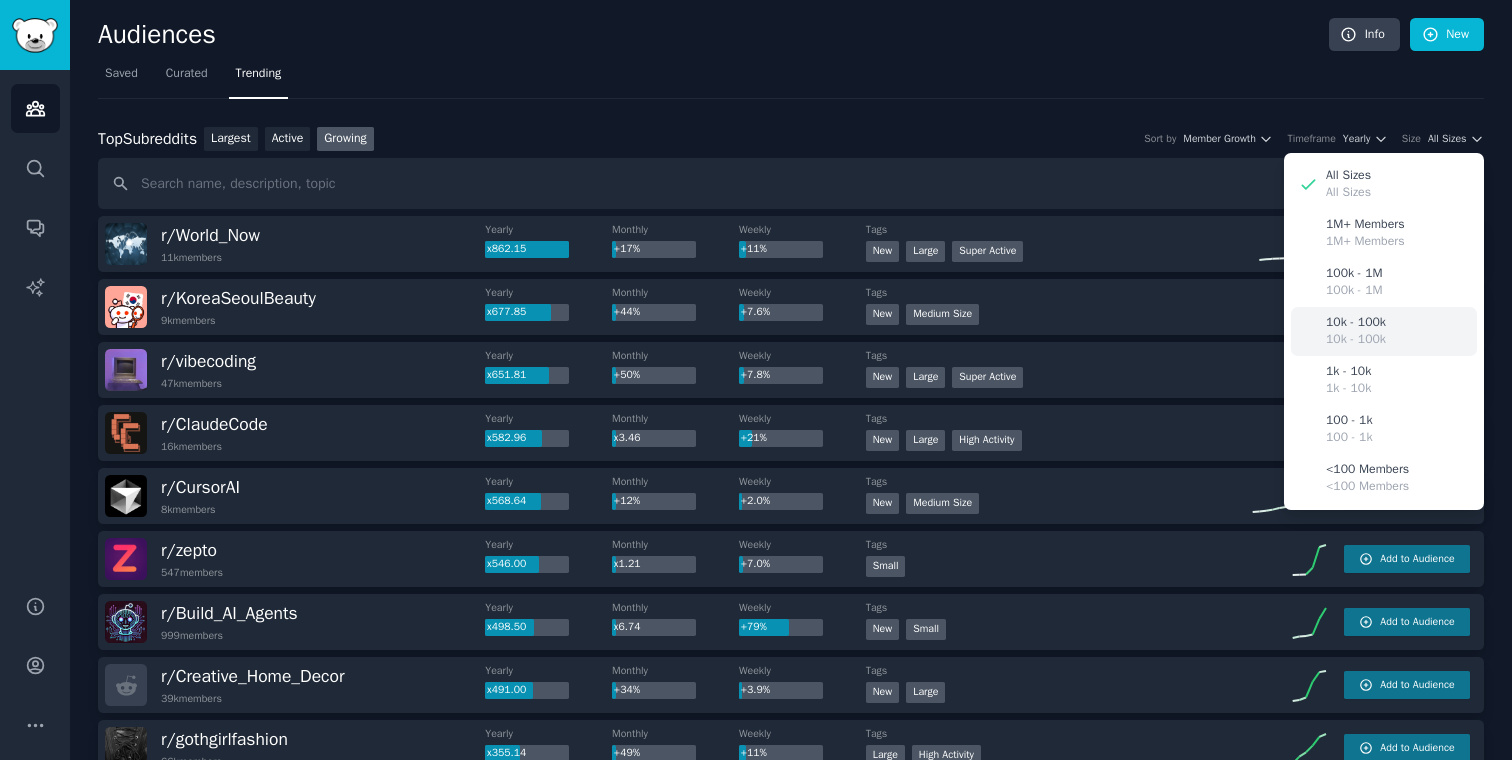 click on "10k - 100k" at bounding box center [1356, 323] 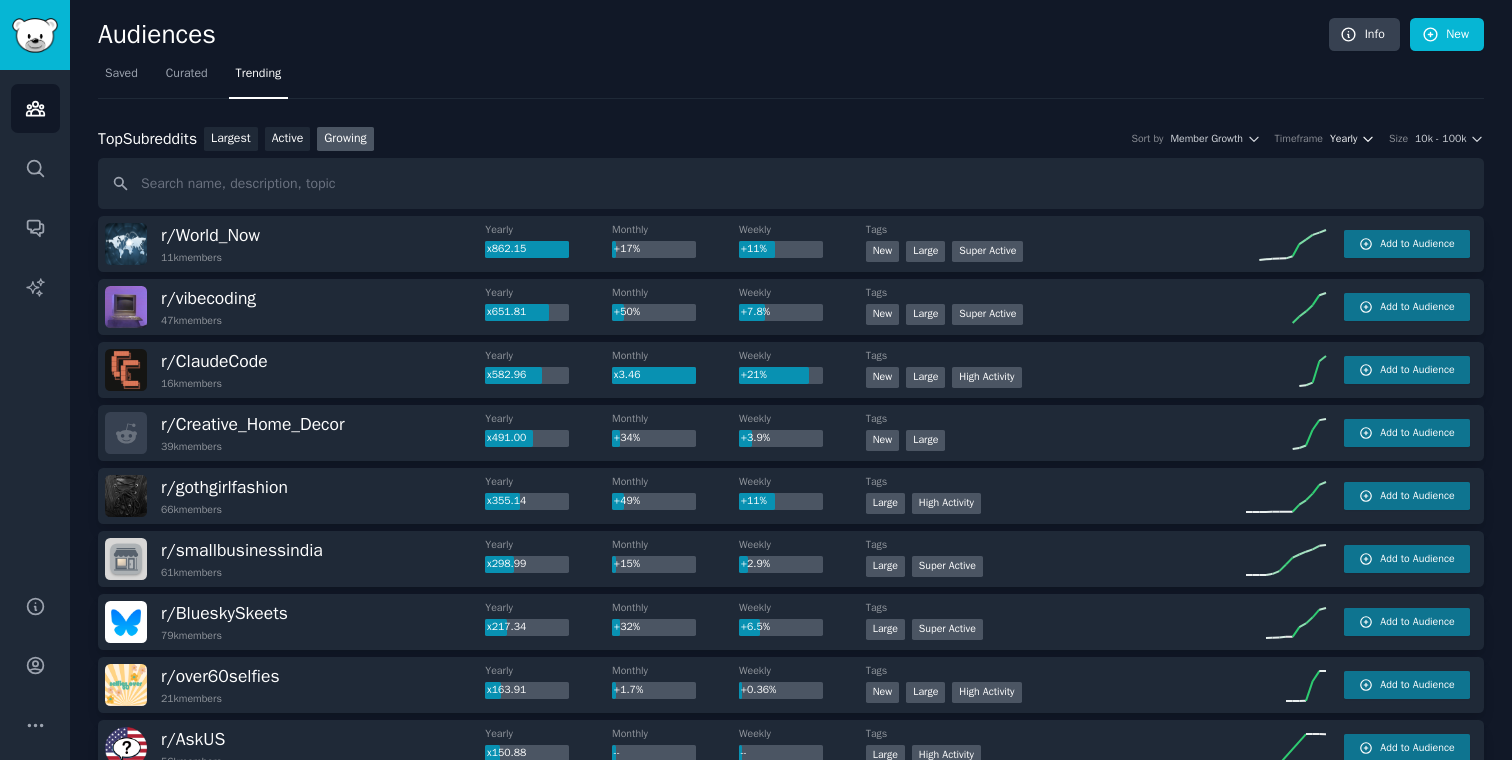click 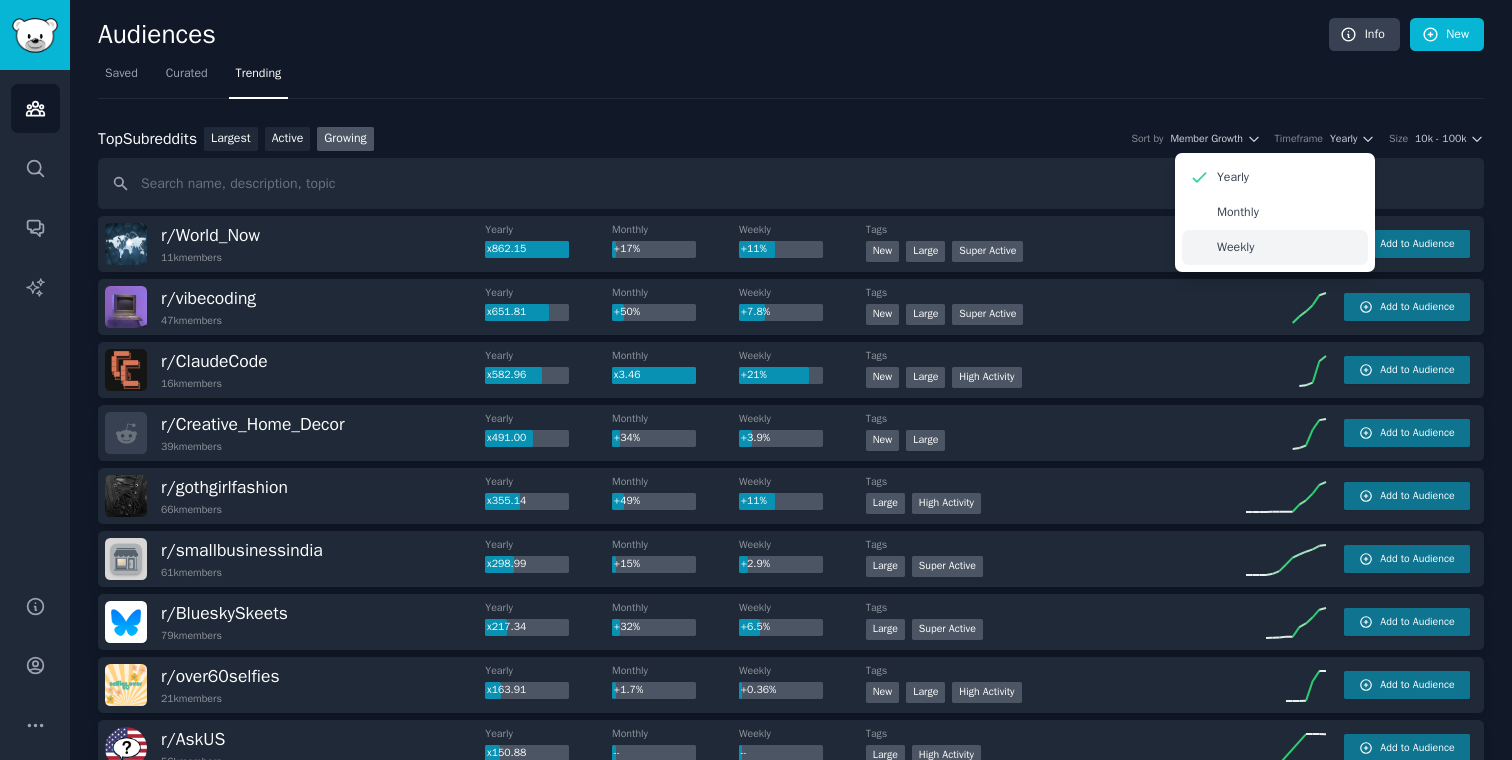 click on "Weekly" at bounding box center (1275, 247) 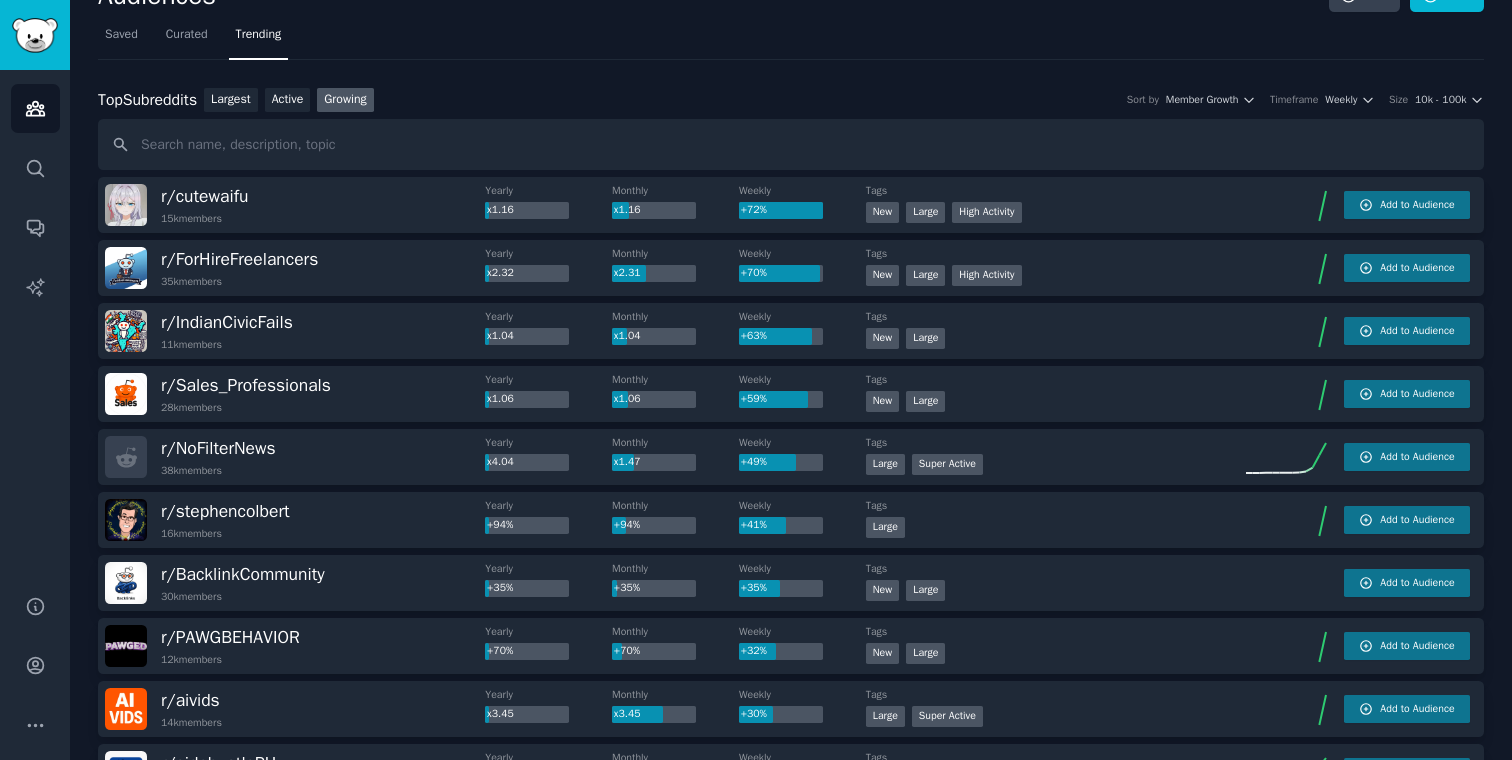 scroll, scrollTop: 42, scrollLeft: 0, axis: vertical 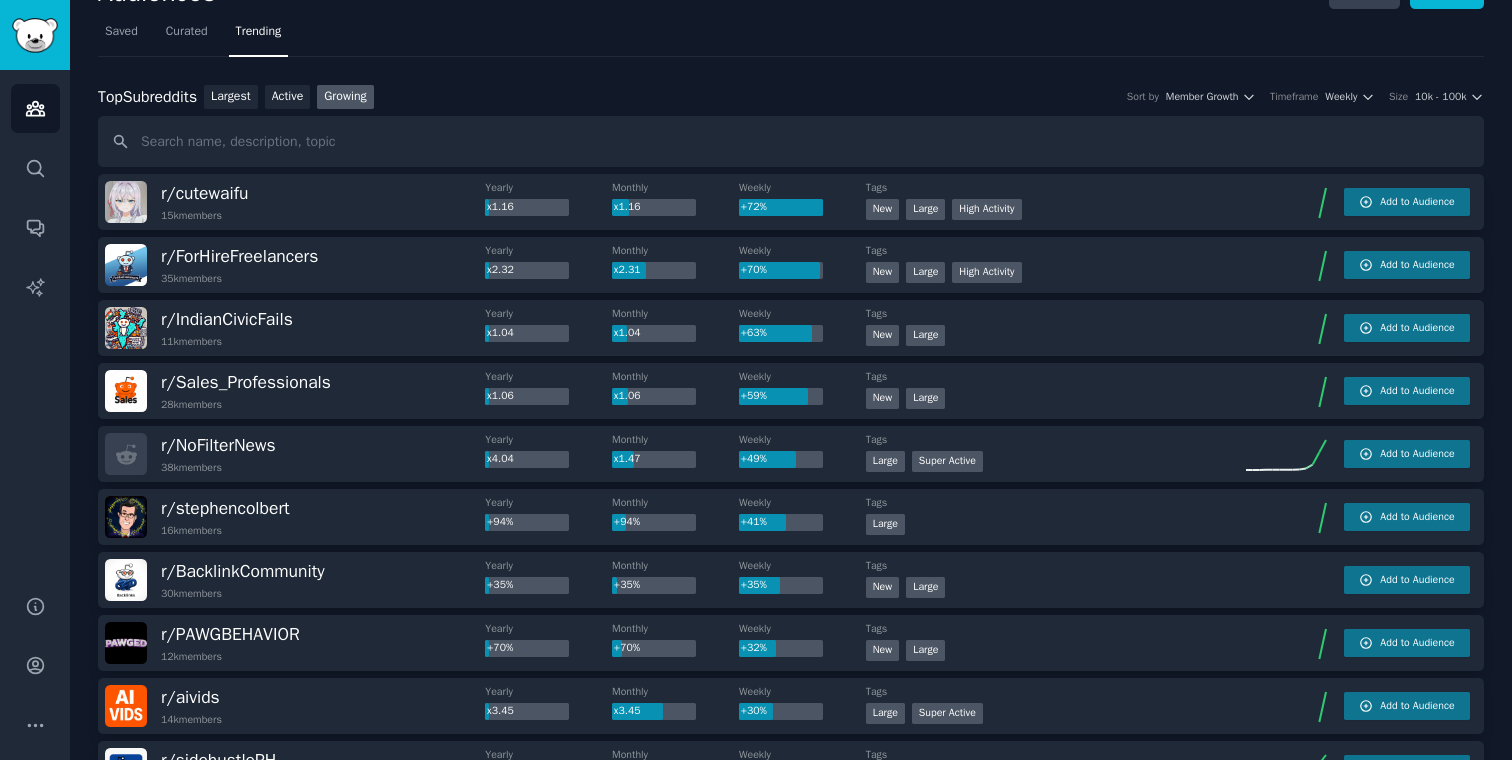 click on "r/ Sales_Professionals 28k  members" at bounding box center (295, 391) 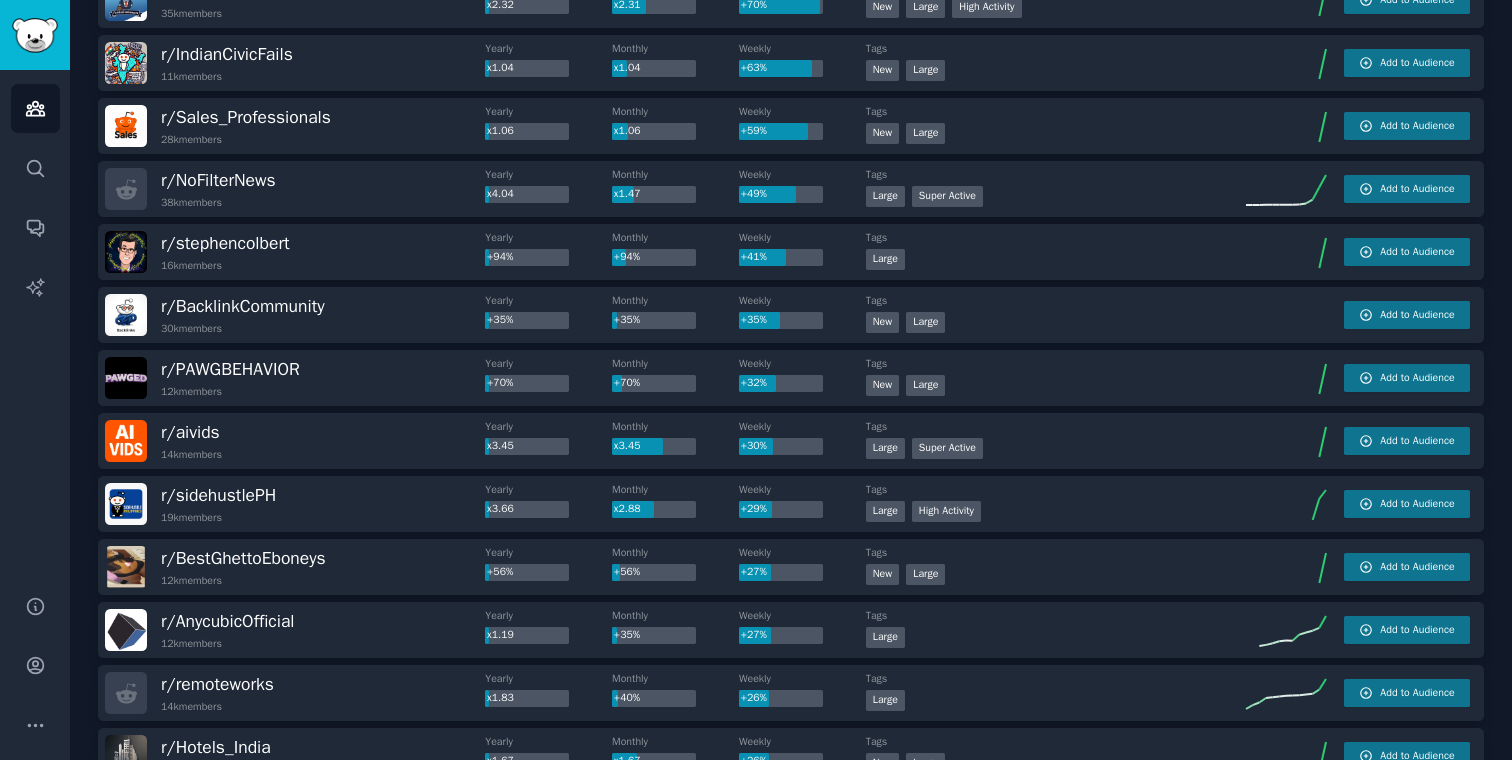 scroll, scrollTop: 328, scrollLeft: 0, axis: vertical 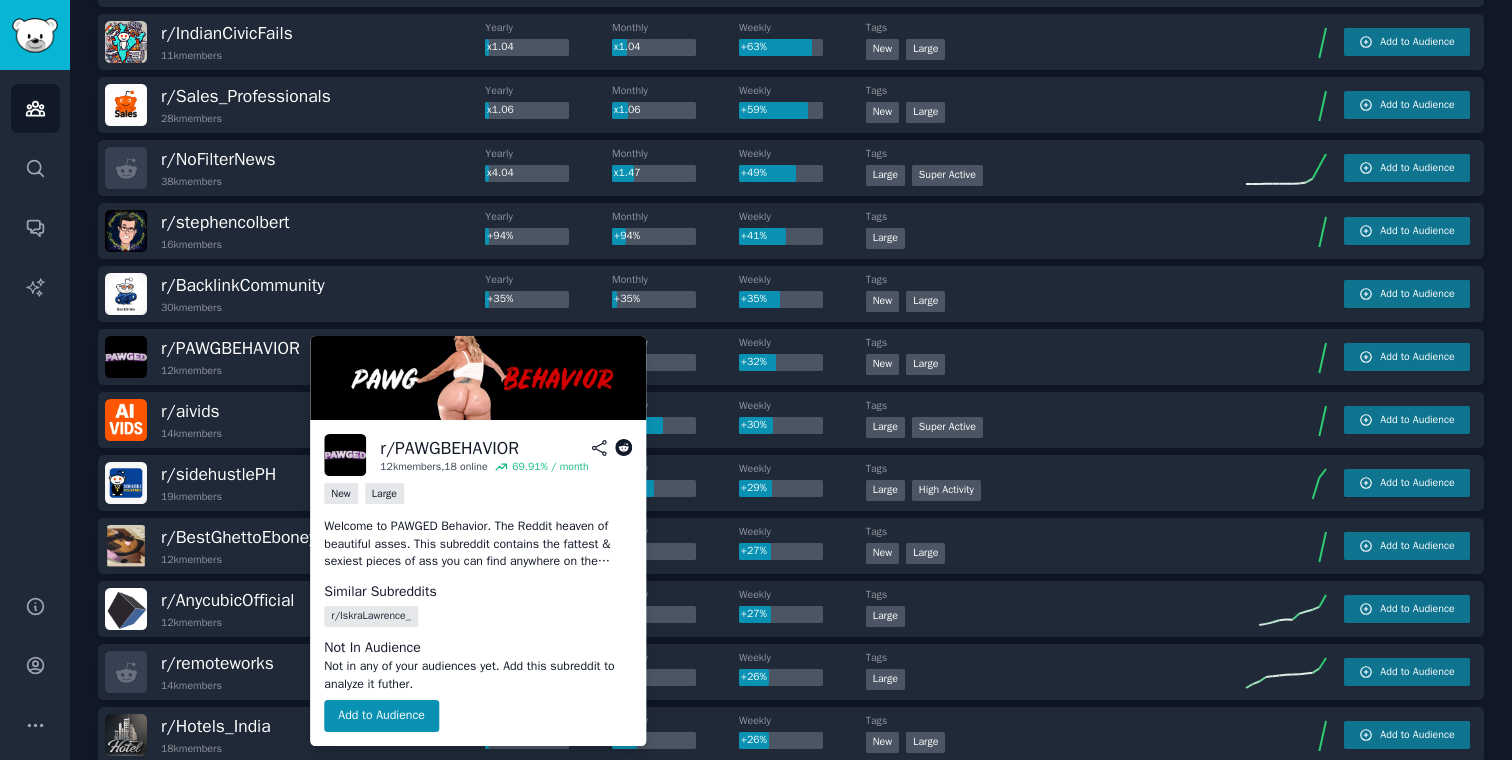 click 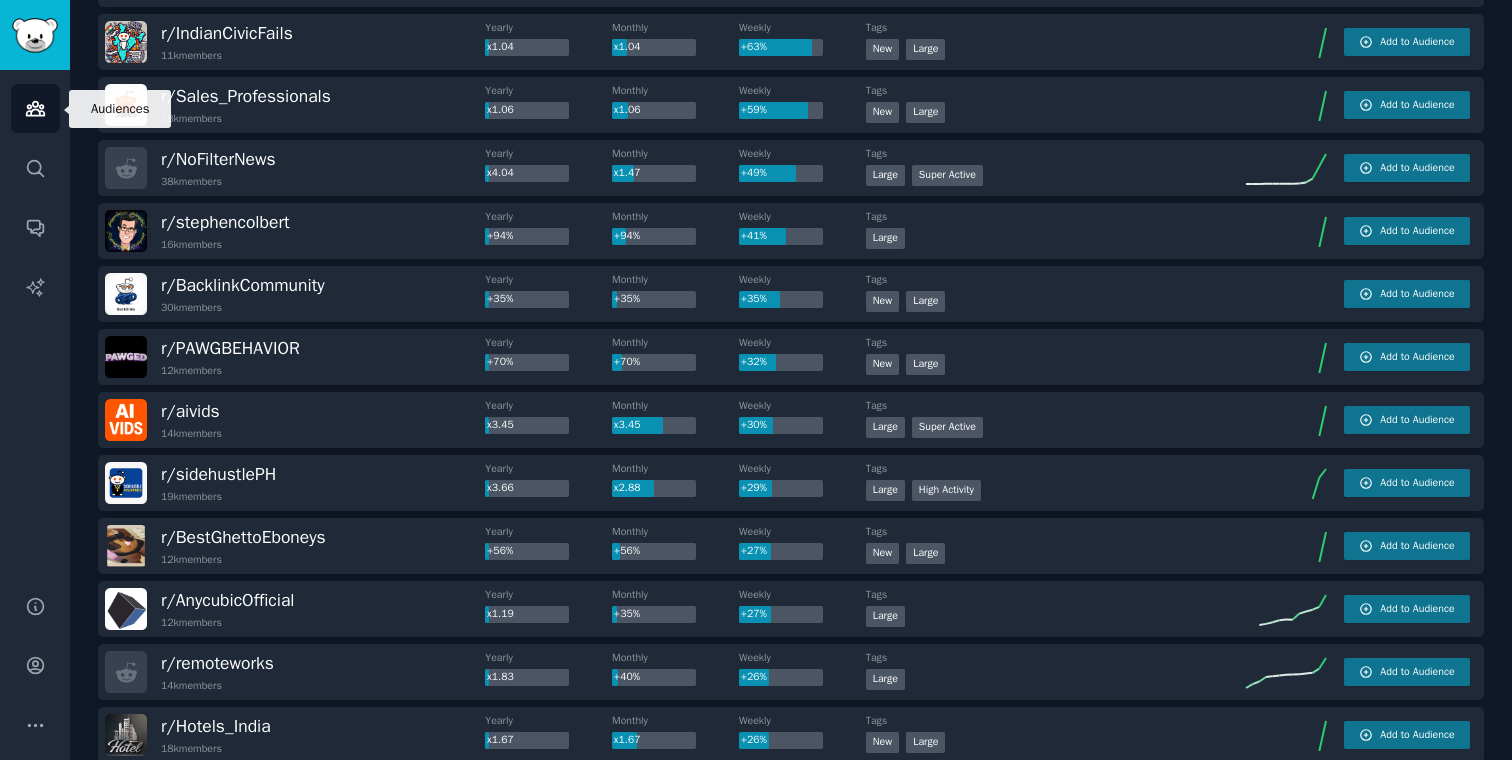 click 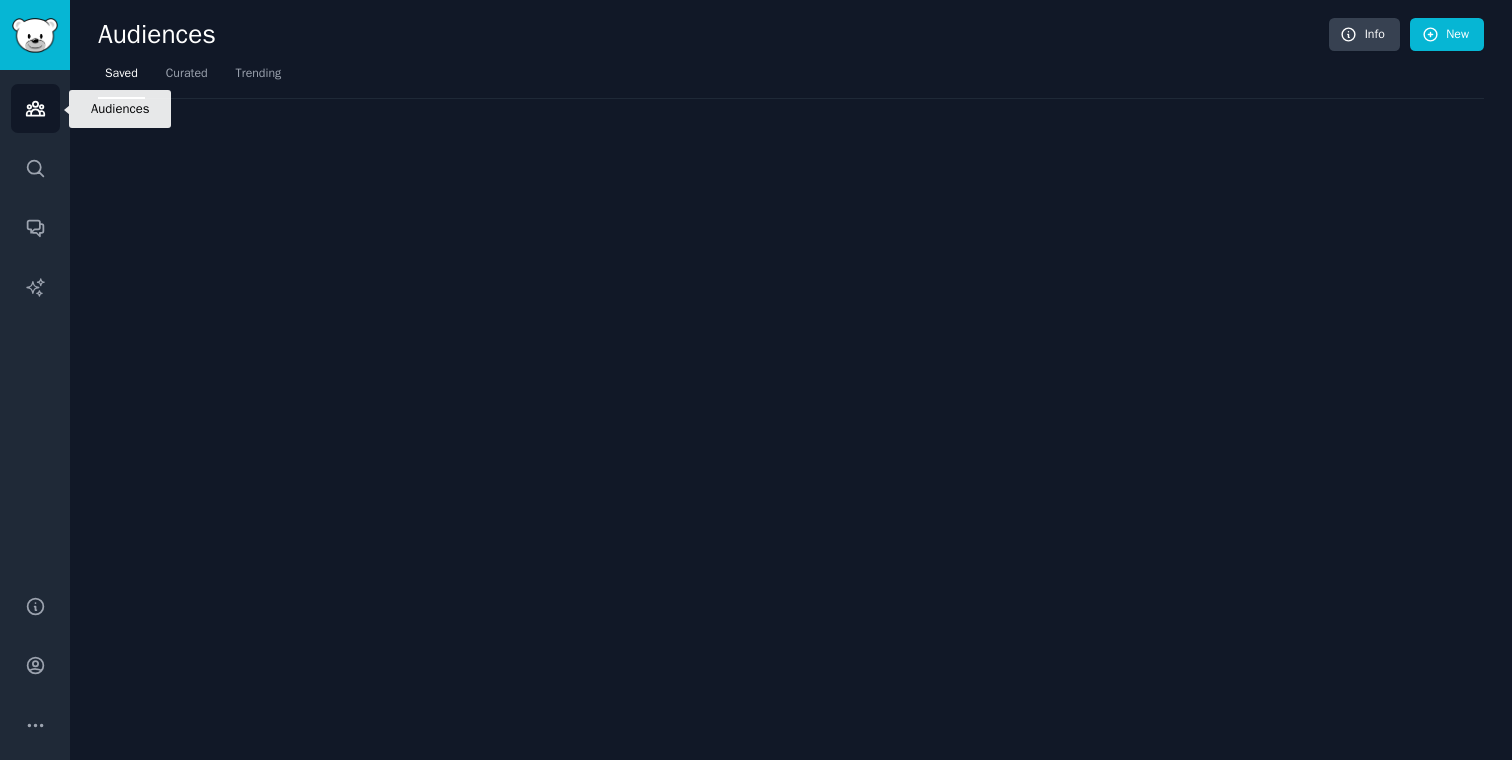 scroll, scrollTop: 0, scrollLeft: 0, axis: both 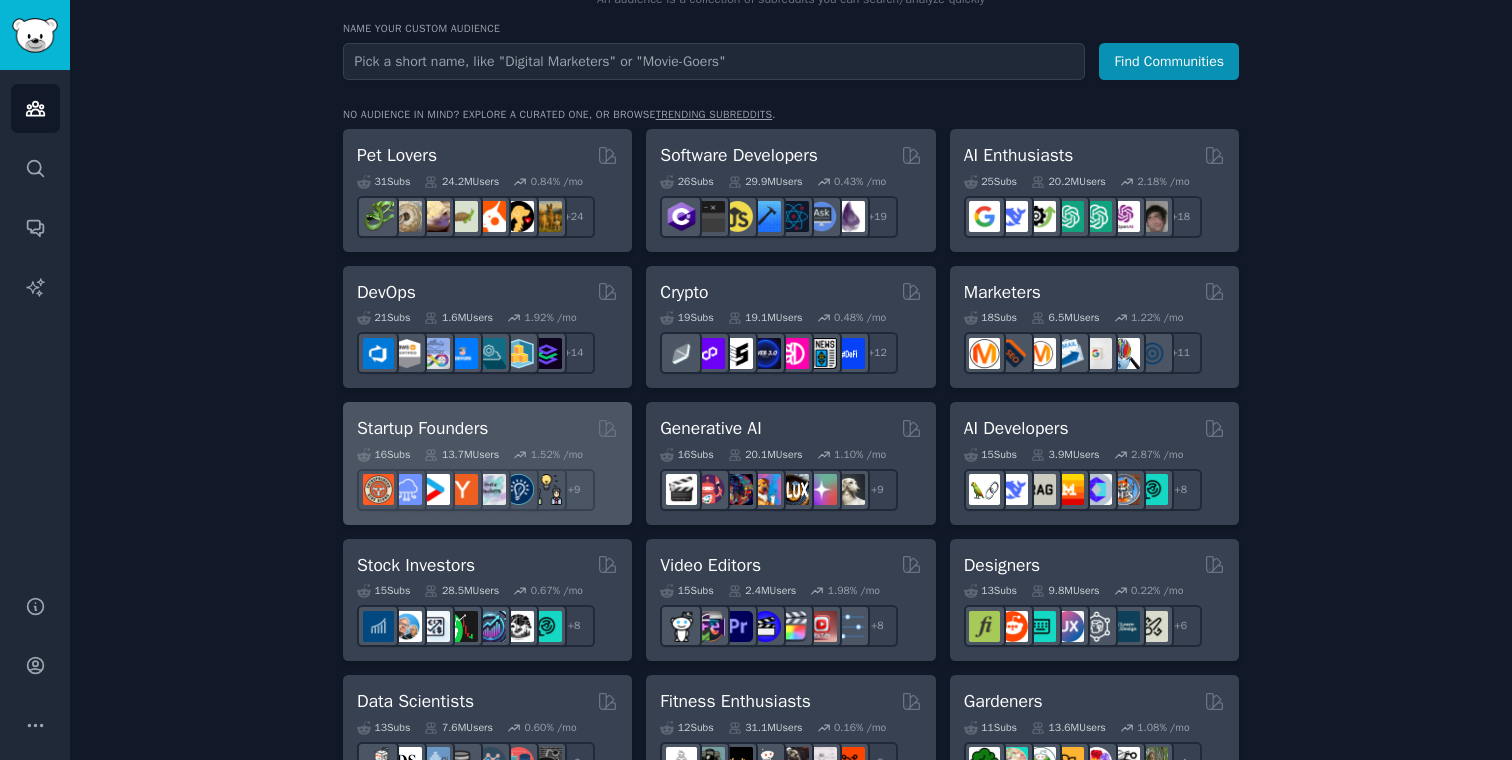 click on "Startup Founders" at bounding box center (487, 428) 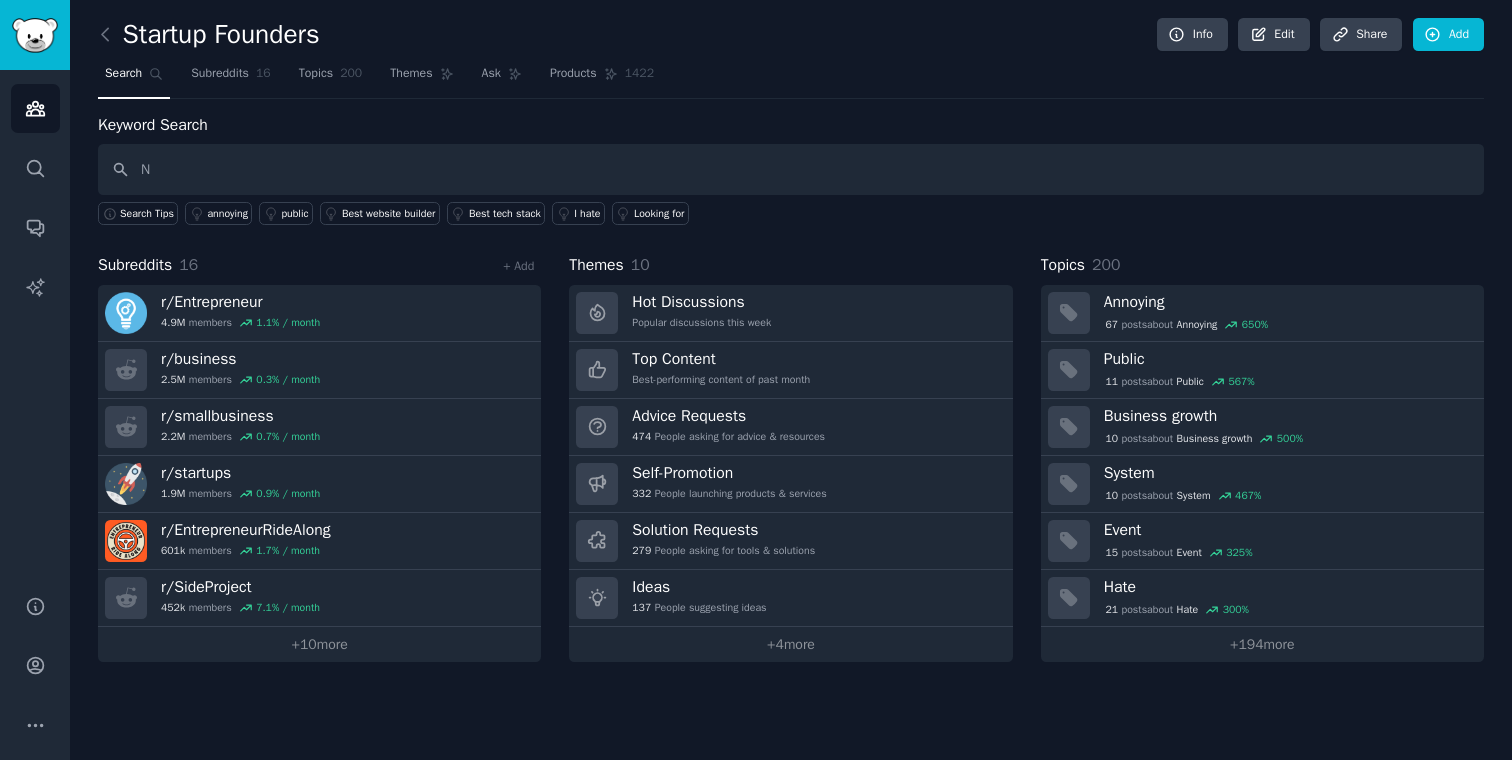 type on "N" 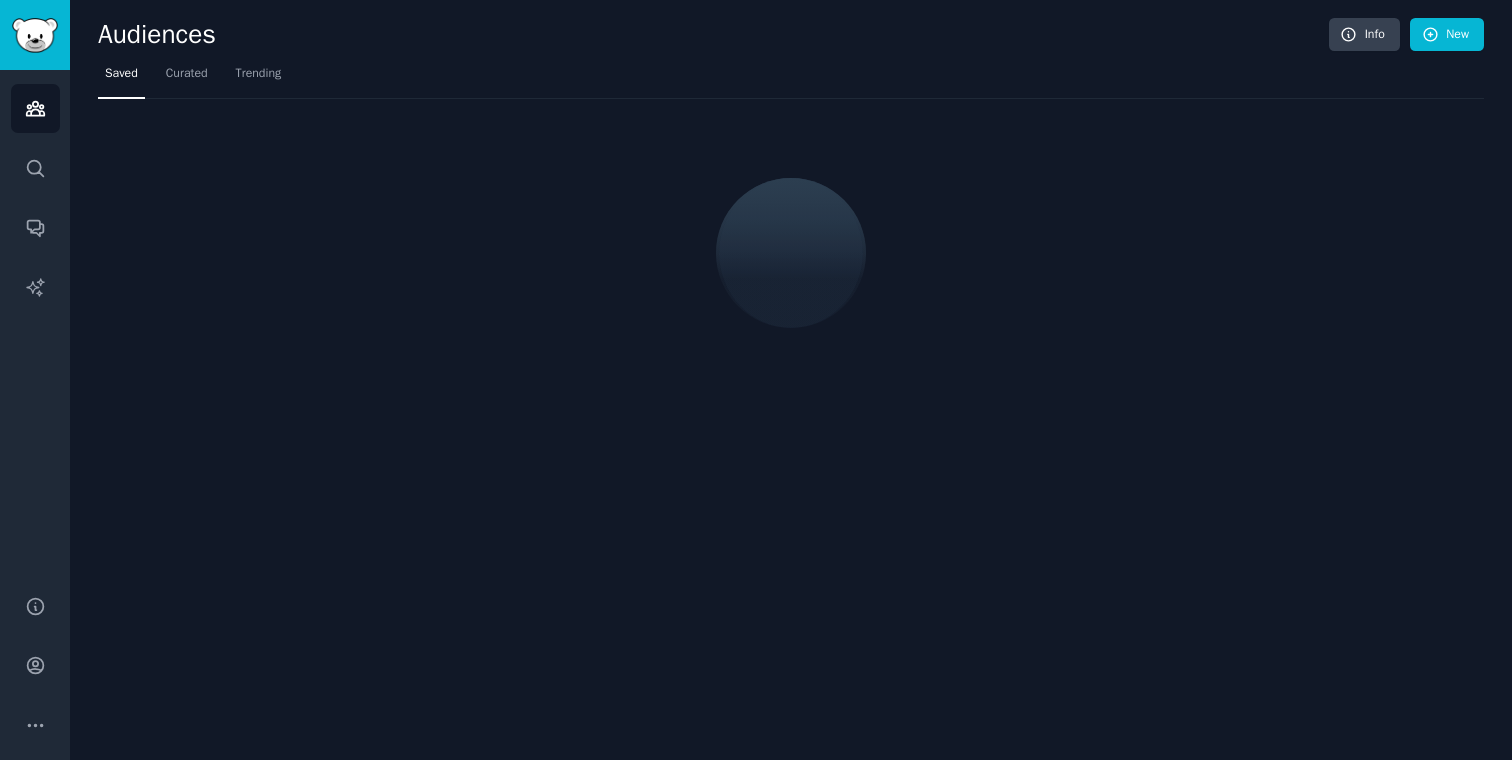 scroll, scrollTop: 0, scrollLeft: 0, axis: both 